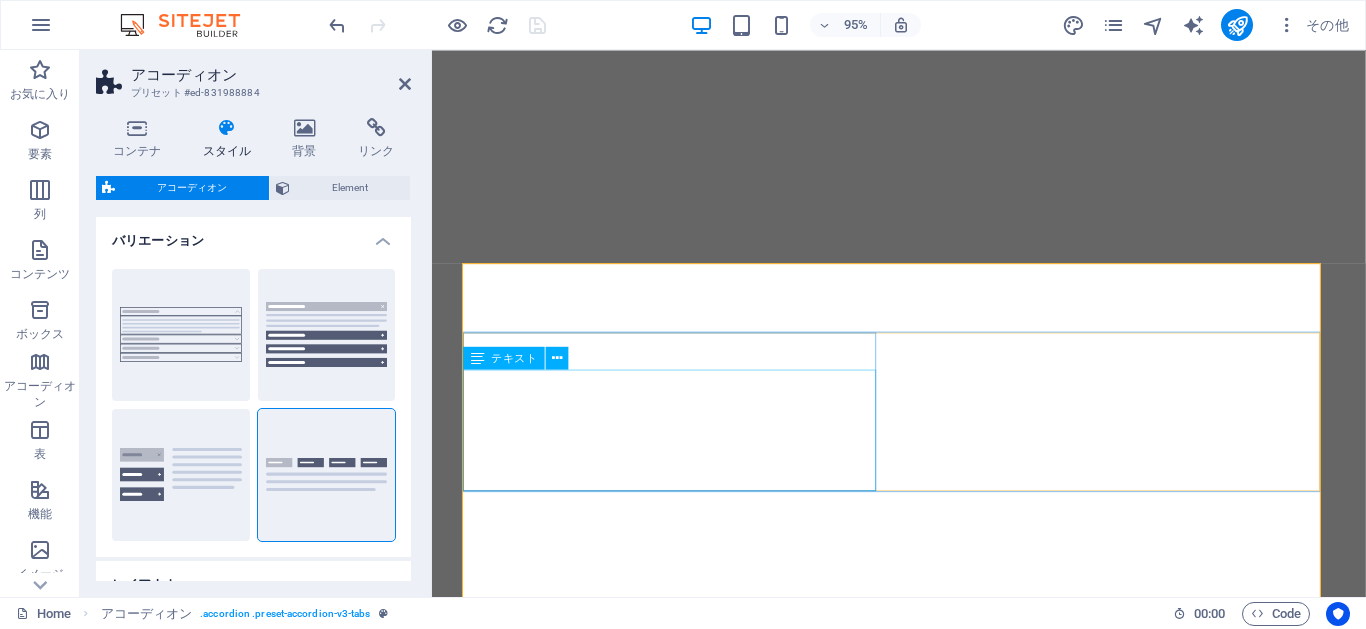 select on "rem" 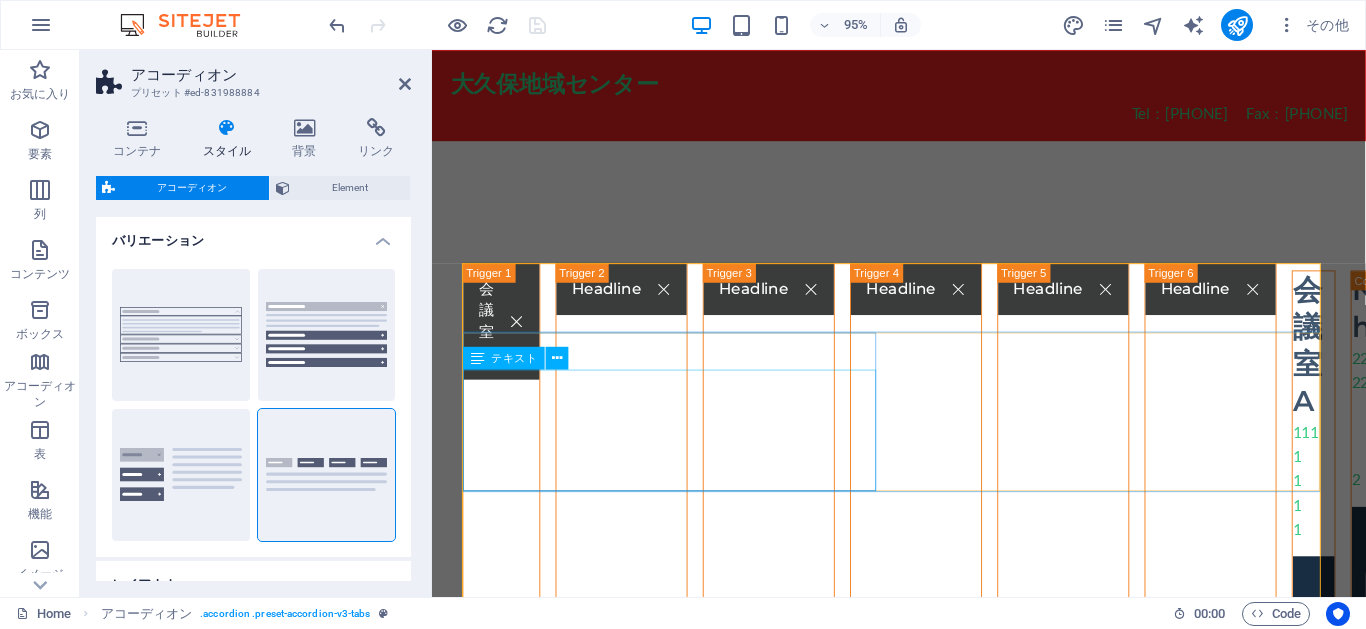 scroll, scrollTop: 0, scrollLeft: 0, axis: both 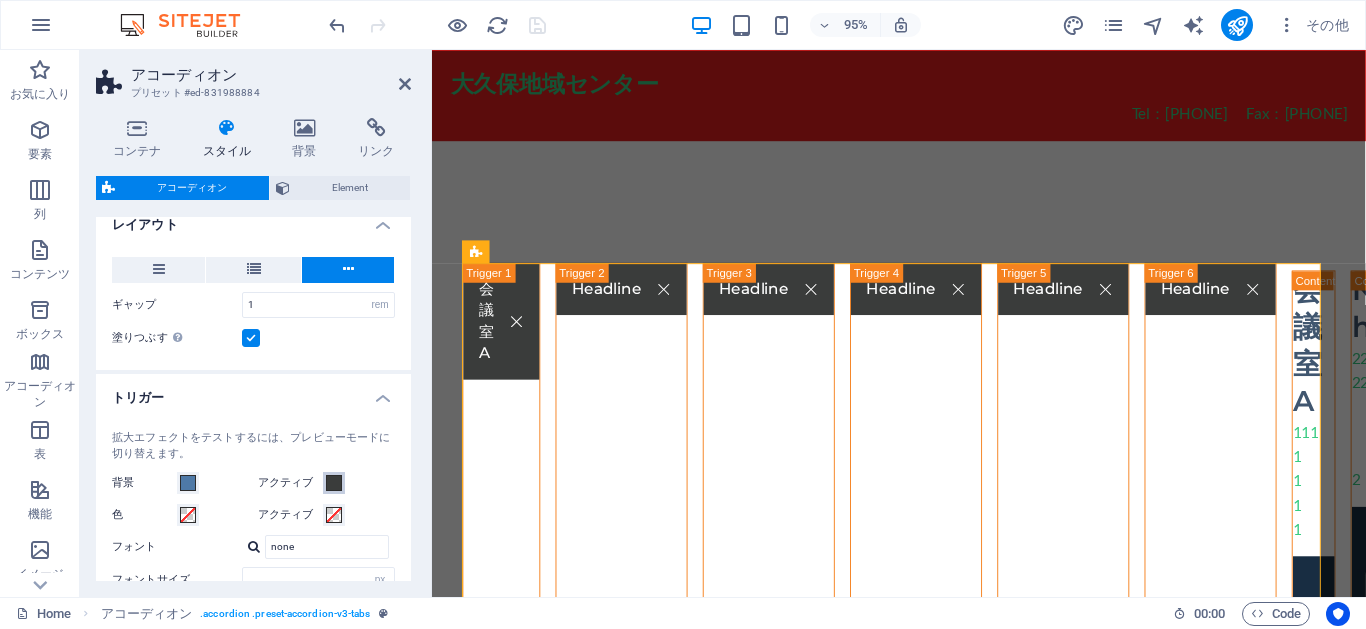 click at bounding box center (334, 483) 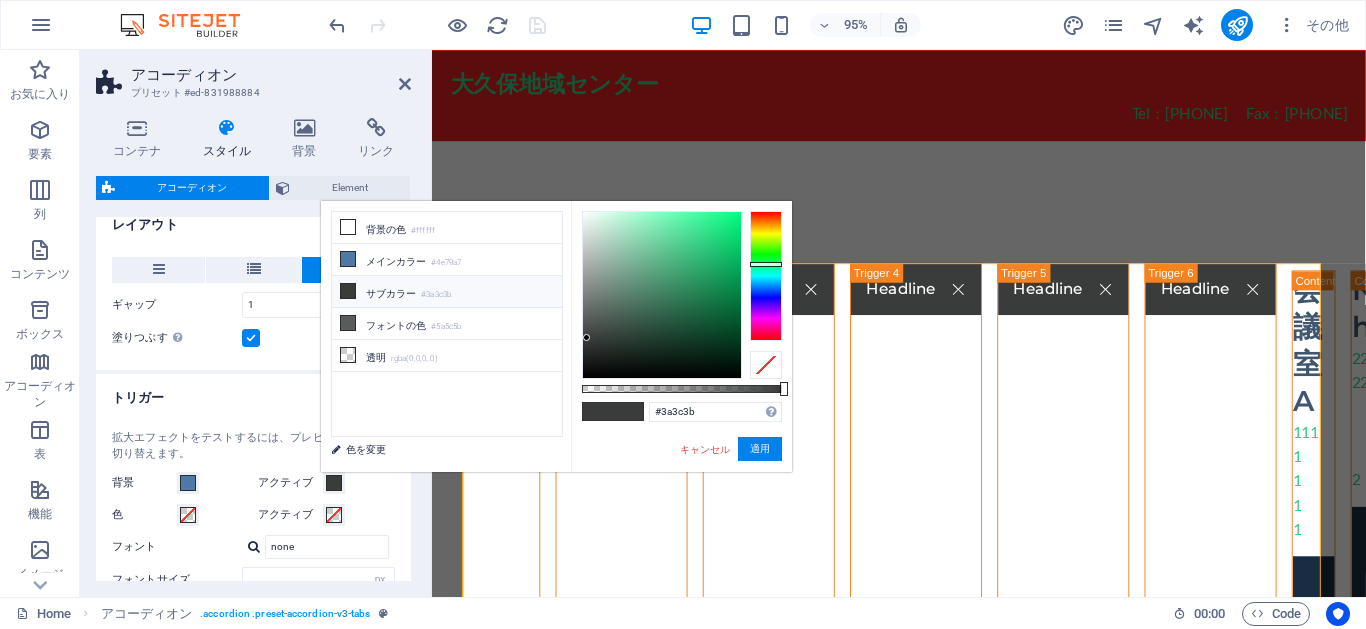 type on "#22c272" 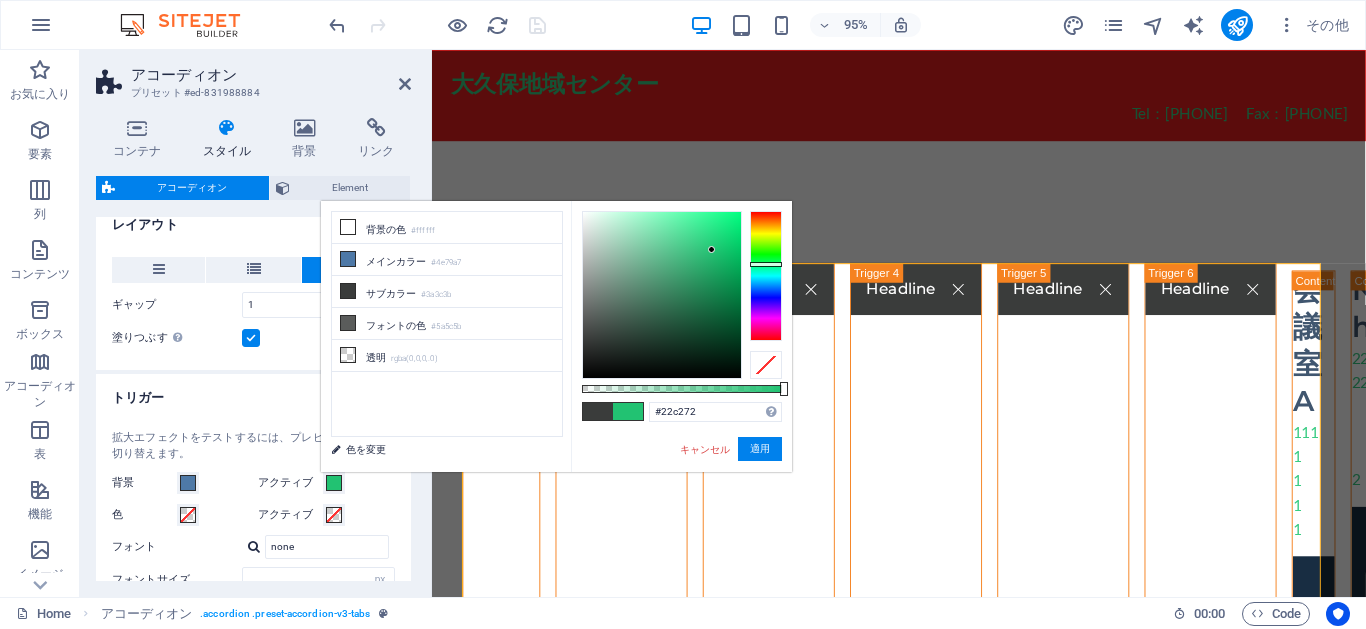 click at bounding box center (662, 295) 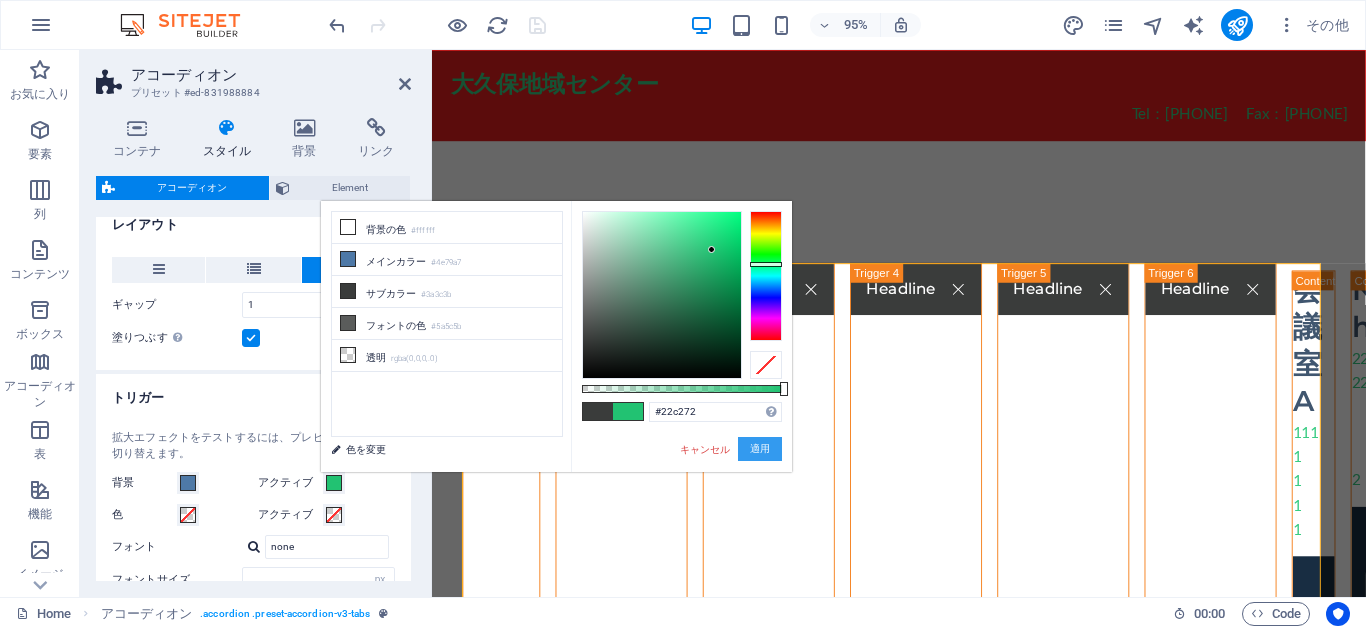 click on "適用" at bounding box center (760, 449) 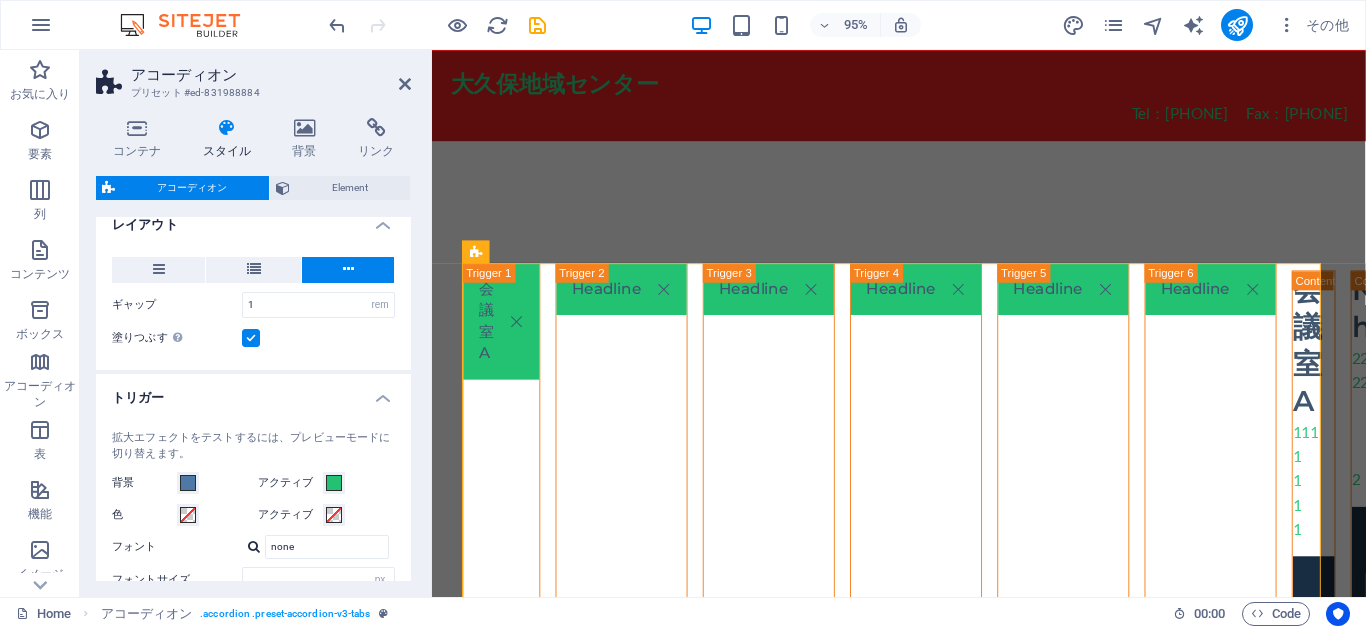 scroll, scrollTop: 540, scrollLeft: 0, axis: vertical 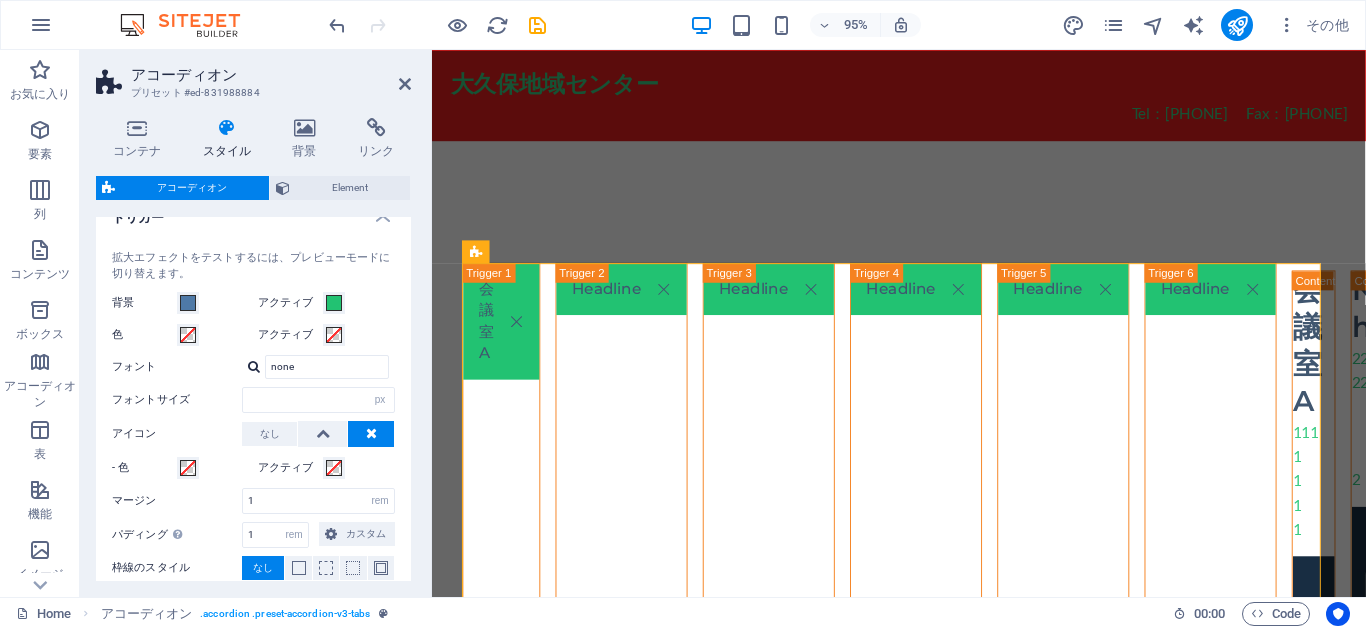 click at bounding box center (254, 366) 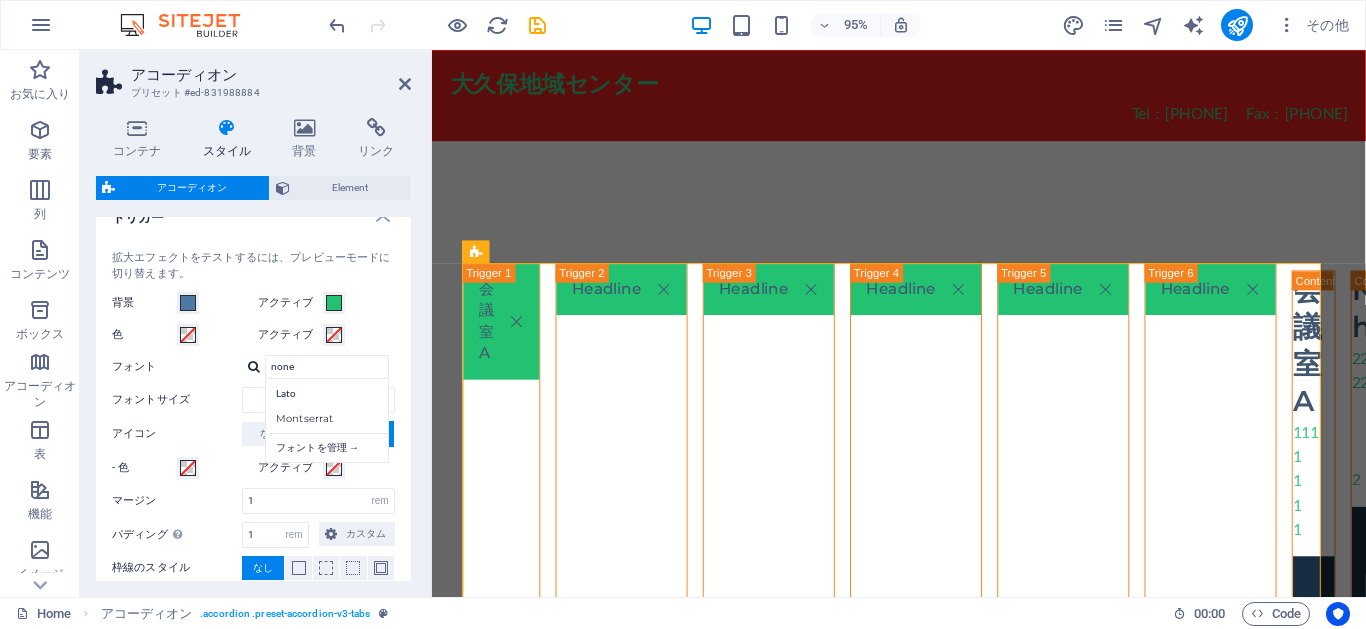 click on "フォント" at bounding box center (177, 367) 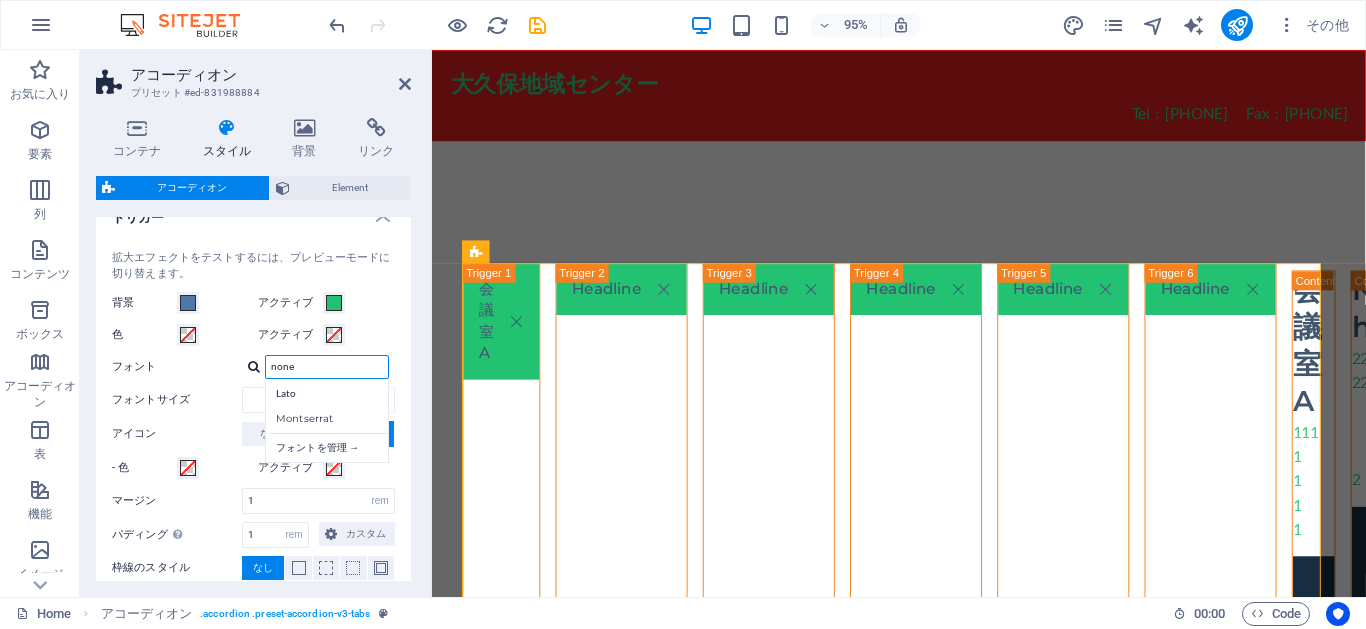 click on "none" at bounding box center (327, 367) 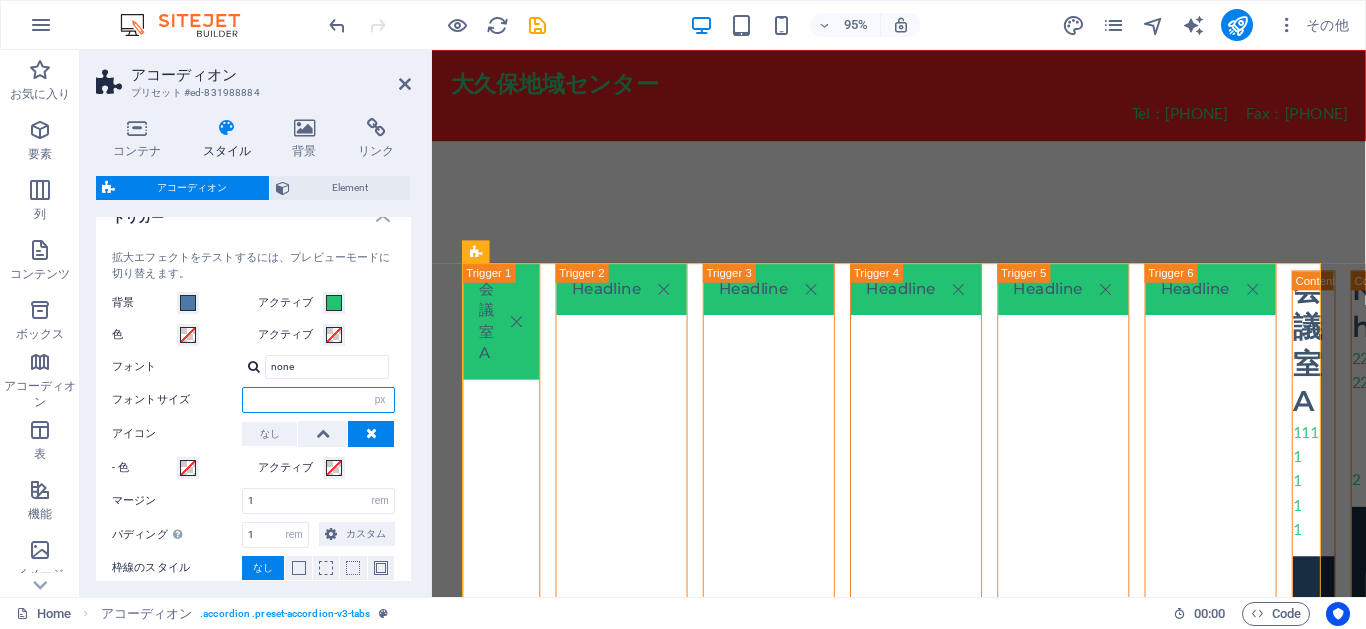 click at bounding box center [318, 400] 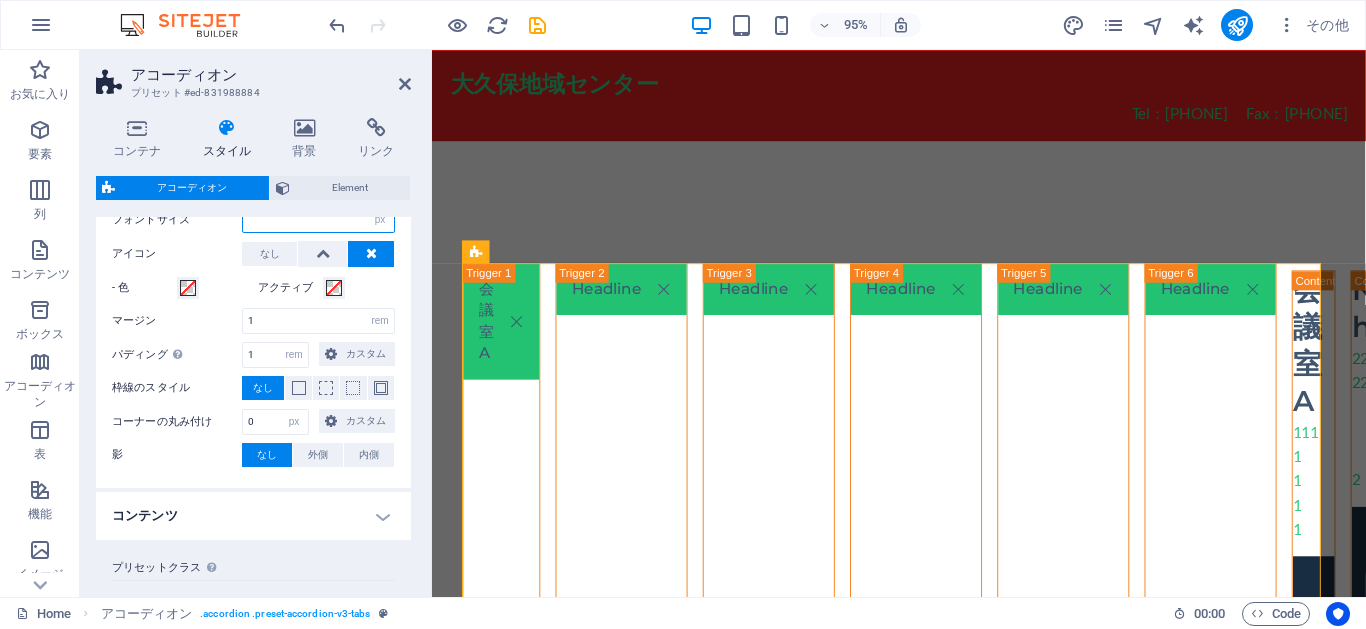 scroll, scrollTop: 540, scrollLeft: 0, axis: vertical 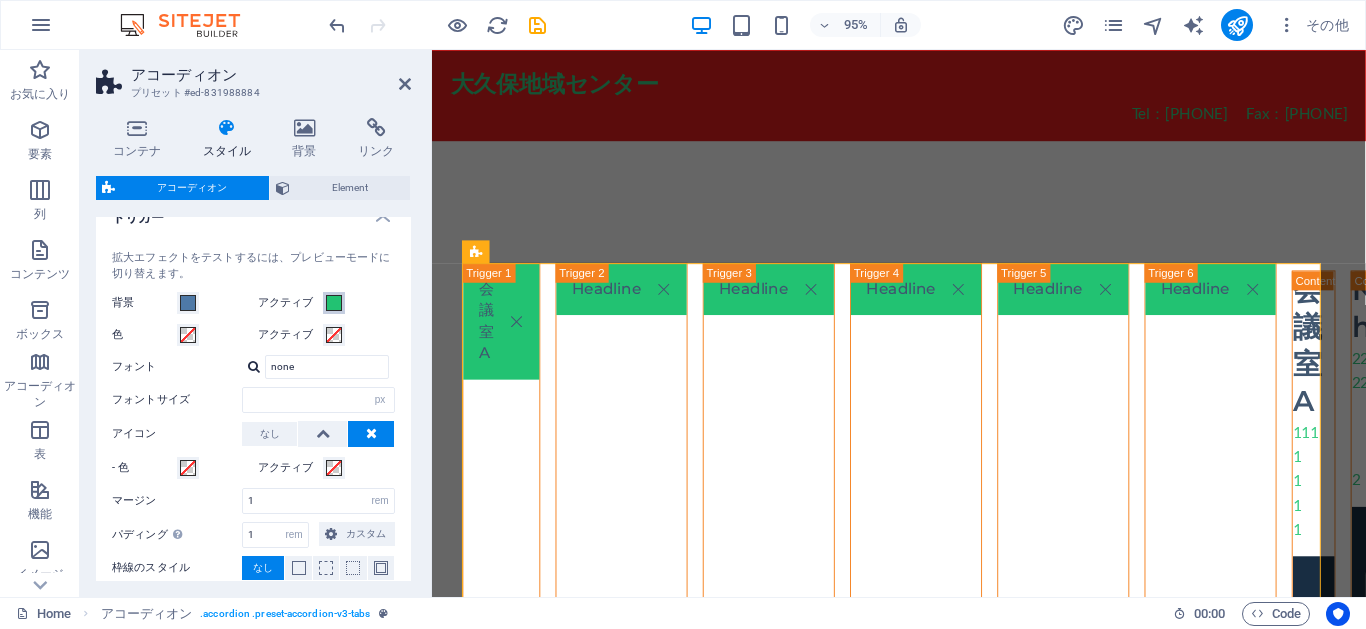 click on "アクティブ" at bounding box center (334, 303) 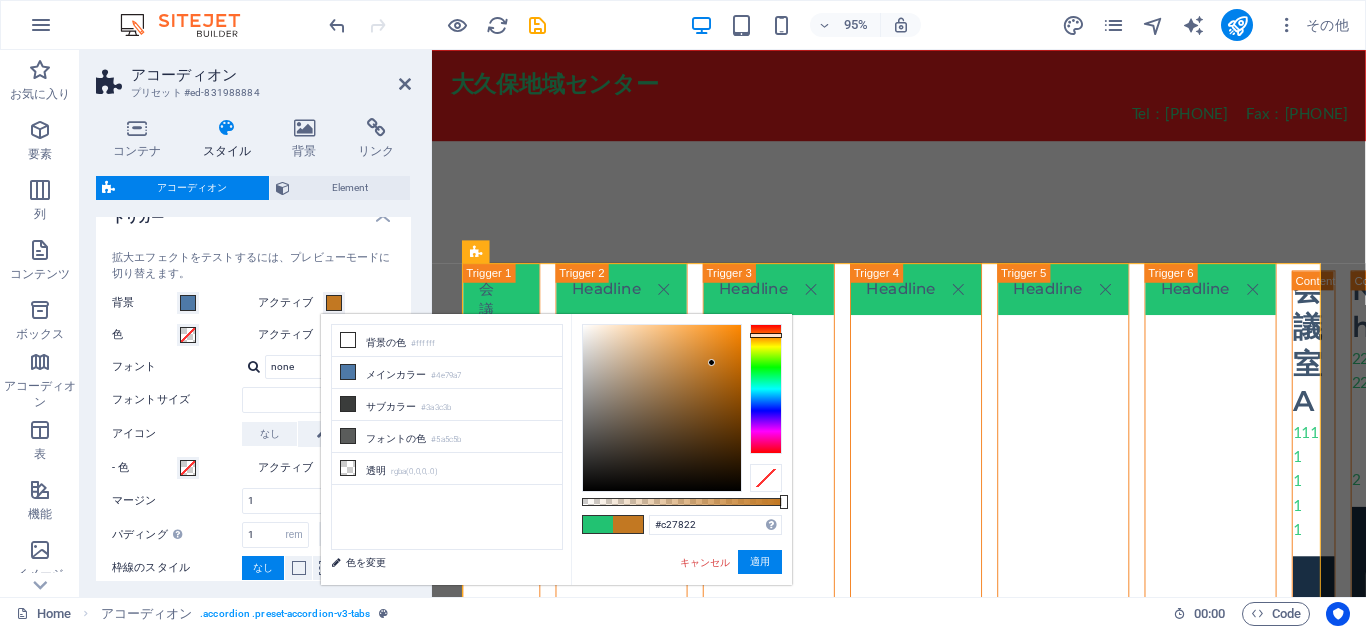 click at bounding box center (766, 389) 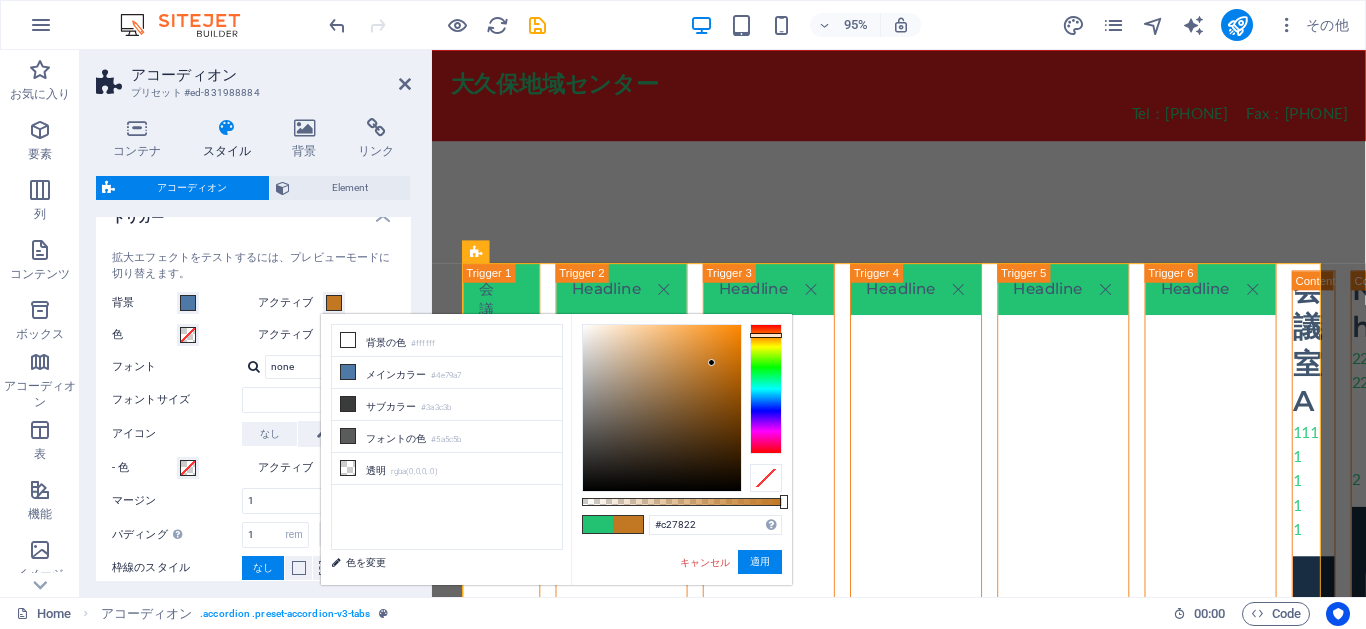 type on "#e48e2b" 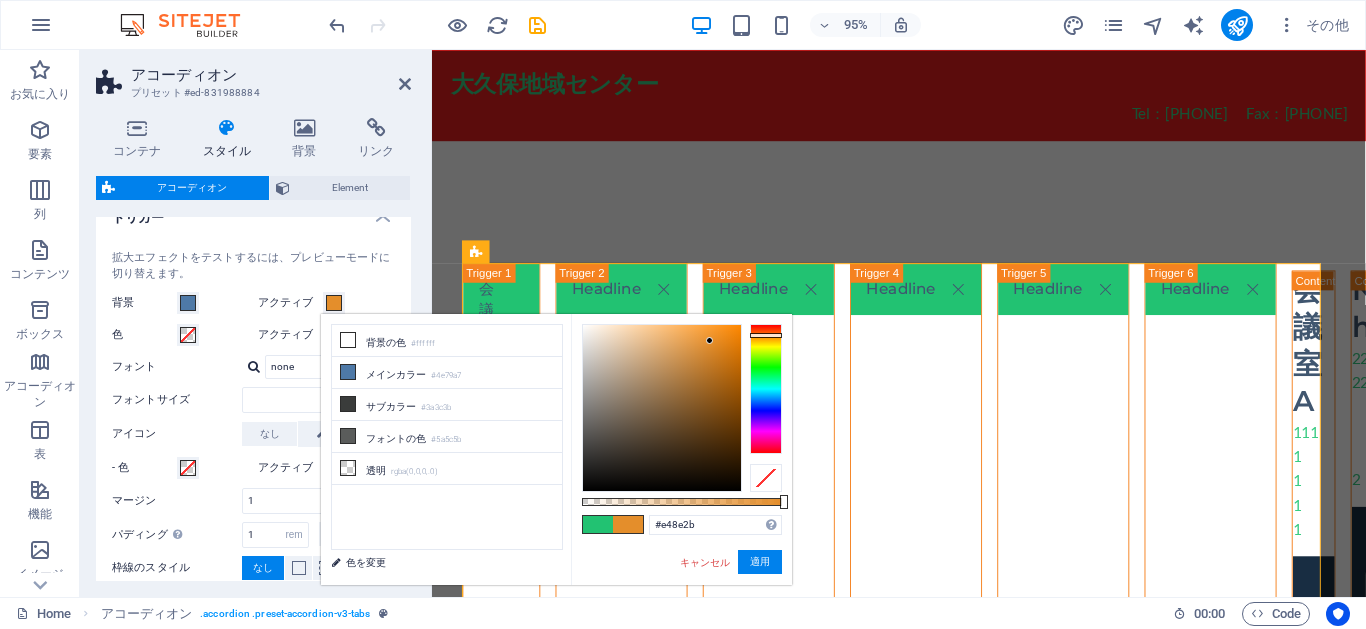 click at bounding box center [662, 408] 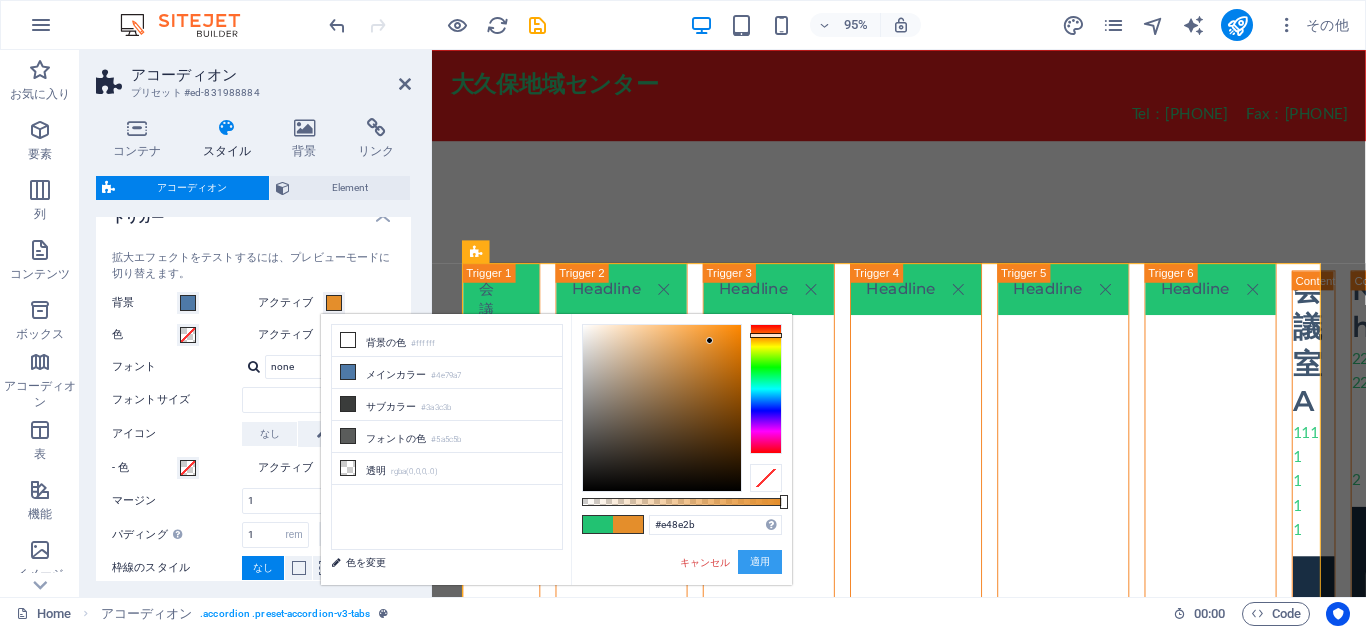 click on "適用" at bounding box center (760, 562) 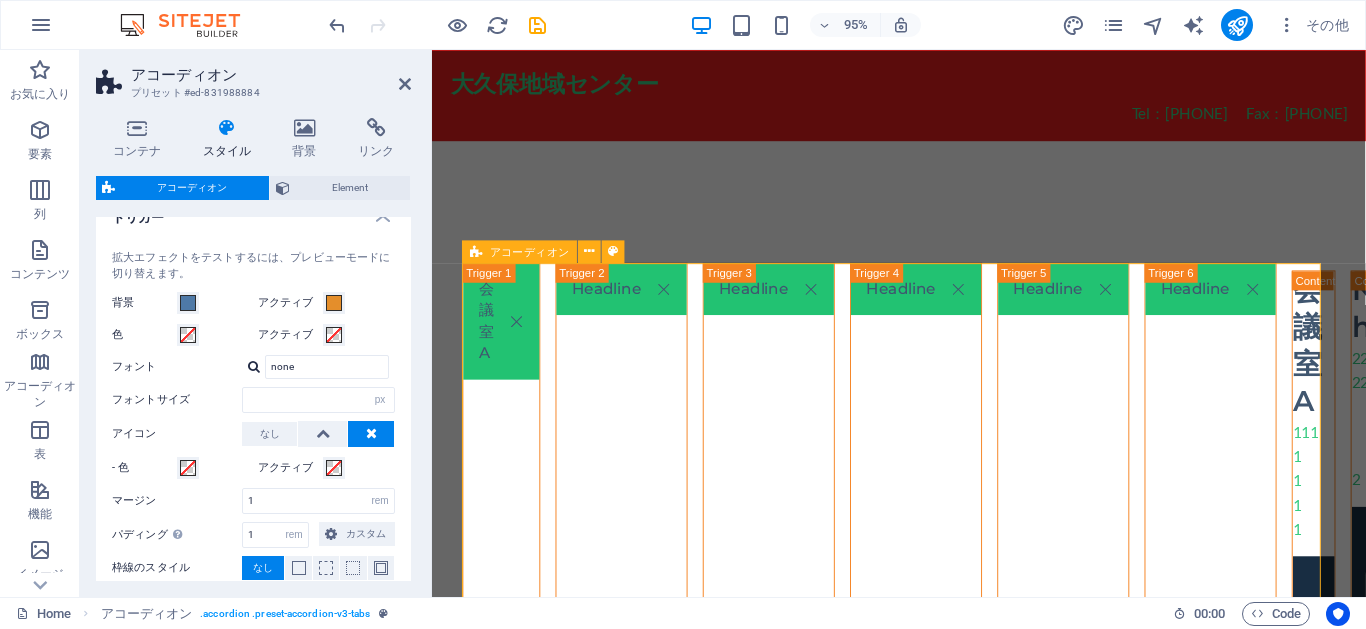 type 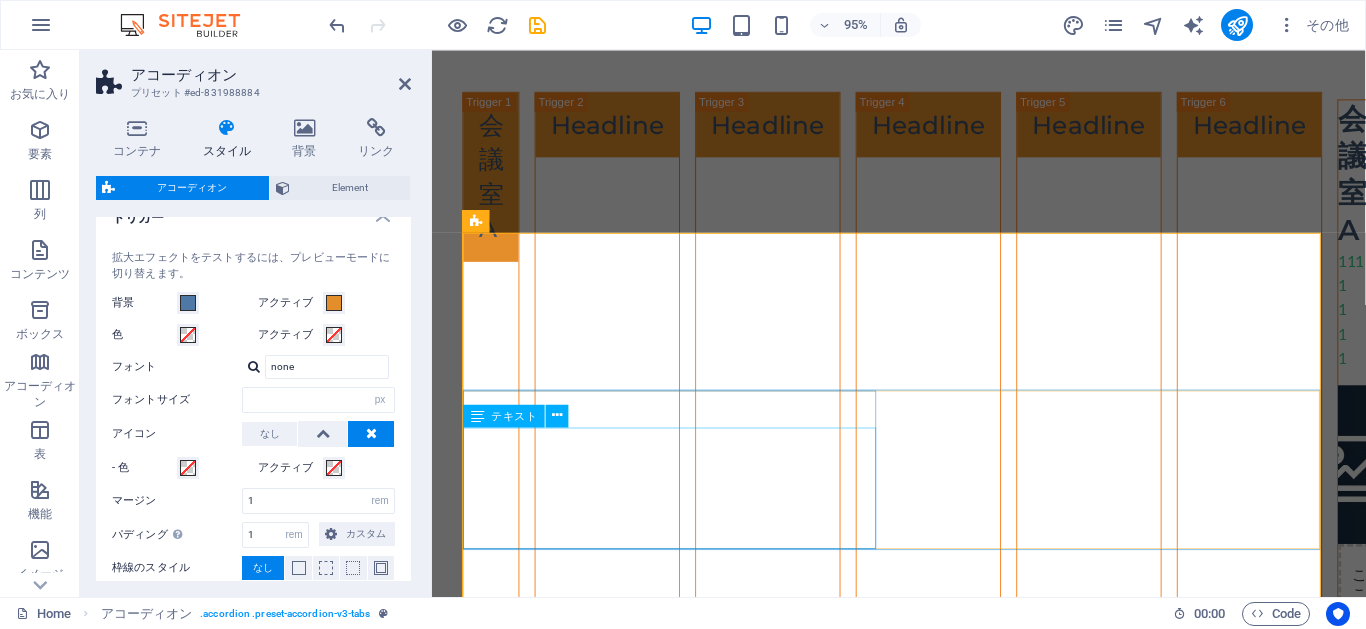 scroll, scrollTop: 0, scrollLeft: 0, axis: both 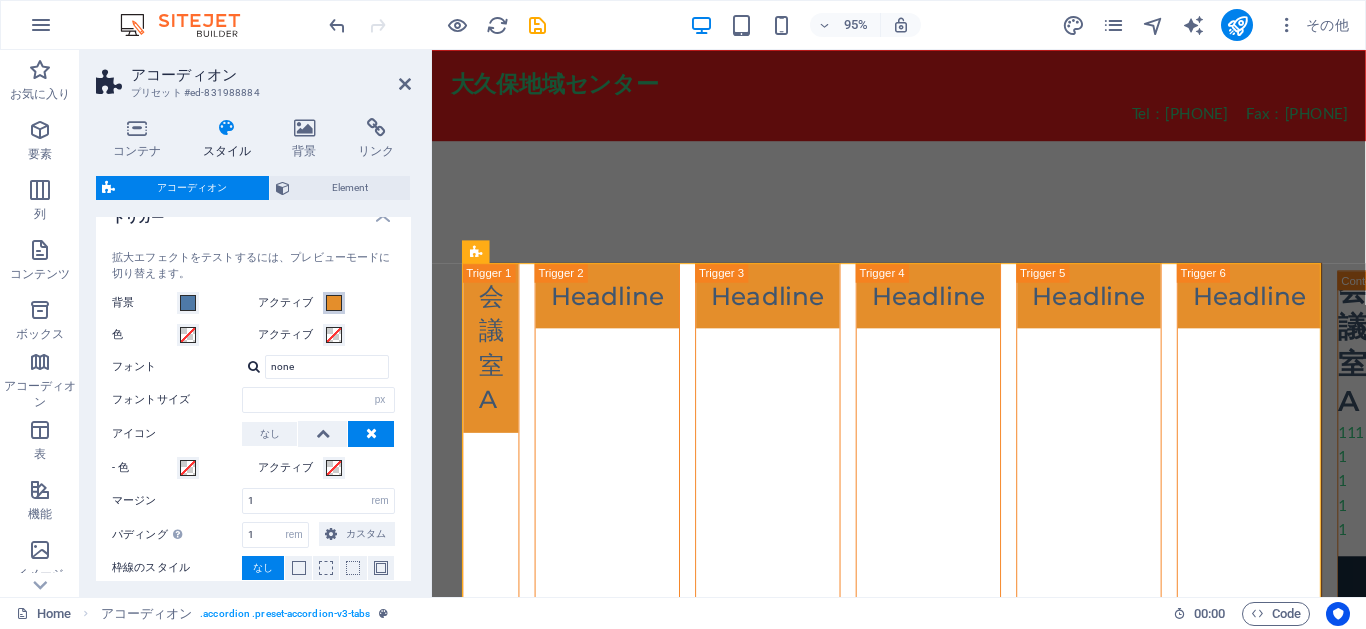 click at bounding box center (334, 303) 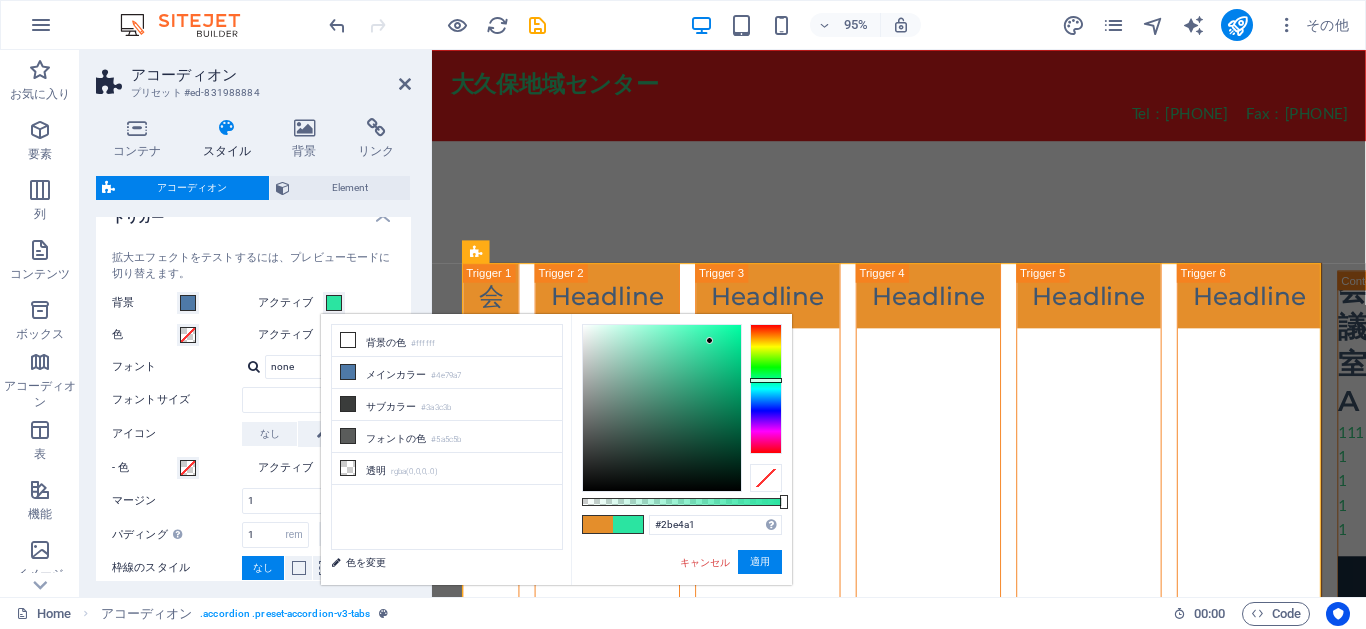 click at bounding box center (766, 389) 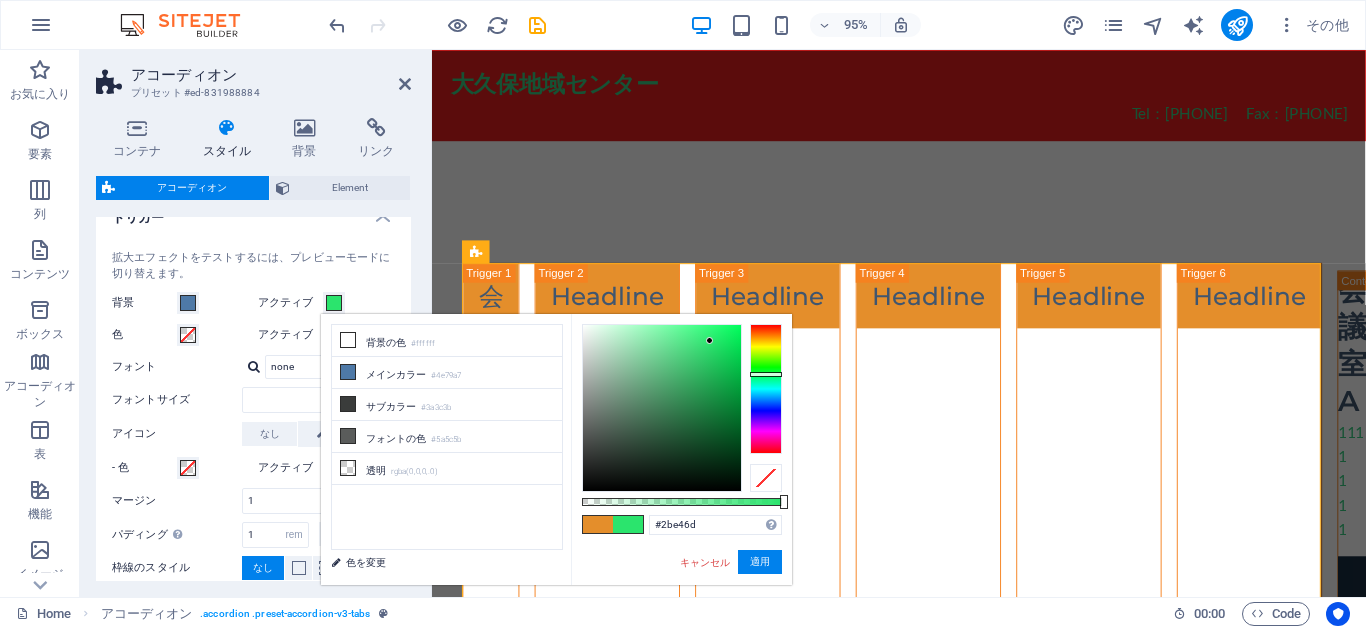 click at bounding box center [766, 389] 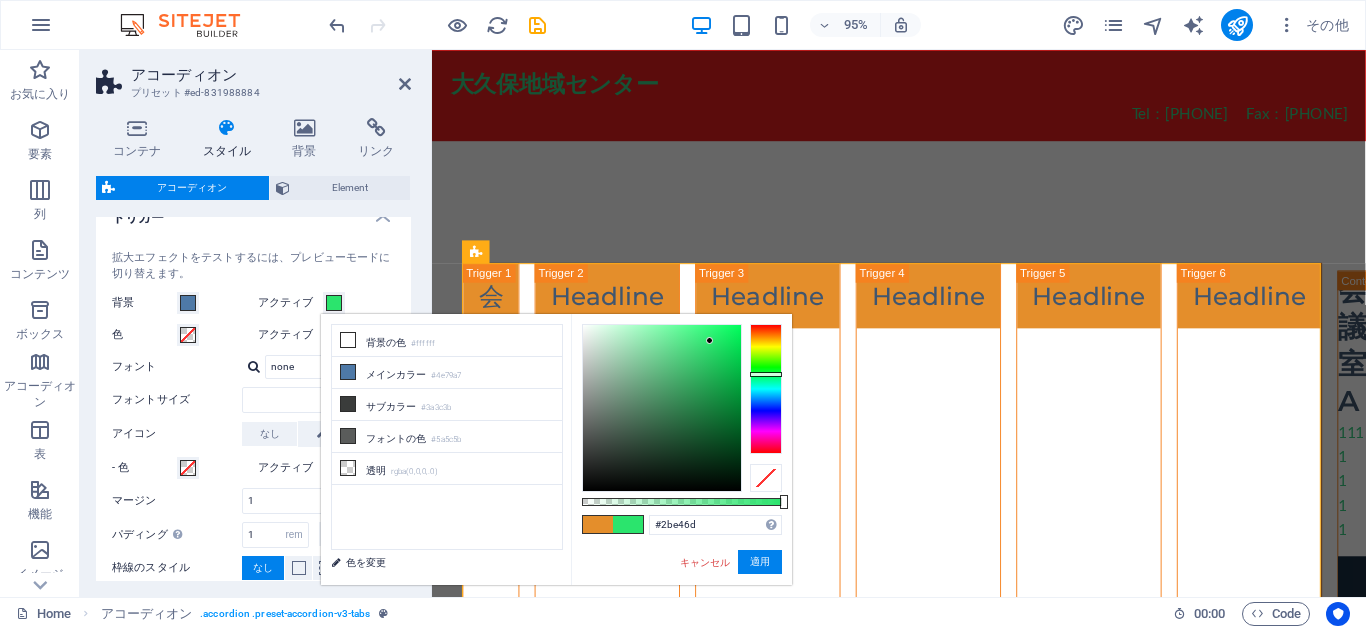 type on "#2de42b" 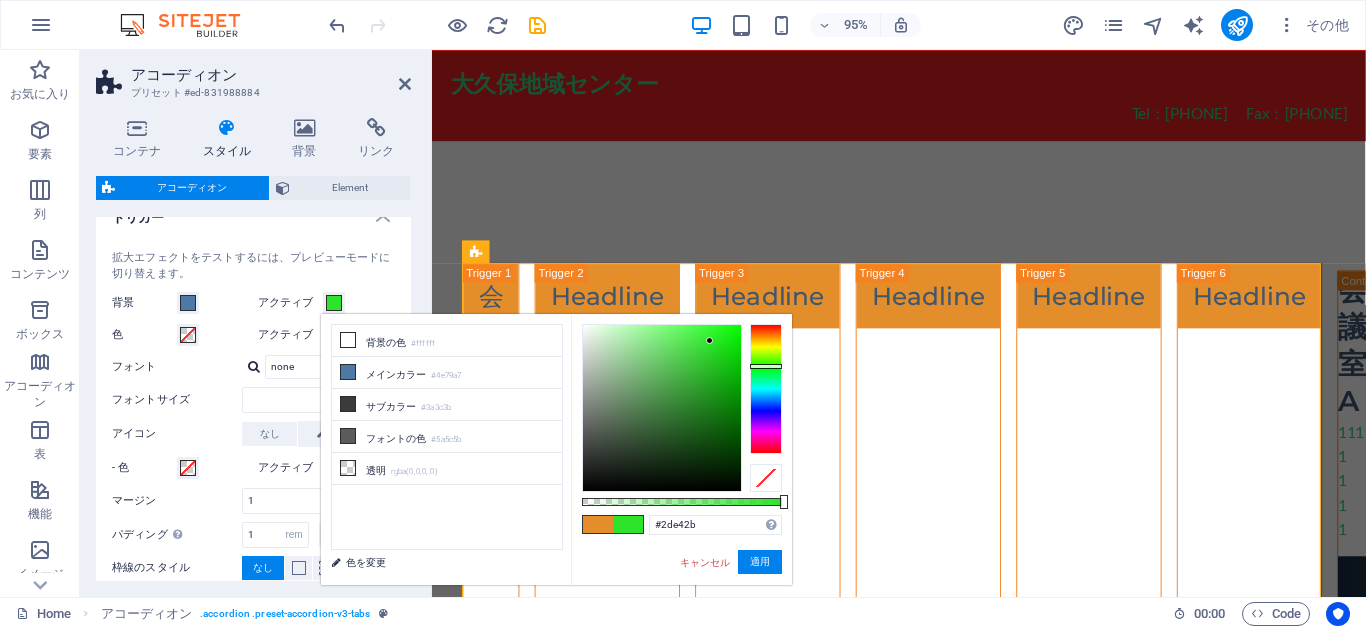 click at bounding box center [766, 389] 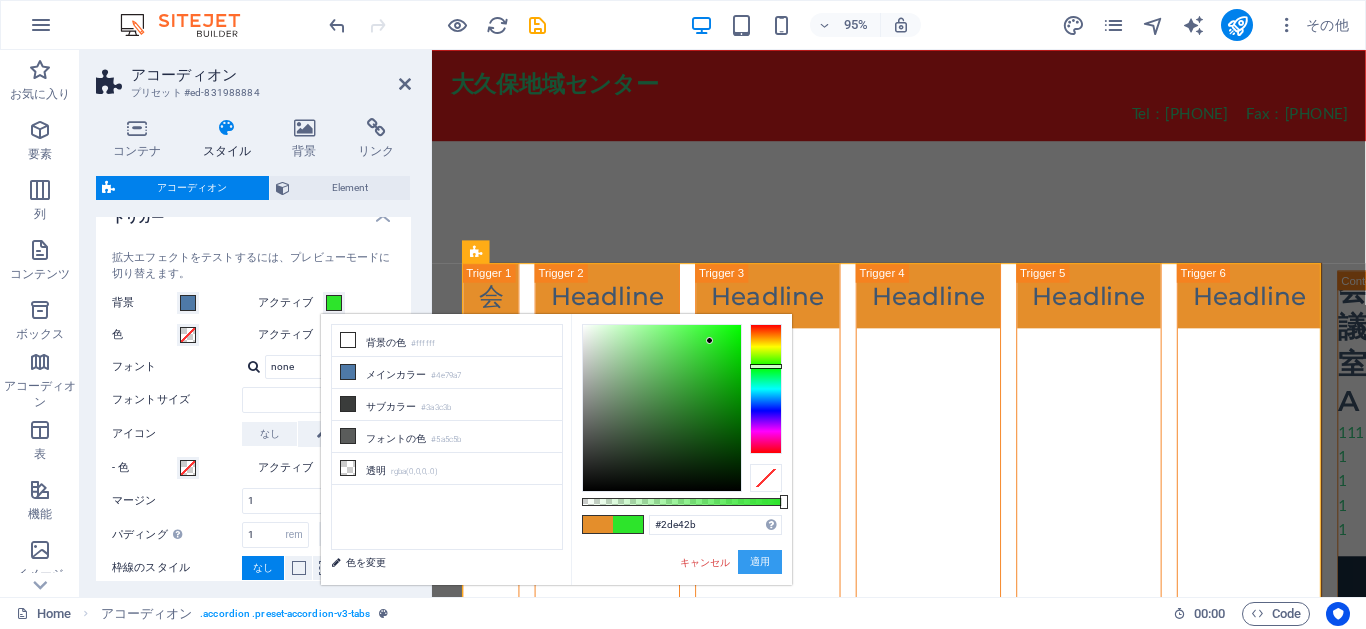 click on "適用" at bounding box center (760, 562) 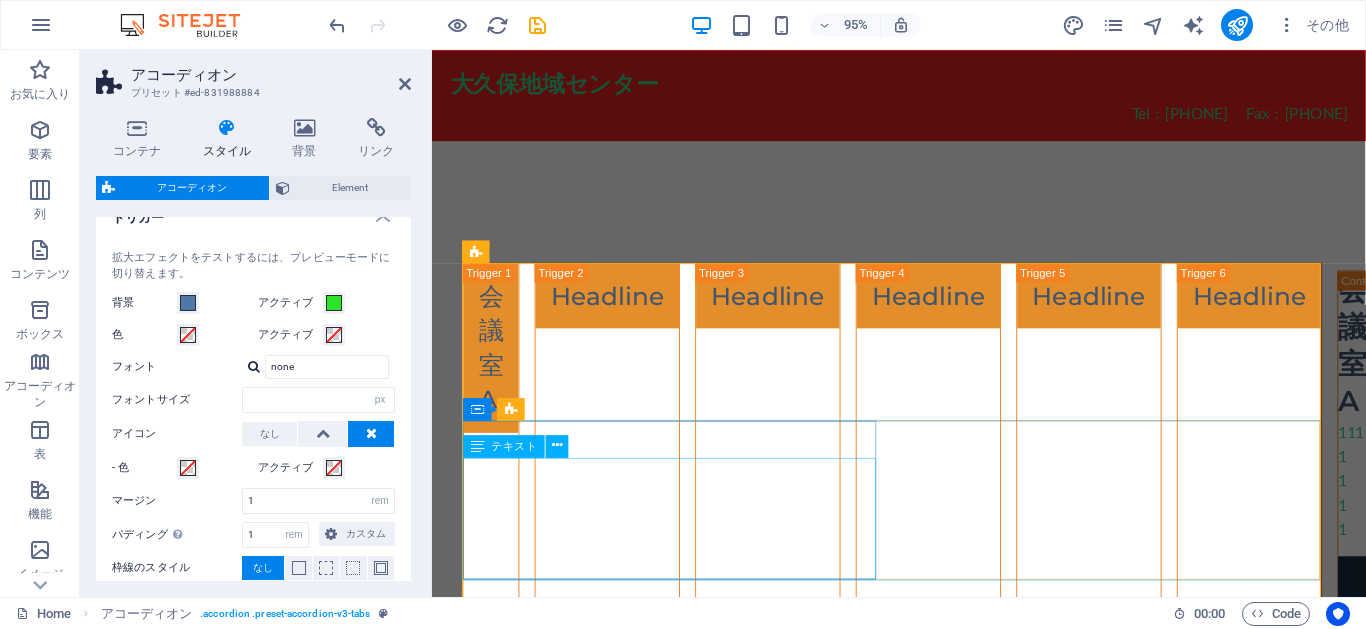 type 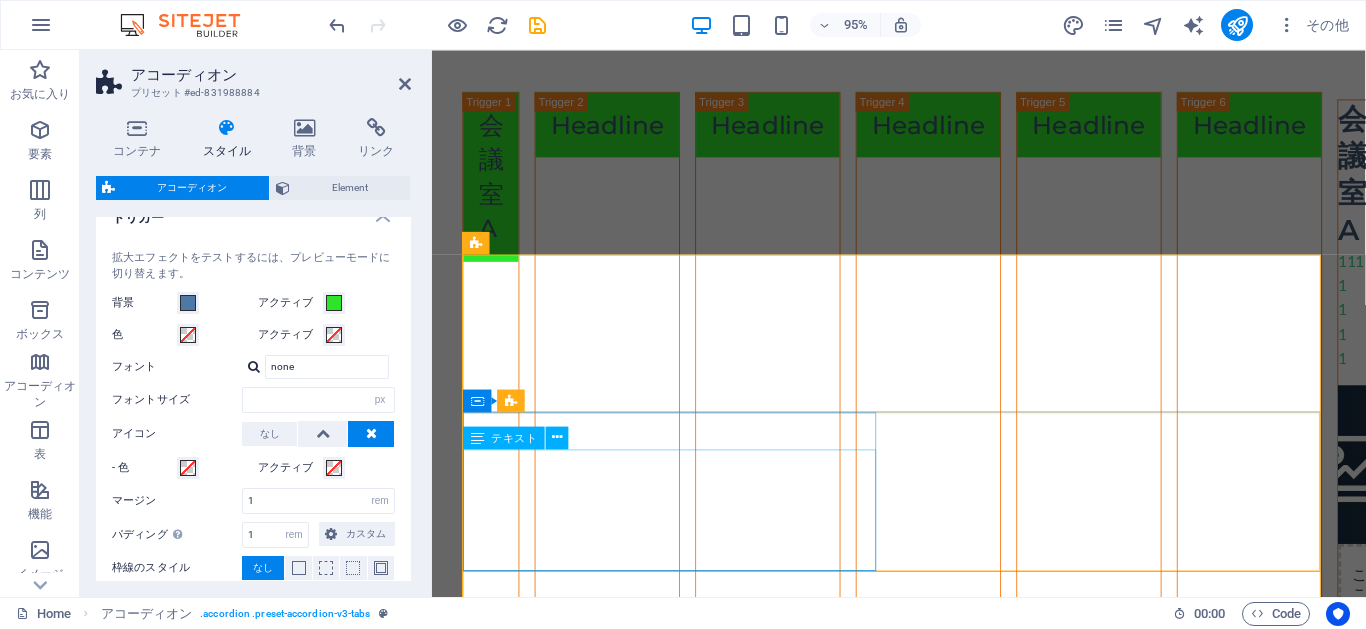 scroll, scrollTop: 0, scrollLeft: 0, axis: both 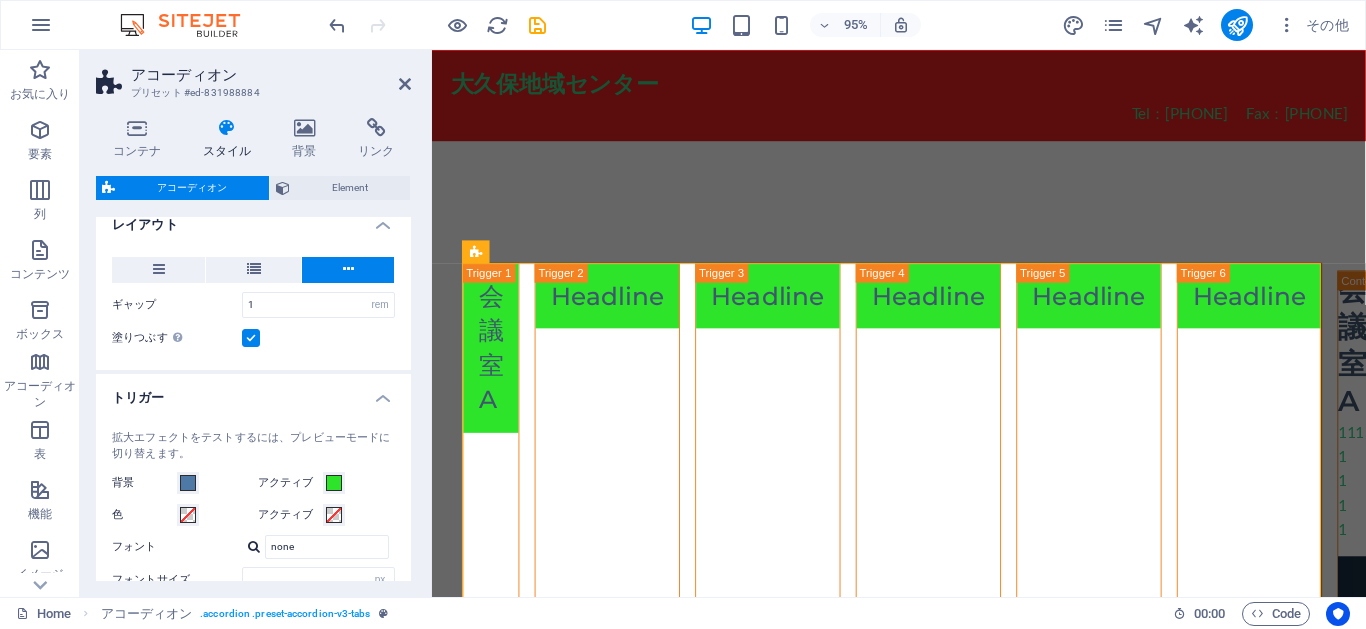click on "レイアウト" at bounding box center (253, 219) 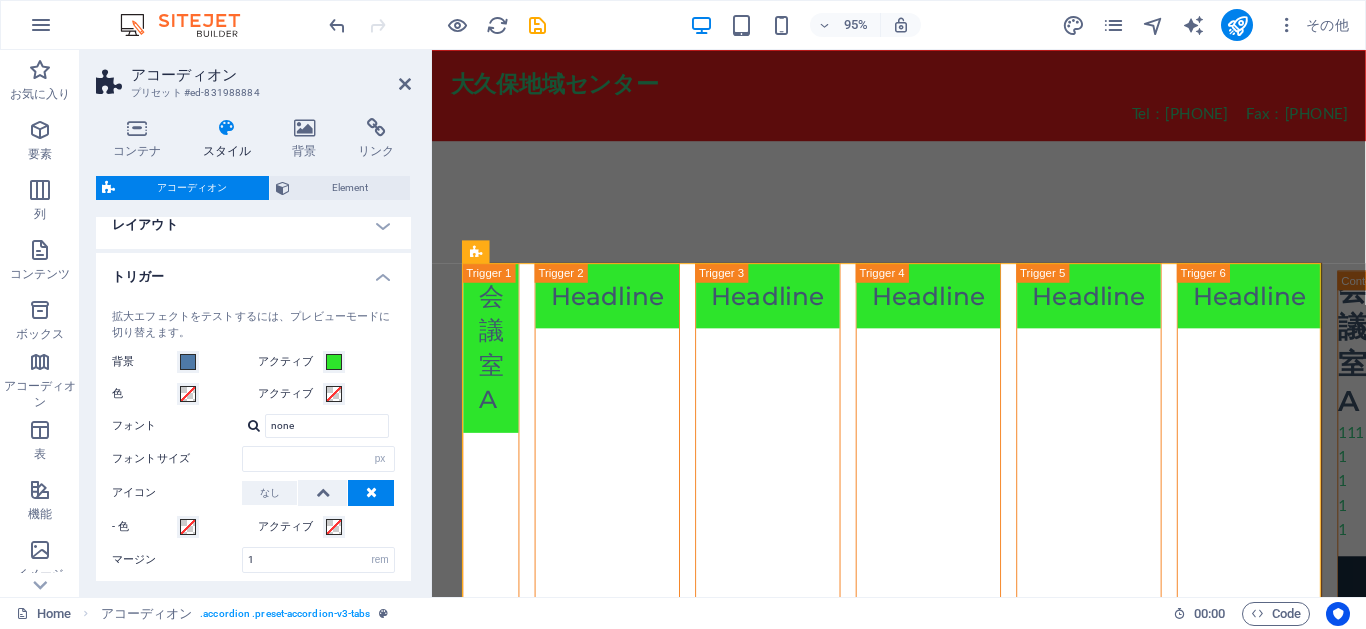 click on "トリガー" at bounding box center [253, 271] 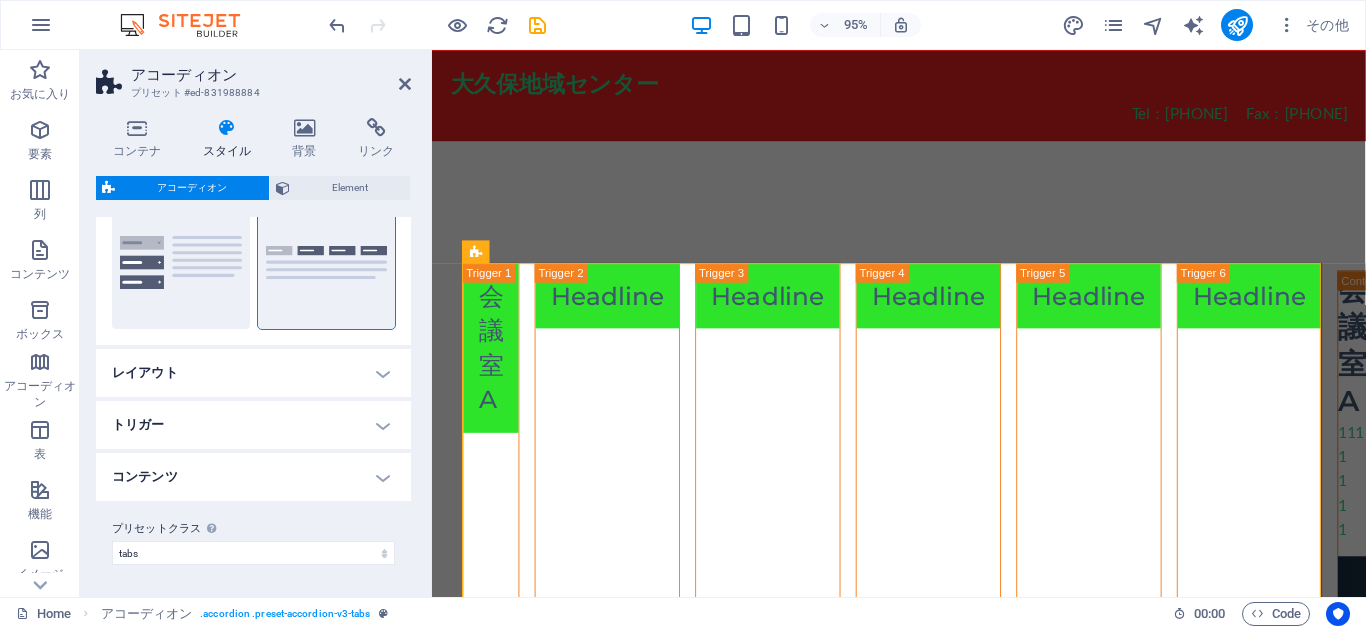 scroll, scrollTop: 212, scrollLeft: 0, axis: vertical 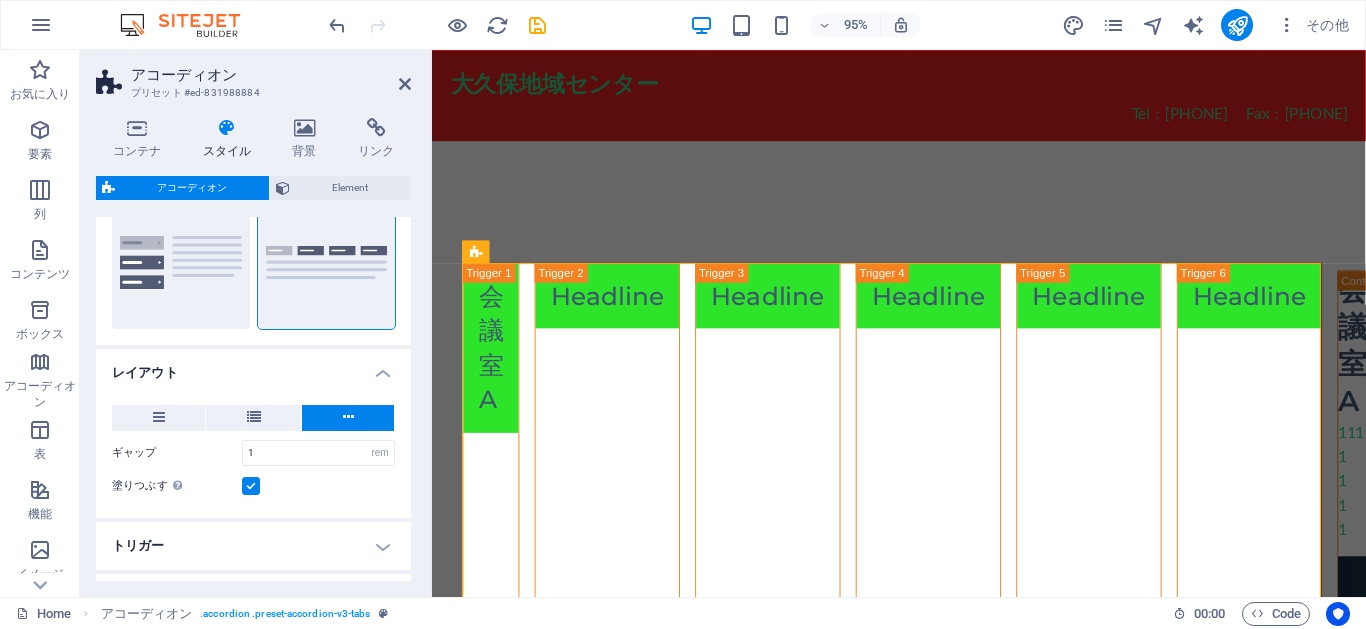 click on "レイアウト" at bounding box center (253, 367) 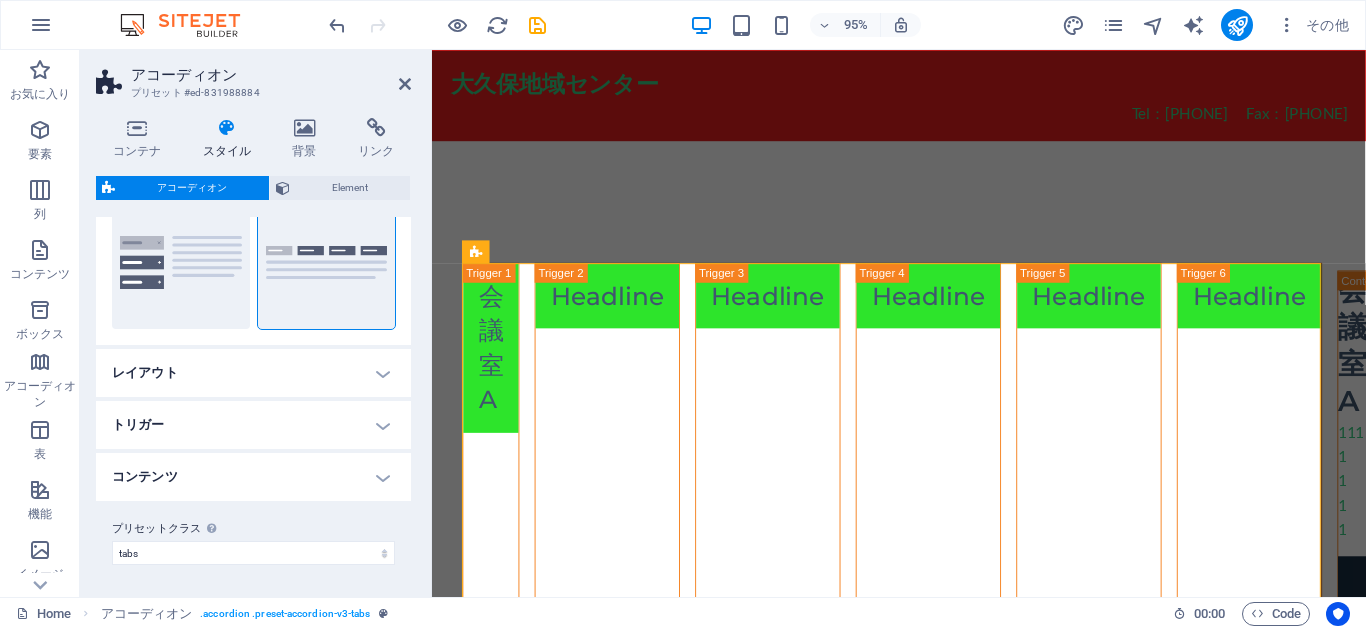 click on "コンテンツ" at bounding box center (253, 477) 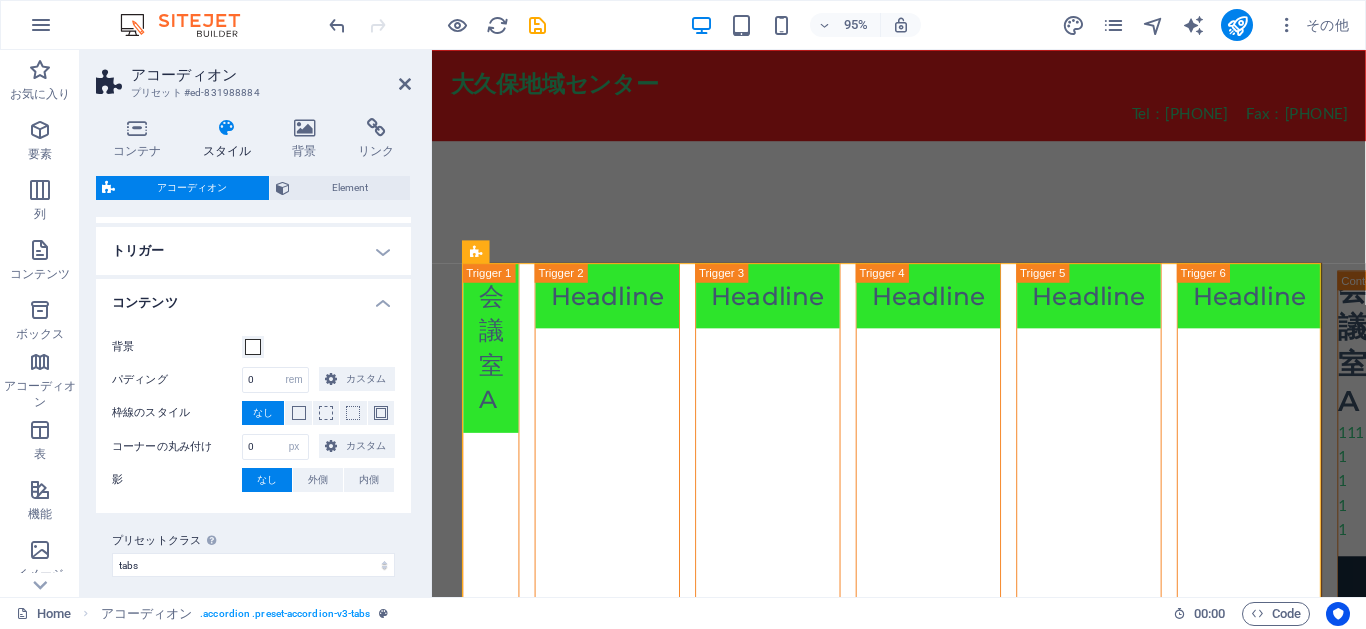 scroll, scrollTop: 392, scrollLeft: 0, axis: vertical 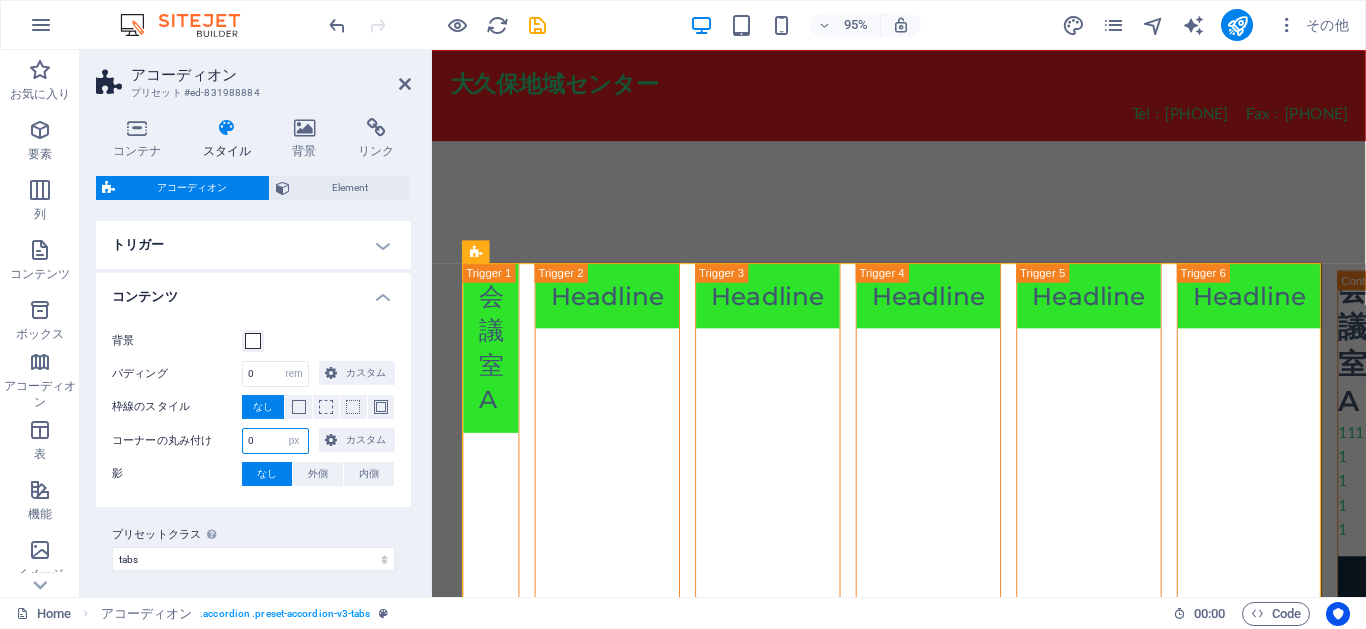 click on "0" at bounding box center (275, 441) 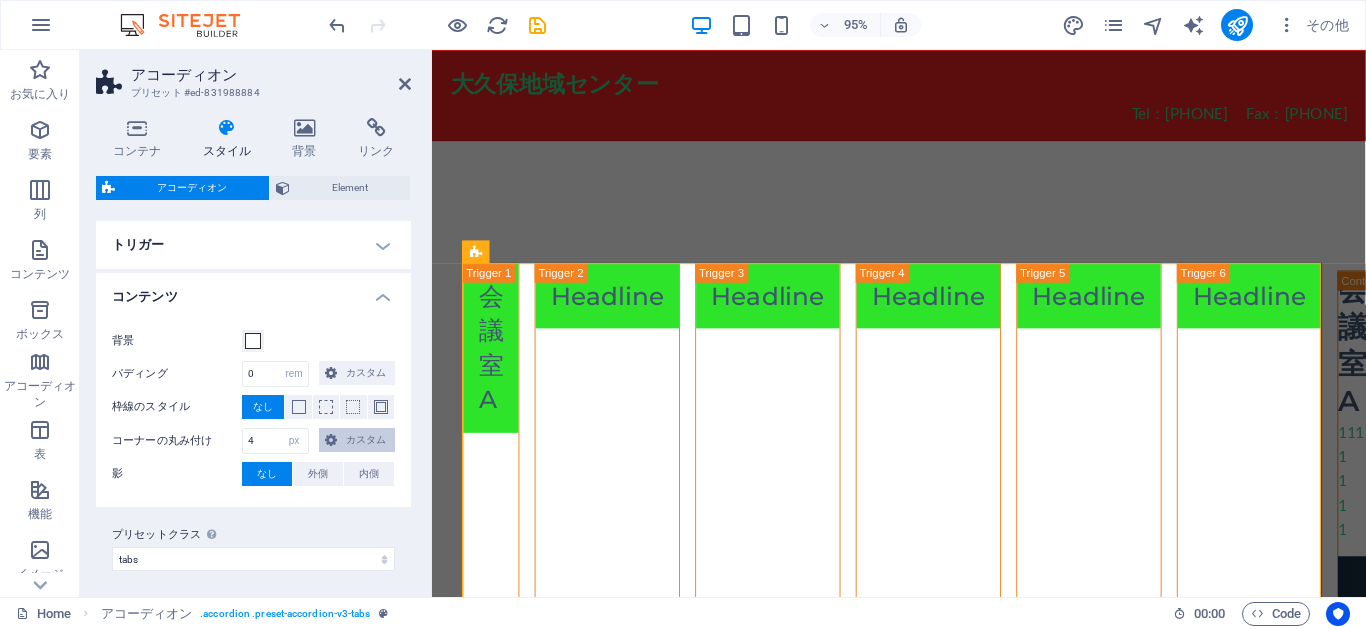 click at bounding box center (331, 440) 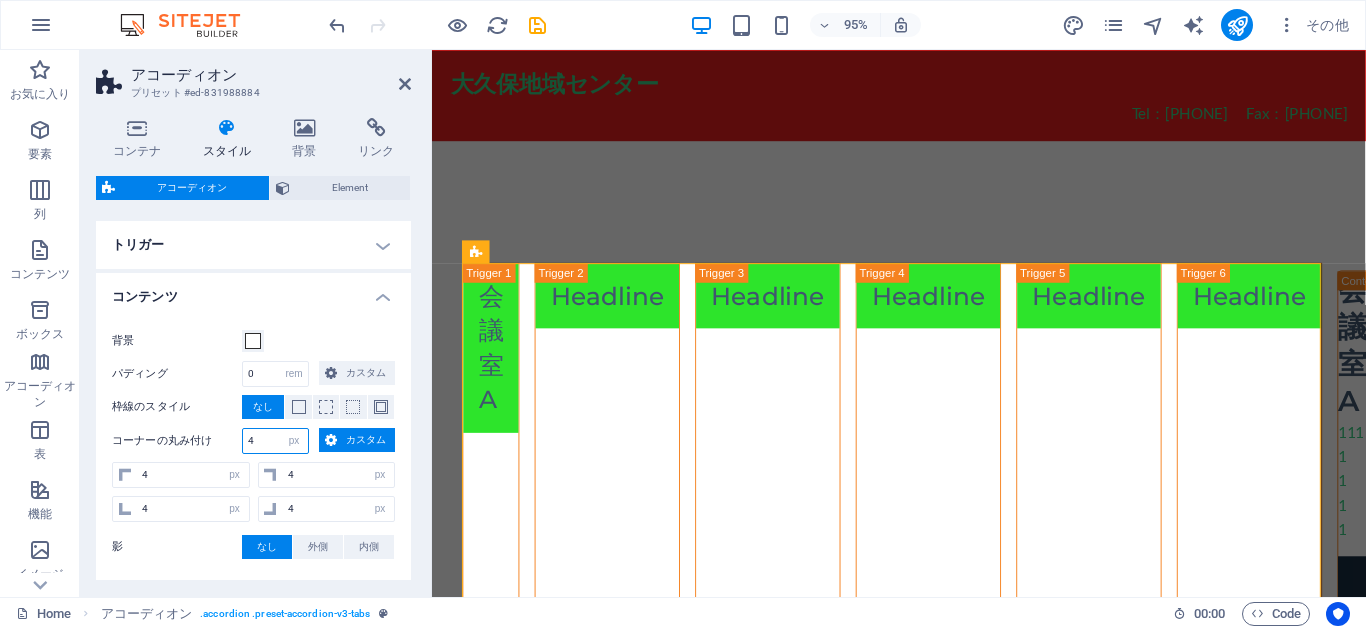 drag, startPoint x: 272, startPoint y: 448, endPoint x: 247, endPoint y: 447, distance: 25.019993 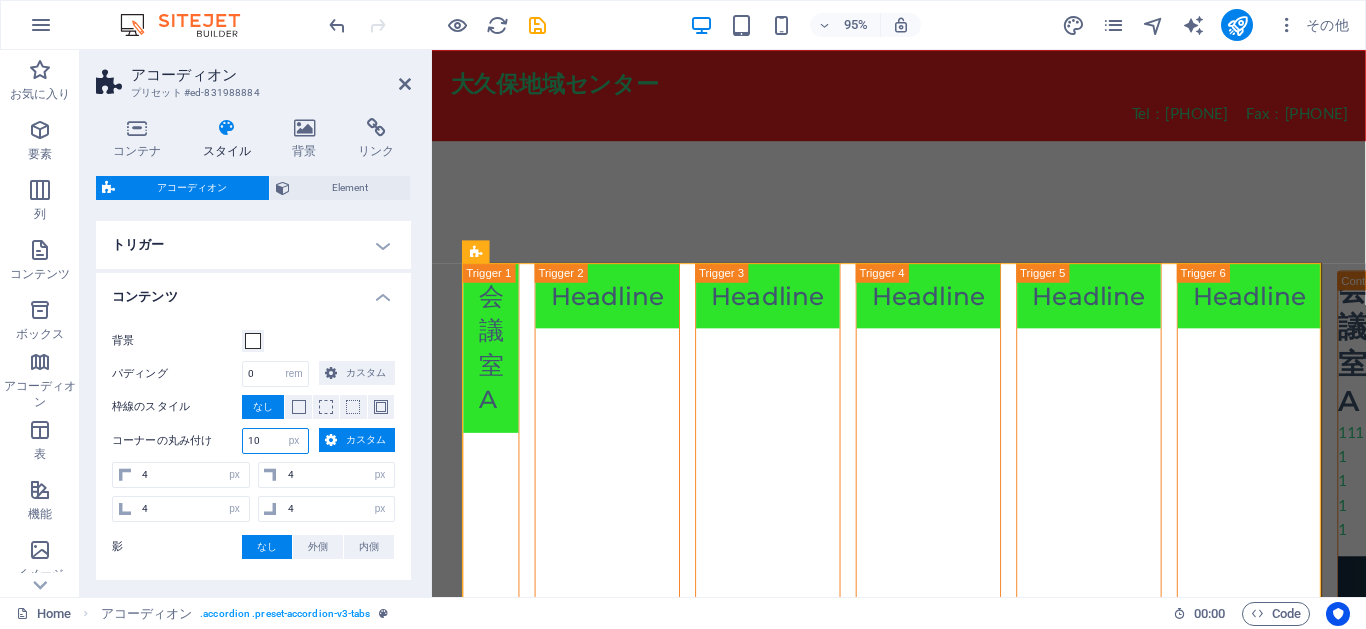 type on "10" 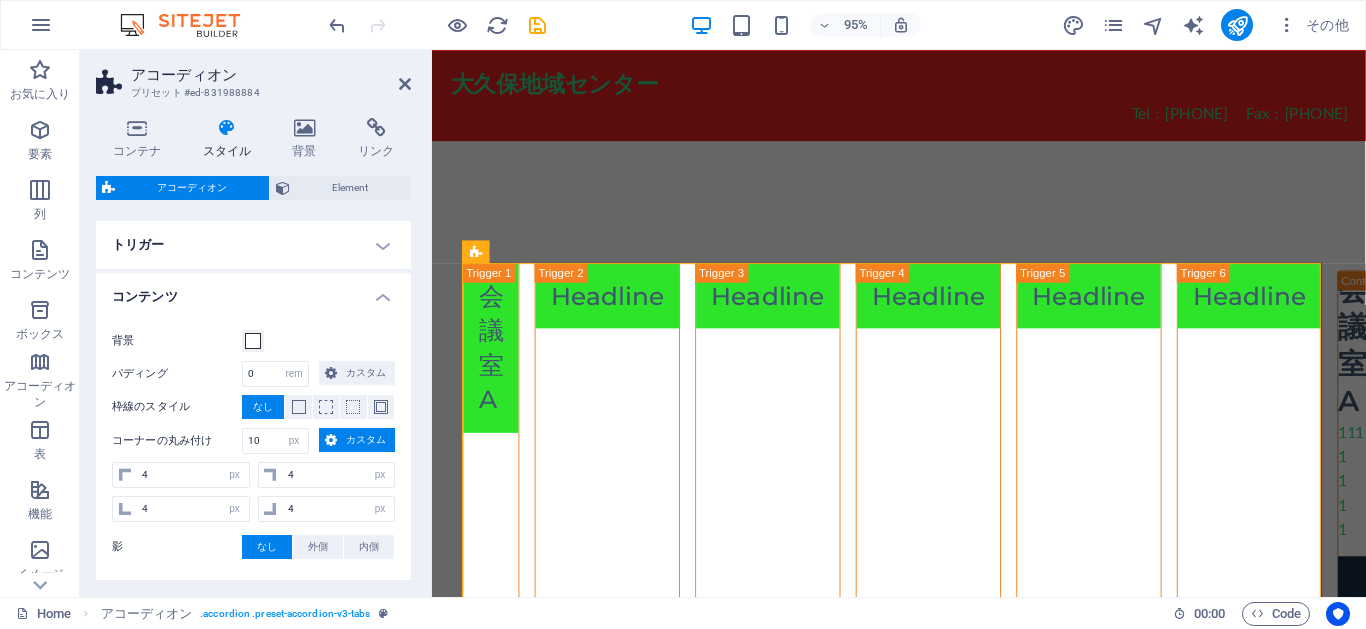 click on "カスタム" at bounding box center (366, 440) 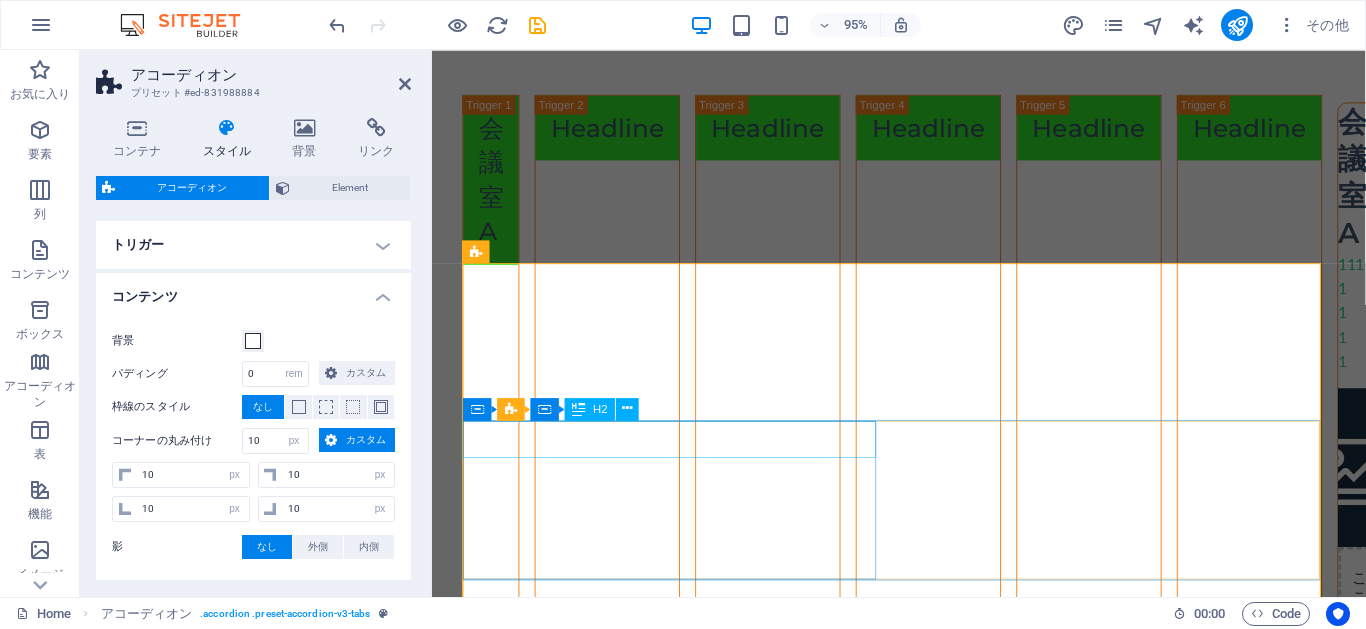 scroll, scrollTop: 0, scrollLeft: 0, axis: both 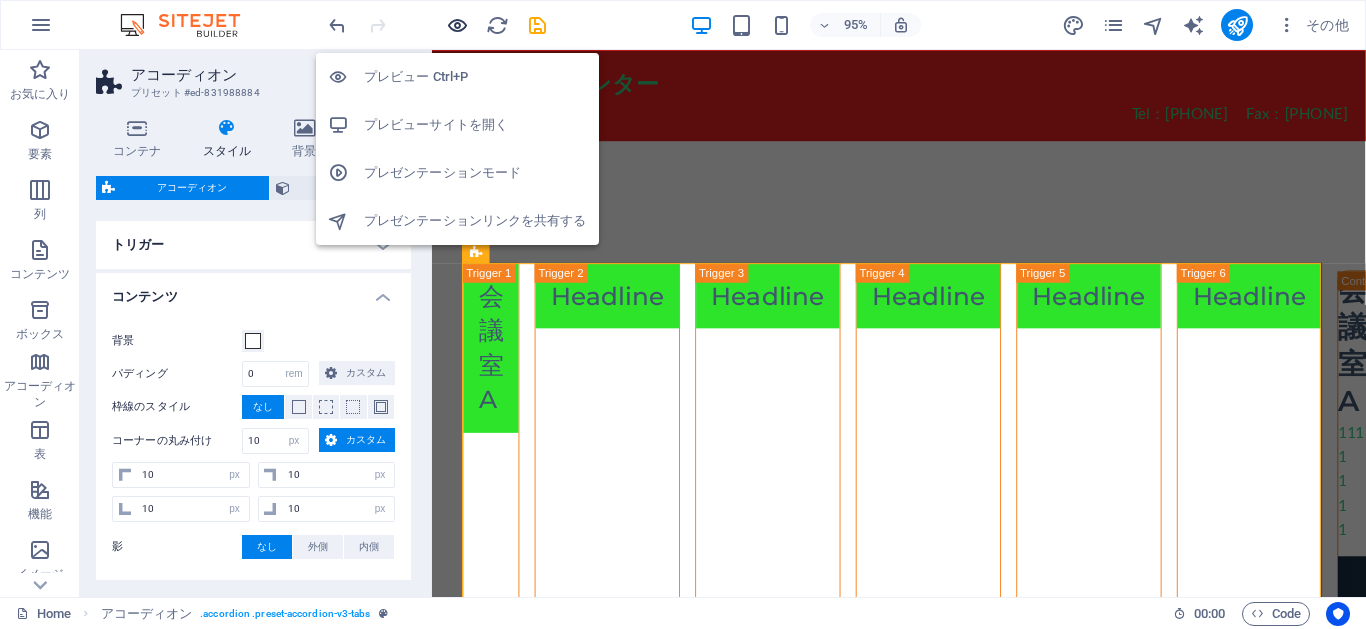 click at bounding box center (457, 25) 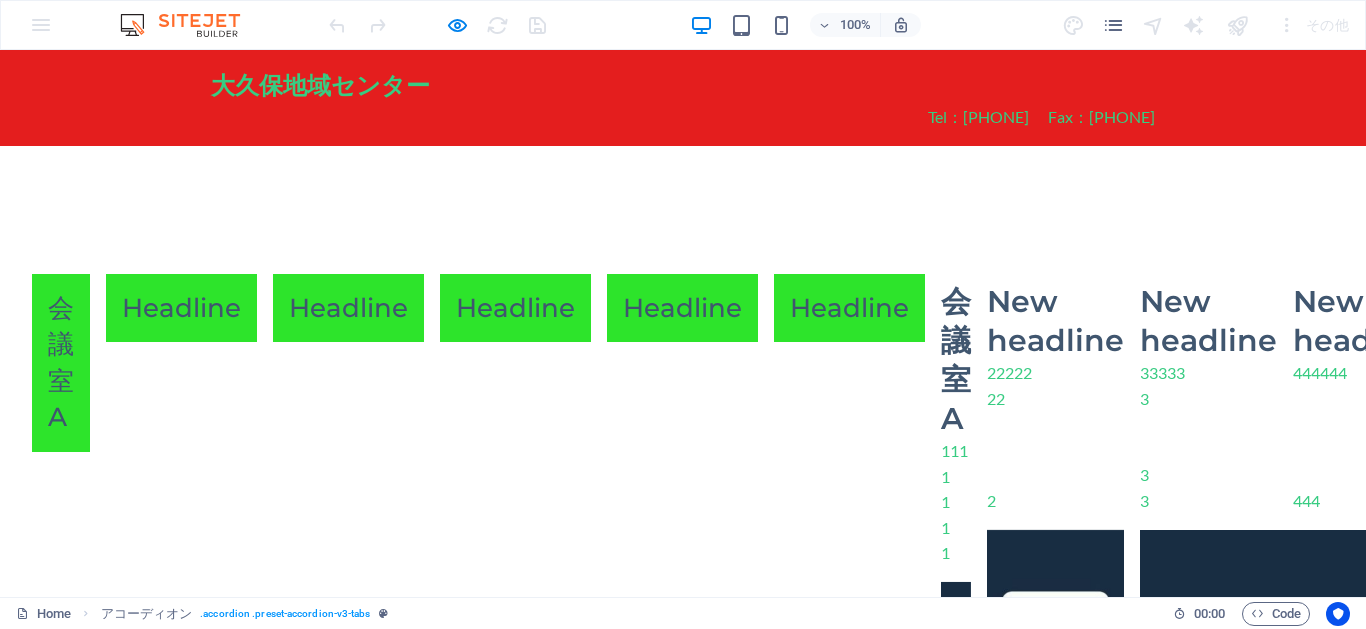 click on "会議室A" at bounding box center [61, 363] 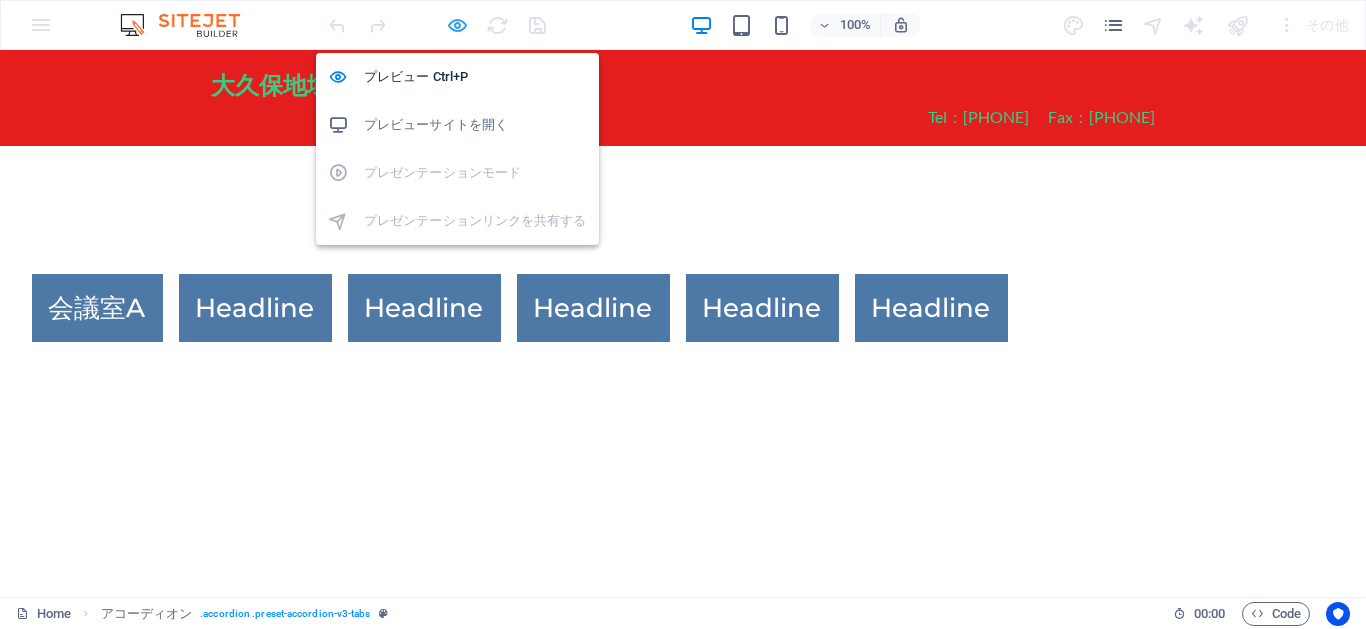 click at bounding box center (457, 25) 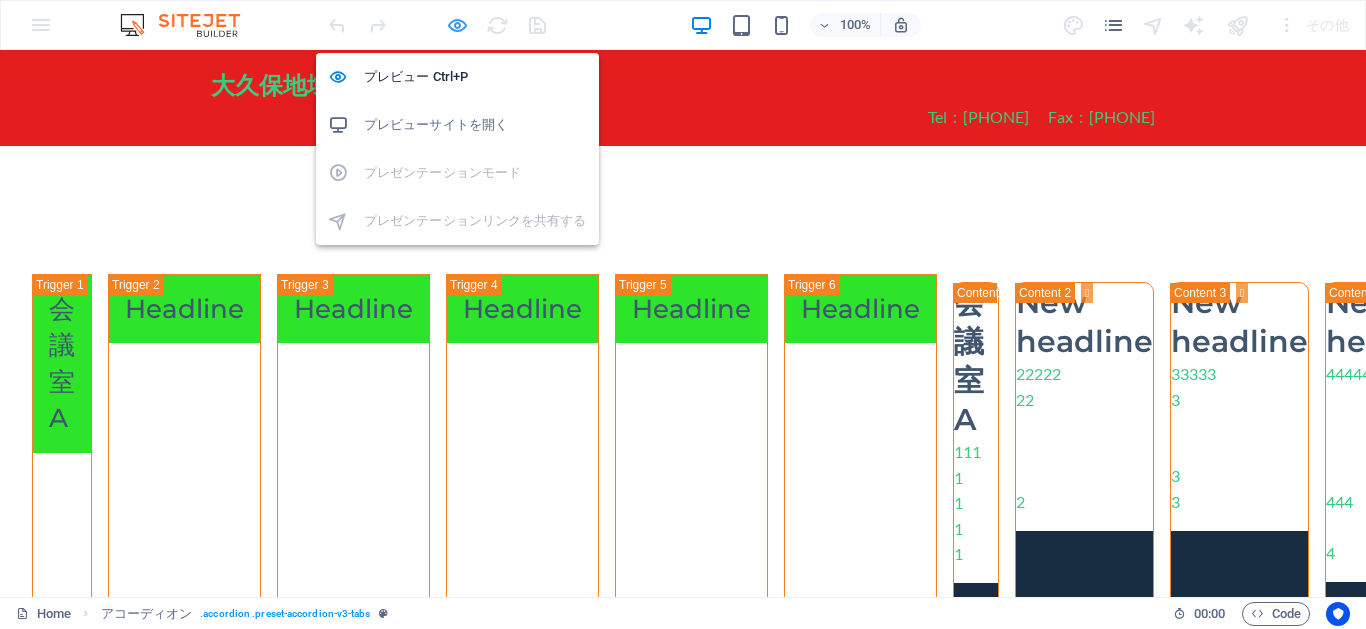 select on "rem" 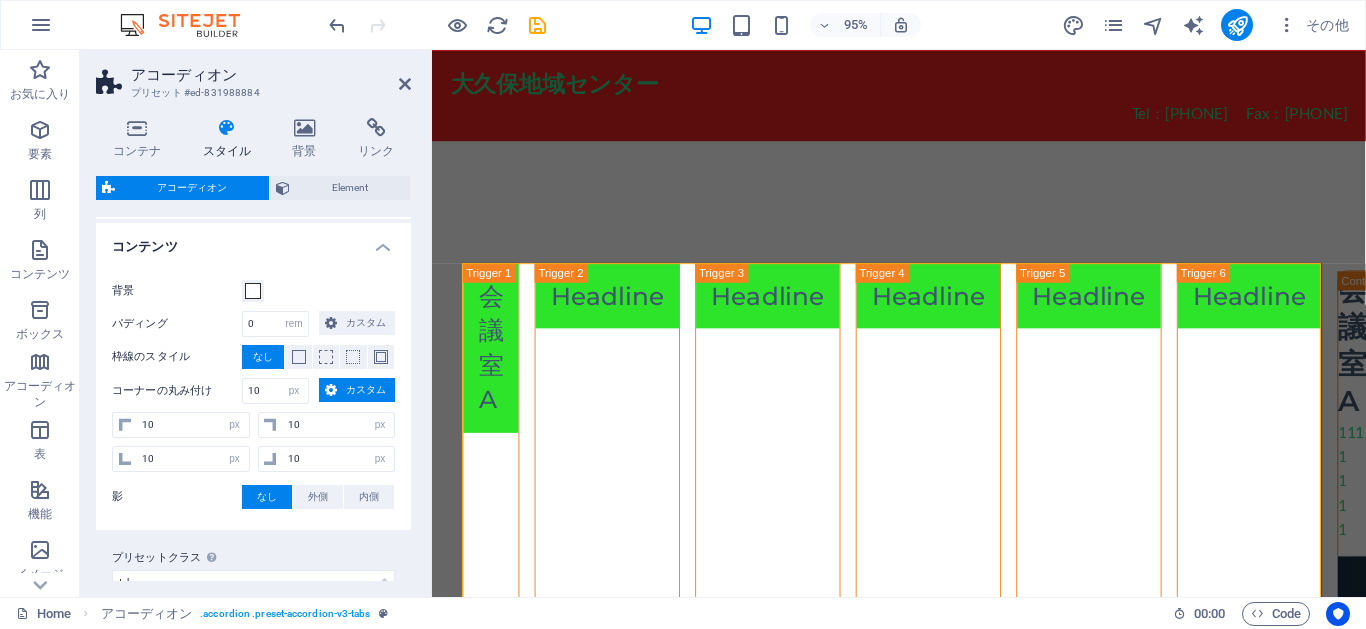 scroll, scrollTop: 471, scrollLeft: 0, axis: vertical 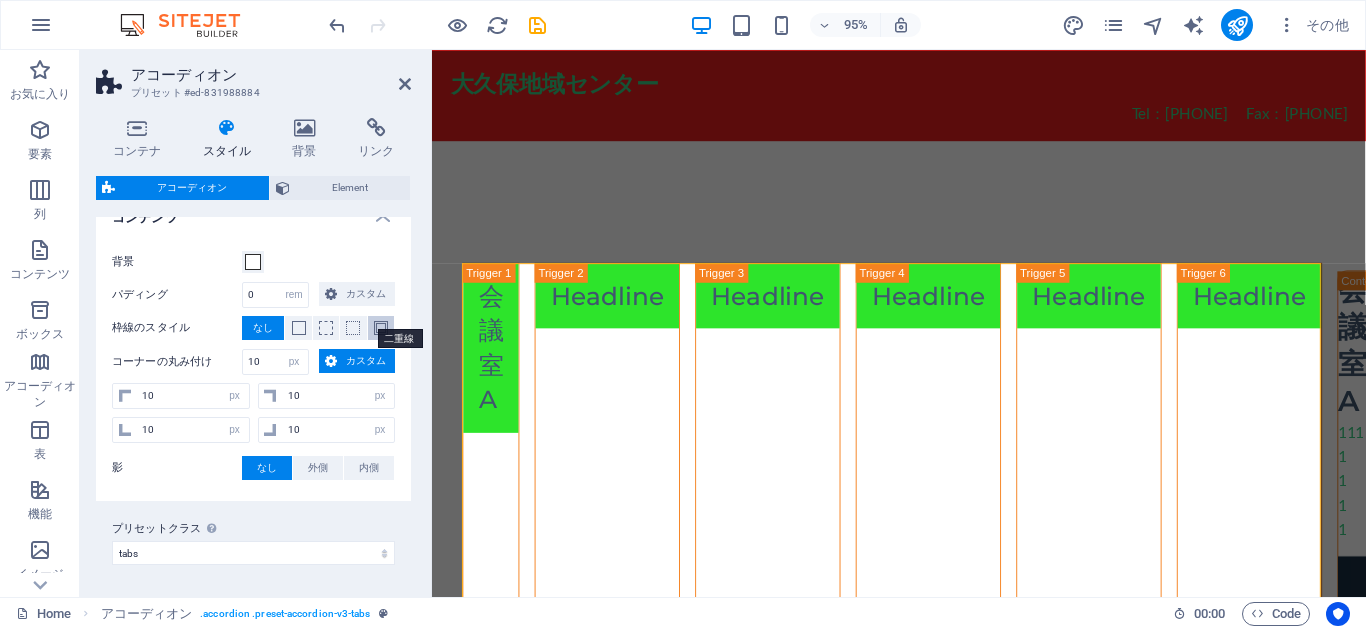 click at bounding box center [381, 328] 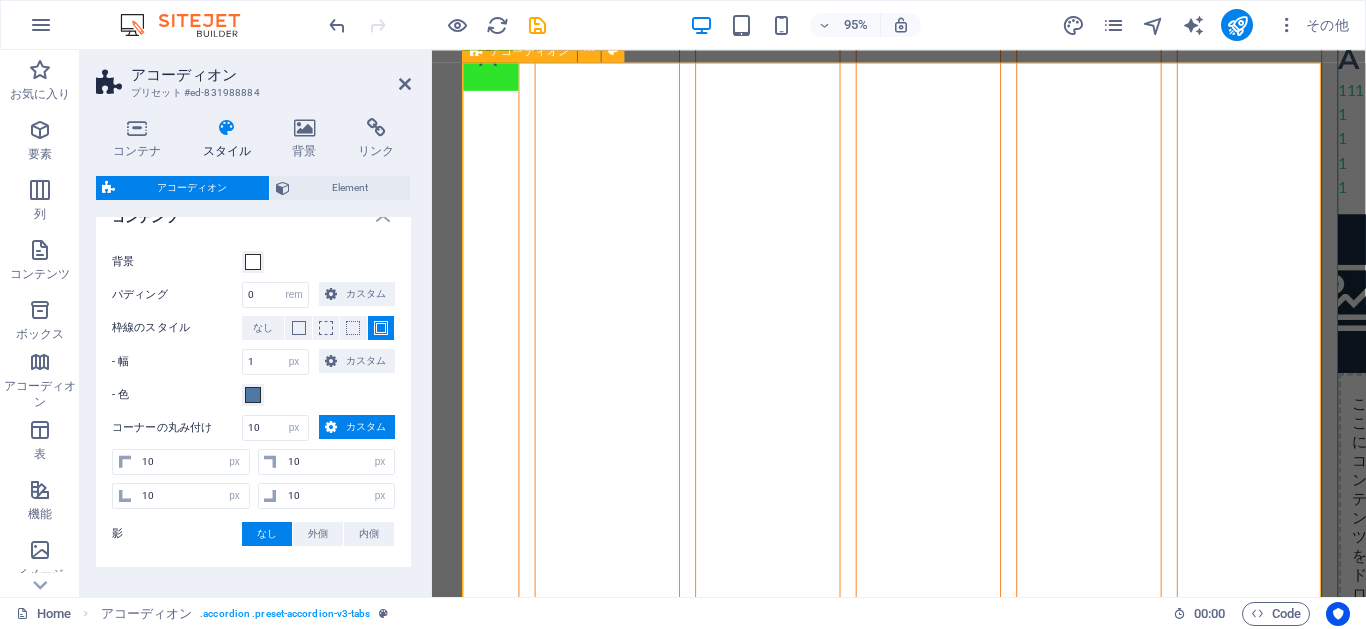 scroll, scrollTop: 0, scrollLeft: 0, axis: both 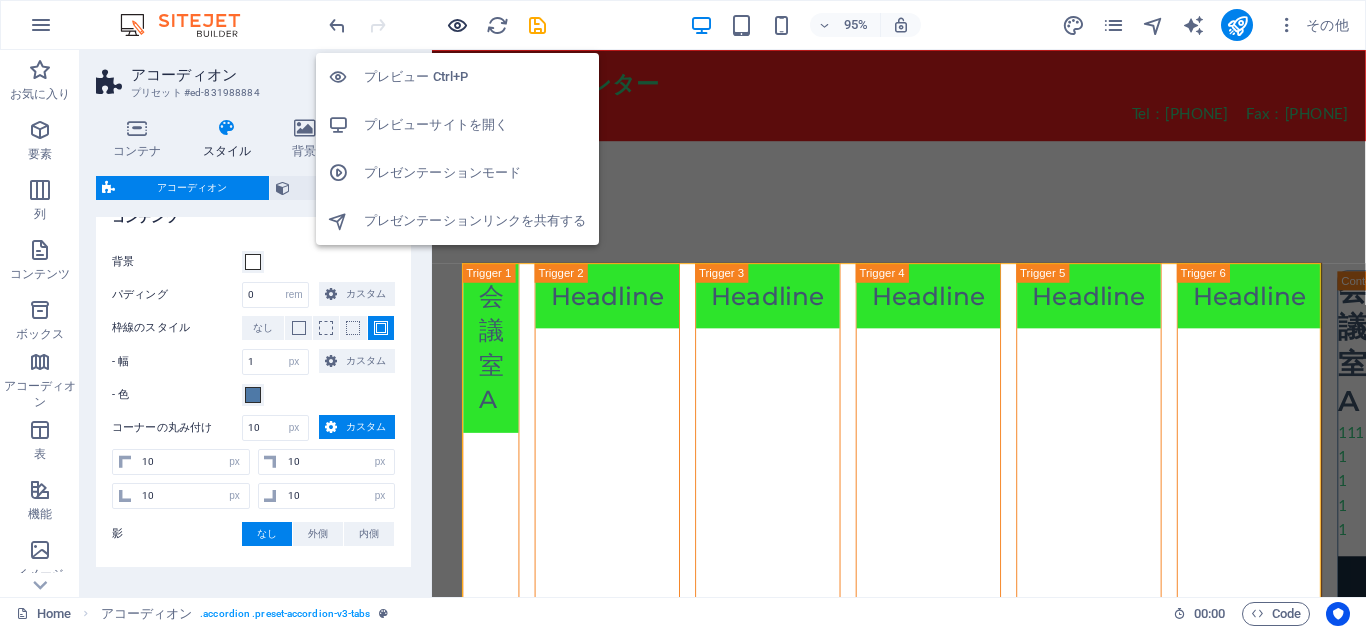 click at bounding box center (457, 25) 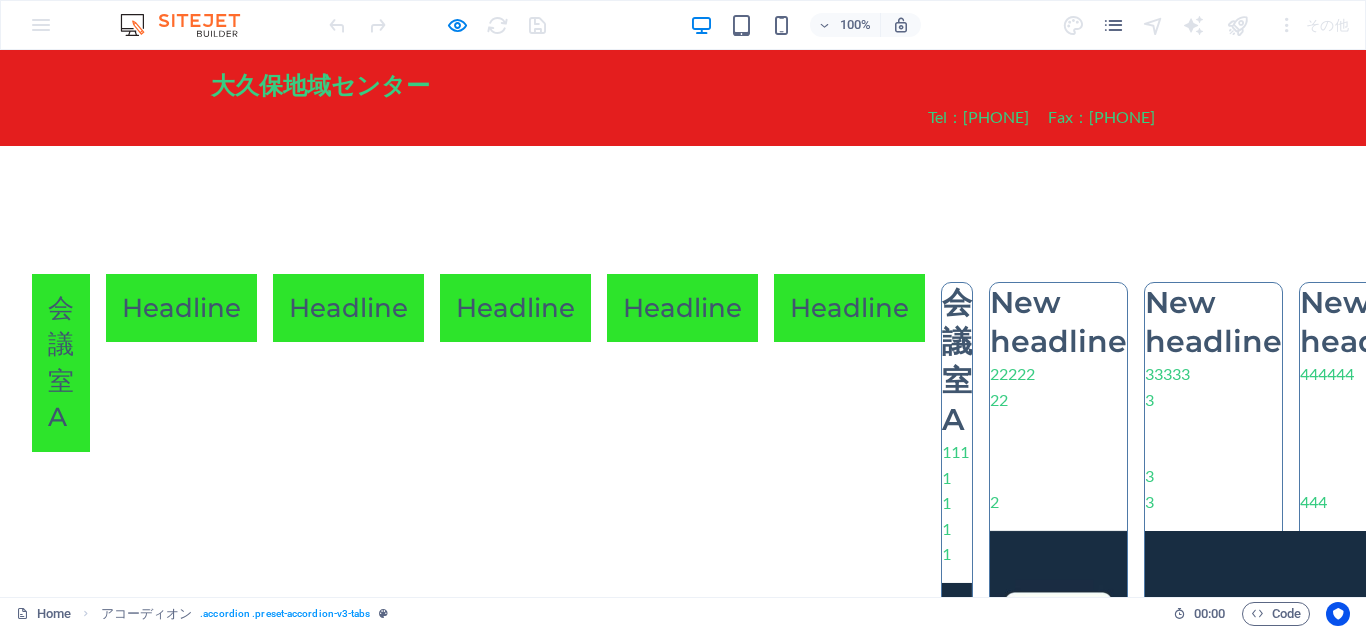 click on "Headline" at bounding box center [181, 308] 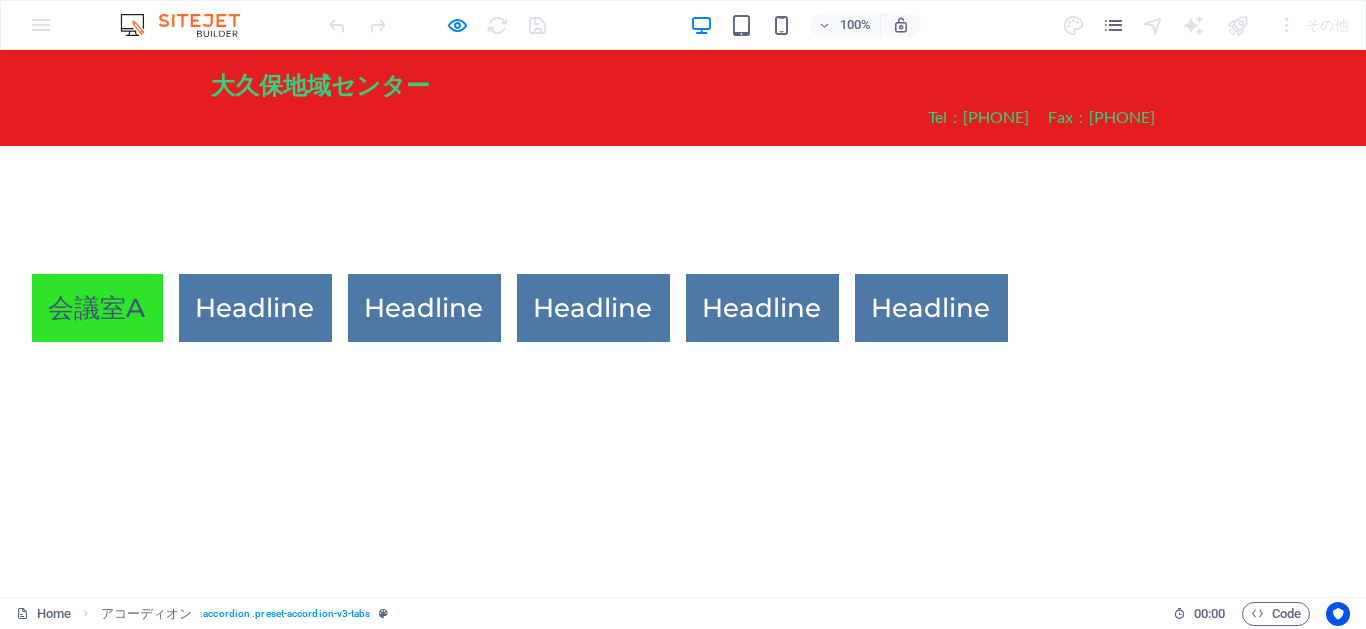 click on "会議室A" at bounding box center [97, 308] 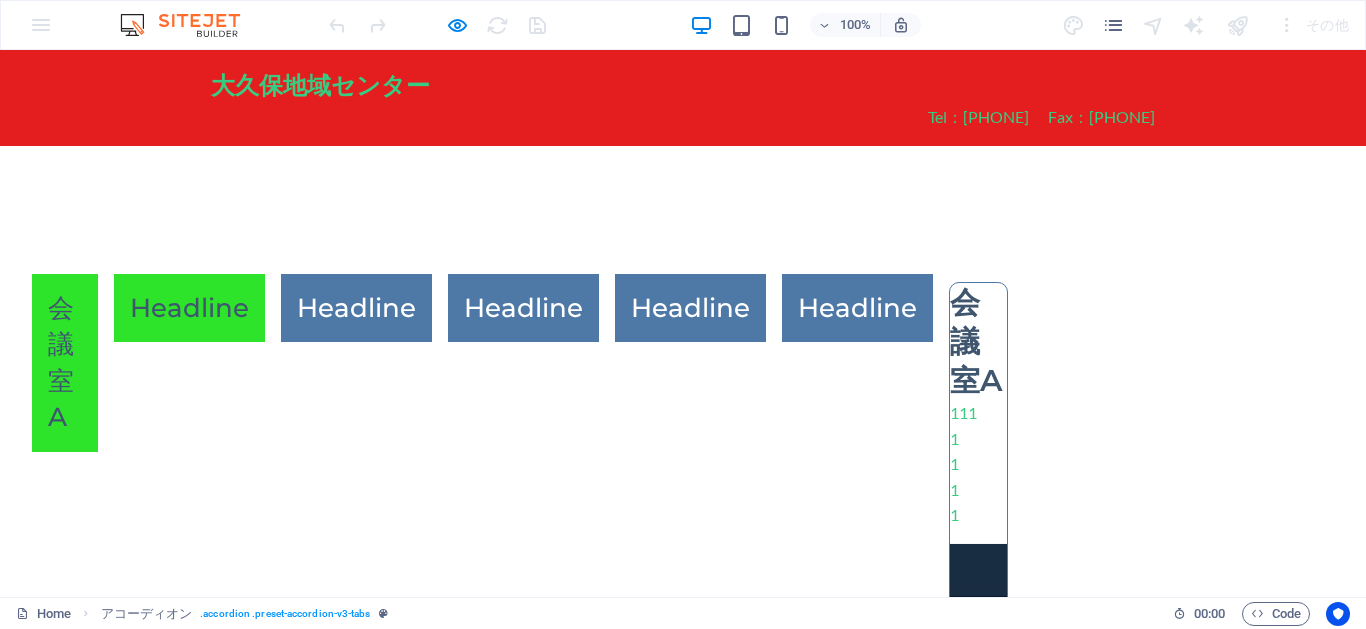 click on "Headline" at bounding box center [189, 308] 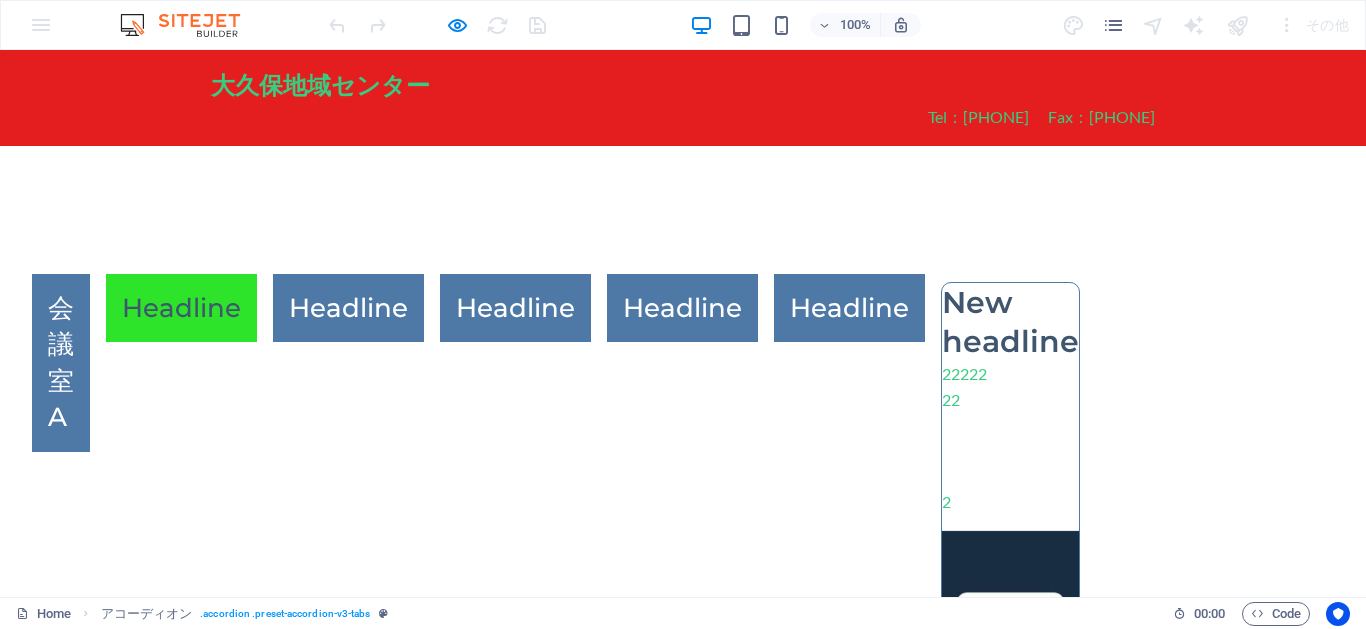 scroll, scrollTop: 126, scrollLeft: 0, axis: vertical 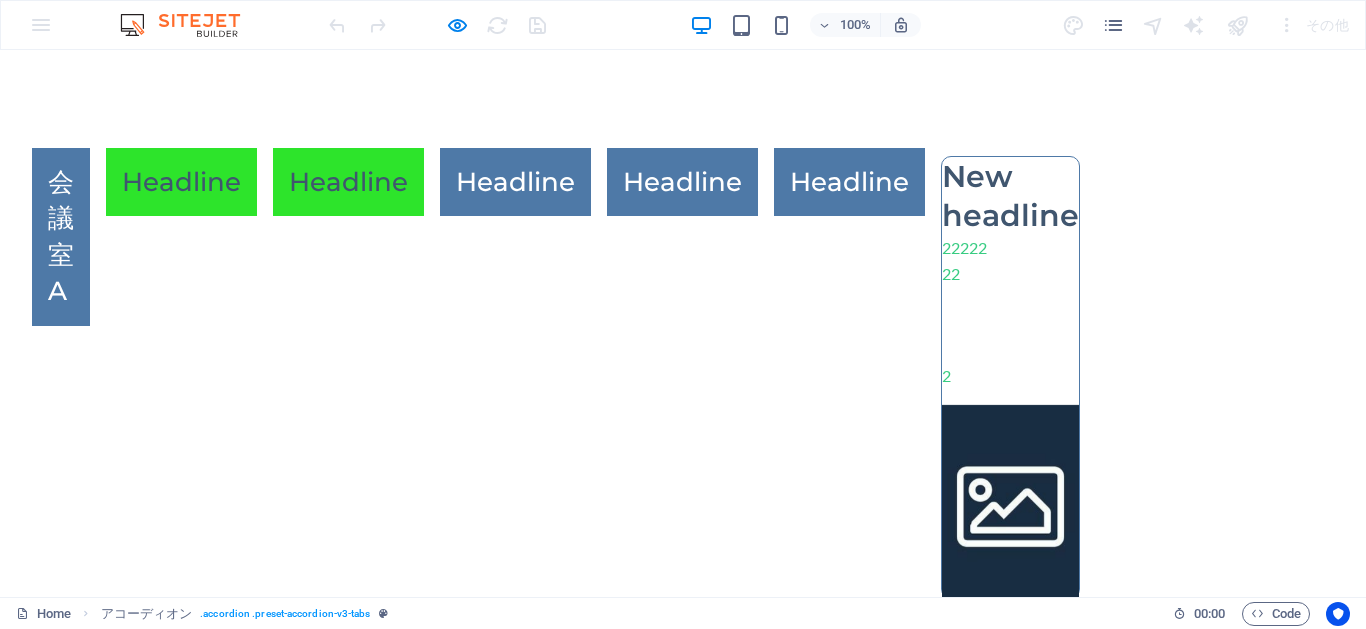 click on "Headline" at bounding box center (348, 182) 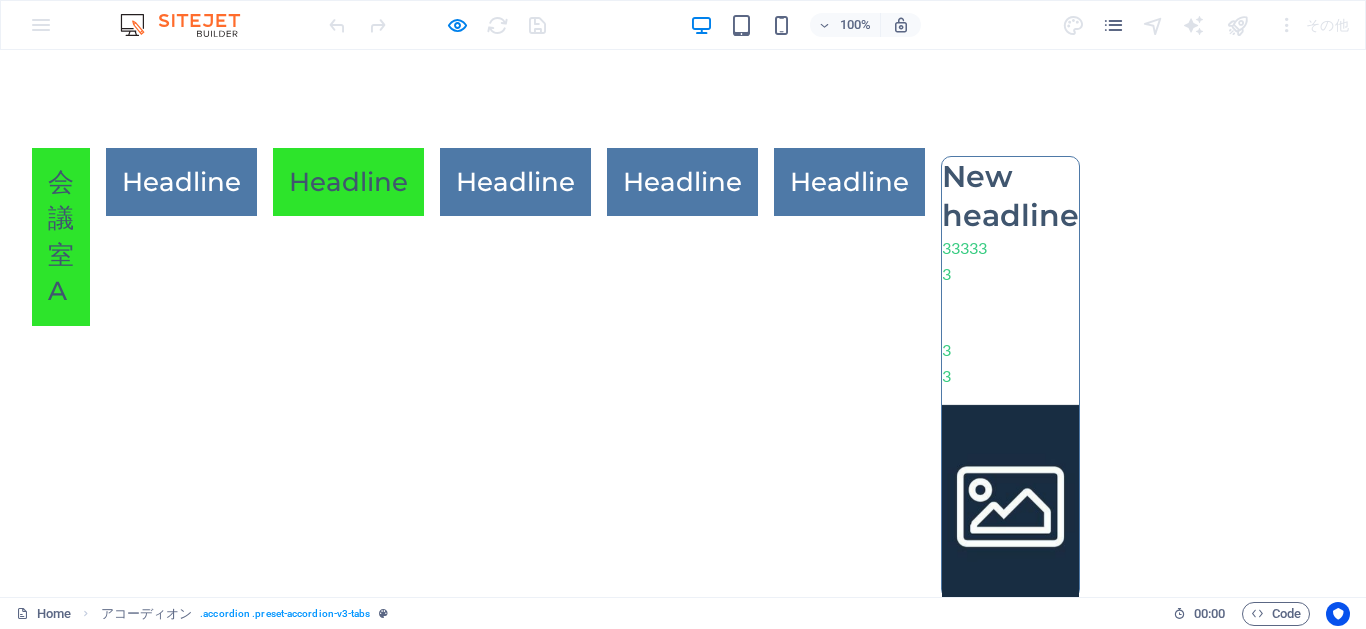 click on "会議室A" at bounding box center [61, 237] 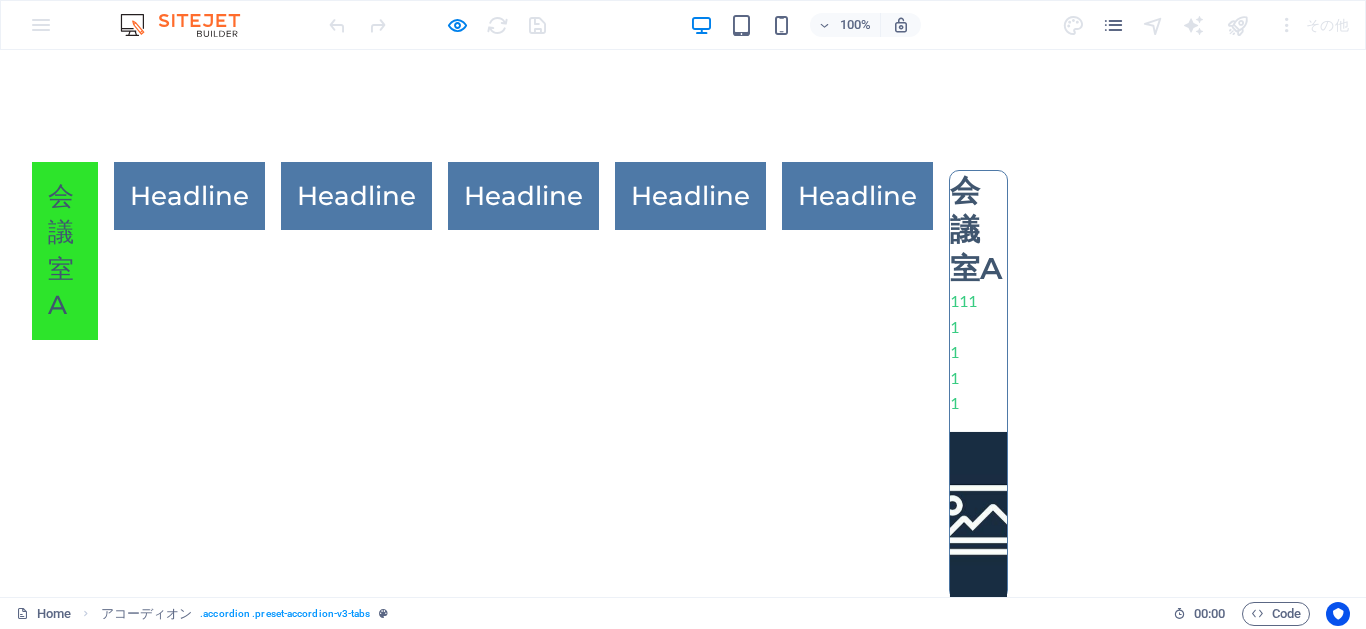 scroll, scrollTop: 100, scrollLeft: 0, axis: vertical 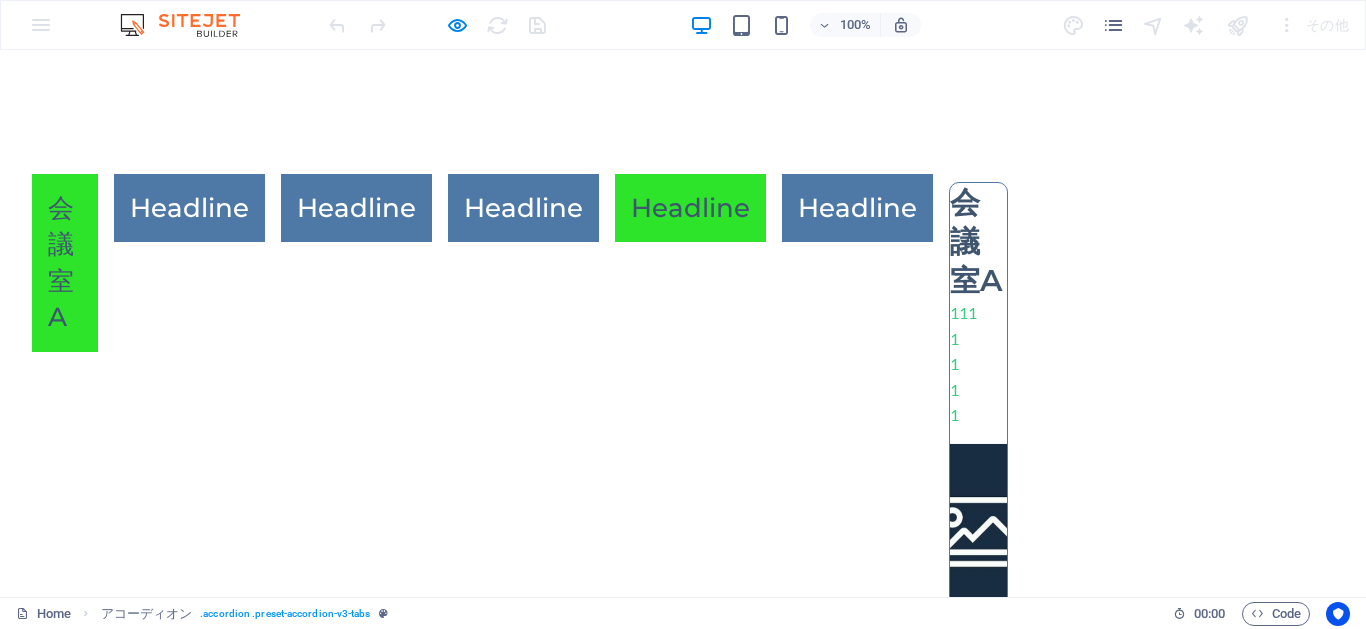 click on "Headline" at bounding box center [690, 208] 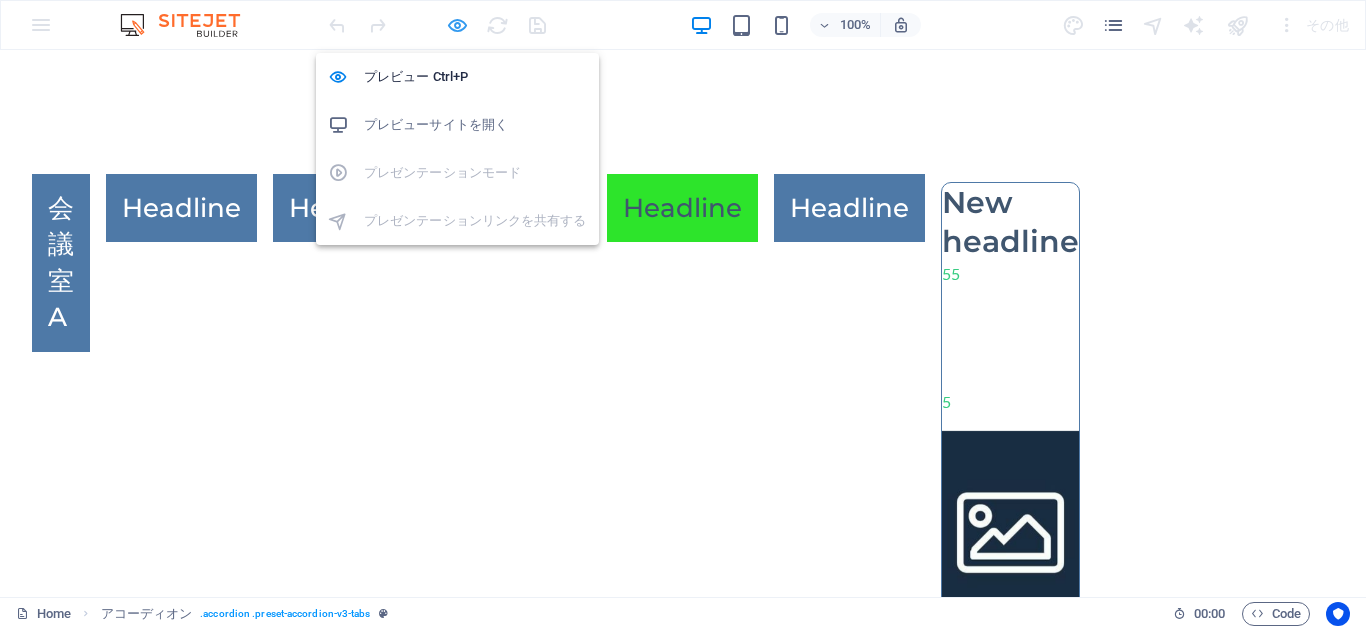 click at bounding box center (457, 25) 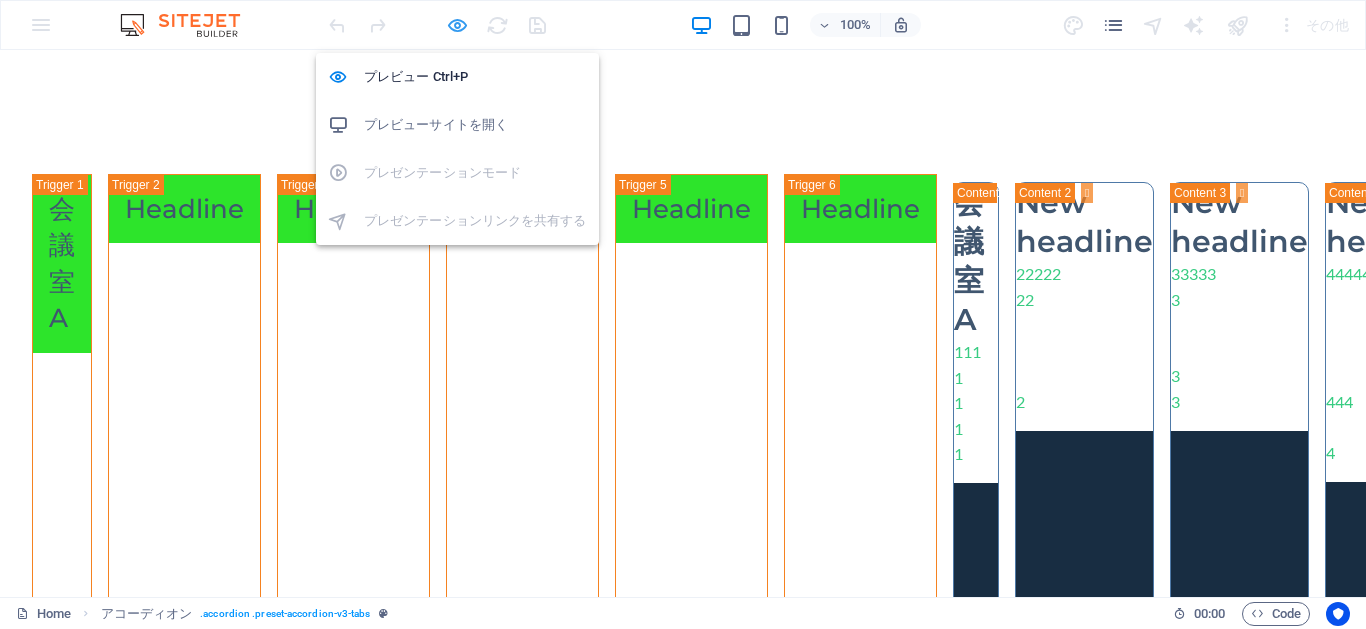 select on "rem" 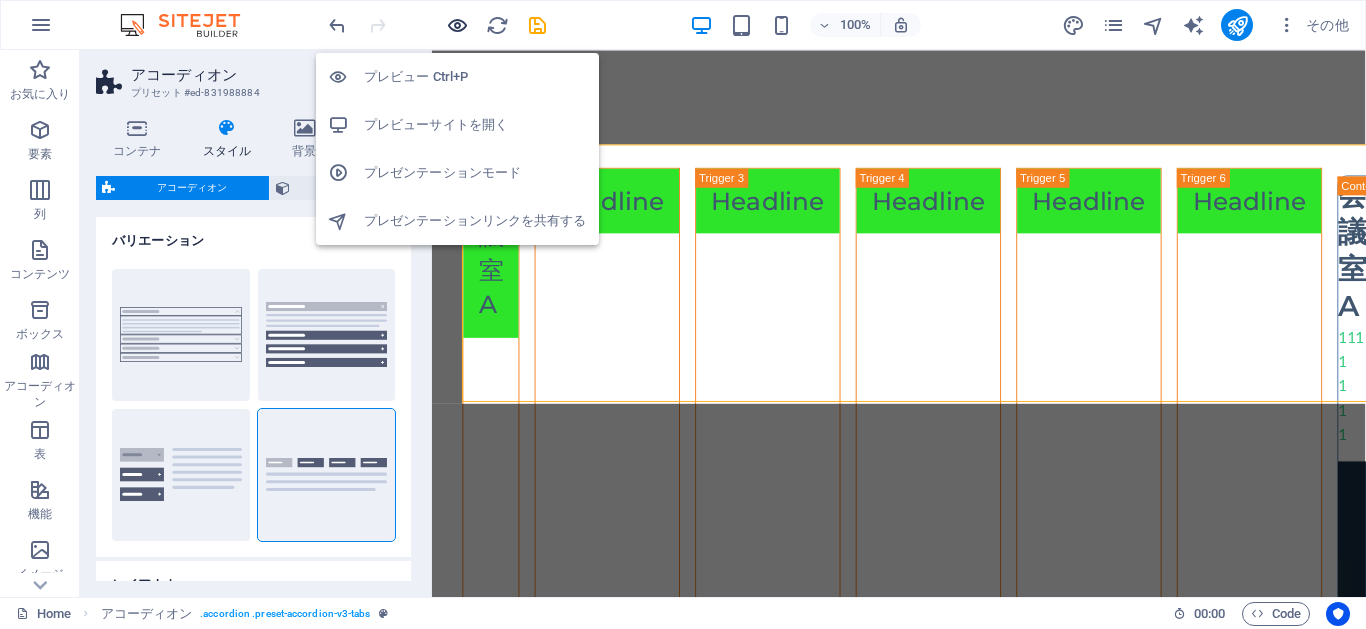 scroll, scrollTop: 125, scrollLeft: 0, axis: vertical 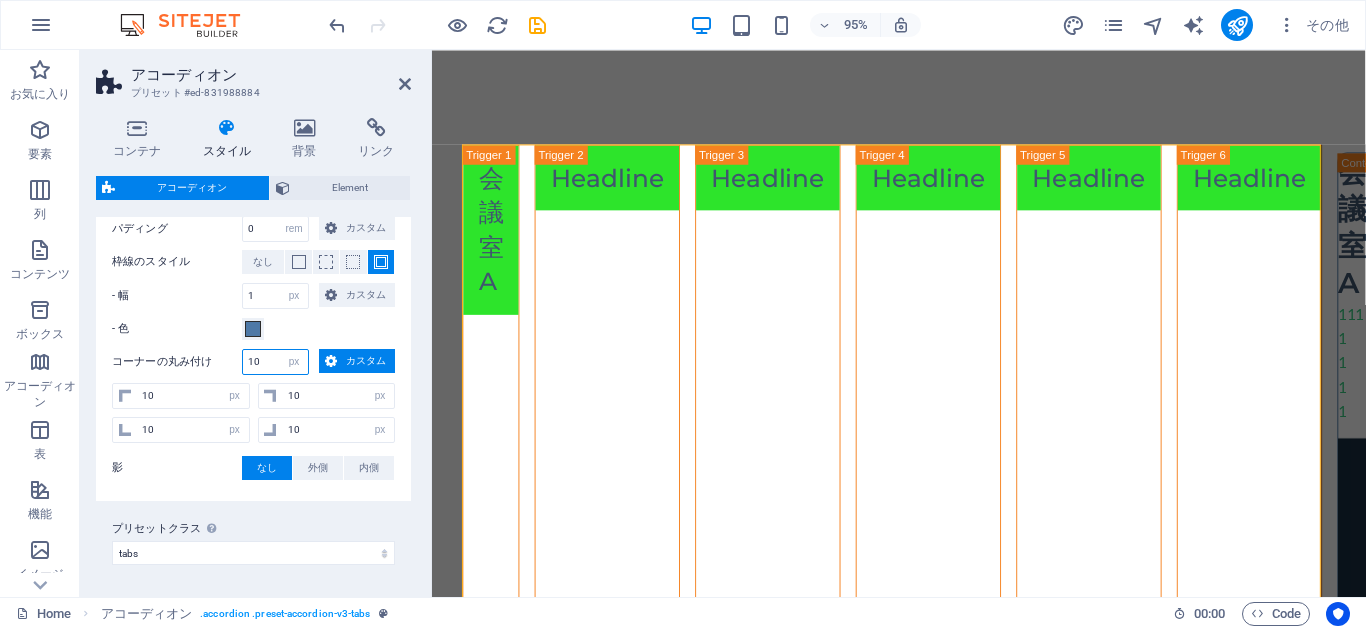 drag, startPoint x: 273, startPoint y: 365, endPoint x: 233, endPoint y: 367, distance: 40.04997 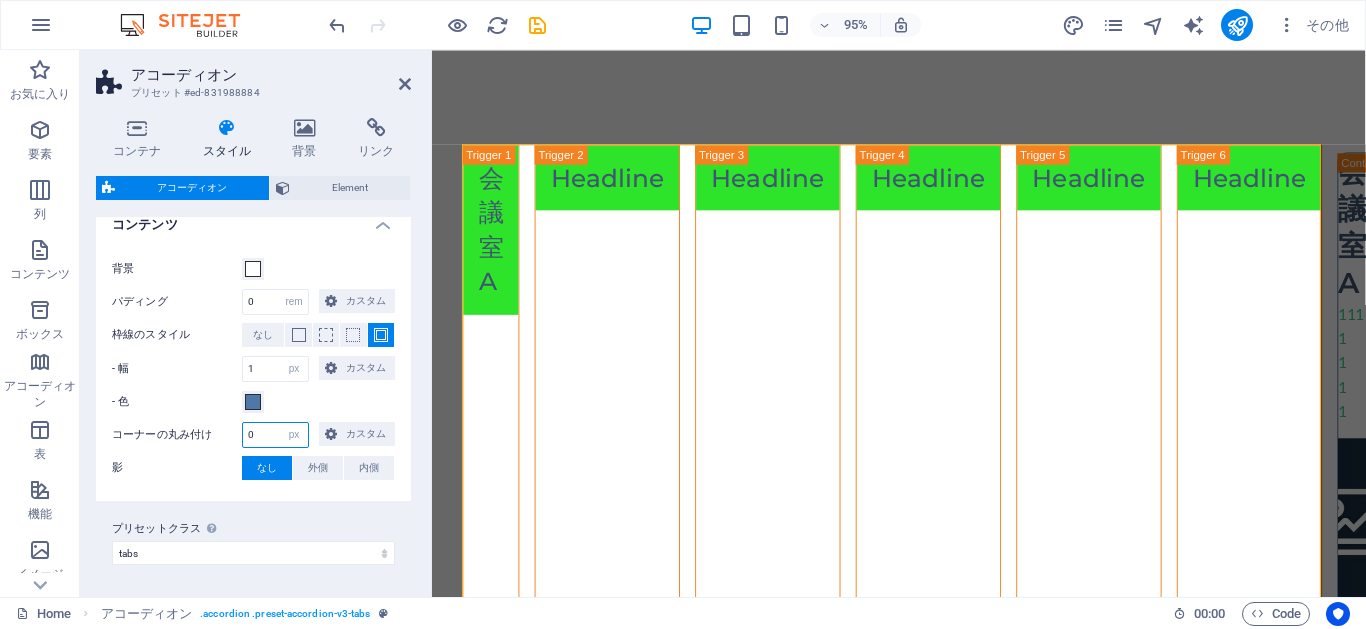 scroll, scrollTop: 464, scrollLeft: 0, axis: vertical 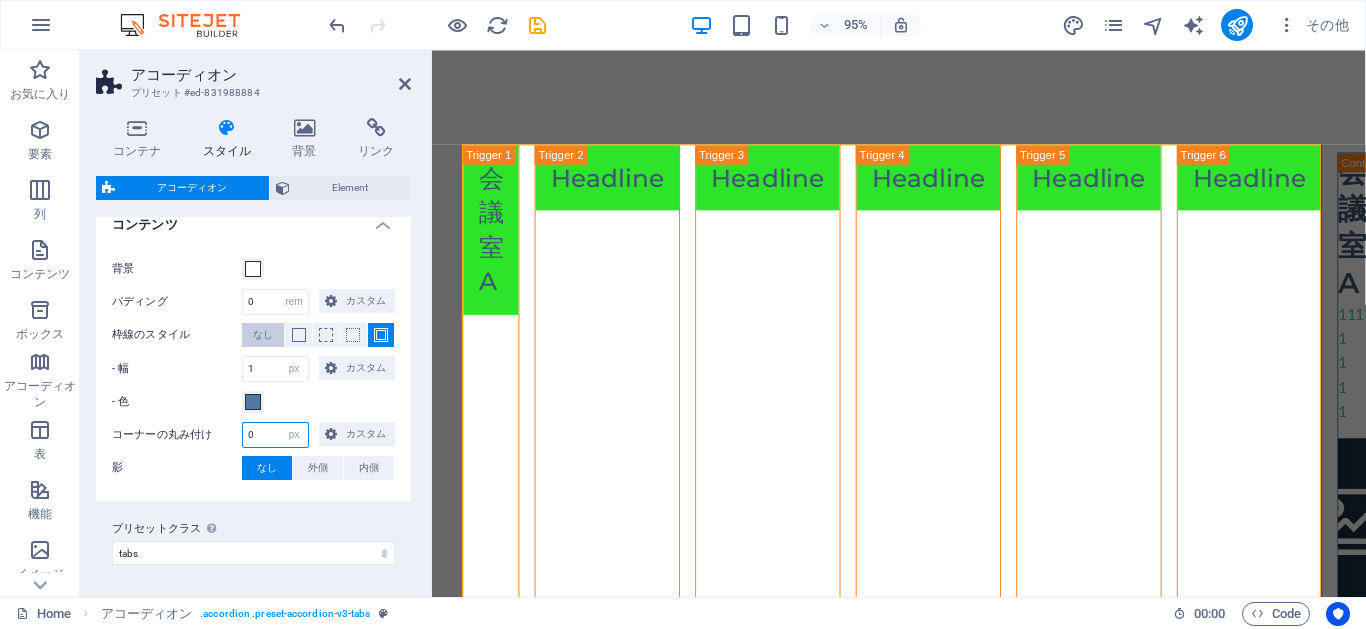 type on "0" 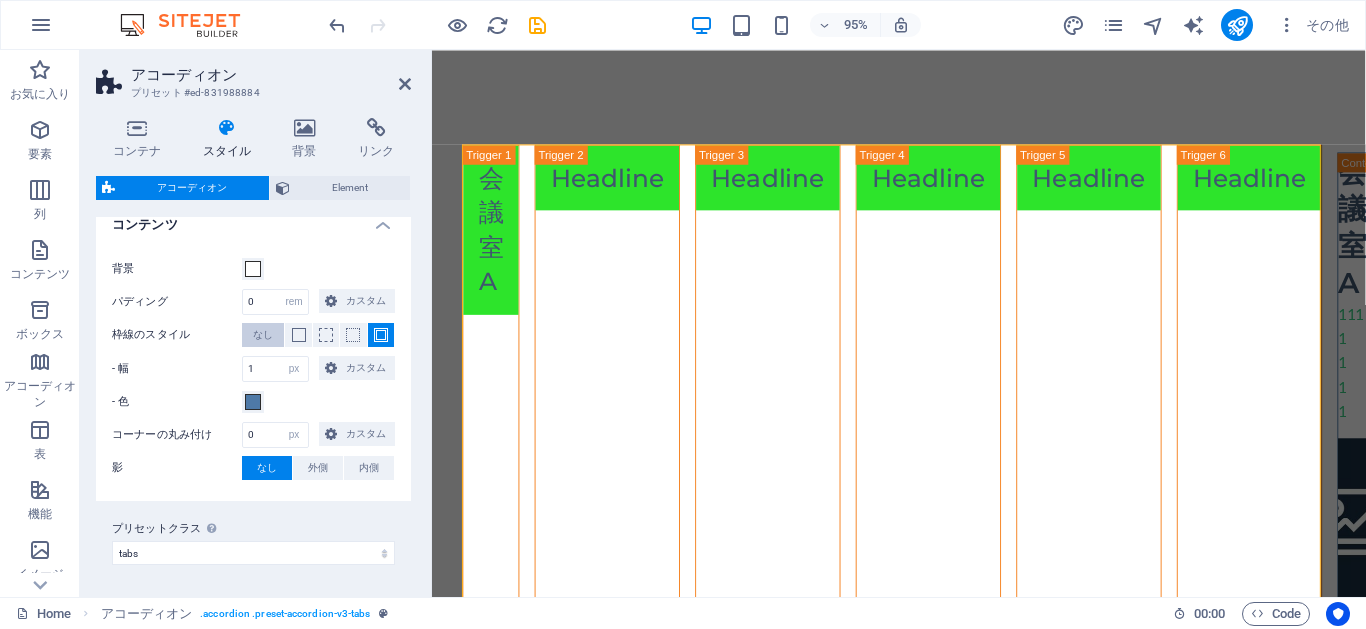 click on "なし" at bounding box center (263, 335) 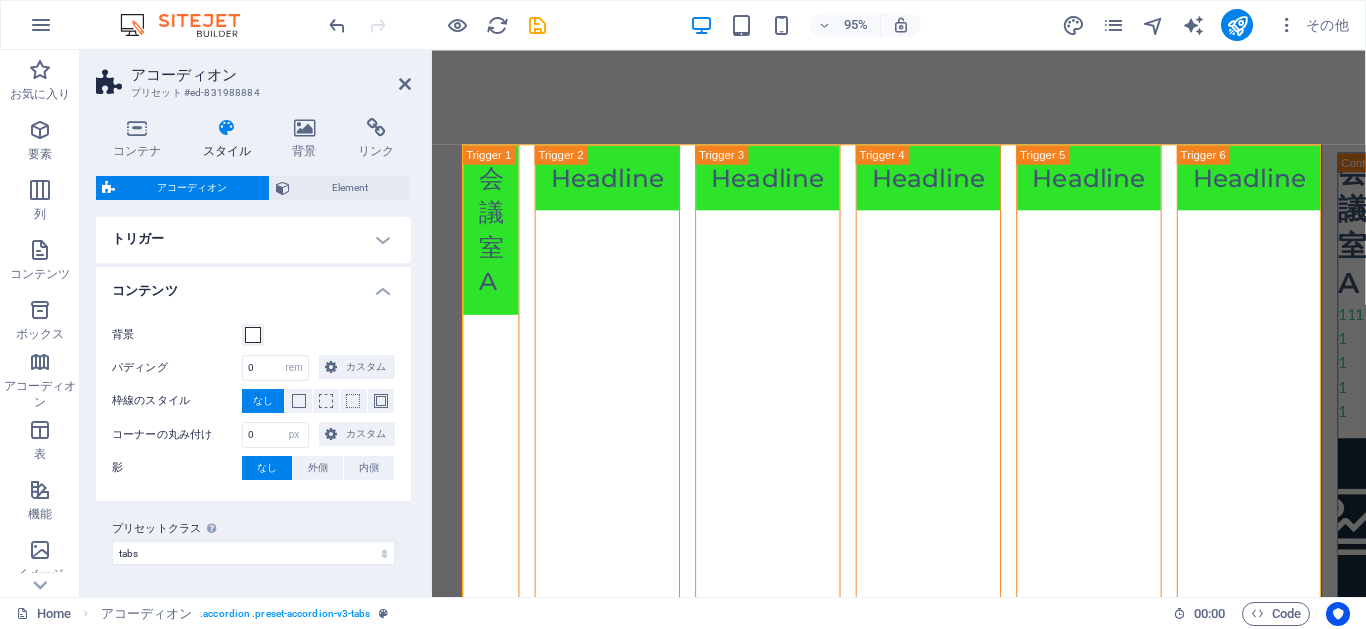 scroll, scrollTop: 398, scrollLeft: 0, axis: vertical 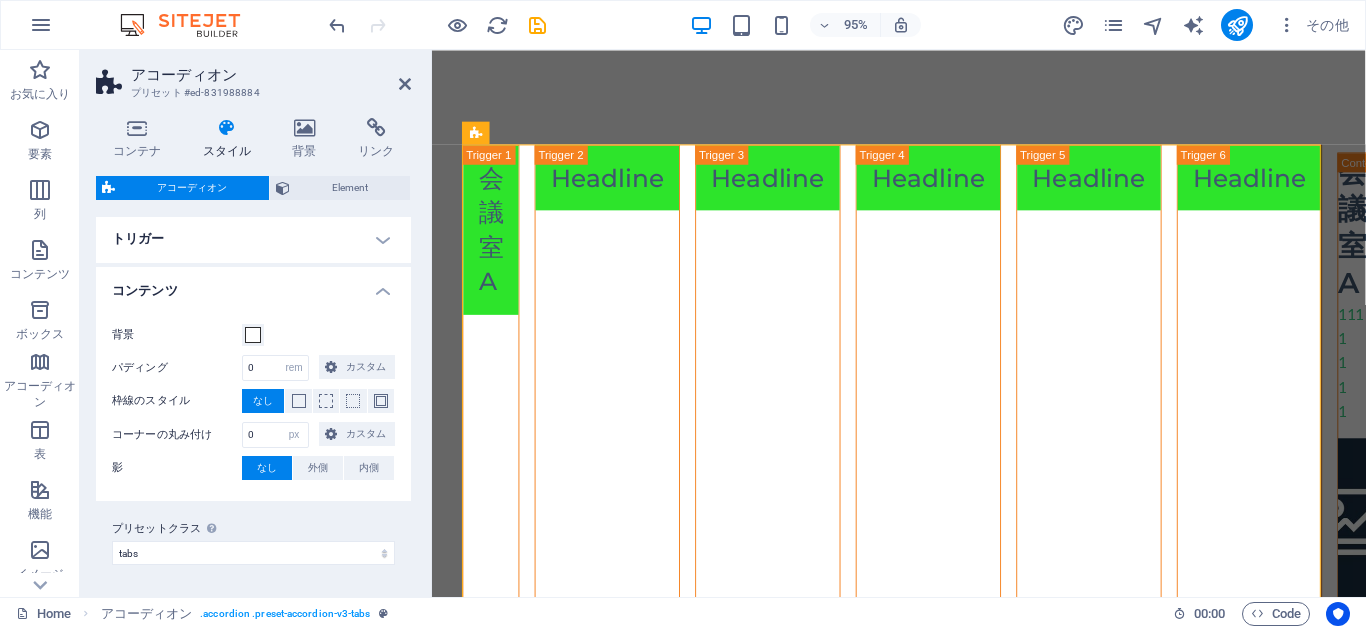 click at bounding box center [437, 25] 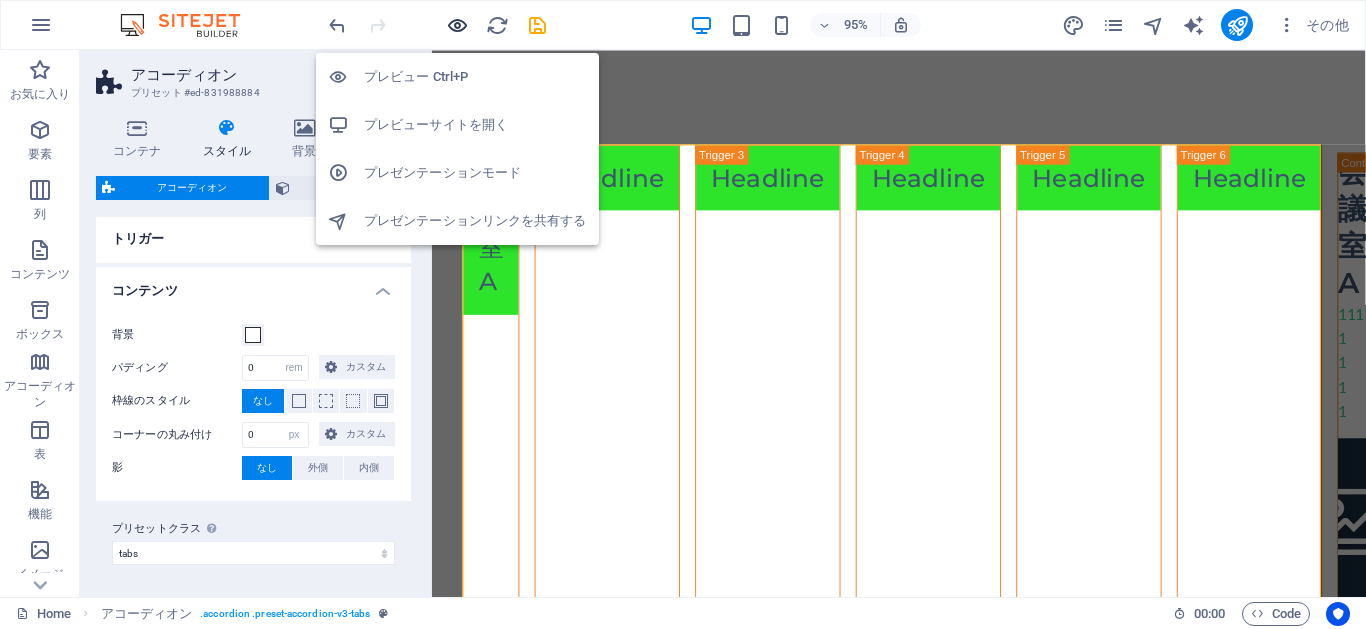 click at bounding box center [457, 25] 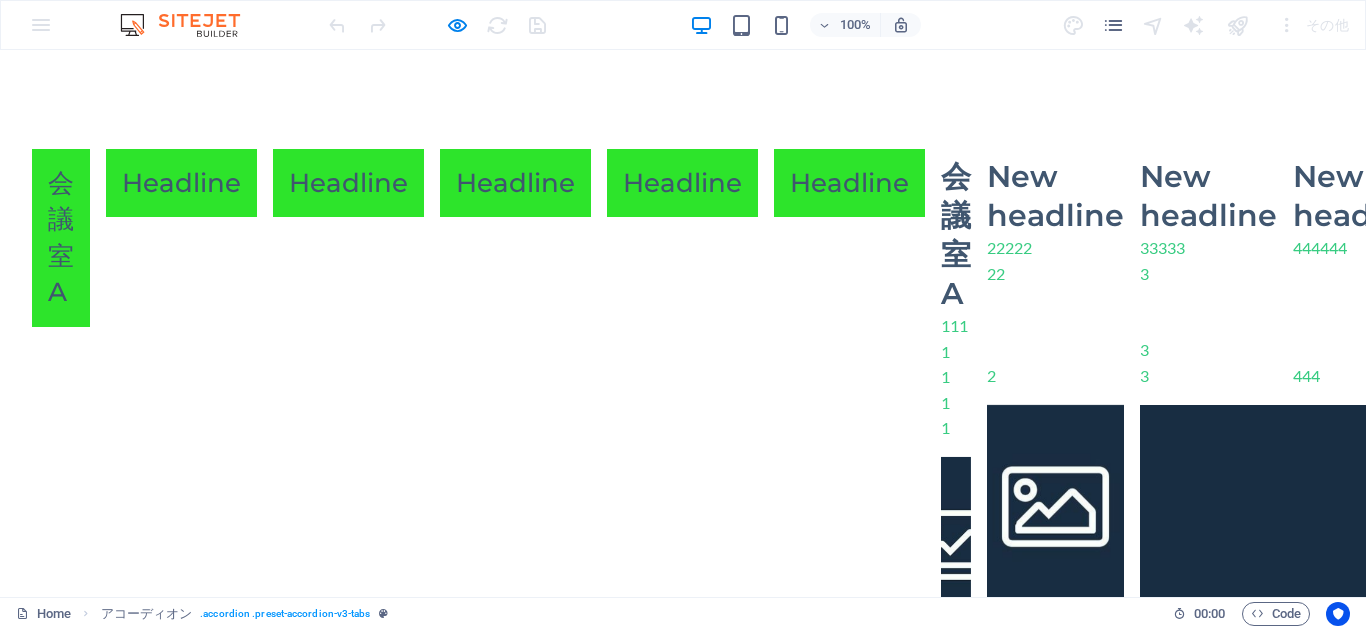 click on "Headline" at bounding box center [181, 183] 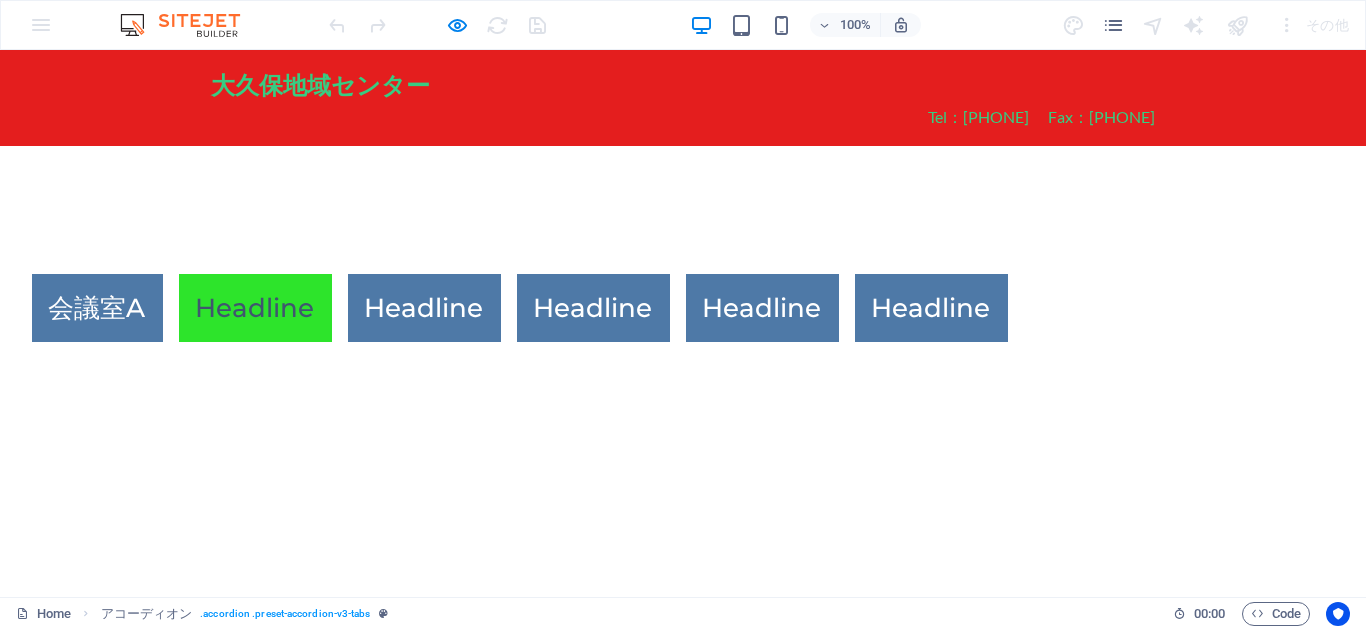 scroll, scrollTop: 0, scrollLeft: 0, axis: both 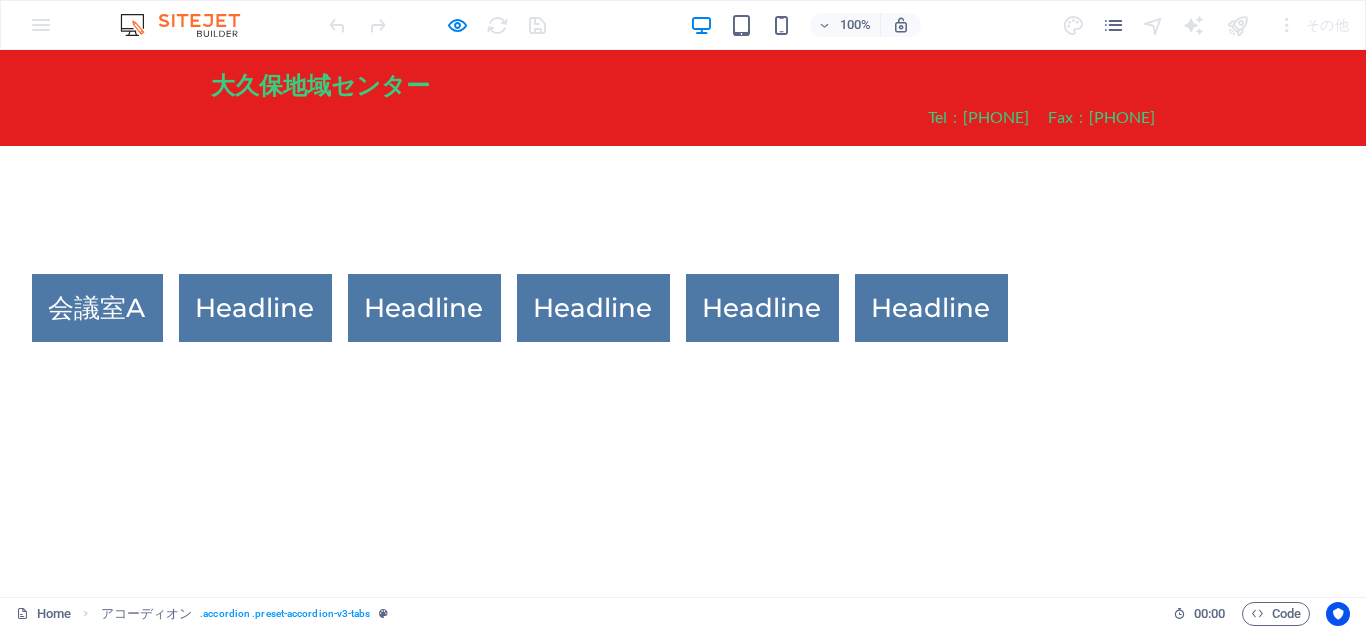 click on "会議室A 会議室A 111 1 1 1 1 ここにコンテンツをドロップしてください または  要素を追加  クリップボードから貼り付ける Headline New headline 22222 22 2 ここにコンテンツをドロップしてください または  要素を追加  クリップボードから貼り付ける Headline New headline 33333 3 3 3 ここにコンテンツをドロップしてください または  要素を追加  クリップボードから貼り付ける Headline New headline 444444 444 4 ここにコンテンツをドロップしてください または  要素を追加  クリップボードから貼り付ける Headline New headline 55 5 ここにコンテンツをドロップしてください または  要素を追加  クリップボードから貼り付ける Headline New headline 666 6 ここにコンテンツをドロップしてください または  要素を追加  クリップボードから貼り付ける" at bounding box center (683, 304) 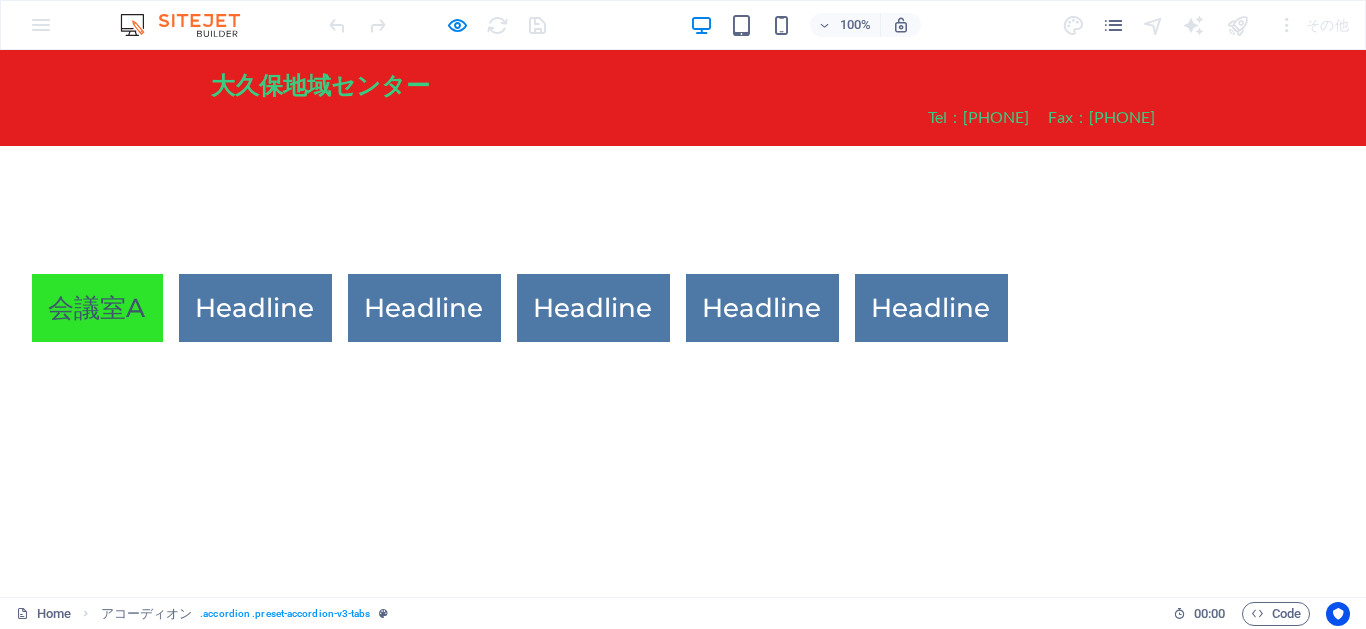 click on "会議室A" at bounding box center [97, 308] 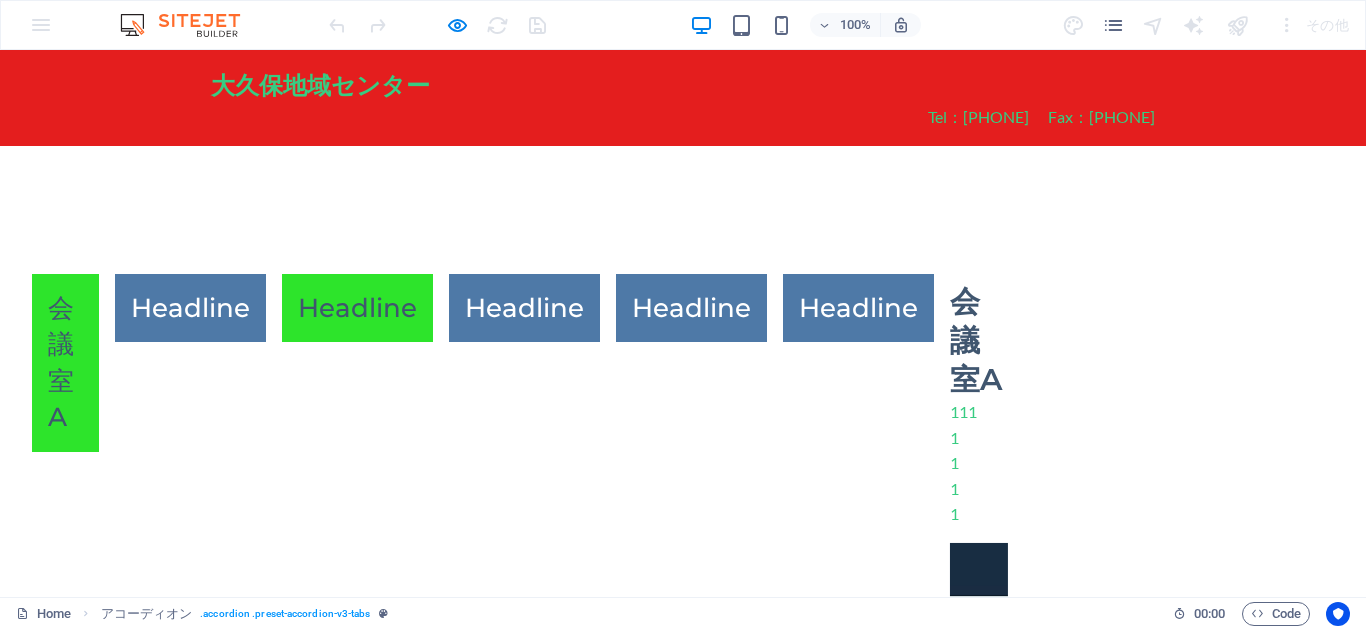 click on "Headline" at bounding box center (357, 308) 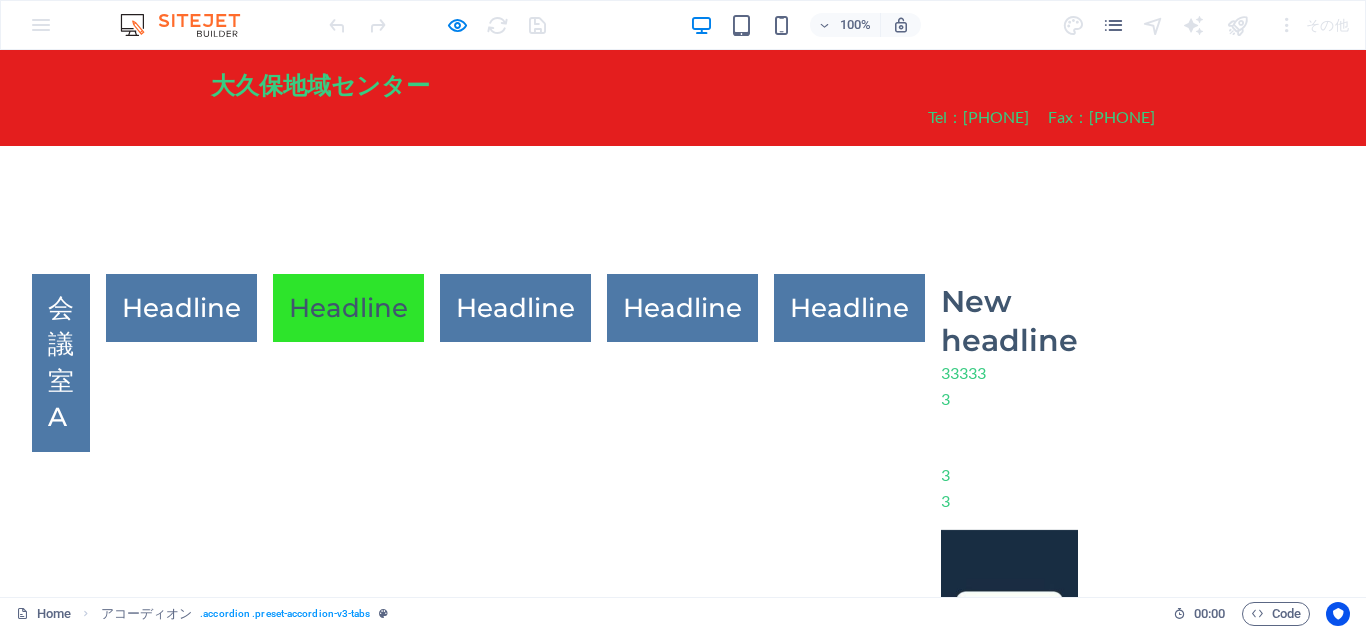 scroll, scrollTop: 124, scrollLeft: 0, axis: vertical 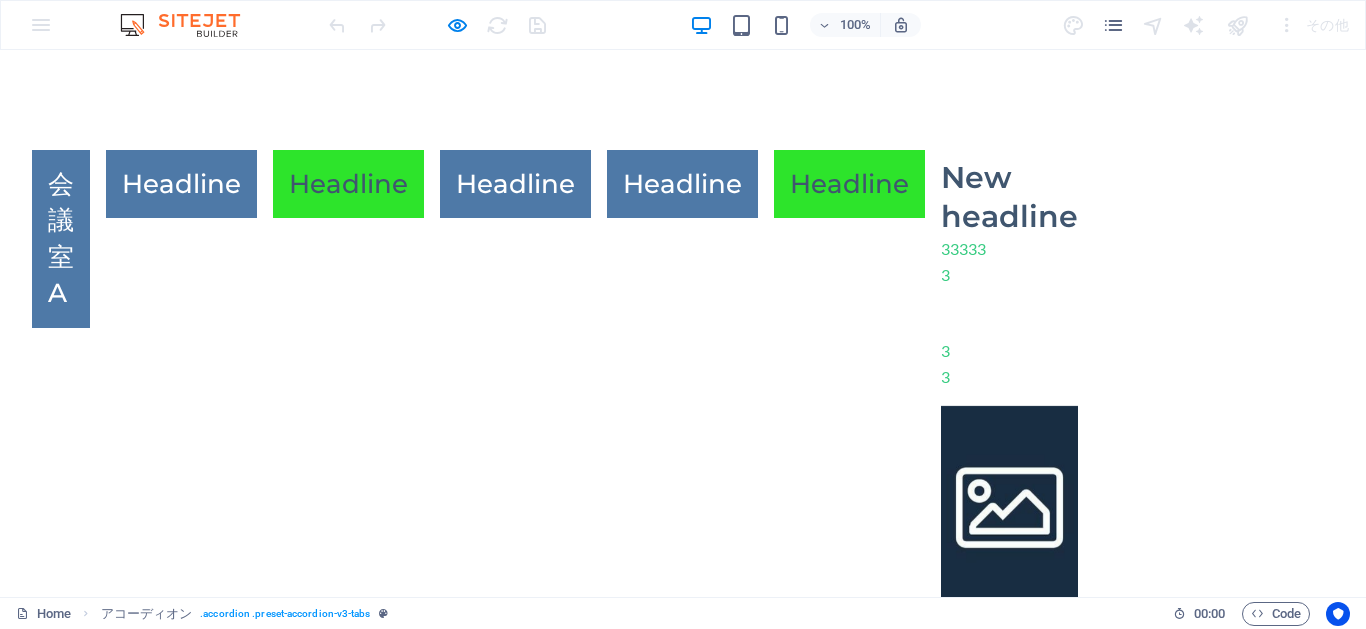 click on "Headline" at bounding box center [849, 184] 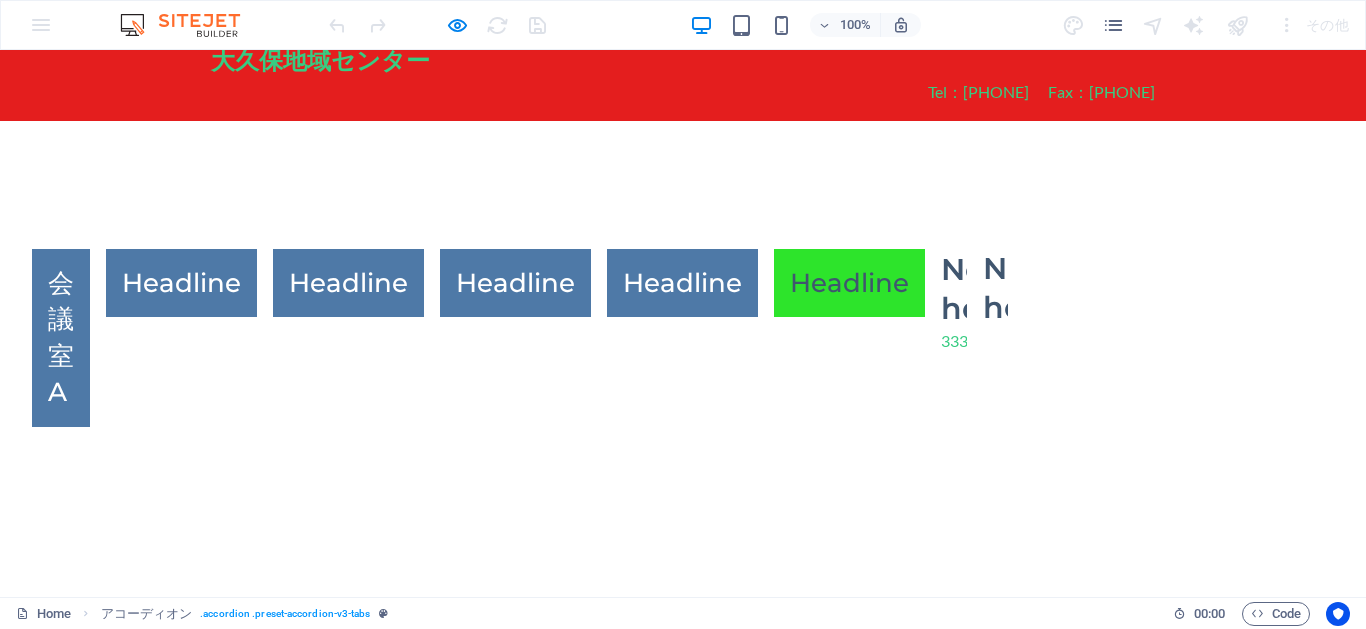 scroll, scrollTop: 81, scrollLeft: 0, axis: vertical 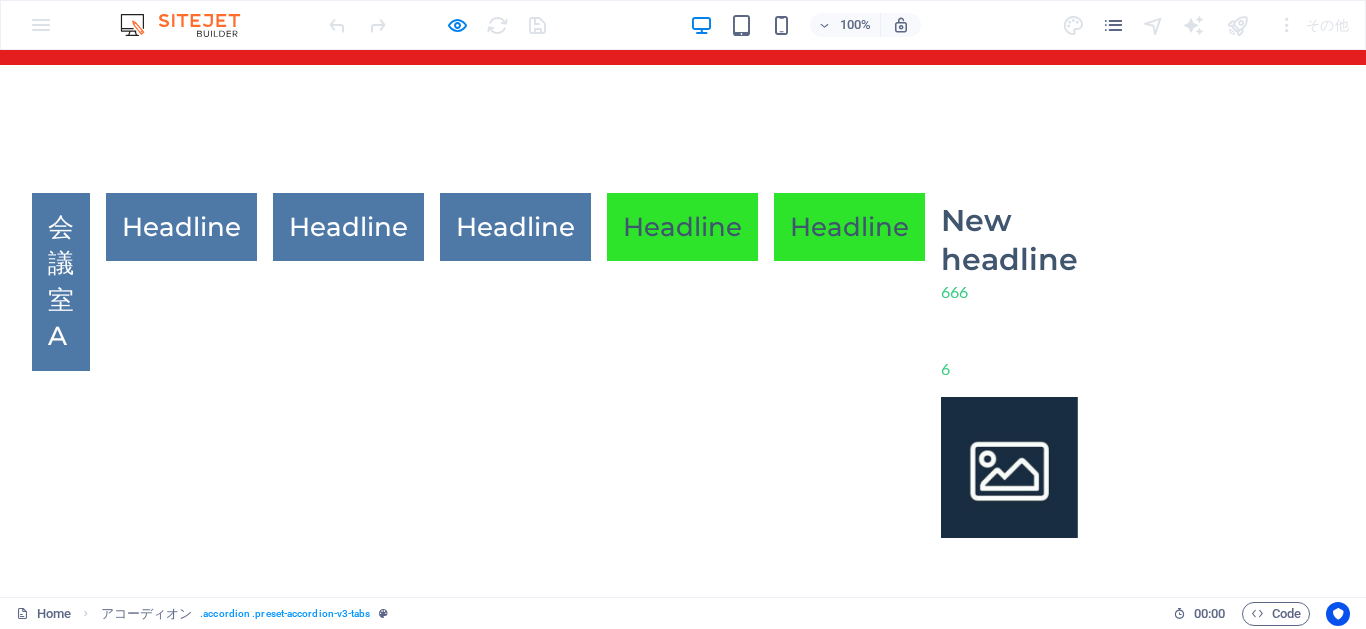 click on "Headline" at bounding box center (682, 227) 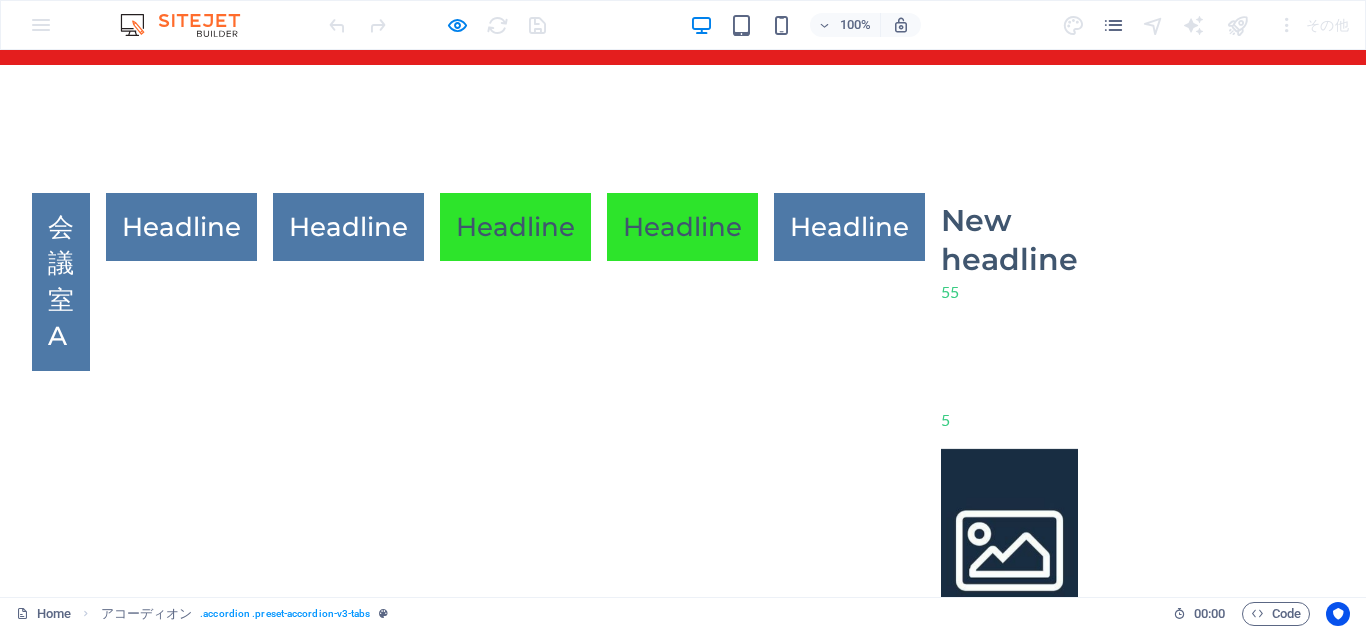 click on "Headline" at bounding box center (515, 227) 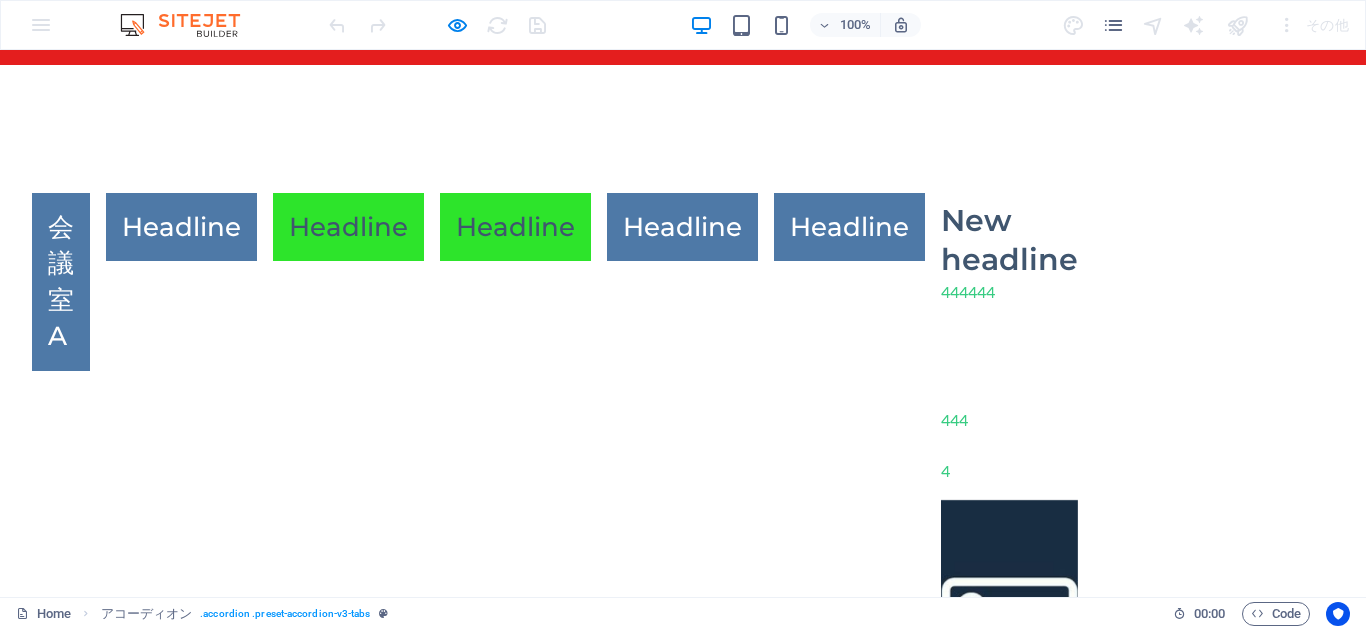 click on "Headline" at bounding box center (348, 227) 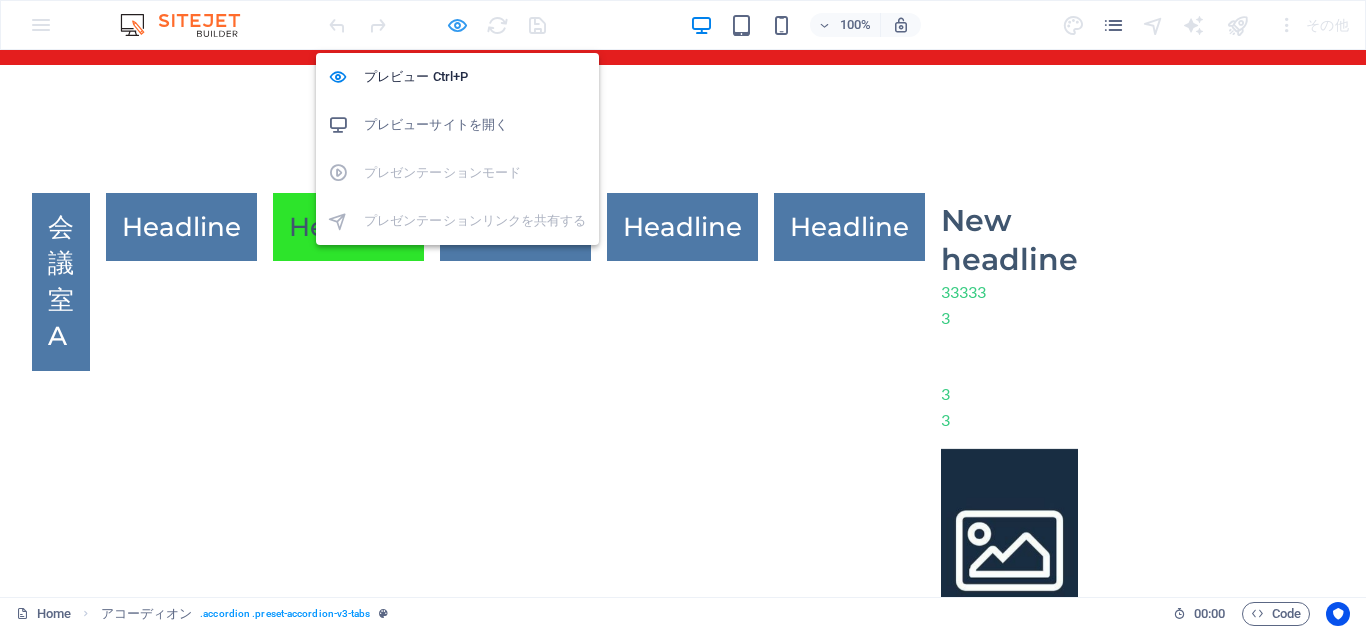 click at bounding box center [457, 25] 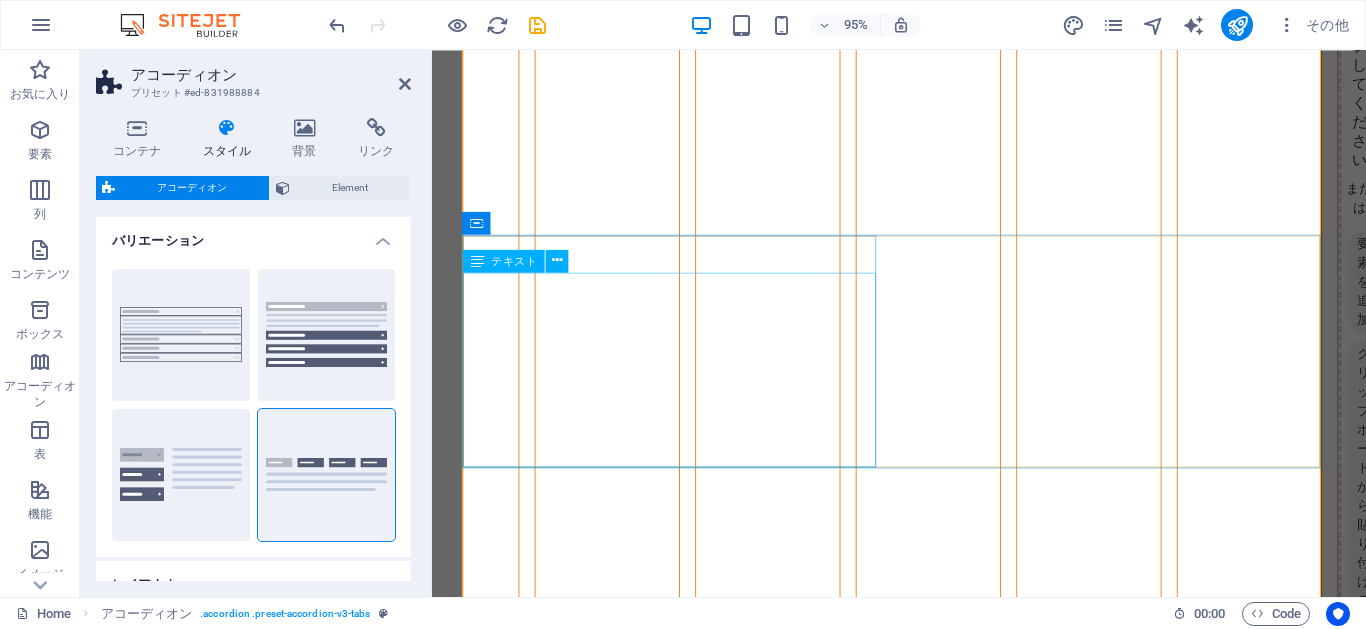 scroll, scrollTop: 801, scrollLeft: 0, axis: vertical 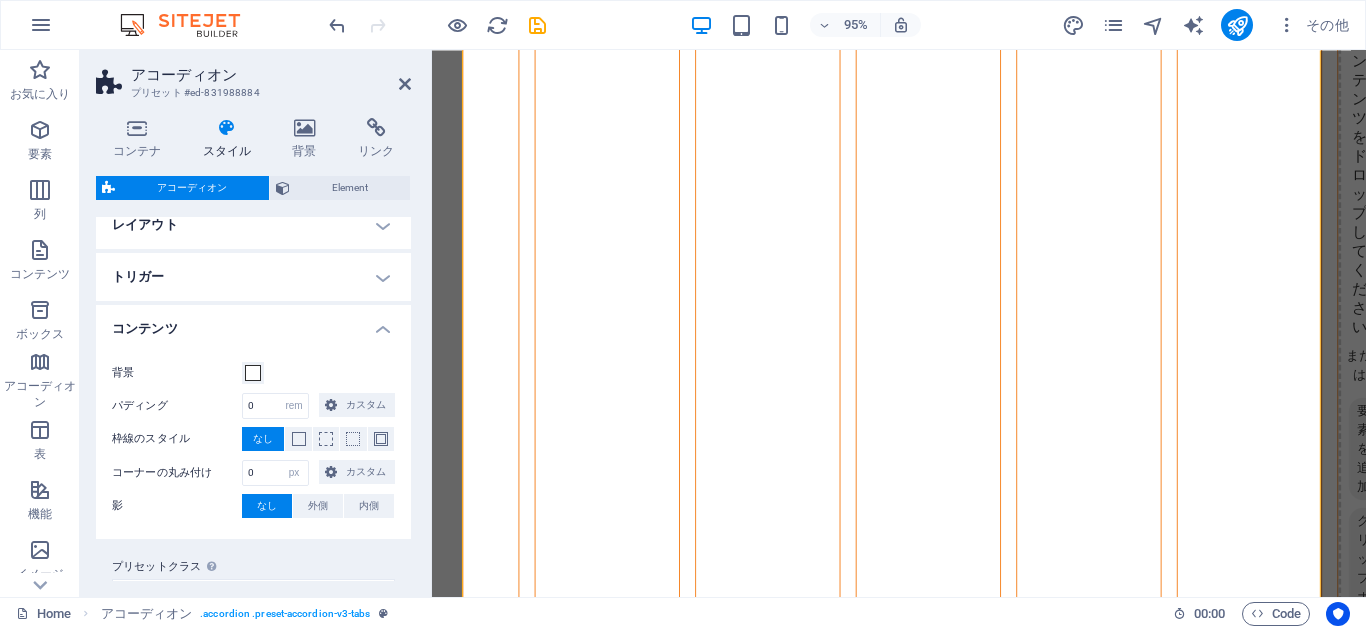click on "コンテンツ" at bounding box center [253, 323] 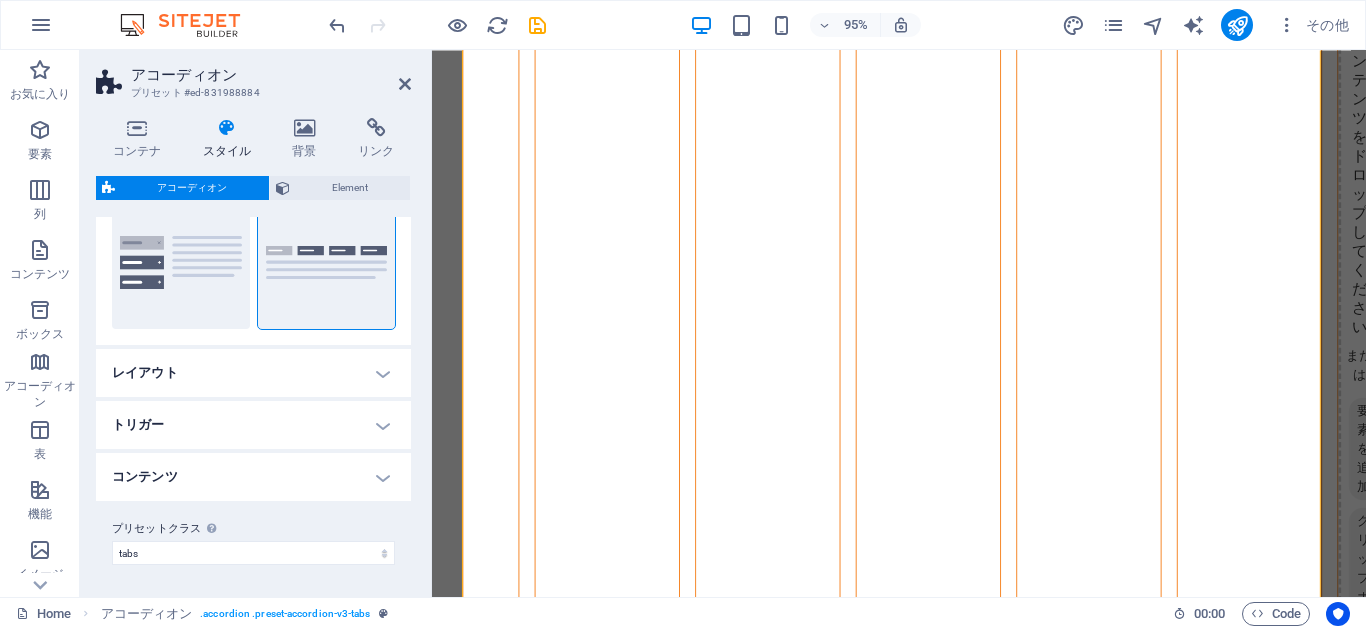 scroll, scrollTop: 212, scrollLeft: 0, axis: vertical 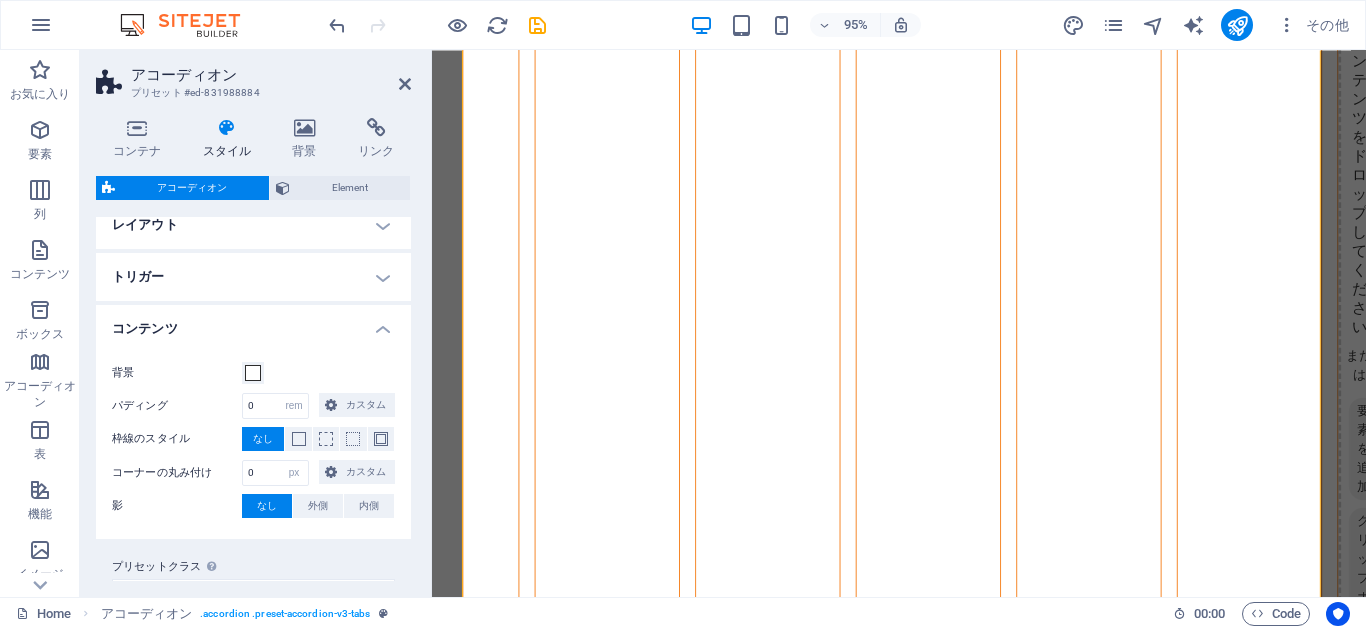 click on "コンテンツ" at bounding box center [253, 323] 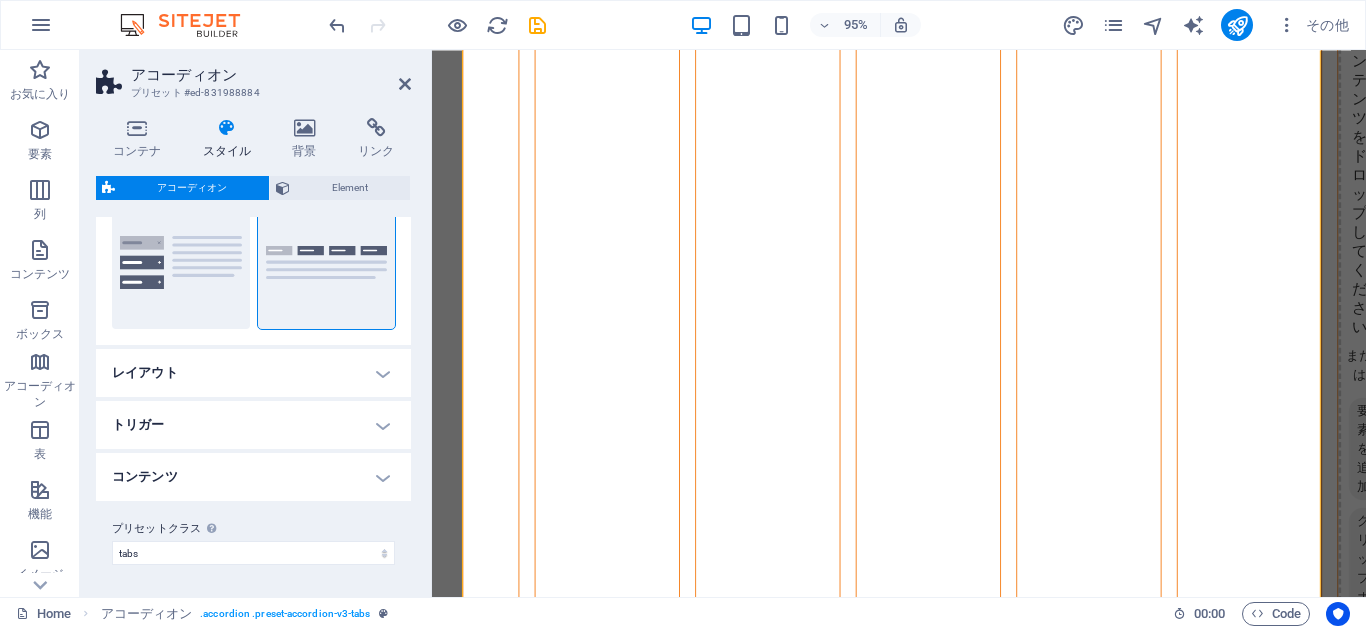 scroll, scrollTop: 212, scrollLeft: 0, axis: vertical 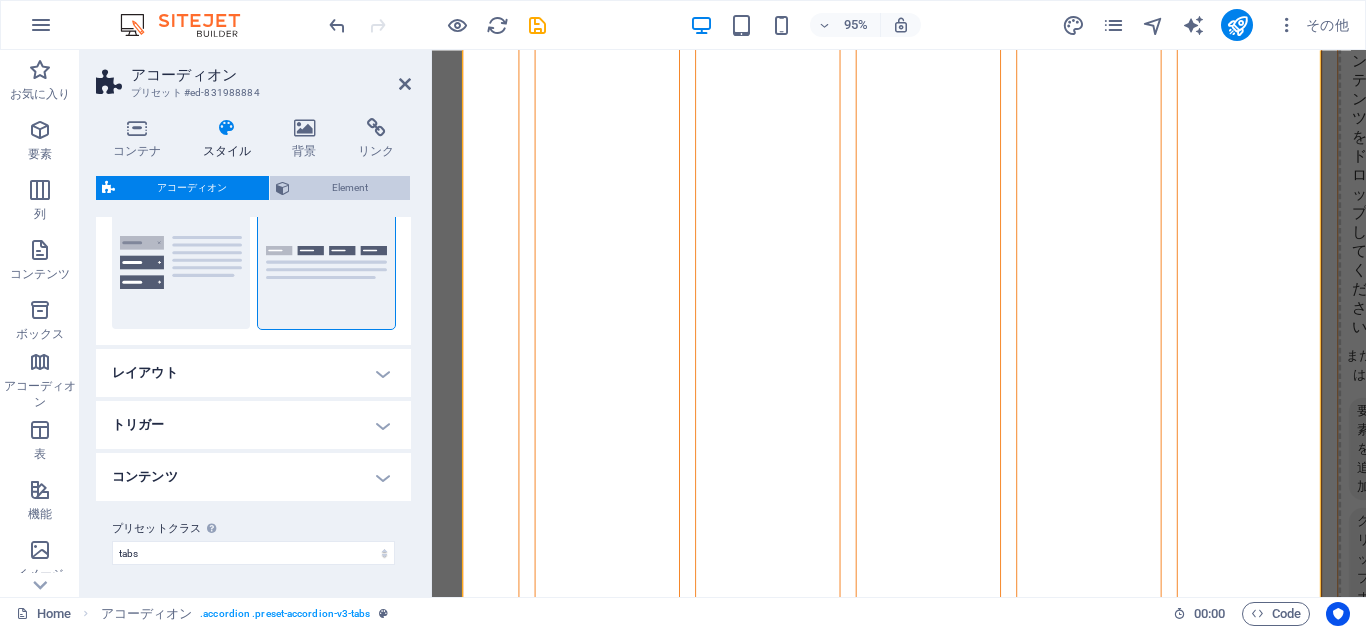 click on "Element" at bounding box center [350, 188] 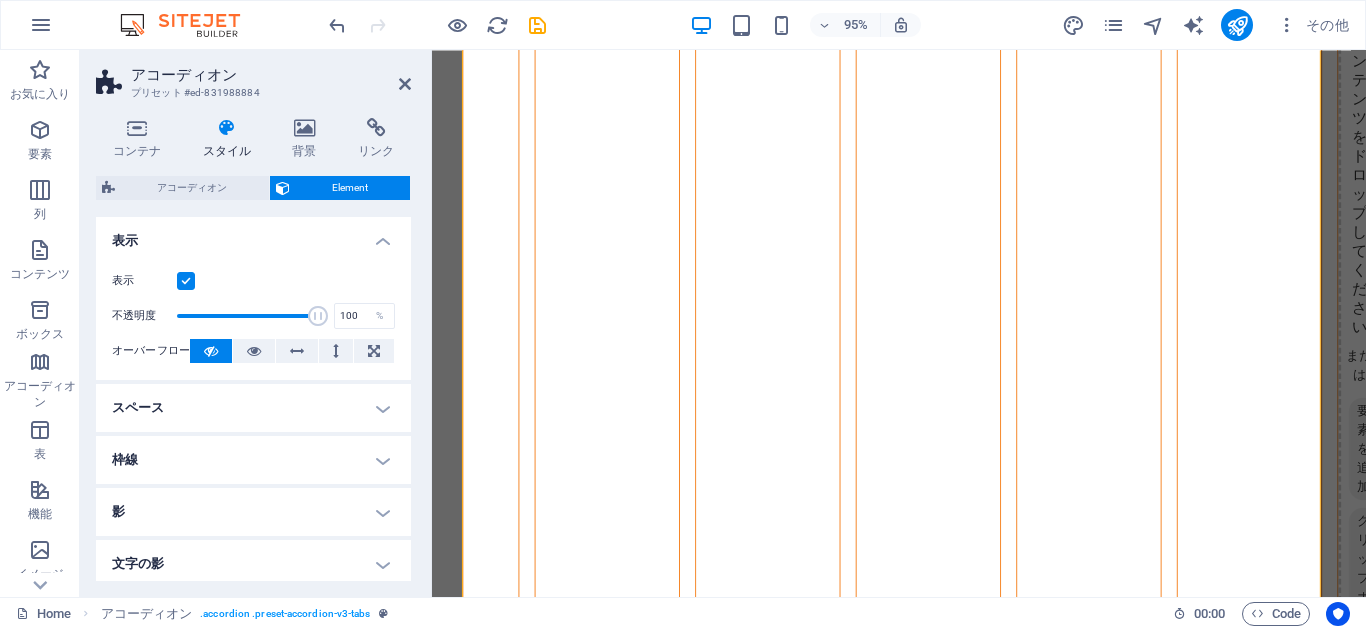 click on "スペース" at bounding box center (253, 408) 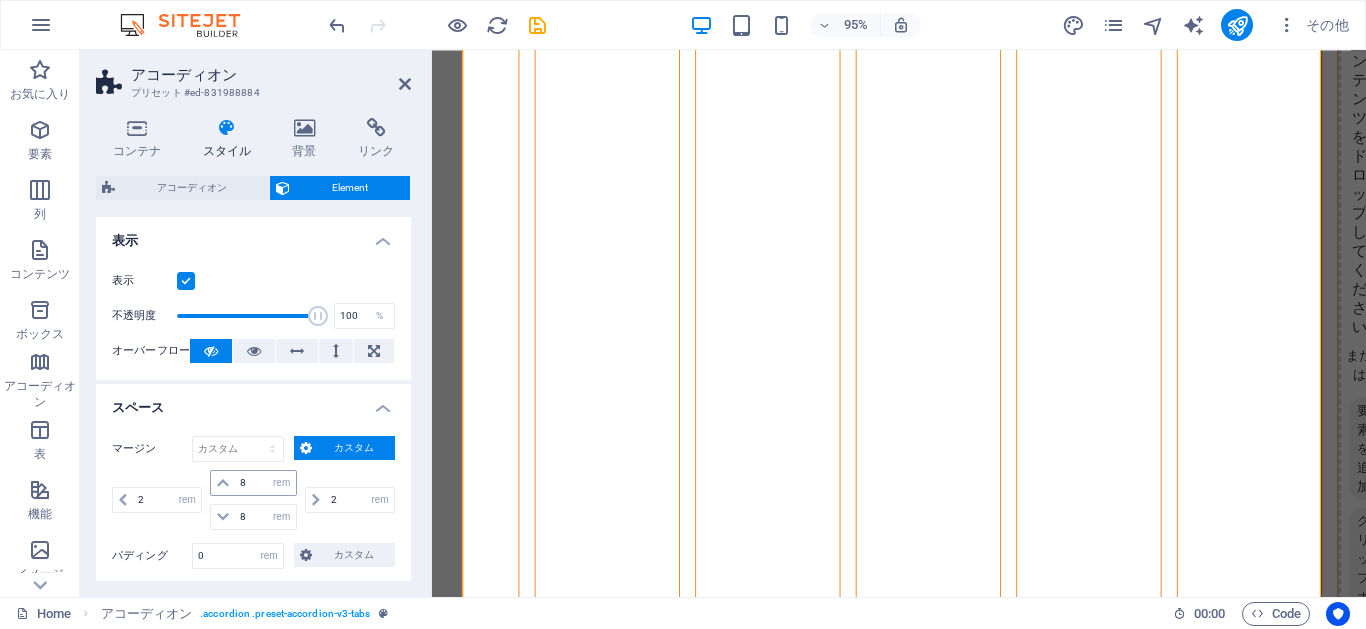click at bounding box center [223, 483] 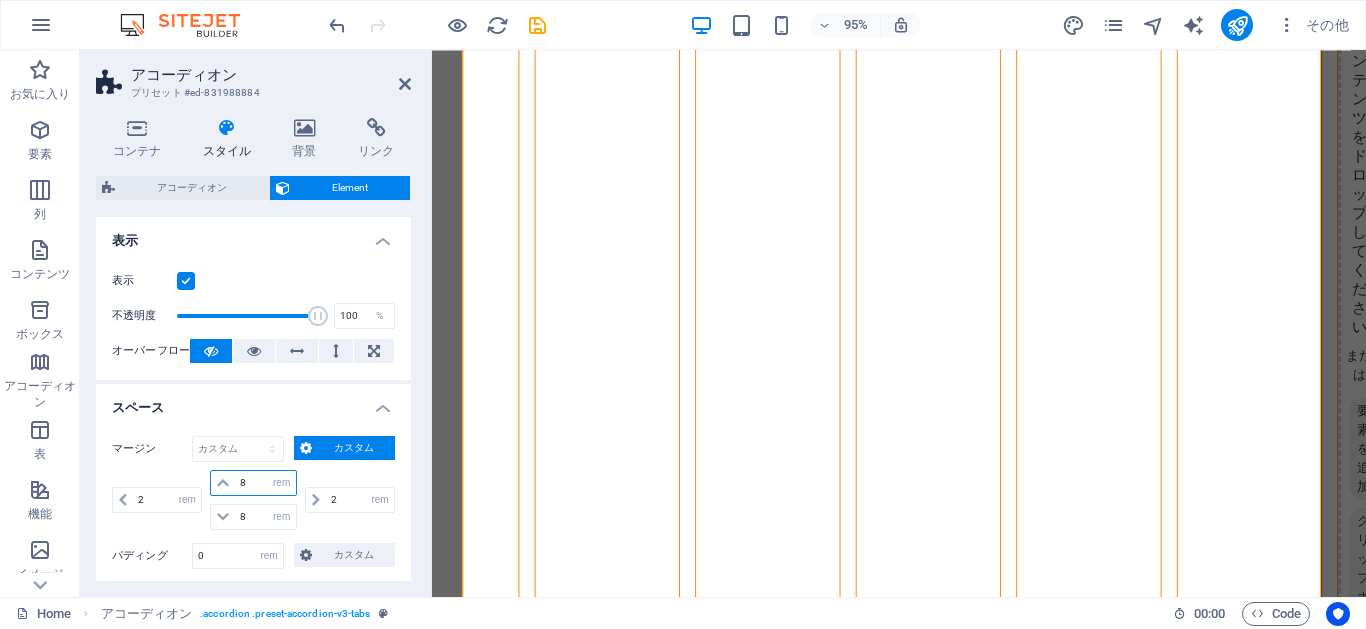 drag, startPoint x: 256, startPoint y: 480, endPoint x: 232, endPoint y: 481, distance: 24.020824 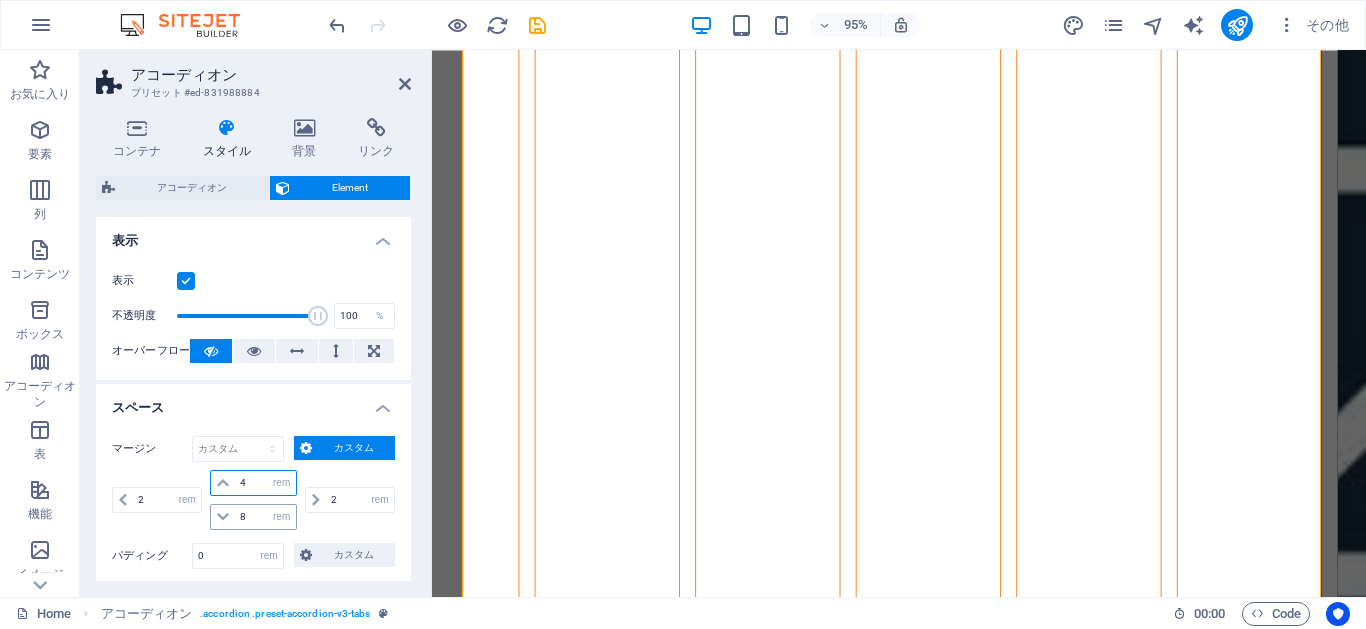 type on "4" 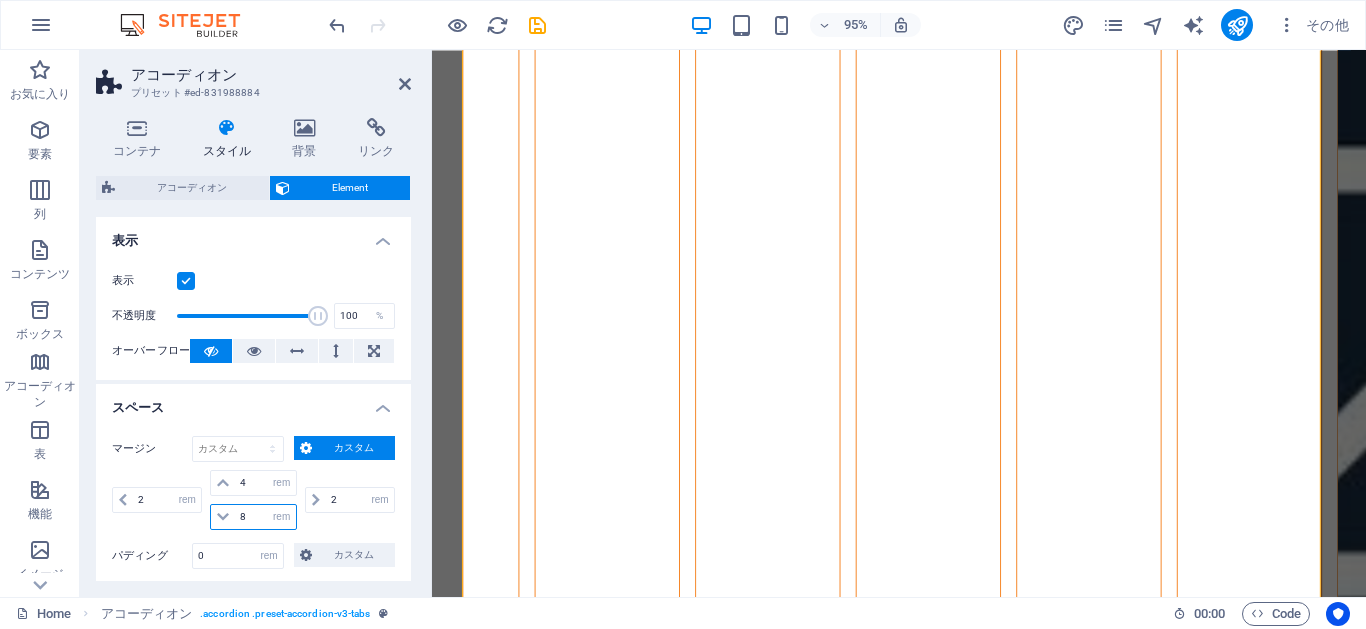 drag, startPoint x: 250, startPoint y: 515, endPoint x: 239, endPoint y: 519, distance: 11.7046995 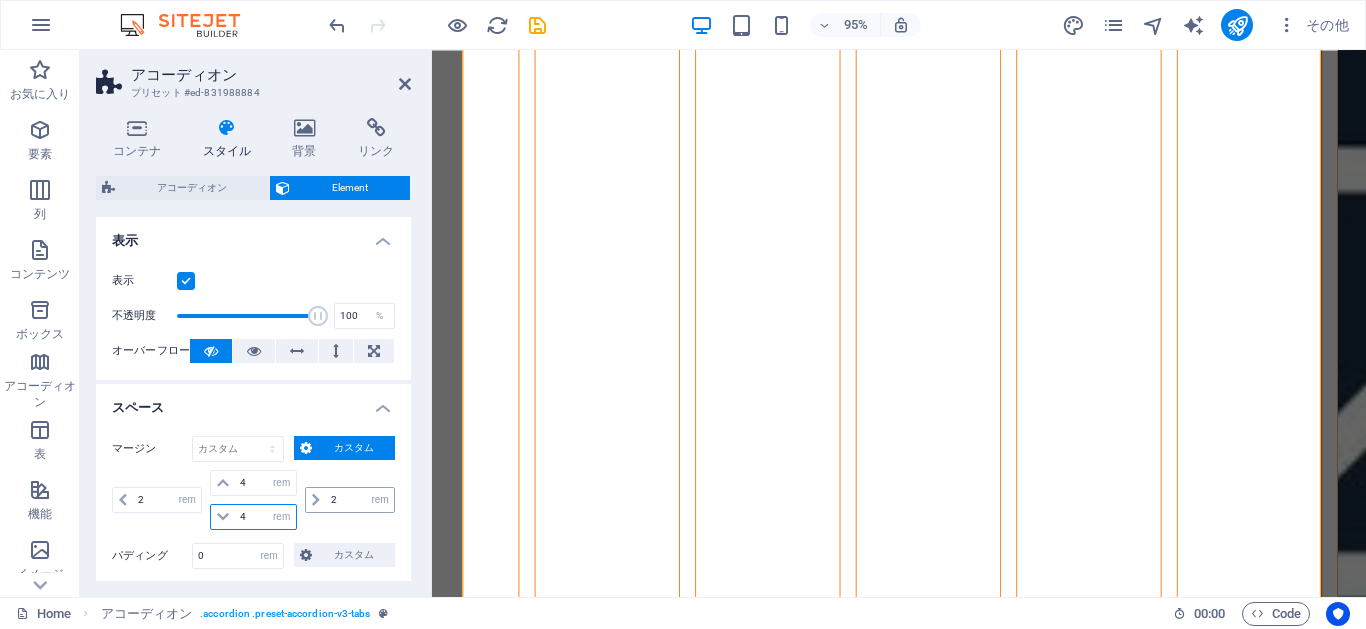type on "4" 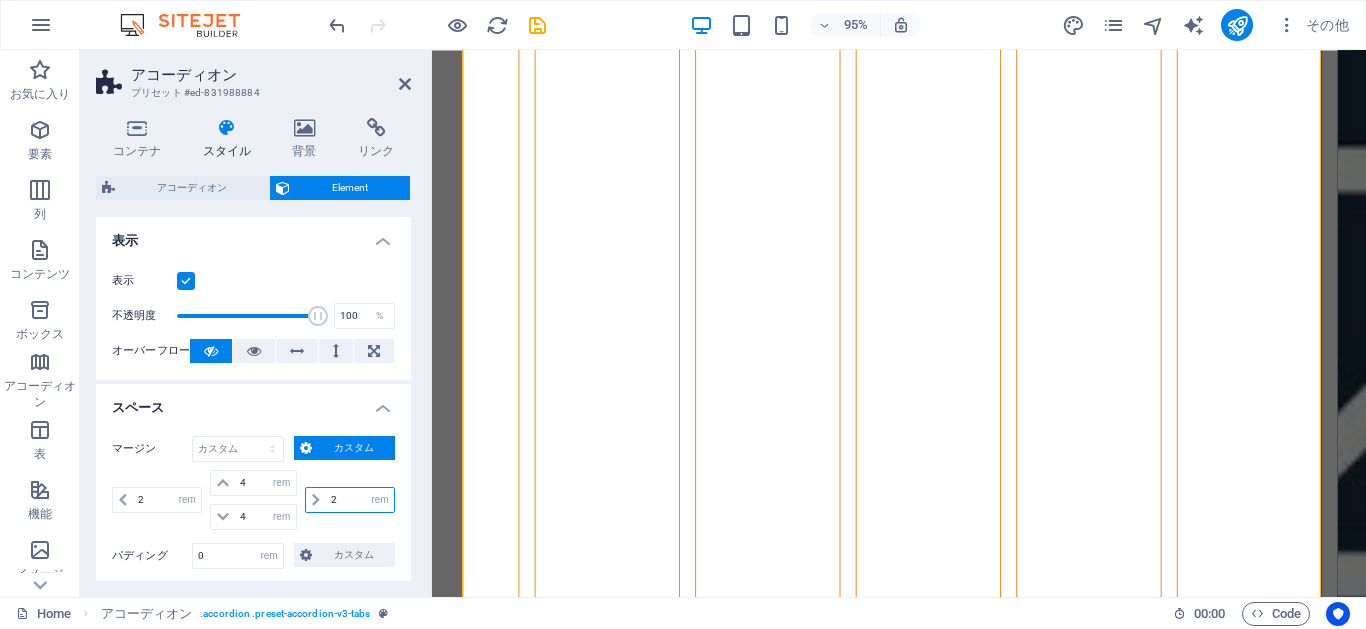 click on "2" at bounding box center (360, 500) 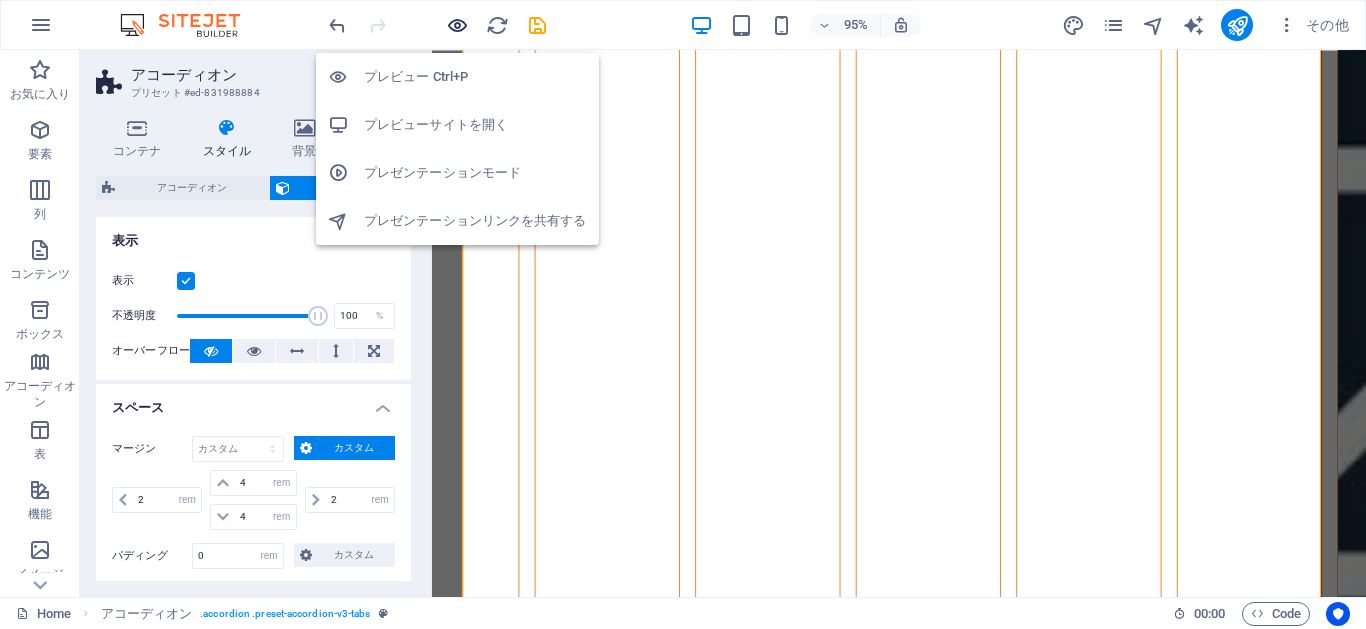 click at bounding box center [457, 25] 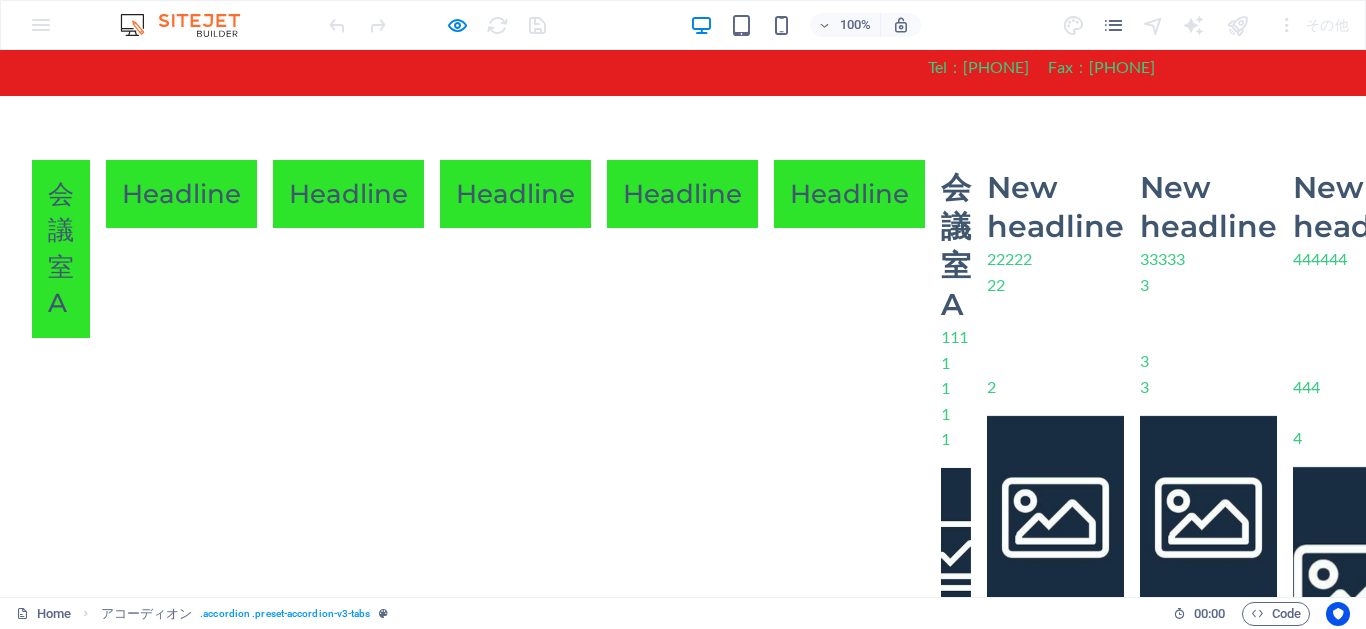 scroll, scrollTop: 0, scrollLeft: 0, axis: both 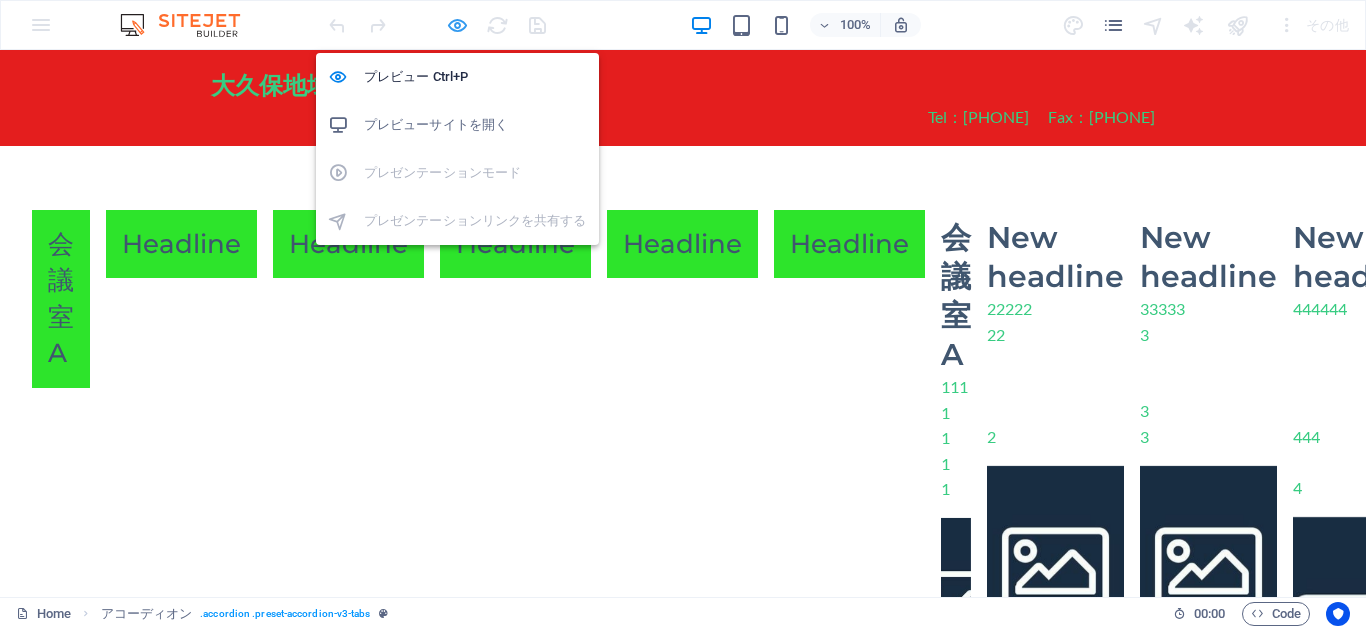 click at bounding box center [457, 25] 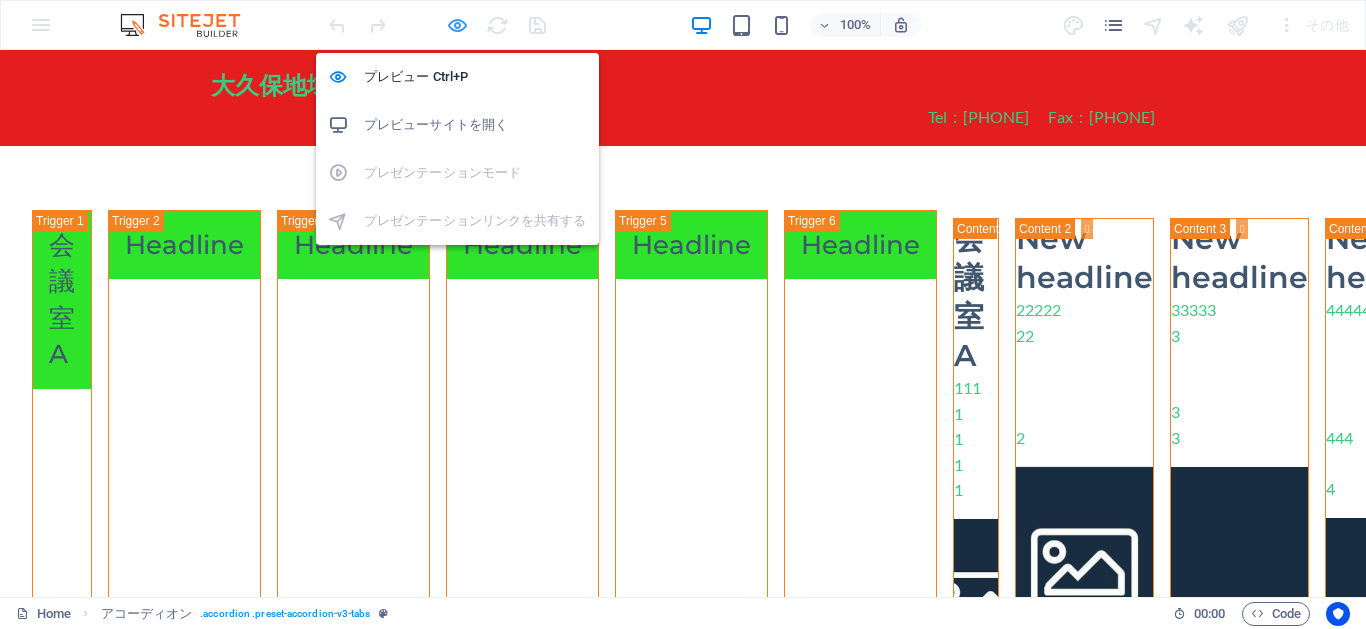 select on "rem" 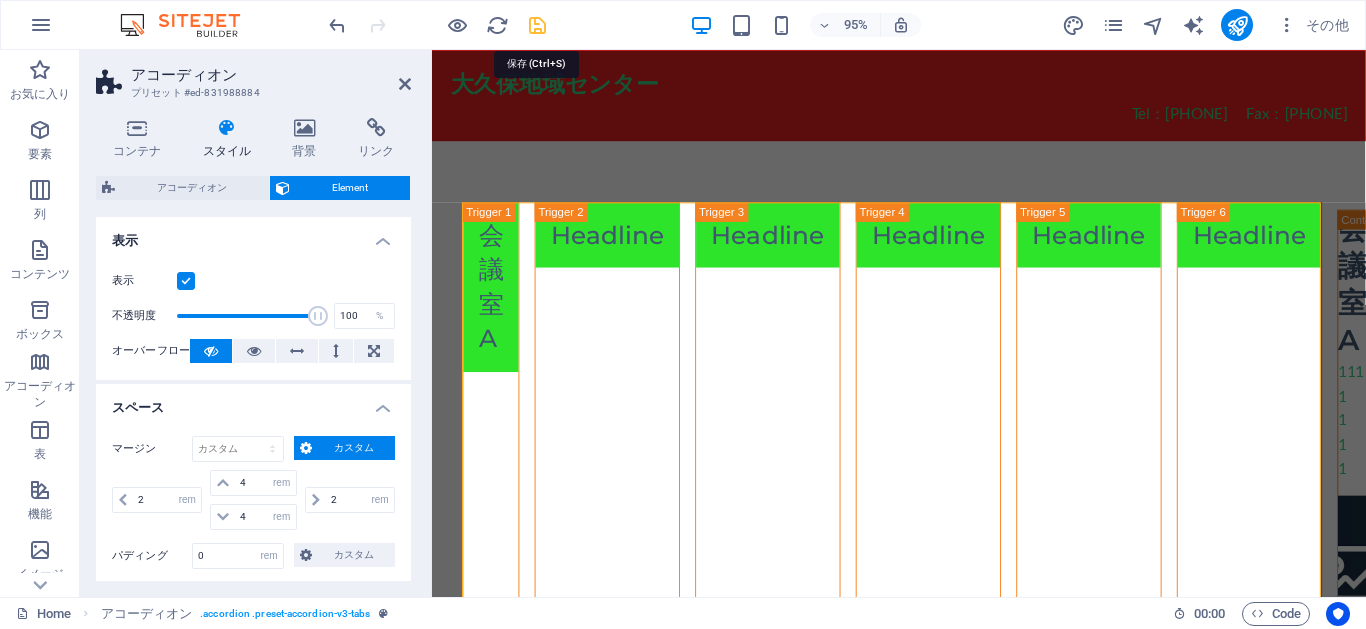 click at bounding box center [537, 25] 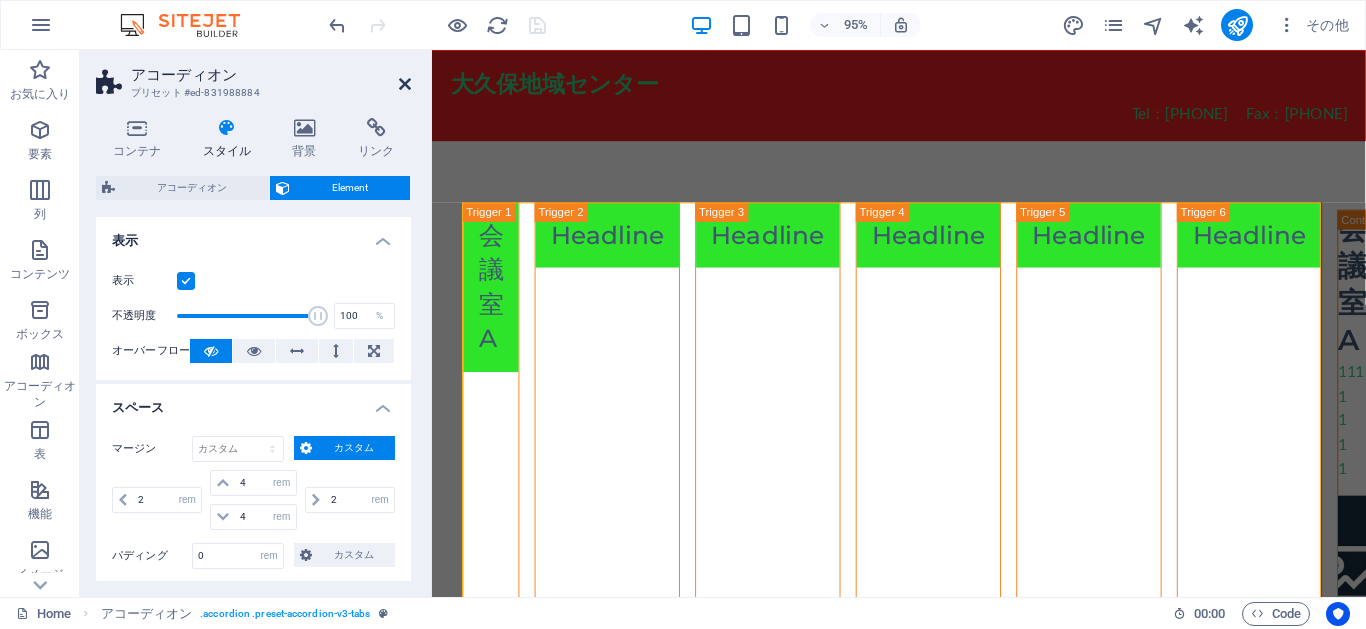 click at bounding box center (405, 84) 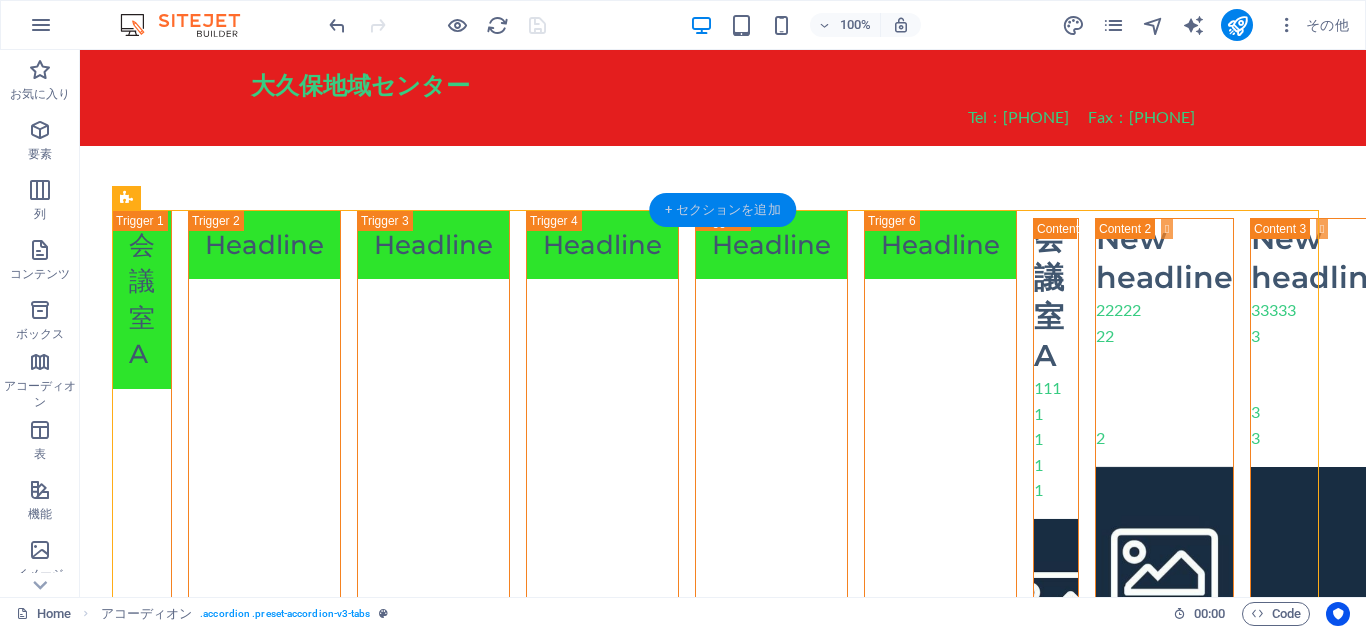 drag, startPoint x: 690, startPoint y: 205, endPoint x: 238, endPoint y: 151, distance: 455.21423 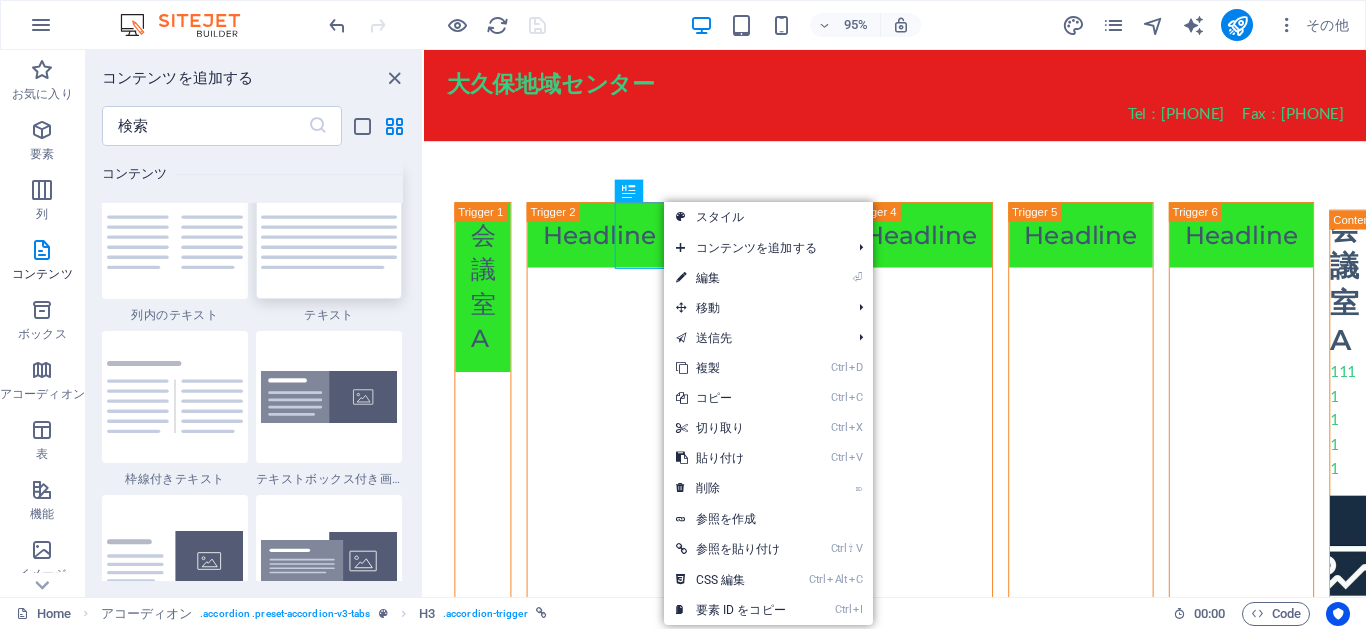 scroll, scrollTop: 3499, scrollLeft: 0, axis: vertical 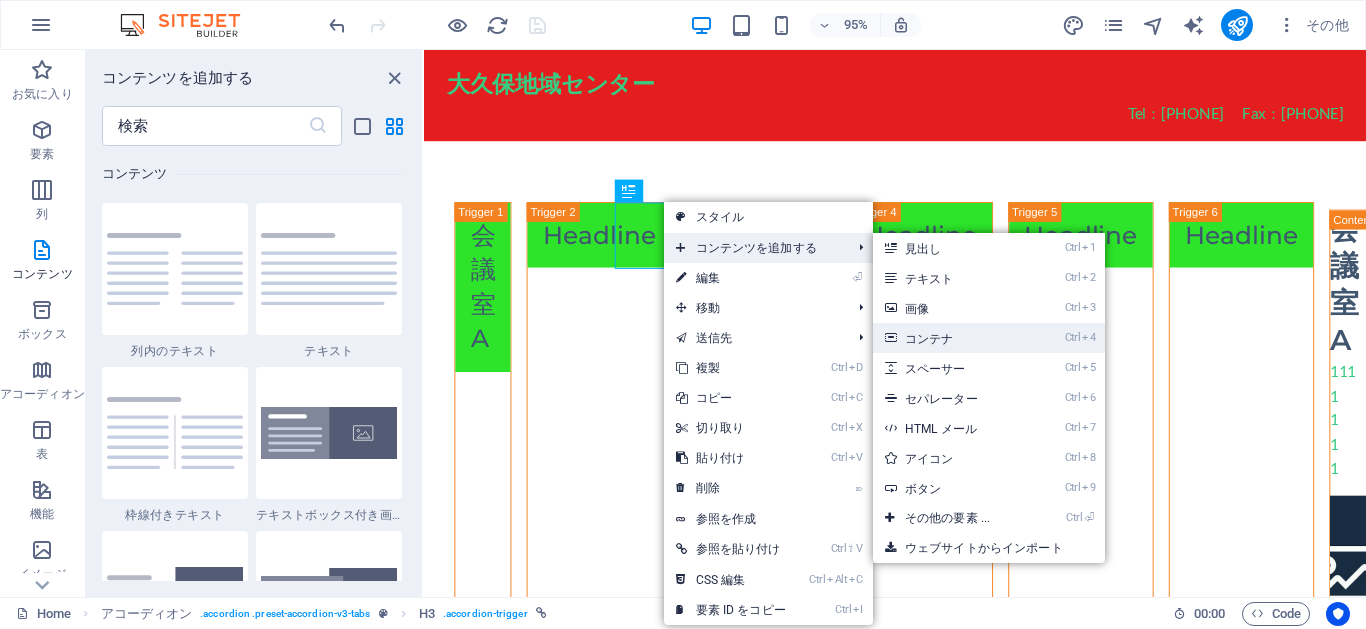 click on "Ctrl 4  コンテナ" at bounding box center [951, 338] 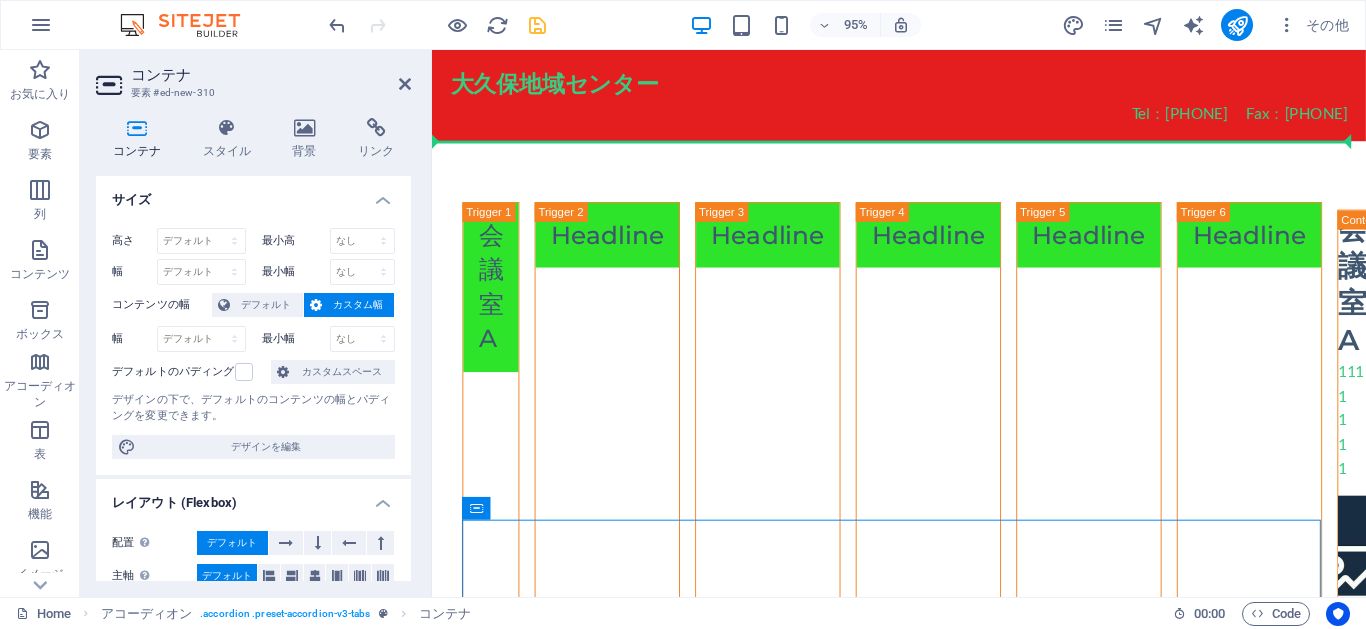 drag, startPoint x: 920, startPoint y: 568, endPoint x: 497, endPoint y: 144, distance: 598.91986 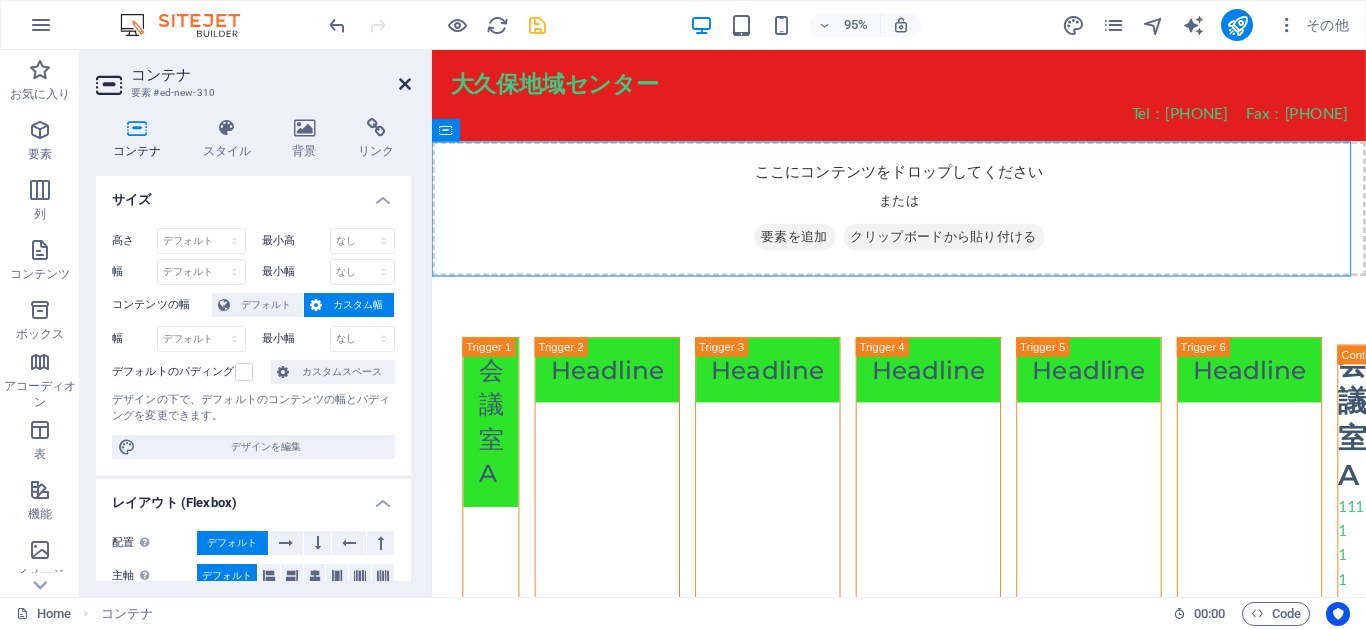 click at bounding box center (405, 84) 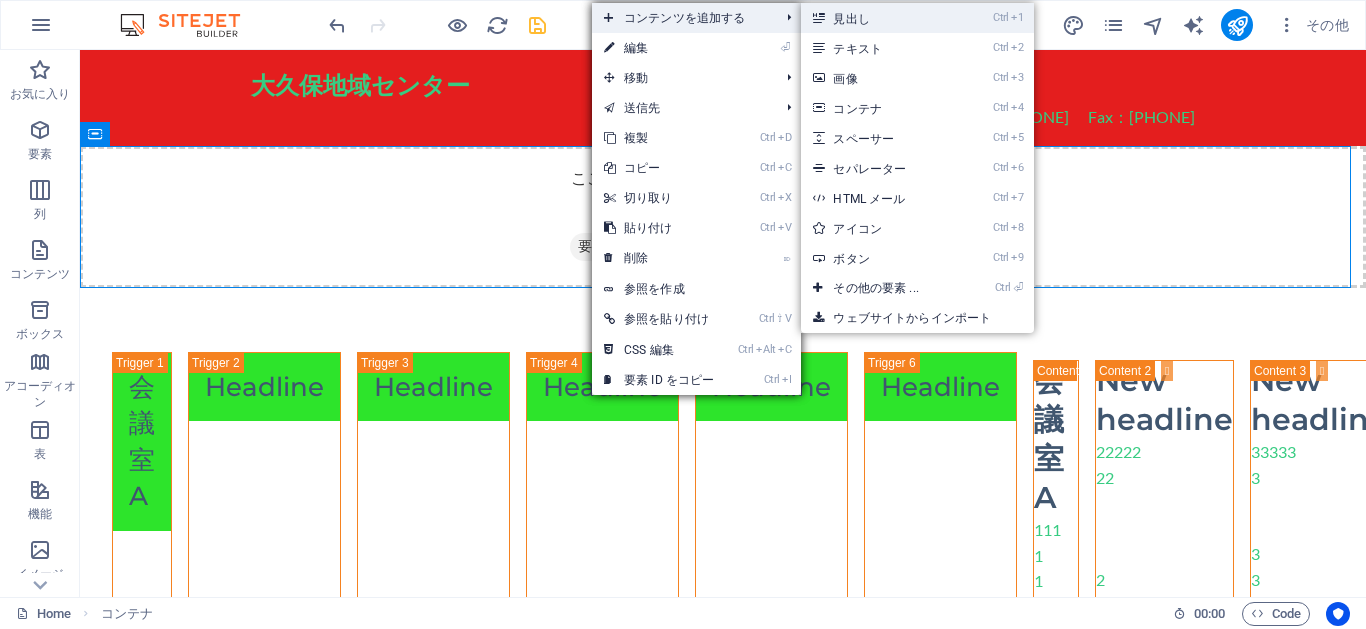 click on "Ctrl 1  見出し" at bounding box center (879, 18) 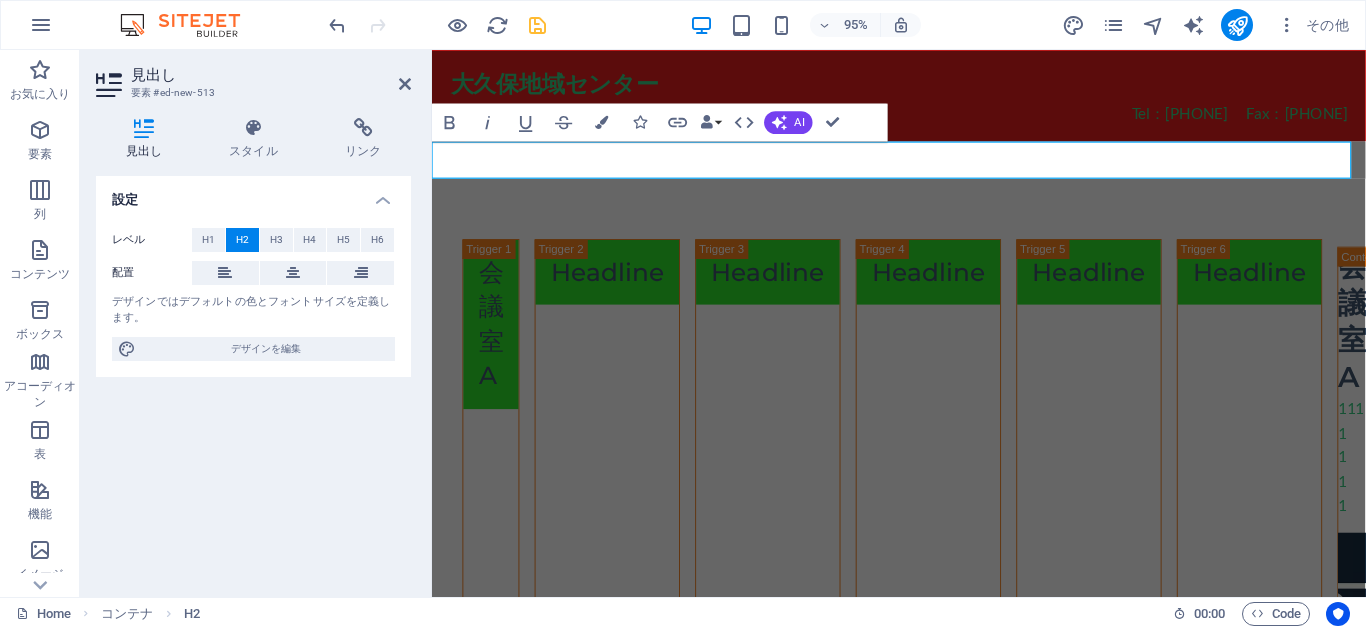 type 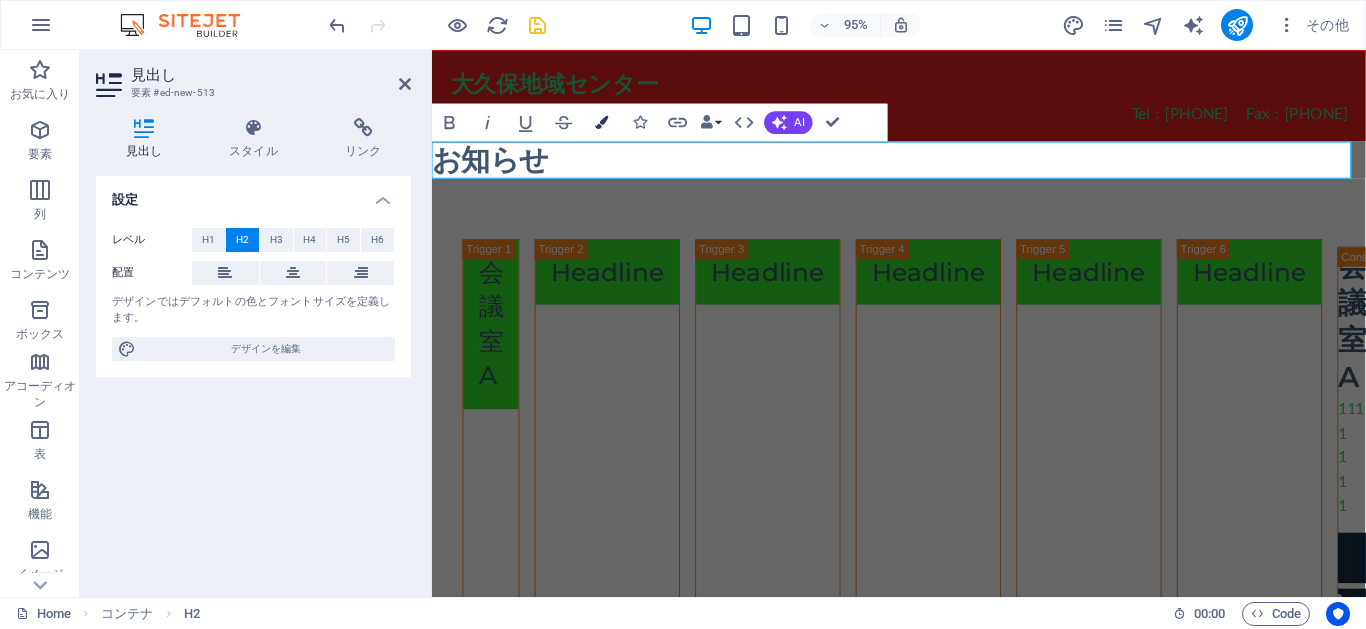 click at bounding box center (601, 122) 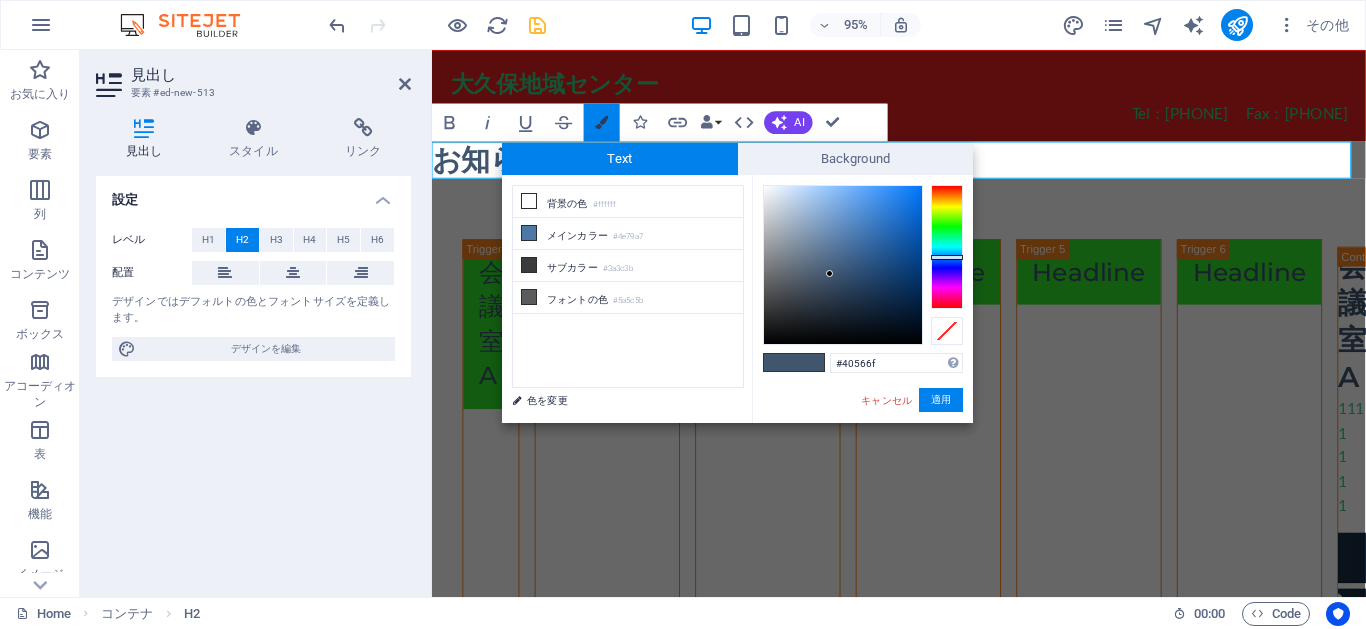 click at bounding box center [601, 122] 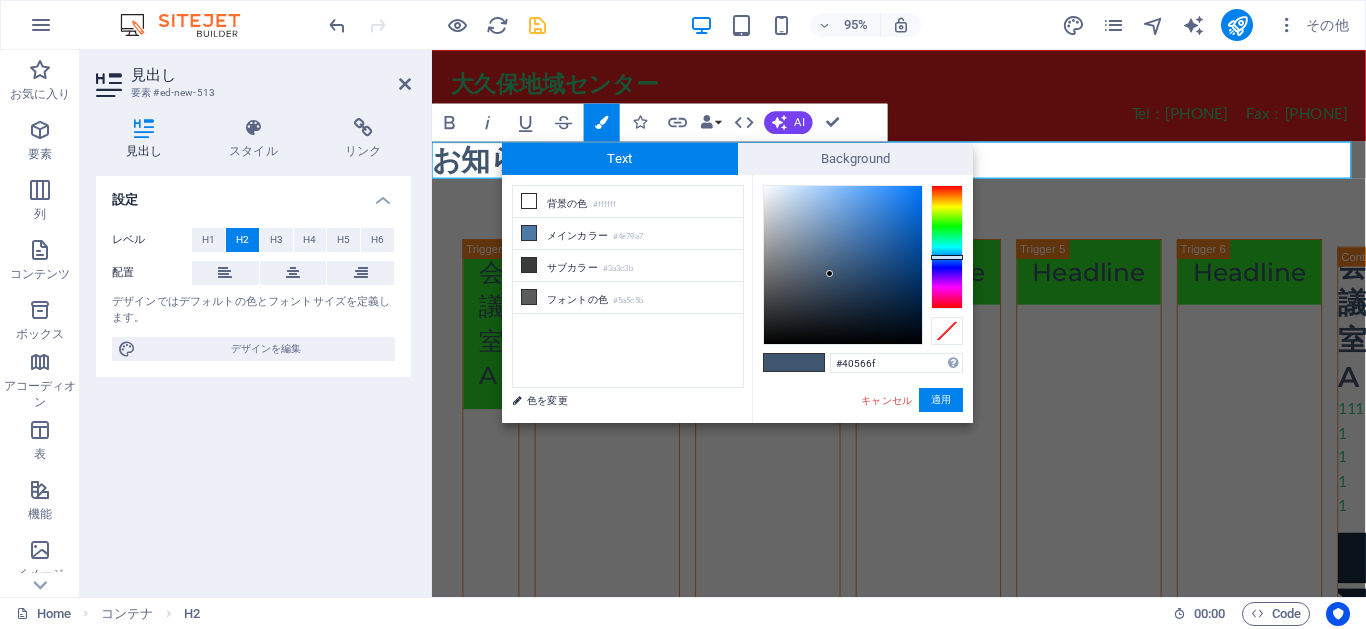 click on "お知らせ" at bounding box center (923, 165) 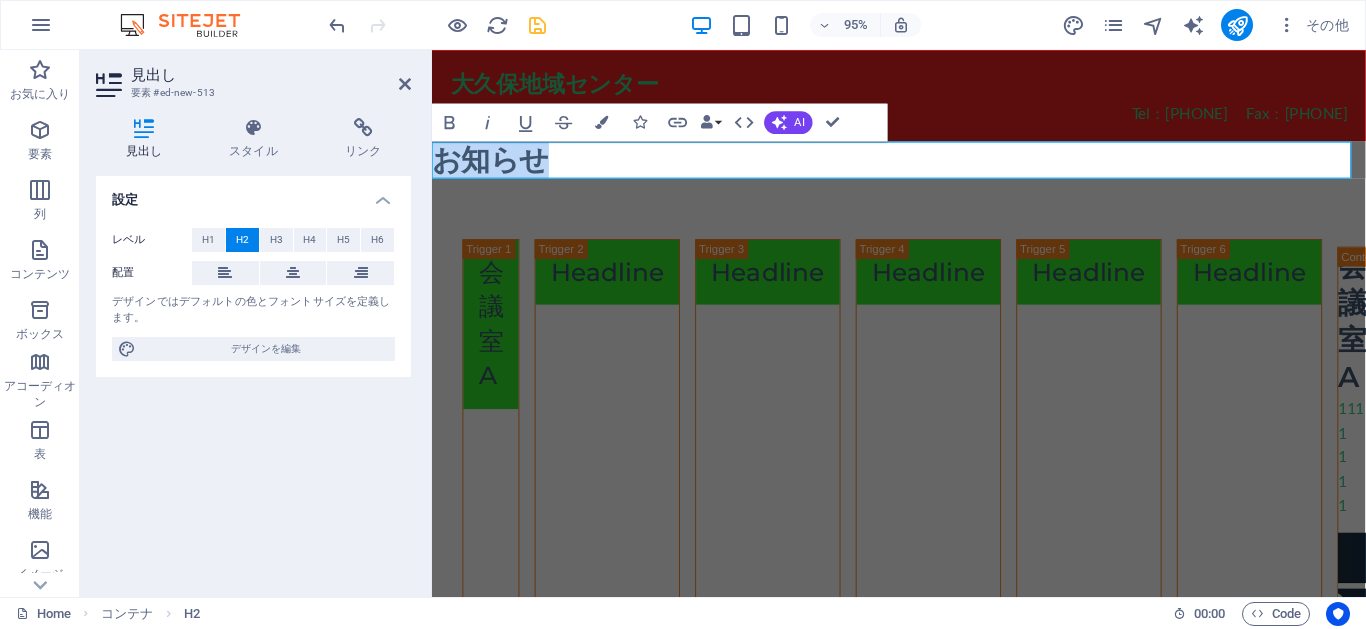 drag, startPoint x: 555, startPoint y: 164, endPoint x: 438, endPoint y: 158, distance: 117.15375 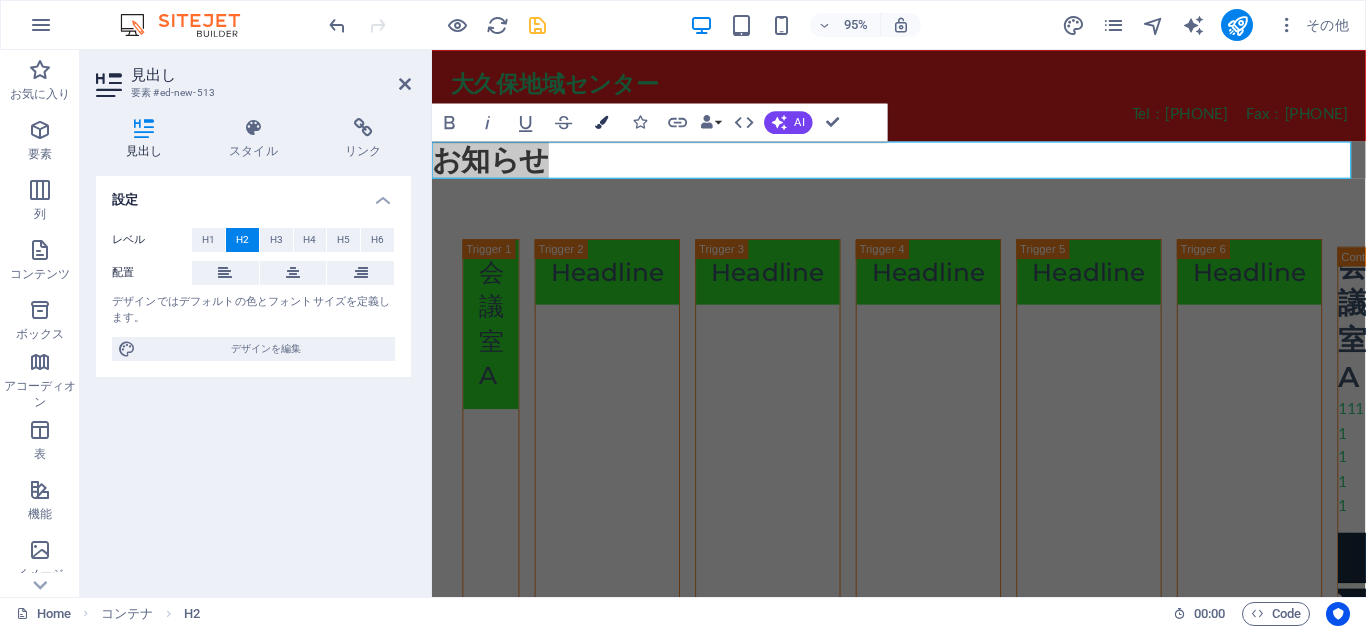 click at bounding box center [601, 122] 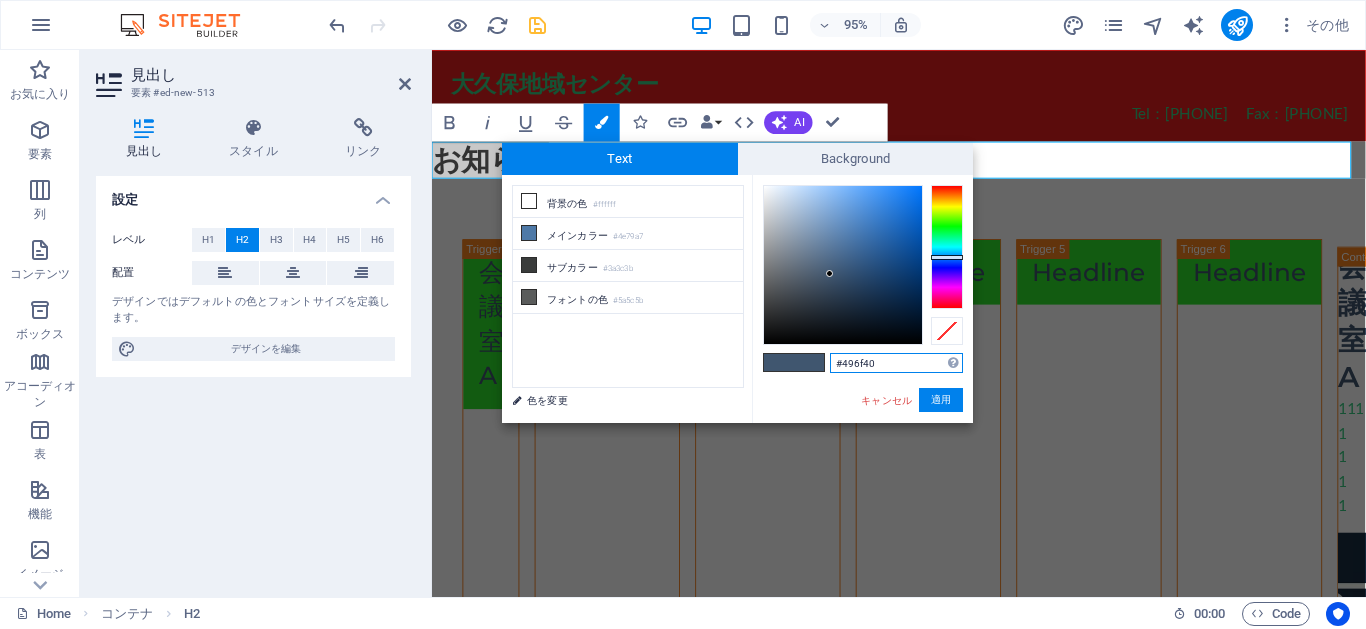 click at bounding box center (947, 247) 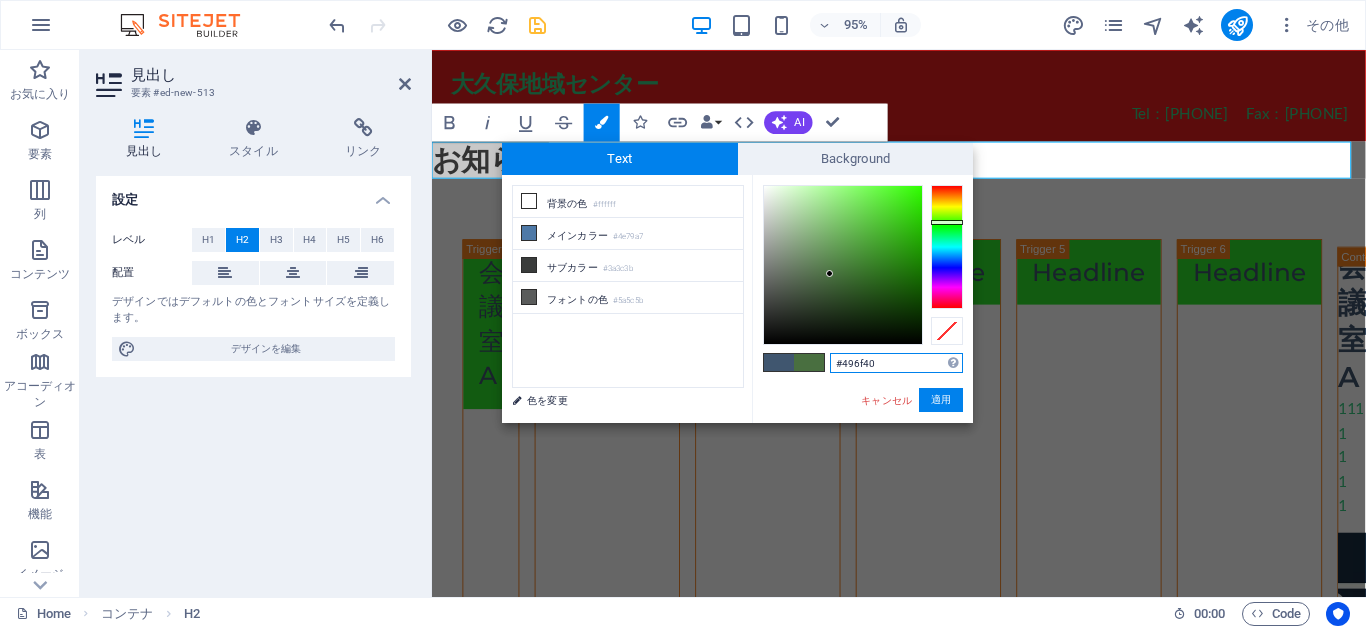 type on "#4d406f" 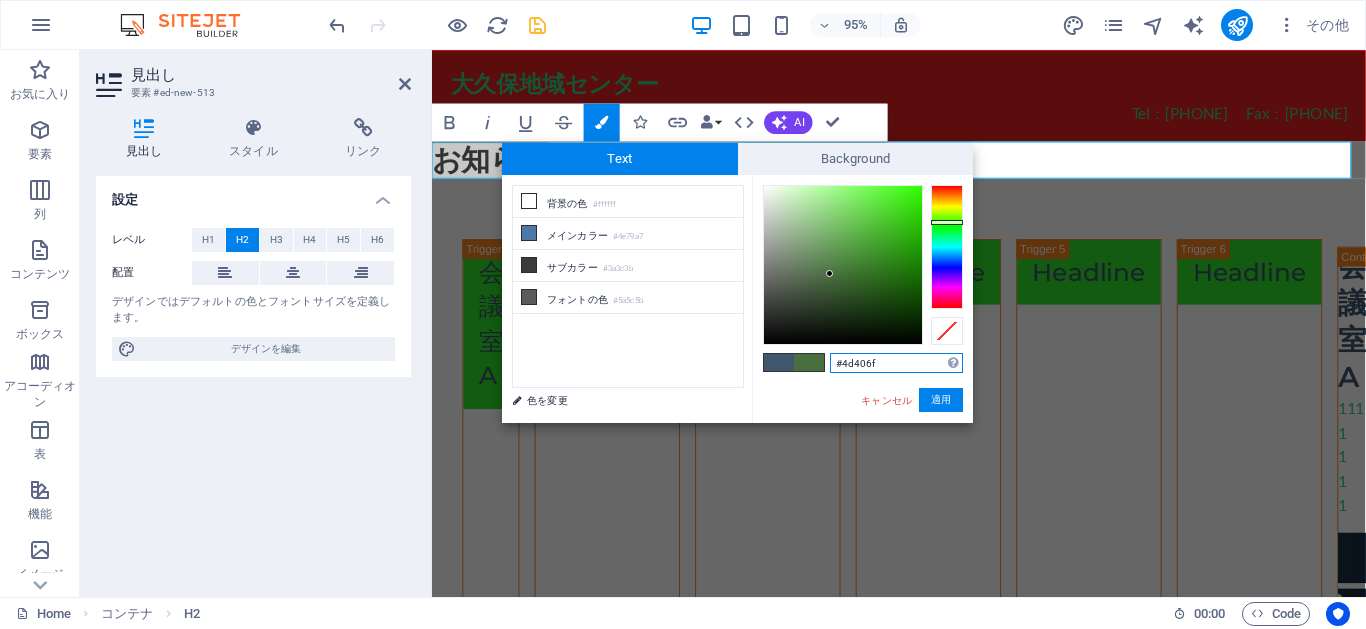 click at bounding box center (947, 247) 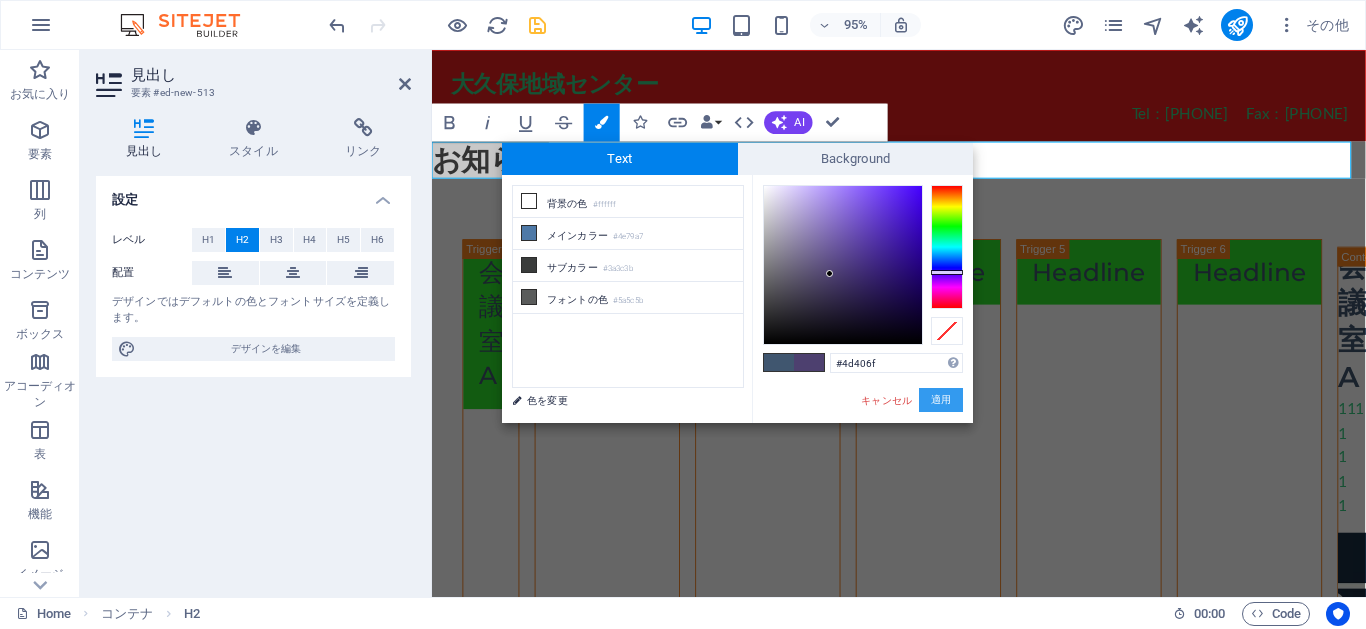 click on "適用" at bounding box center (941, 400) 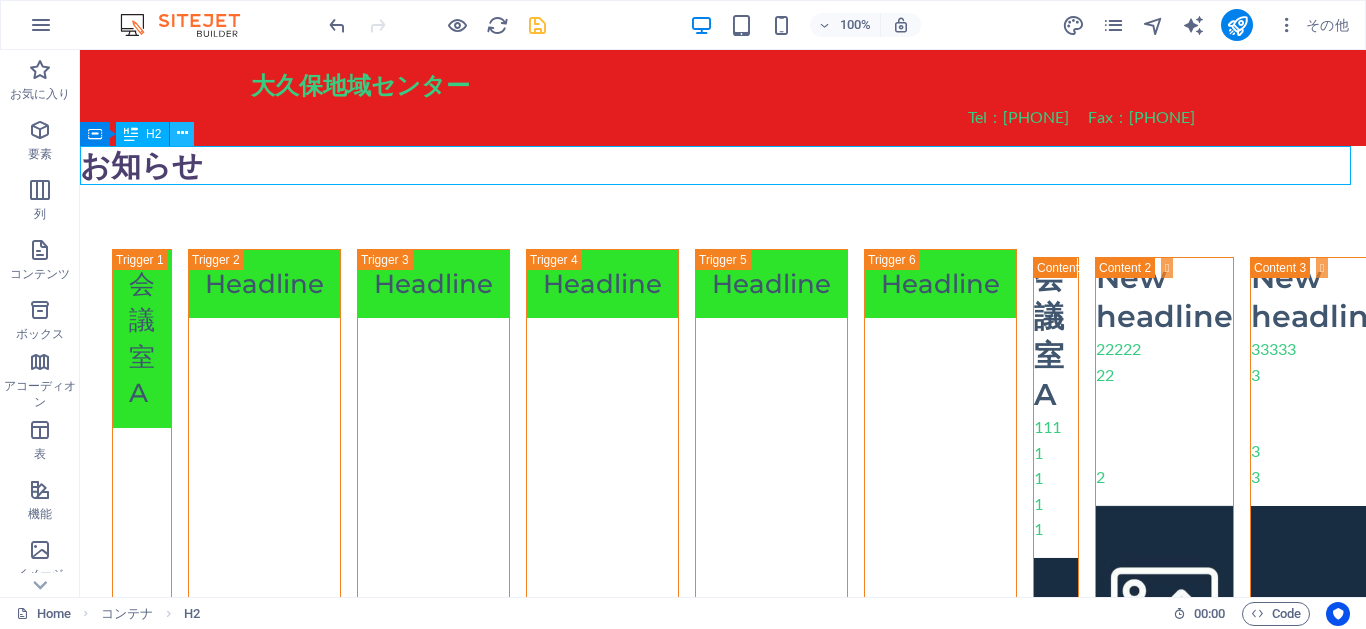click at bounding box center (182, 133) 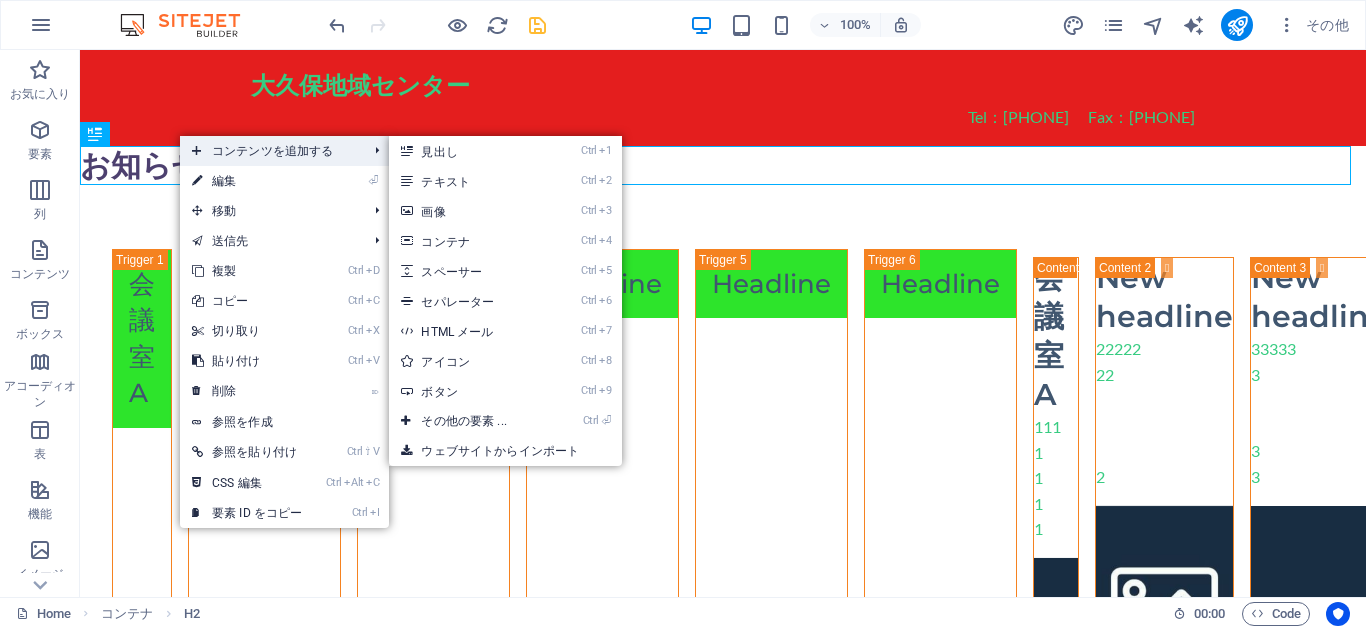 click on "コンテンツを追加する" at bounding box center [269, 151] 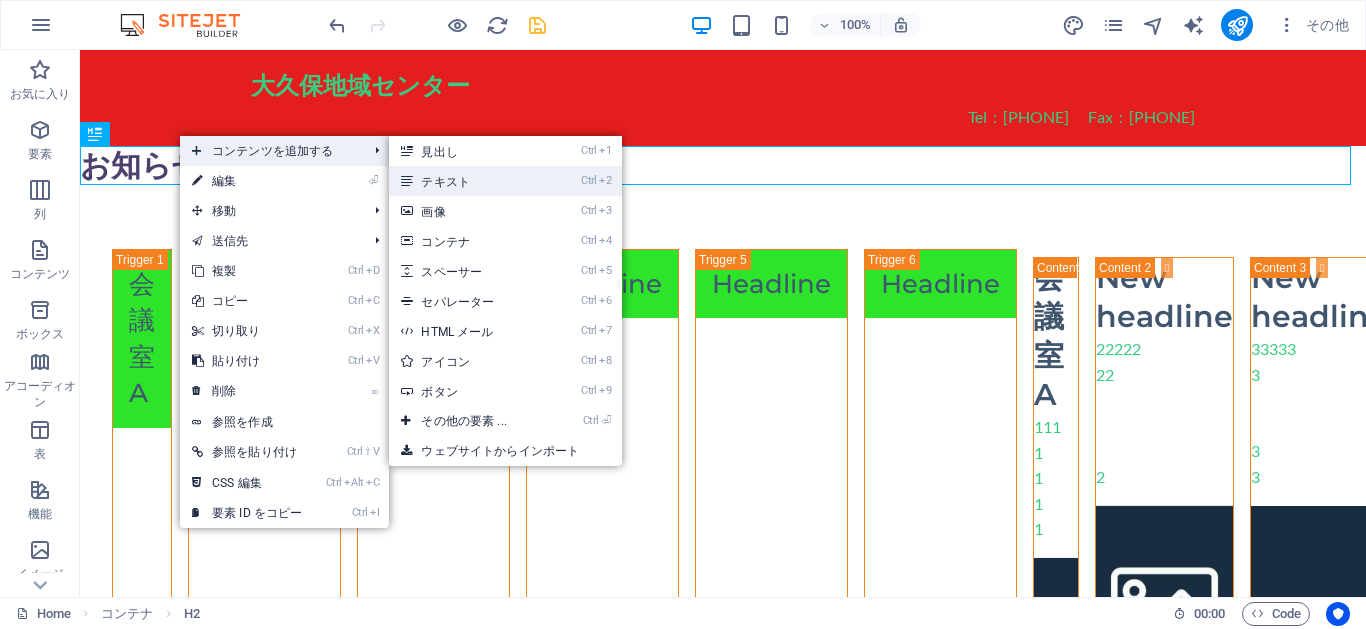 click on "Ctrl 2  テキスト" at bounding box center [467, 181] 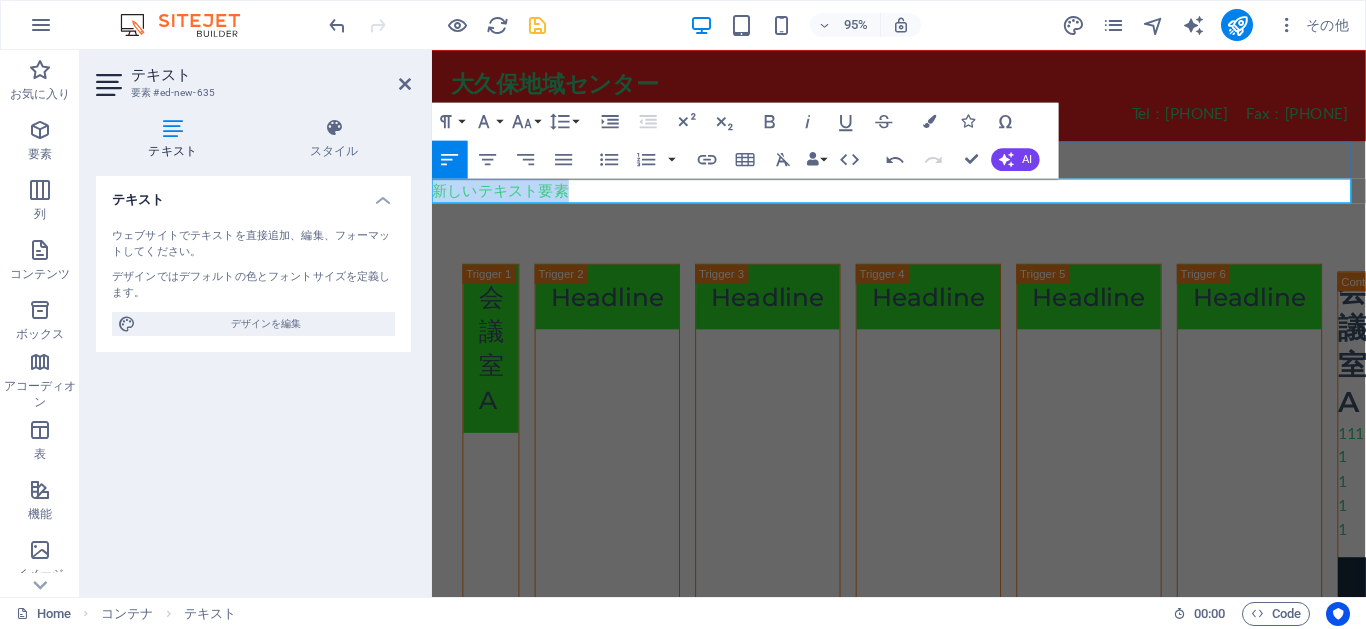 drag, startPoint x: 597, startPoint y: 198, endPoint x: 434, endPoint y: 199, distance: 163.00307 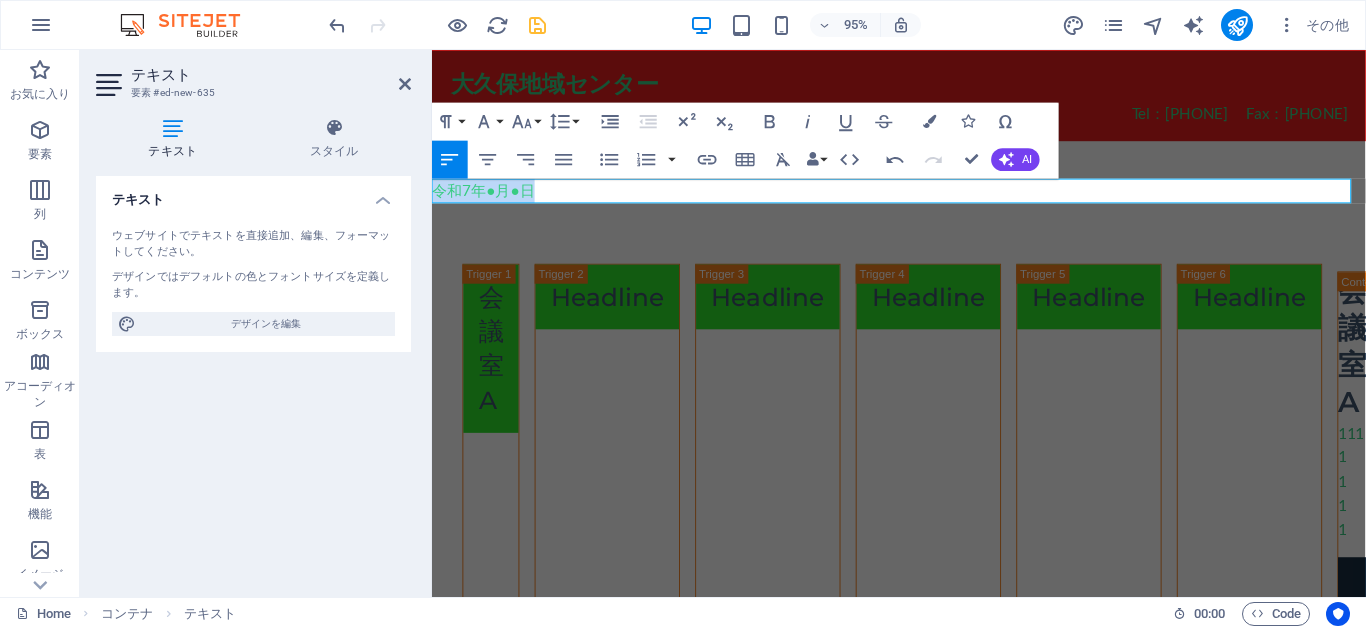 drag, startPoint x: 565, startPoint y: 196, endPoint x: 414, endPoint y: 197, distance: 151.00331 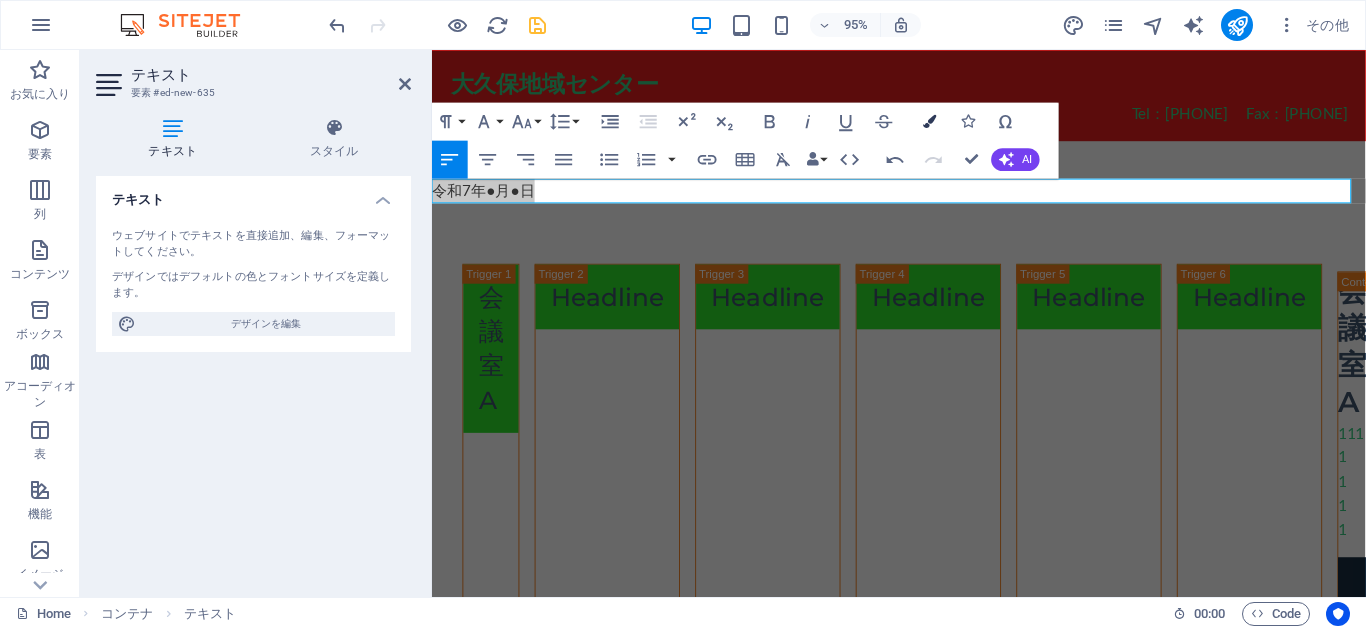 click at bounding box center [929, 121] 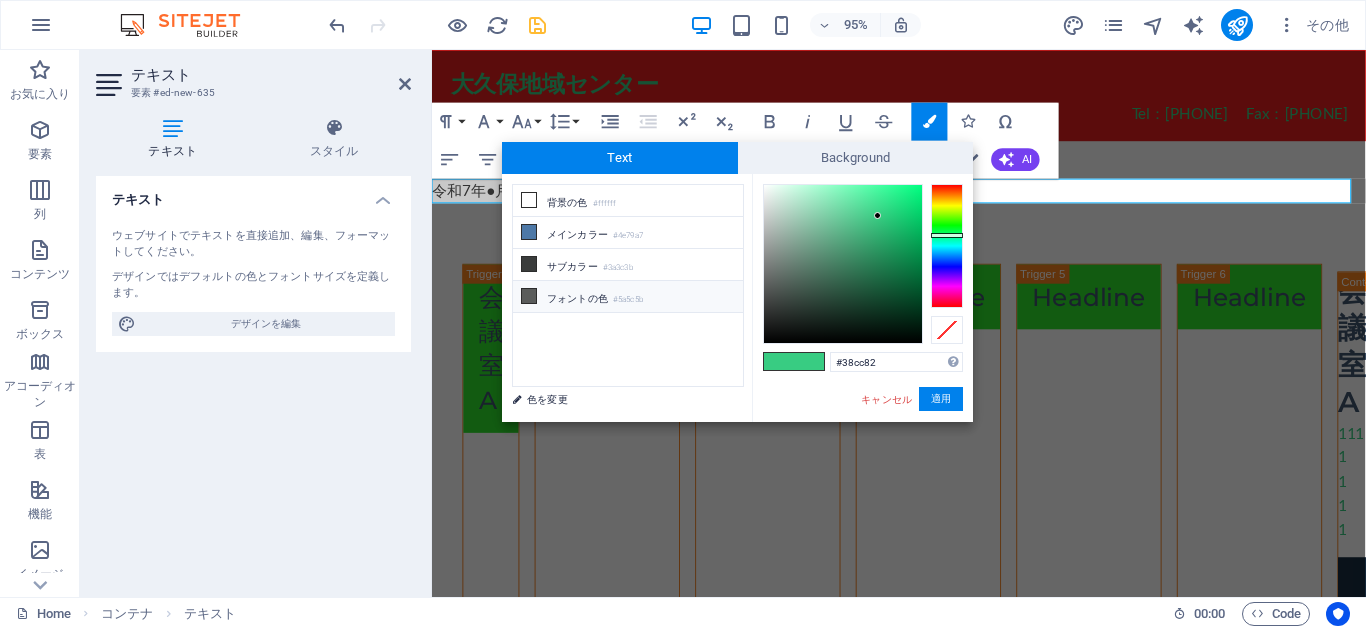 click on "フォントの色
#5a5c5b" at bounding box center [628, 297] 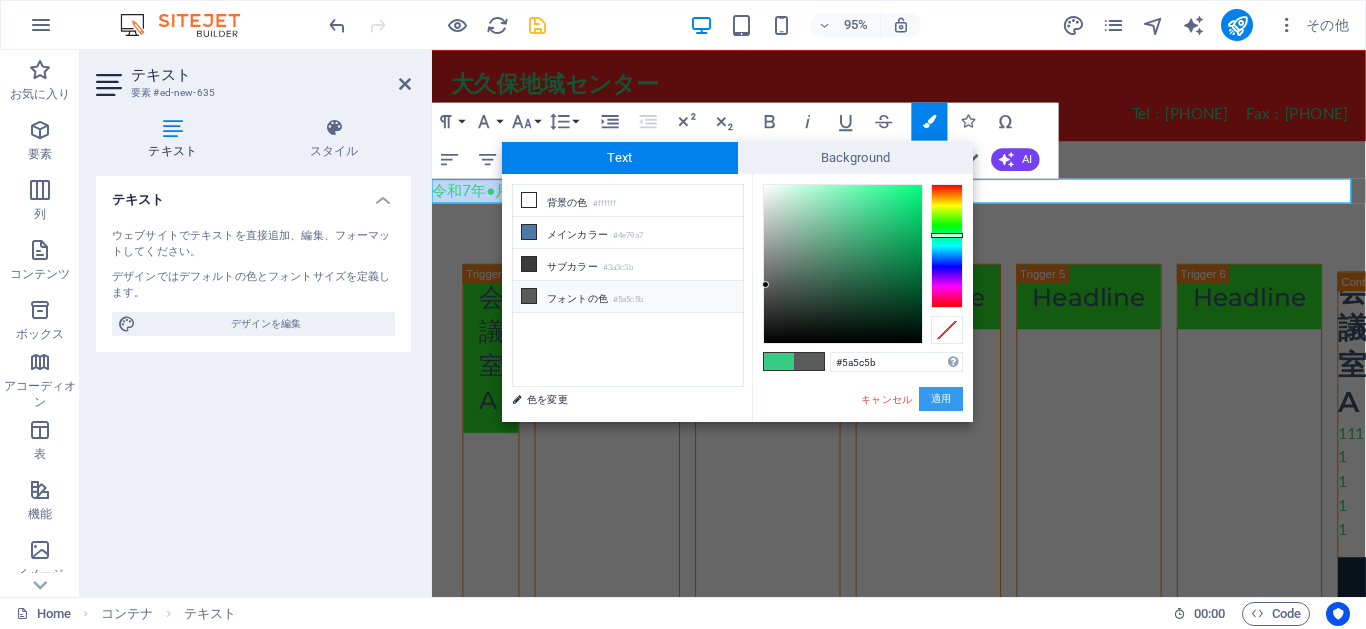 click on "適用" at bounding box center [941, 399] 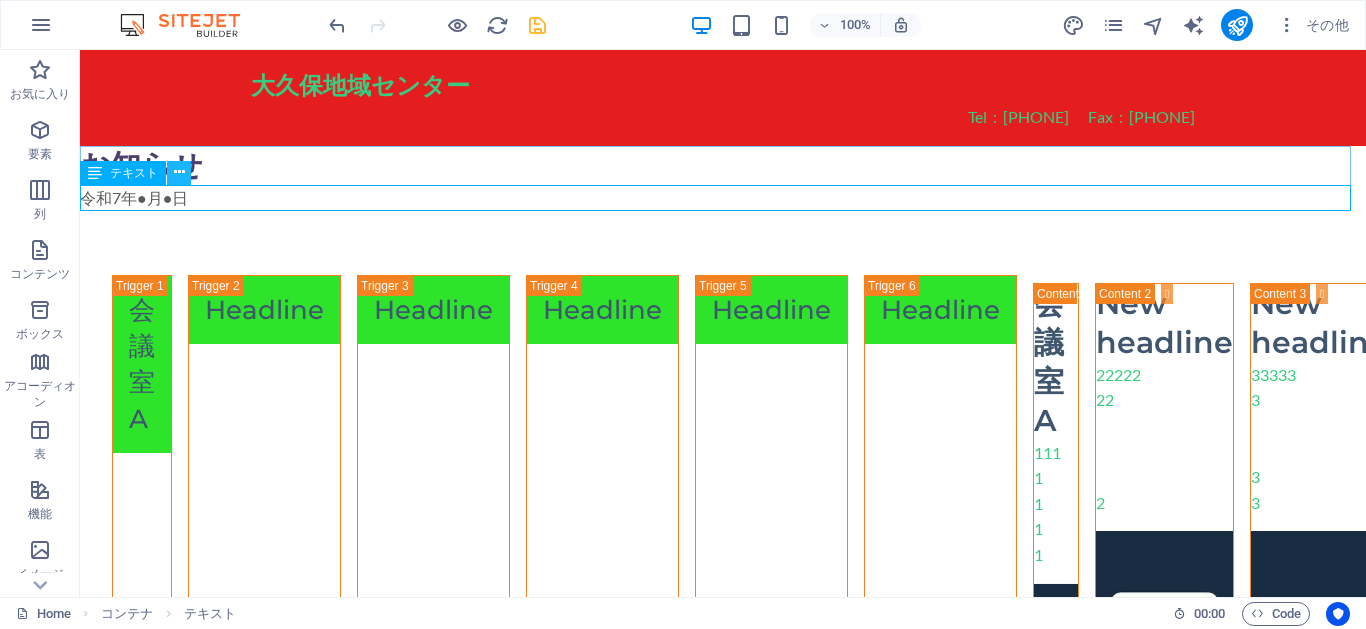 click at bounding box center [179, 172] 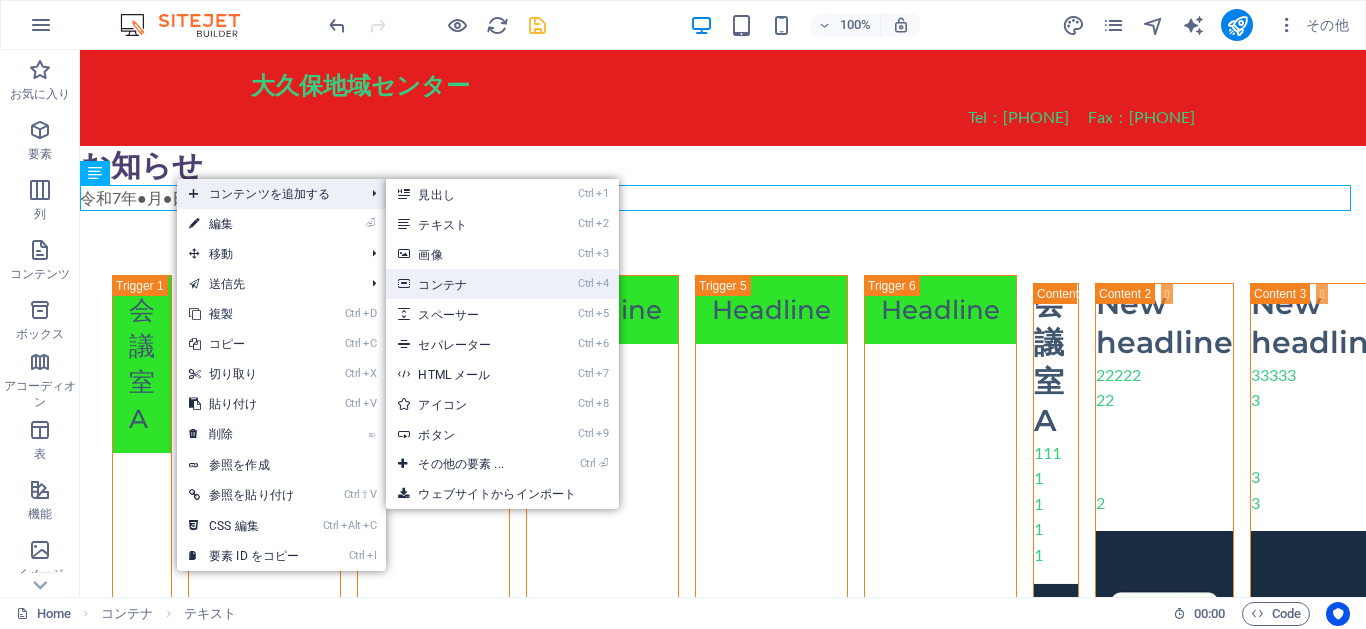 click on "Ctrl 4  コンテナ" at bounding box center [464, 284] 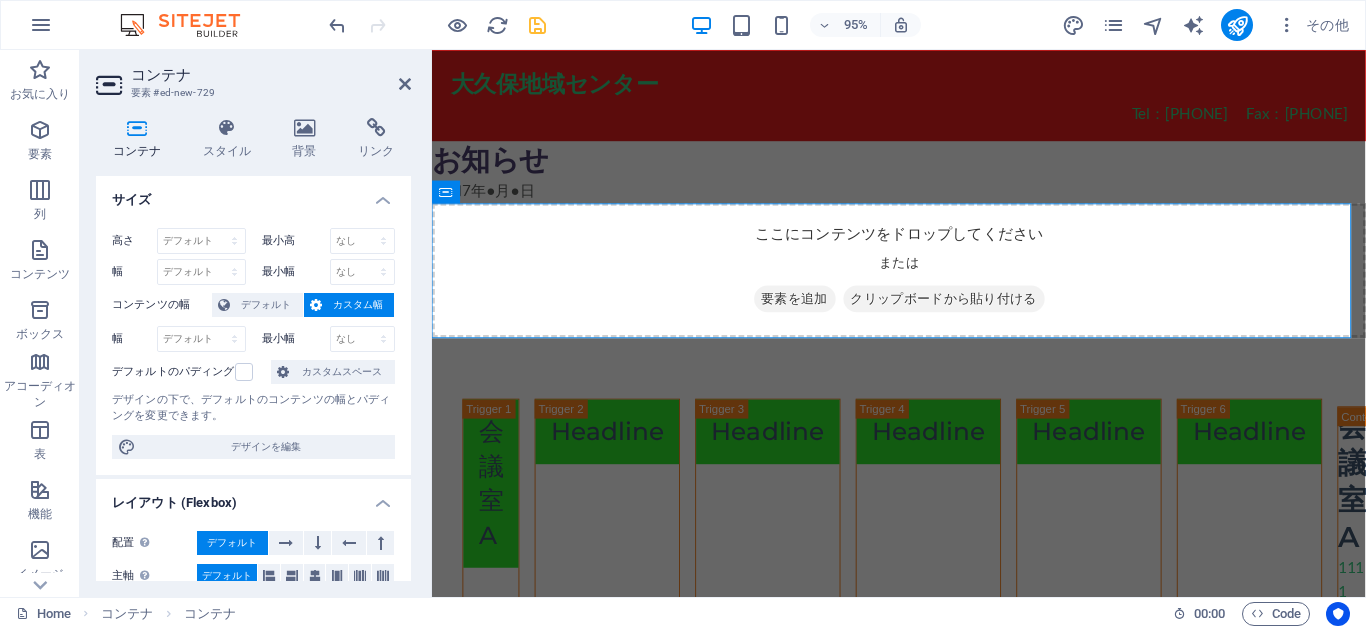 click on "コンテナ" at bounding box center (271, 75) 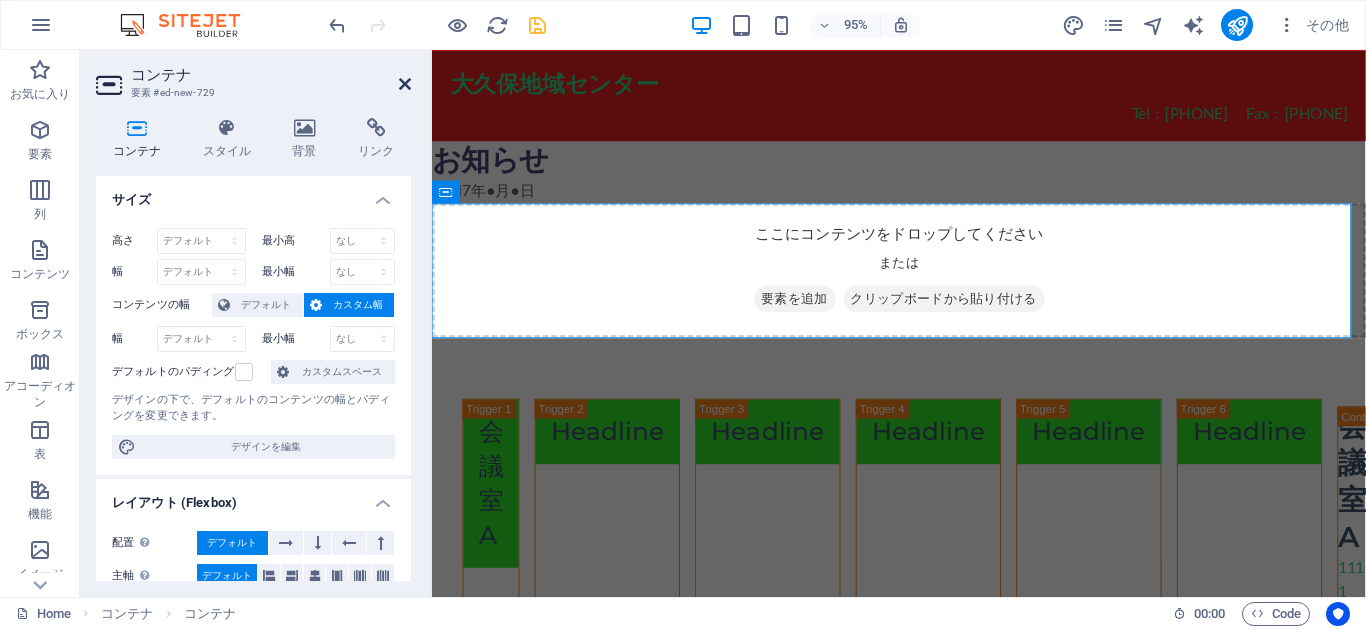 click at bounding box center (405, 84) 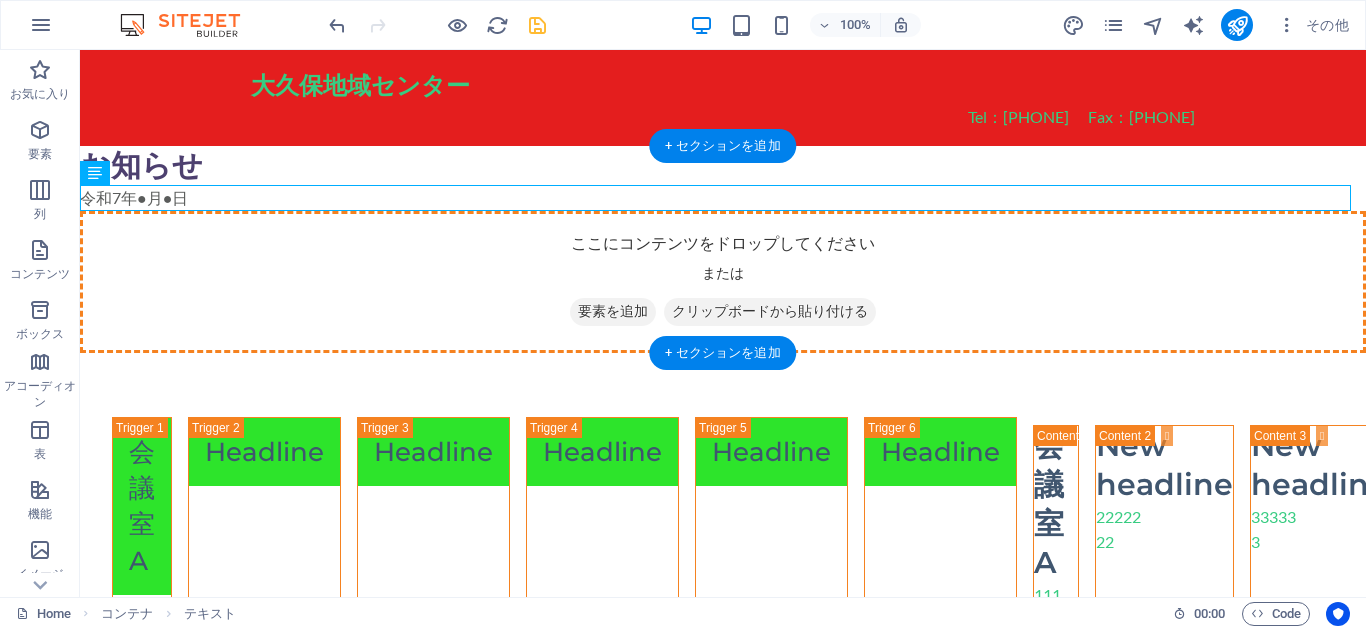 drag, startPoint x: 237, startPoint y: 219, endPoint x: 207, endPoint y: 213, distance: 30.594116 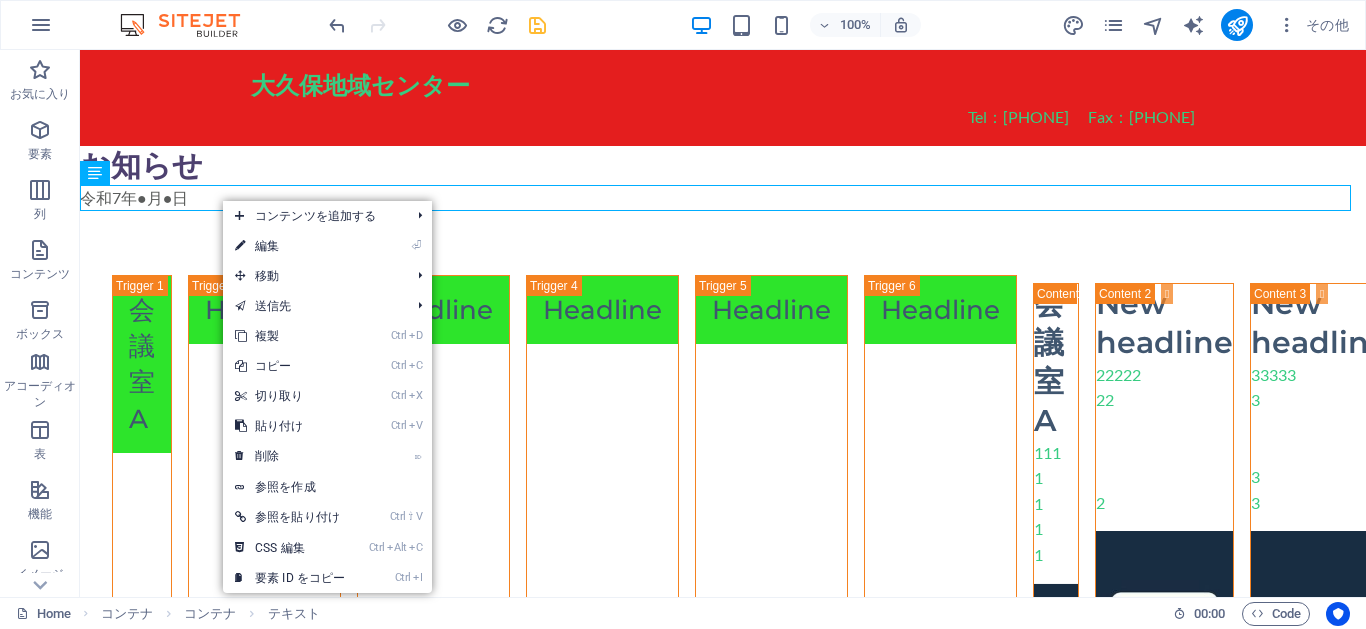click on "大久保地域センター Tel：03-3209-3961 　Fax：03-3209-3962 Menu お知らせ 令和7年●月●日 会議室A 会議室A 111 1 1 1 1 ここにコンテンツをドロップしてください または  要素を追加  クリップボードから貼り付ける Headline New headline 22222 22 2 ここにコンテンツをドロップしてください または  要素を追加  クリップボードから貼り付ける Headline New headline 33333 3 3 3 ここにコンテンツをドロップしてください または  要素を追加  クリップボードから貼り付ける Headline New headline 444444 444 4 ここにコンテンツをドロップしてください または  要素を追加  クリップボードから貼り付ける Headline New headline 55 5 ここにコンテンツをドロップしてください または  要素を追加  クリップボードから貼り付ける Headline New headline 666 6 ここにコンテンツをドロップしてください または" at bounding box center (723, 903) 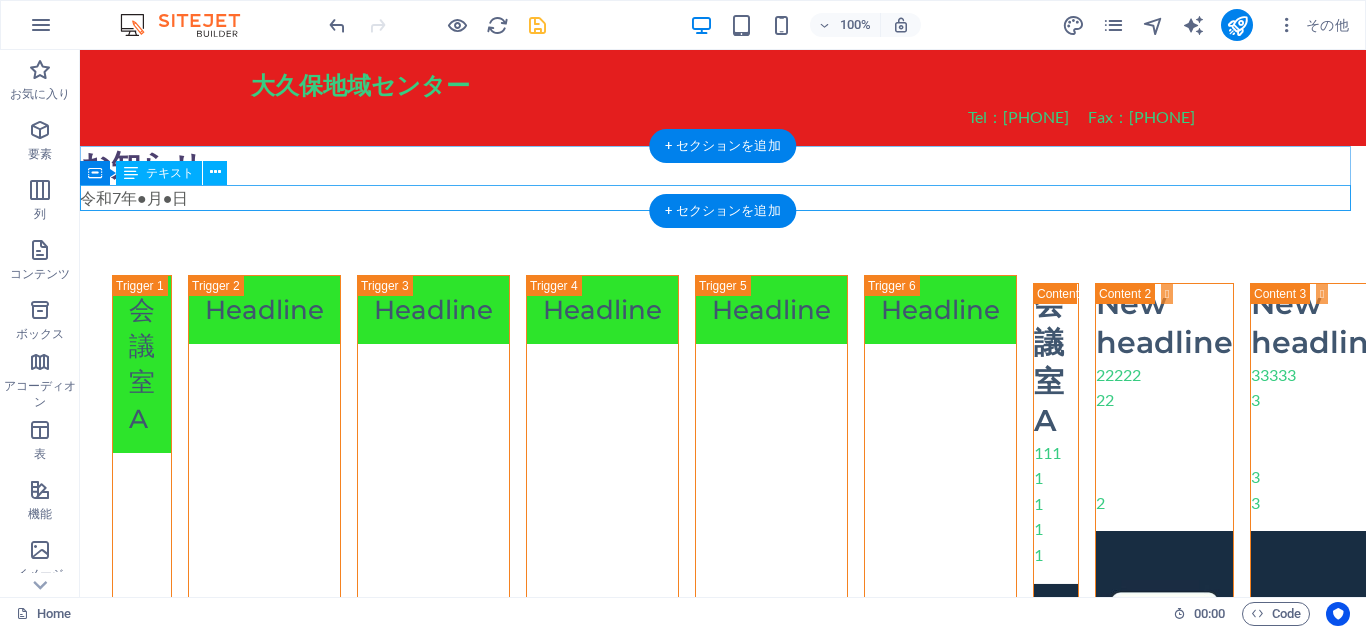 click on "令和7年●月●日" at bounding box center [723, 198] 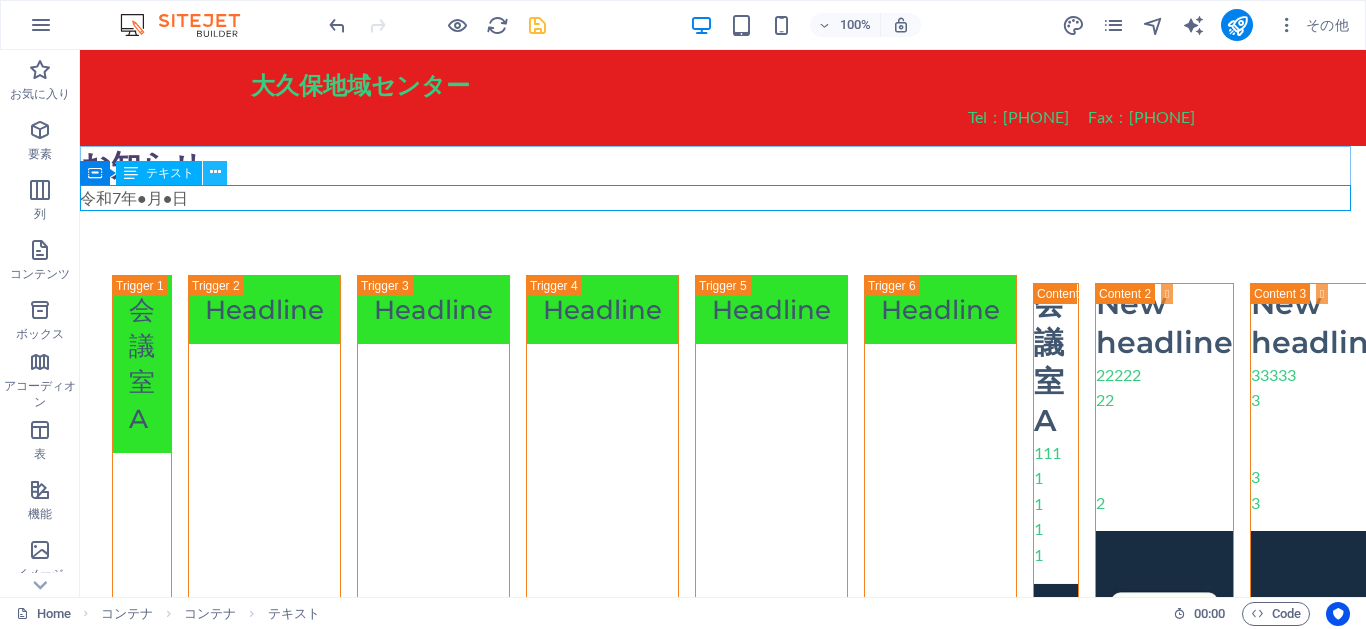 click at bounding box center (215, 172) 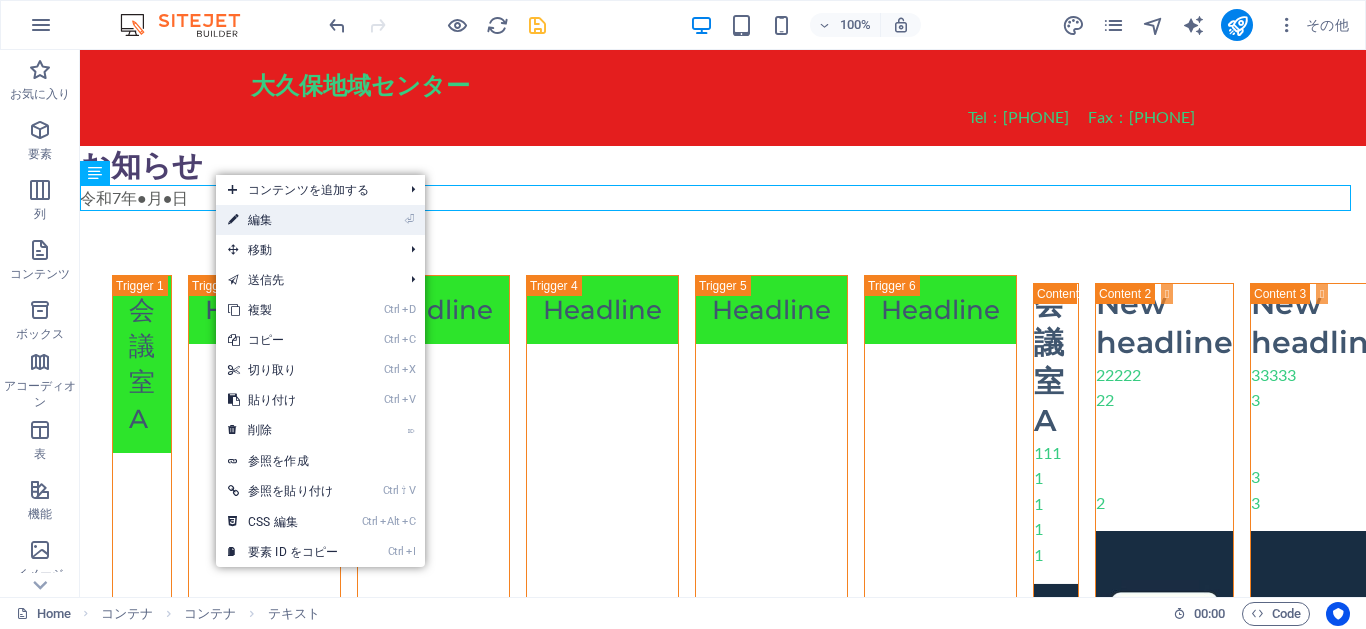 click on "⏎  編集" at bounding box center [283, 220] 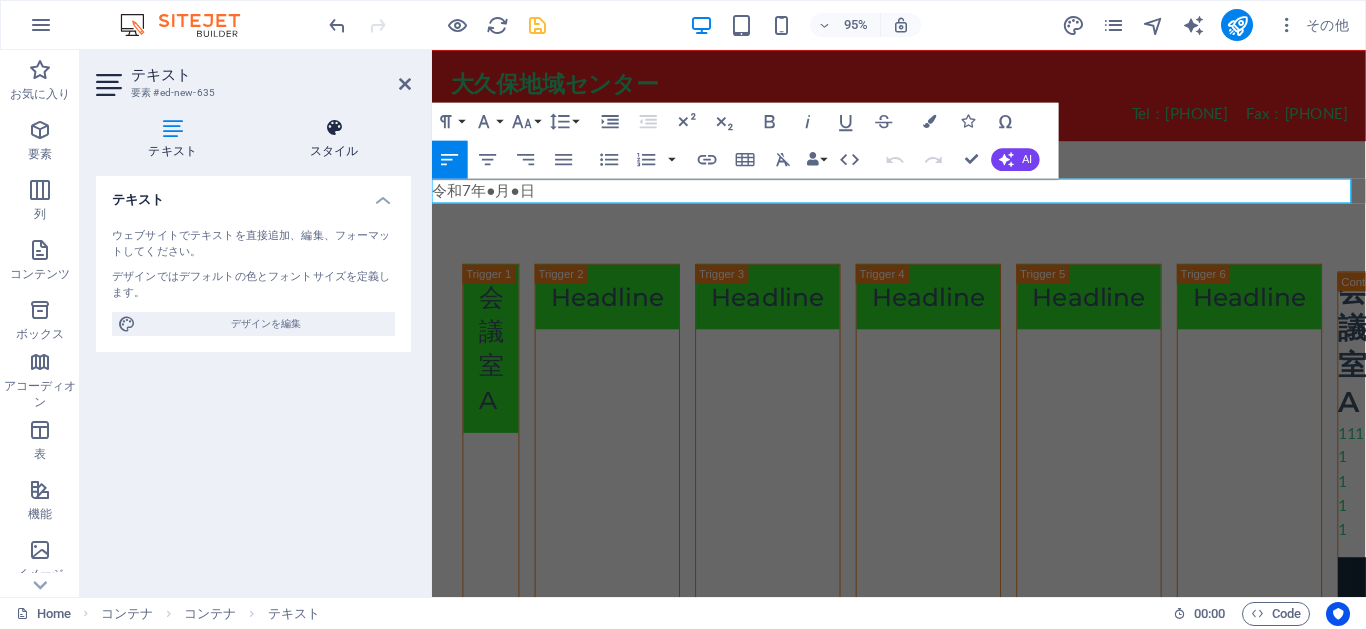 click on "スタイル" at bounding box center (335, 139) 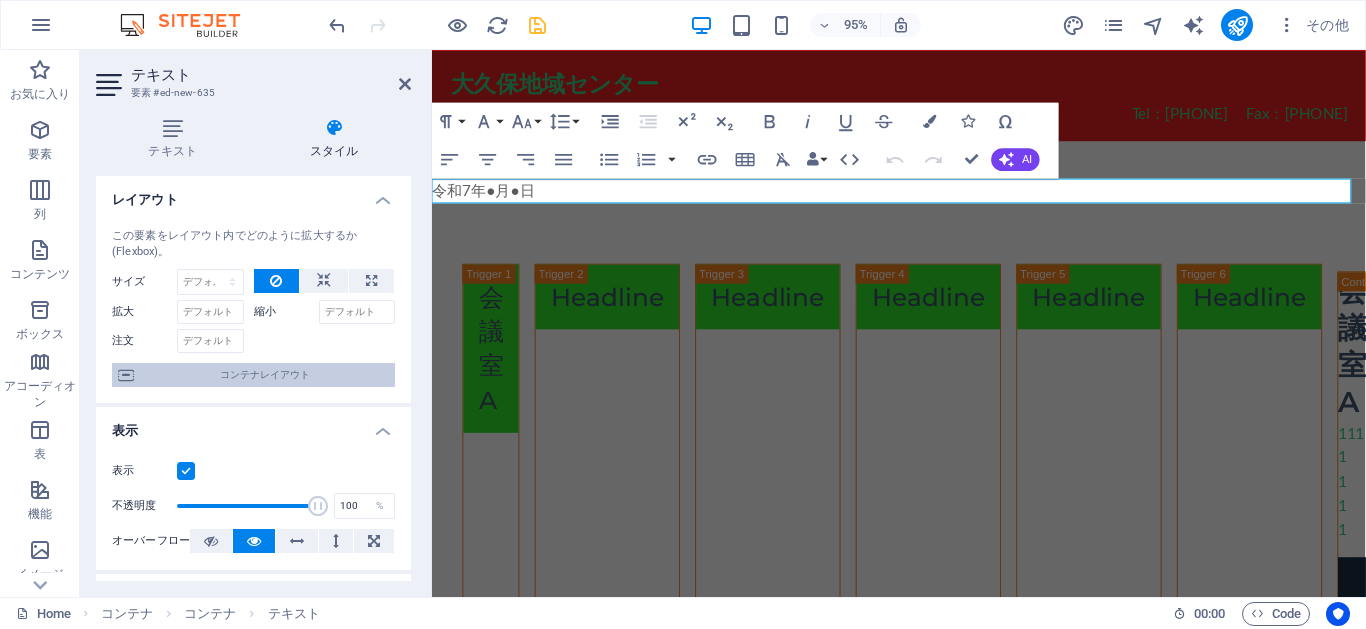 scroll, scrollTop: 360, scrollLeft: 0, axis: vertical 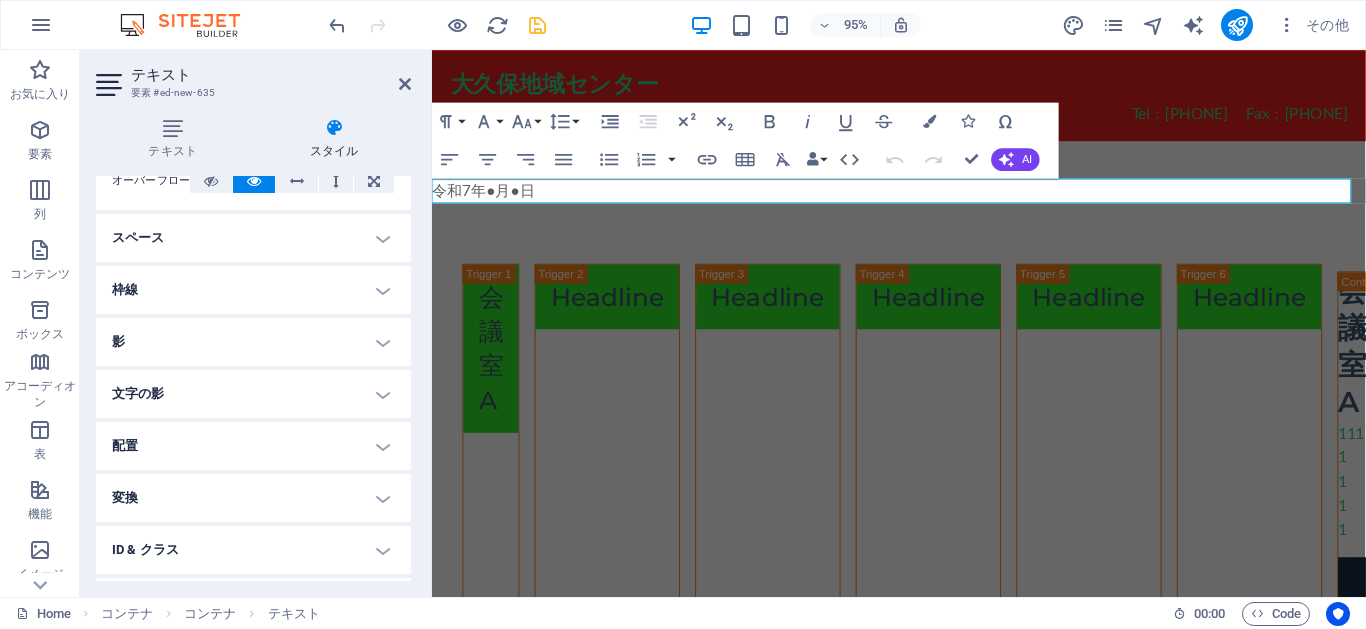 click on "スペース" at bounding box center [253, 238] 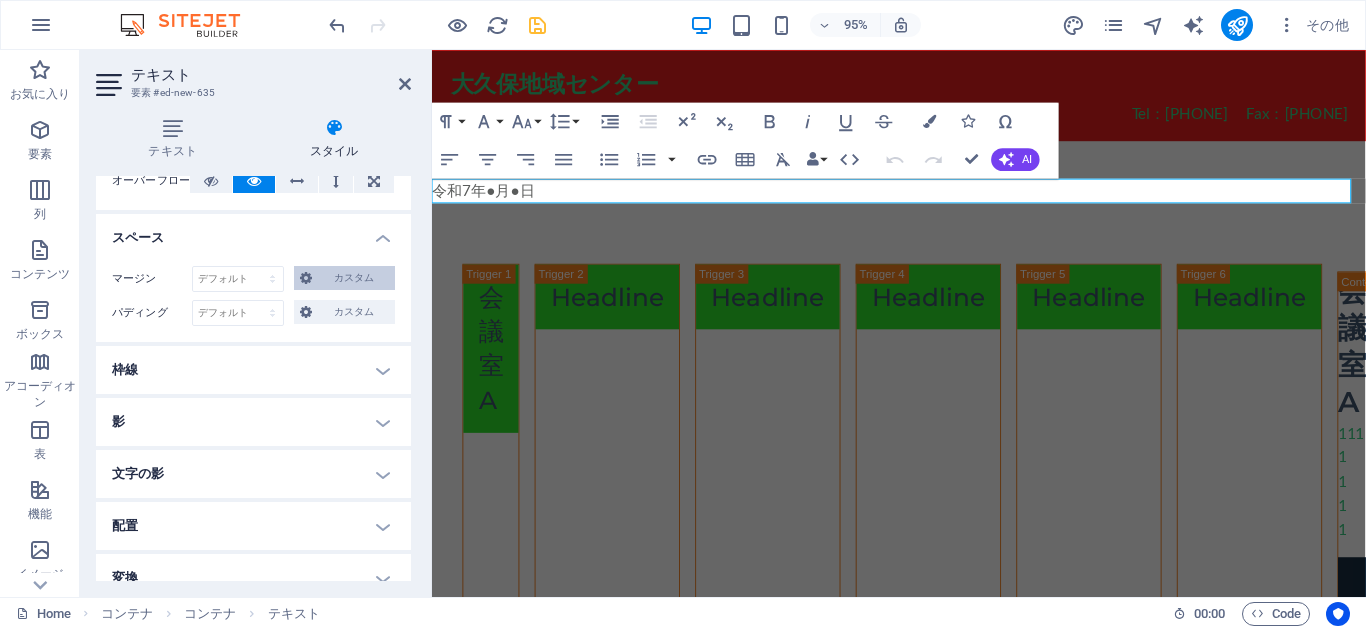 click on "カスタム" at bounding box center (344, 278) 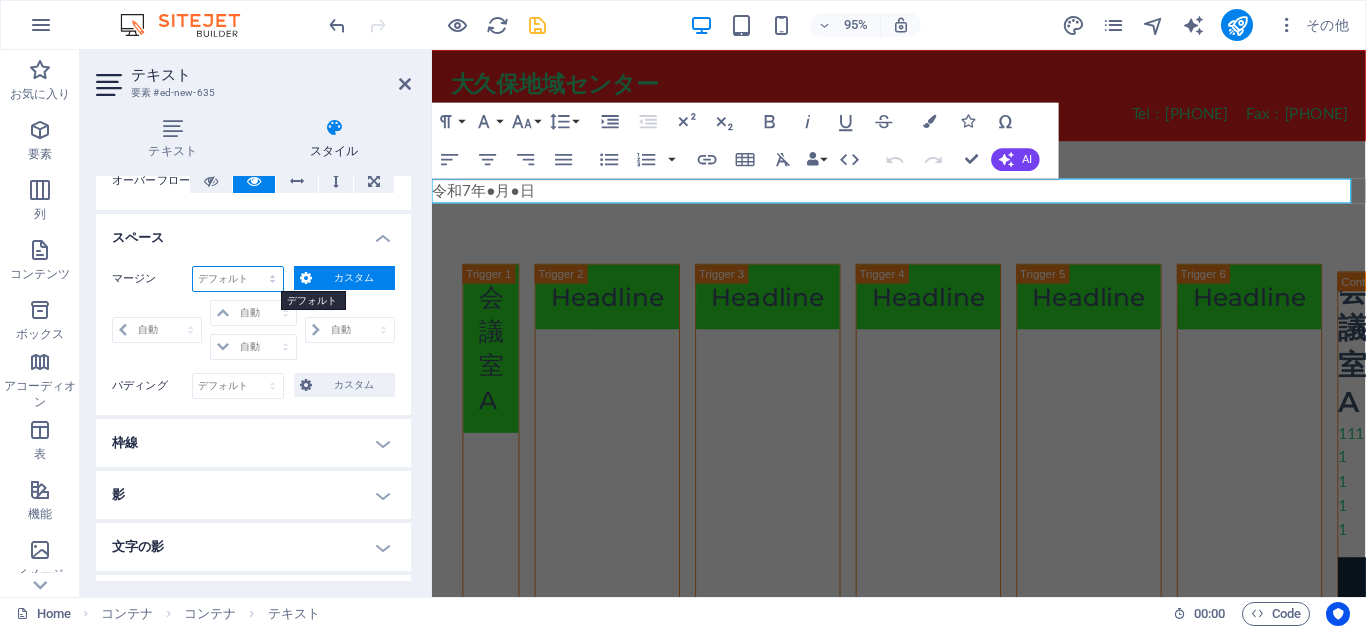 click on "デフォルト 自動 px % rem vw vh カスタム" at bounding box center (238, 279) 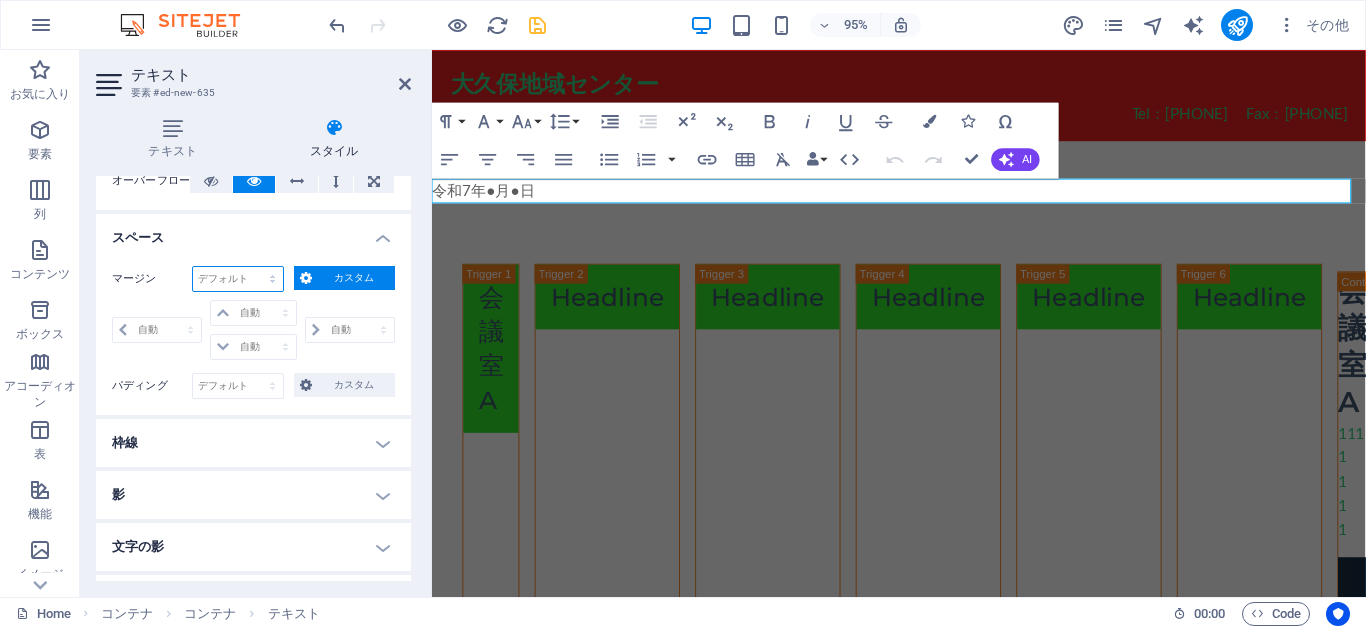 select on "rem" 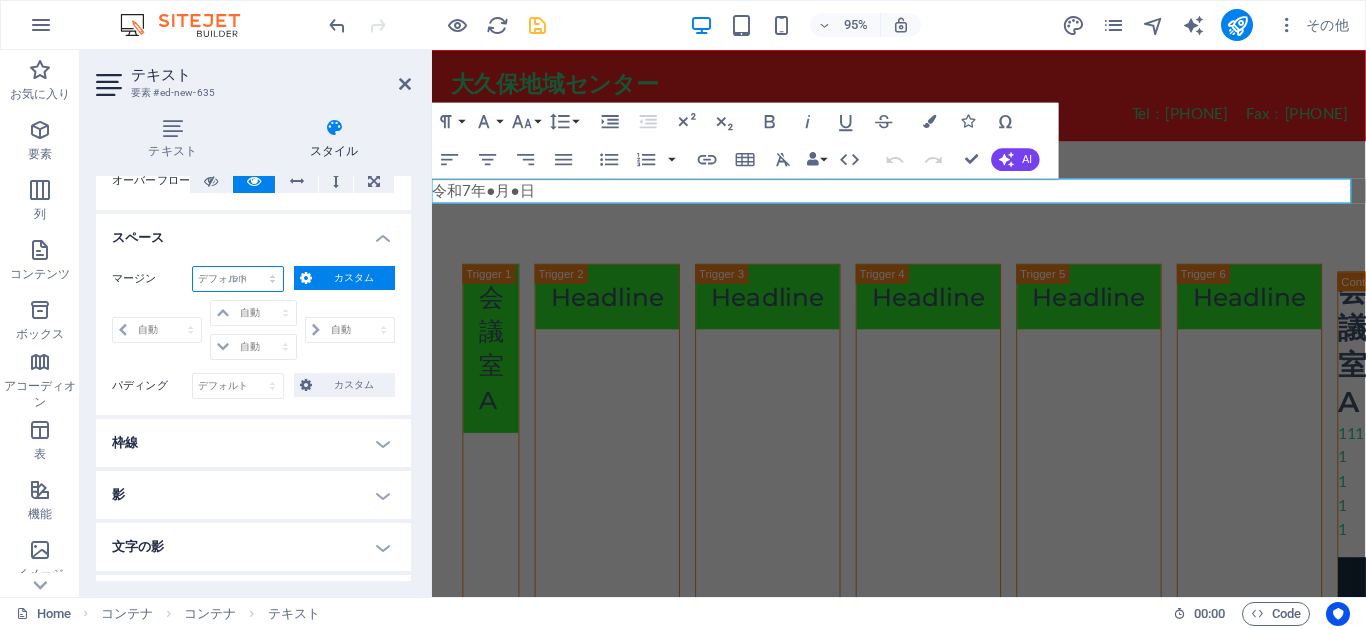 click on "デフォルト 自動 px % rem vw vh カスタム" at bounding box center (238, 279) 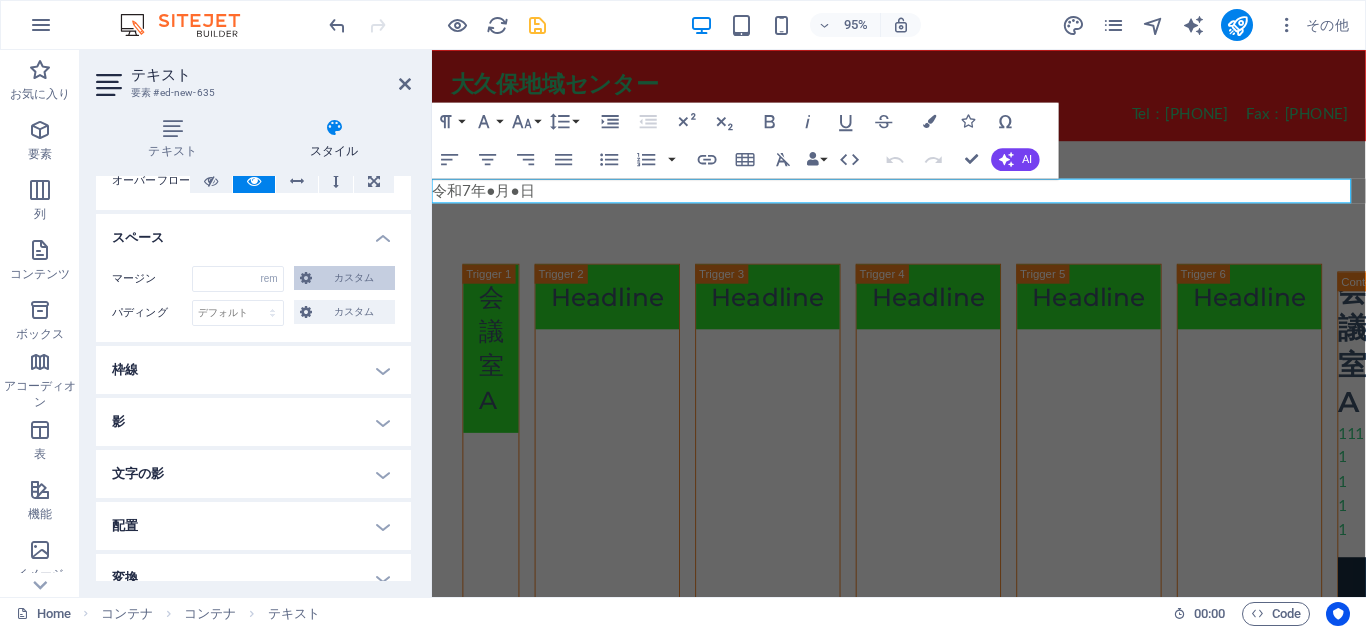 click on "カスタム" at bounding box center [353, 278] 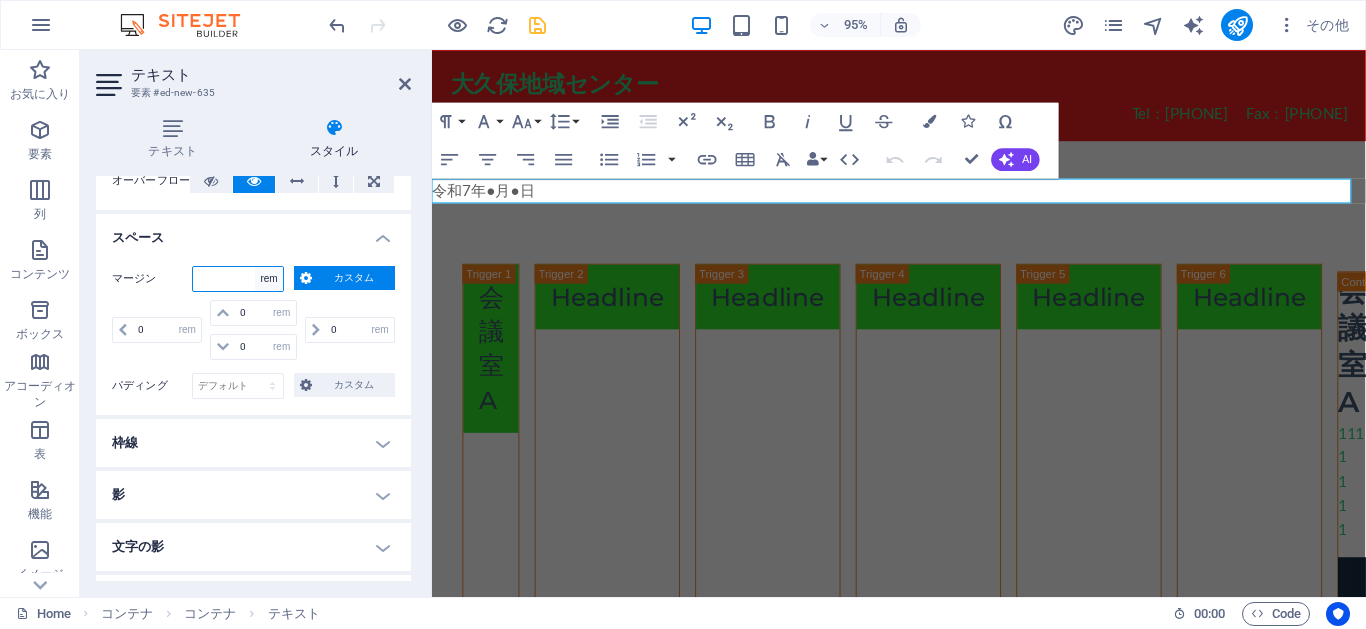 click on "デフォルト 自動 px % rem vw vh カスタム" at bounding box center [238, 279] 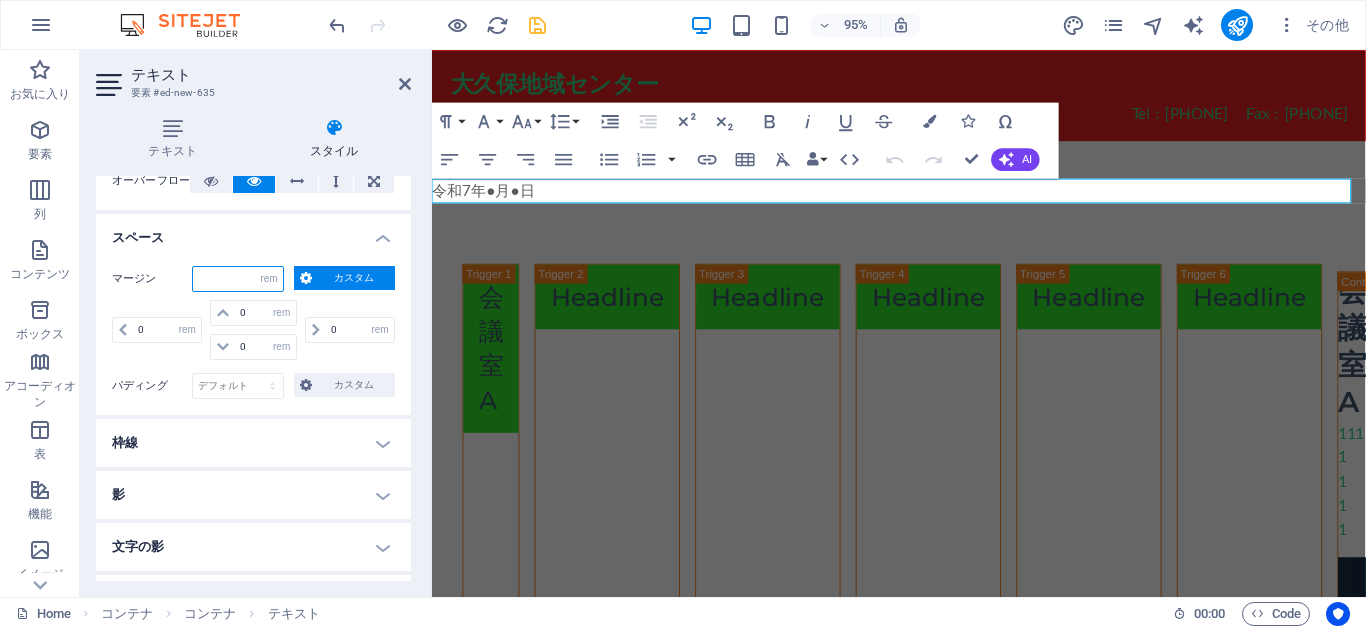 click at bounding box center [238, 279] 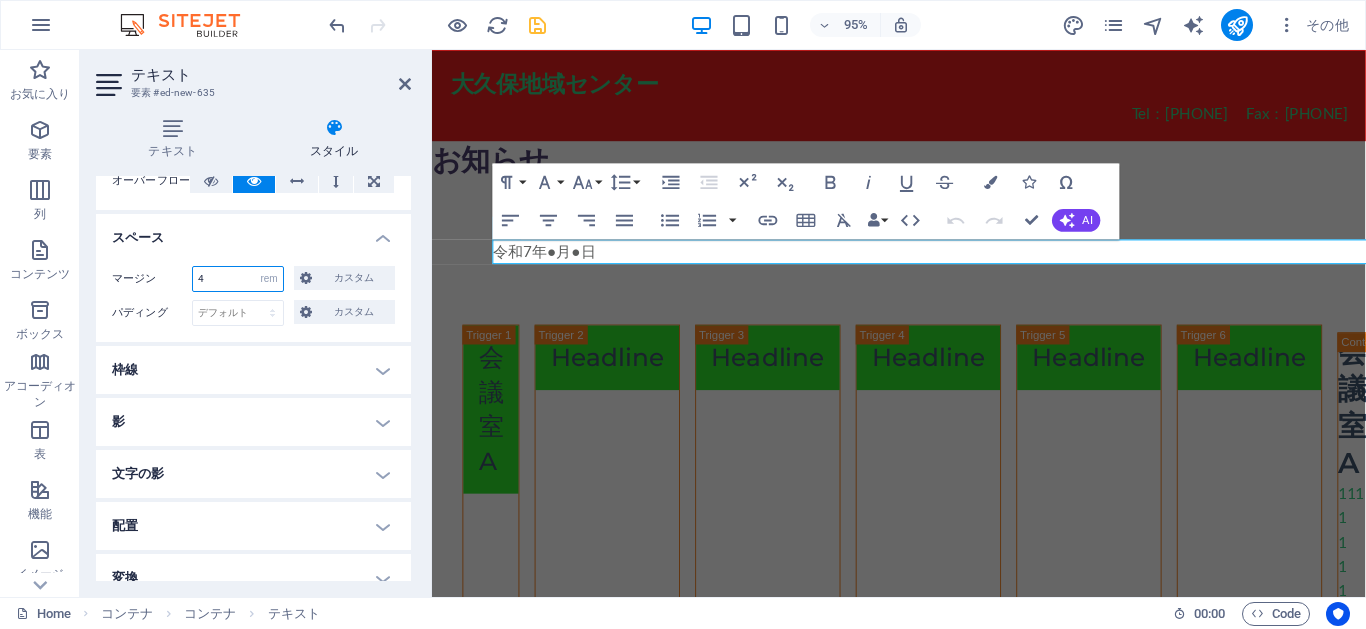 drag, startPoint x: 214, startPoint y: 280, endPoint x: 181, endPoint y: 276, distance: 33.24154 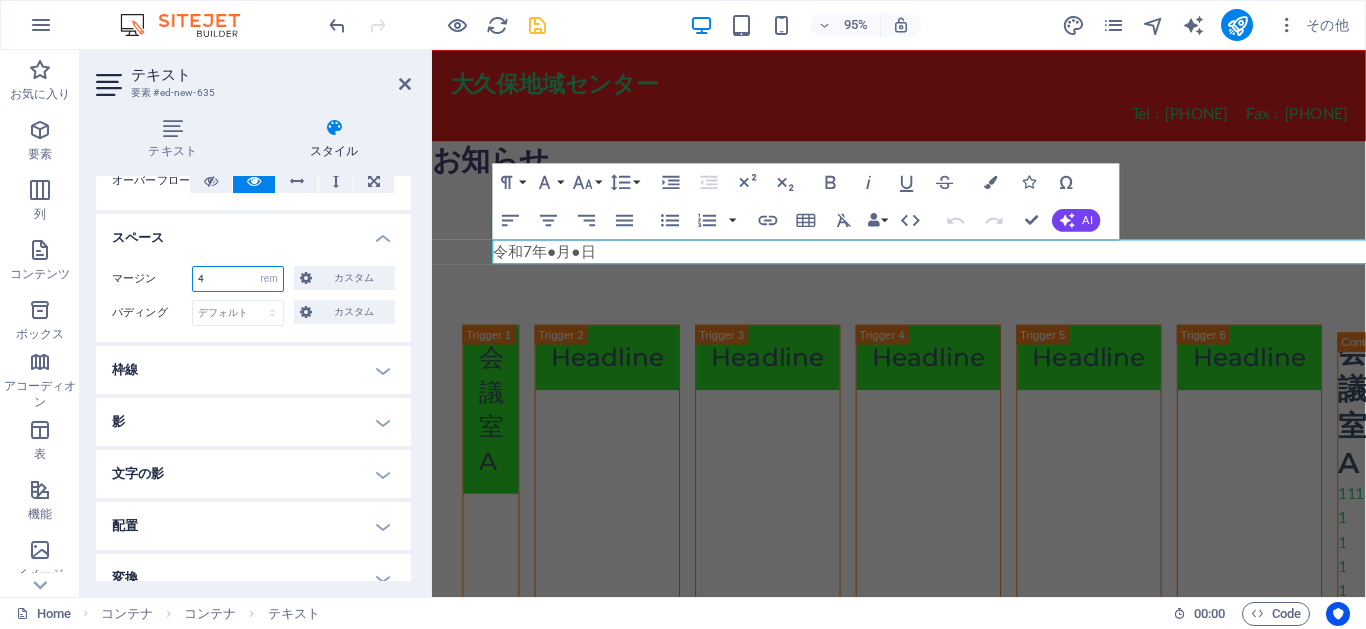 type on "2" 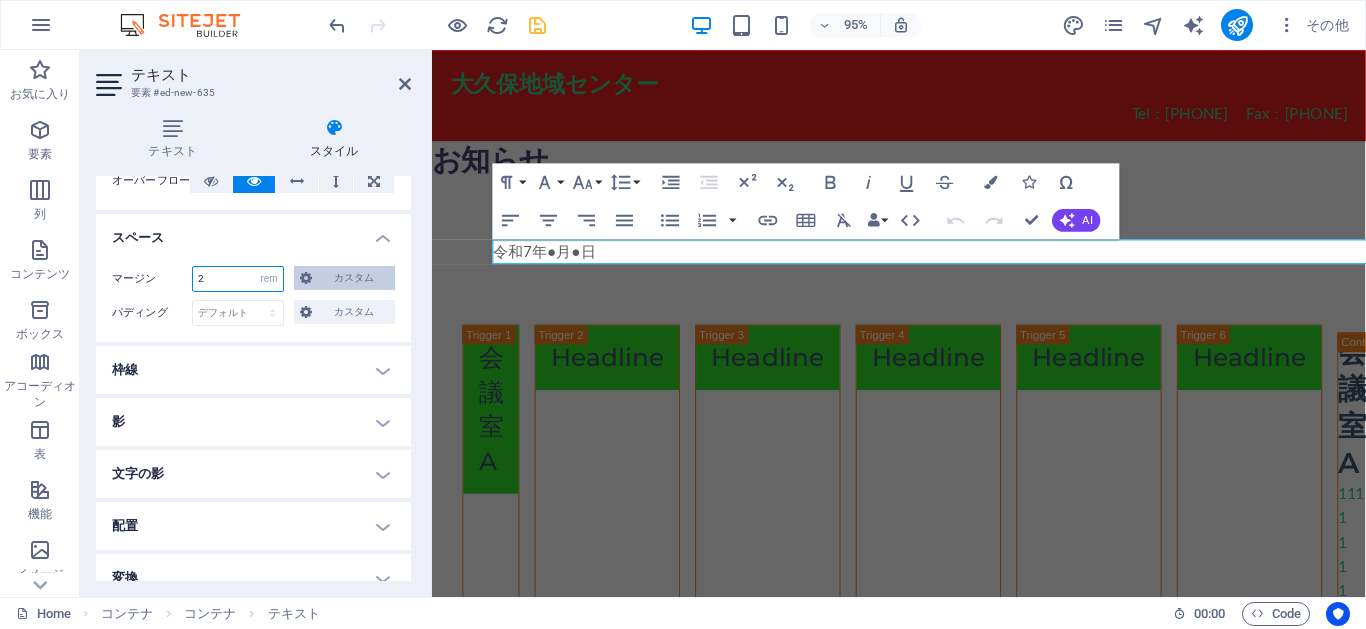 type on "2" 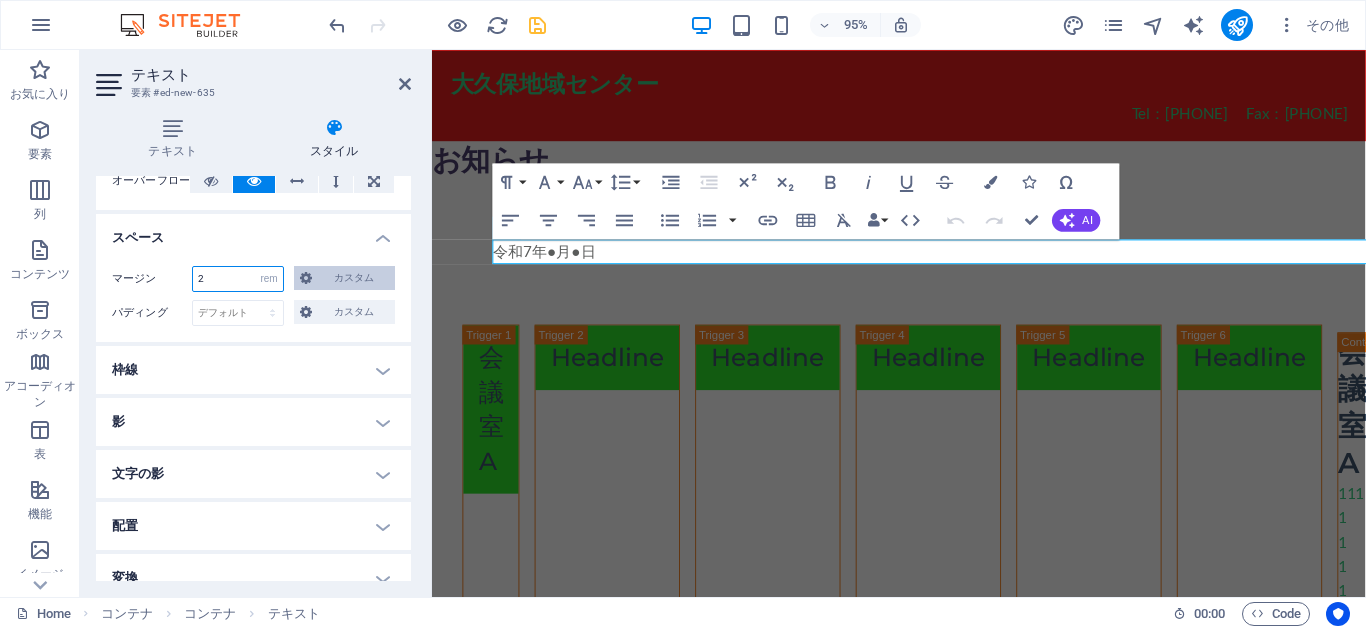type on "2" 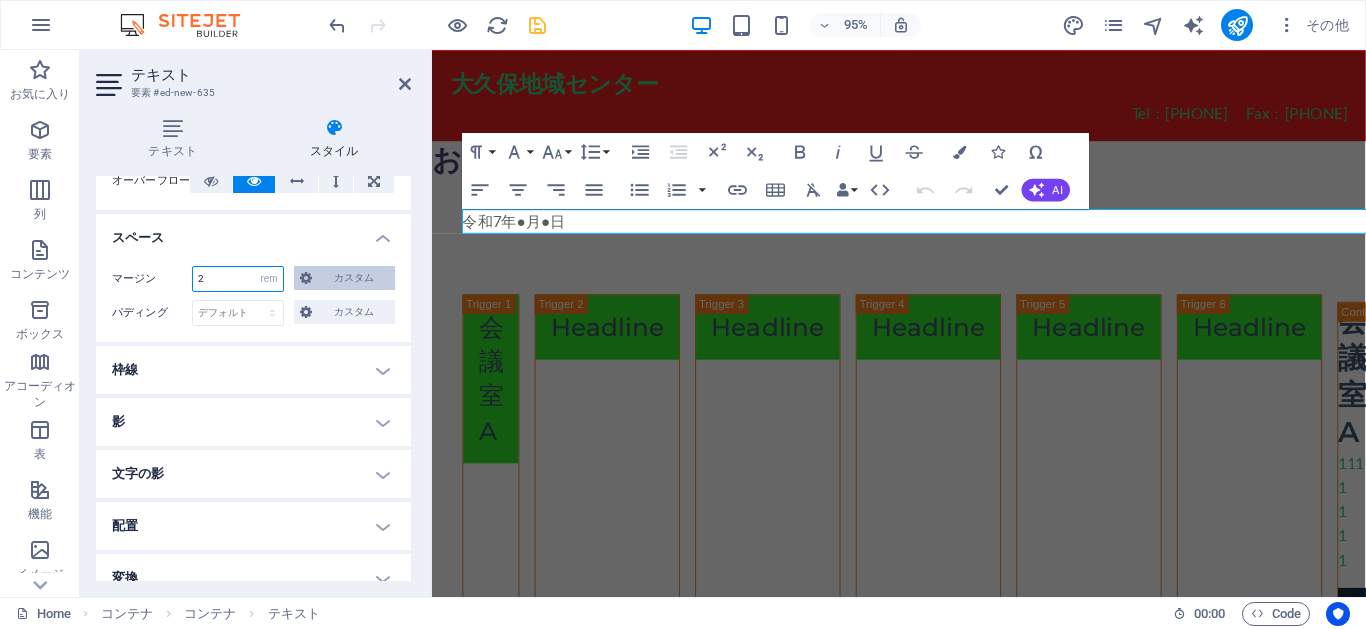 type on "2" 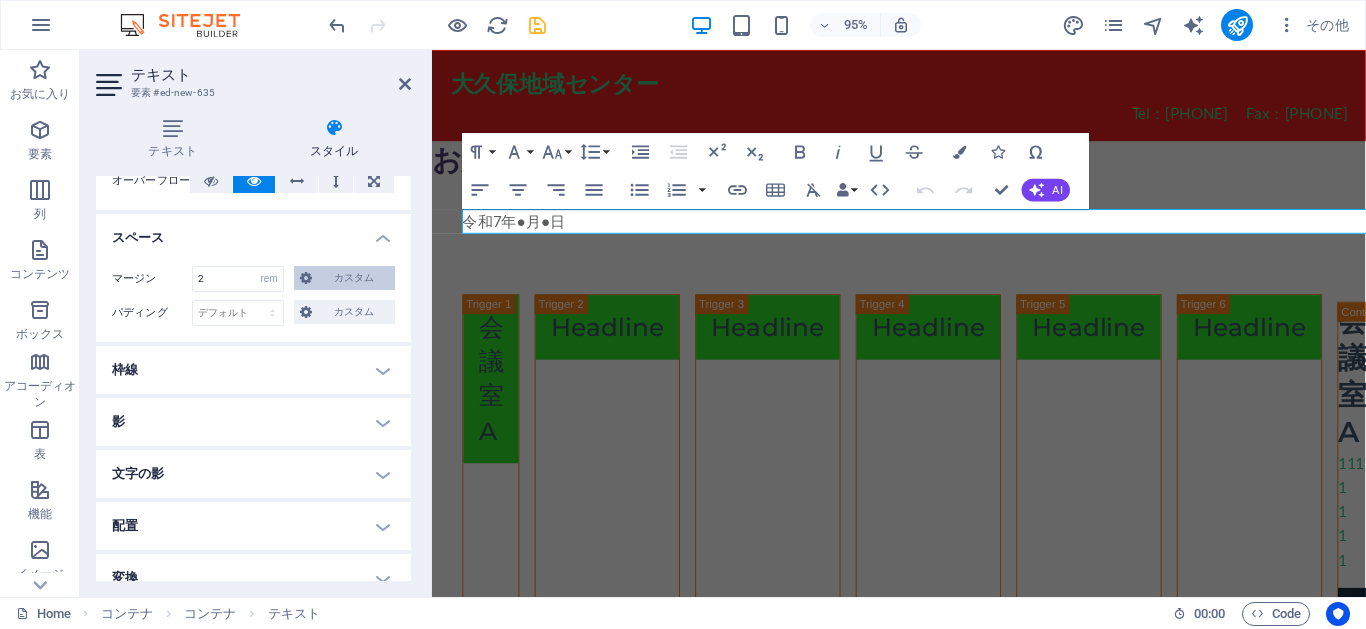 click on "カスタム" at bounding box center [344, 278] 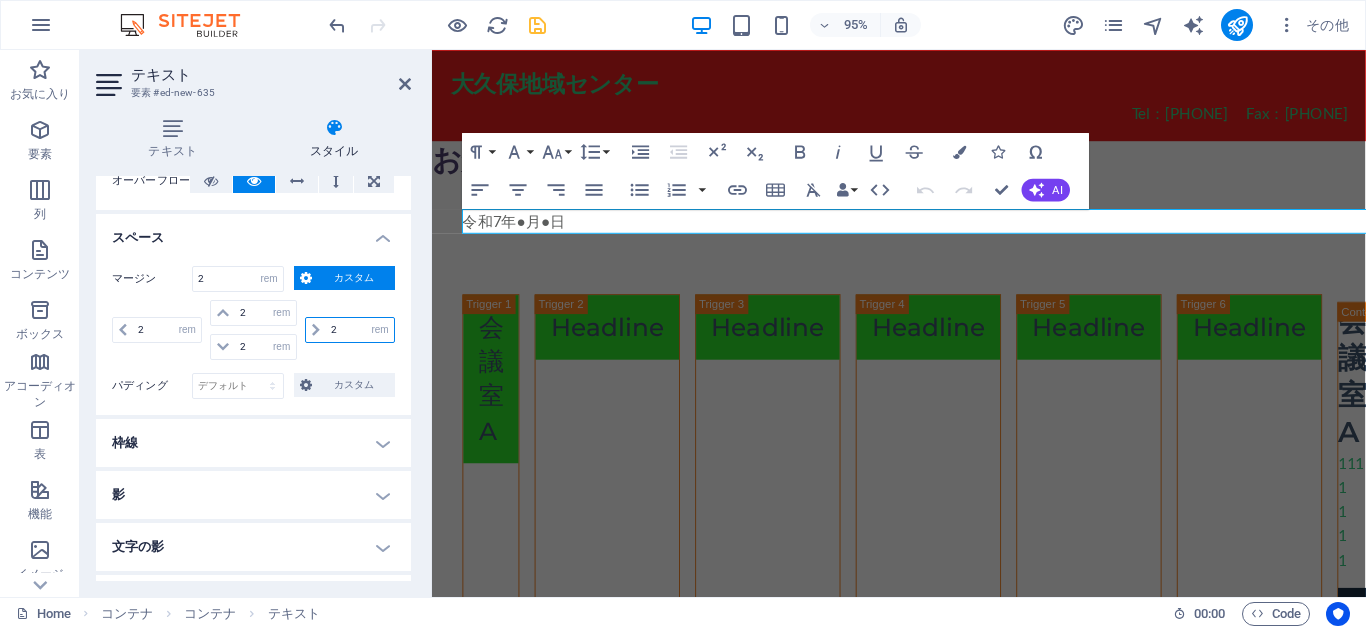 drag, startPoint x: 338, startPoint y: 329, endPoint x: 328, endPoint y: 337, distance: 12.806249 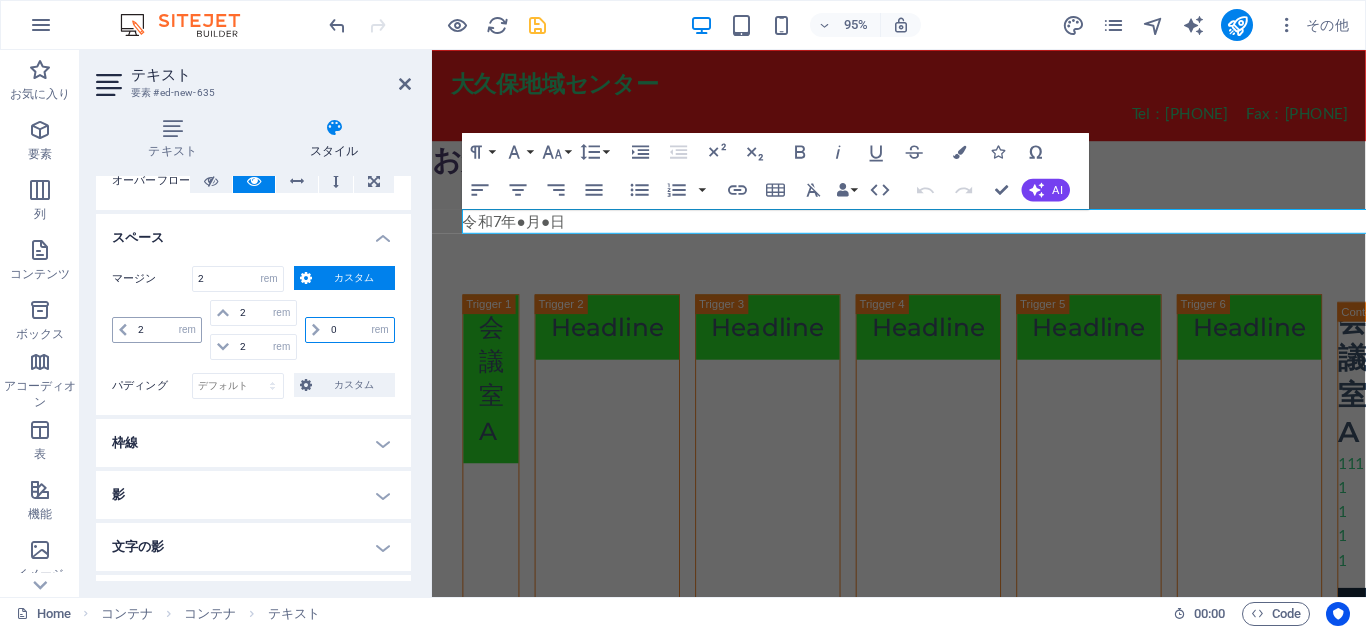 type 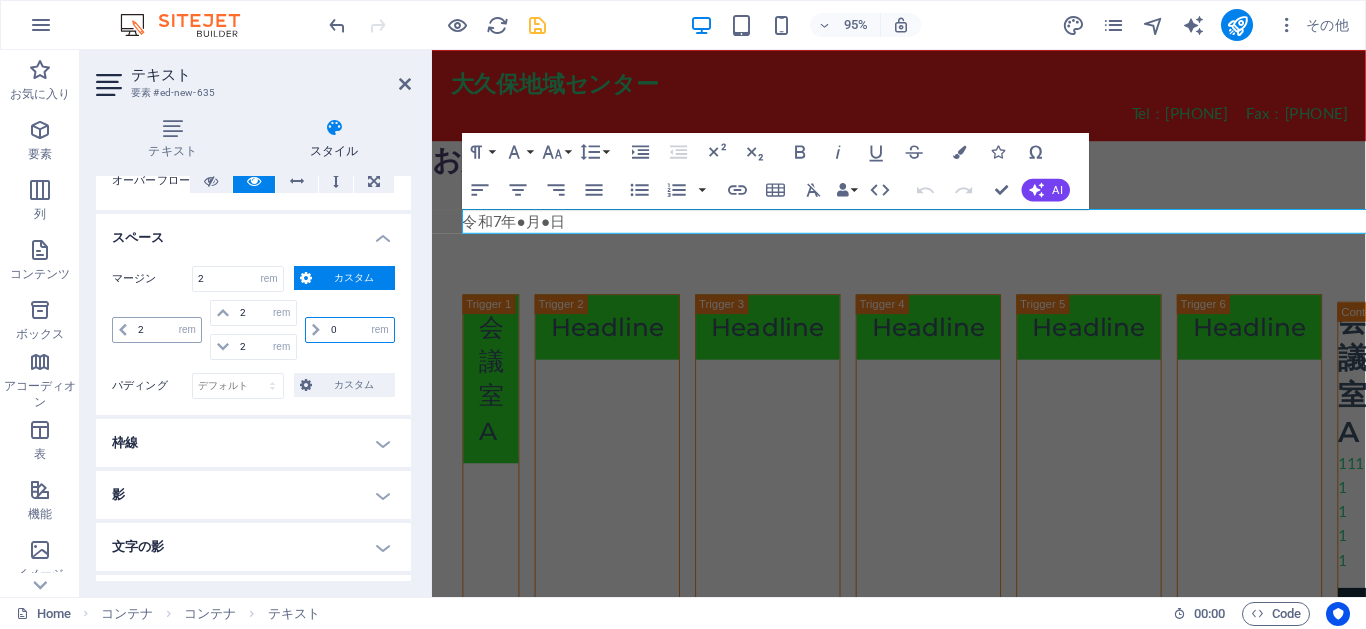 select on "DISABLED_OPTION_VALUE" 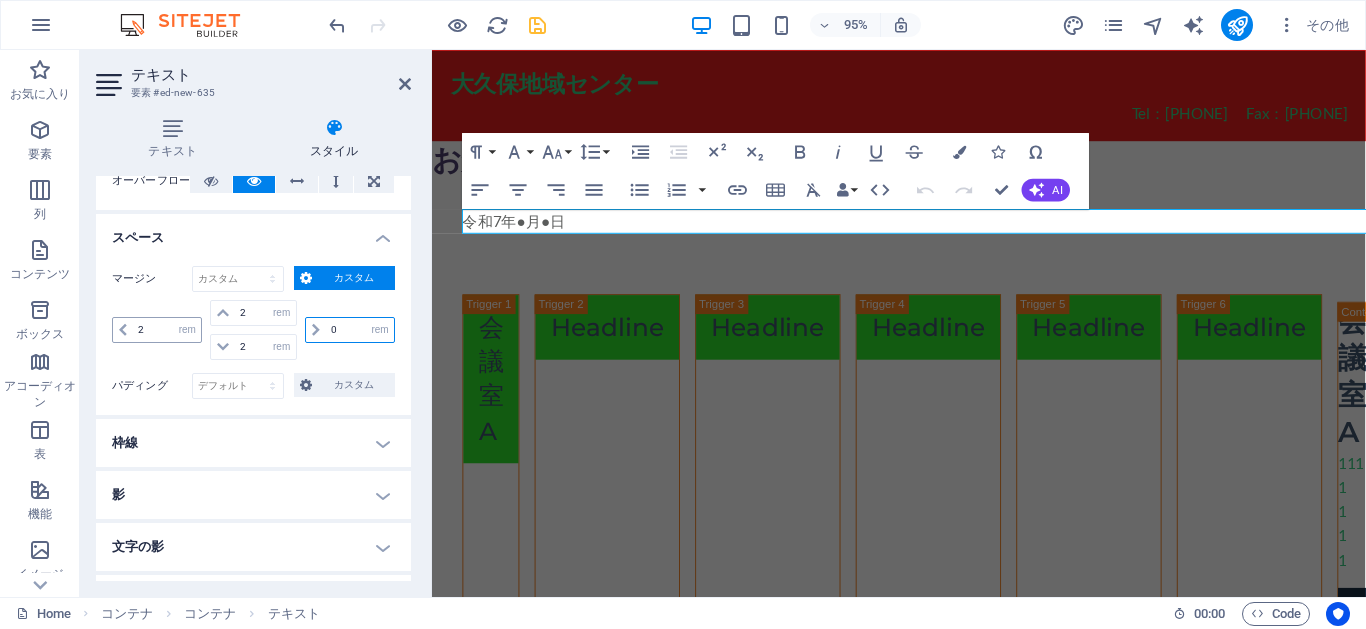 type on "0" 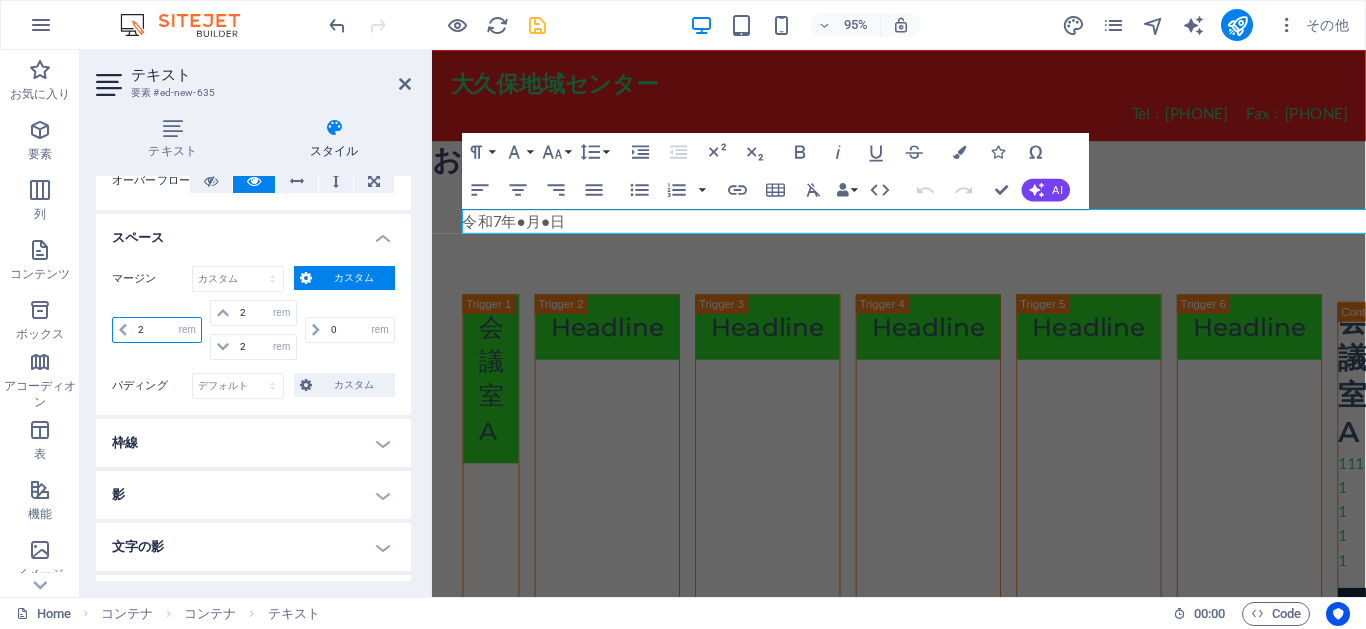 drag, startPoint x: 160, startPoint y: 332, endPoint x: 127, endPoint y: 329, distance: 33.13608 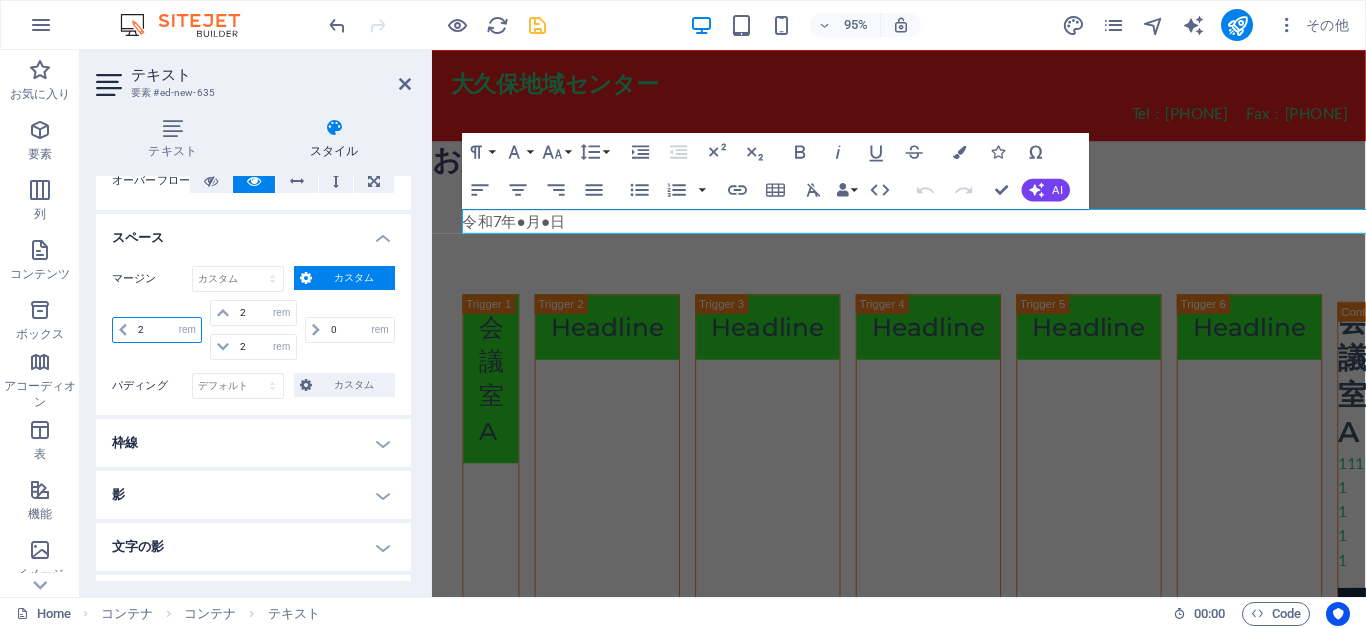 click on "2 自動 px % rem vw vh" at bounding box center [157, 330] 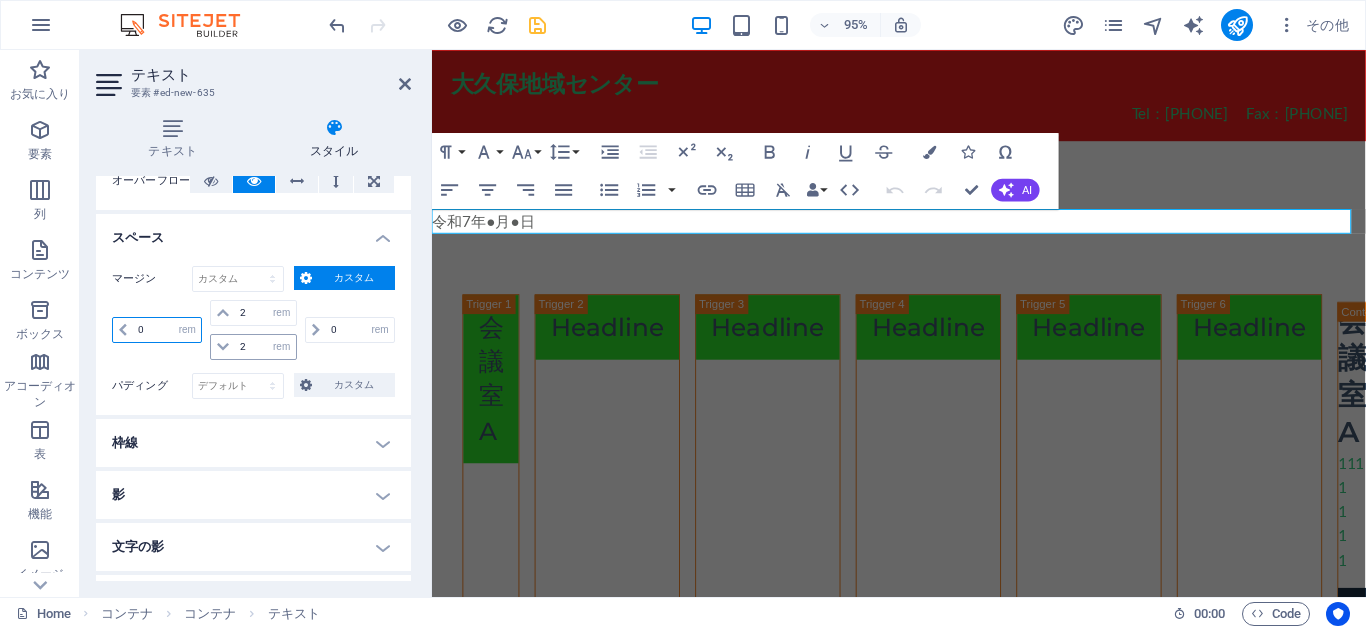 type on "0" 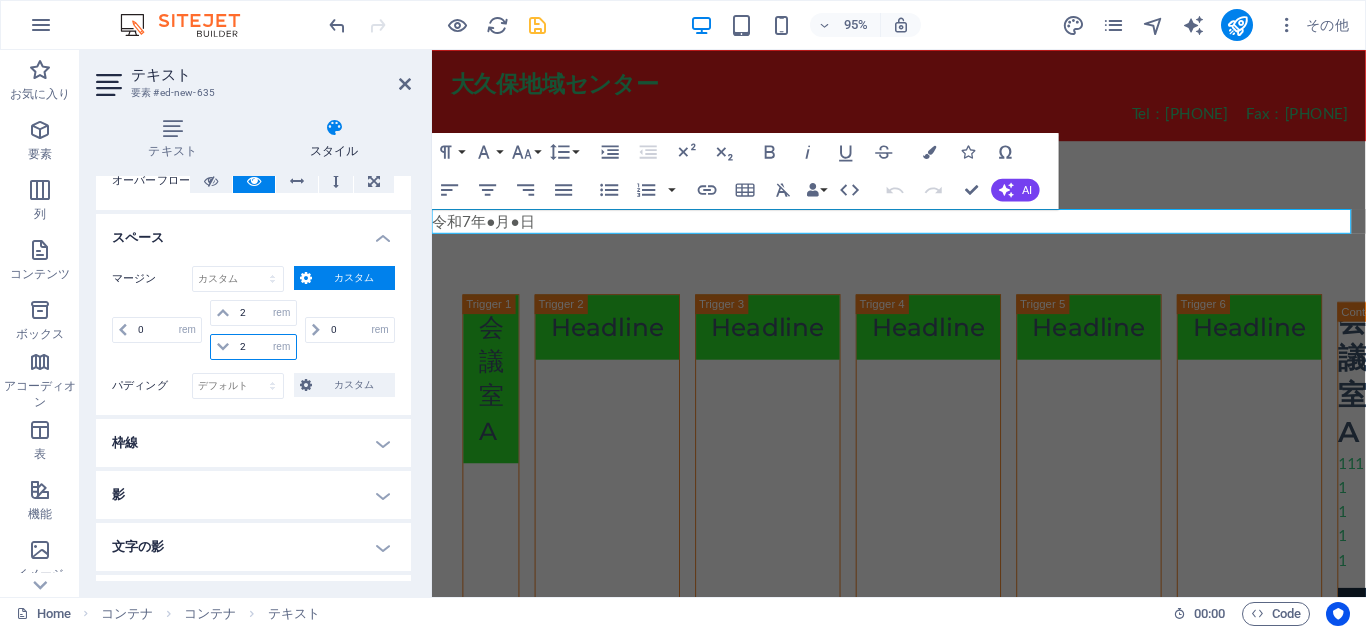 drag, startPoint x: 258, startPoint y: 350, endPoint x: 238, endPoint y: 352, distance: 20.09975 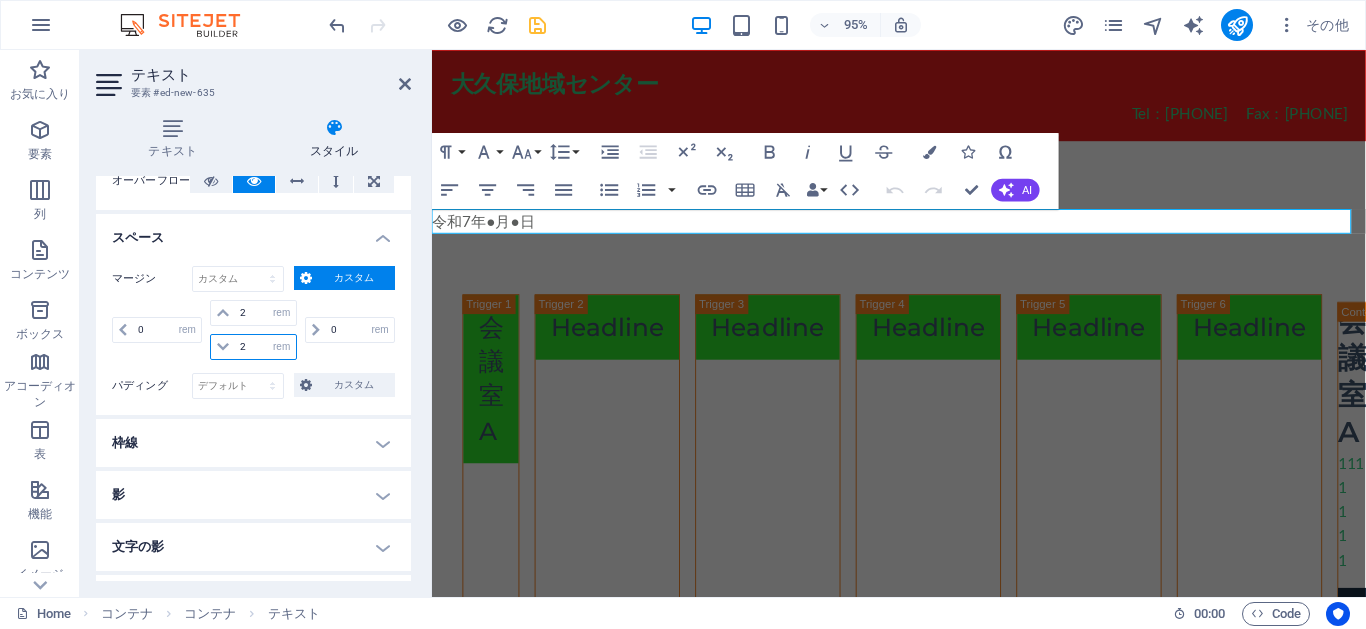 click on "2" at bounding box center [265, 347] 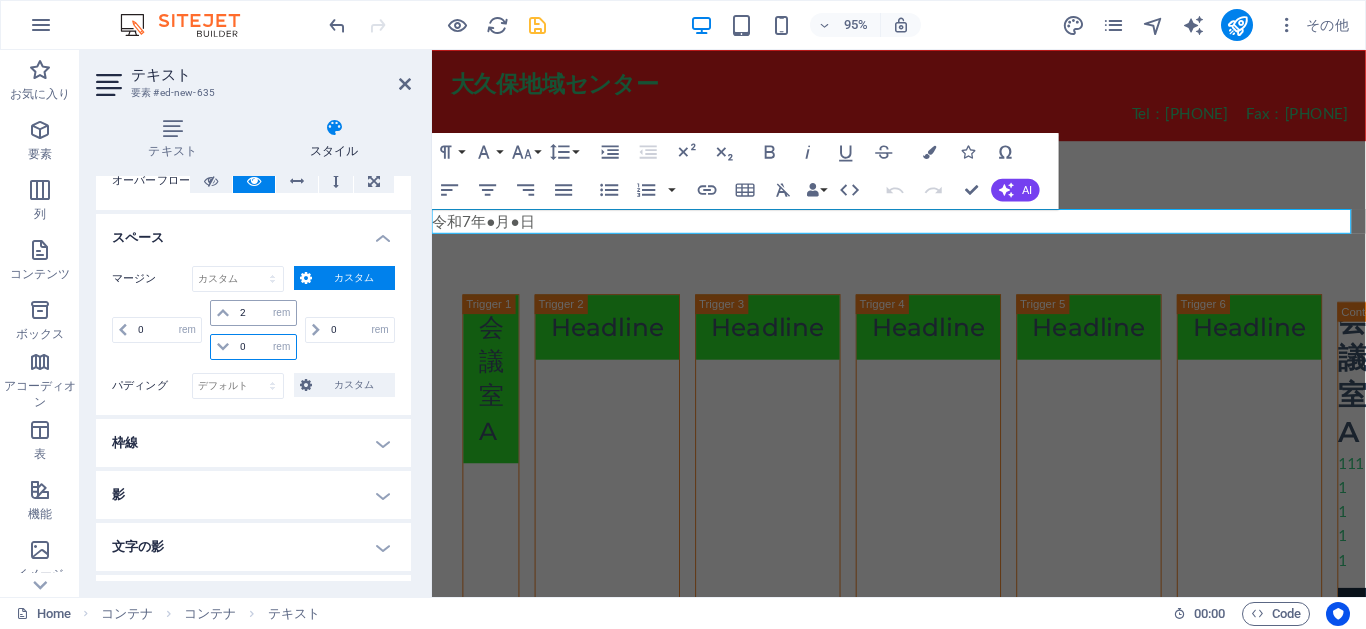type on "0" 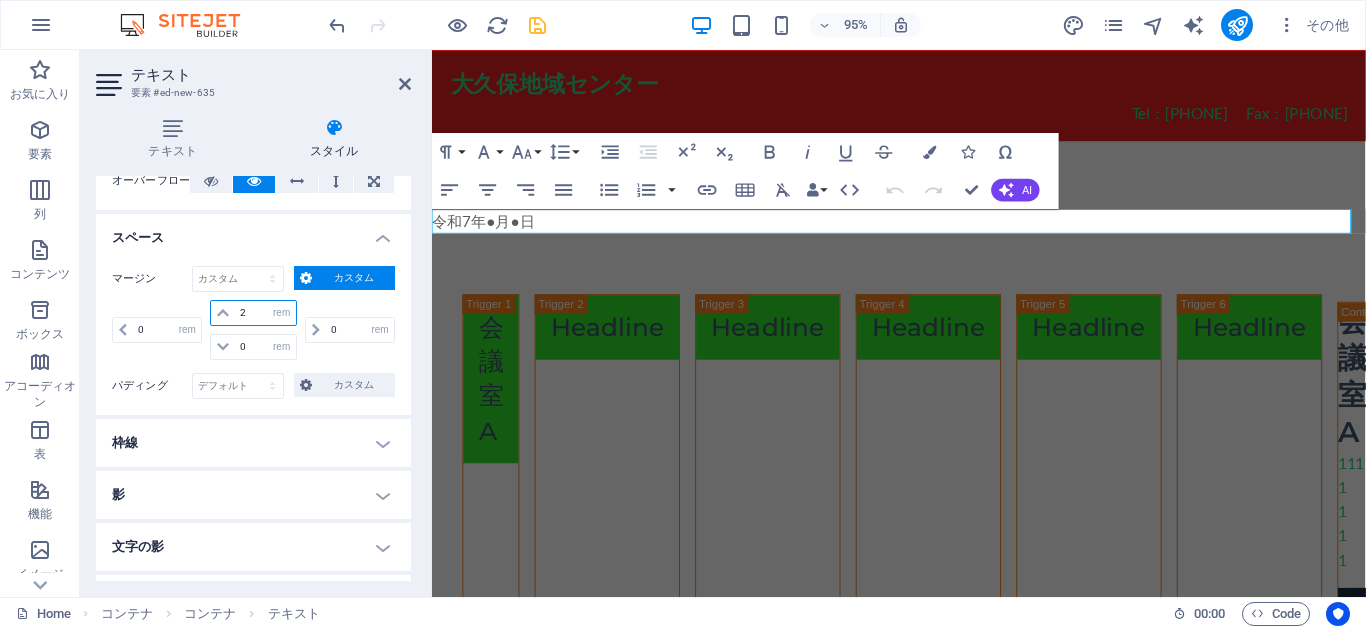 drag, startPoint x: 248, startPoint y: 308, endPoint x: 230, endPoint y: 307, distance: 18.027756 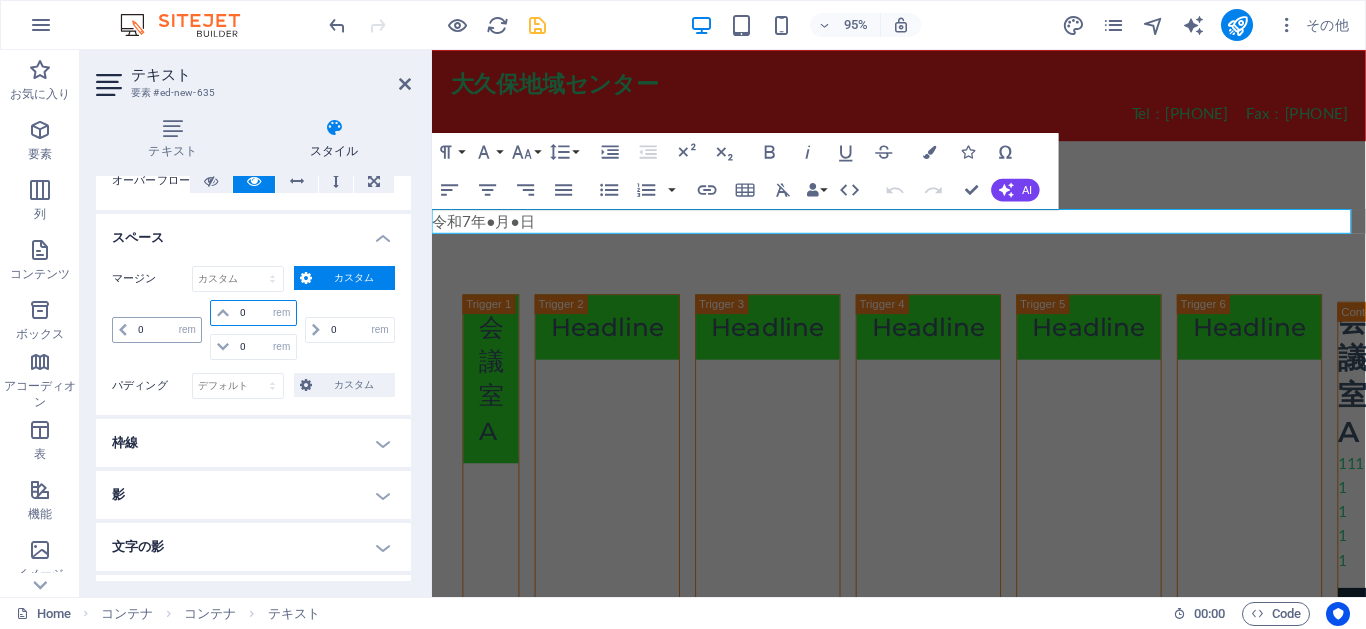 type on "0" 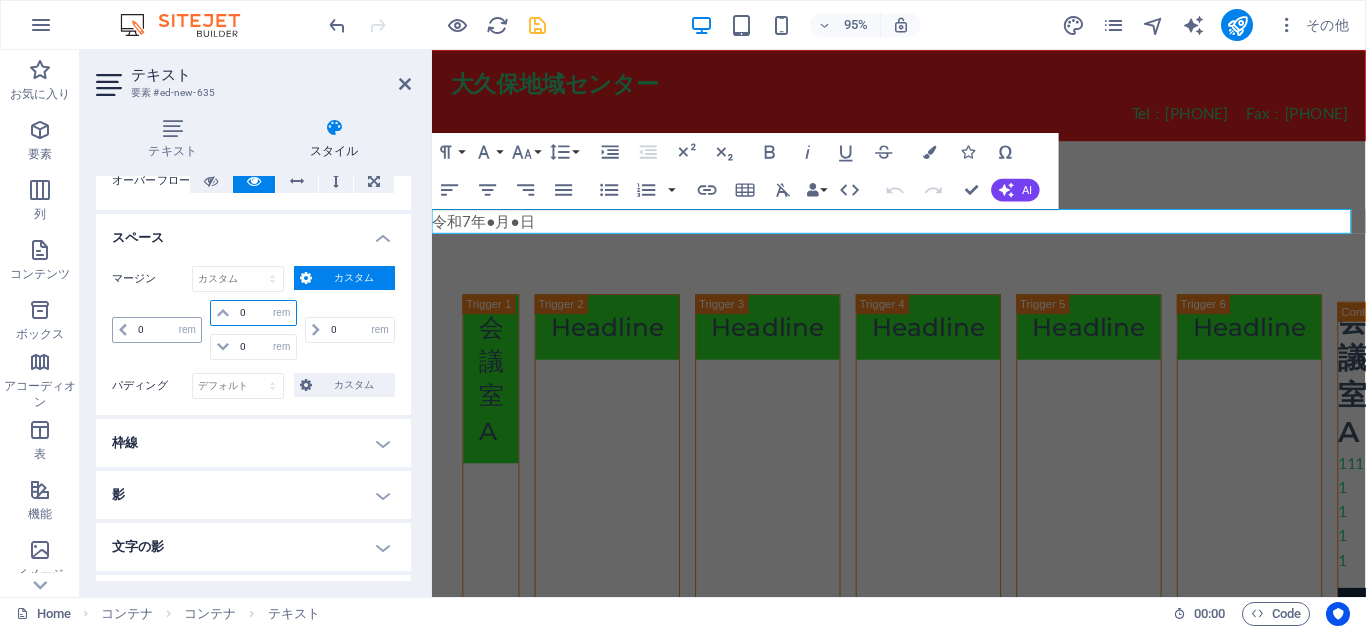 select on "rem" 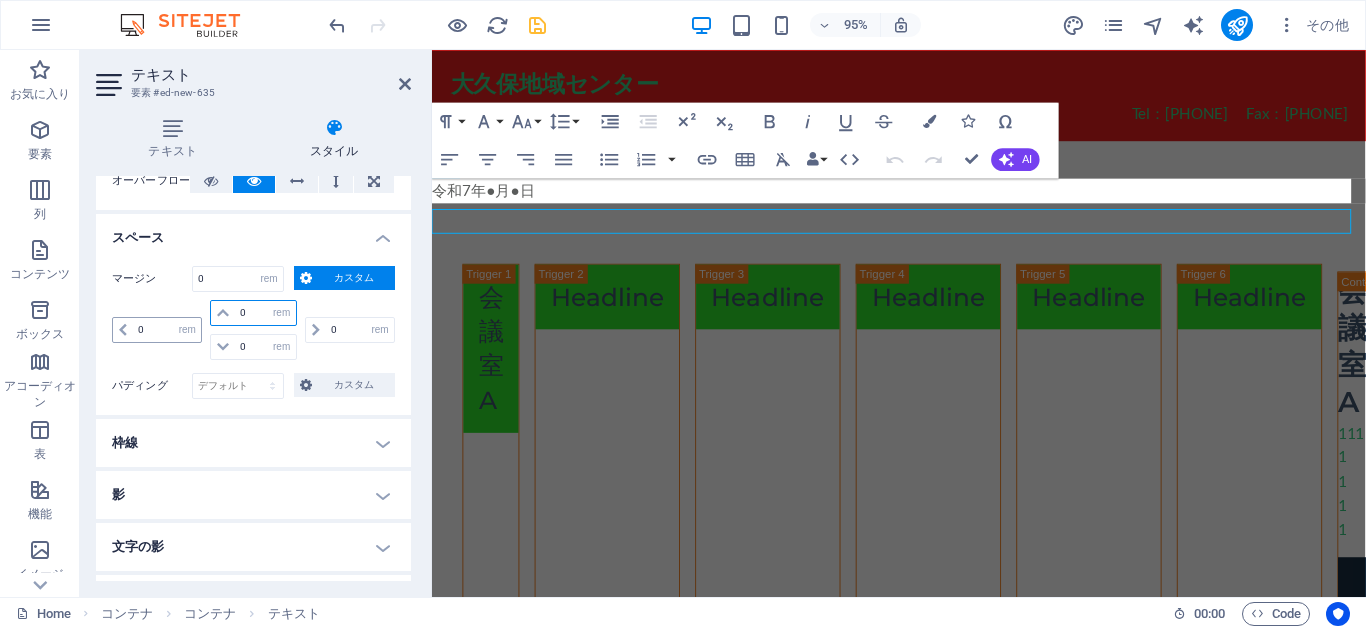 type on "0" 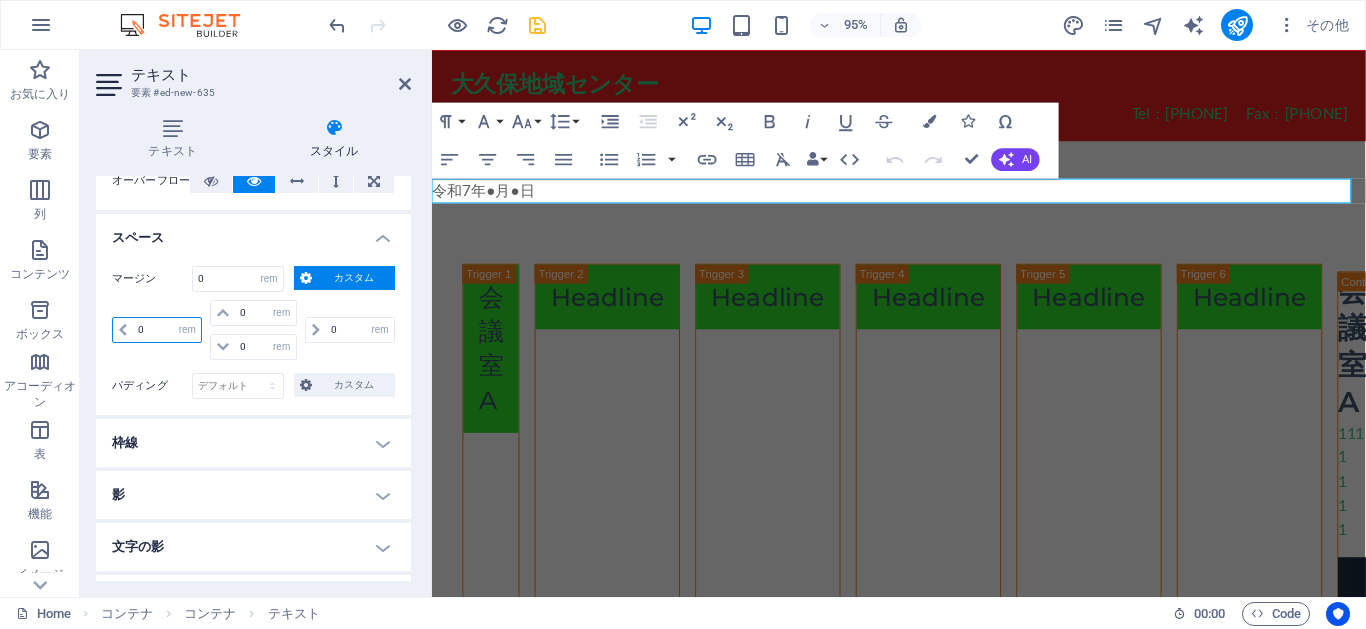 drag, startPoint x: 156, startPoint y: 333, endPoint x: 122, endPoint y: 333, distance: 34 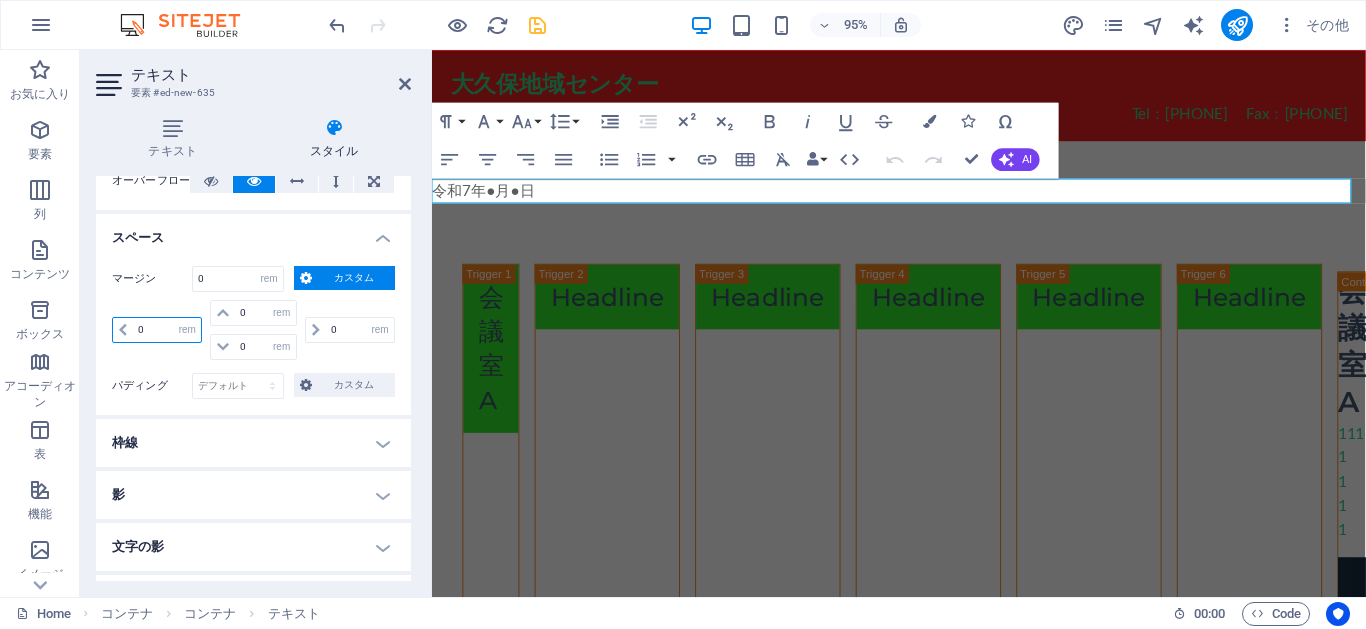 click on "0 自動 px % rem vw vh" at bounding box center [157, 330] 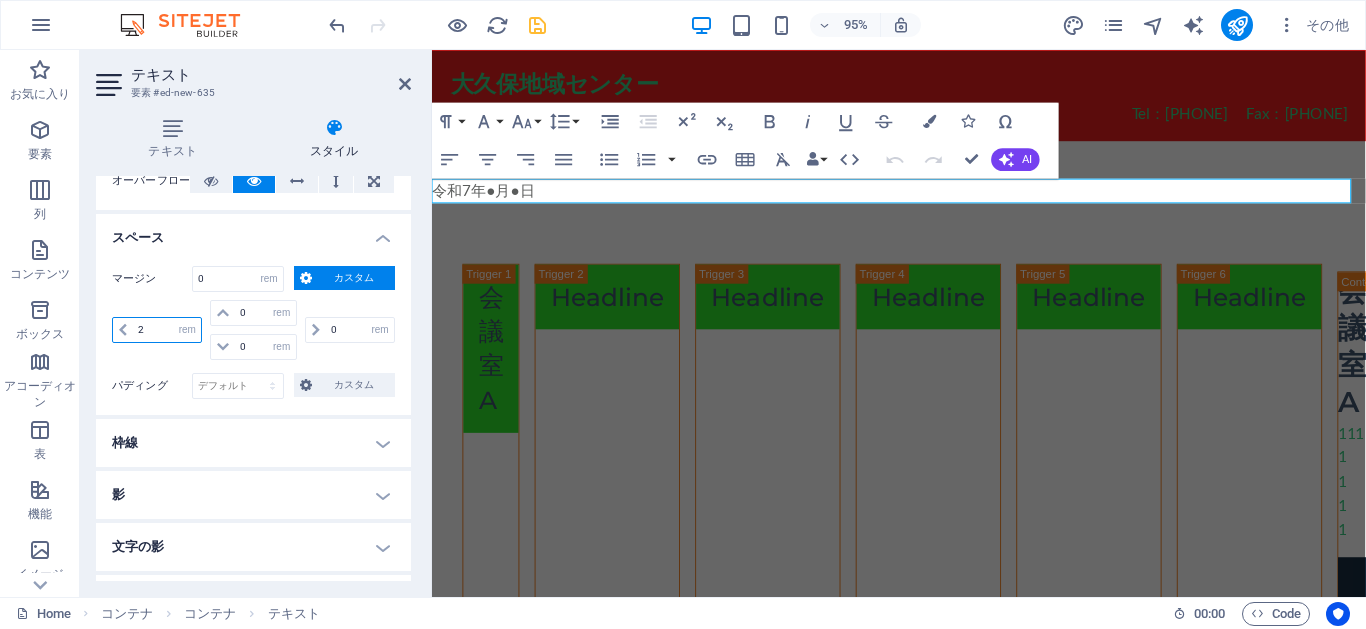 type 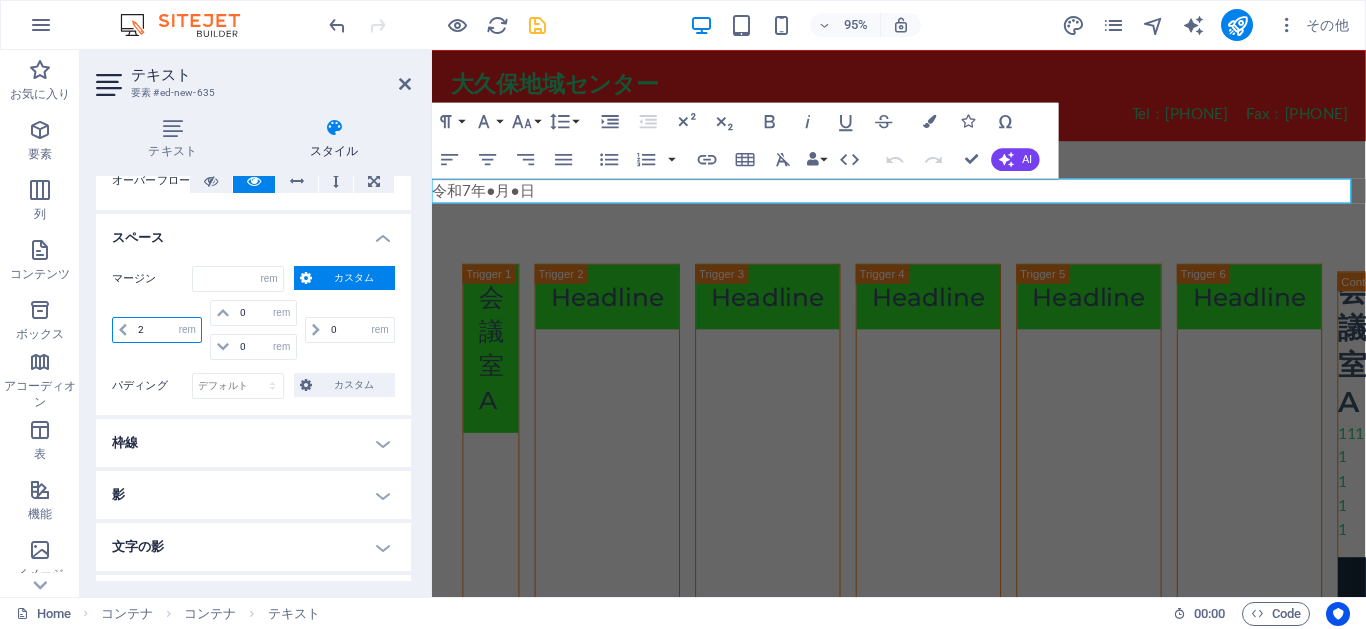 select on "DISABLED_OPTION_VALUE" 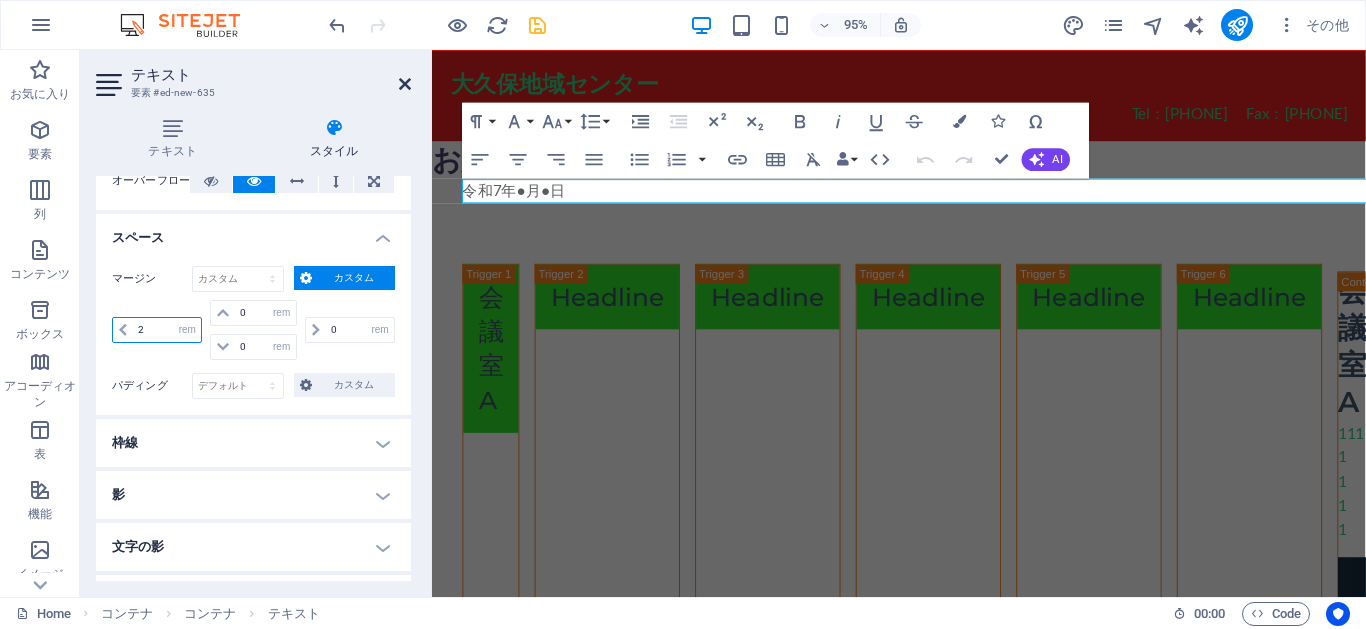 type on "2" 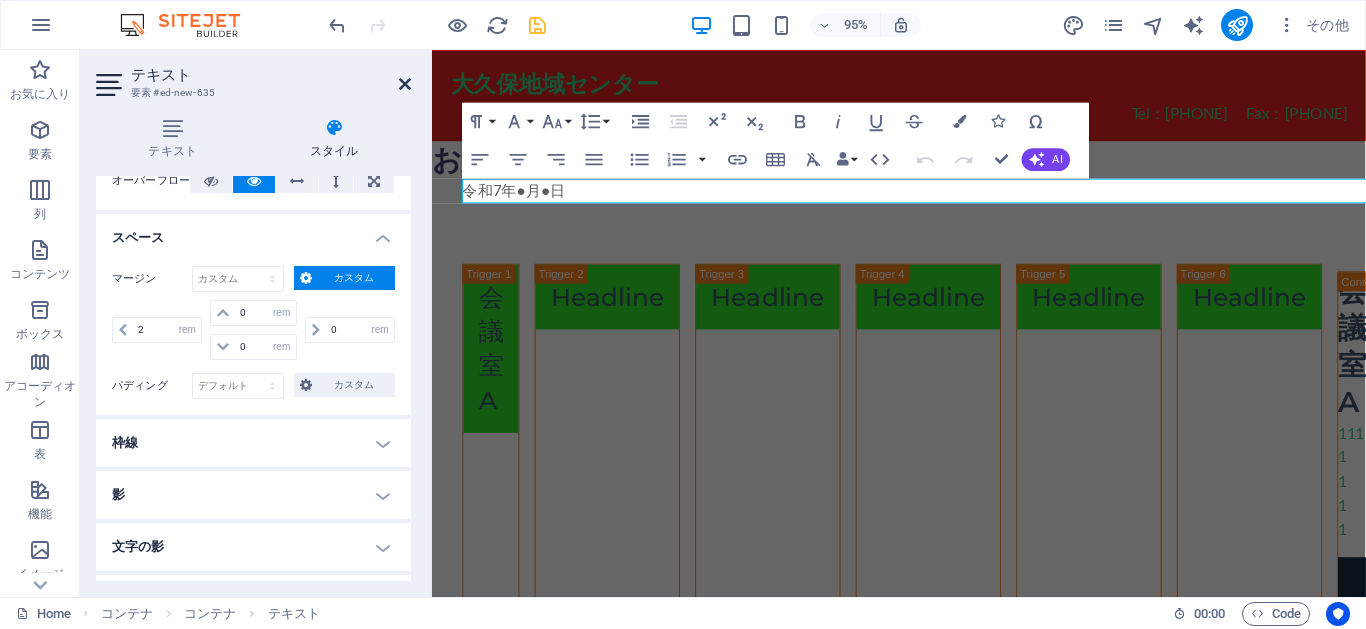 click at bounding box center [405, 84] 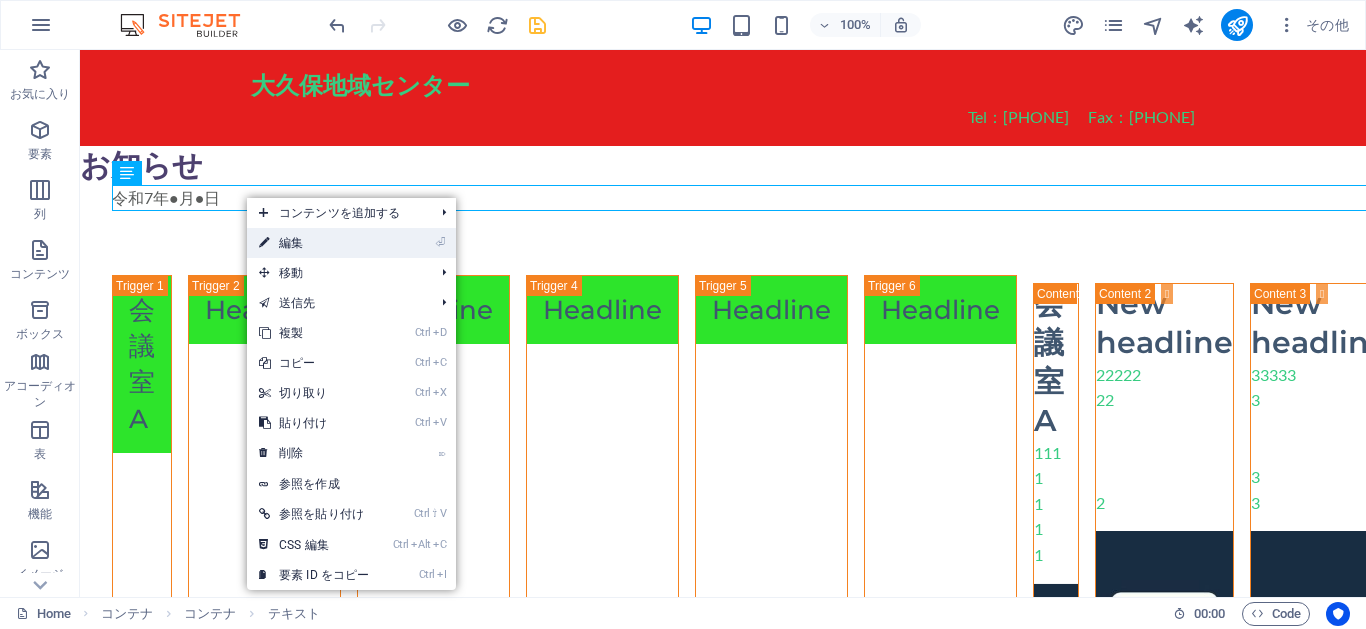 click on "⏎  編集" at bounding box center [314, 243] 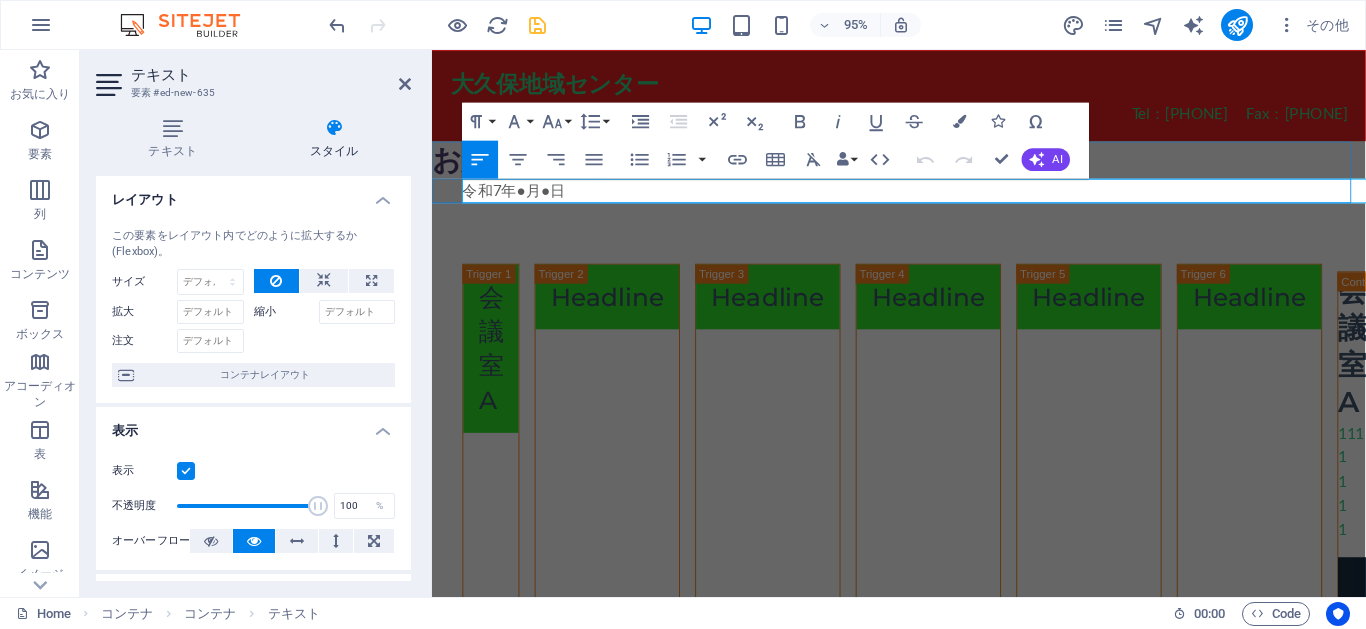 click on "令和7年●月●日" at bounding box center (939, 198) 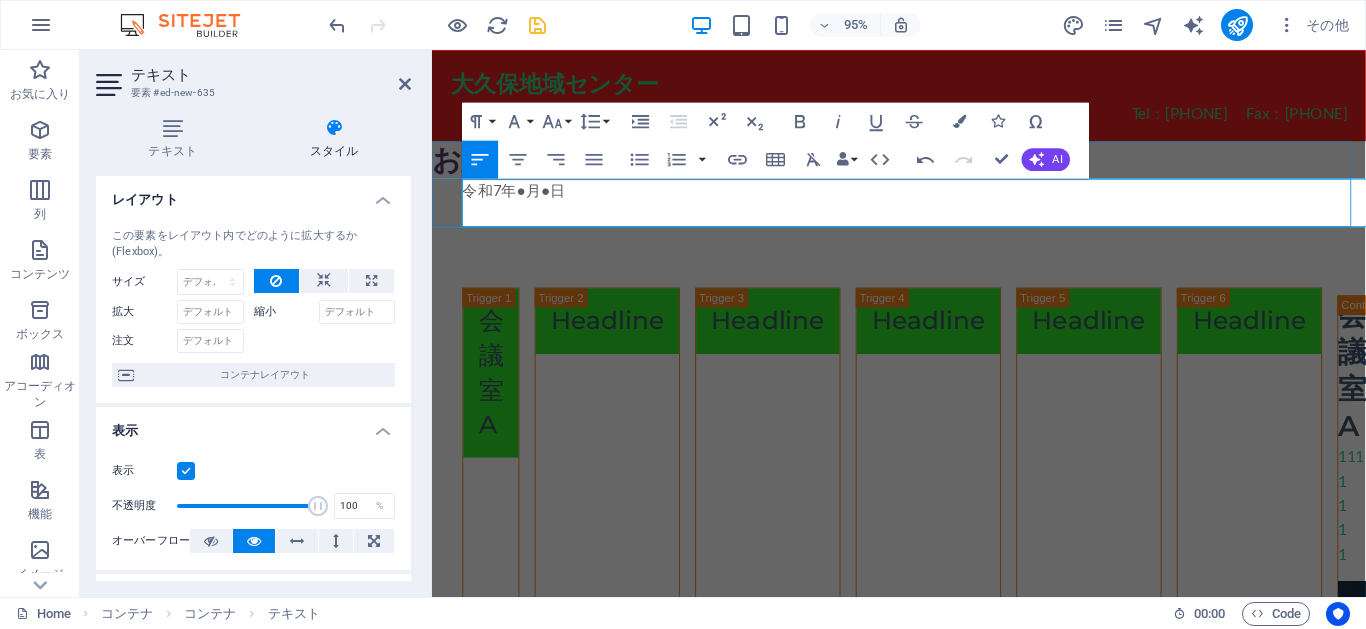 click on "​" at bounding box center (939, 224) 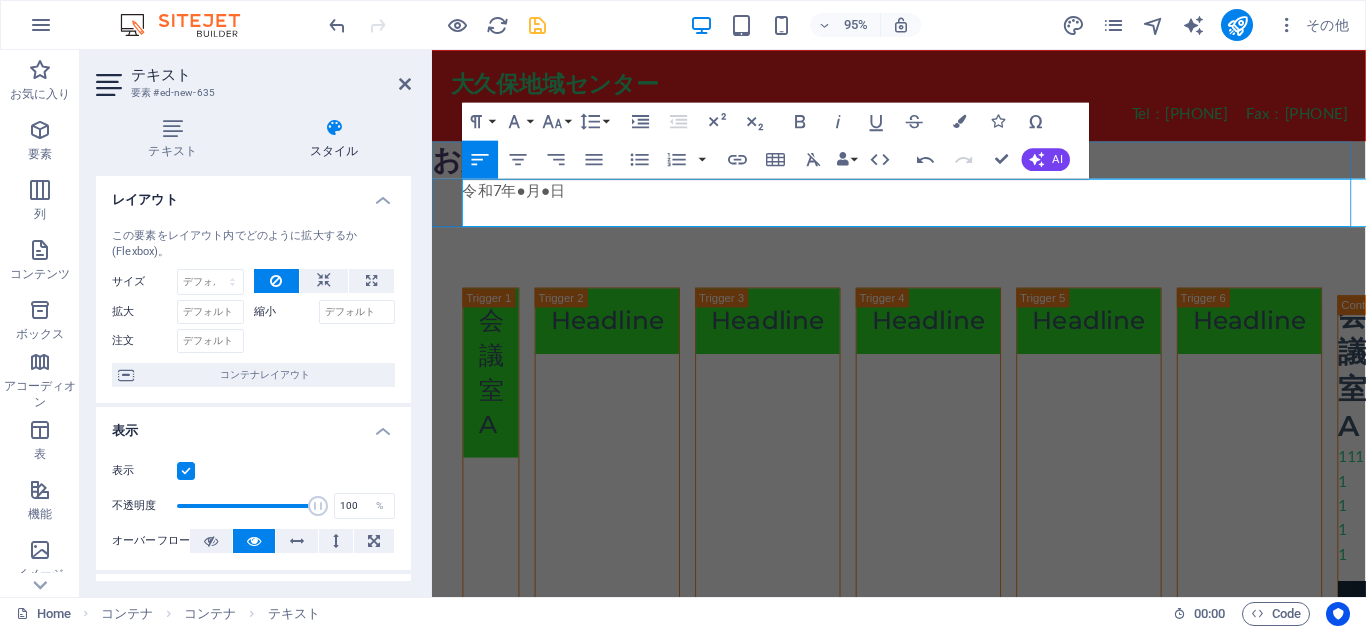 click on "令和7年●月●日" at bounding box center [939, 198] 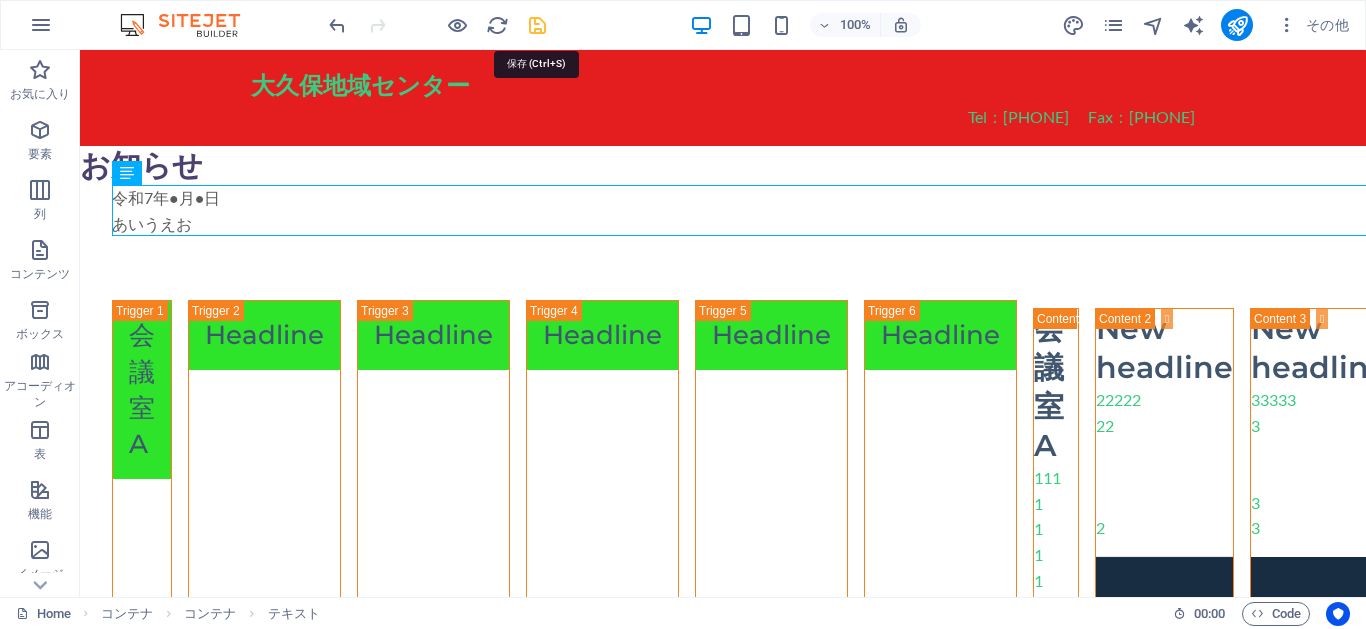 drag, startPoint x: 528, startPoint y: 31, endPoint x: 107, endPoint y: 4, distance: 421.8649 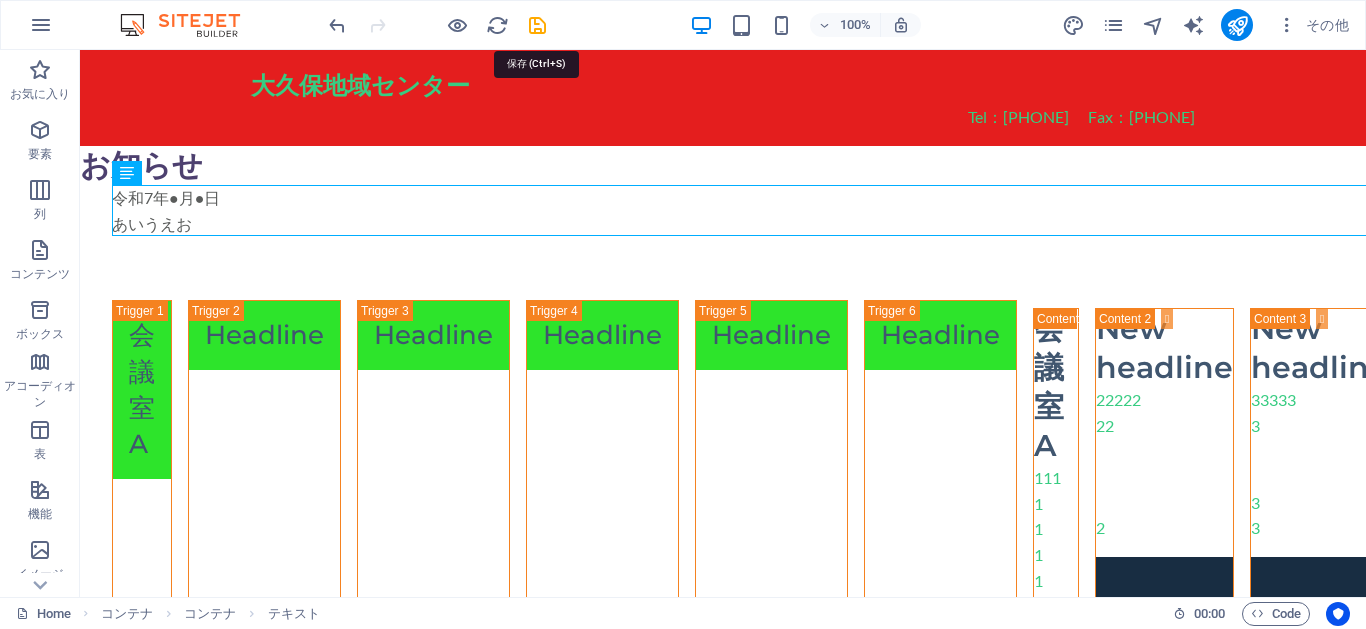 select on "rem" 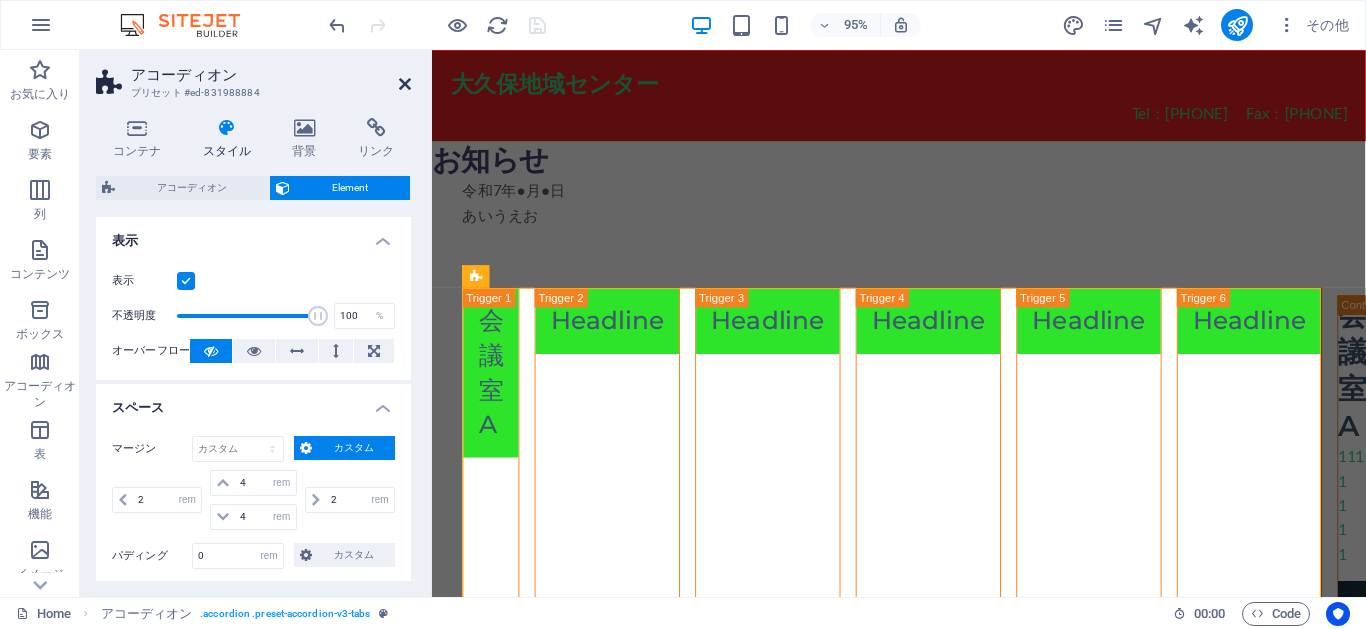 click at bounding box center (405, 84) 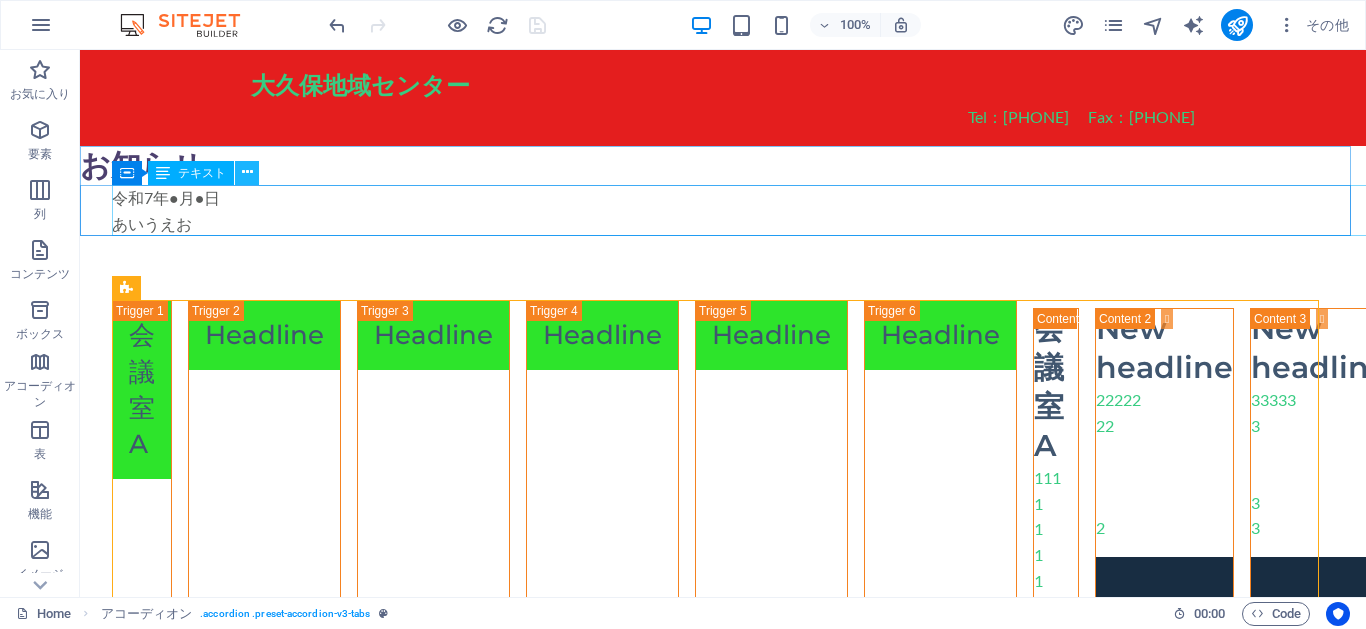 click at bounding box center (247, 172) 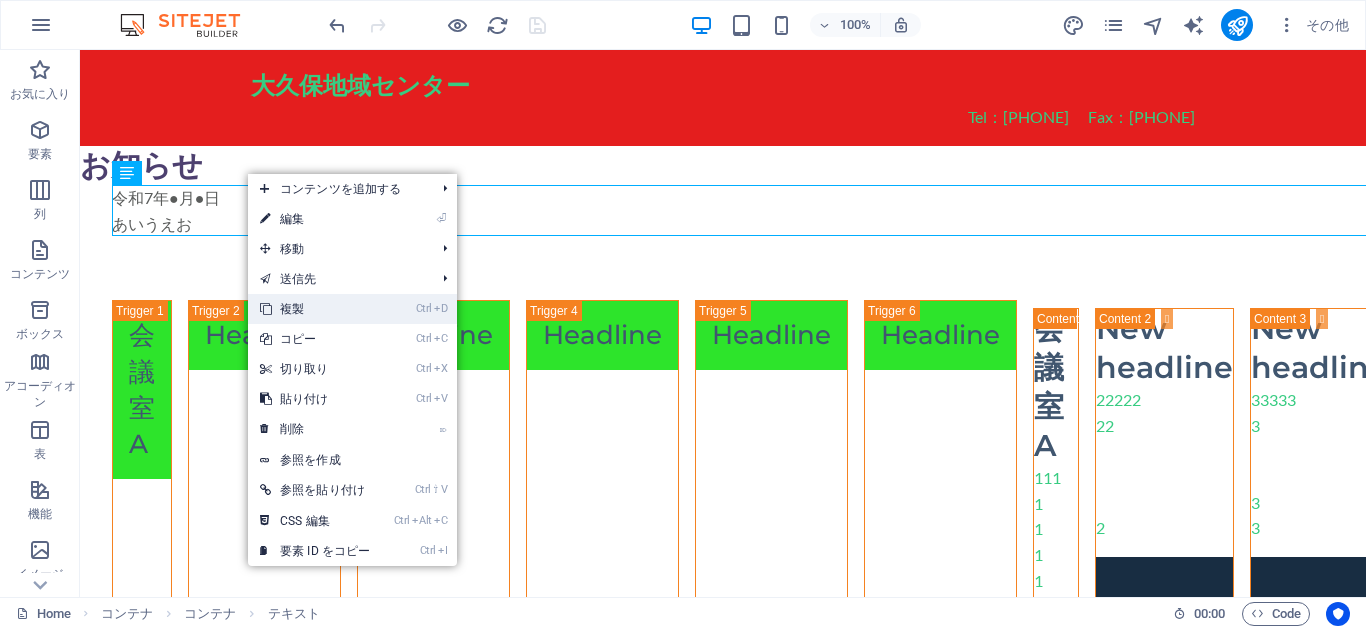 click on "Ctrl D  複製" at bounding box center [315, 309] 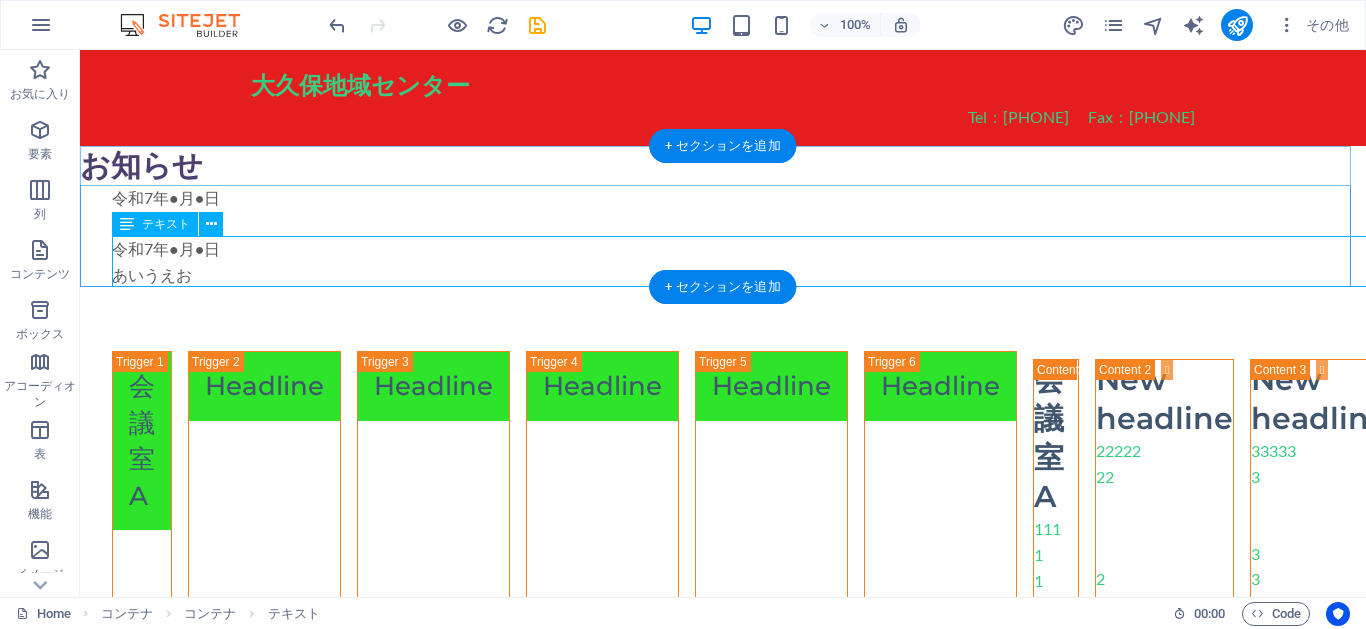 click on "令和7年●月●日 あいうえお" at bounding box center [739, 261] 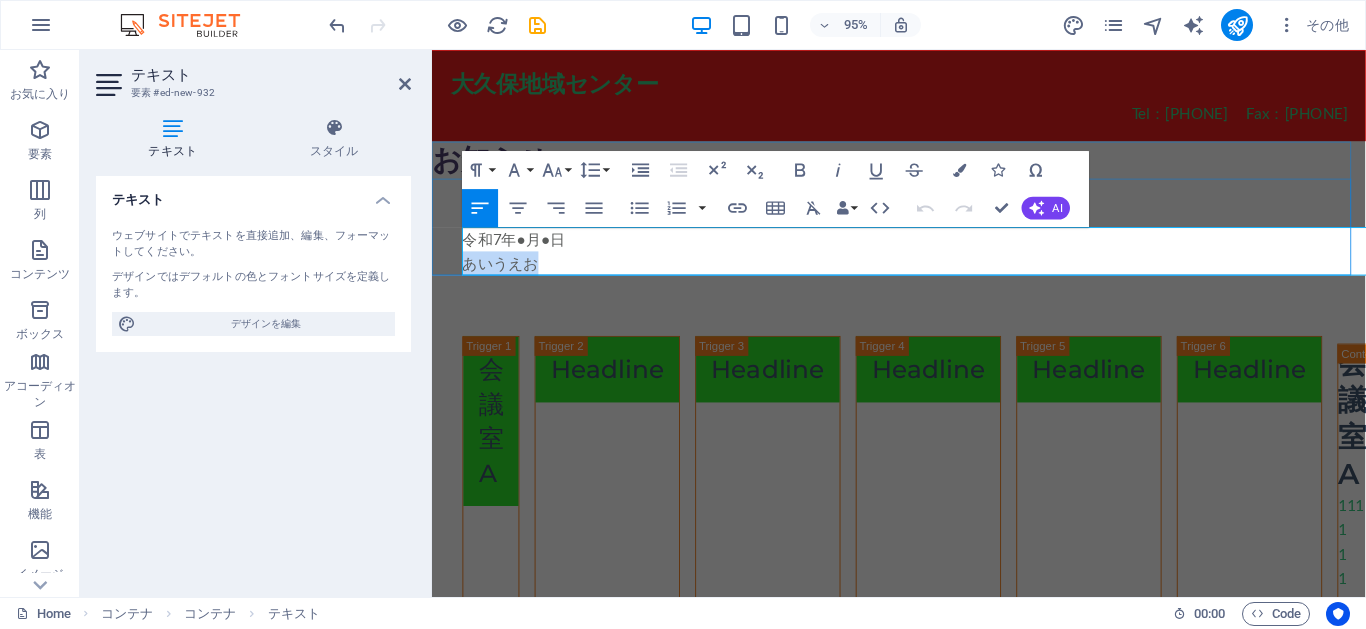 drag, startPoint x: 547, startPoint y: 273, endPoint x: 469, endPoint y: 271, distance: 78.025635 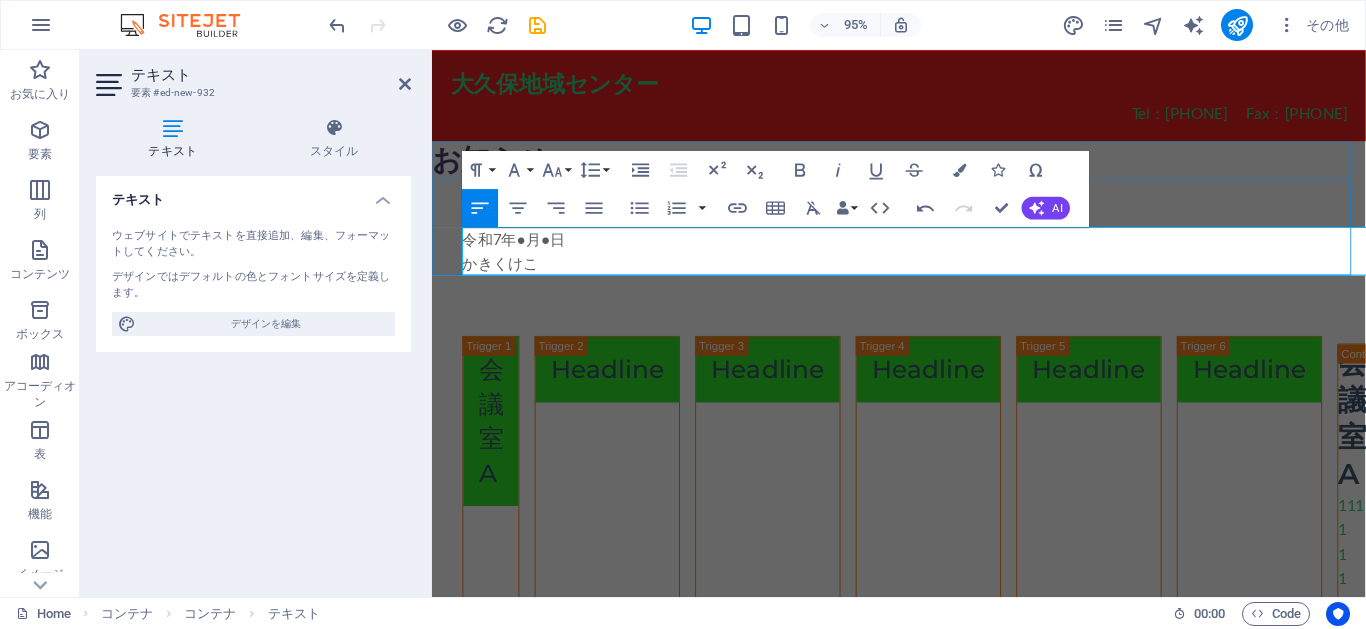 click on "かきくけこ" at bounding box center [518, 248] 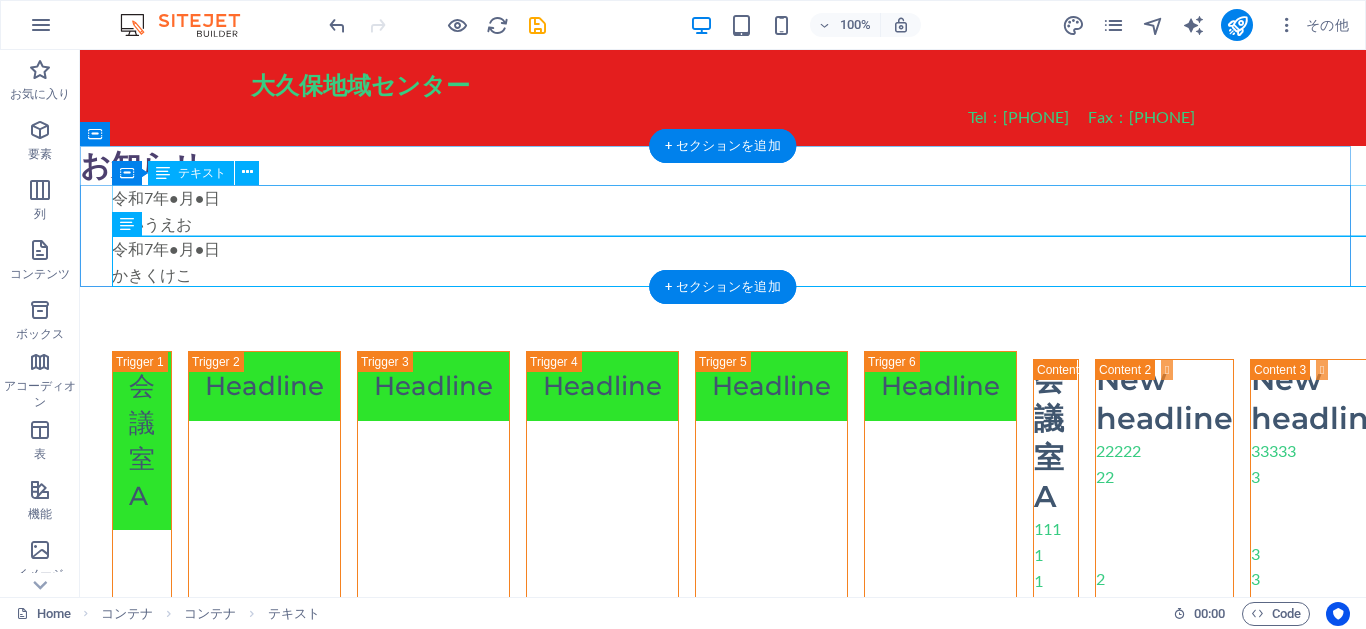 click on "令和7年●月●日 あいうえお" at bounding box center (739, 210) 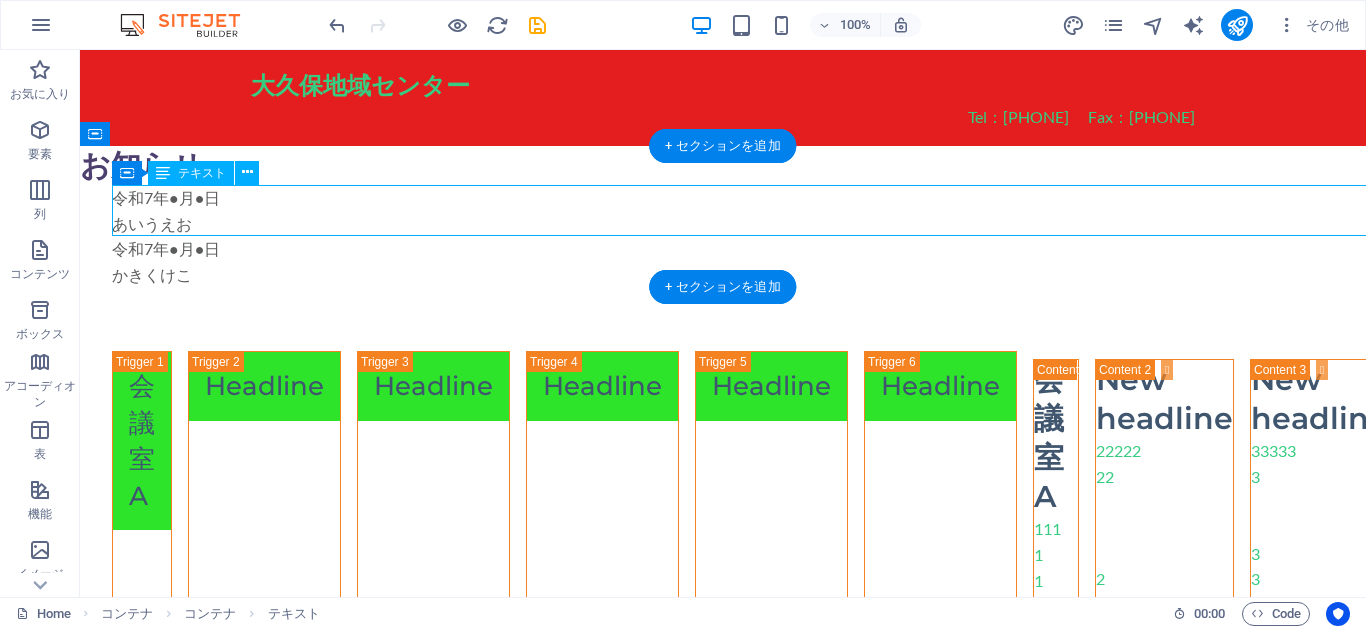 click on "令和7年●月●日 あいうえお" at bounding box center (739, 210) 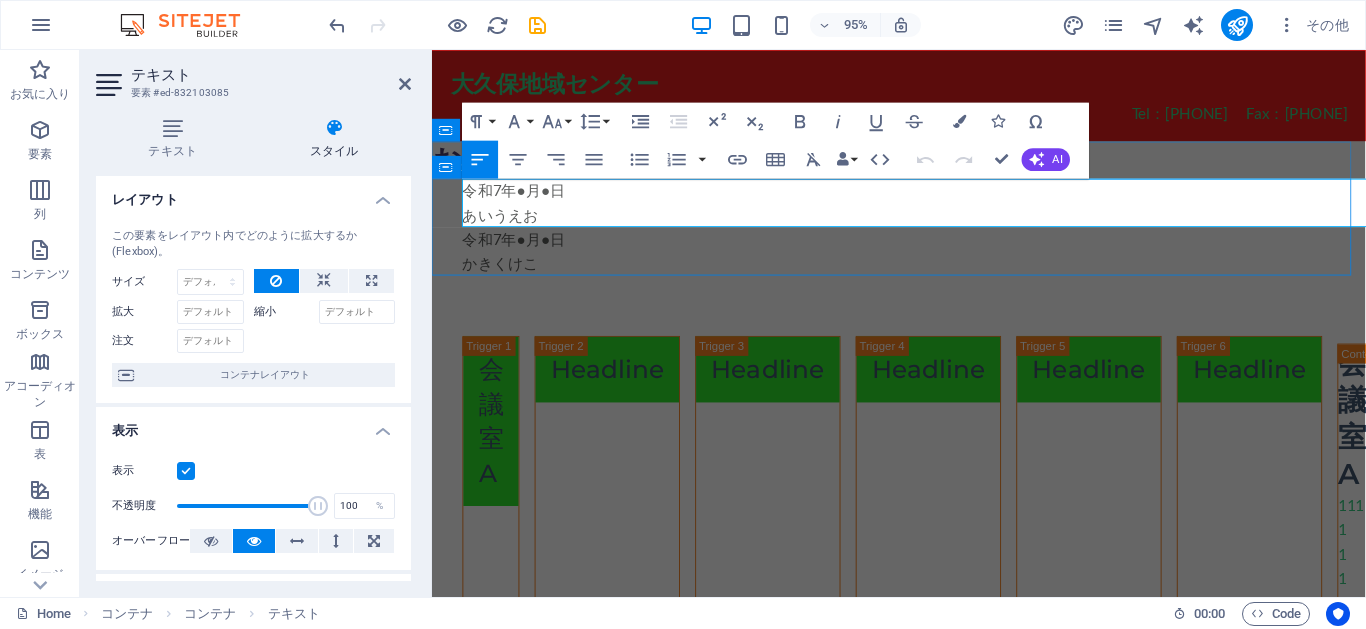 click on "あいうえお" at bounding box center [518, 197] 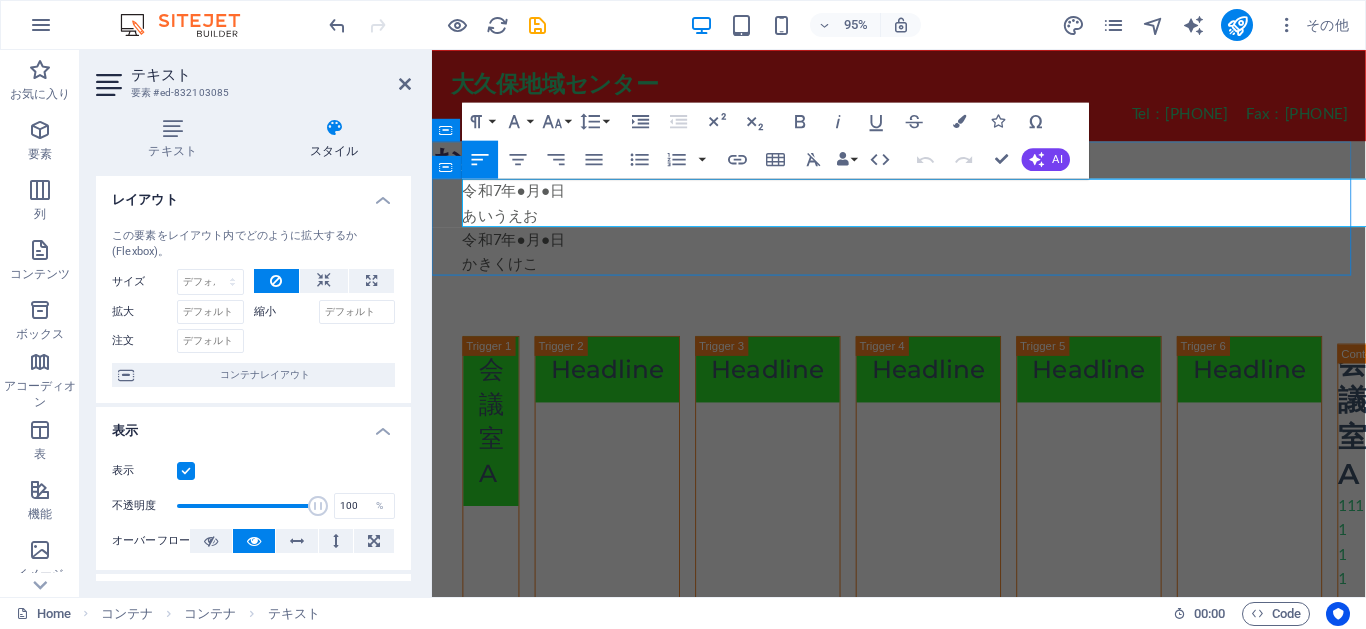 type 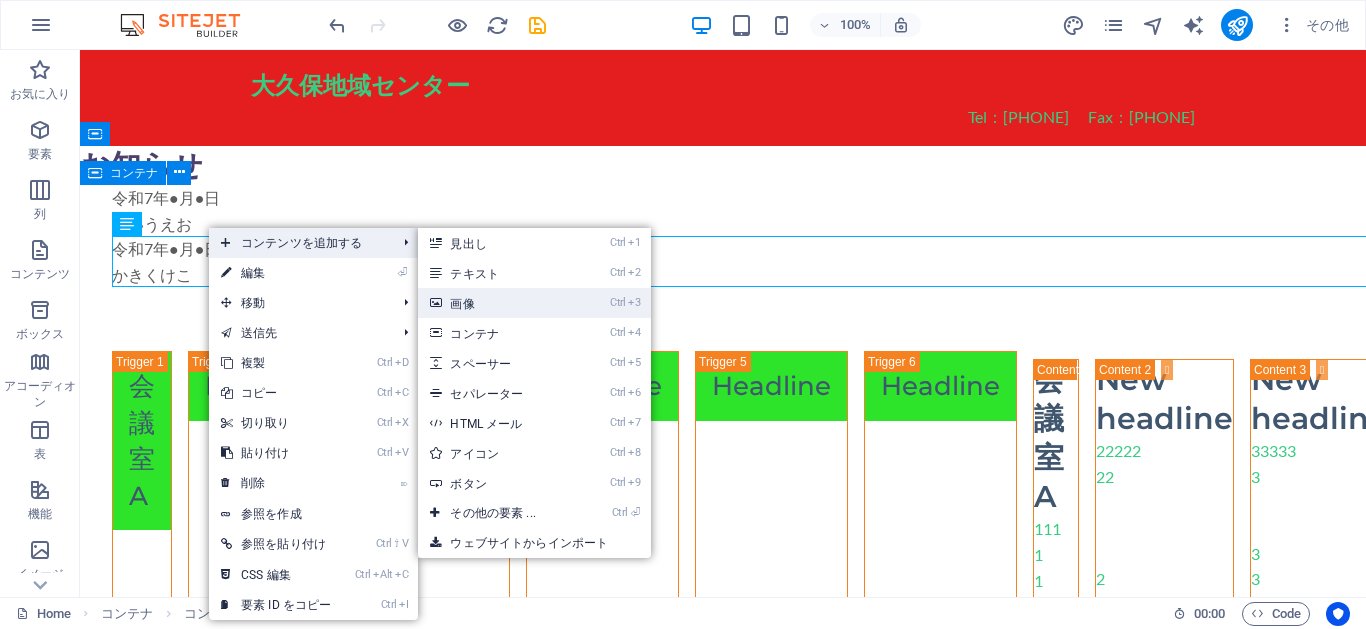 click on "Ctrl 3  画像" at bounding box center (496, 303) 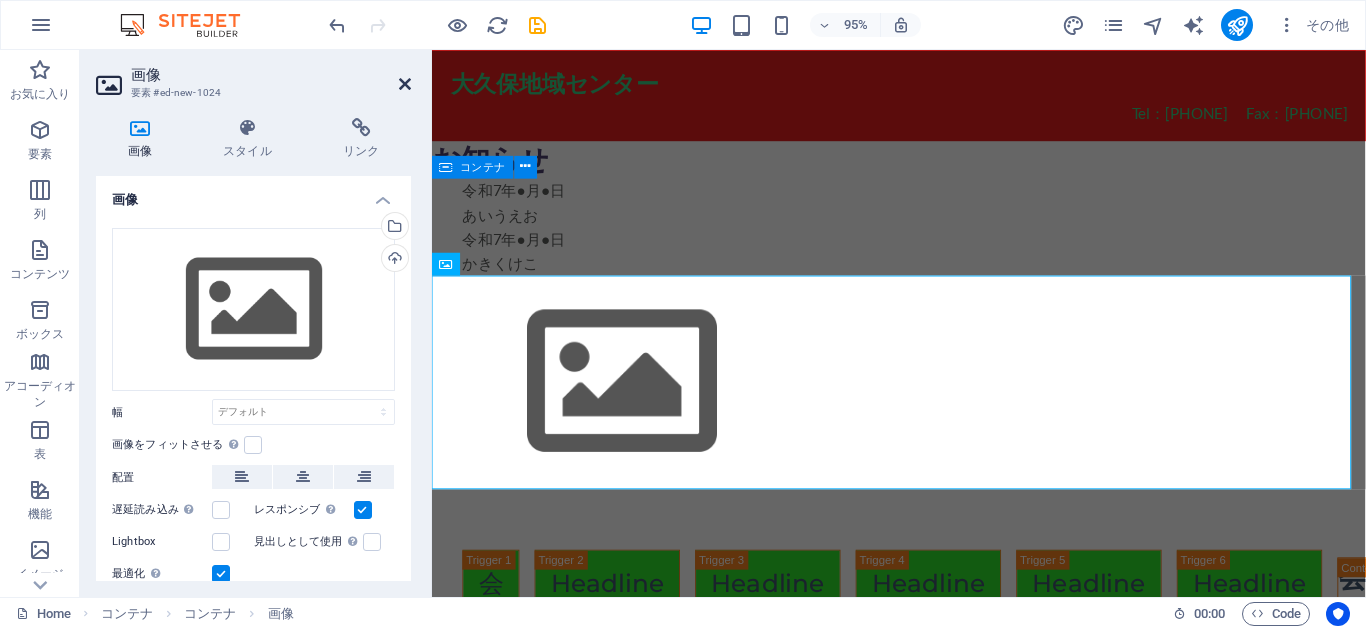 click at bounding box center [405, 84] 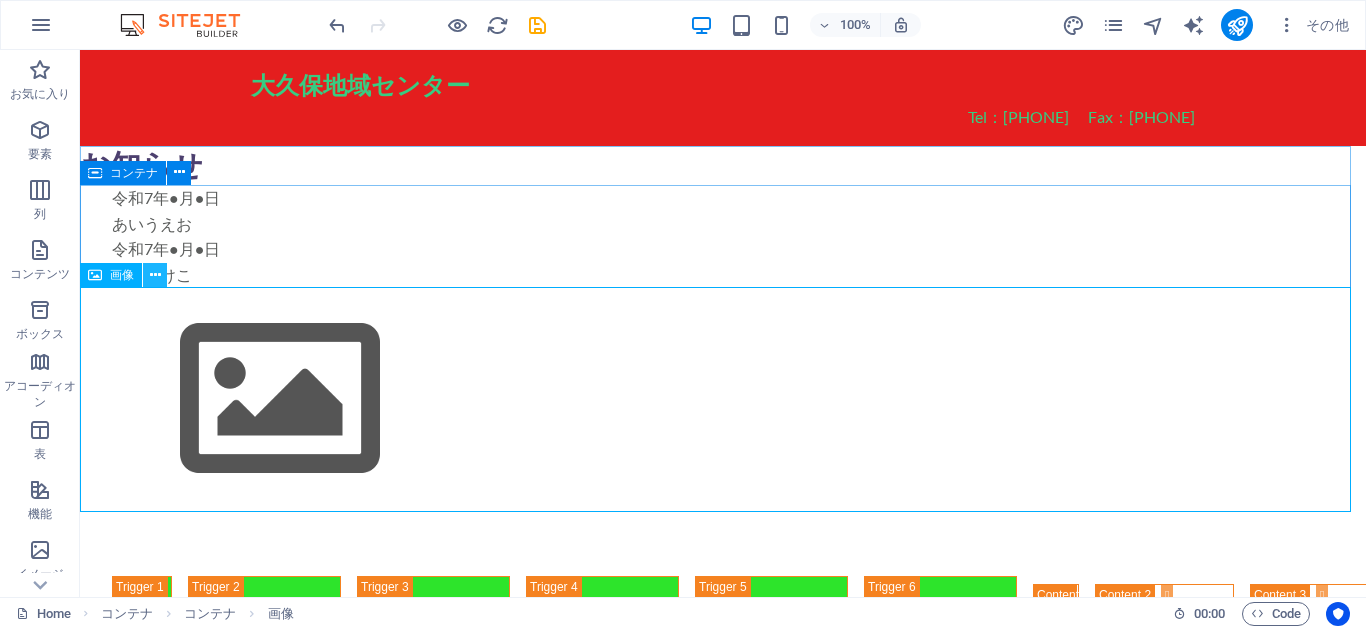 click at bounding box center [155, 275] 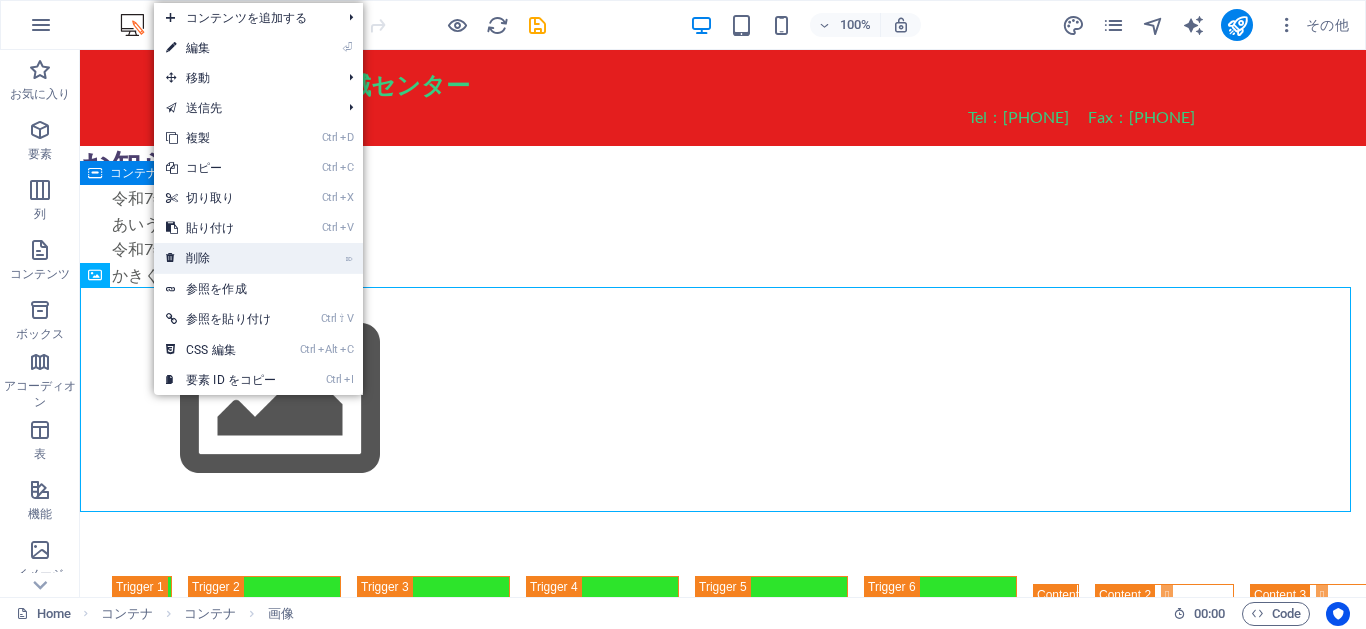 click on "⌦  削除" at bounding box center [221, 258] 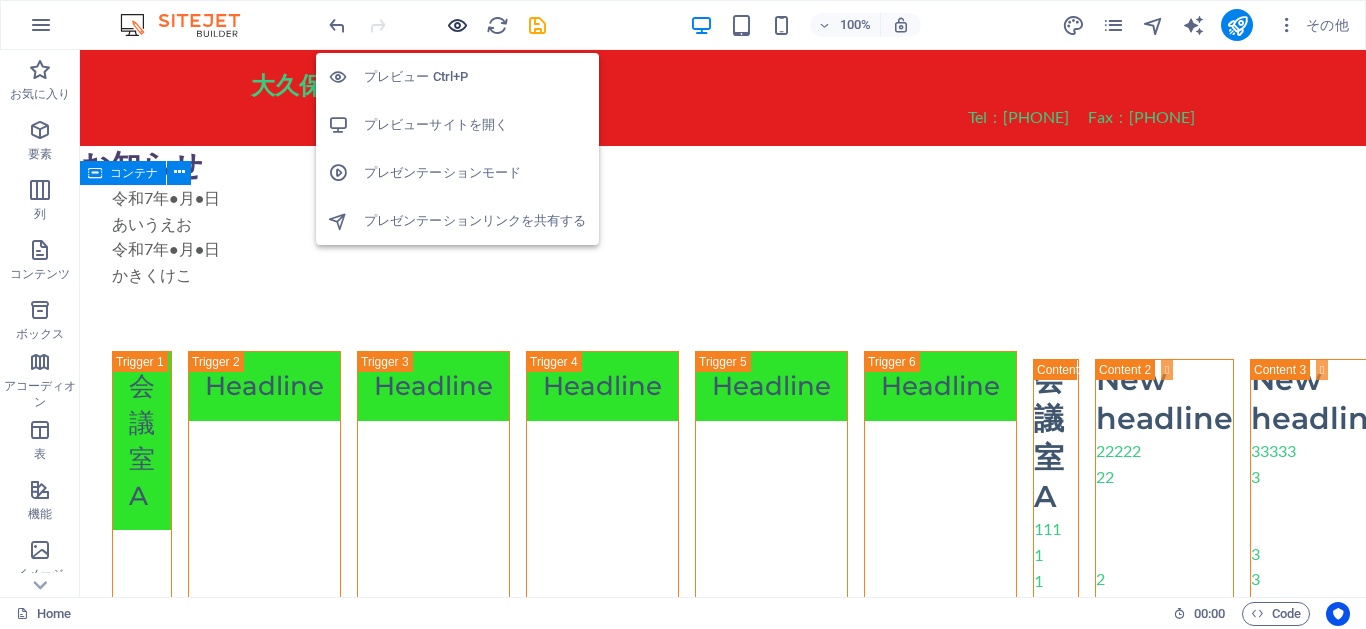 click at bounding box center [457, 25] 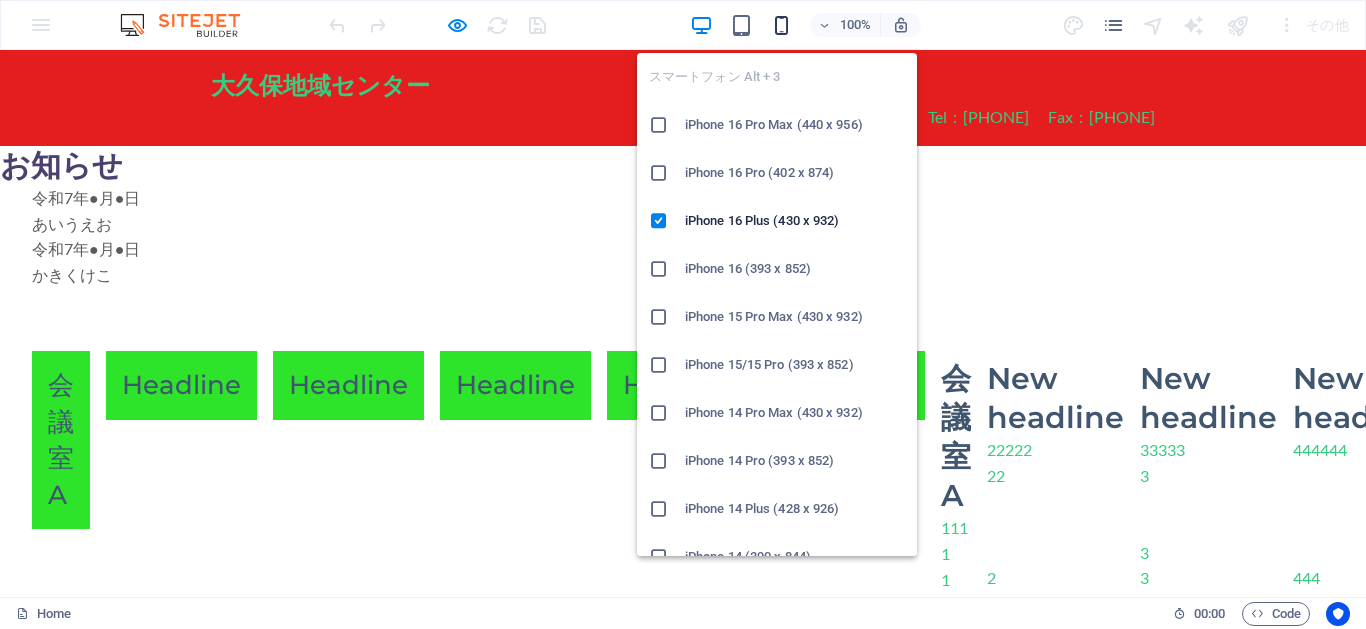 click at bounding box center [781, 25] 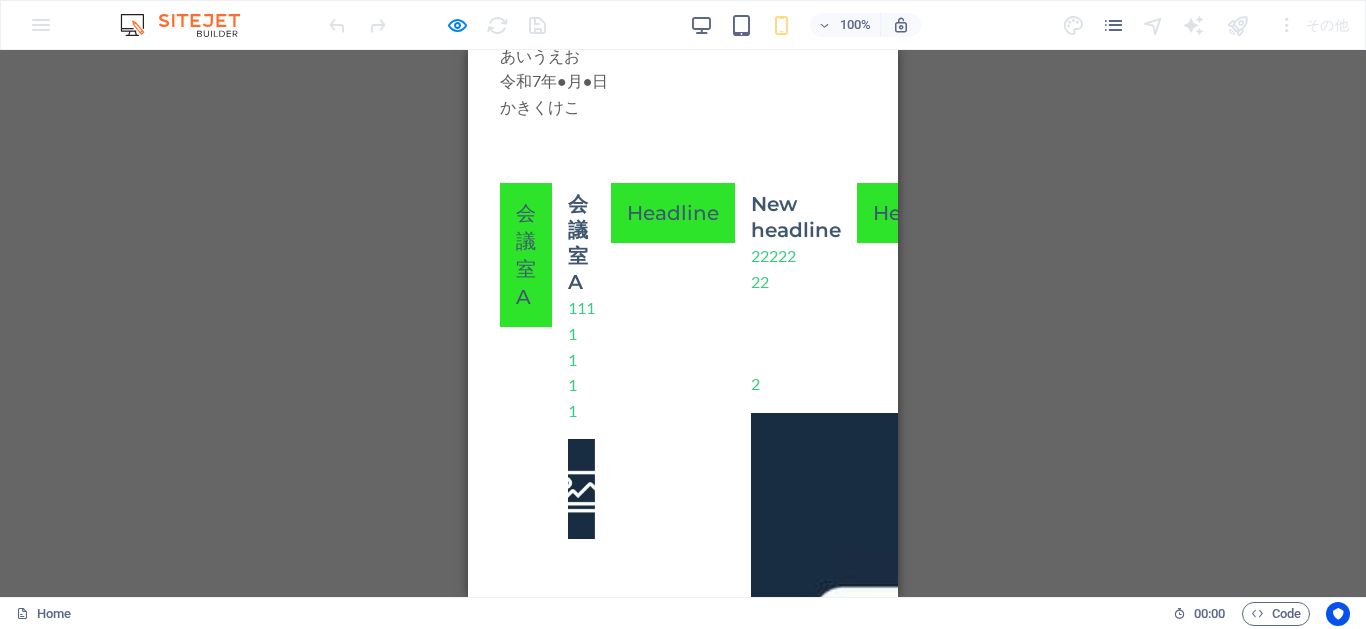 scroll, scrollTop: 0, scrollLeft: 0, axis: both 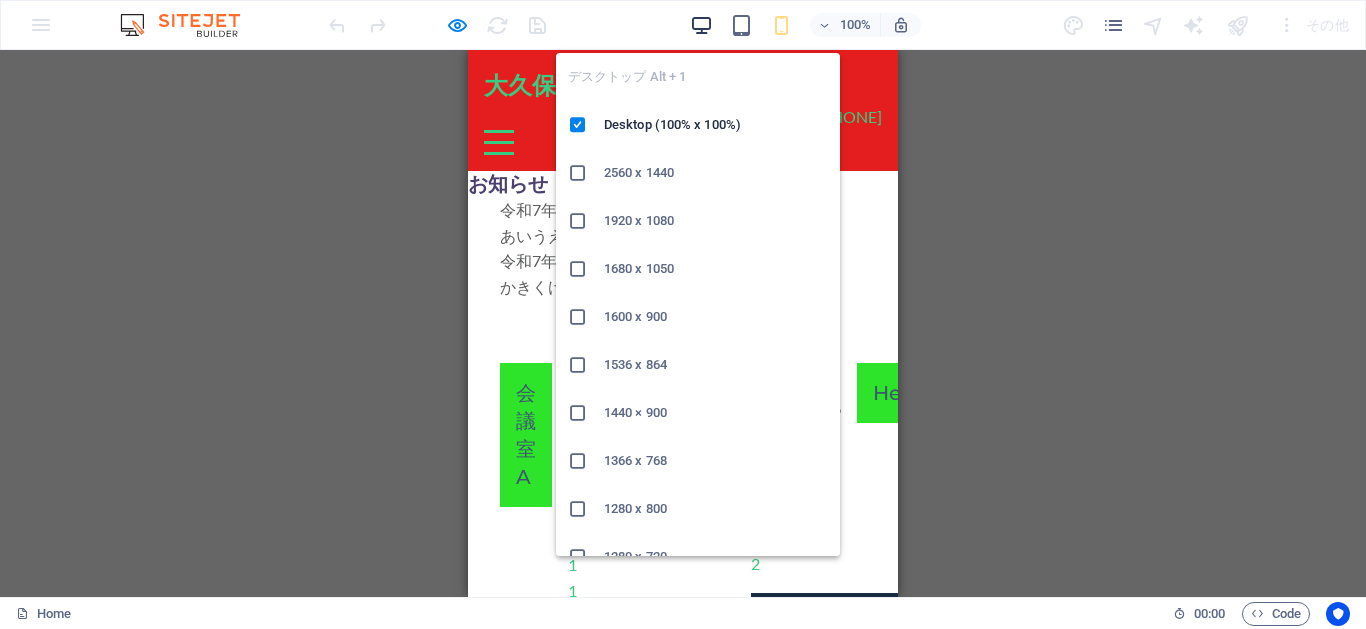 click at bounding box center [701, 25] 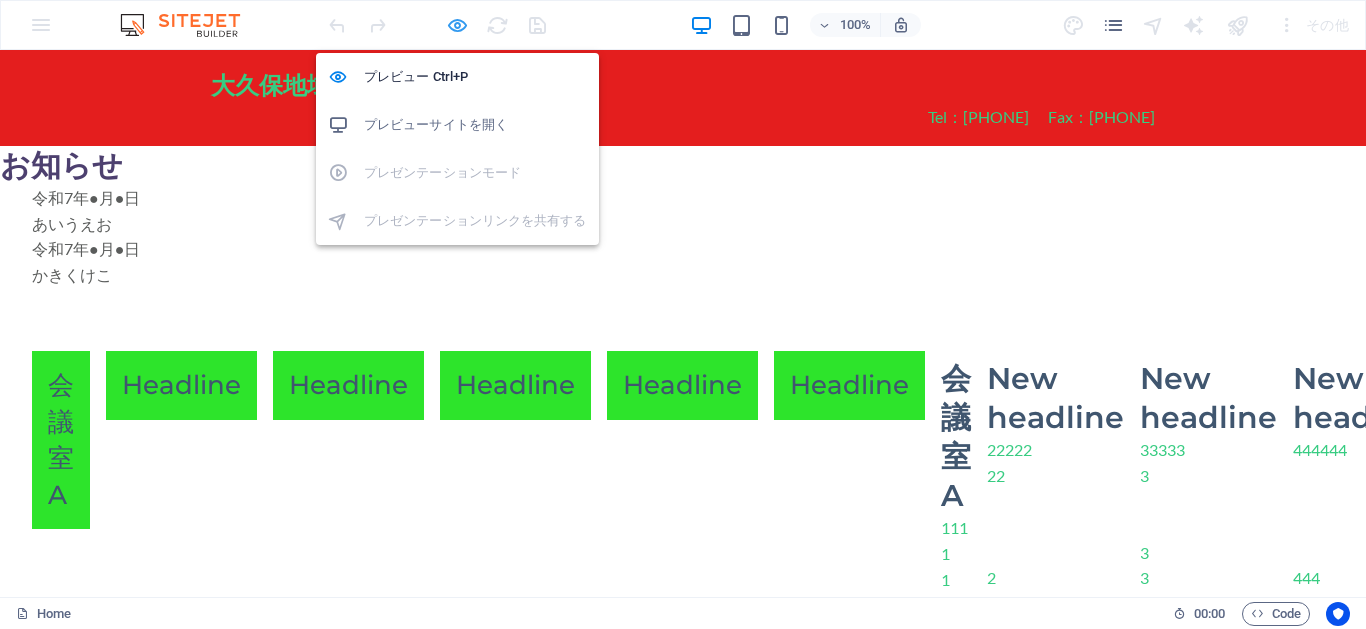 click at bounding box center [457, 25] 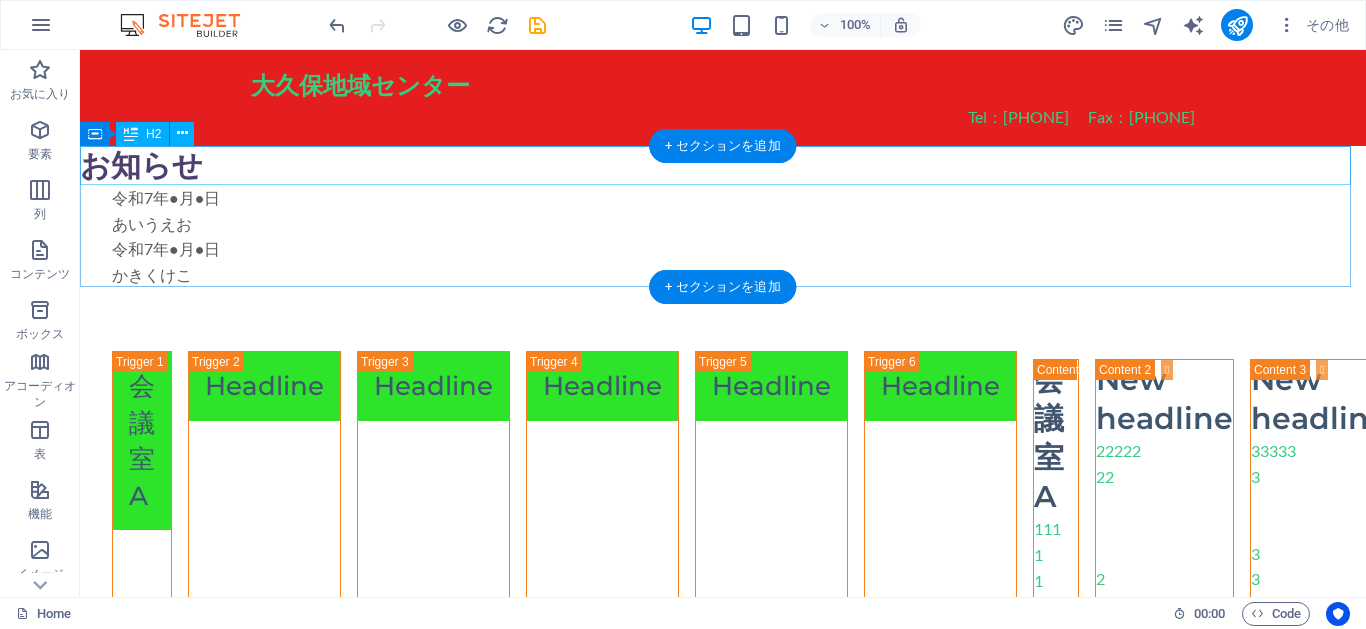 click on "お知らせ" at bounding box center (723, 165) 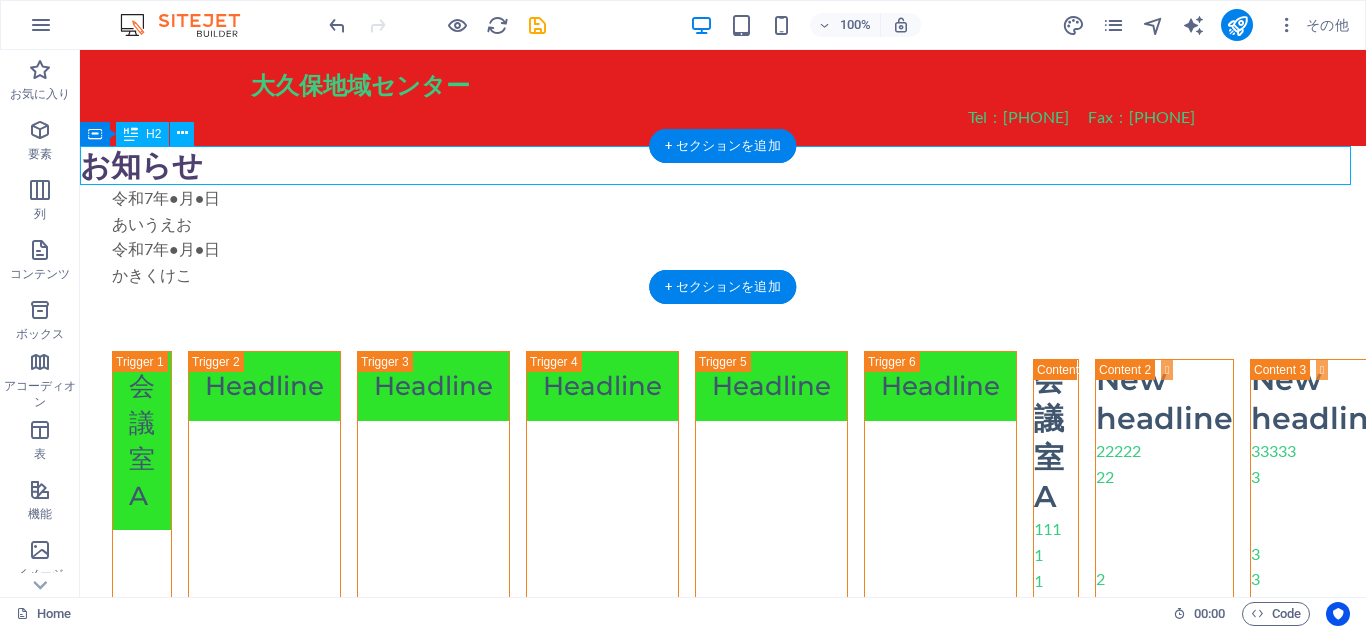 click on "お知らせ" at bounding box center (723, 165) 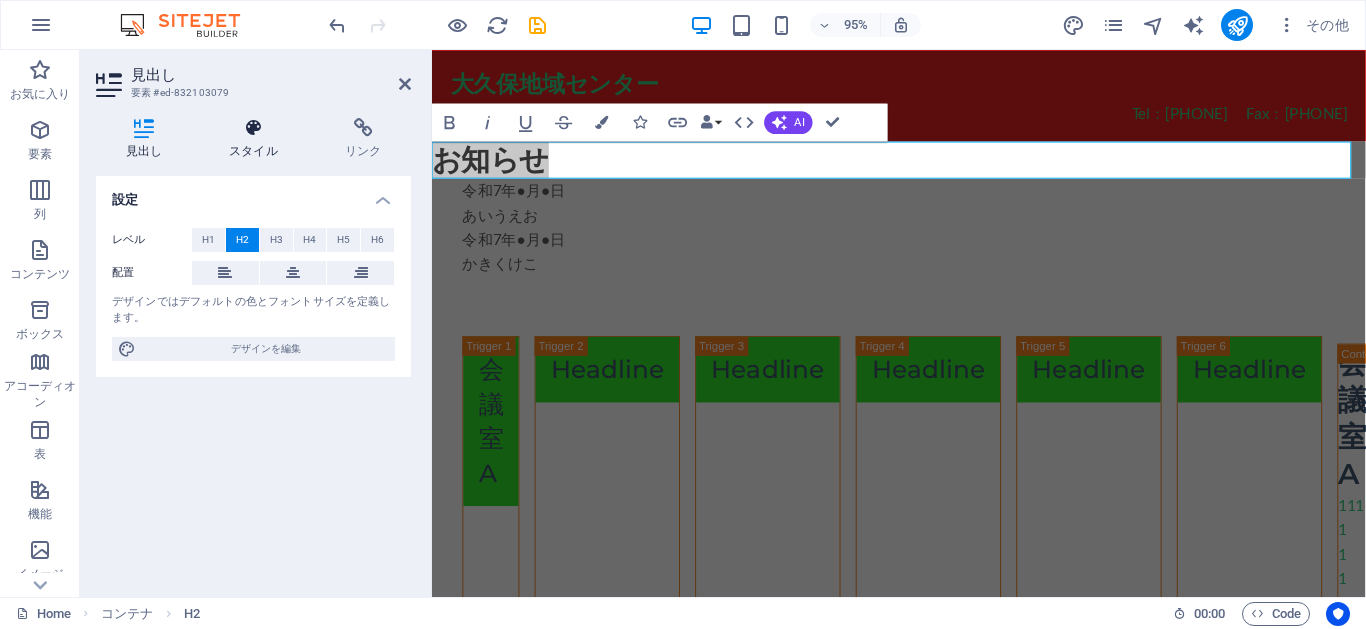 click at bounding box center (254, 128) 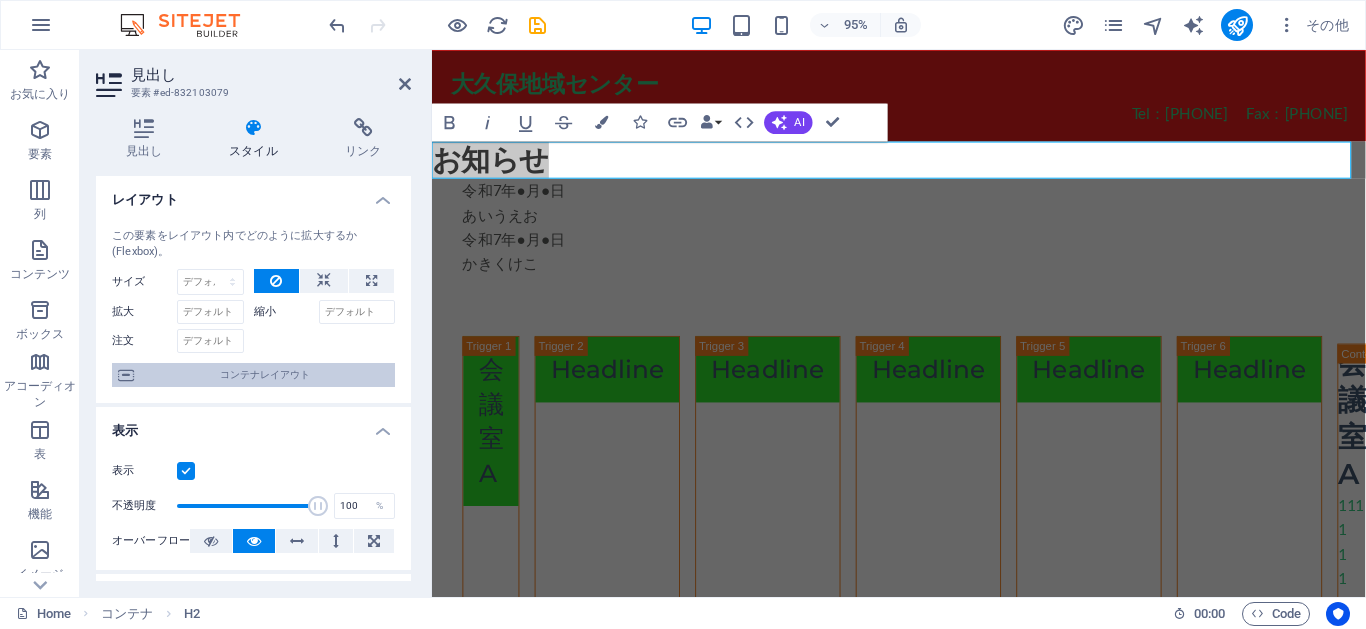 scroll, scrollTop: 180, scrollLeft: 0, axis: vertical 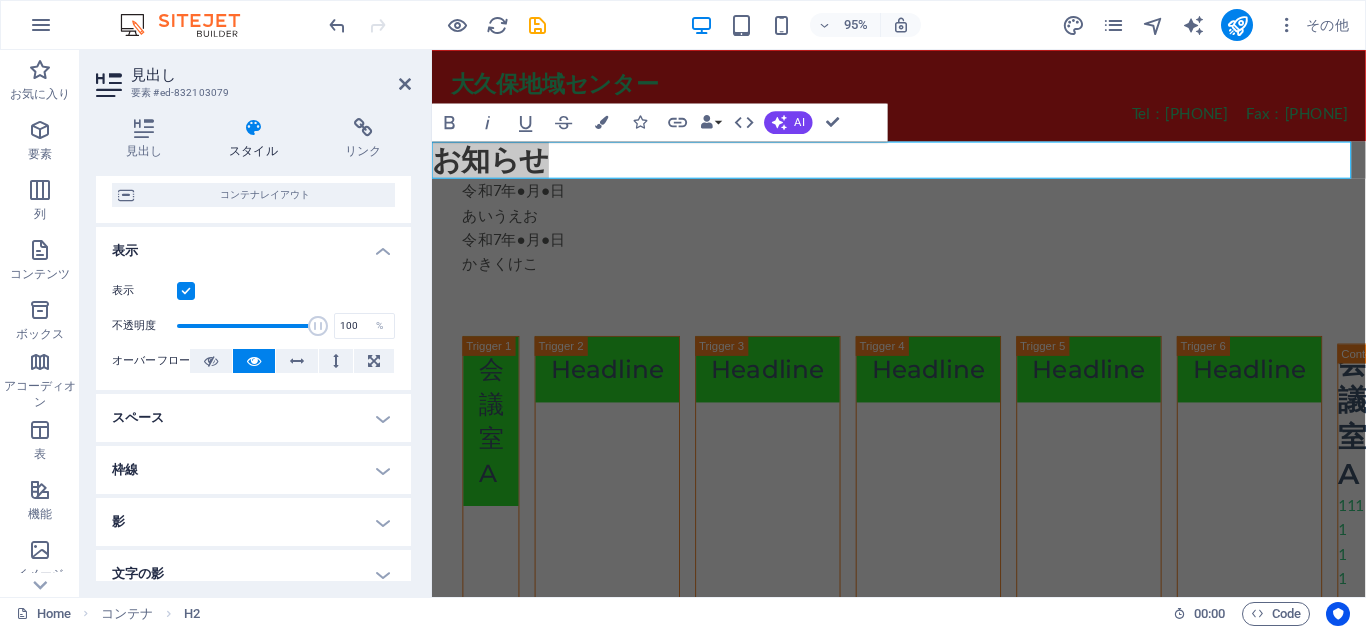 click on "スペース" at bounding box center [253, 418] 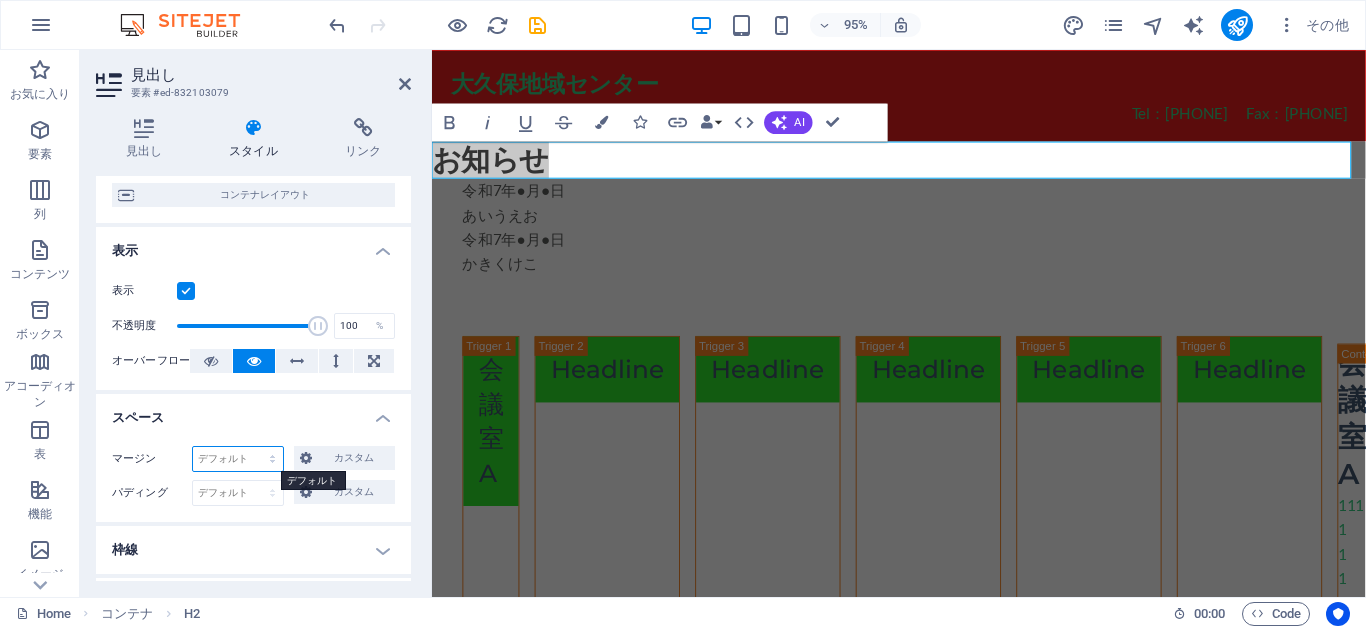 select on "rem" 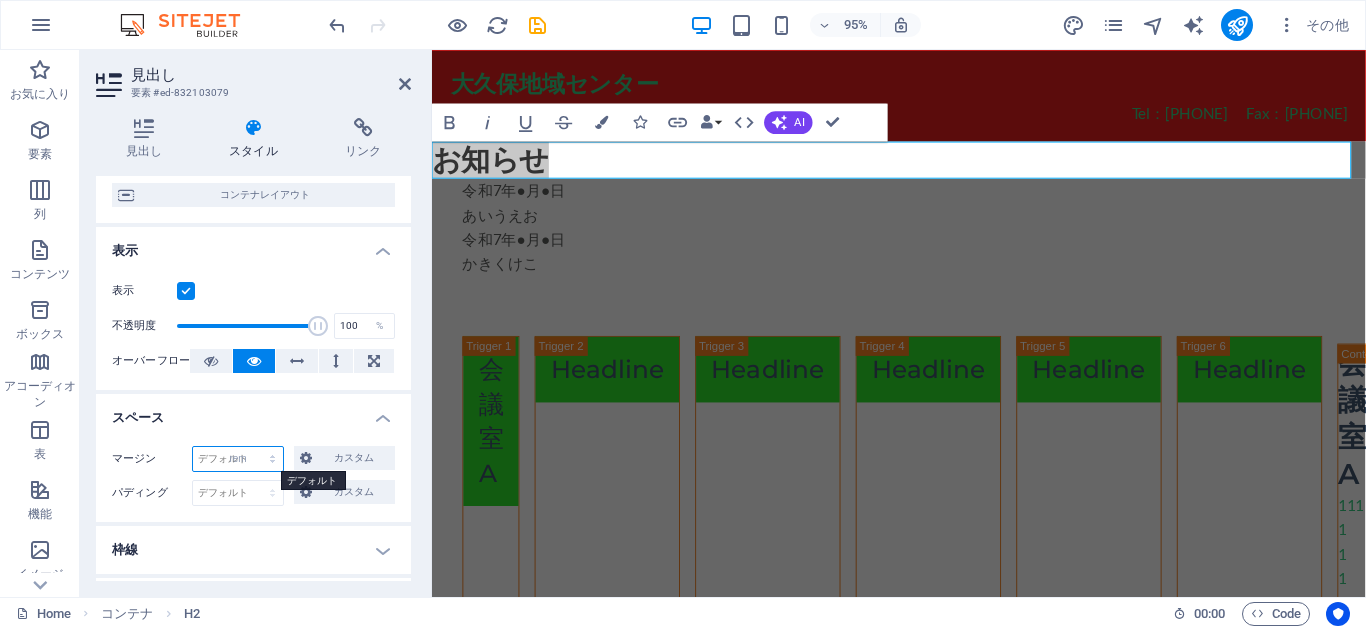 click on "デフォルト 自動 px % rem vw vh カスタム" at bounding box center [238, 459] 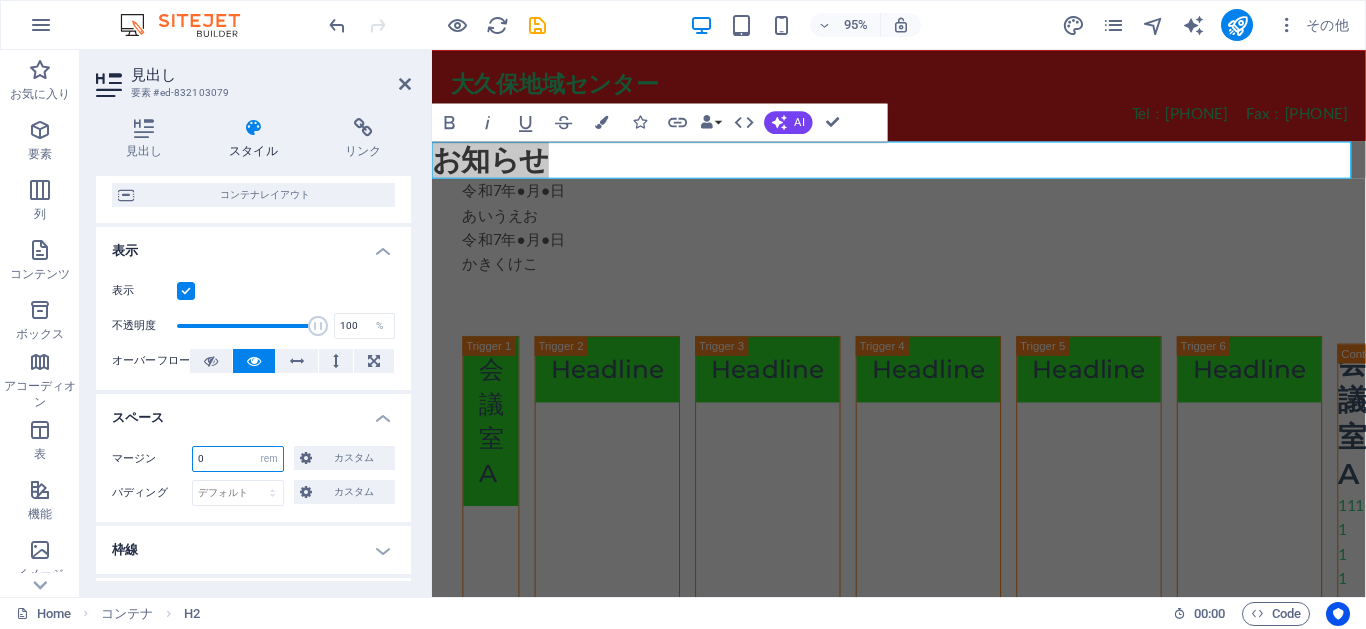 type on "2" 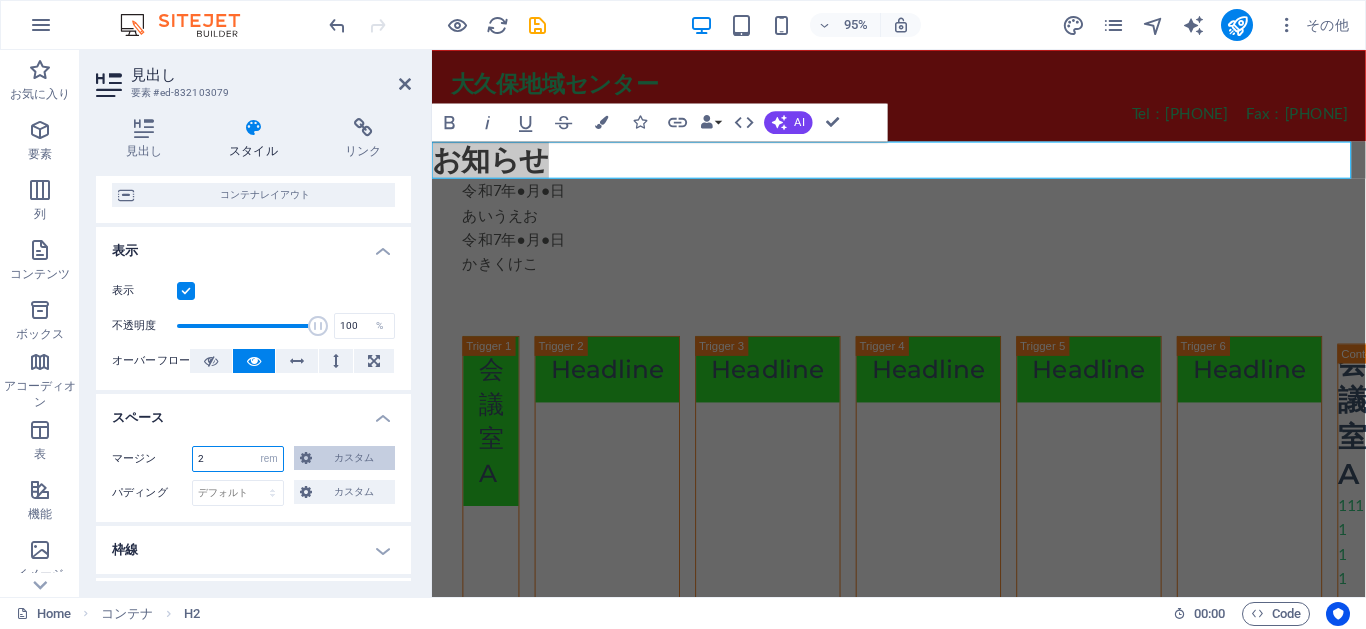 type on "2" 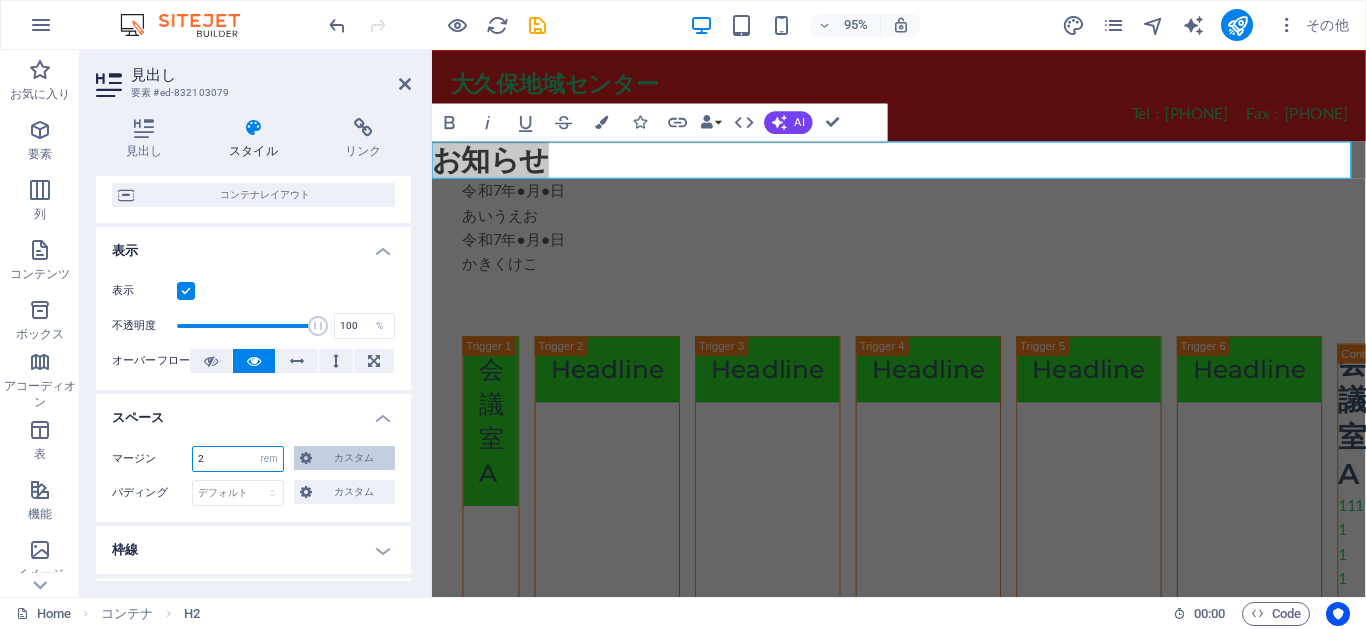 type on "2" 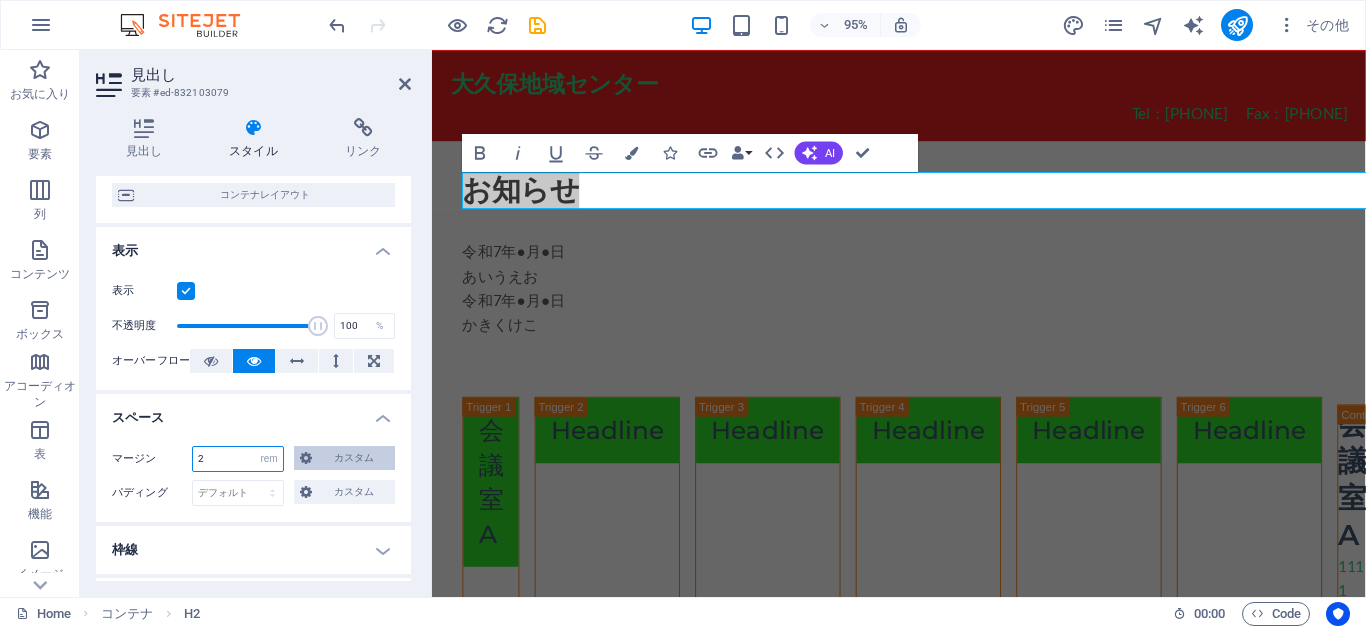 type on "2" 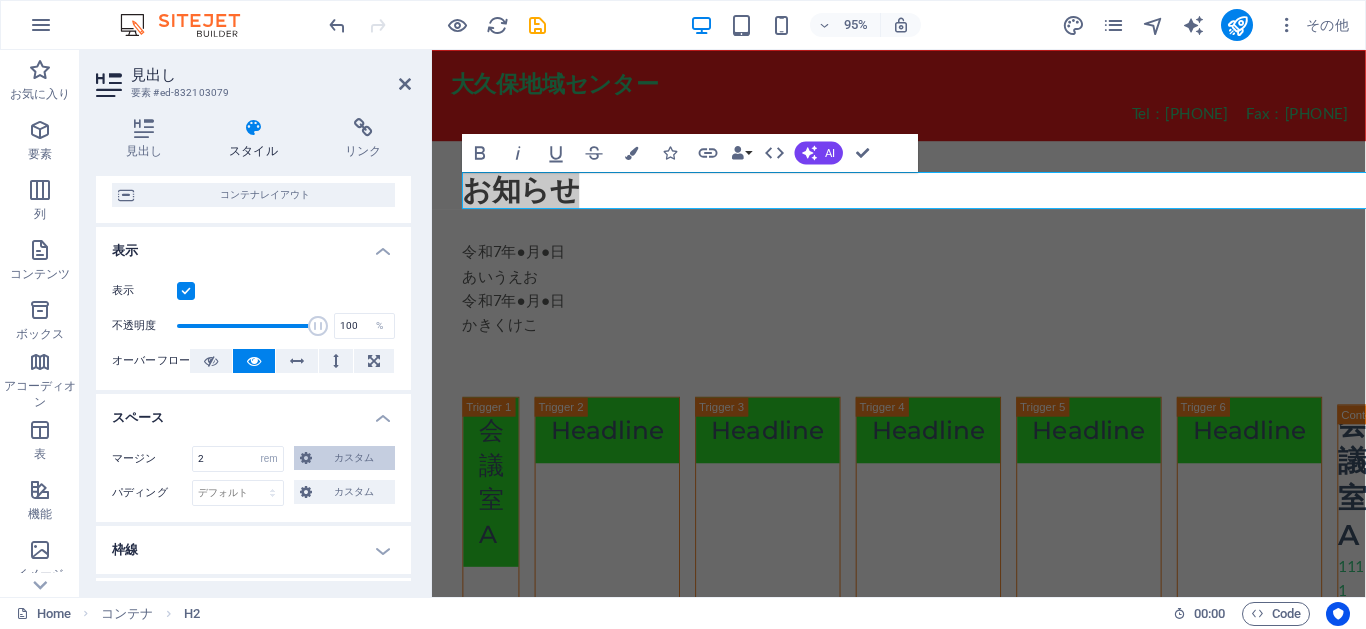 click on "カスタム" at bounding box center [344, 458] 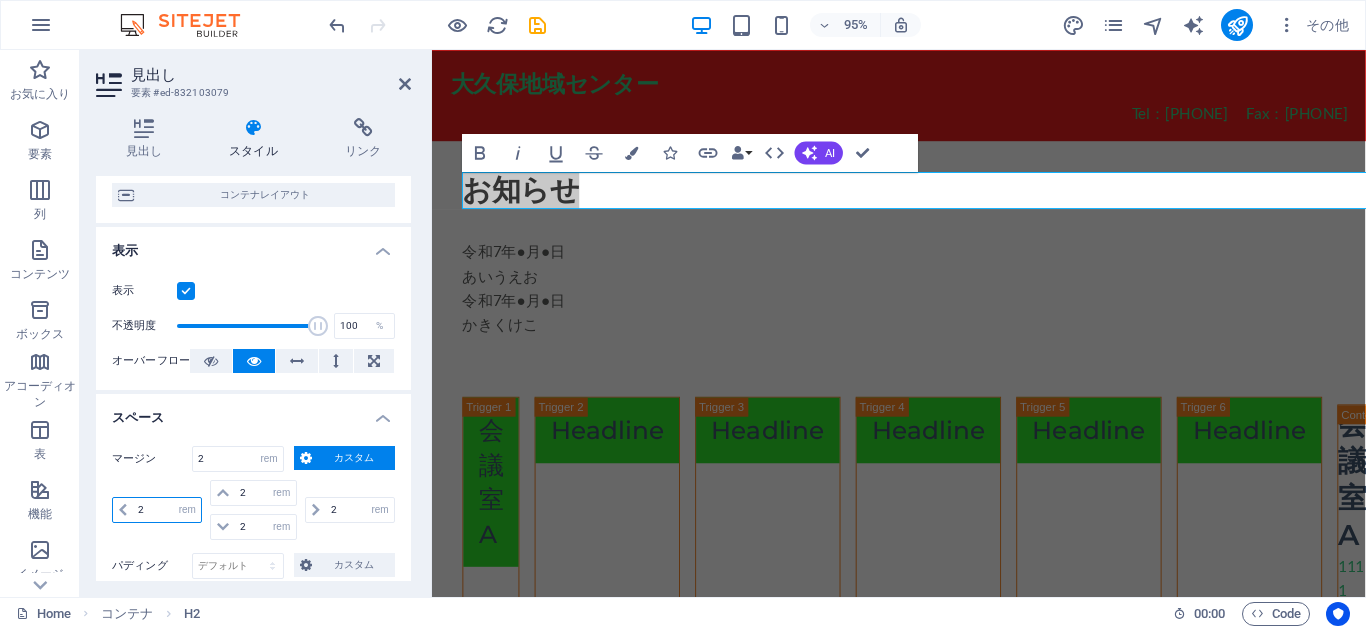 drag, startPoint x: 151, startPoint y: 509, endPoint x: 135, endPoint y: 516, distance: 17.464249 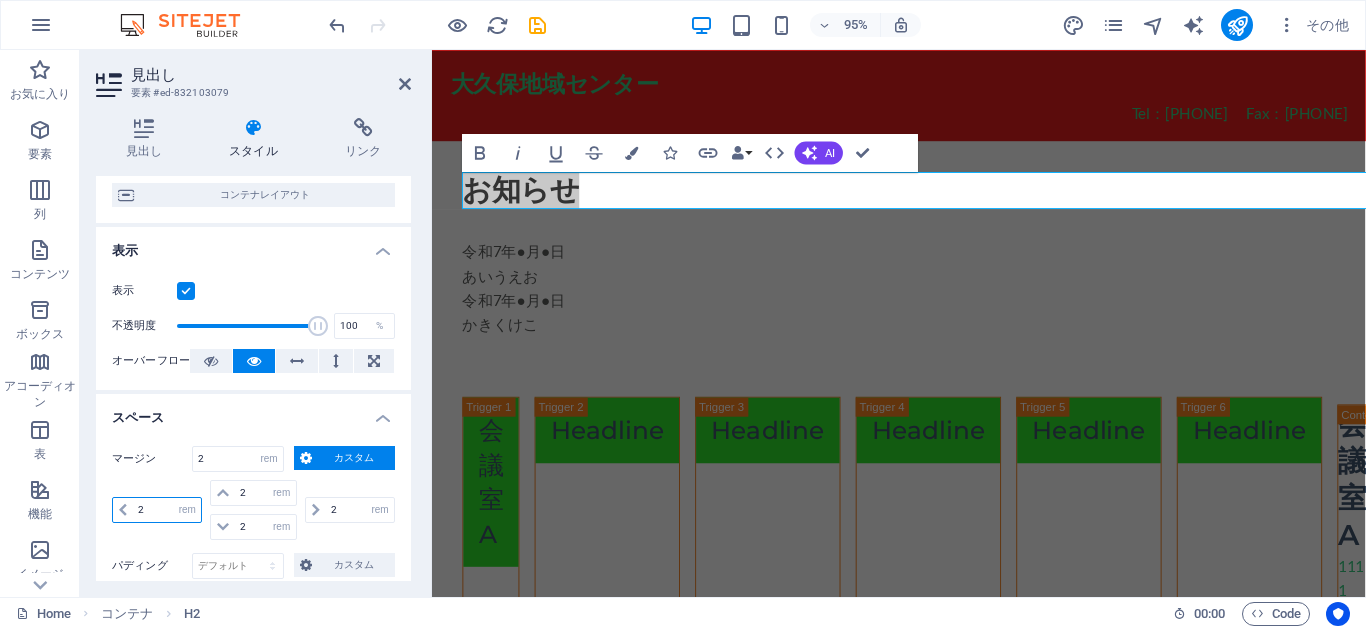 click on "2" at bounding box center [167, 510] 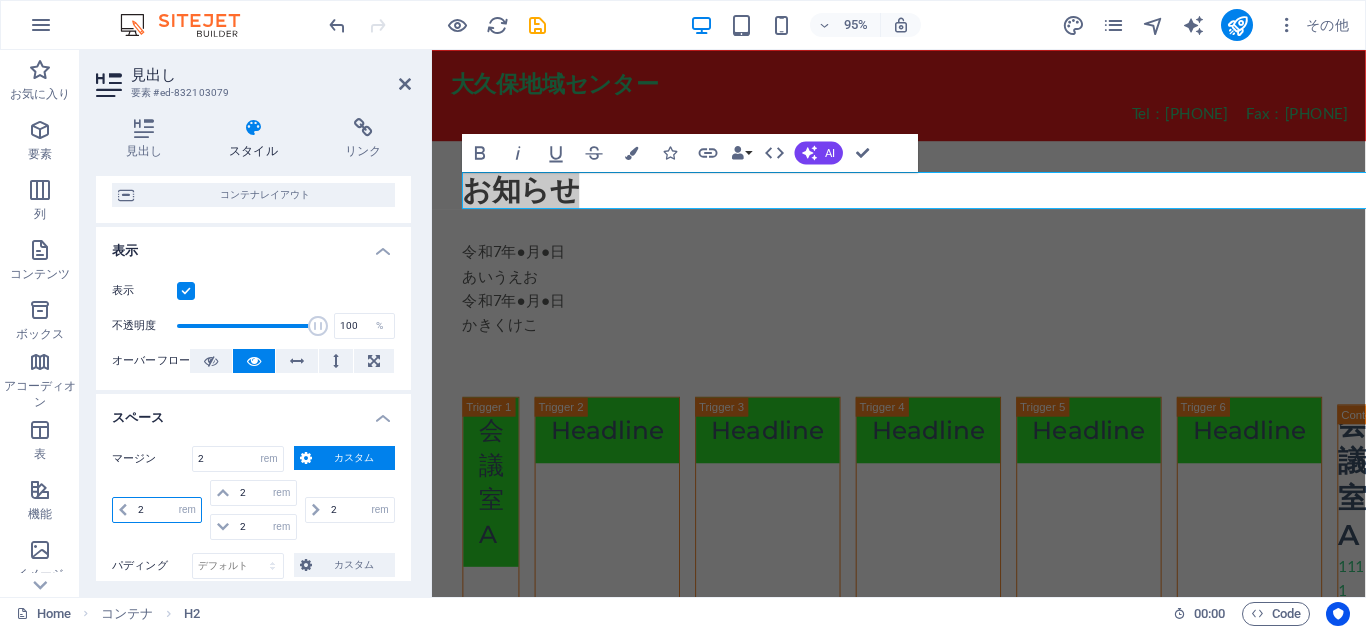 type on "0" 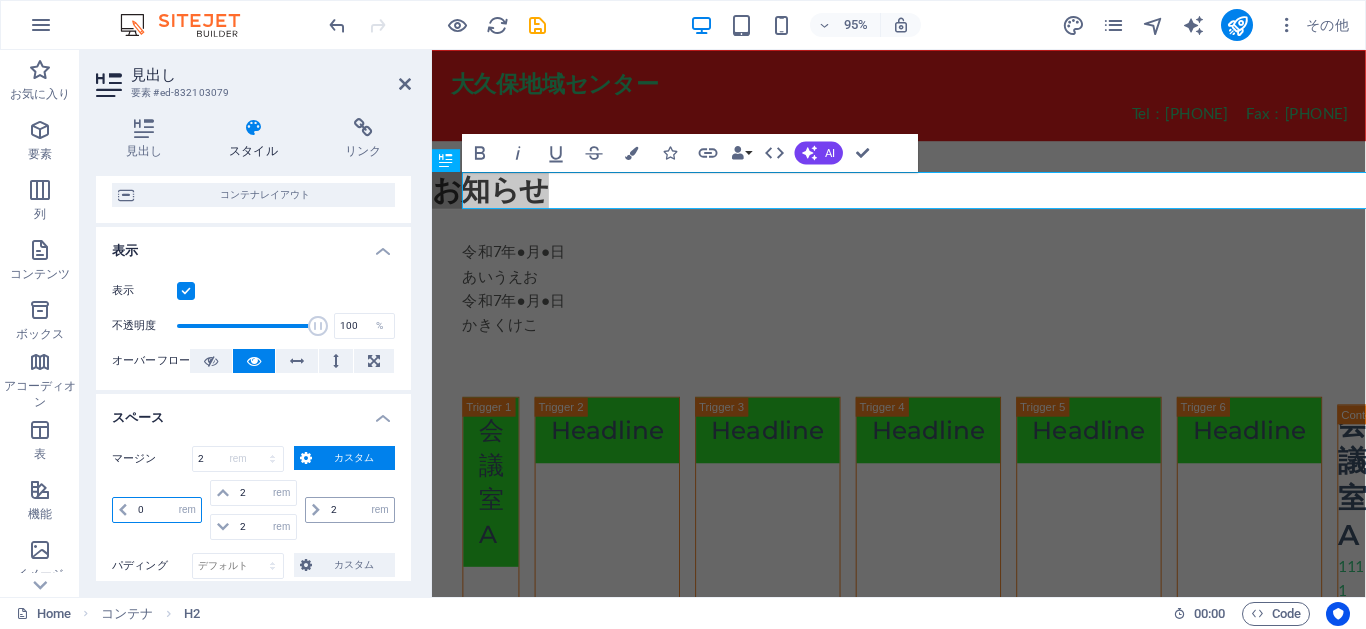 type 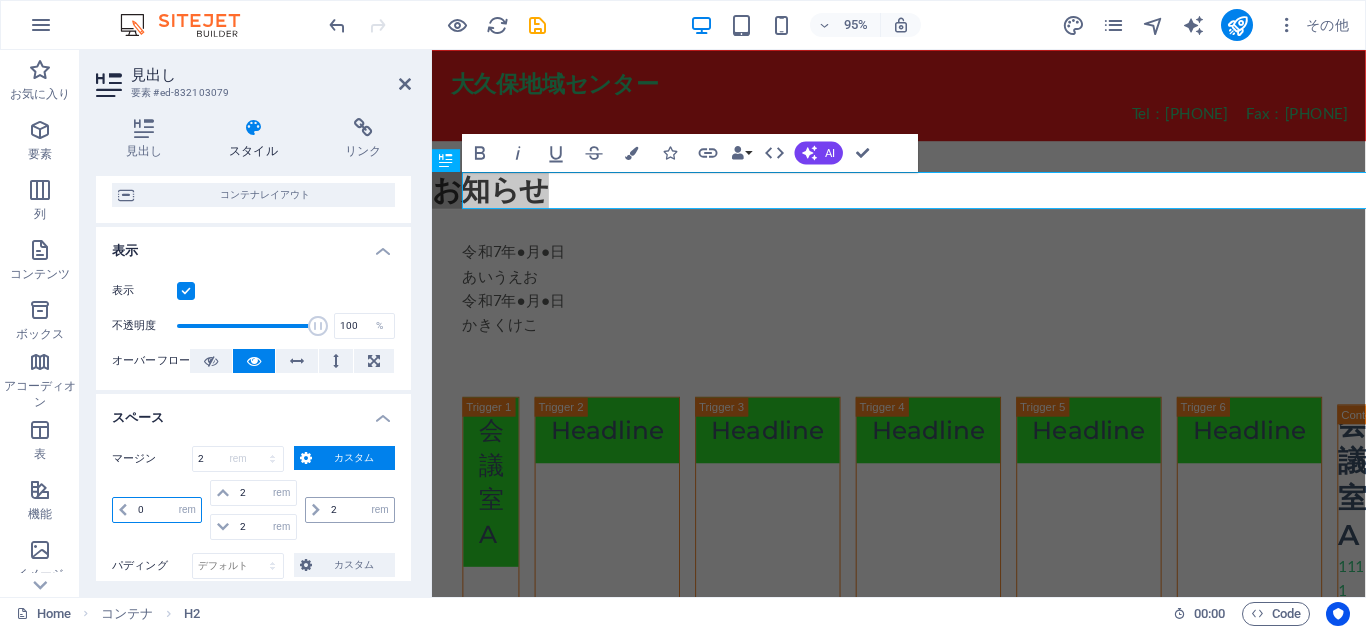select on "DISABLED_OPTION_VALUE" 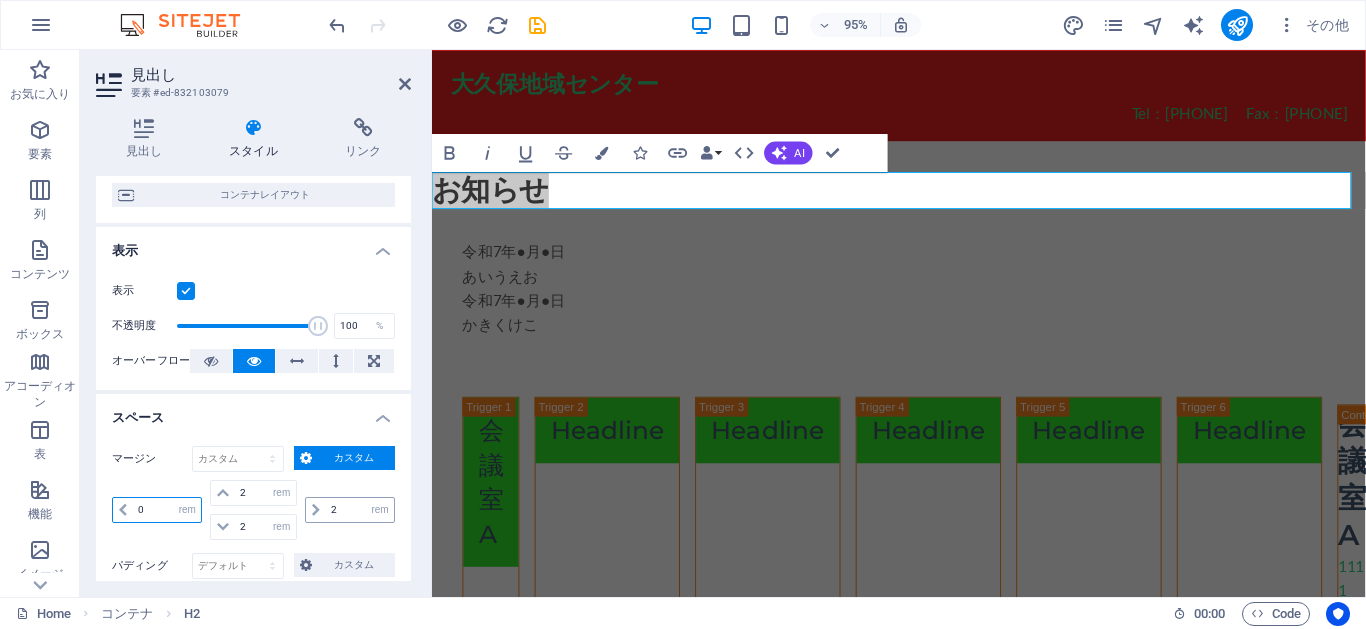 type on "0" 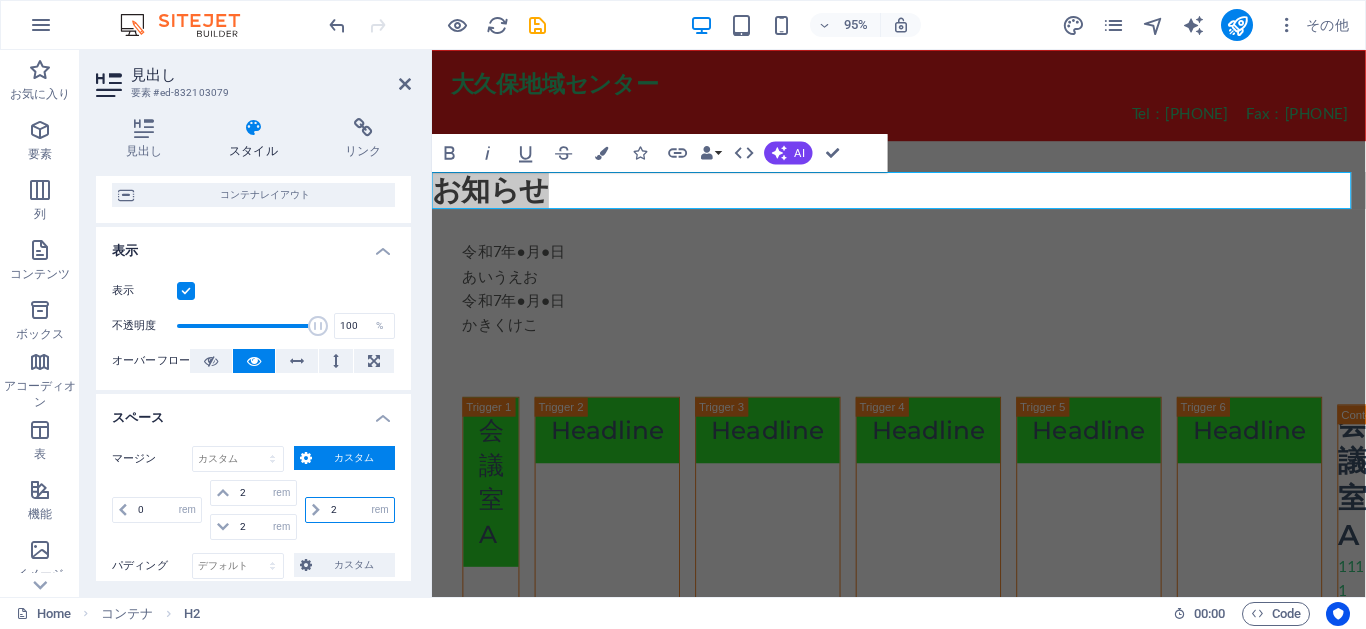 click on "2" at bounding box center (360, 510) 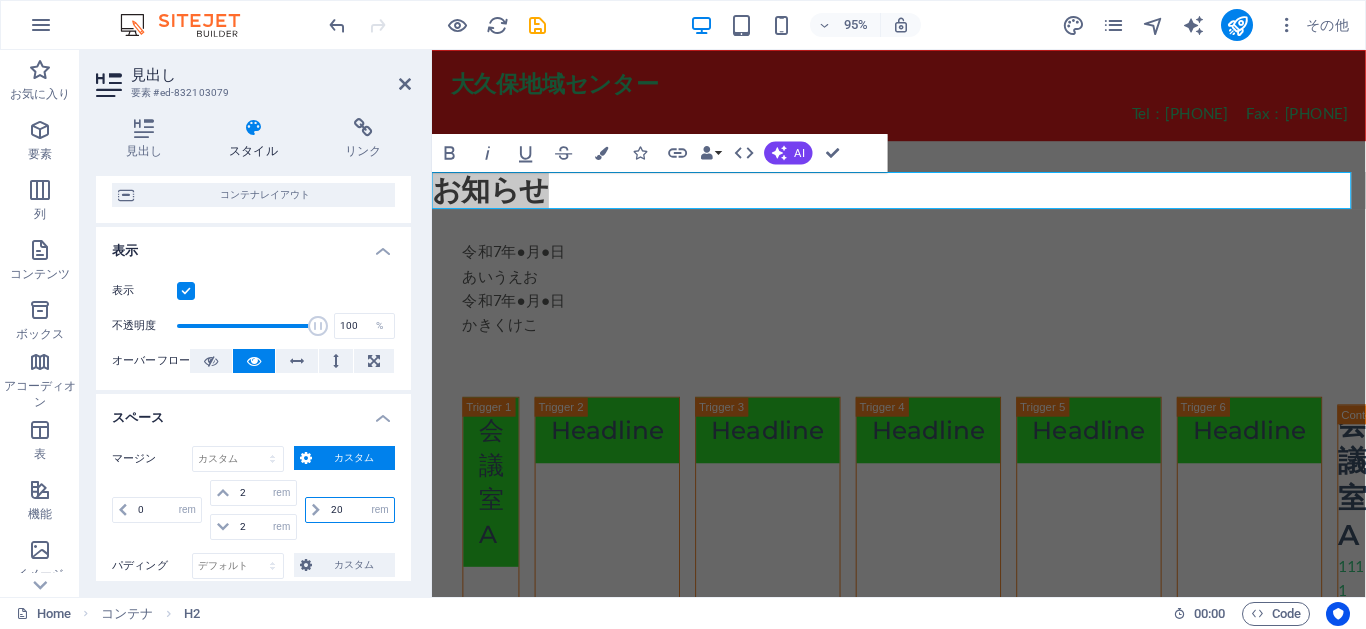 type on "2" 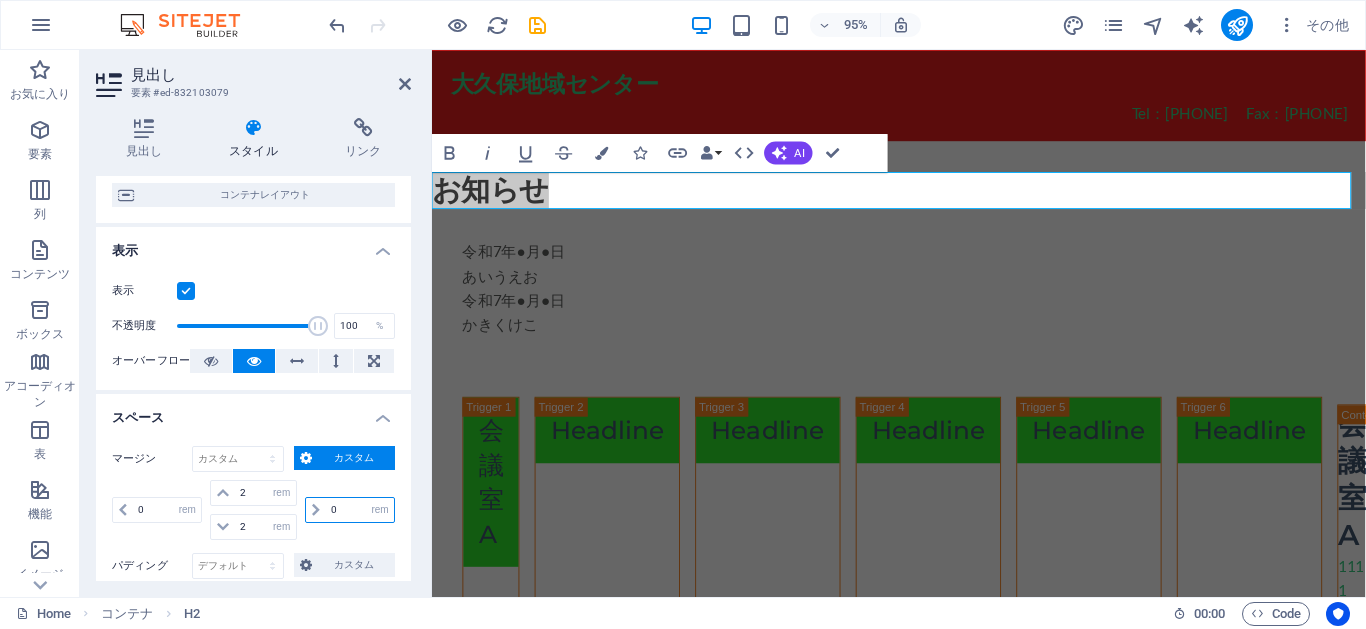 type on "0" 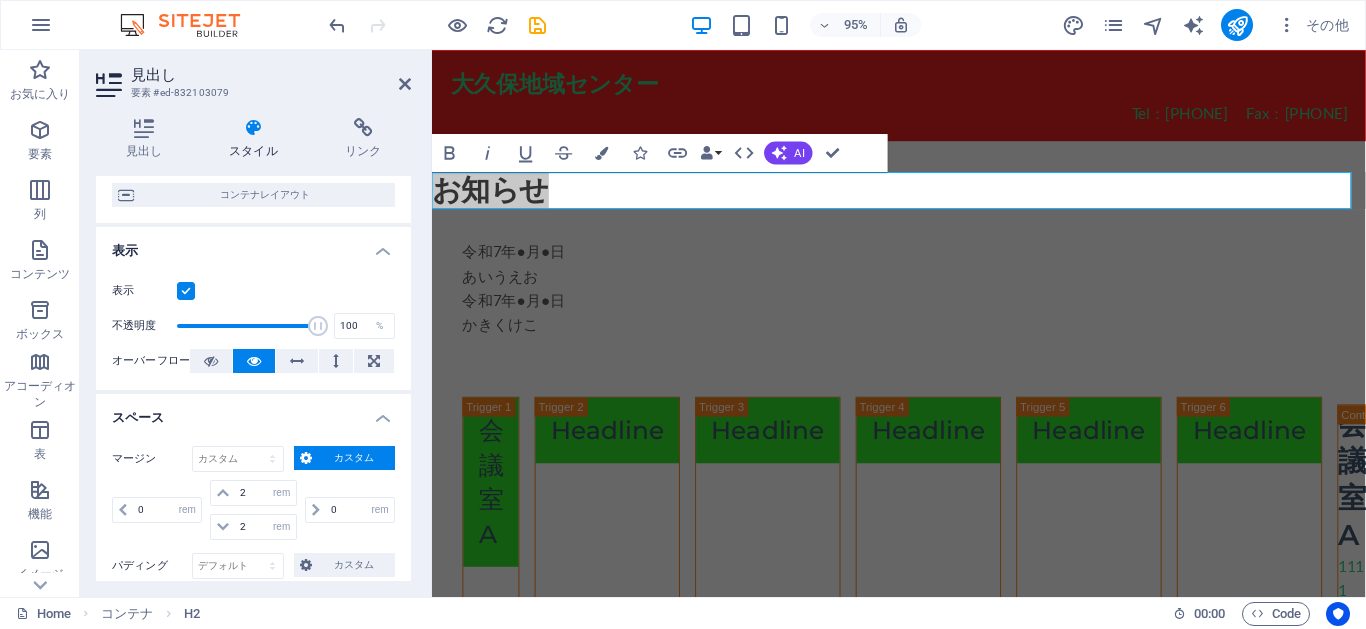 click on "スペース" at bounding box center (253, 412) 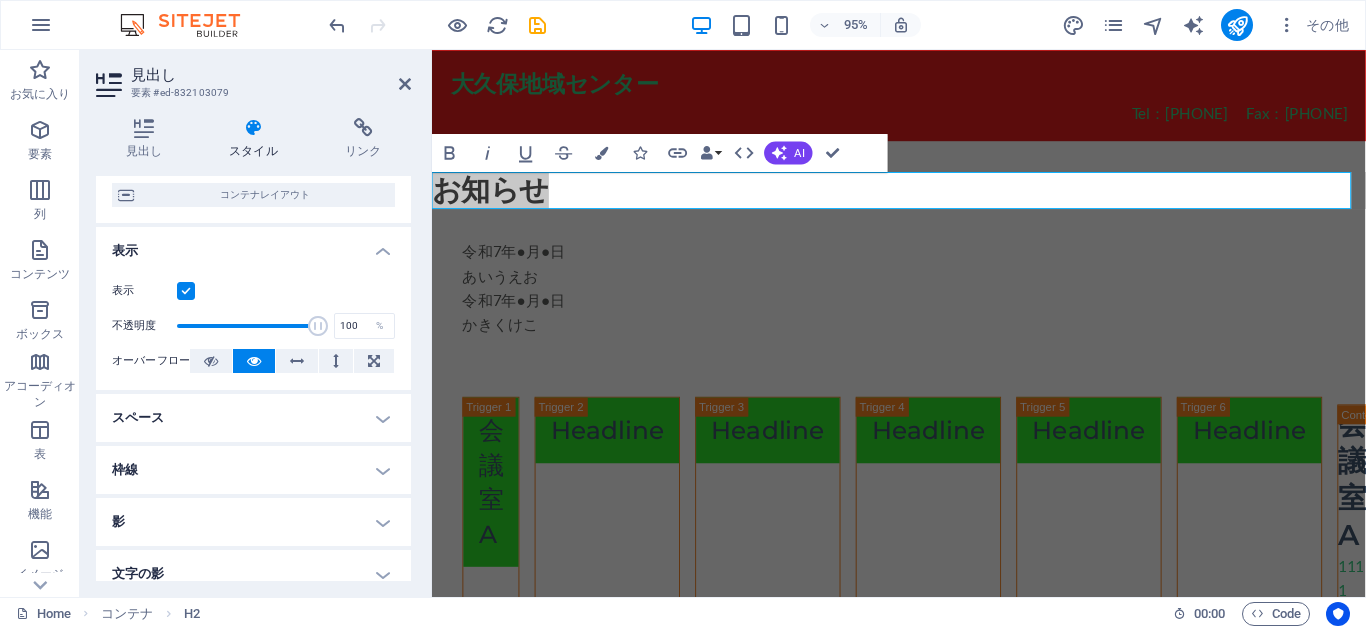 click on "スペース" at bounding box center (253, 418) 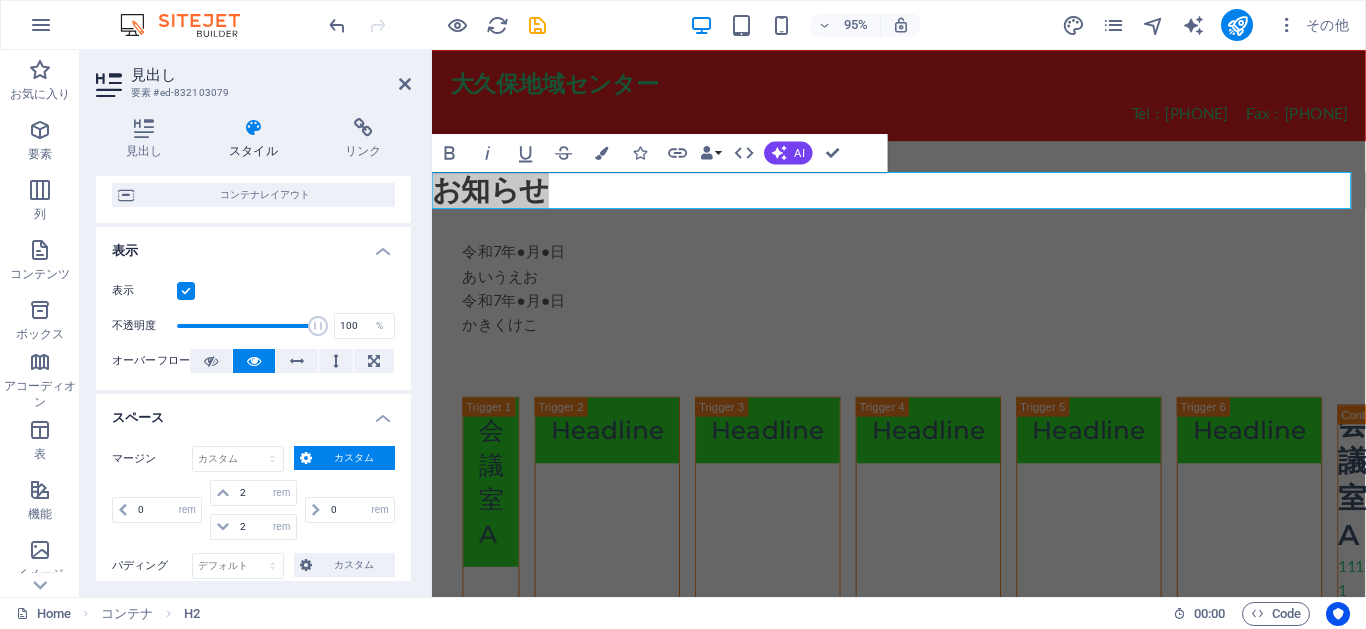 click on "スペース" at bounding box center (253, 412) 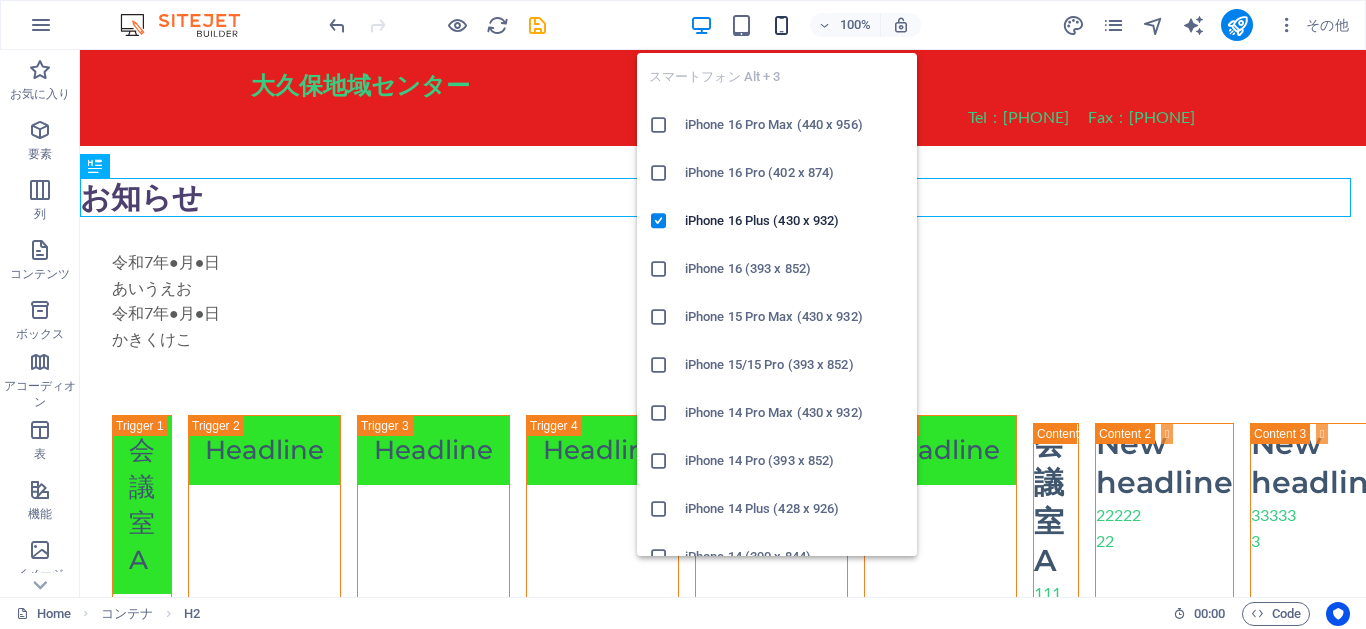 click at bounding box center (781, 25) 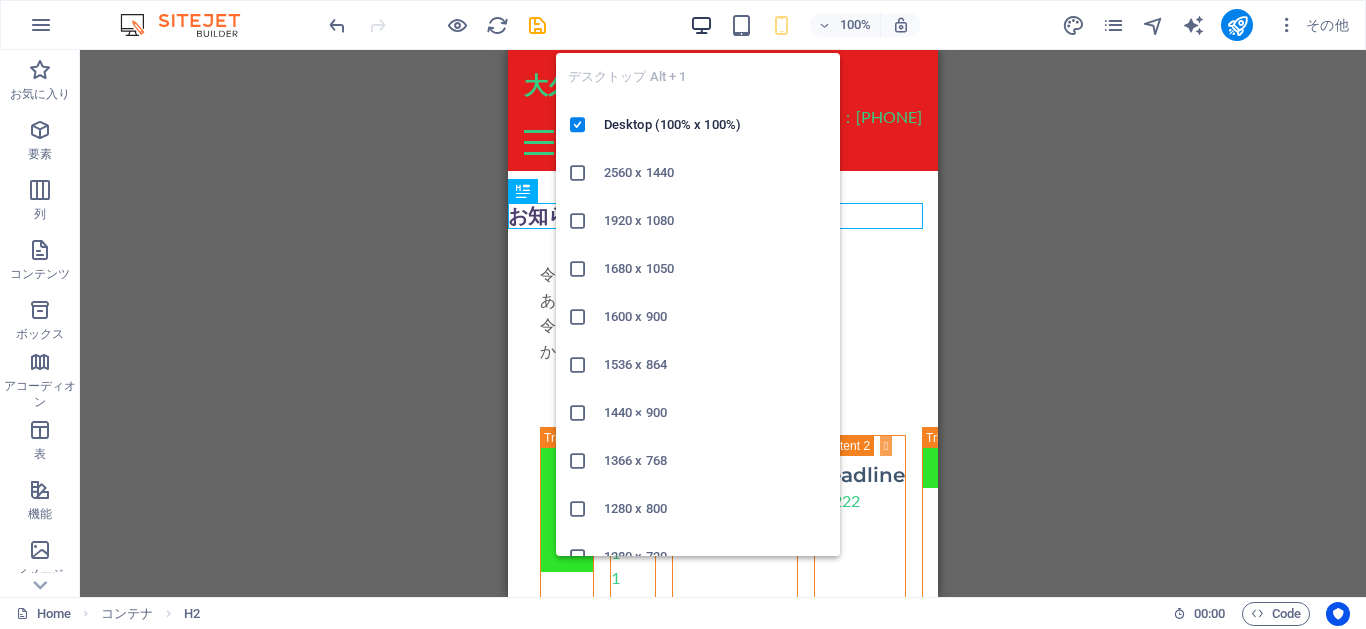 click at bounding box center (701, 25) 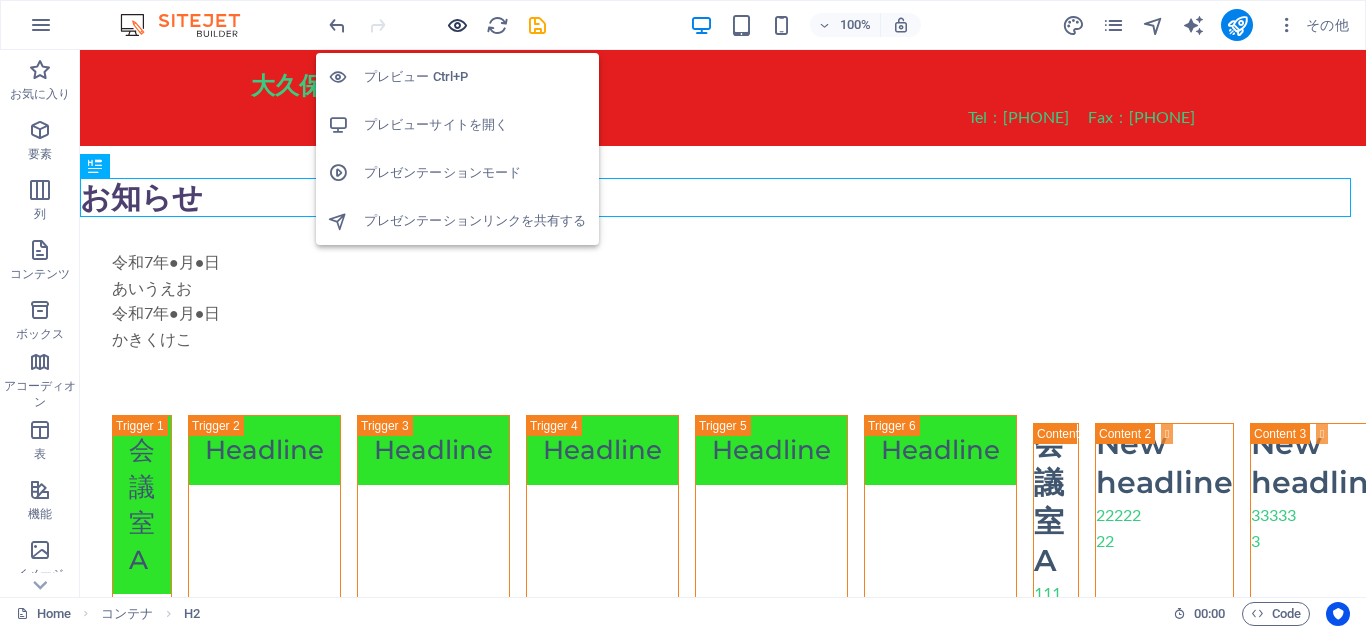 click at bounding box center [457, 25] 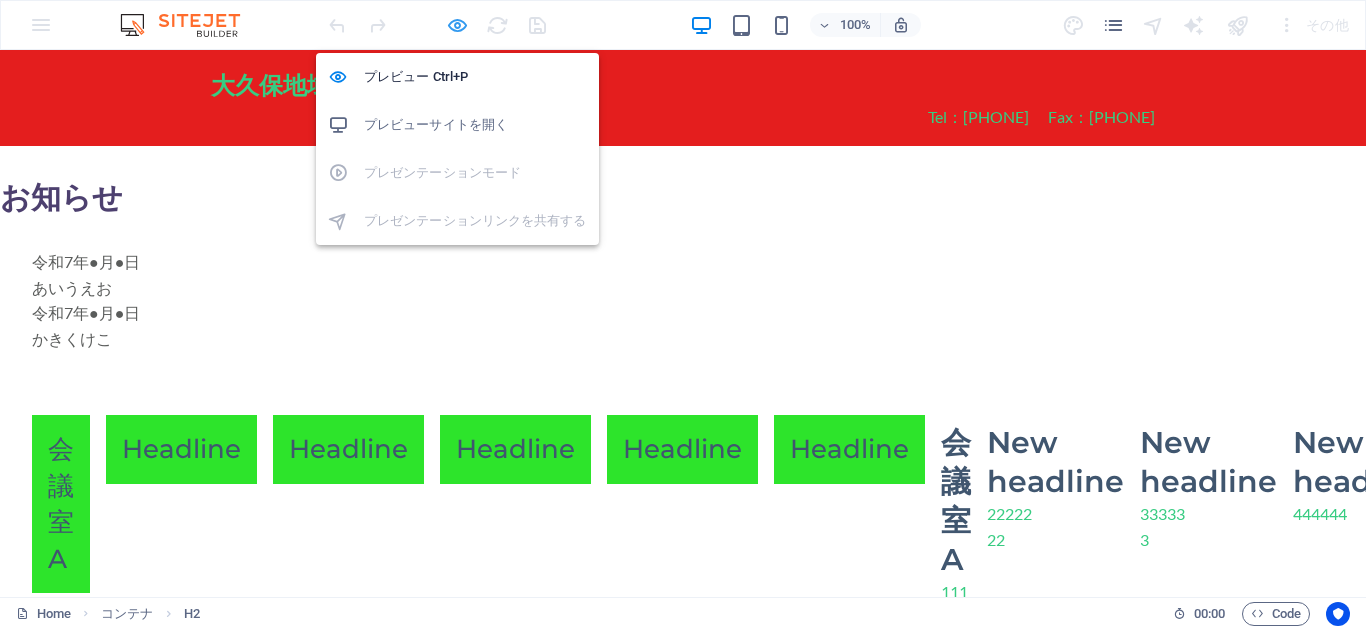 click at bounding box center (457, 25) 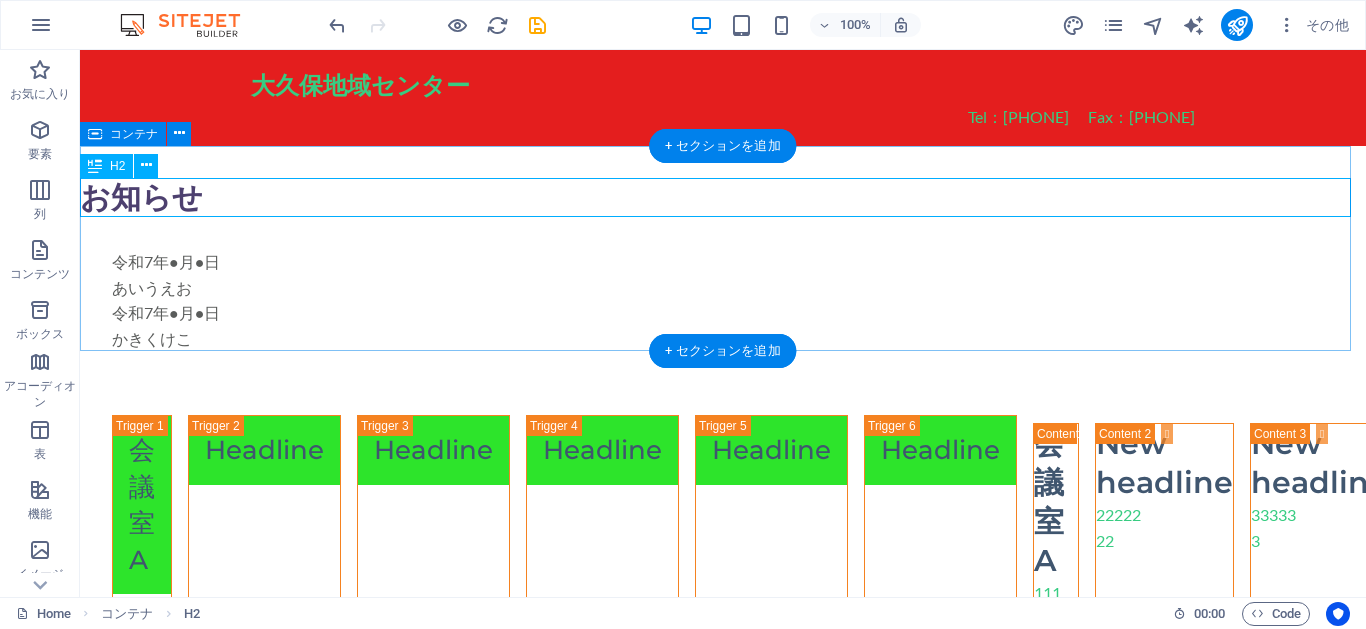 click on "お知らせ" at bounding box center (723, 197) 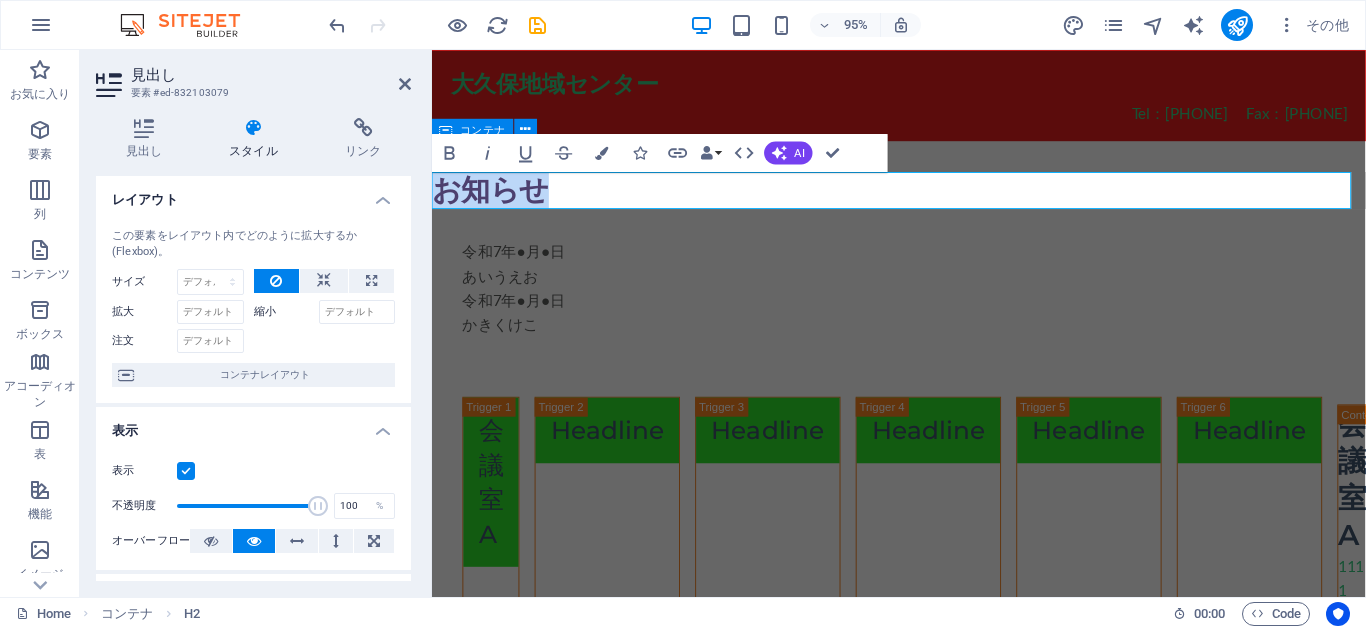 scroll, scrollTop: 180, scrollLeft: 0, axis: vertical 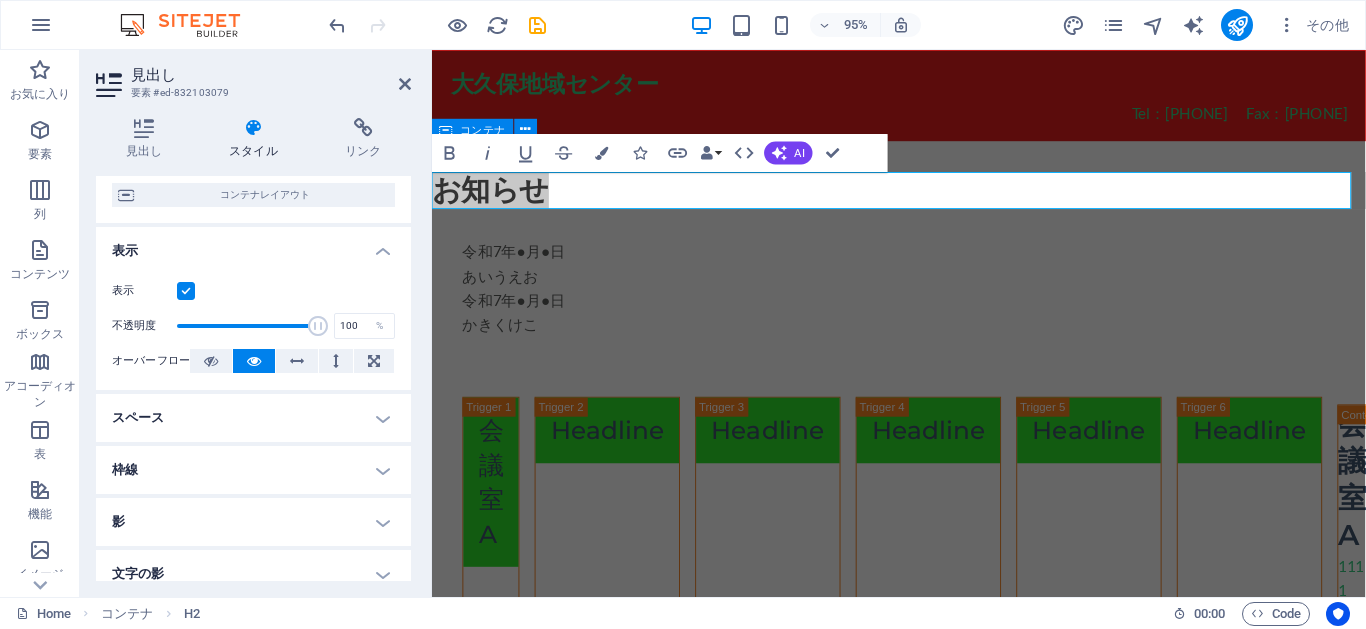 click on "スペース" at bounding box center [253, 418] 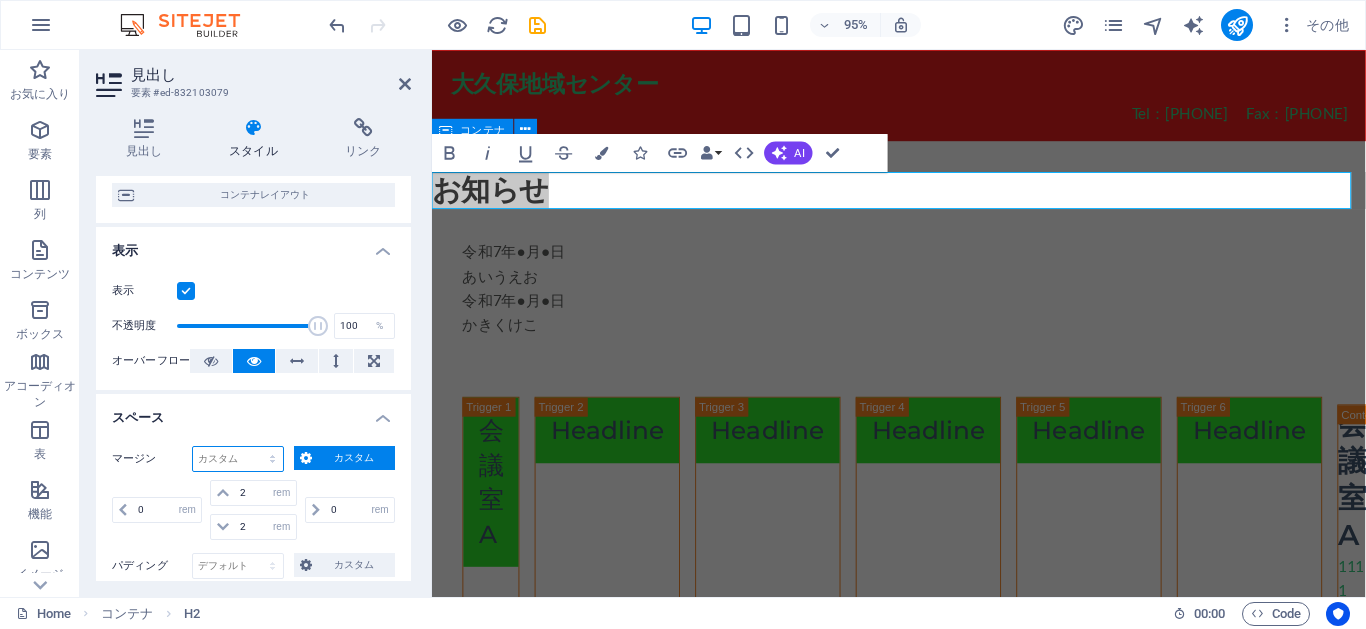 select on "px" 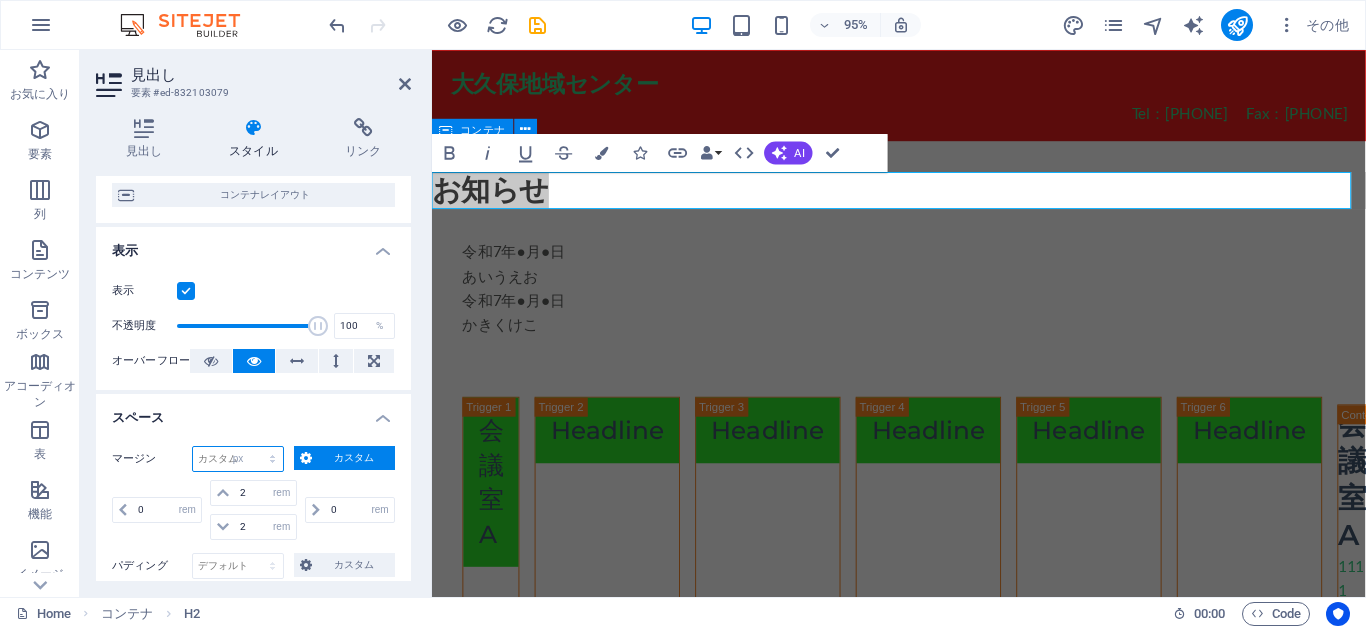 click on "デフォルト 自動 px % rem vw vh カスタム" at bounding box center [238, 459] 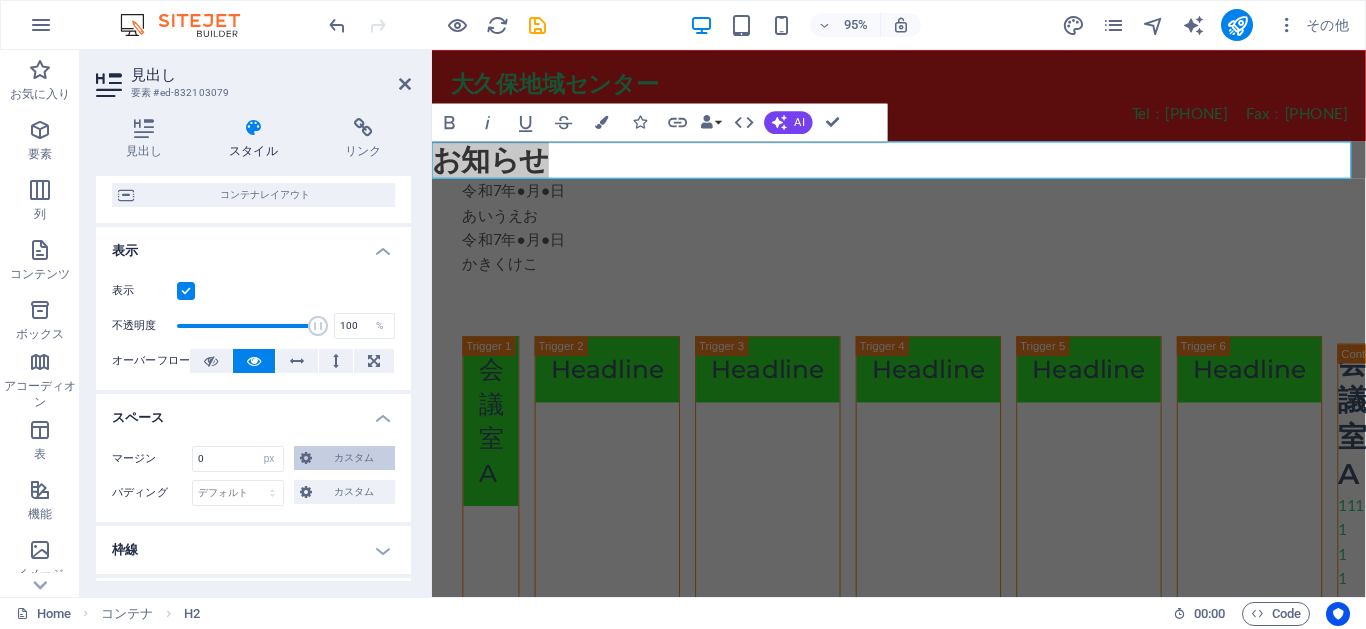 click on "カスタム" at bounding box center [344, 458] 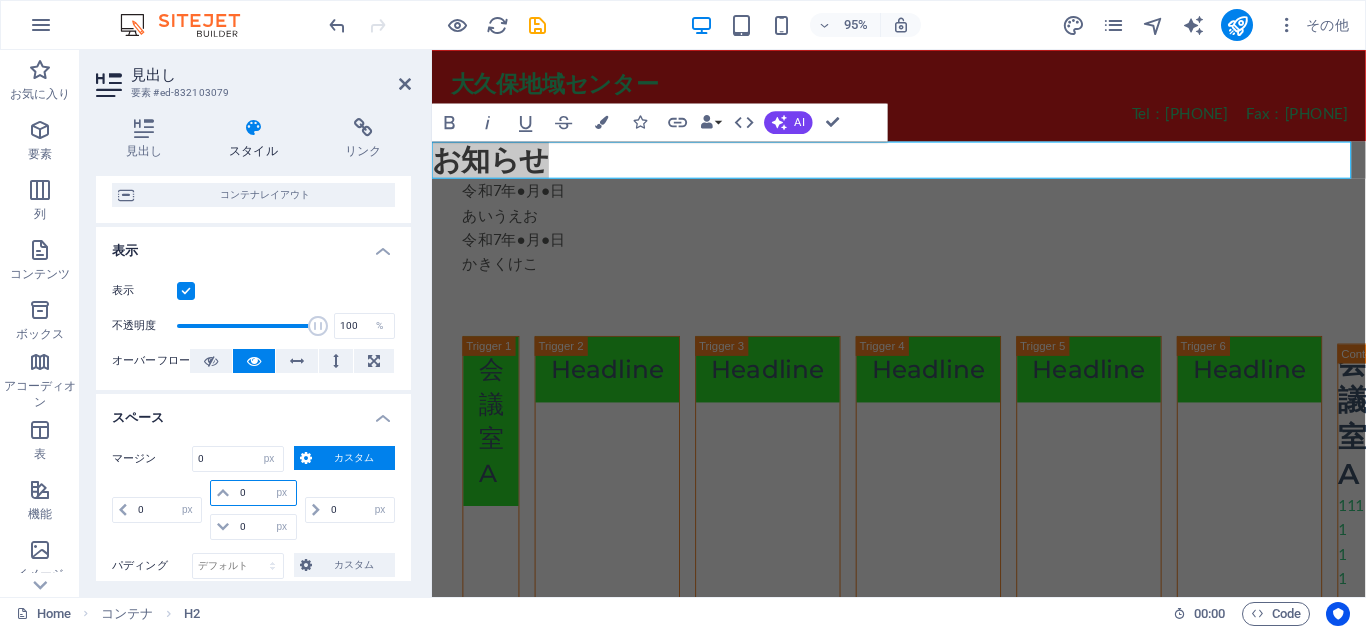 click on "0" at bounding box center [265, 493] 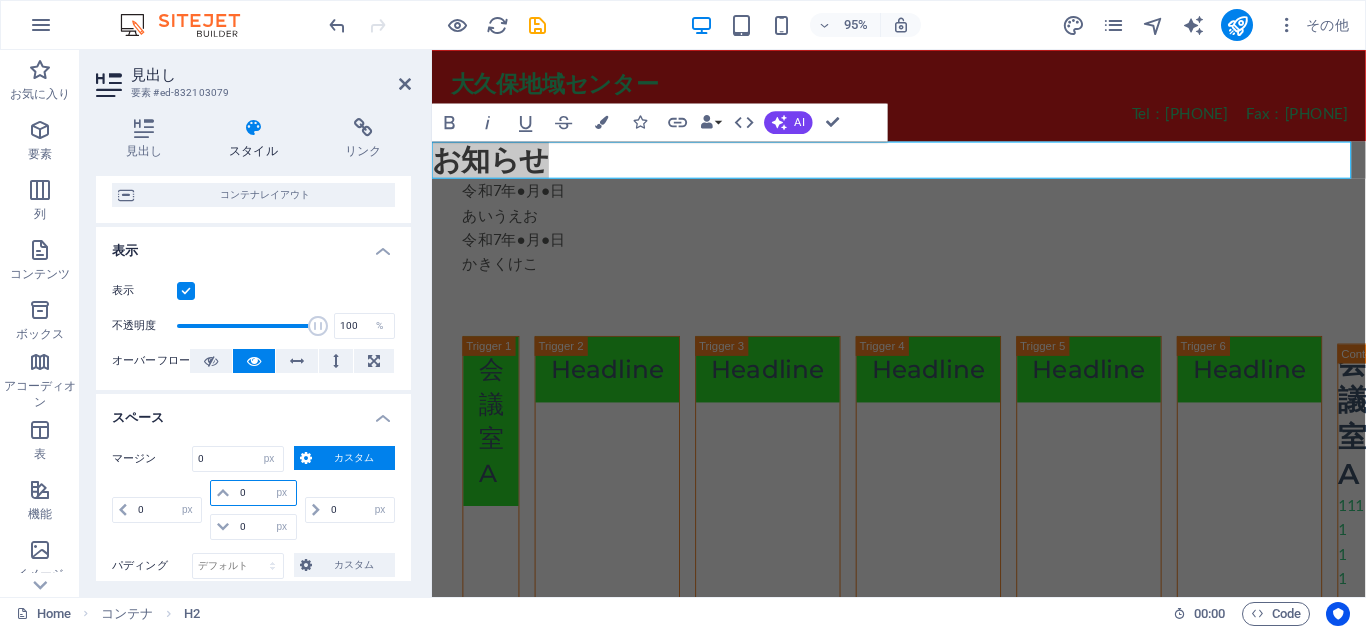 drag, startPoint x: 252, startPoint y: 493, endPoint x: 239, endPoint y: 495, distance: 13.152946 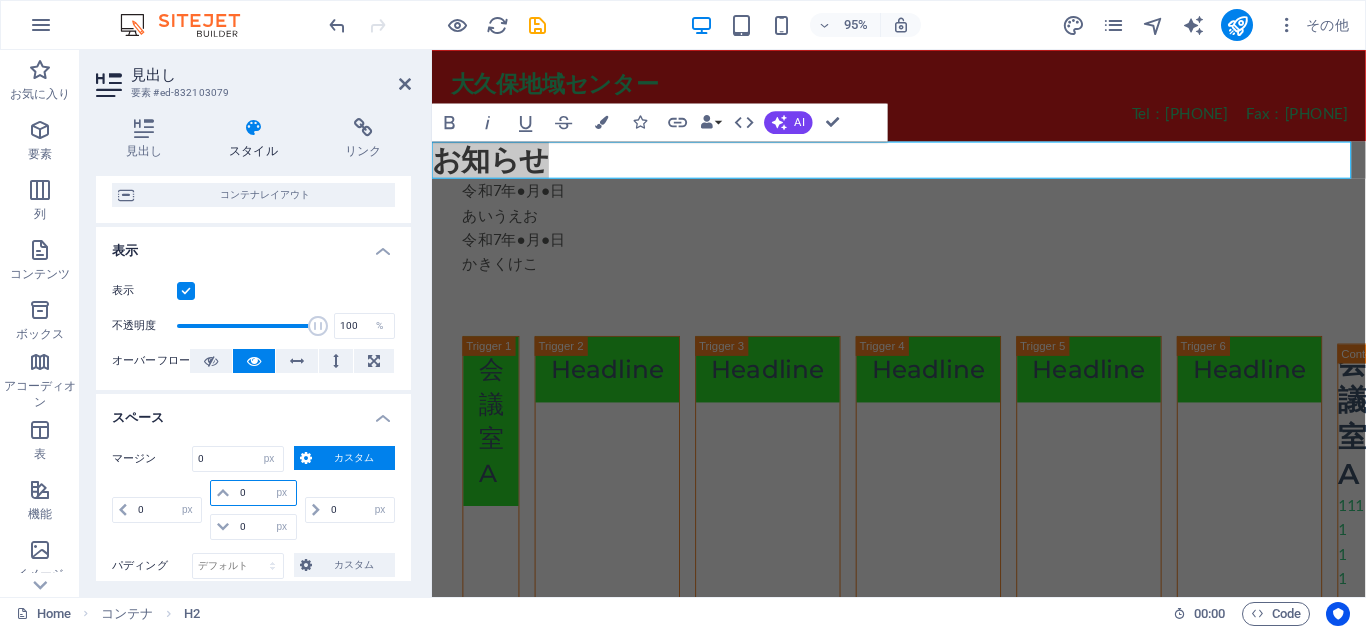 click on "0" at bounding box center (265, 493) 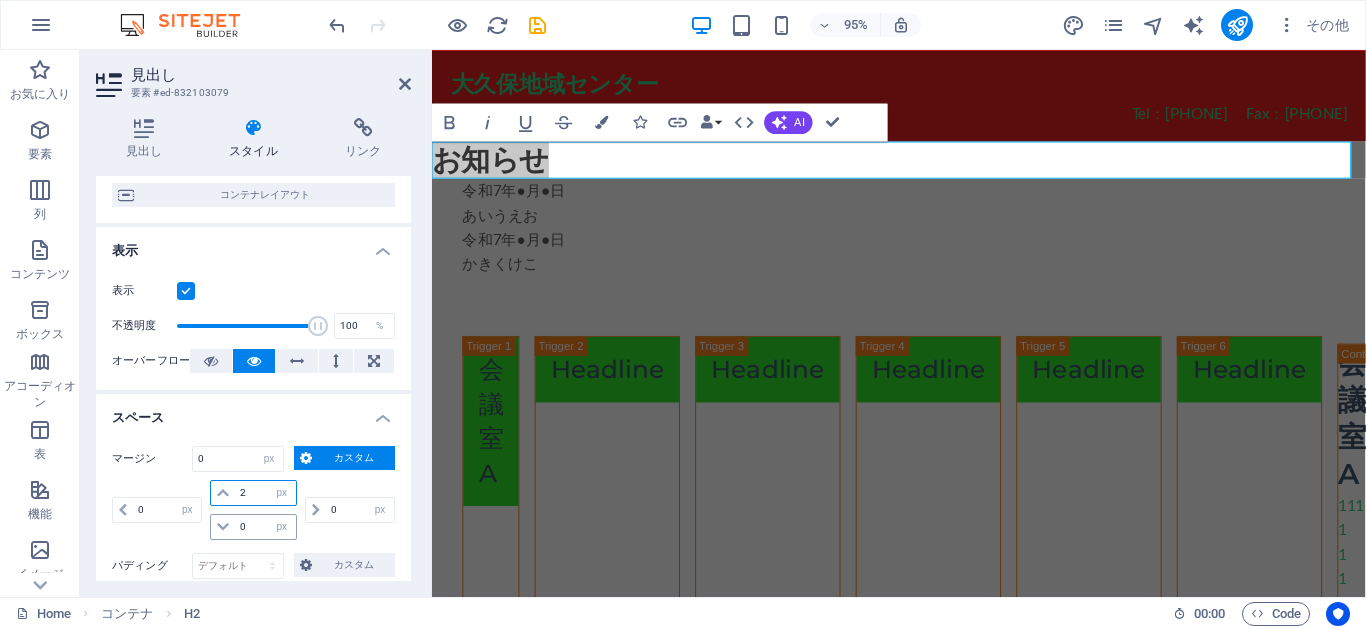 type on "2" 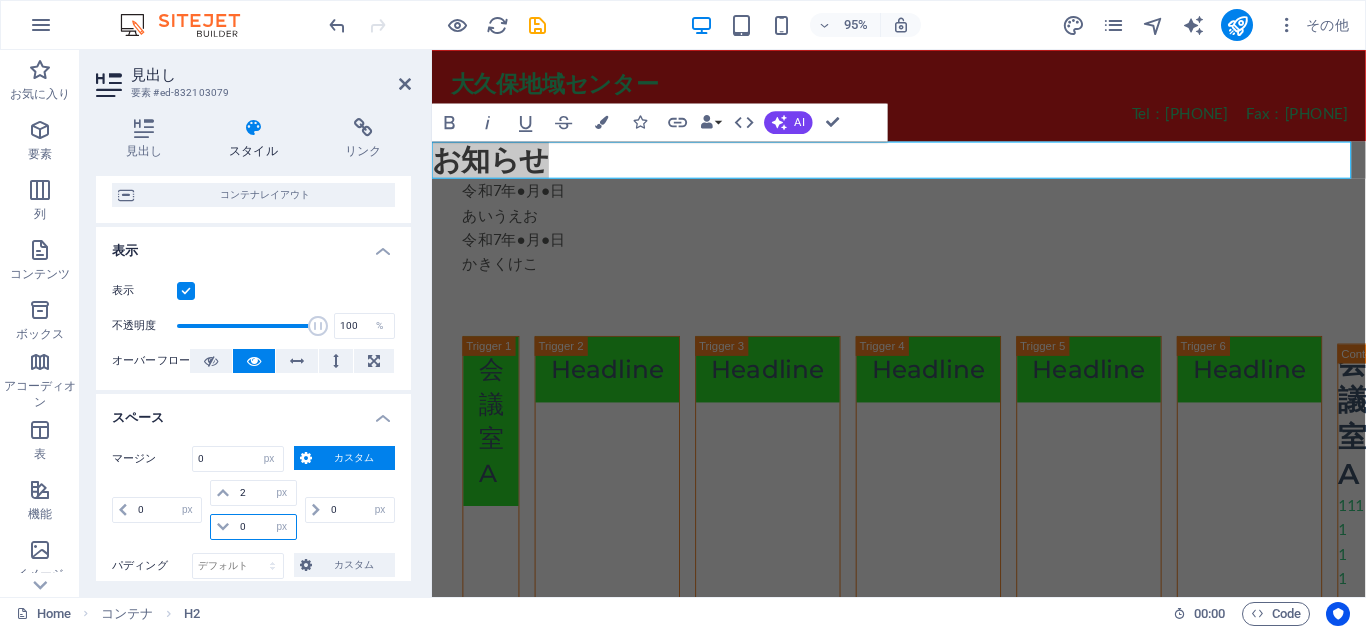 type 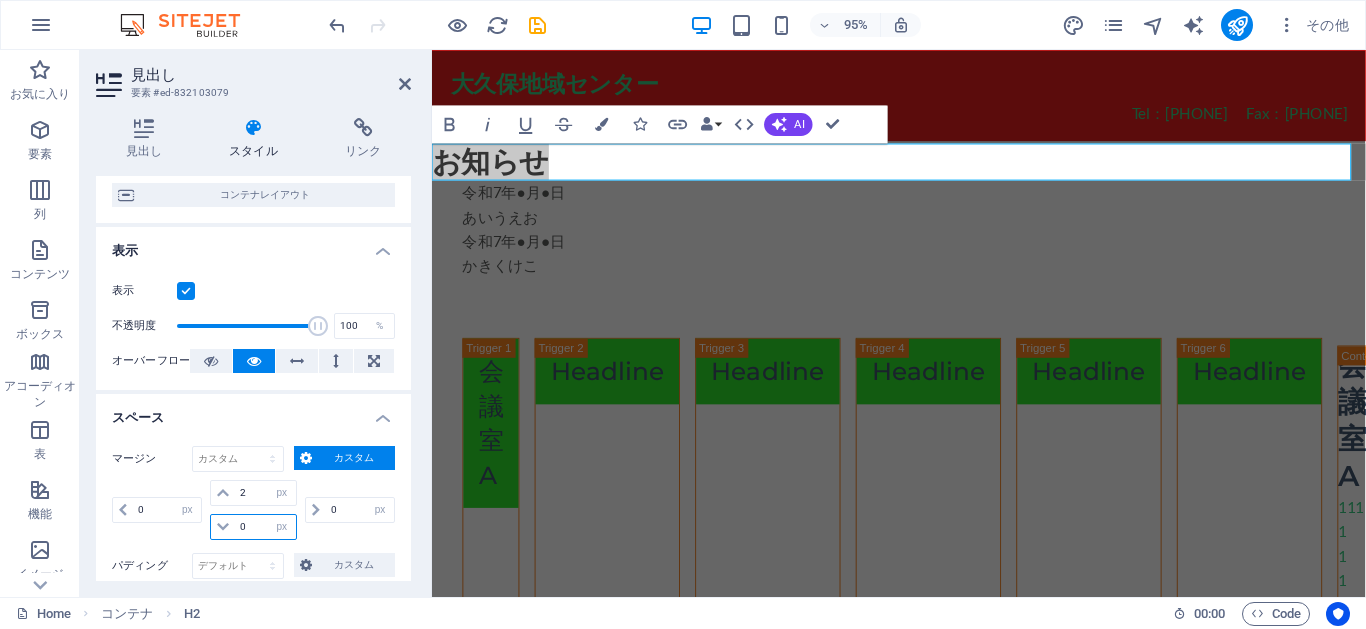 drag, startPoint x: 257, startPoint y: 532, endPoint x: 241, endPoint y: 532, distance: 16 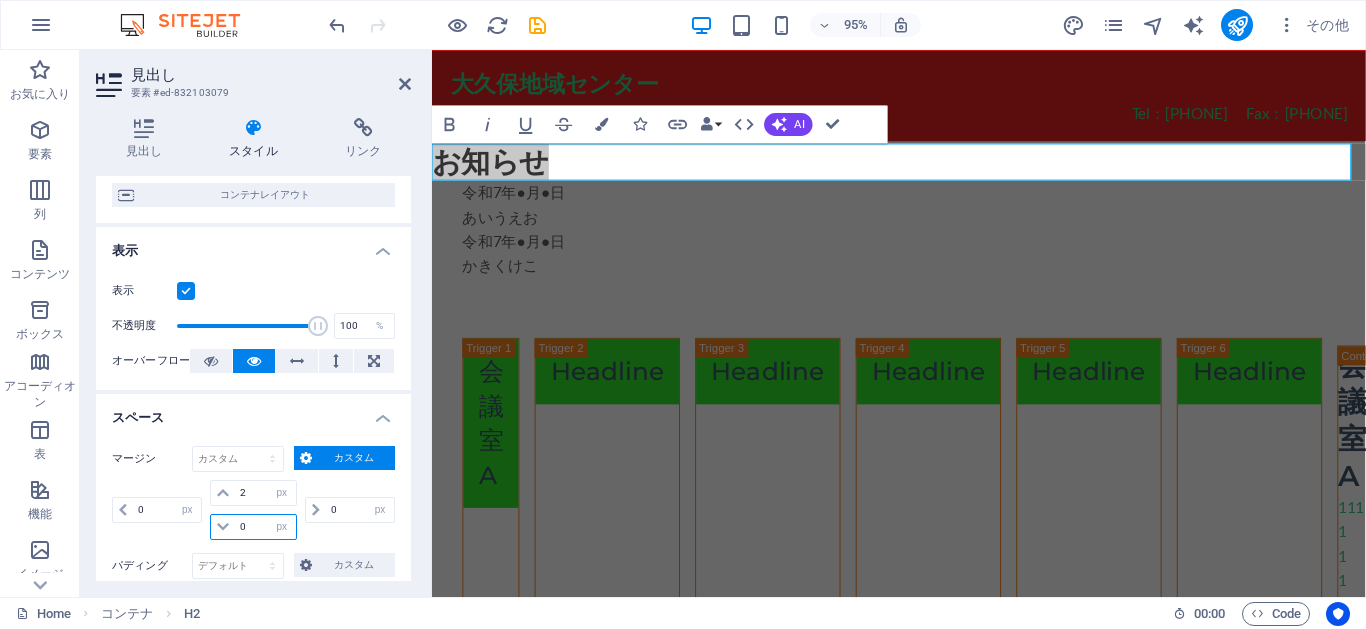 click on "0" at bounding box center [265, 527] 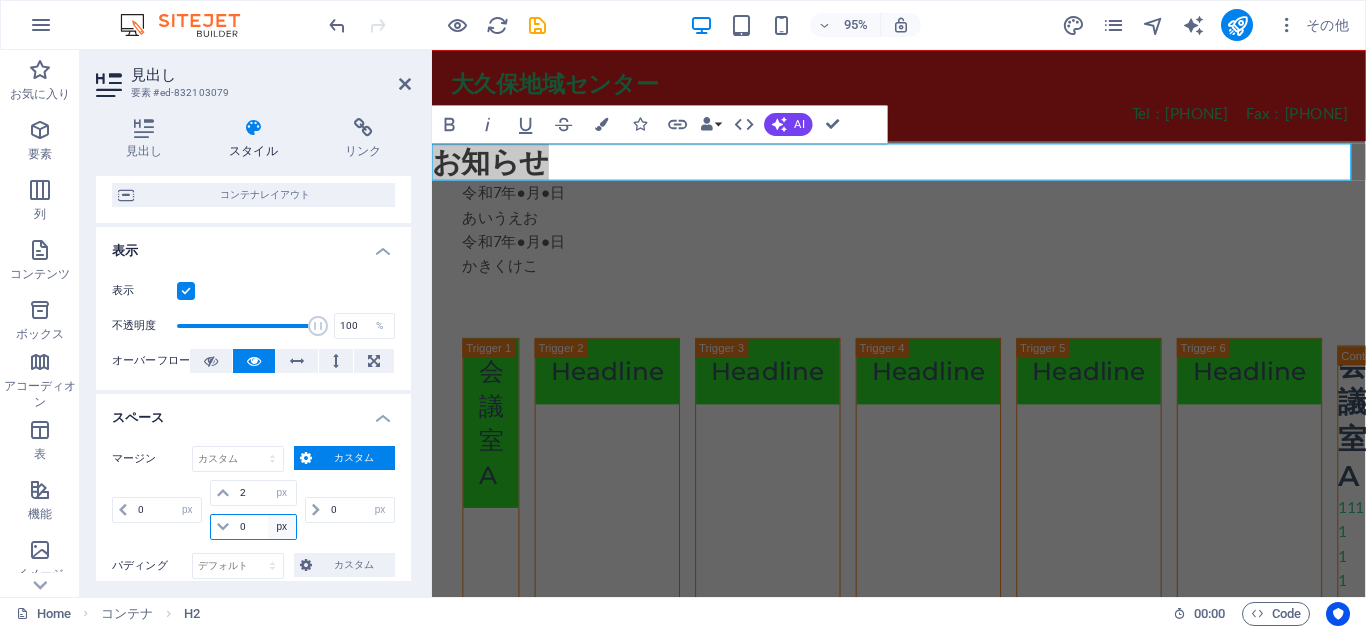 type on "2" 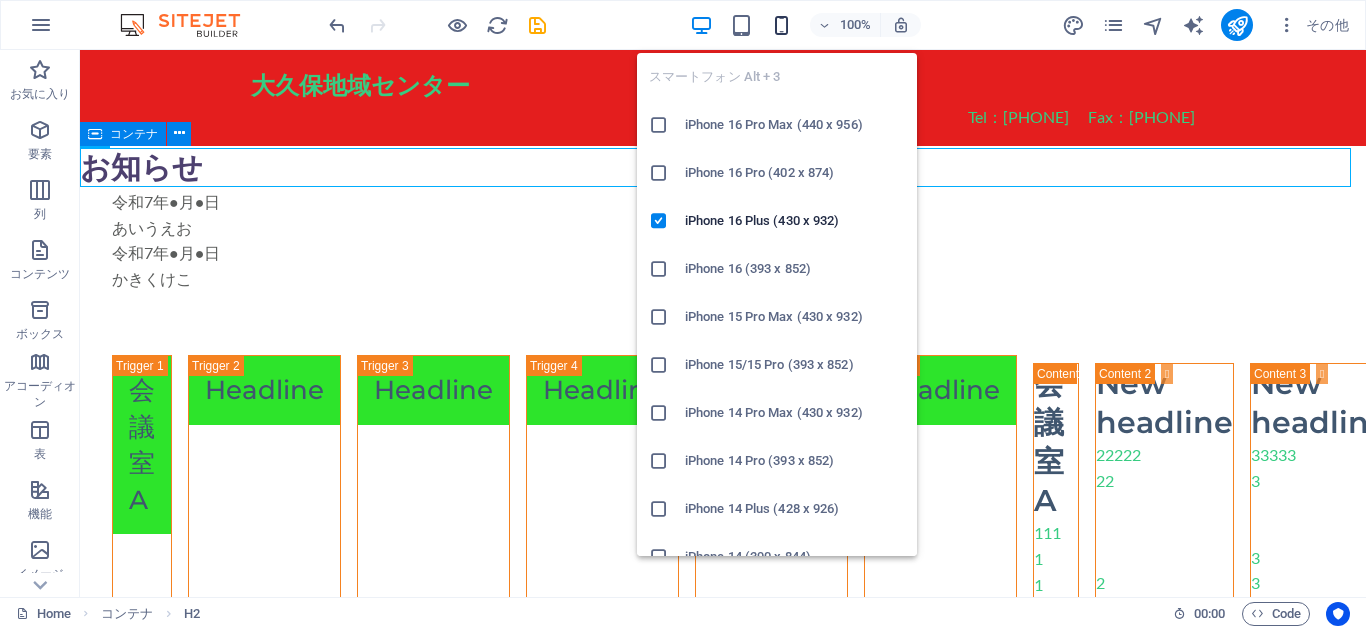 click at bounding box center [781, 25] 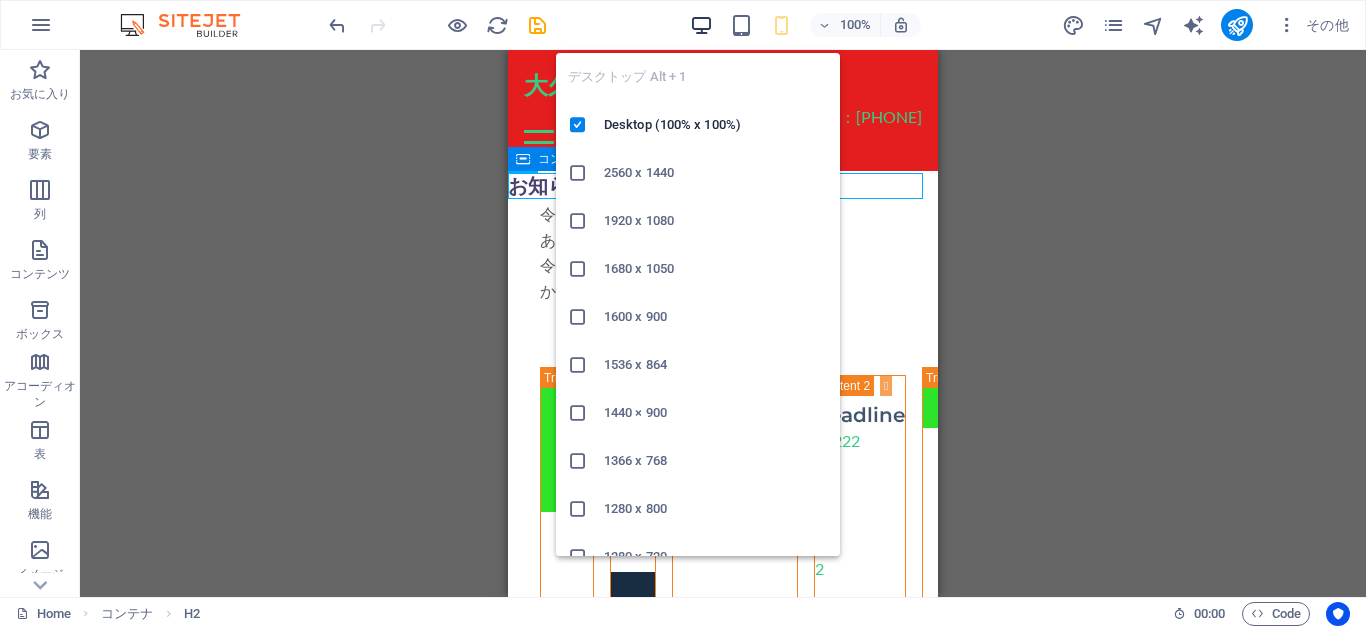 click at bounding box center [701, 25] 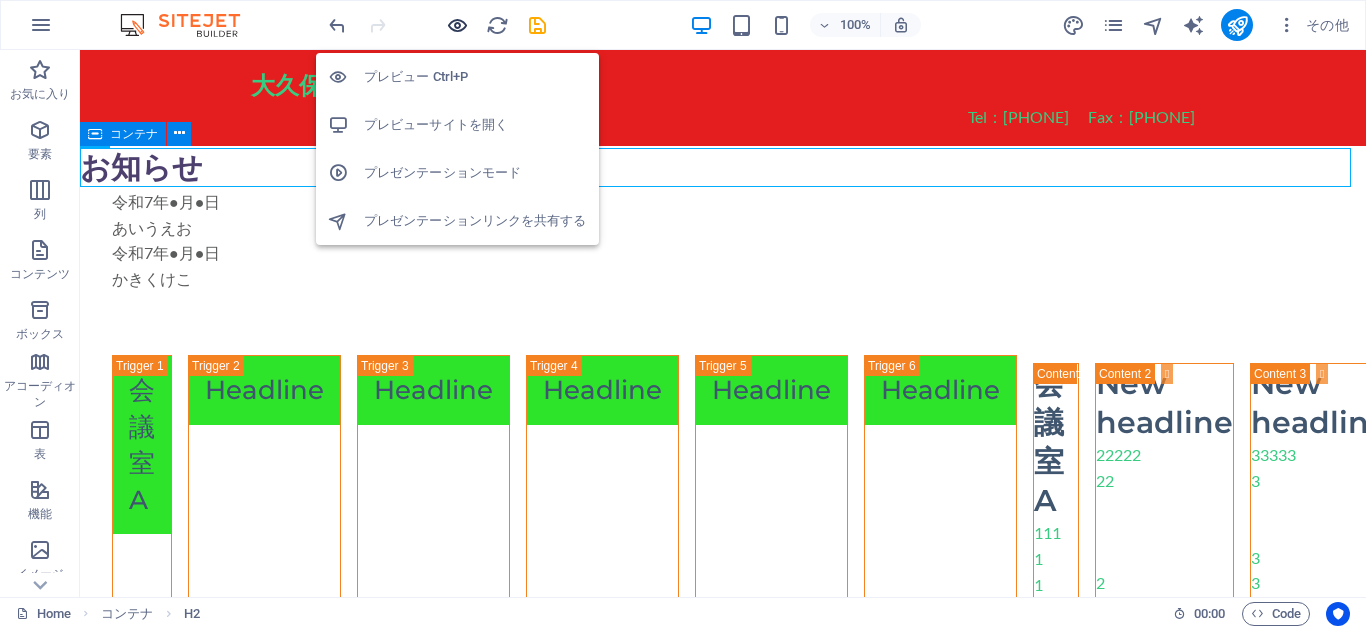 click at bounding box center (457, 25) 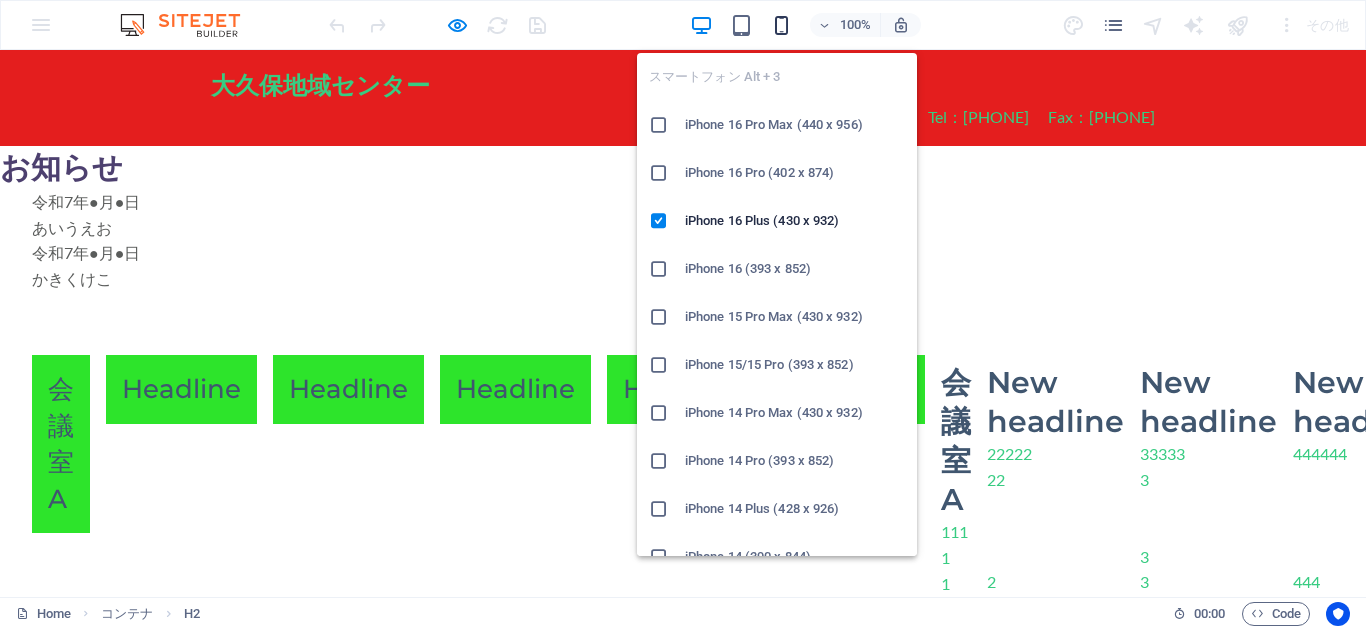 click at bounding box center [781, 25] 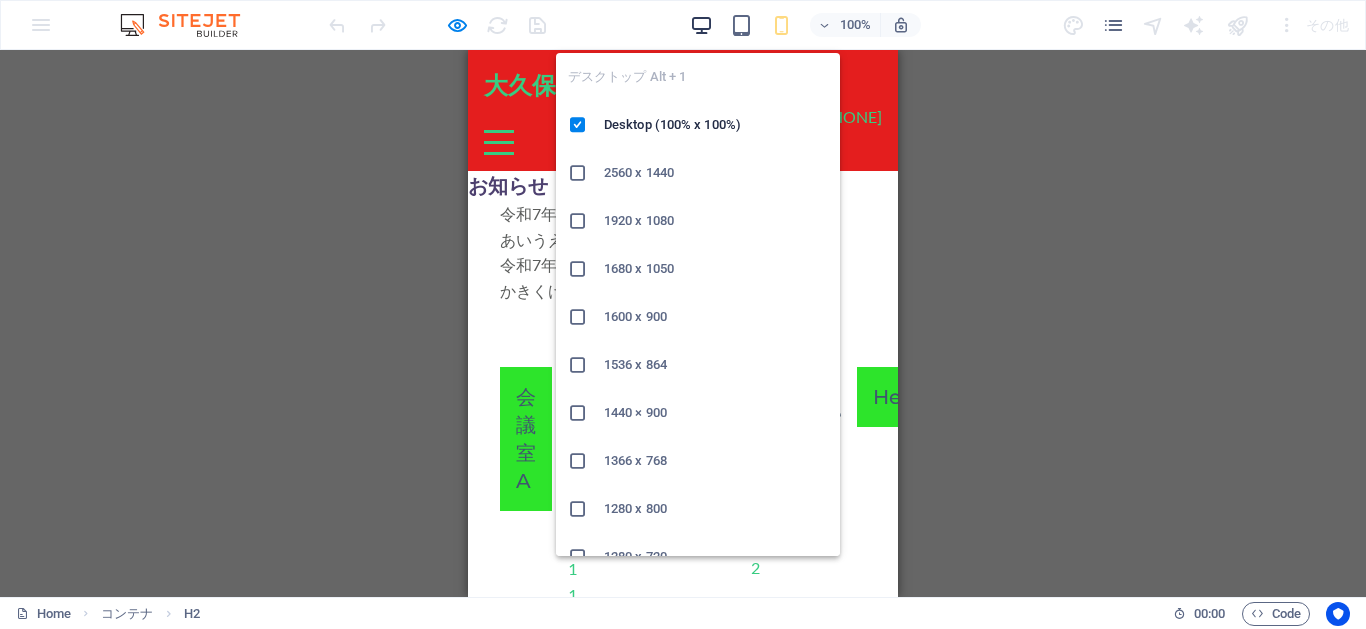 click at bounding box center [701, 25] 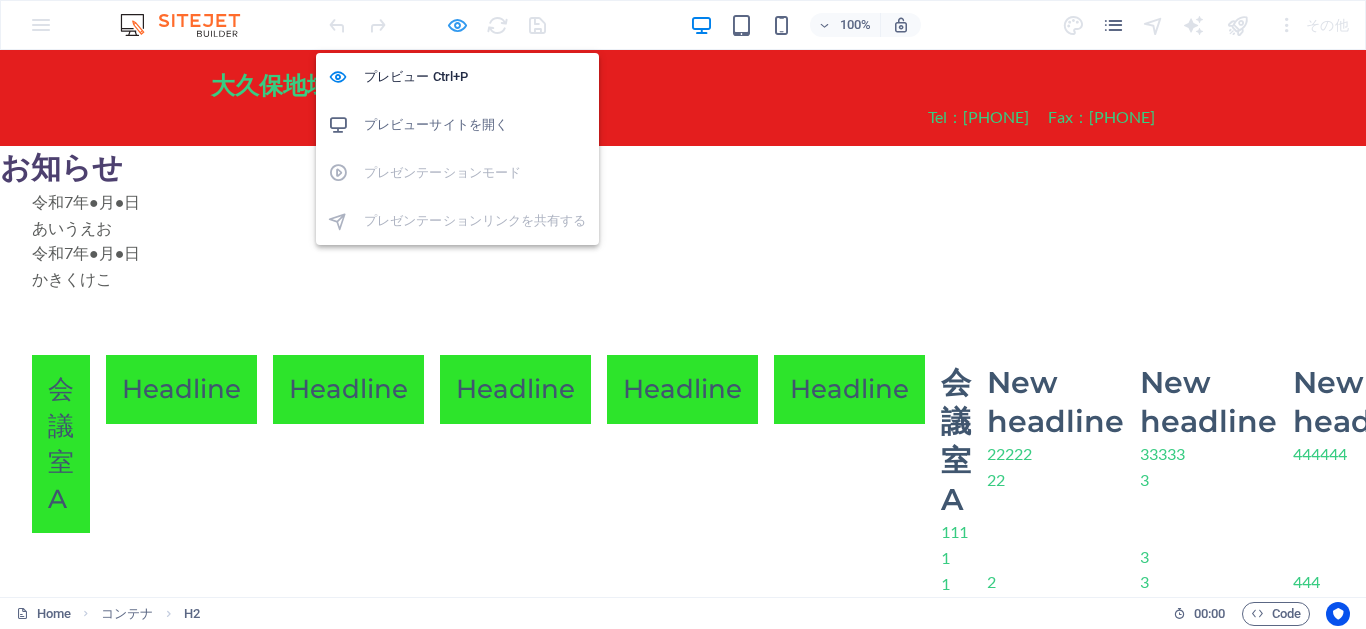 click at bounding box center (457, 25) 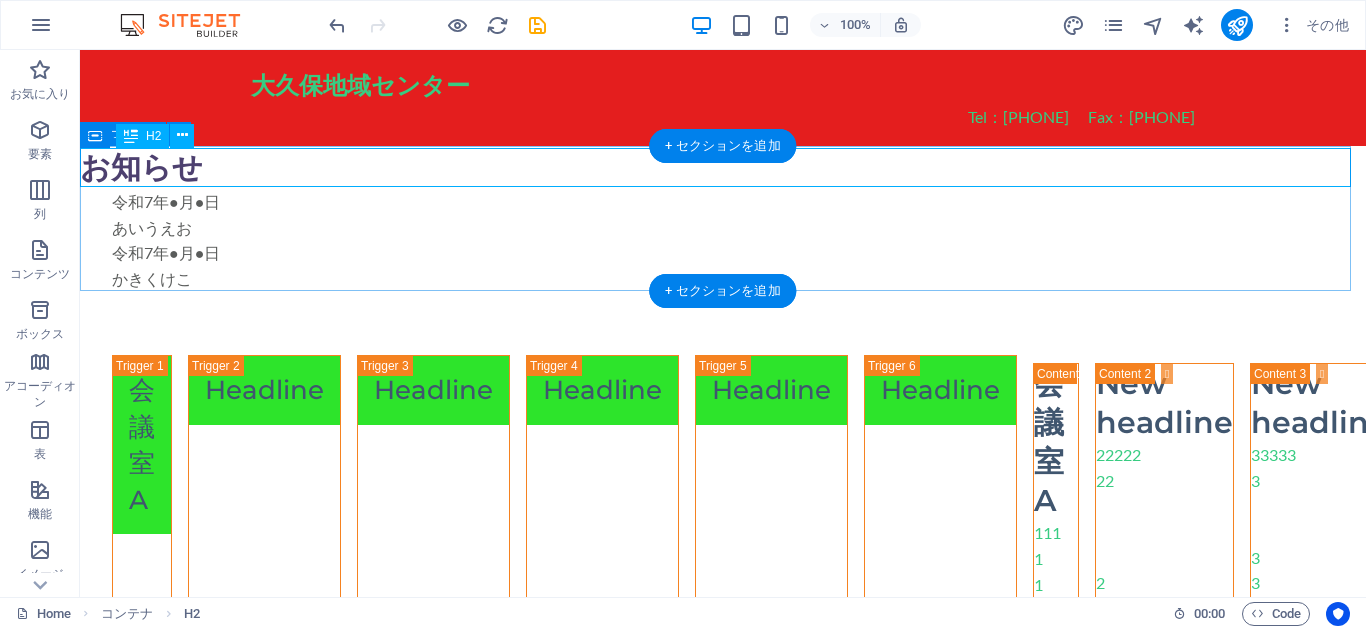 click on "お知らせ" at bounding box center (723, 167) 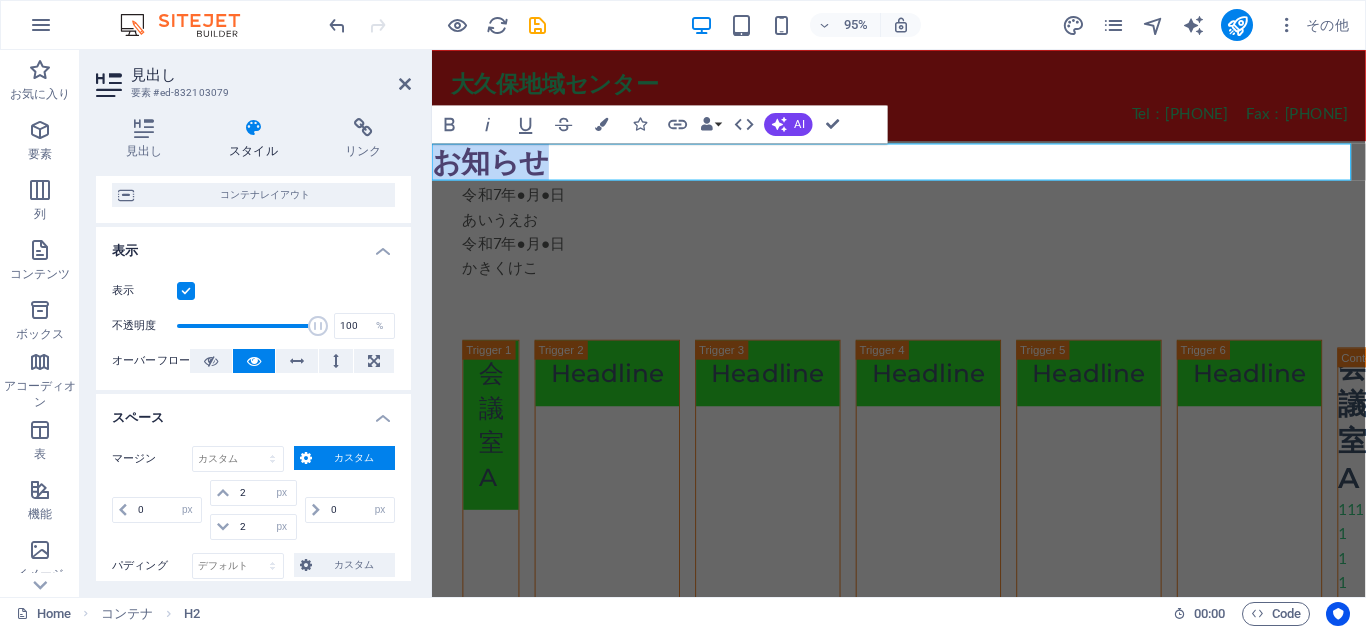 scroll, scrollTop: 360, scrollLeft: 0, axis: vertical 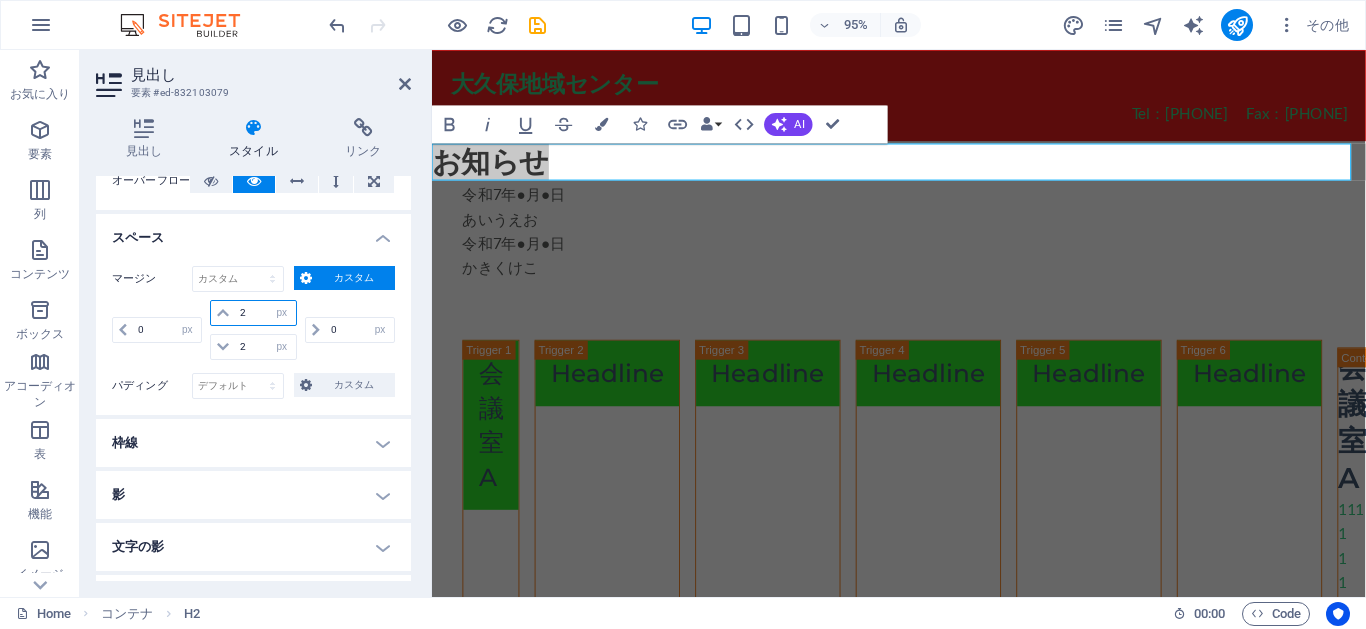 drag, startPoint x: 253, startPoint y: 317, endPoint x: 240, endPoint y: 316, distance: 13.038404 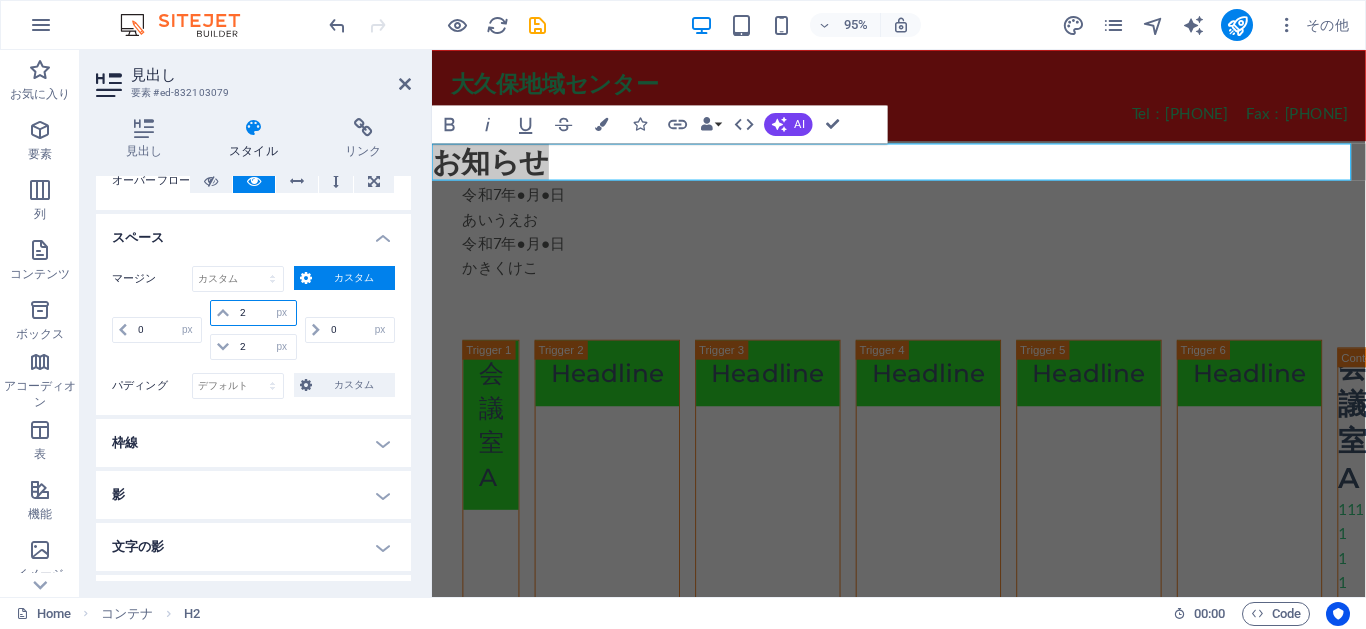 click on "2" at bounding box center [265, 313] 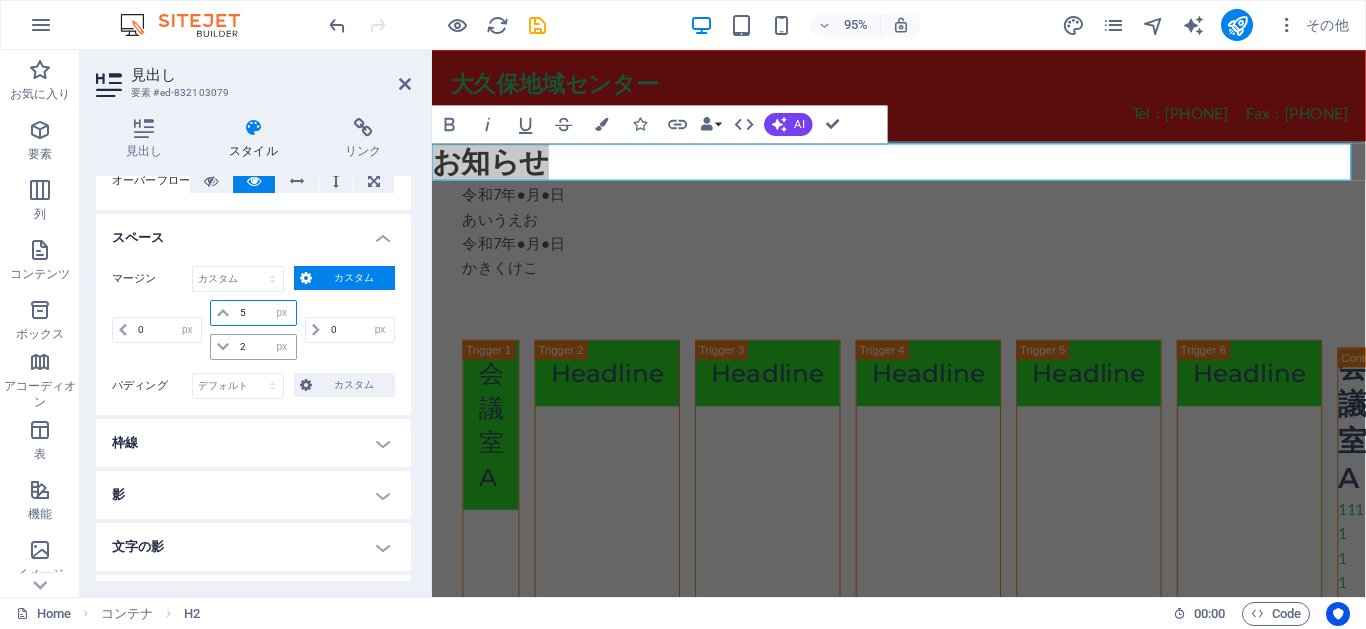 type on "5" 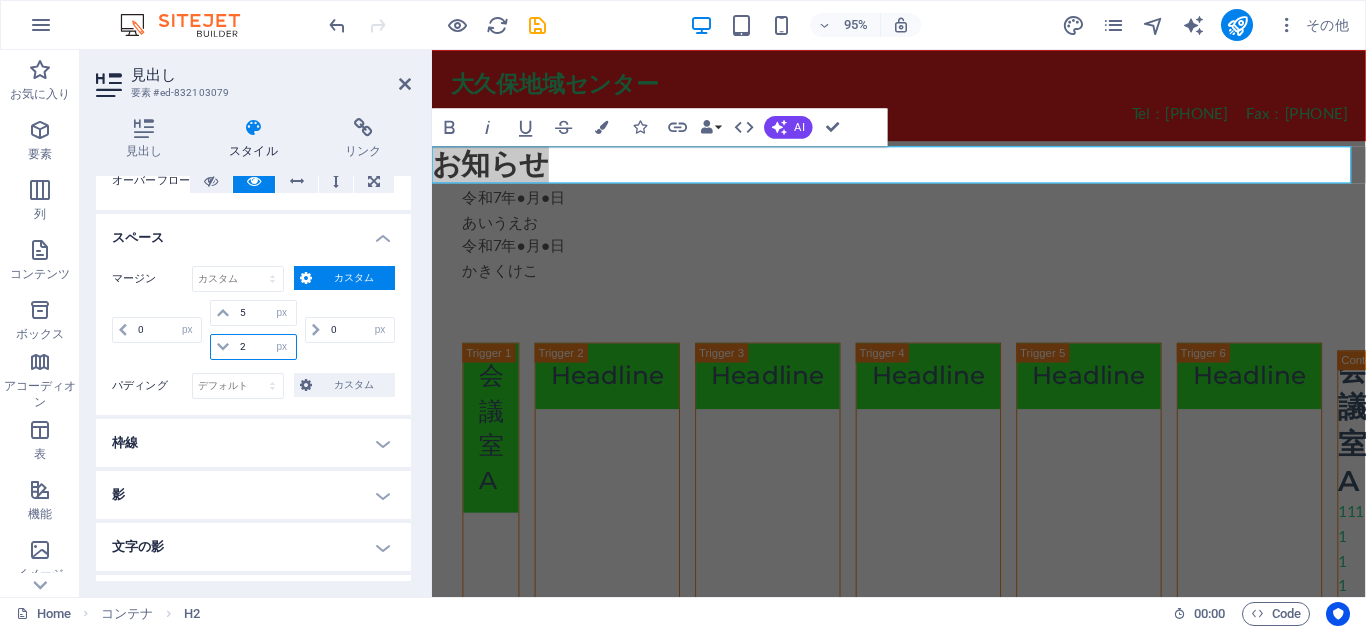 drag, startPoint x: 255, startPoint y: 344, endPoint x: 237, endPoint y: 346, distance: 18.110771 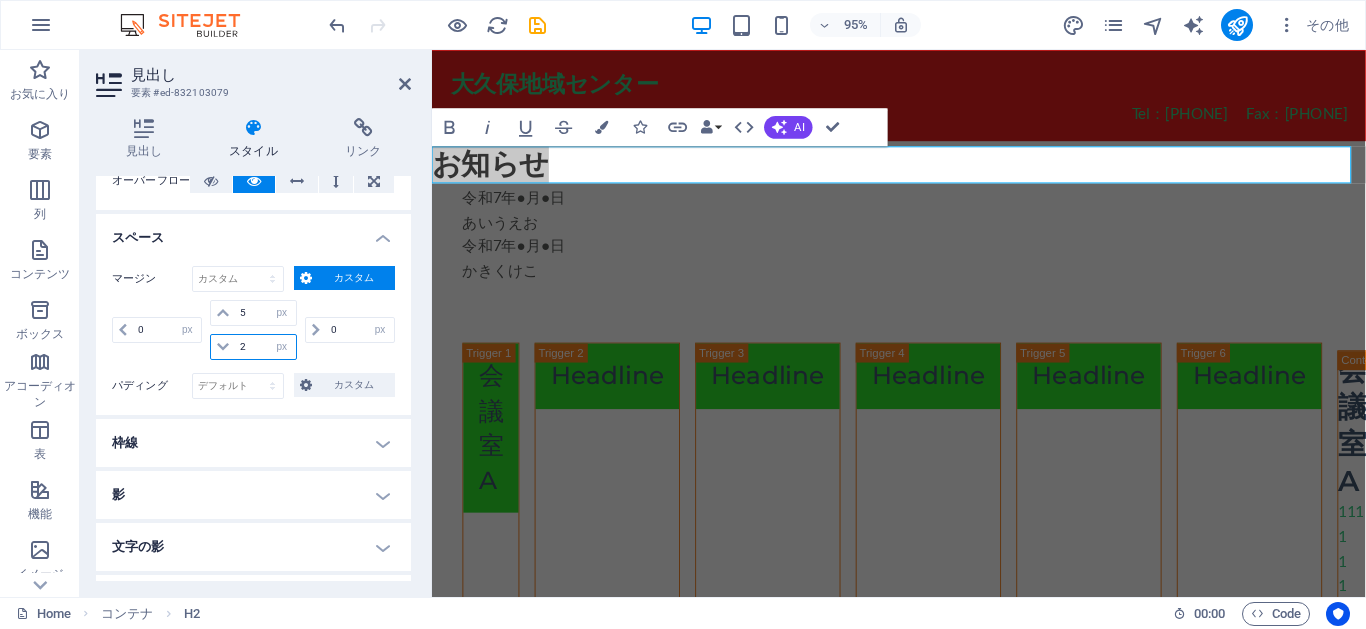 click on "2" at bounding box center (265, 347) 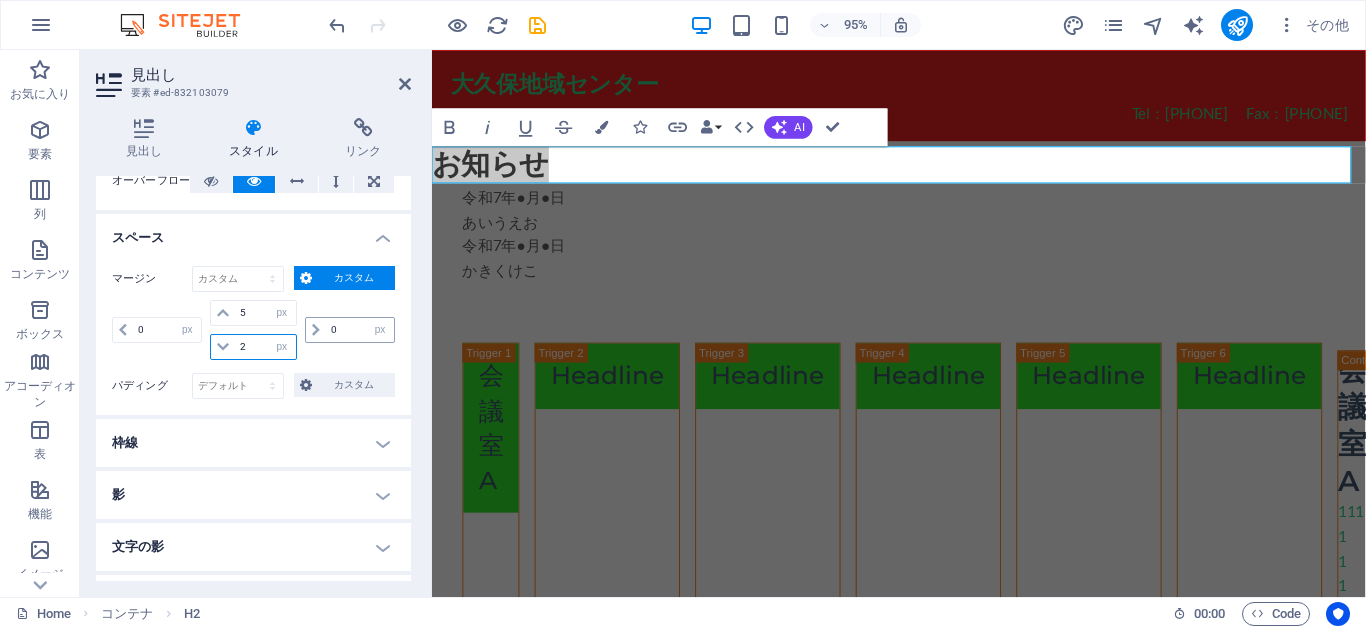 type on "5" 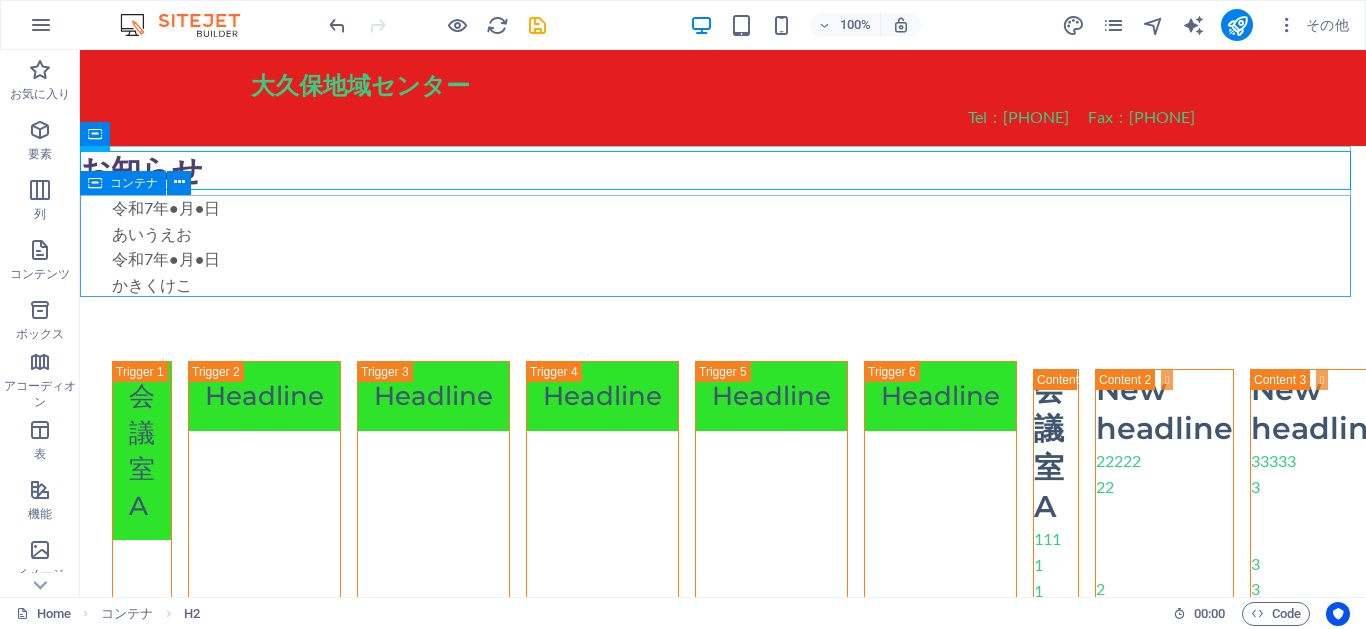 click on "コンテナ" at bounding box center (134, 183) 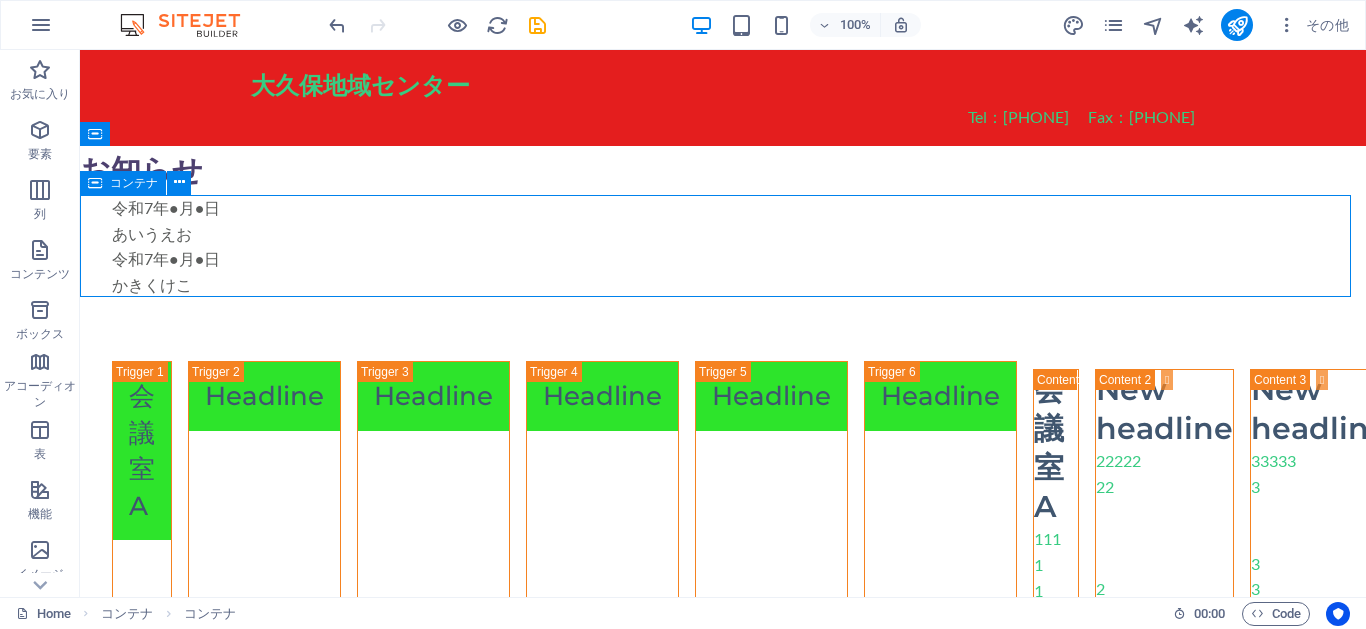 click on "コンテナ" at bounding box center [134, 183] 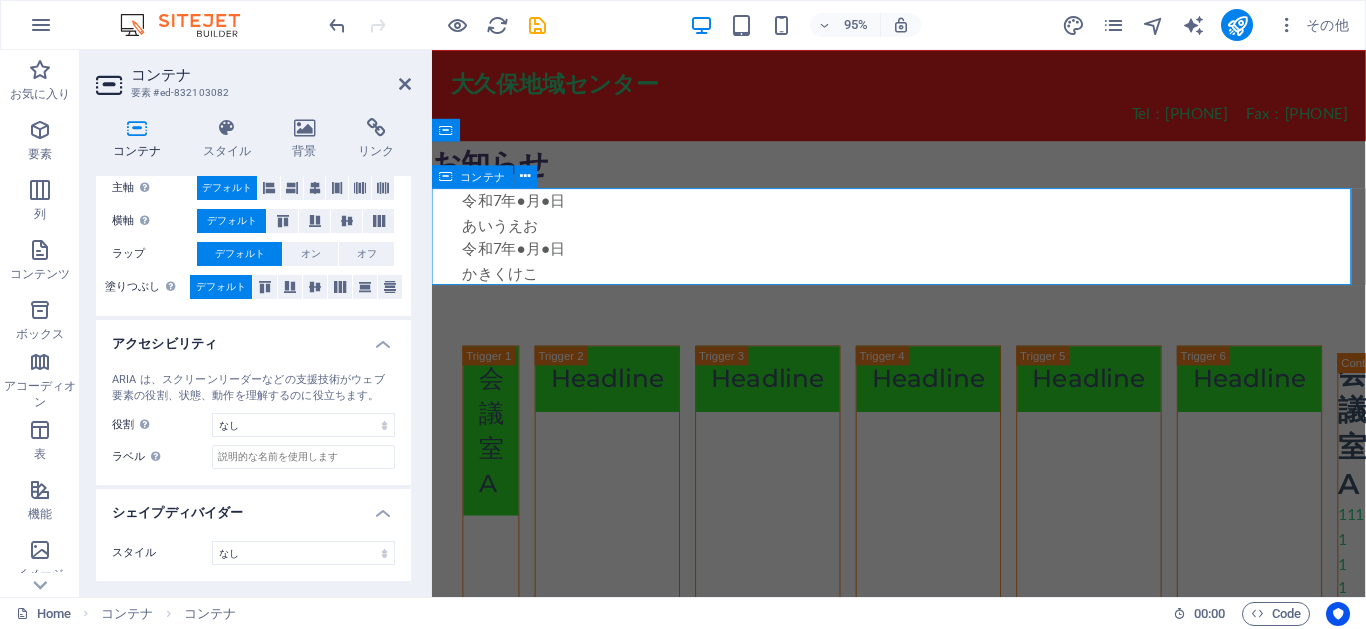 scroll, scrollTop: 28, scrollLeft: 0, axis: vertical 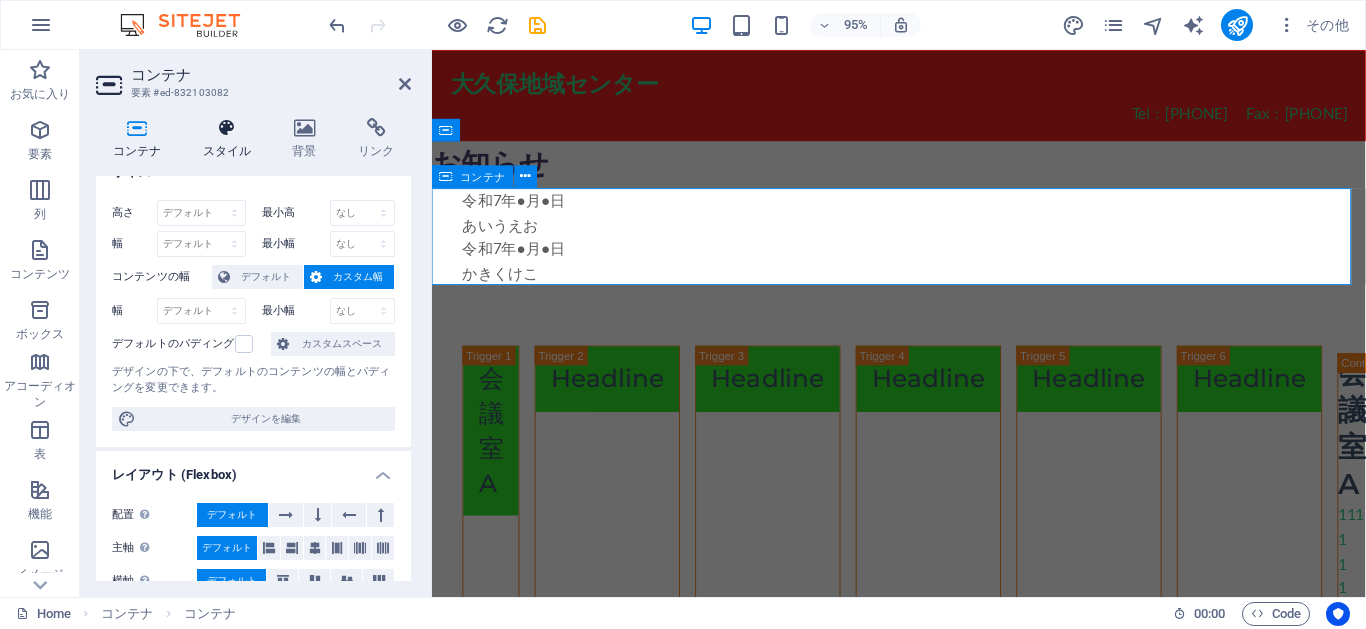 click at bounding box center [227, 128] 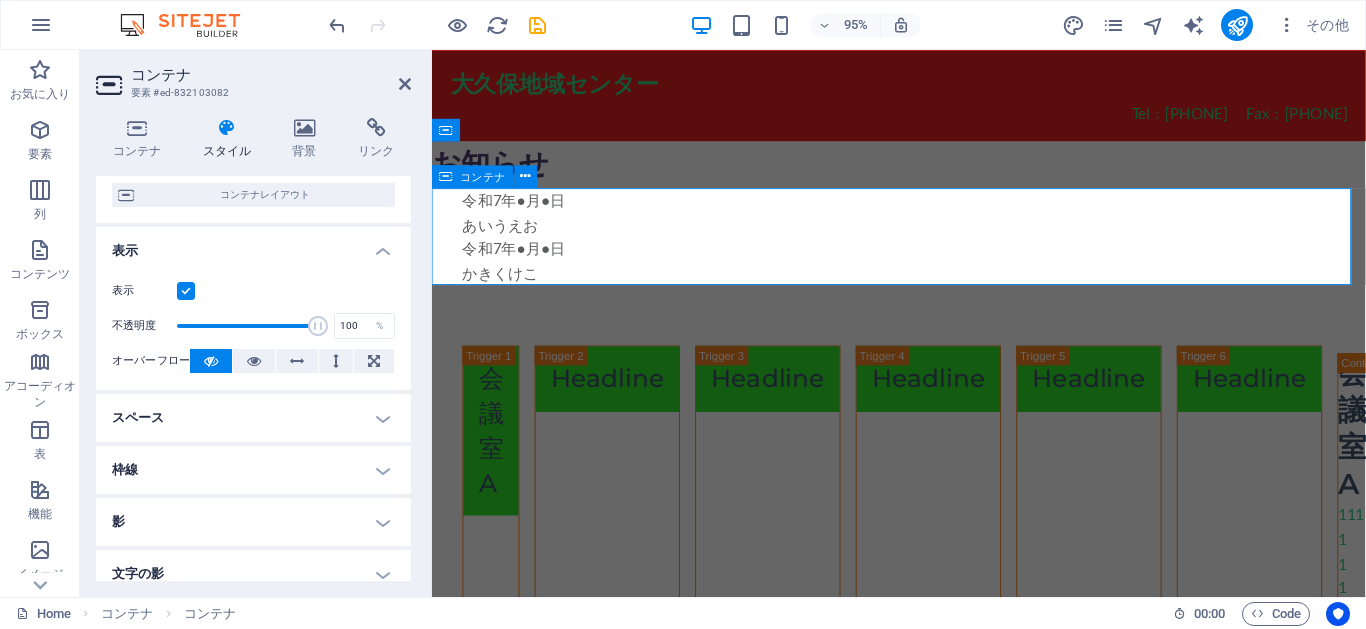 scroll, scrollTop: 360, scrollLeft: 0, axis: vertical 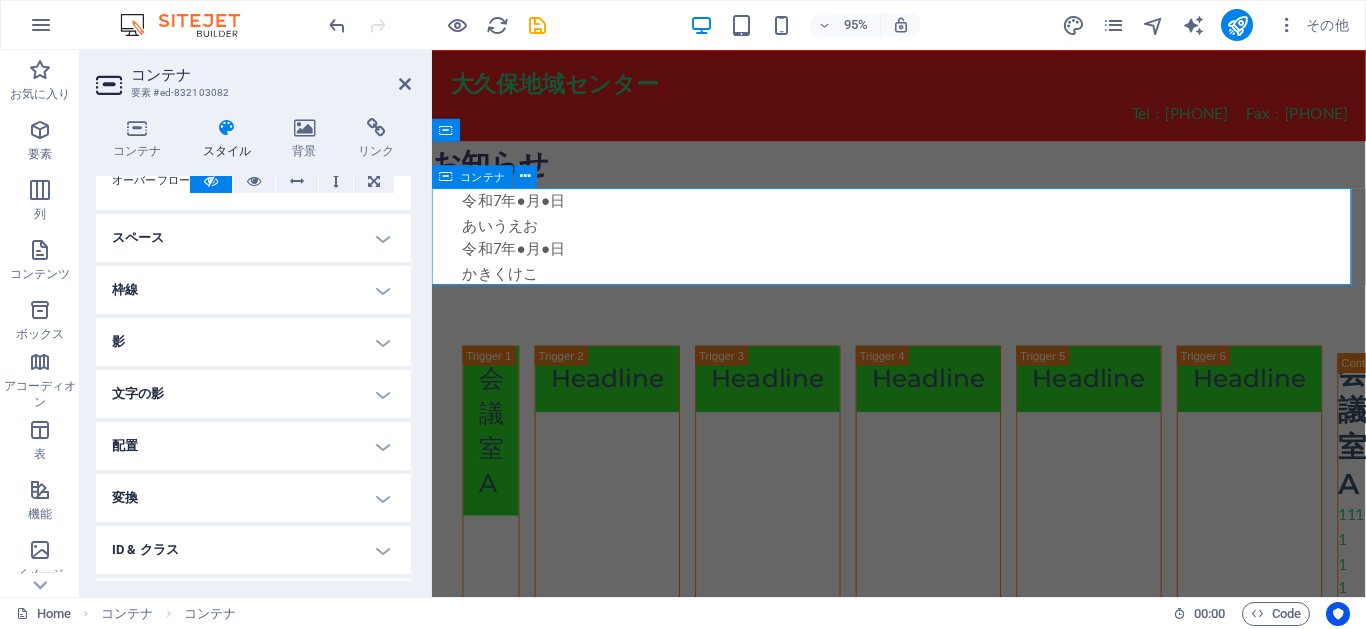click on "スペース" at bounding box center (253, 238) 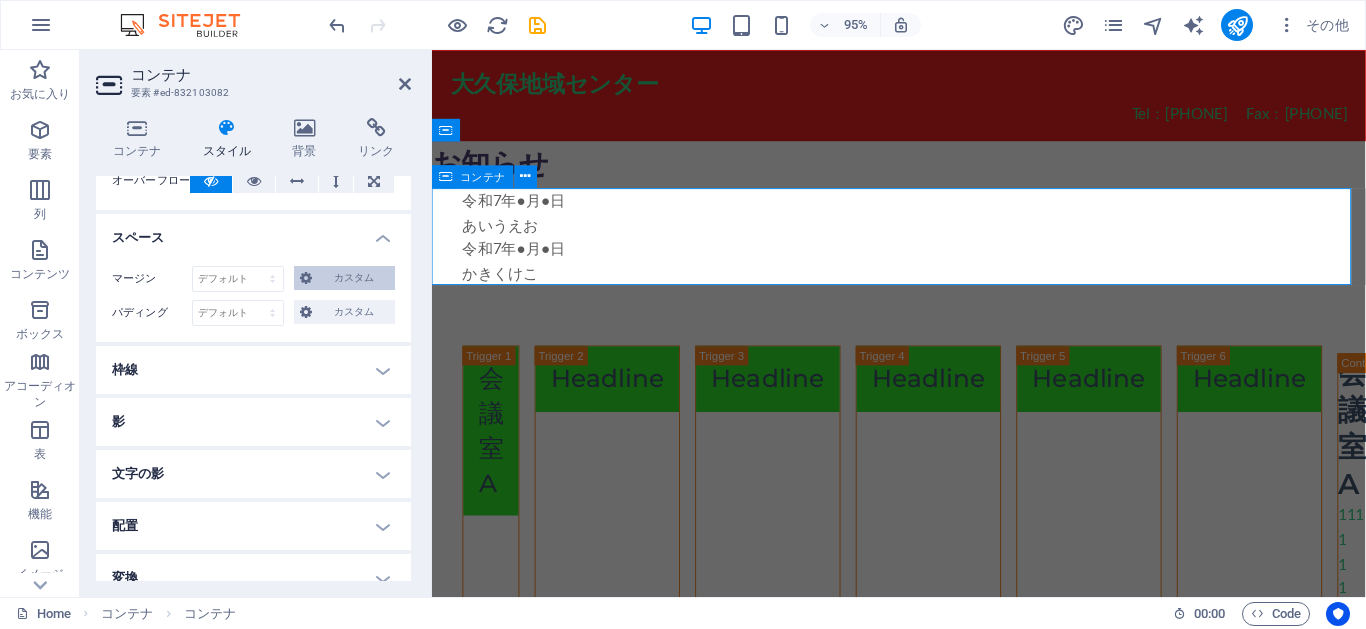 click on "カスタム" at bounding box center (344, 278) 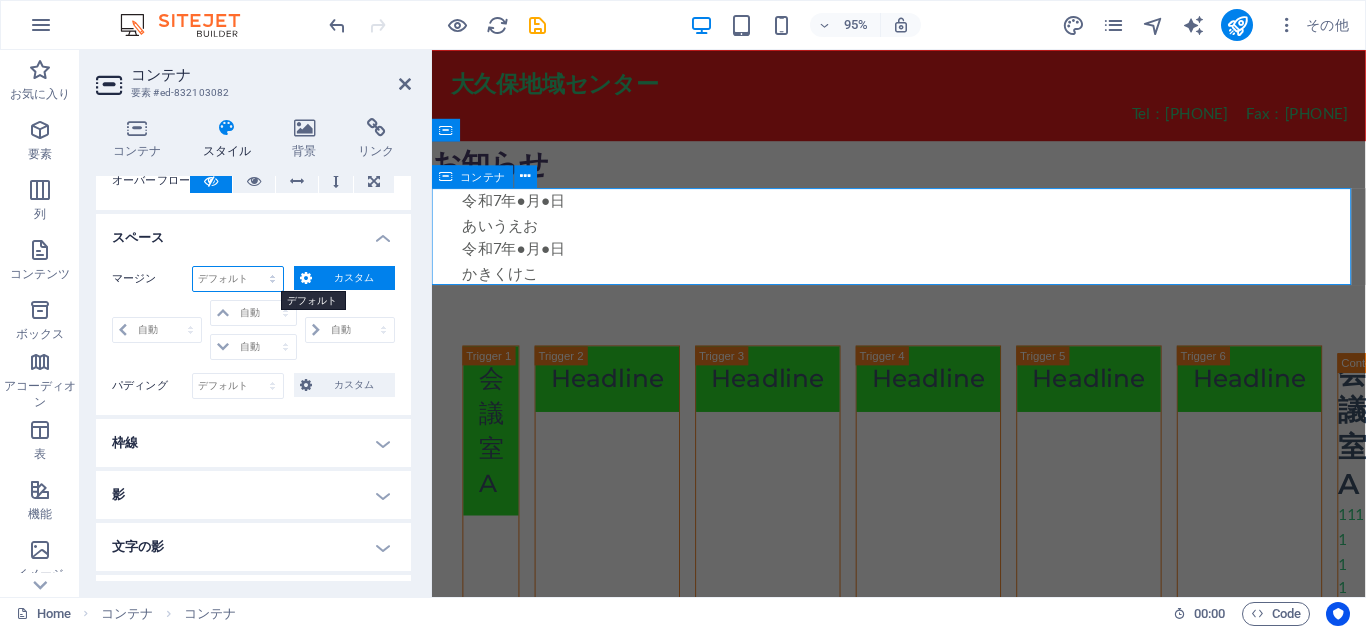 select on "px" 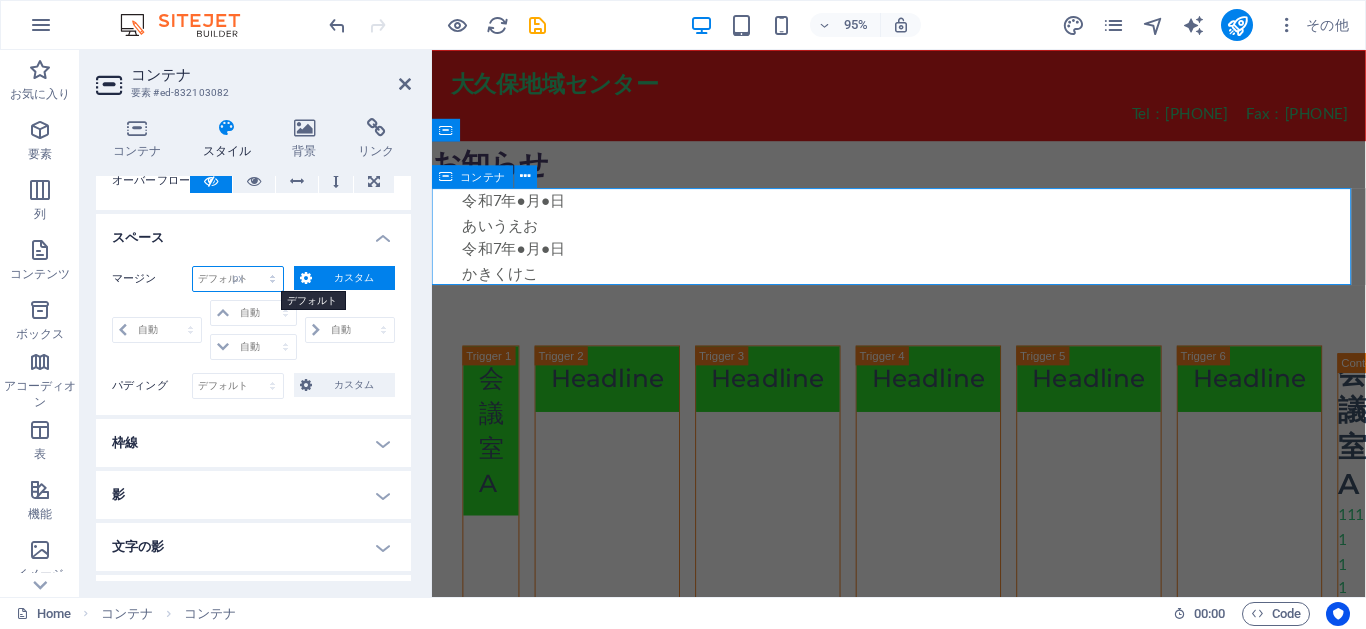 click on "デフォルト 自動 px % rem vw vh カスタム" at bounding box center (238, 279) 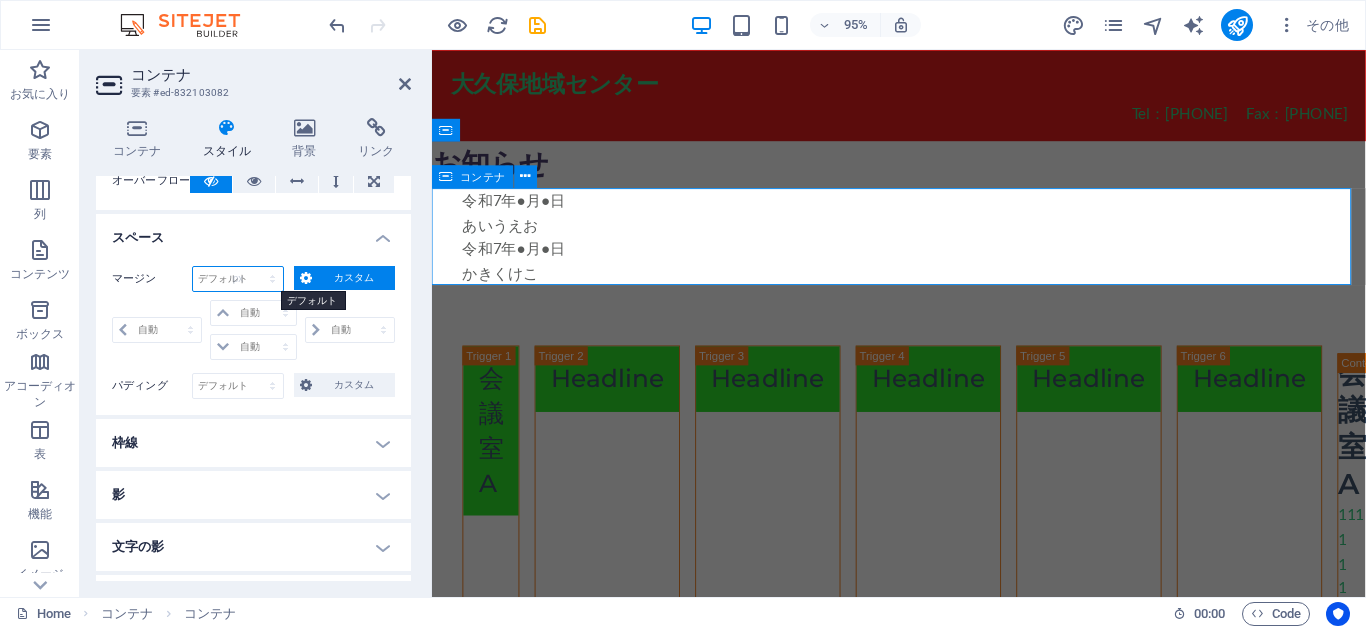type on "0" 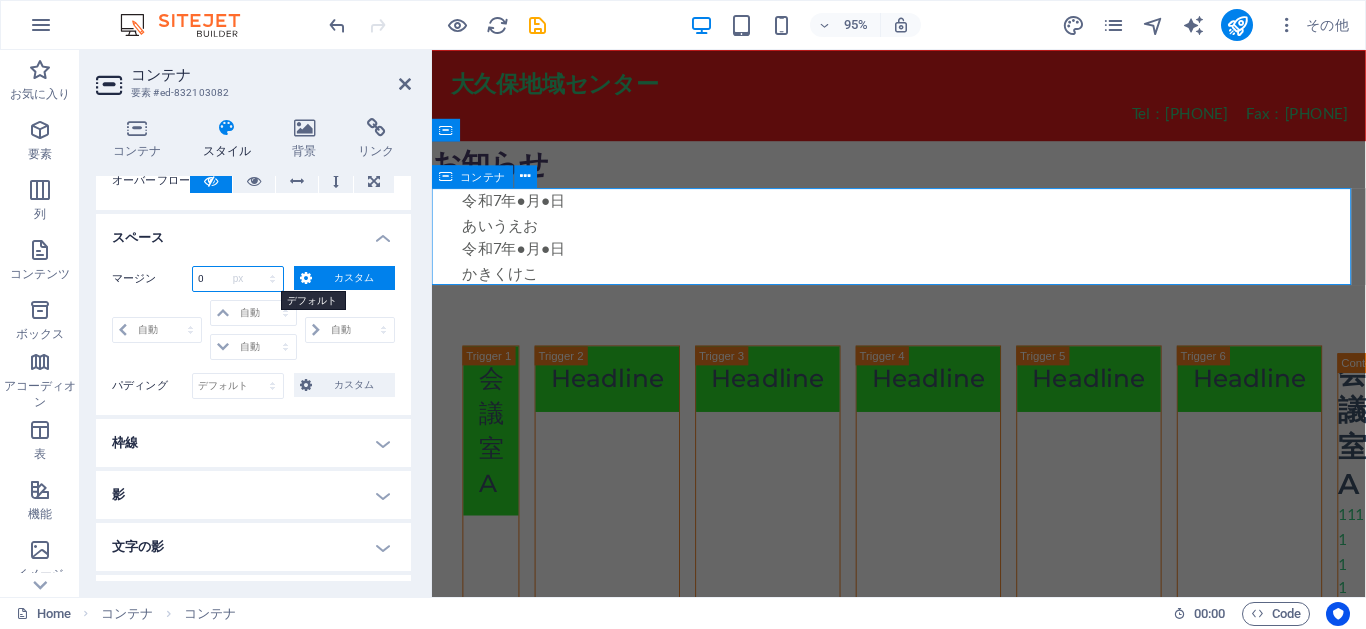 type on "0" 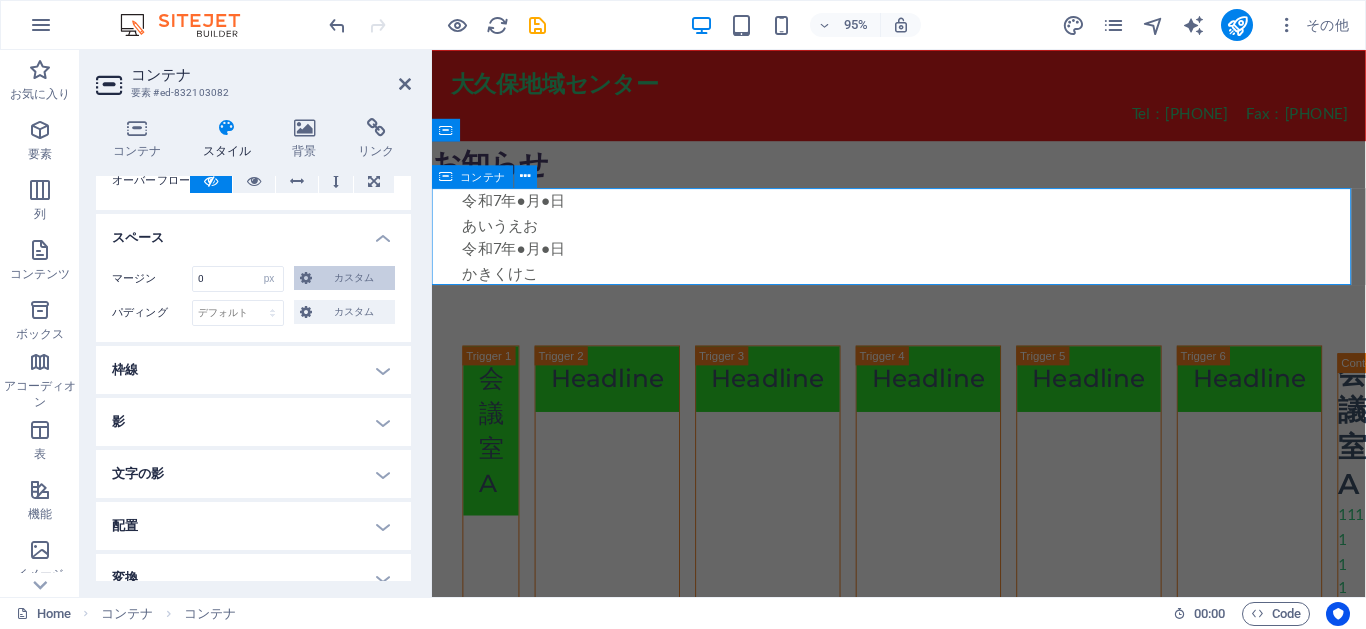 click on "カスタム" at bounding box center [344, 278] 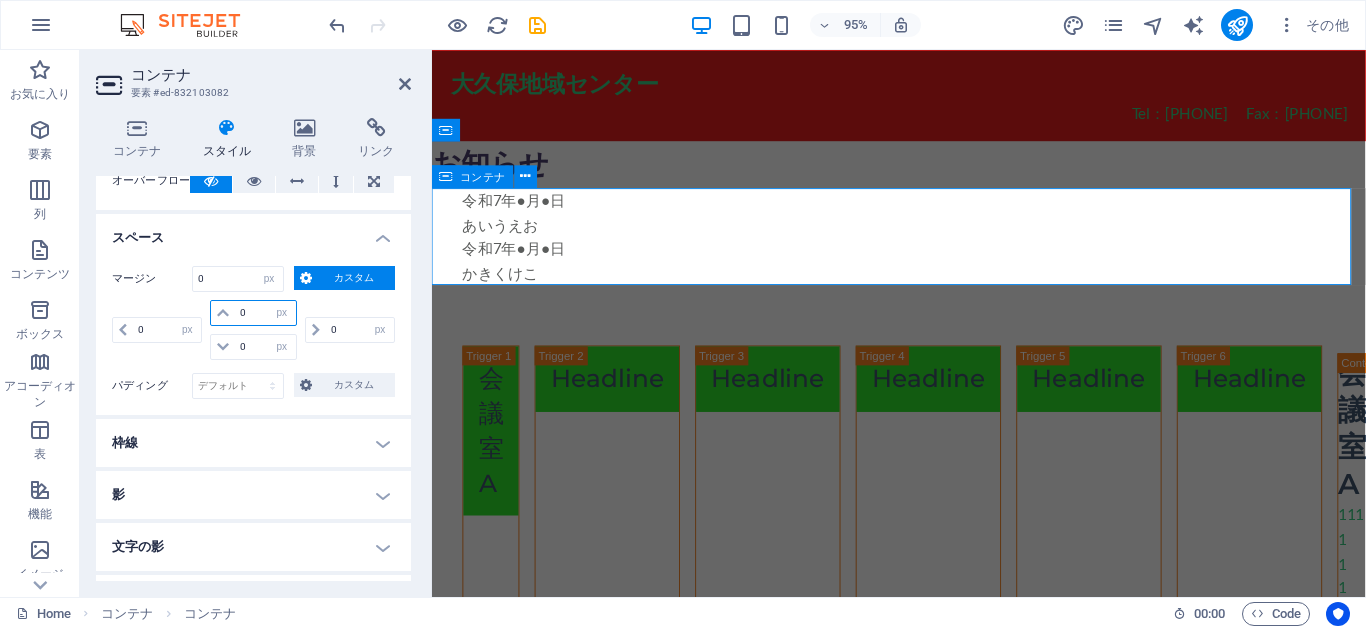 drag, startPoint x: 249, startPoint y: 315, endPoint x: 233, endPoint y: 318, distance: 16.27882 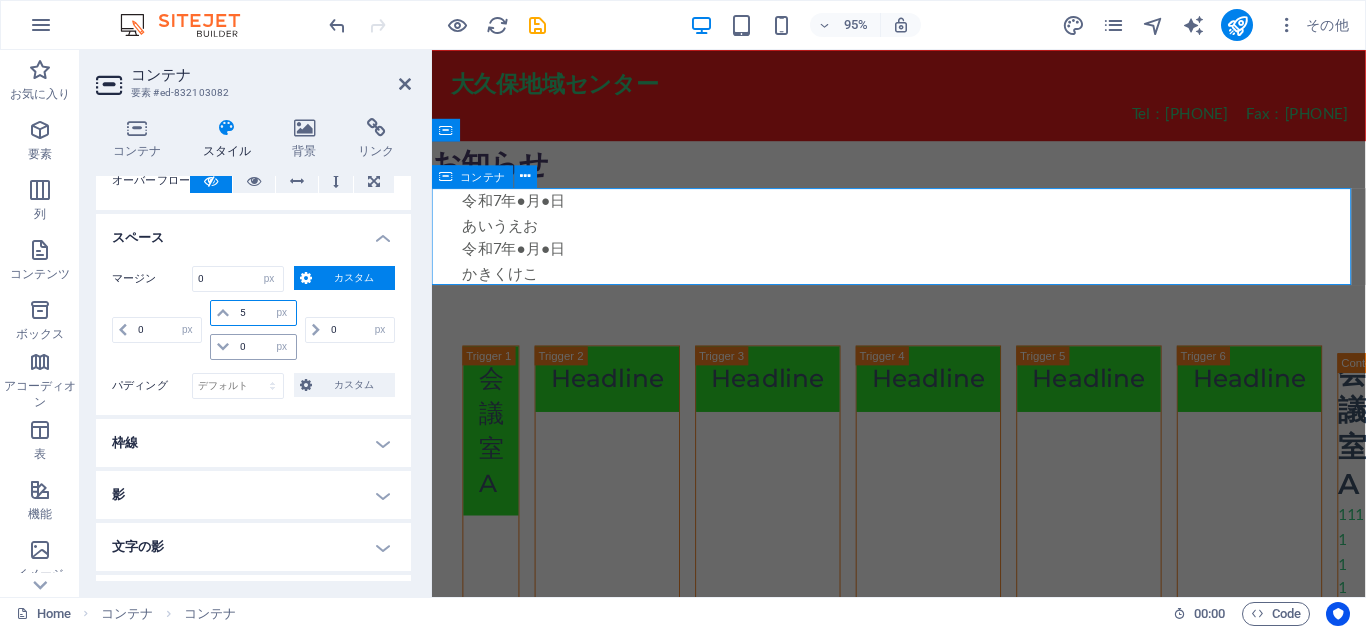 type on "5" 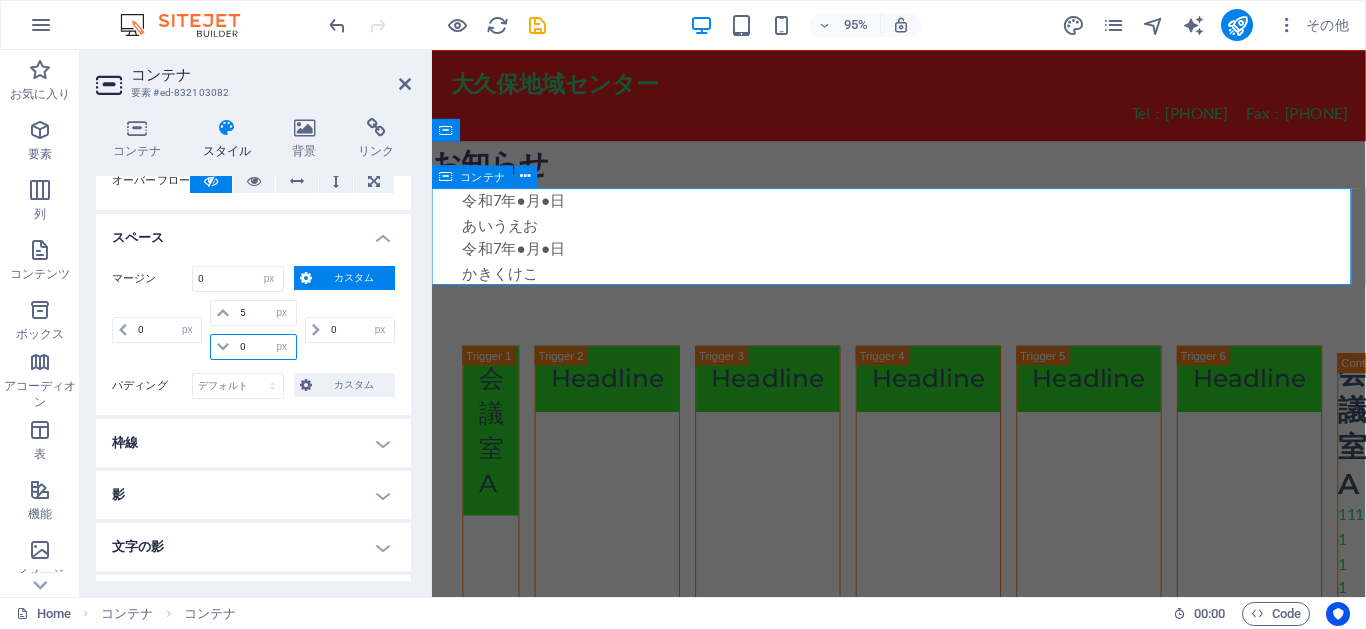 type 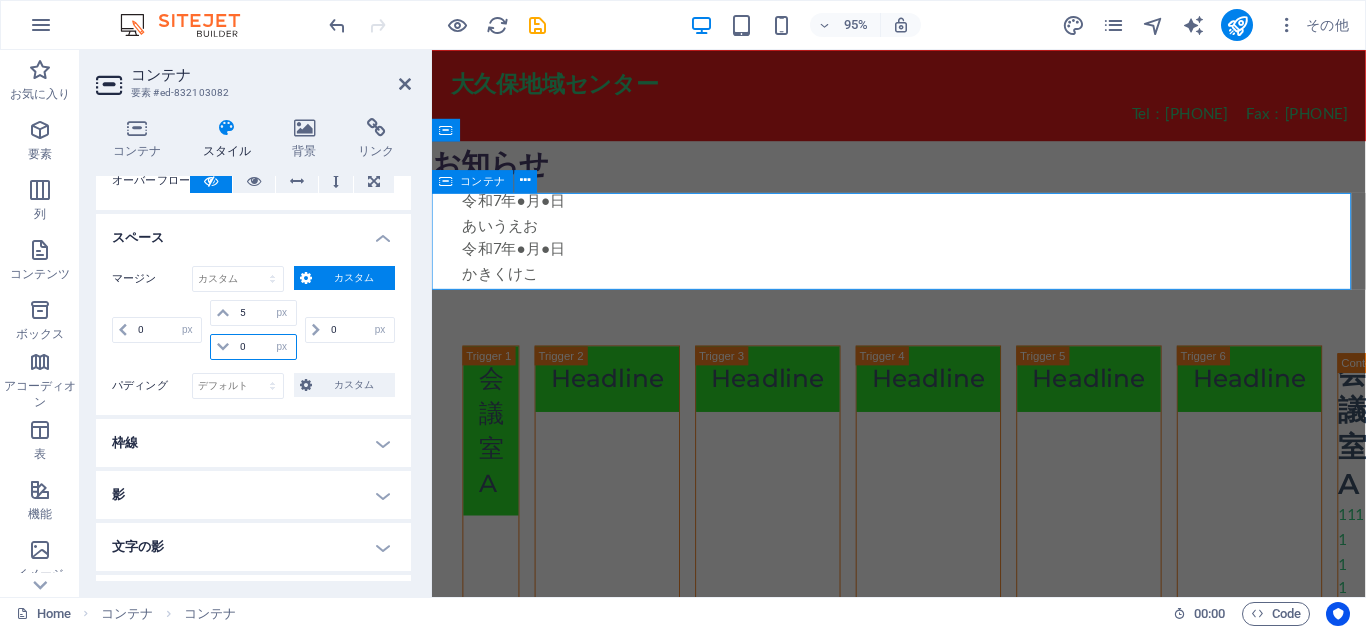 drag, startPoint x: 253, startPoint y: 350, endPoint x: 241, endPoint y: 351, distance: 12.0415945 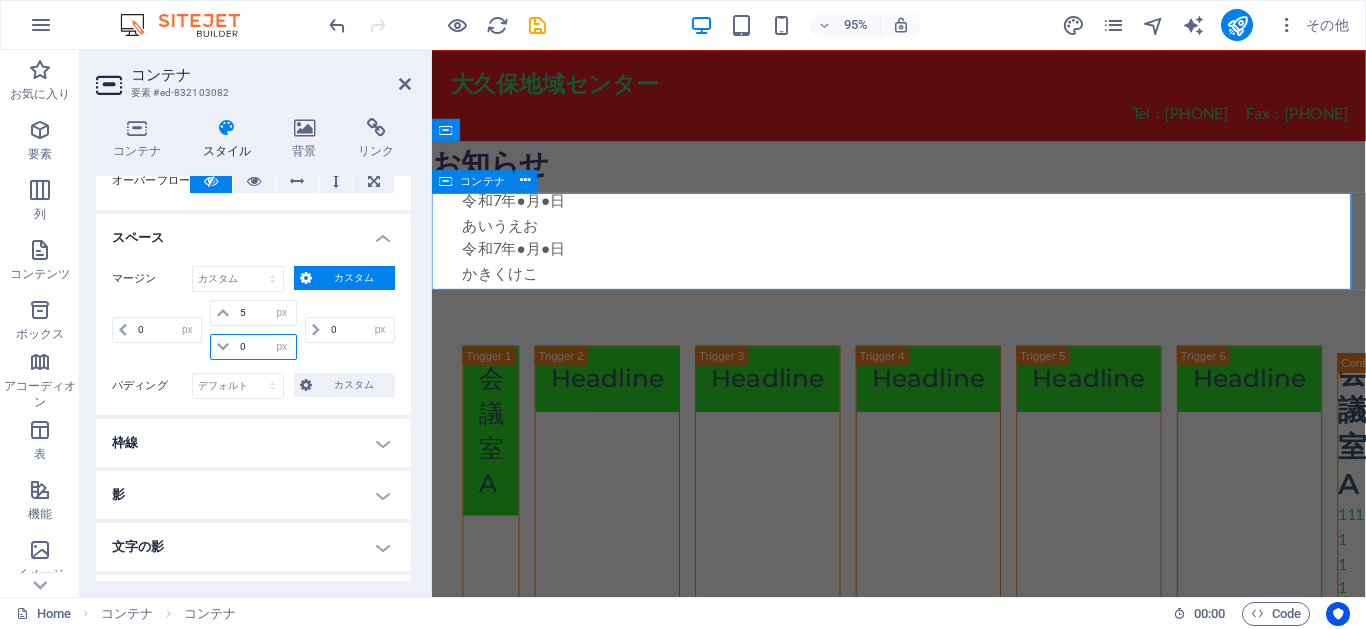 click on "0" at bounding box center (265, 347) 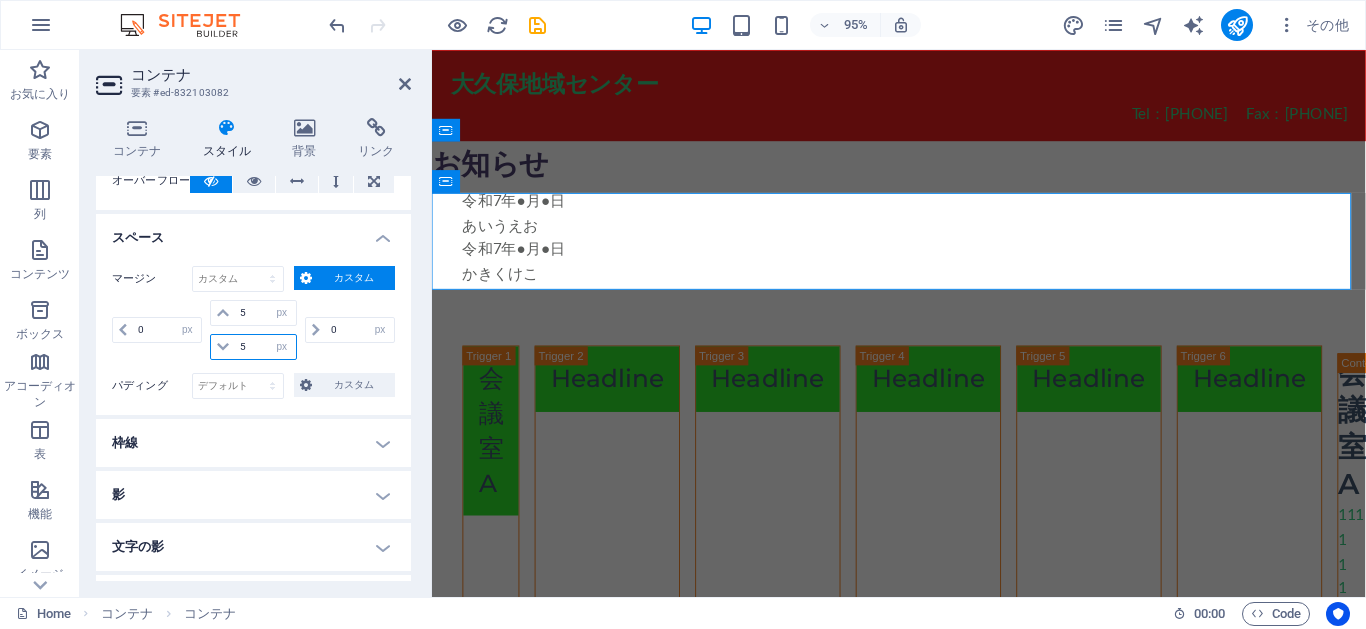 type on "5" 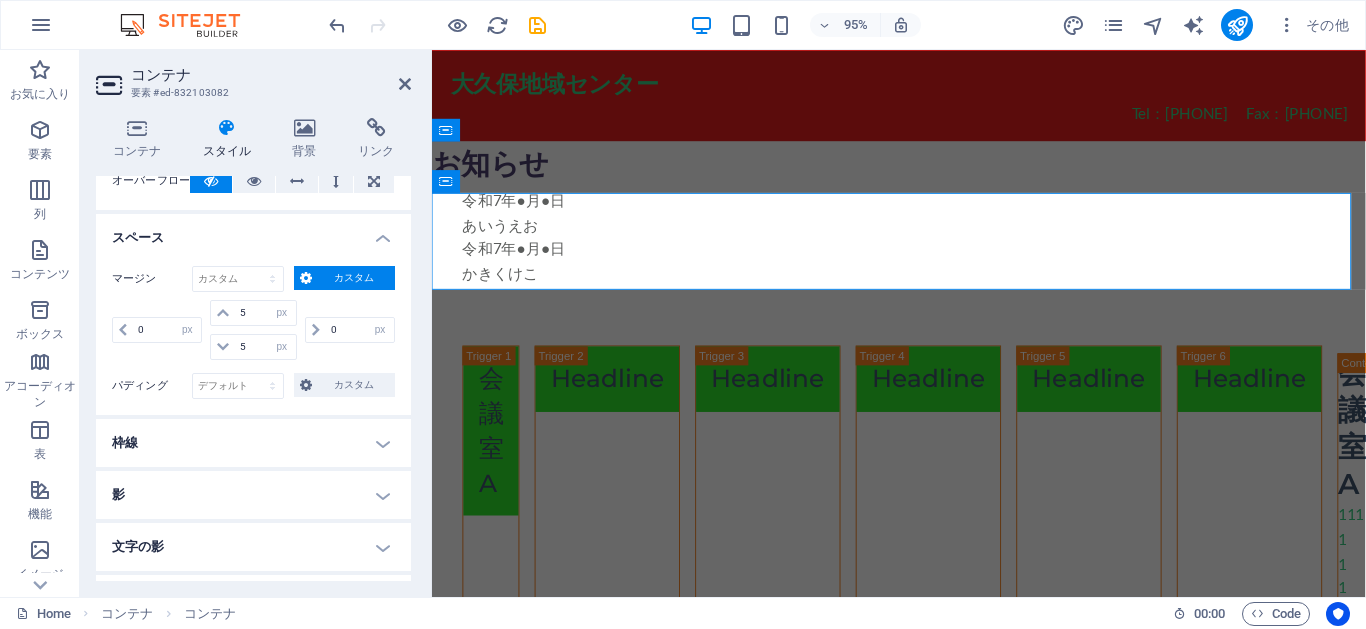 click on "コンテナ" at bounding box center [271, 75] 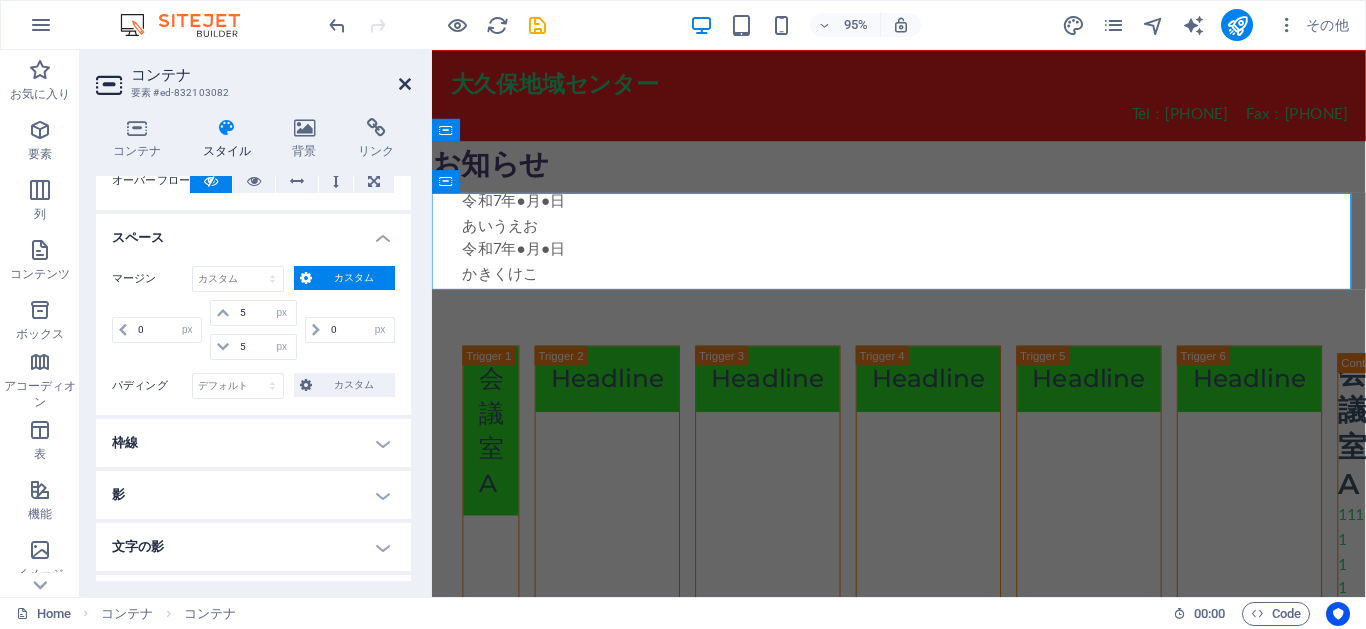 click at bounding box center (405, 84) 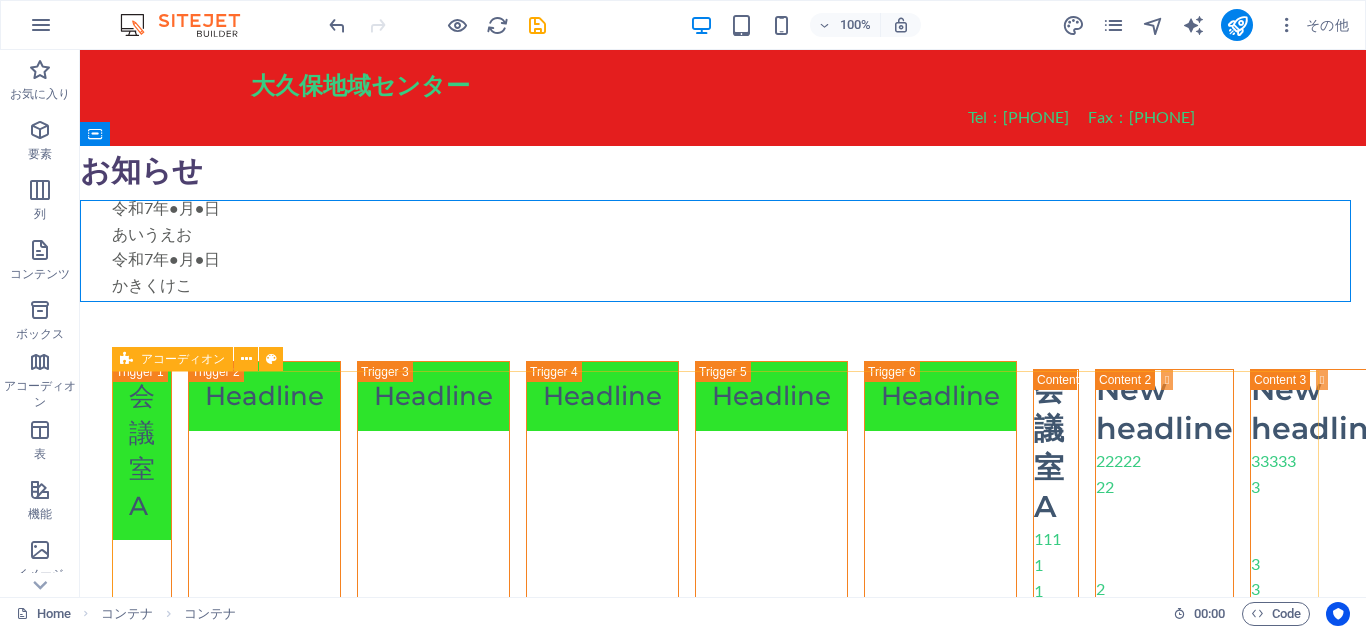 click on "アコーディオン" at bounding box center (183, 359) 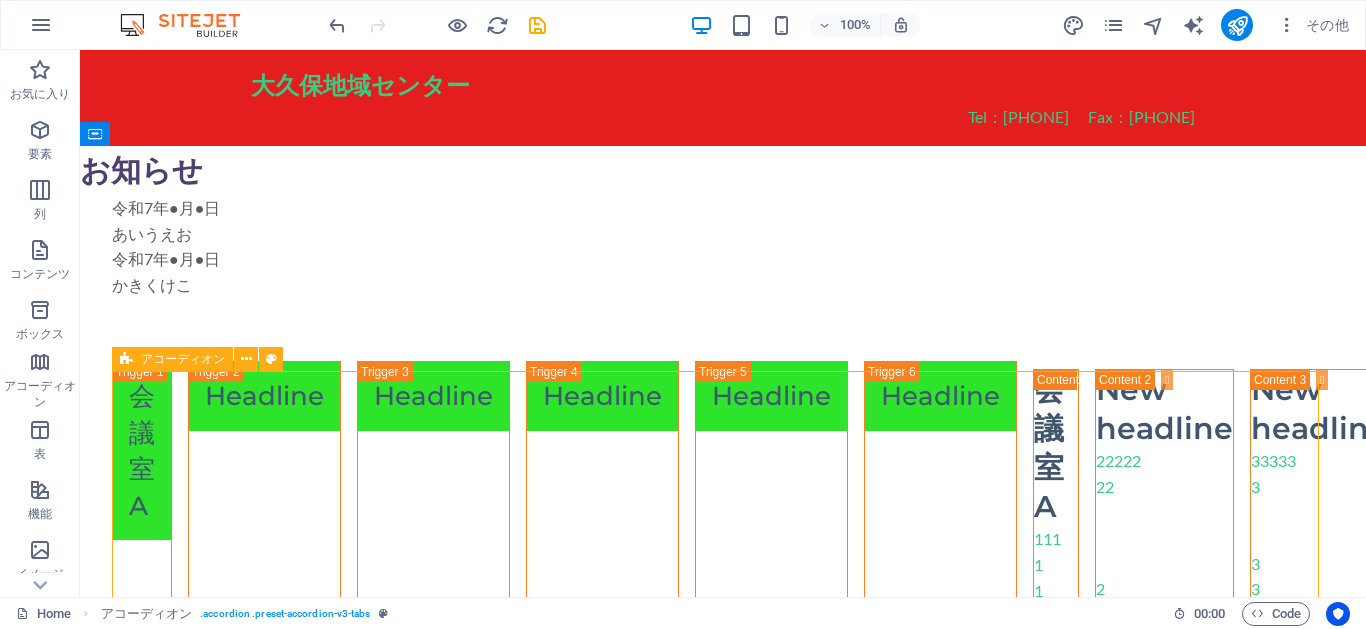 click on "アコーディオン" at bounding box center (183, 359) 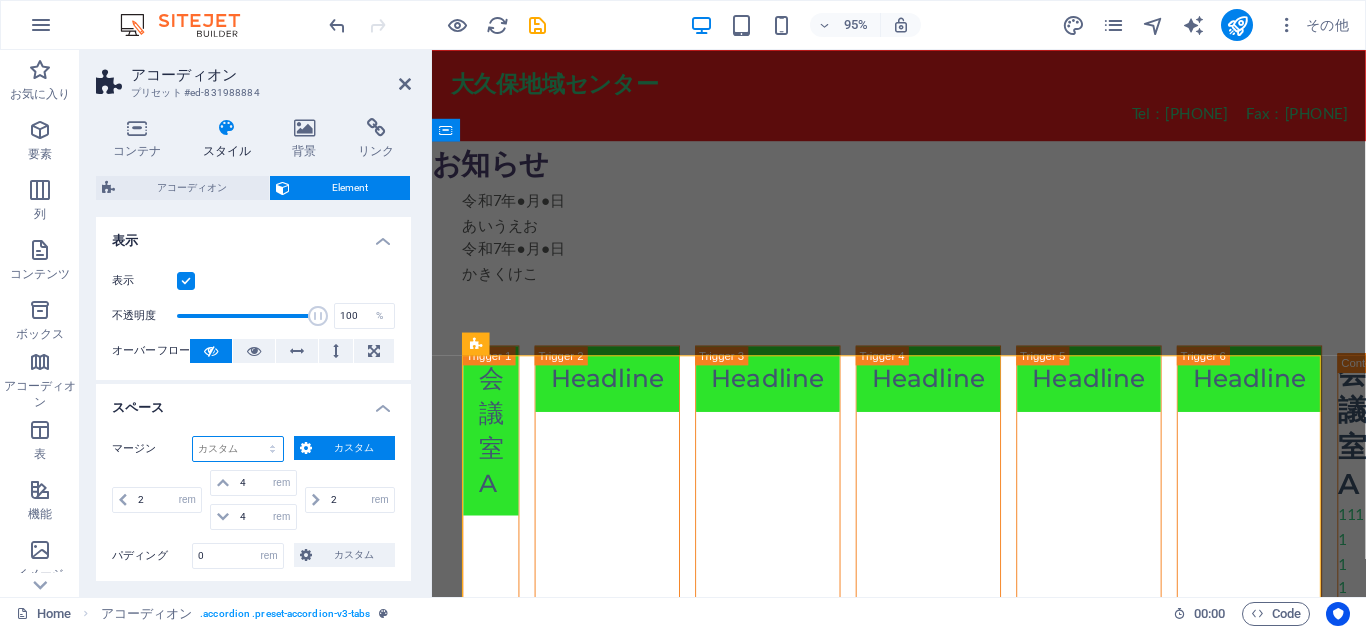 select on "px" 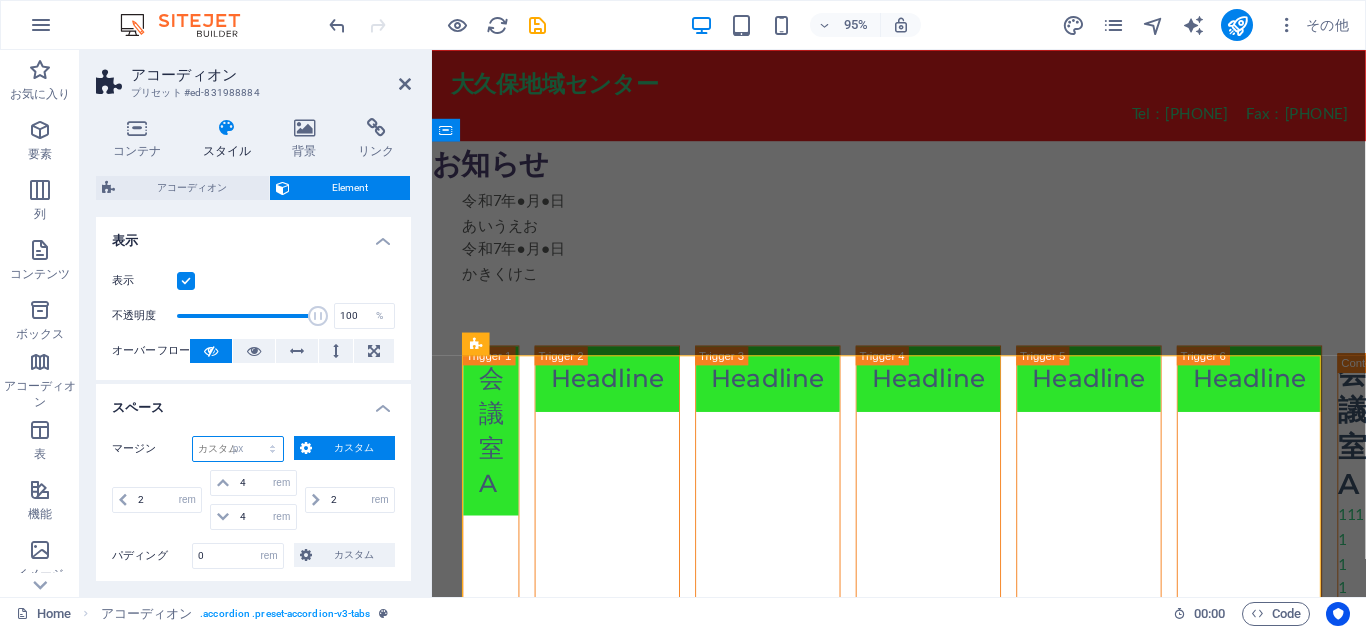 click on "デフォルト 自動 px % rem vw vh カスタム" at bounding box center (238, 449) 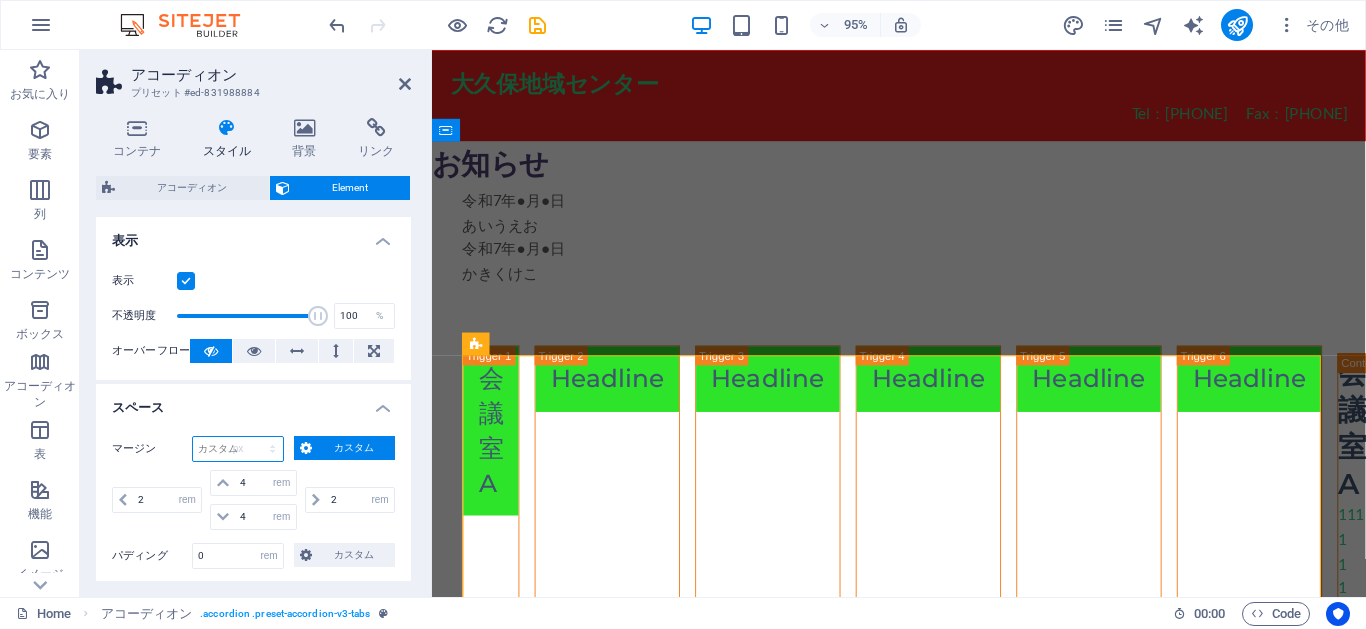 type on "0" 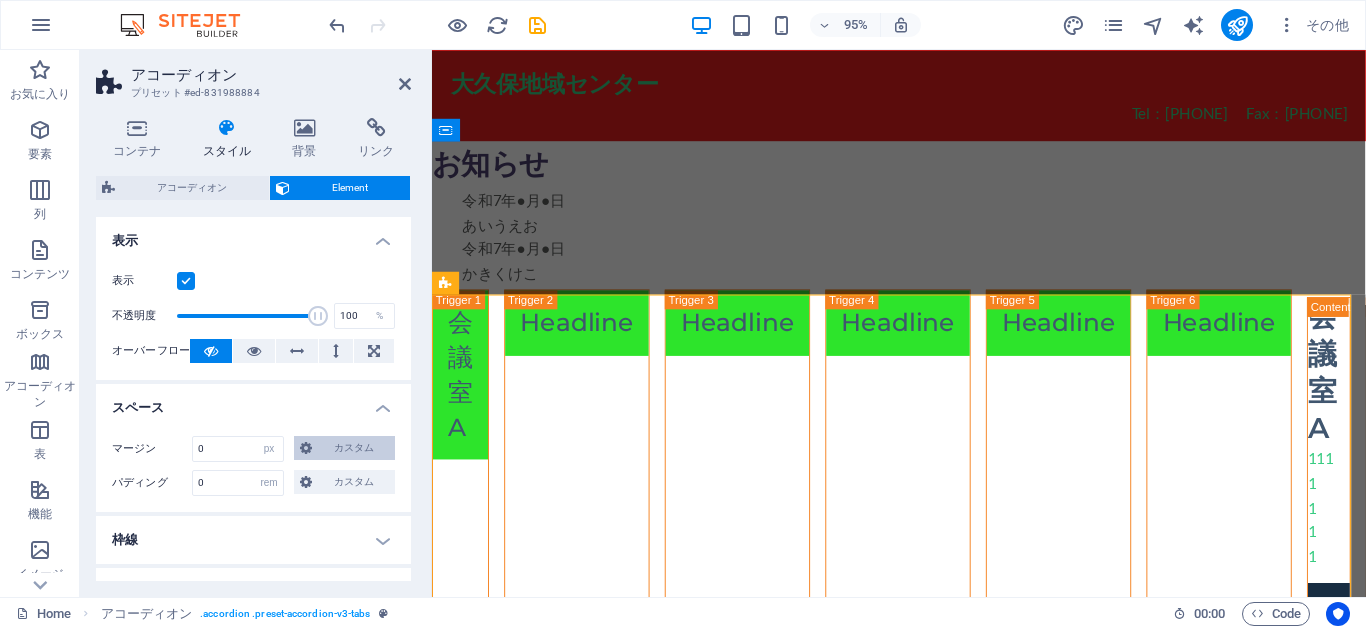click on "カスタム" at bounding box center (353, 448) 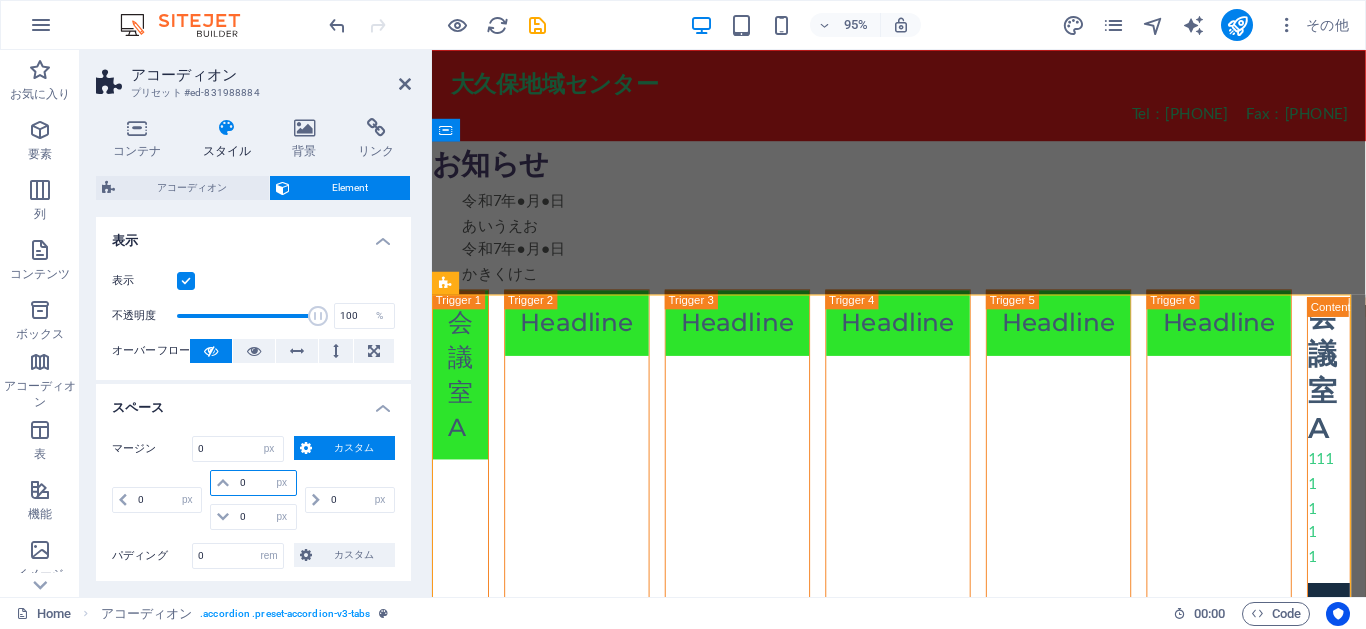 drag, startPoint x: 255, startPoint y: 477, endPoint x: 239, endPoint y: 481, distance: 16.492422 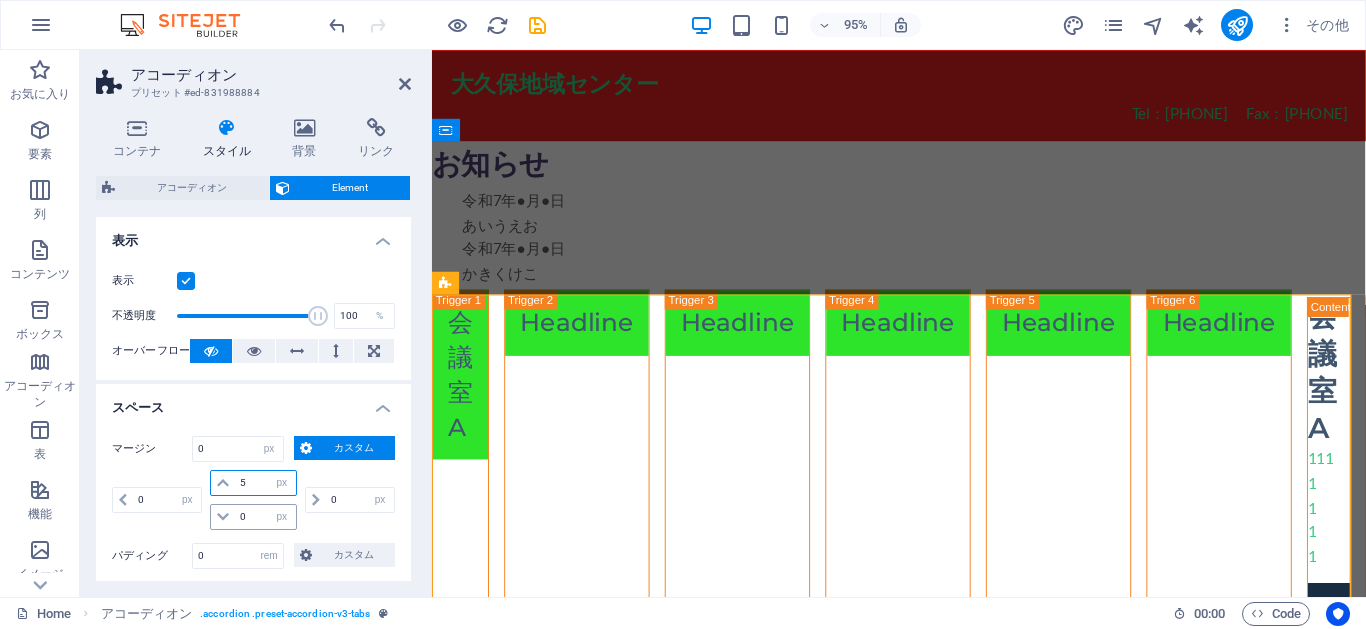 type on "5" 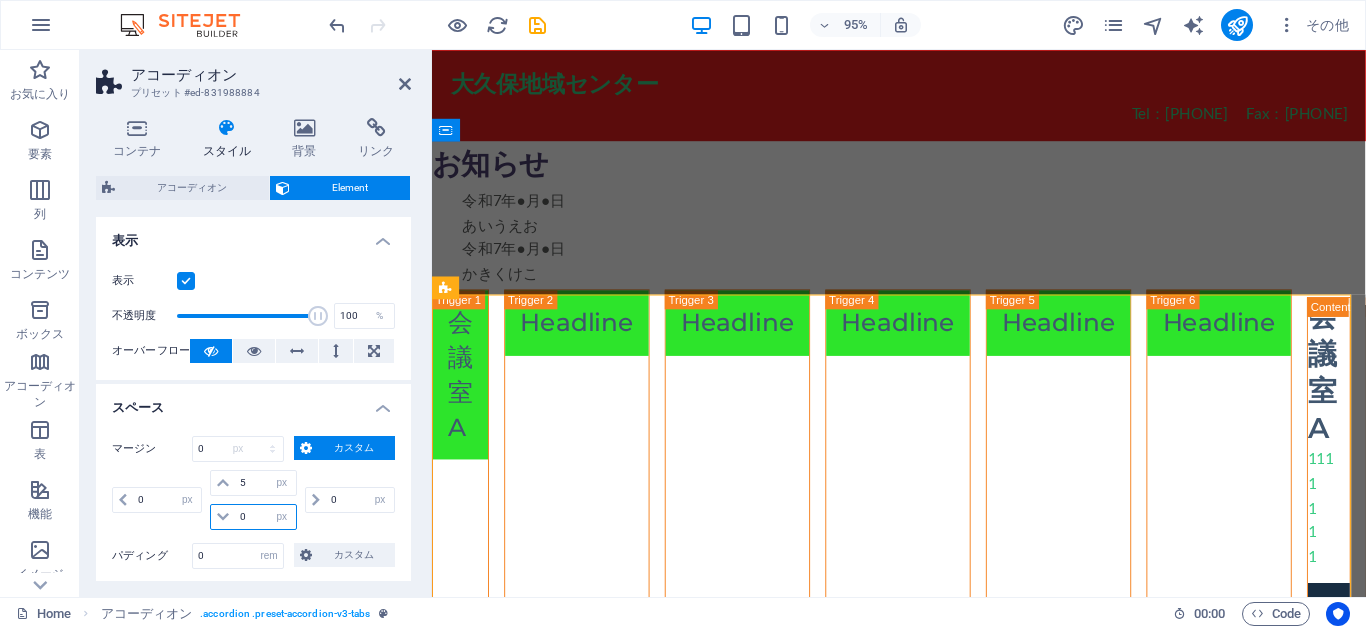 type 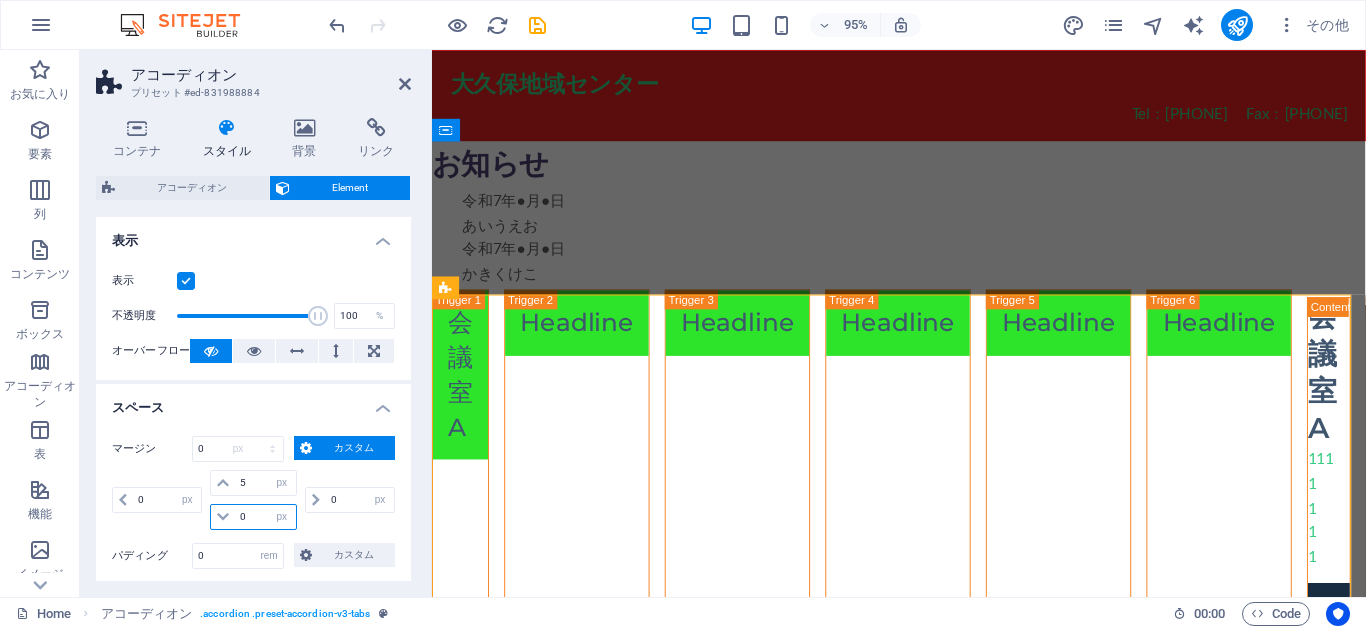 select on "DISABLED_OPTION_VALUE" 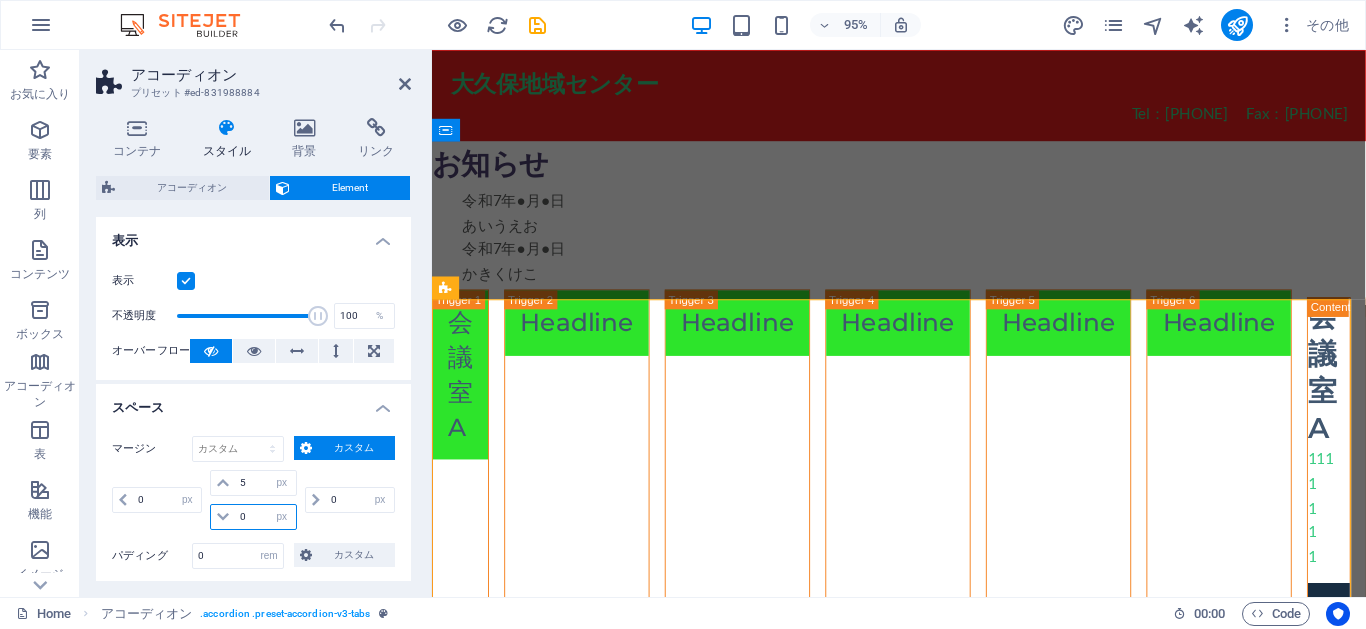 drag, startPoint x: 257, startPoint y: 523, endPoint x: 242, endPoint y: 521, distance: 15.132746 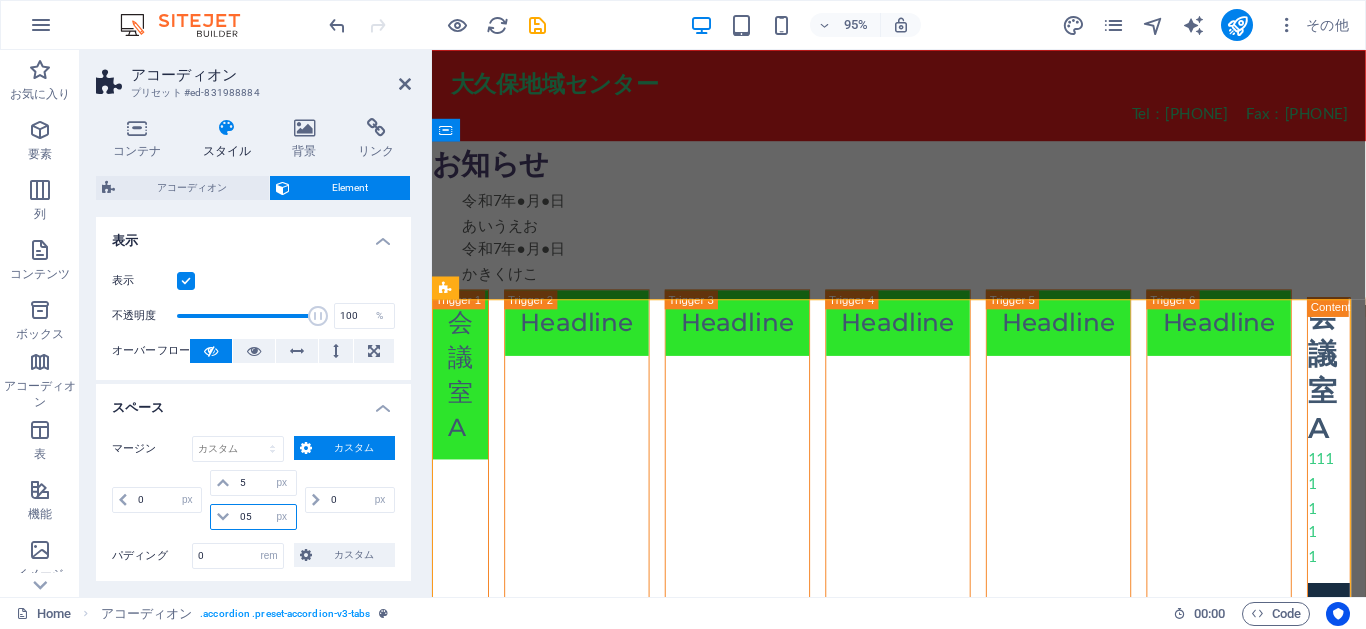 type on "5" 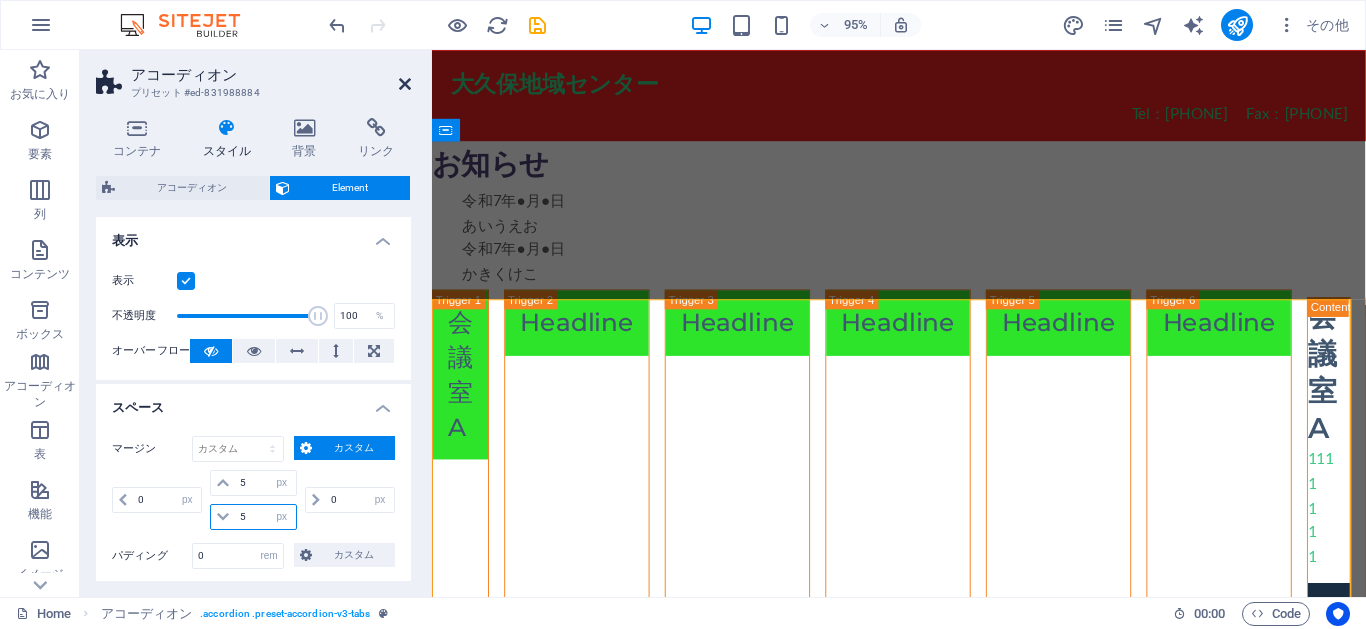 type on "5" 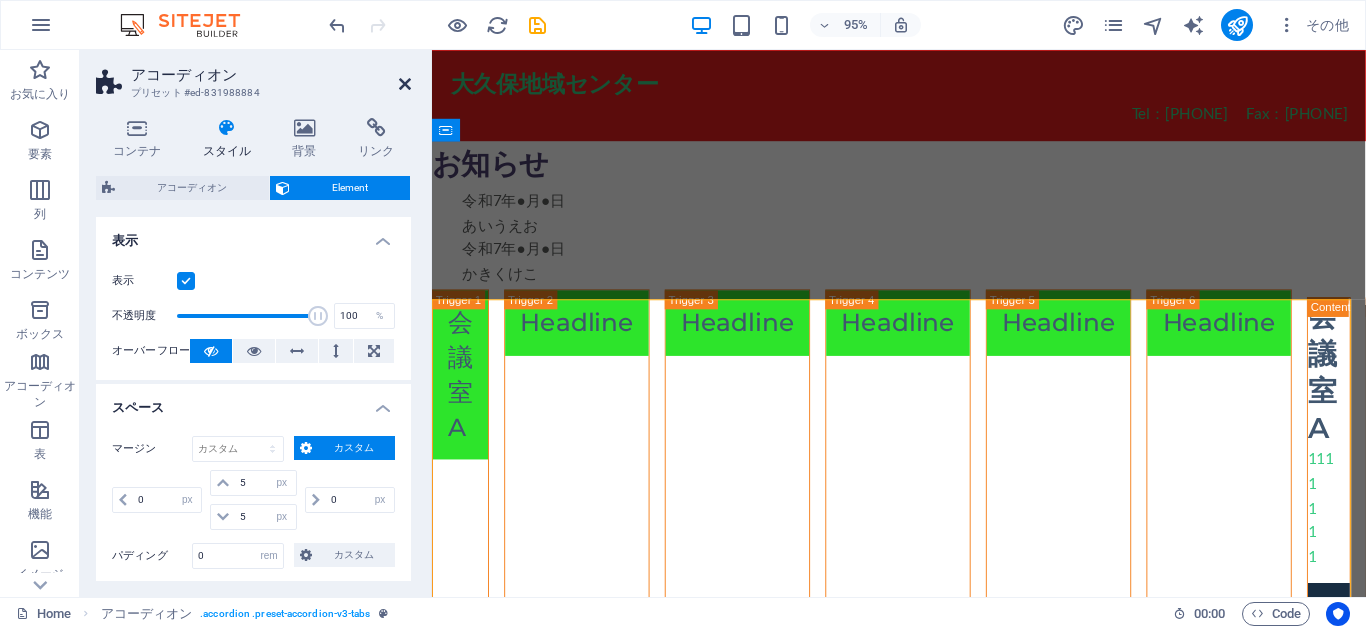 click at bounding box center [405, 84] 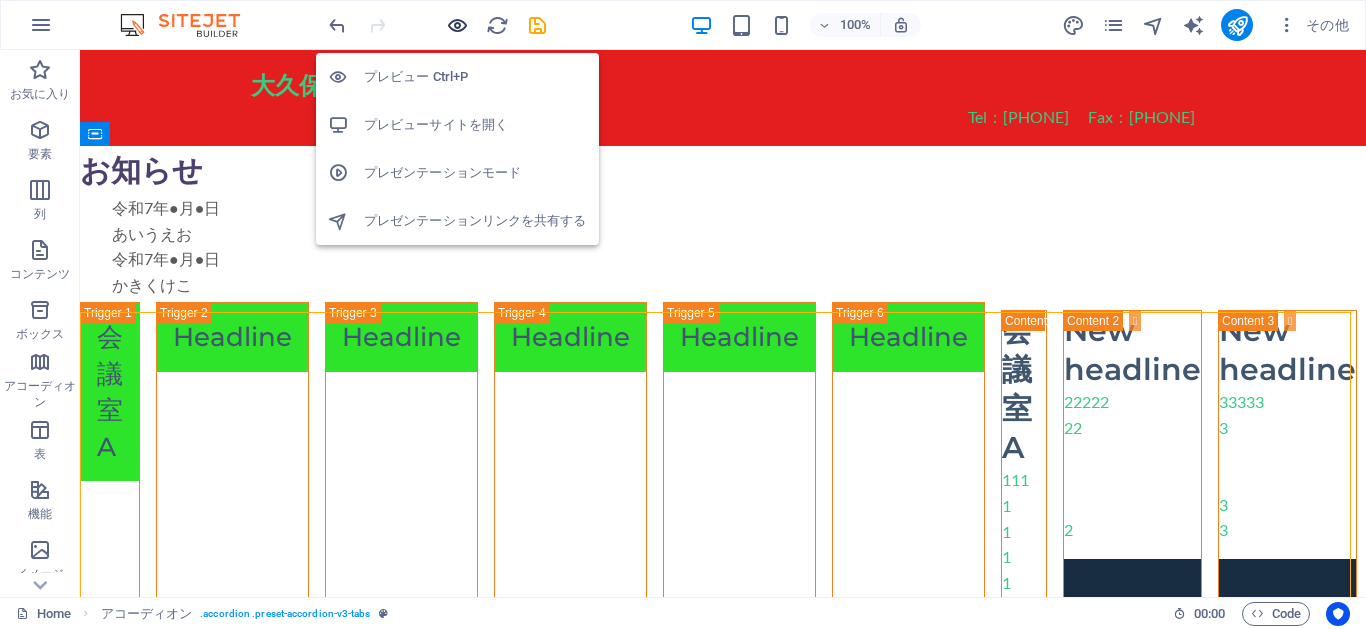 click at bounding box center [457, 25] 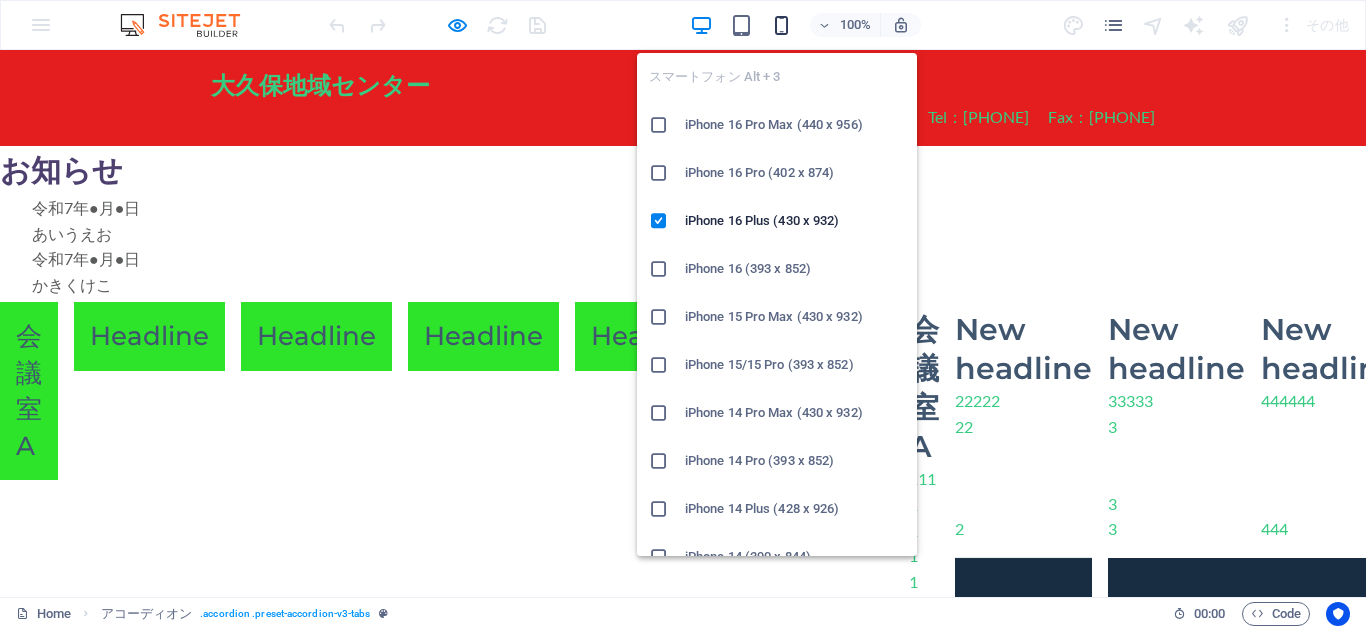 click at bounding box center [781, 25] 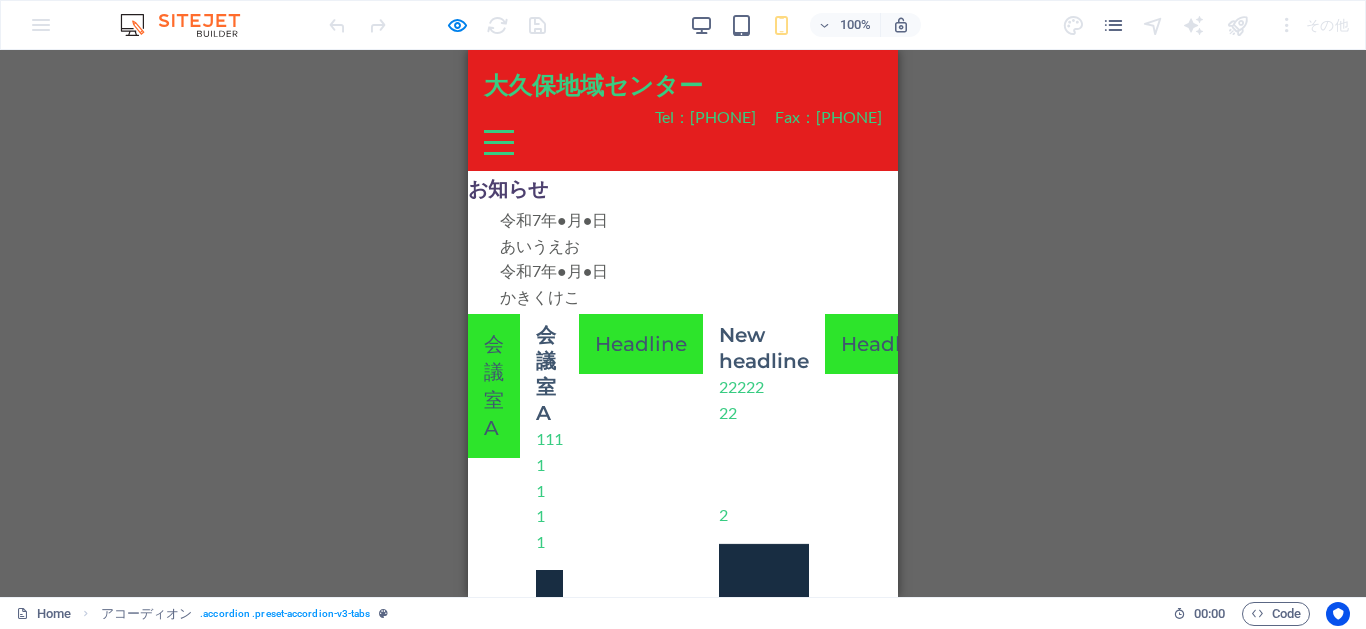 click on "会議室A" at bounding box center (494, 386) 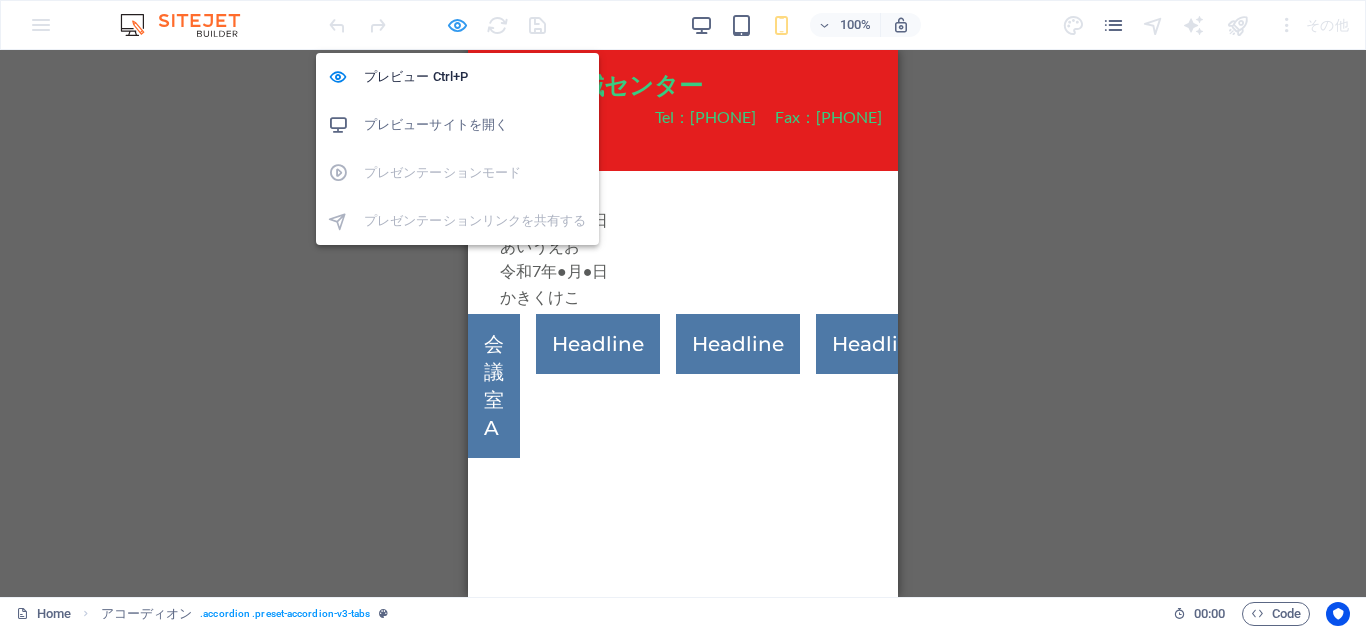 click at bounding box center [457, 25] 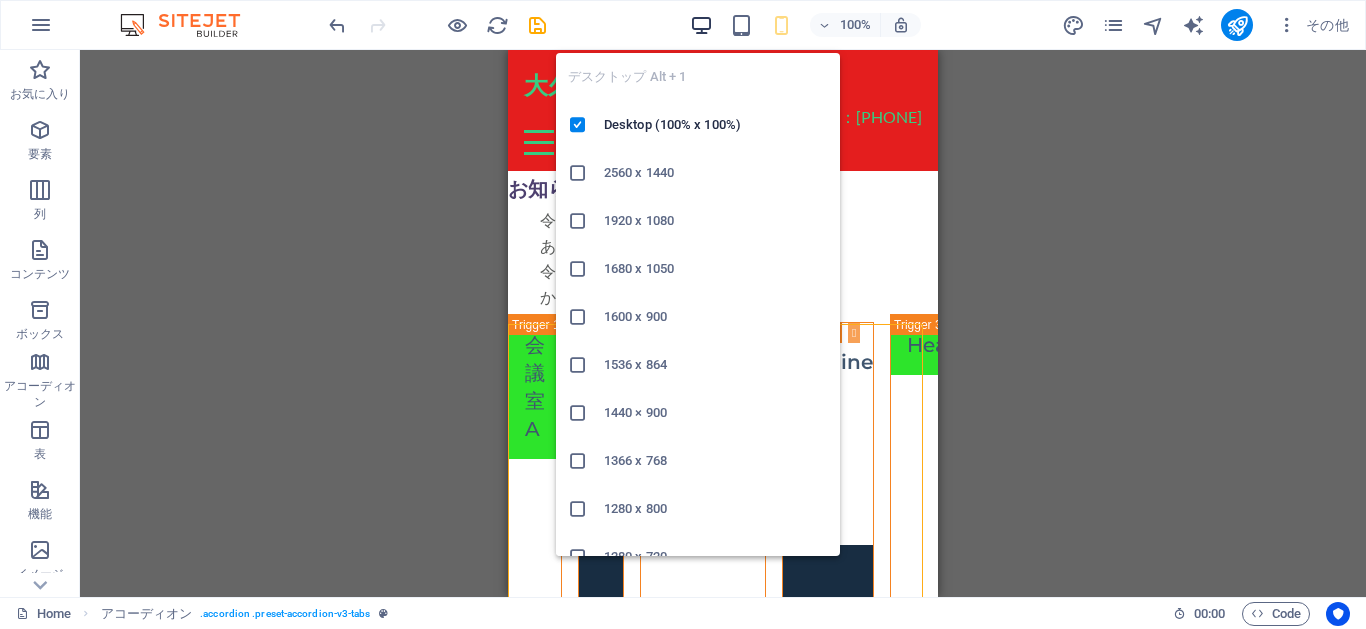 click at bounding box center [701, 25] 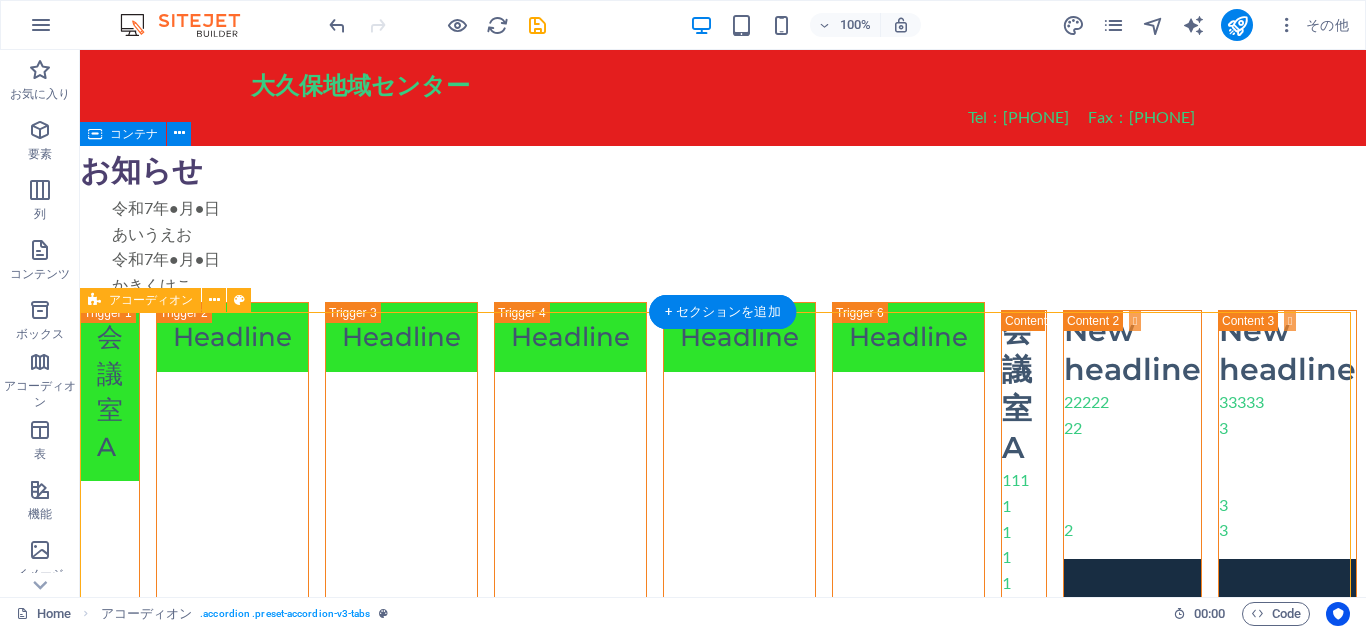 click on "会議室A 会議室A 111 1 1 1 1 ここにコンテンツをドロップしてください または  要素を追加  クリップボードから貼り付ける Headline New headline 22222 22 2 ここにコンテンツをドロップしてください または  要素を追加  クリップボードから貼り付ける Headline New headline 33333 3 3 3 ここにコンテンツをドロップしてください または  要素を追加  クリップボードから貼り付ける Headline New headline 444444 444 4 ここにコンテンツをドロップしてください または  要素を追加  クリップボードから貼り付ける Headline New headline 55 5 ここにコンテンツをドロップしてください または  要素を追加  クリップボードから貼り付ける Headline New headline 666 6 ここにコンテンツをドロップしてください または  要素を追加  クリップボードから貼り付ける" at bounding box center [723, 991] 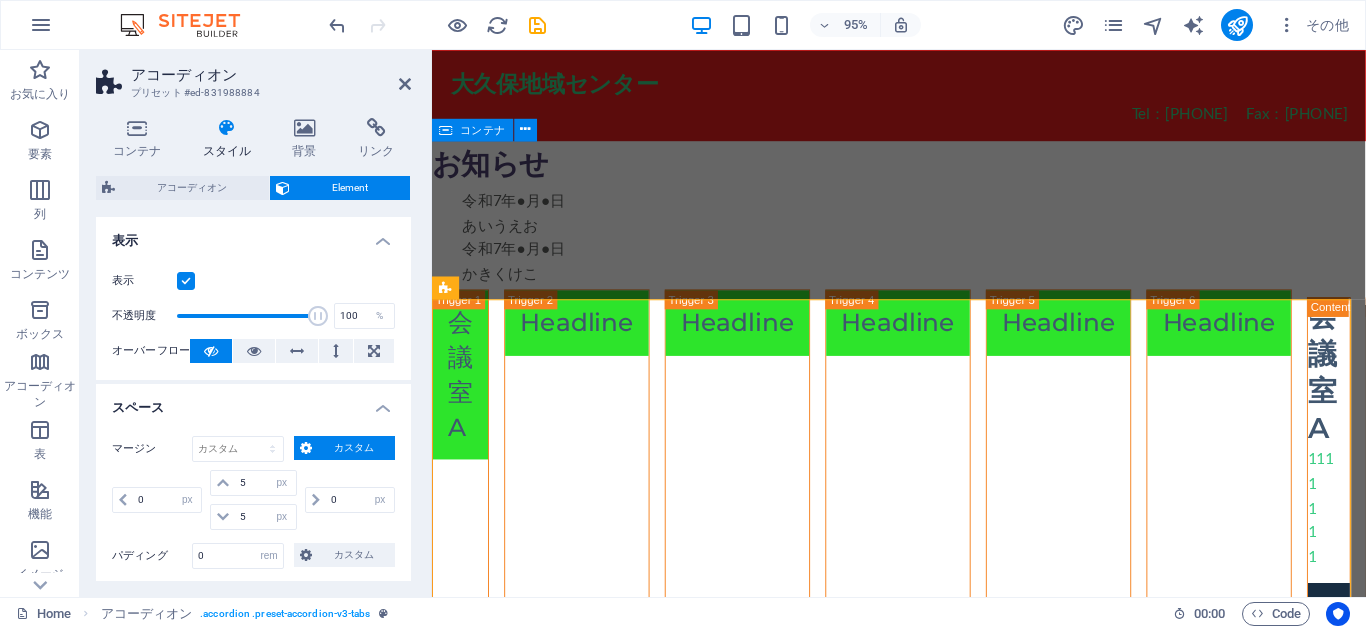 scroll, scrollTop: 420, scrollLeft: 0, axis: vertical 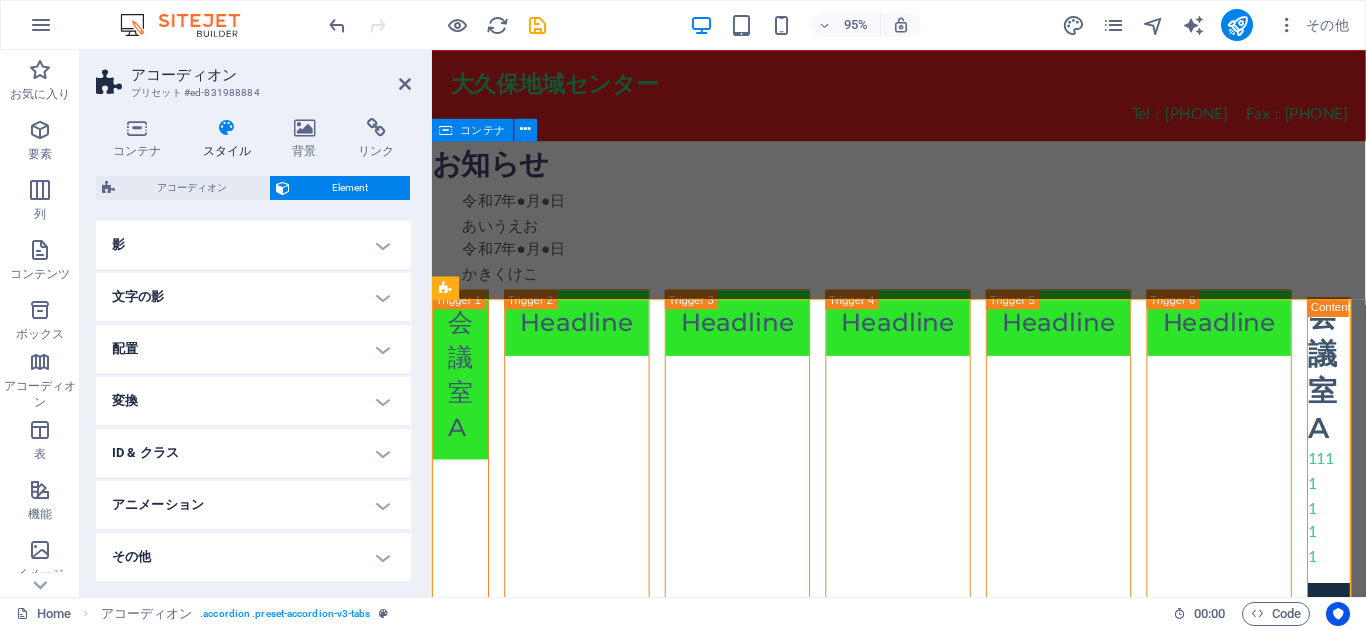 click on "その他" at bounding box center (253, 557) 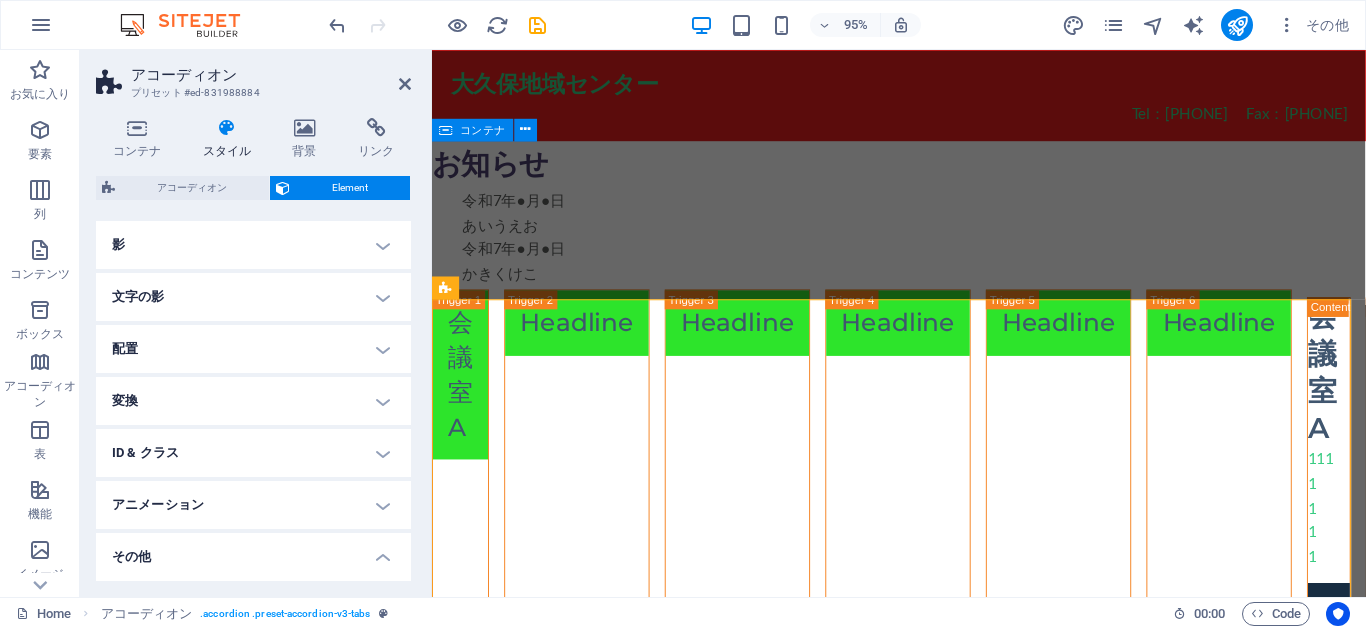 scroll, scrollTop: 544, scrollLeft: 0, axis: vertical 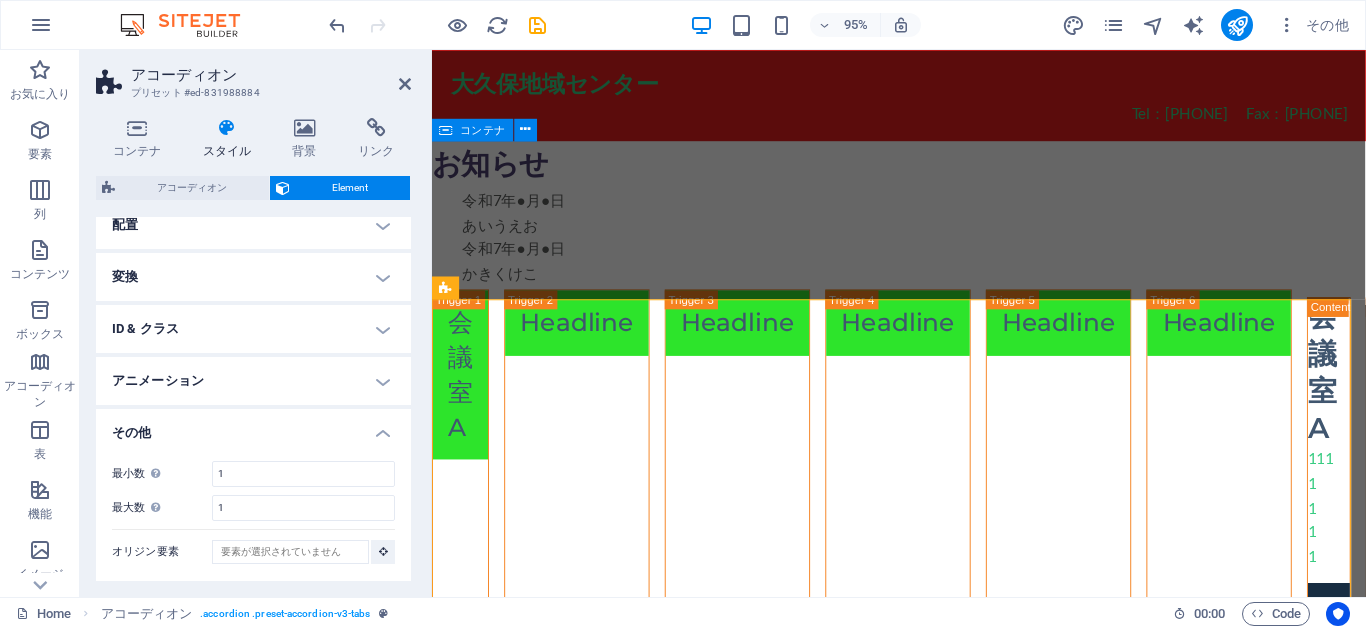 click on "その他" at bounding box center (253, 427) 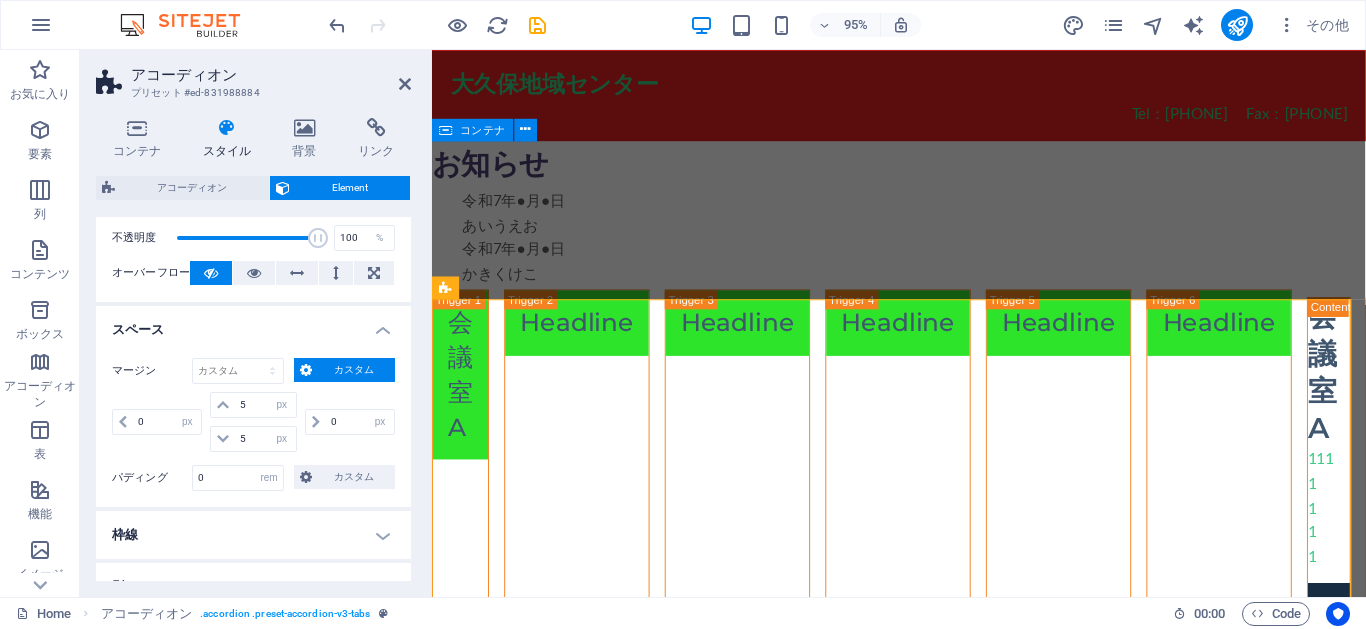 scroll, scrollTop: 0, scrollLeft: 0, axis: both 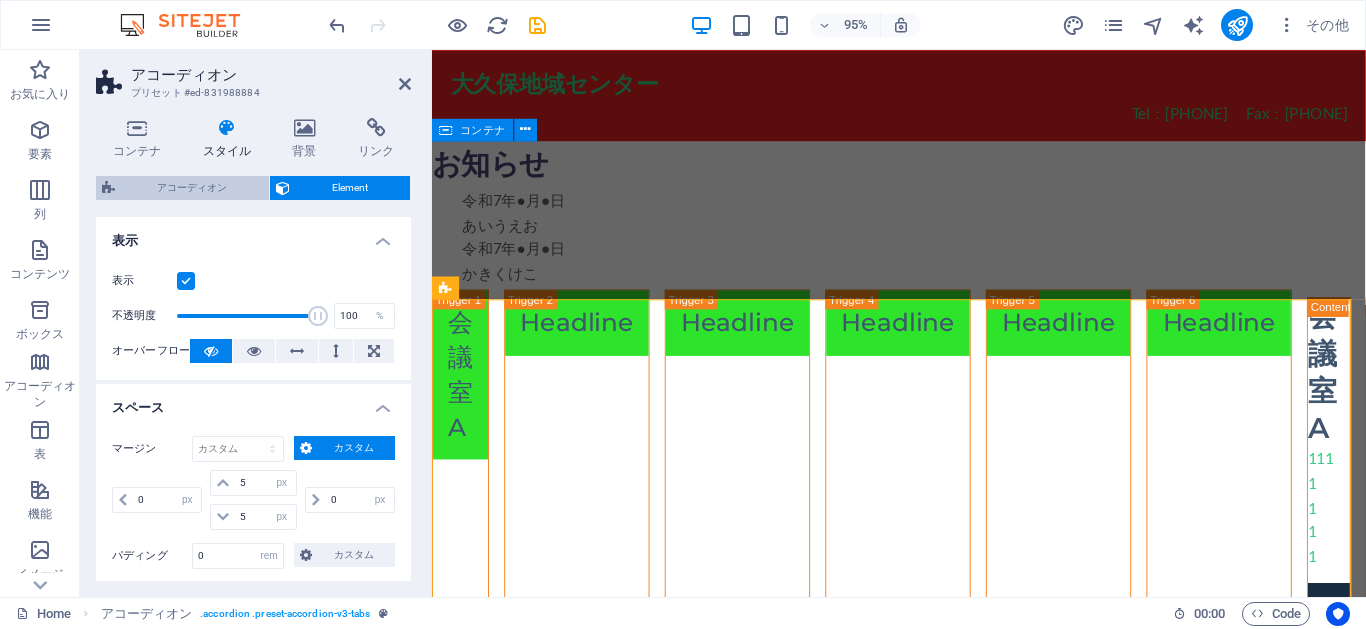 click on "アコーディオン" at bounding box center (192, 188) 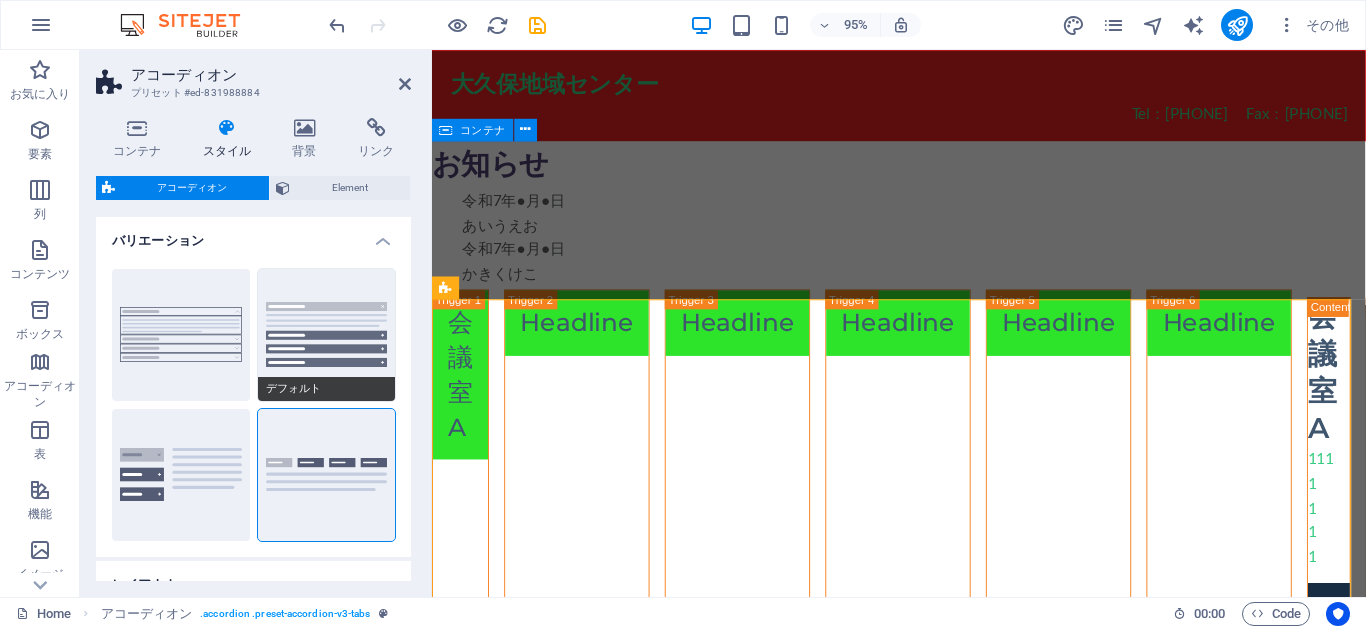 scroll, scrollTop: 212, scrollLeft: 0, axis: vertical 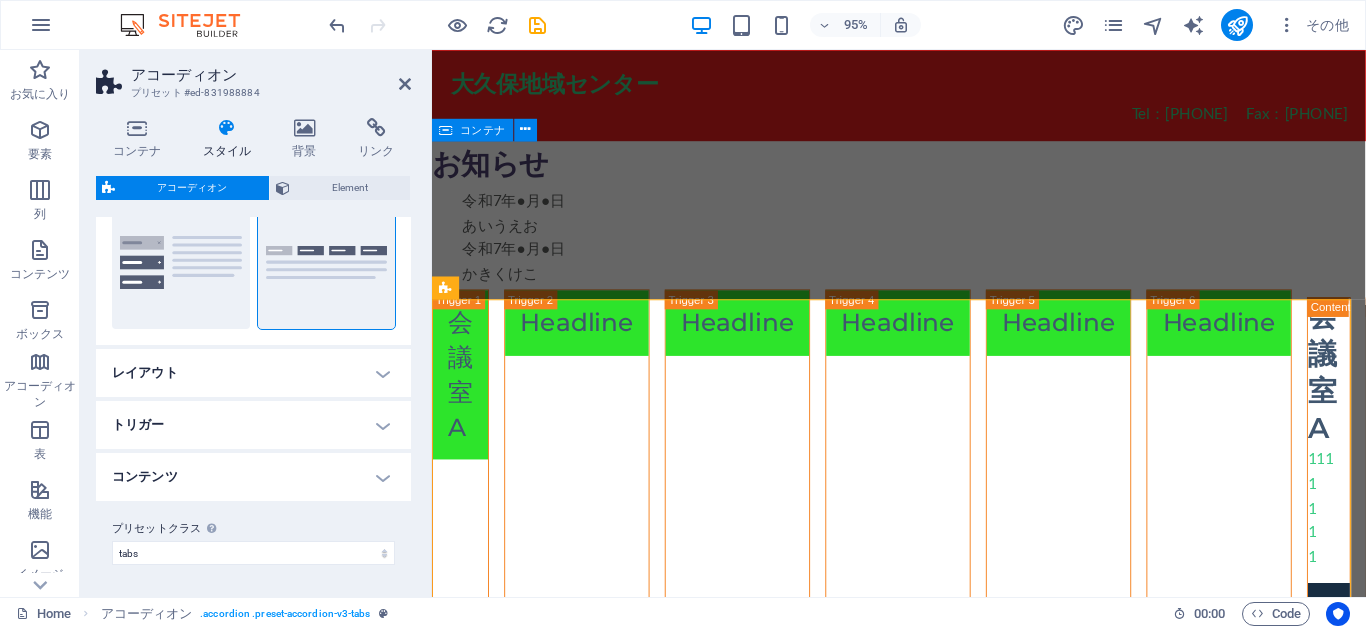 click on "レイアウト" at bounding box center (253, 373) 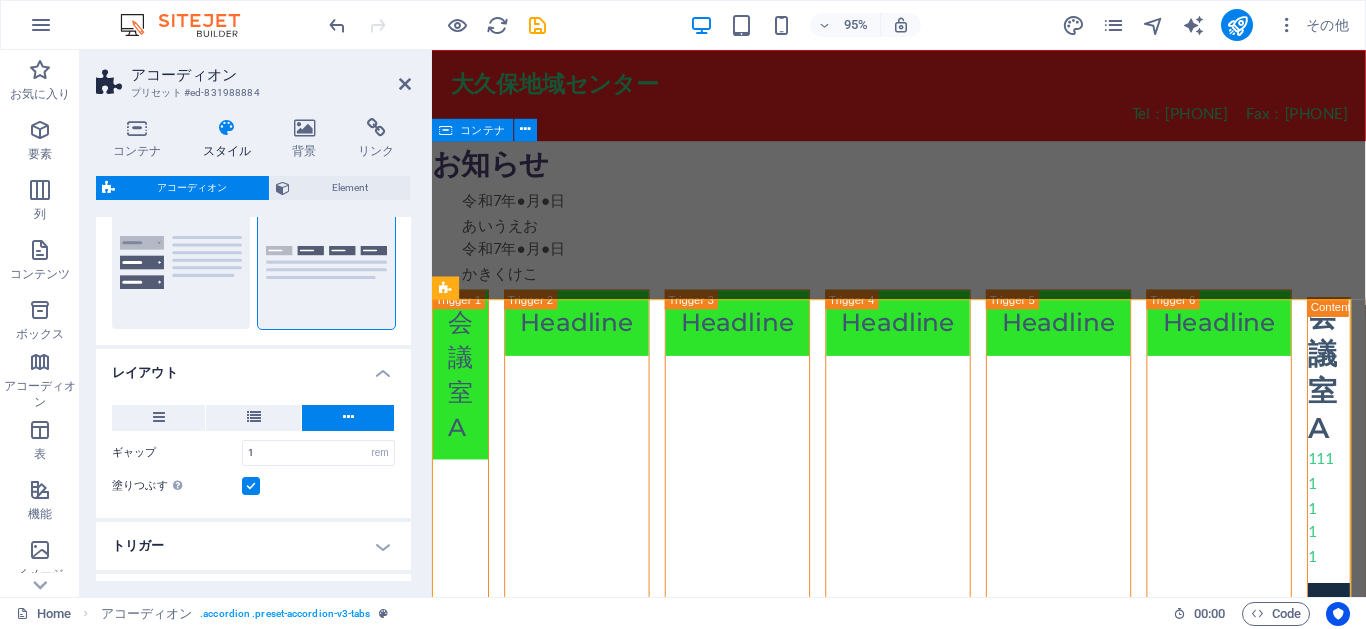 click on "レイアウト" at bounding box center [253, 367] 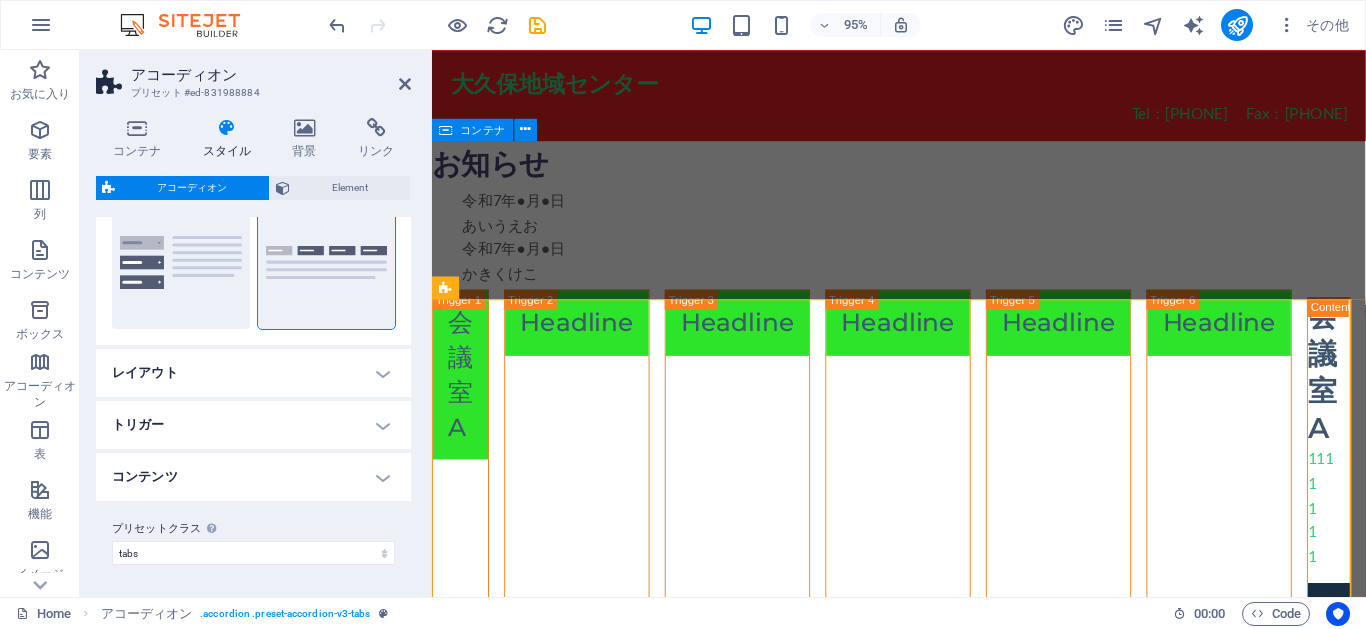 click on "コンテンツ" at bounding box center [253, 477] 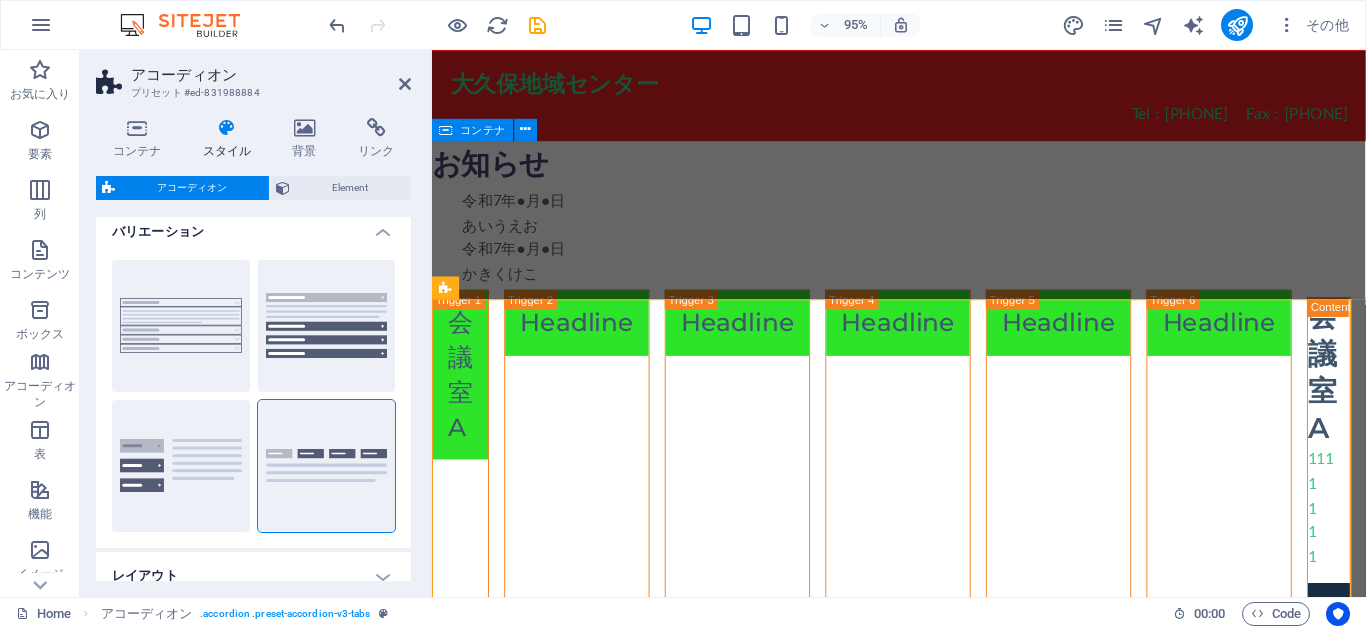 scroll, scrollTop: 0, scrollLeft: 0, axis: both 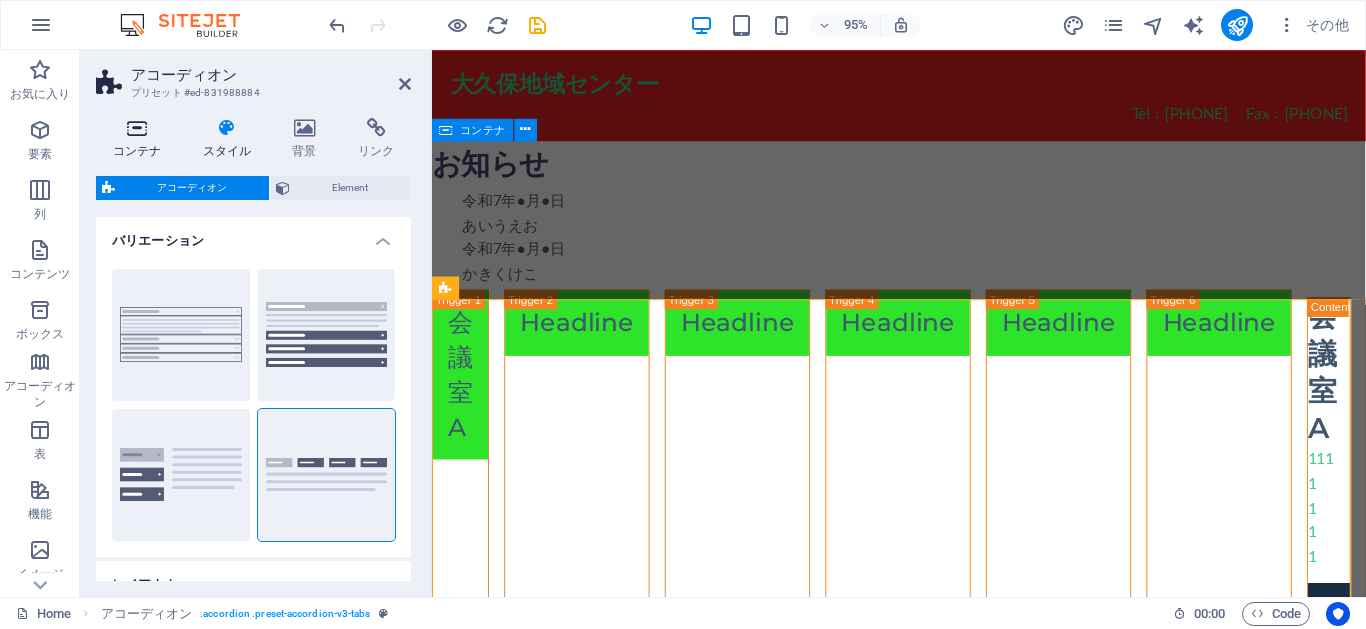 click at bounding box center (137, 128) 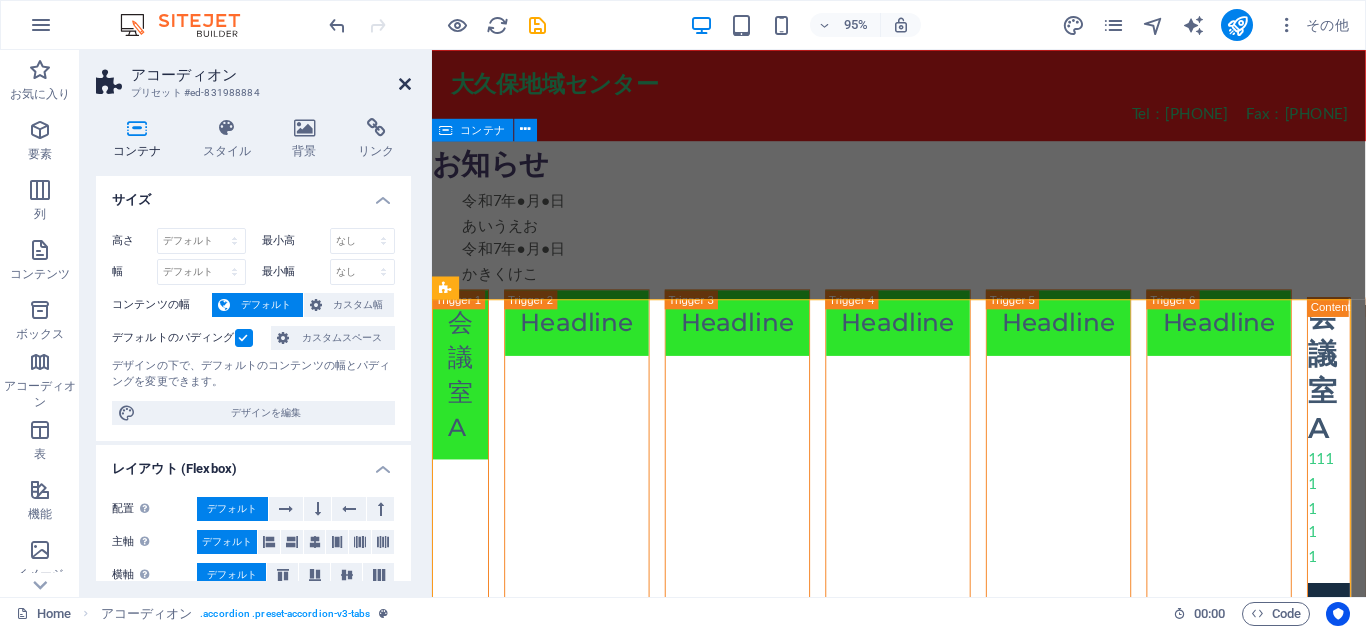 click at bounding box center (405, 84) 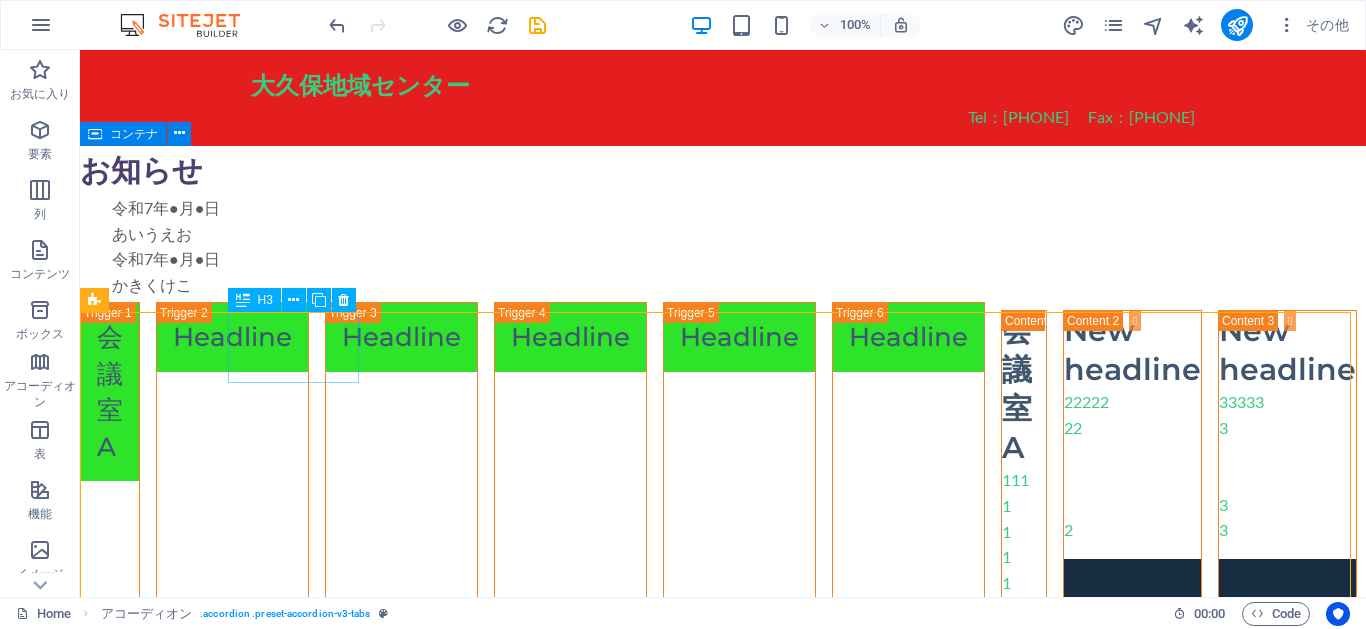 click on "H3" at bounding box center [265, 300] 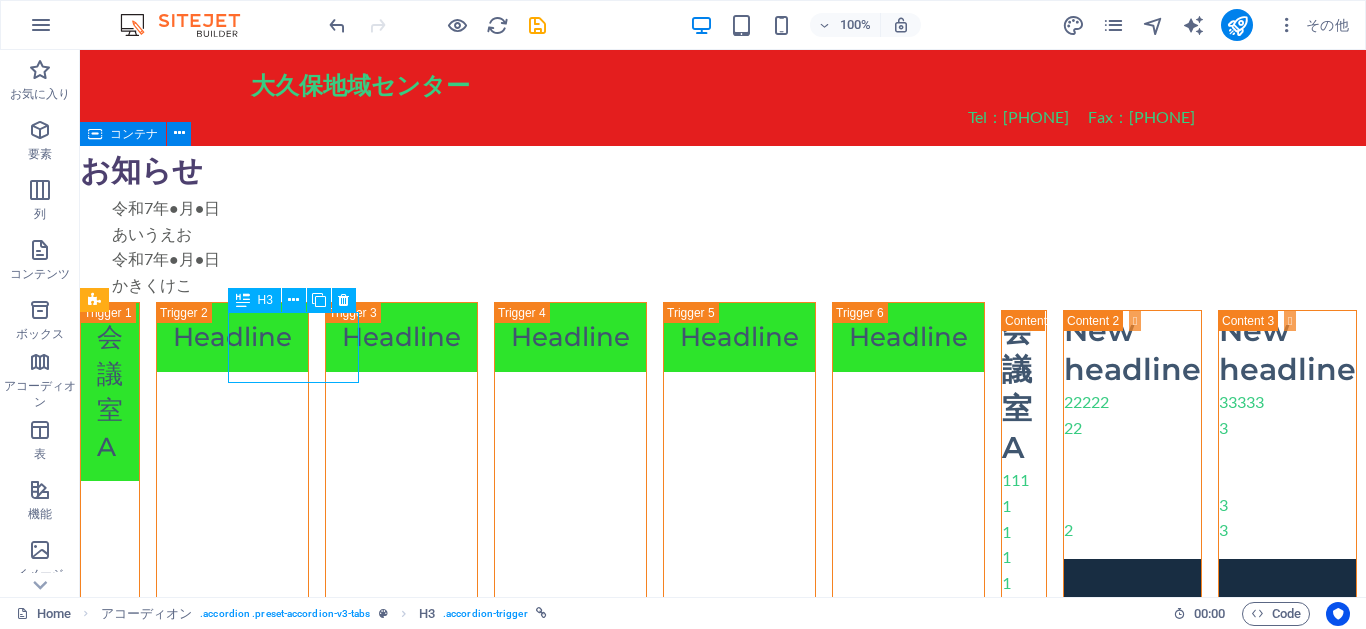 click on "H3" at bounding box center [265, 300] 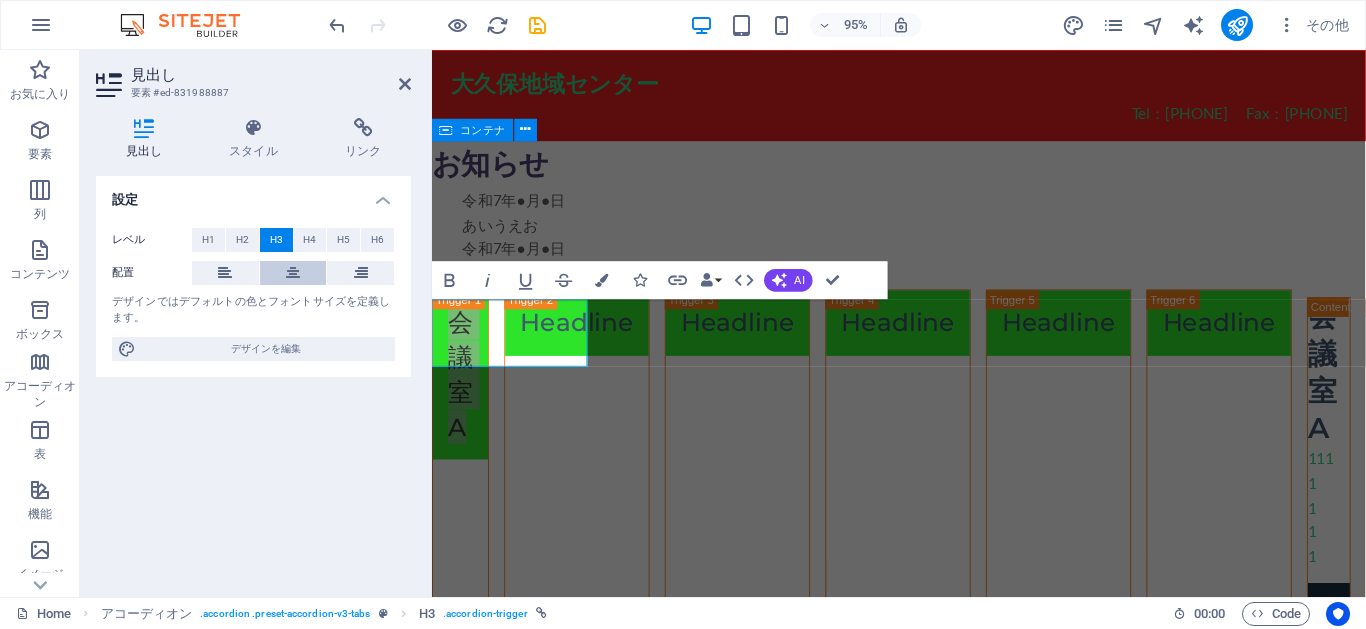 click at bounding box center [293, 273] 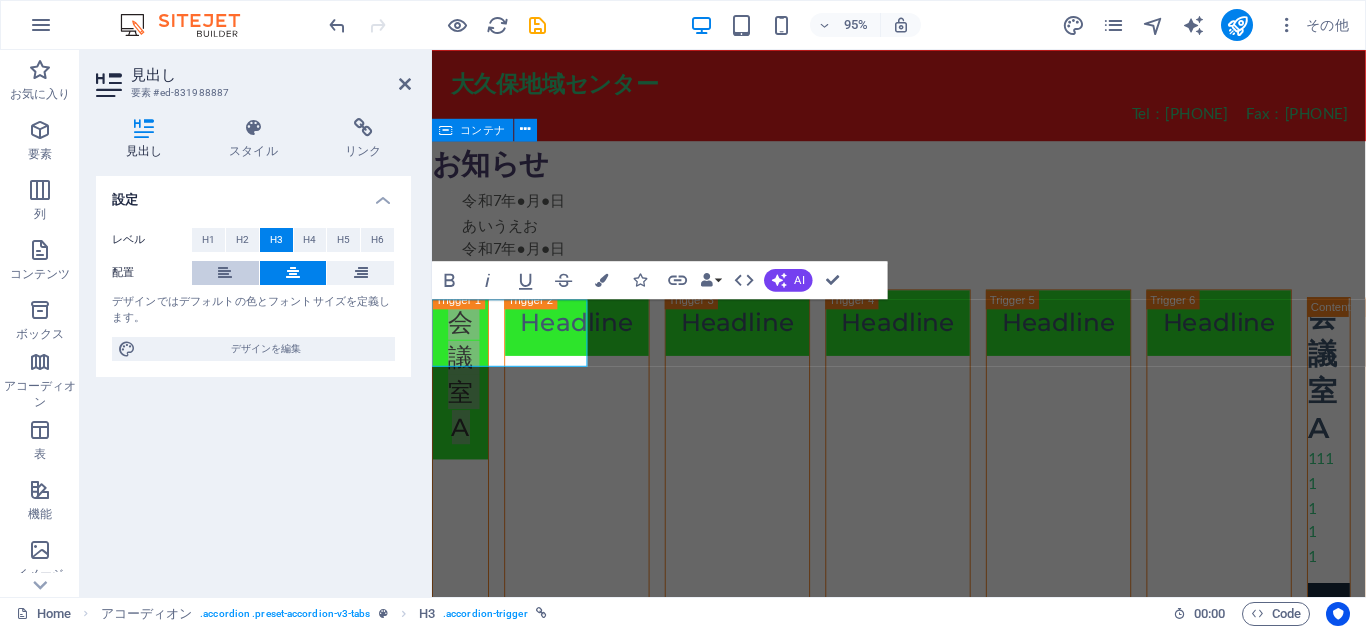 click at bounding box center [225, 273] 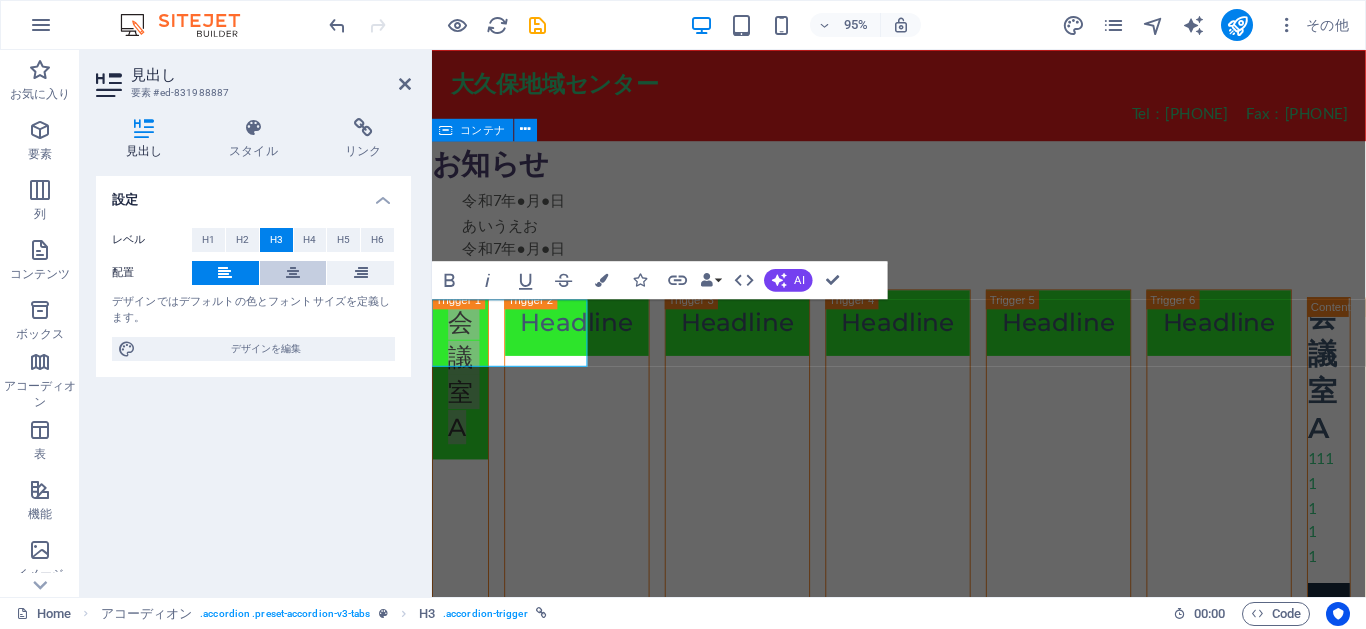 click at bounding box center (293, 273) 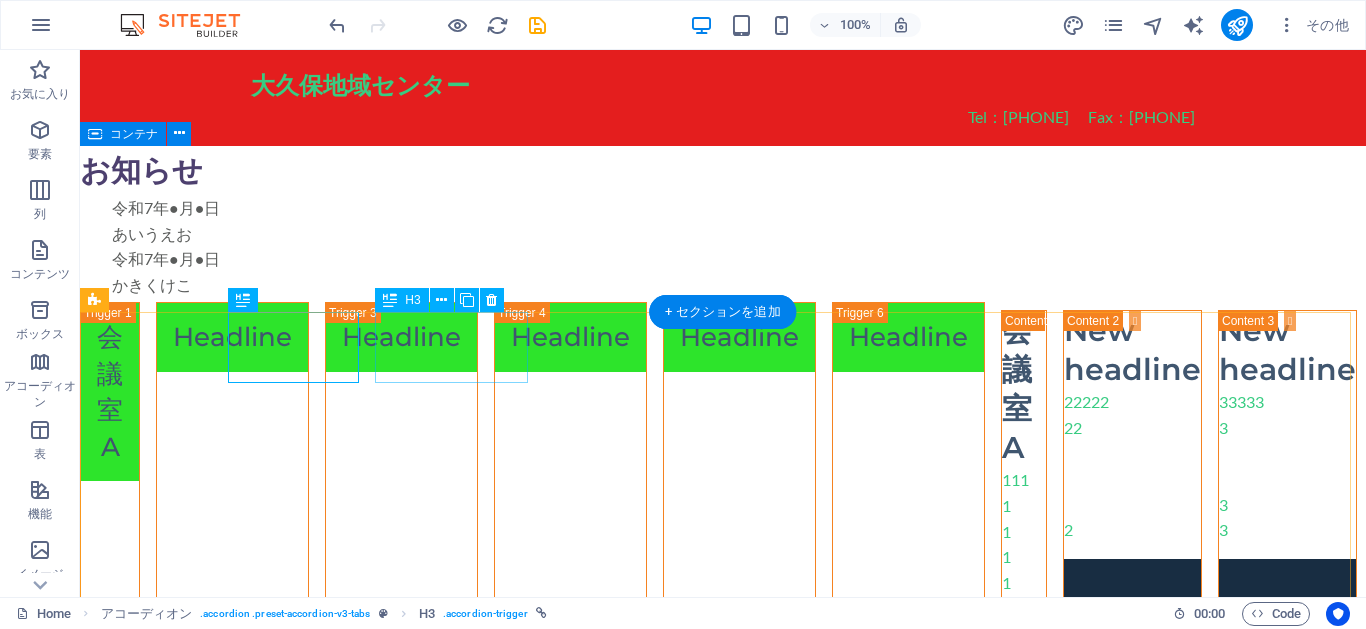 click on "Headline" at bounding box center (232, 989) 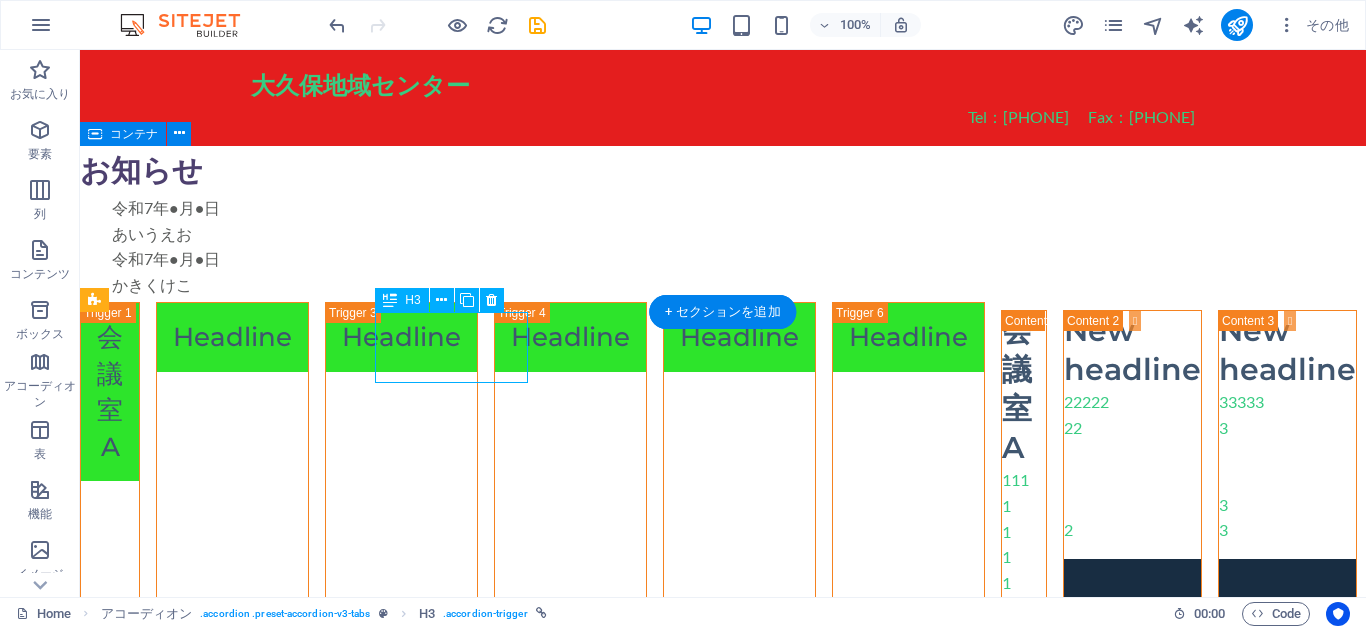 click on "Headline" at bounding box center (232, 989) 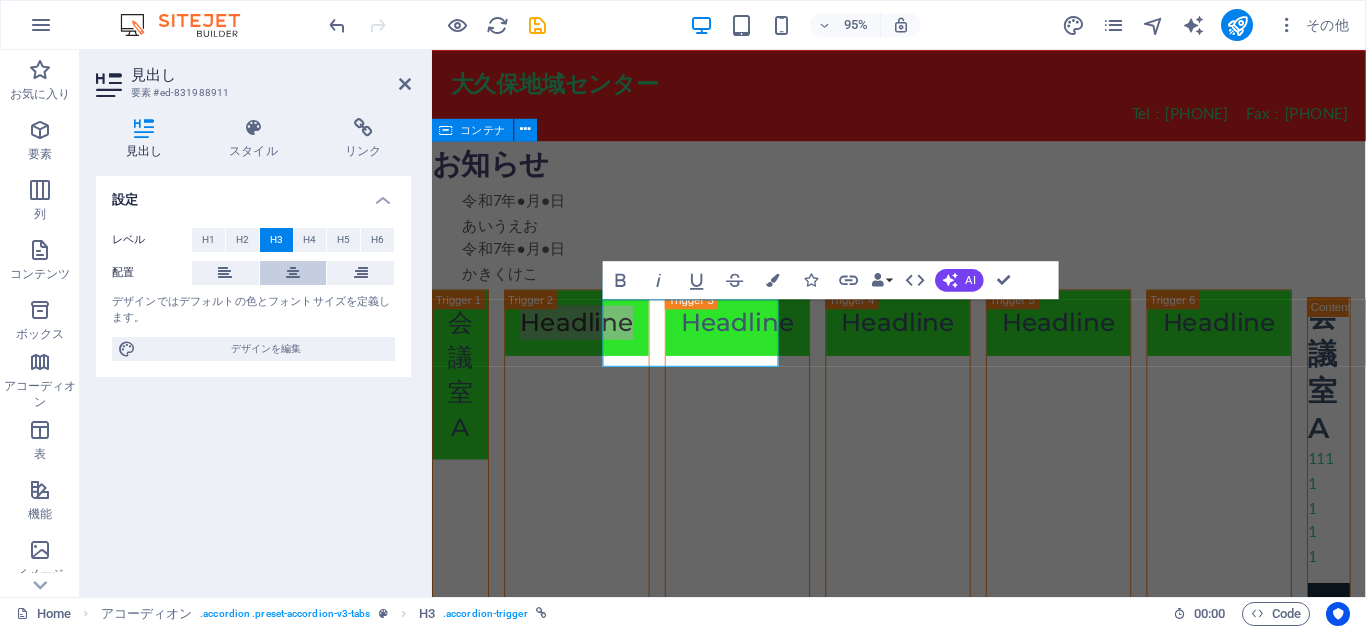 click at bounding box center (293, 273) 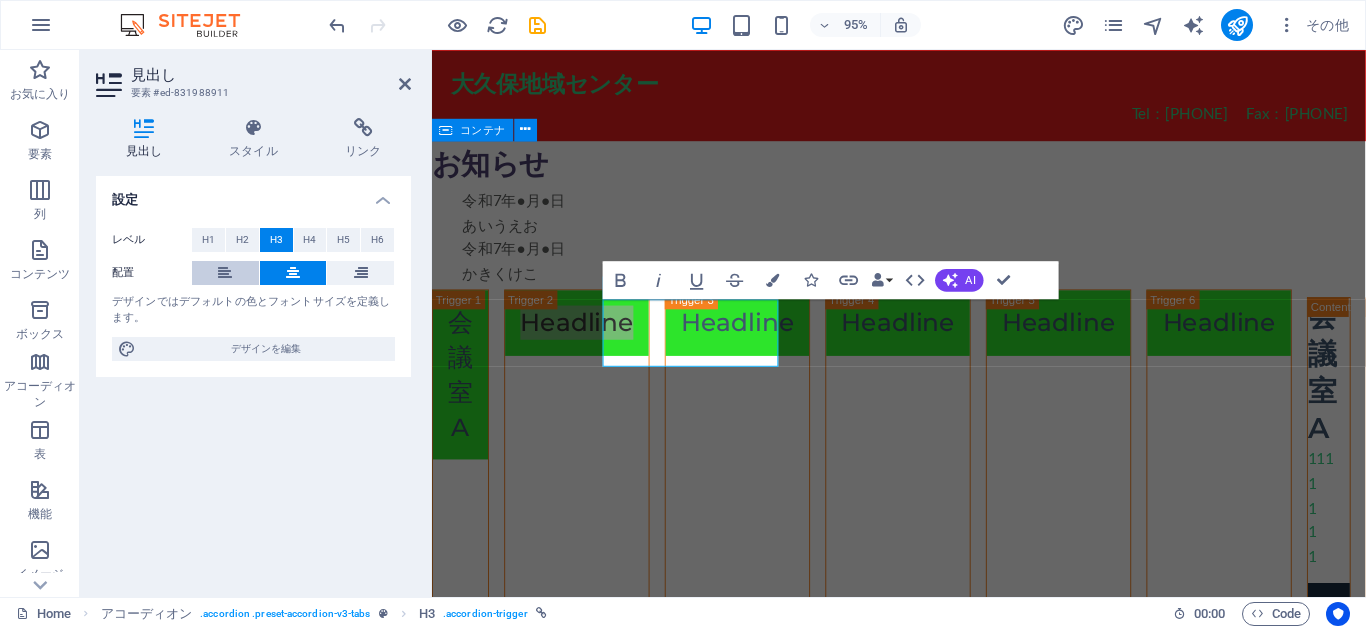 click at bounding box center [225, 273] 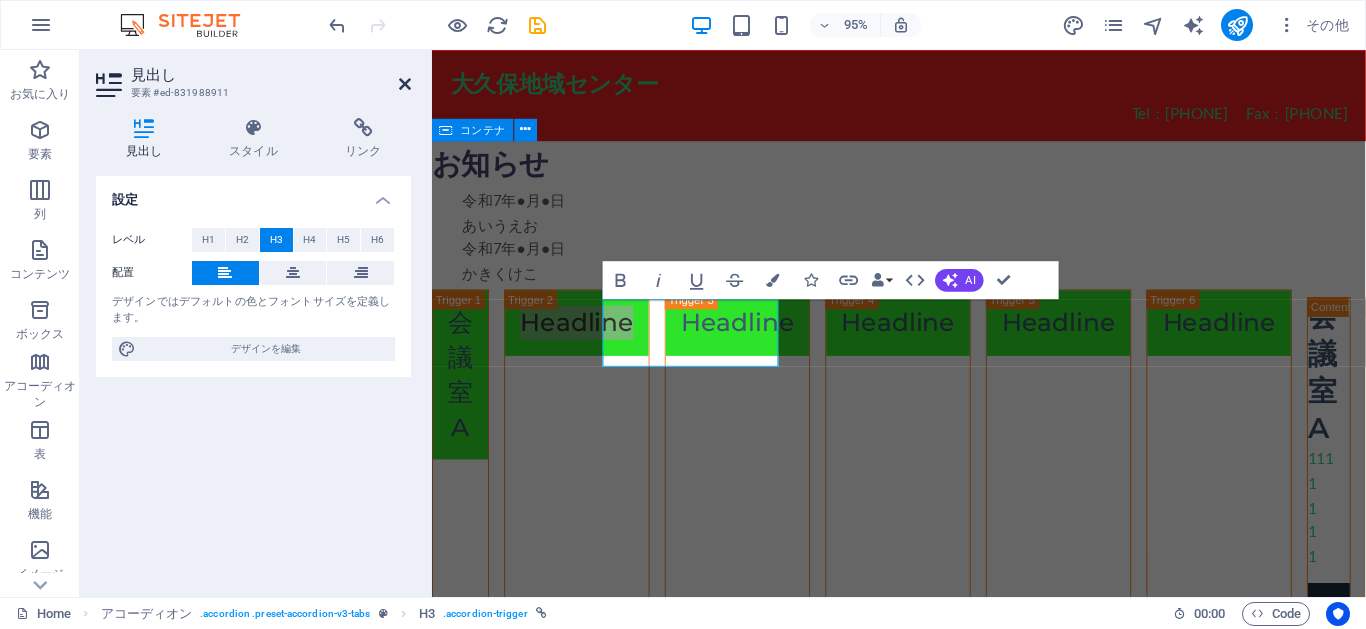click at bounding box center (405, 84) 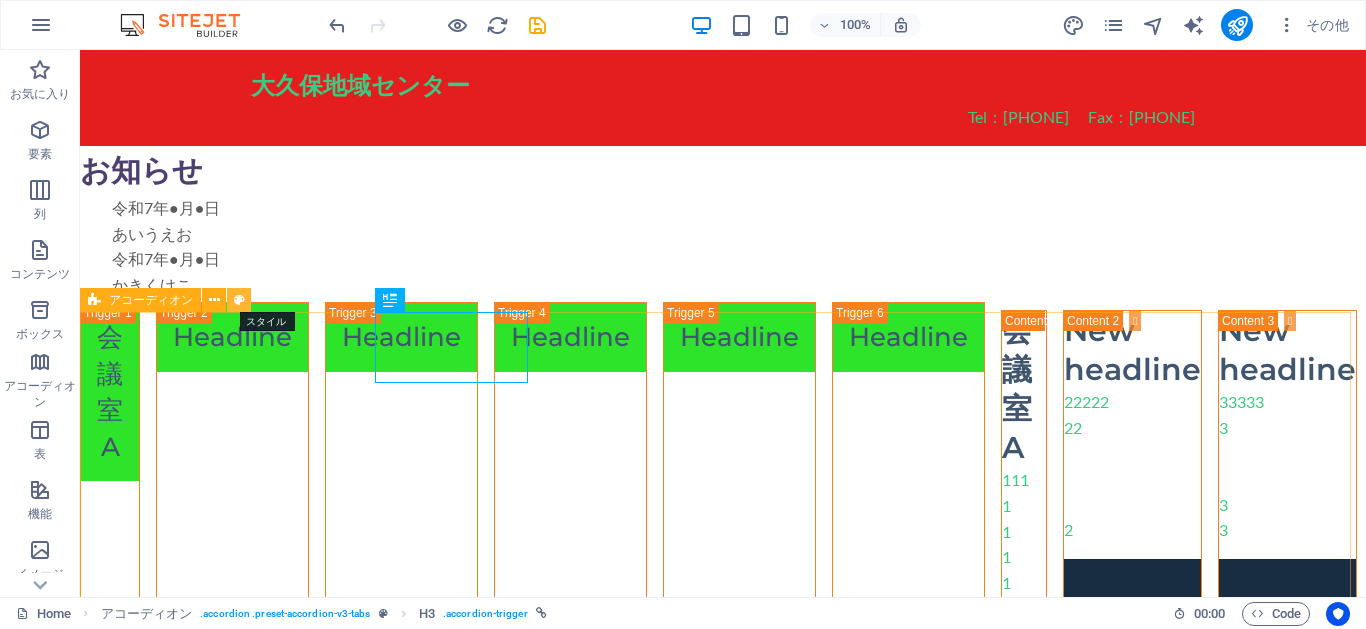 click at bounding box center [239, 300] 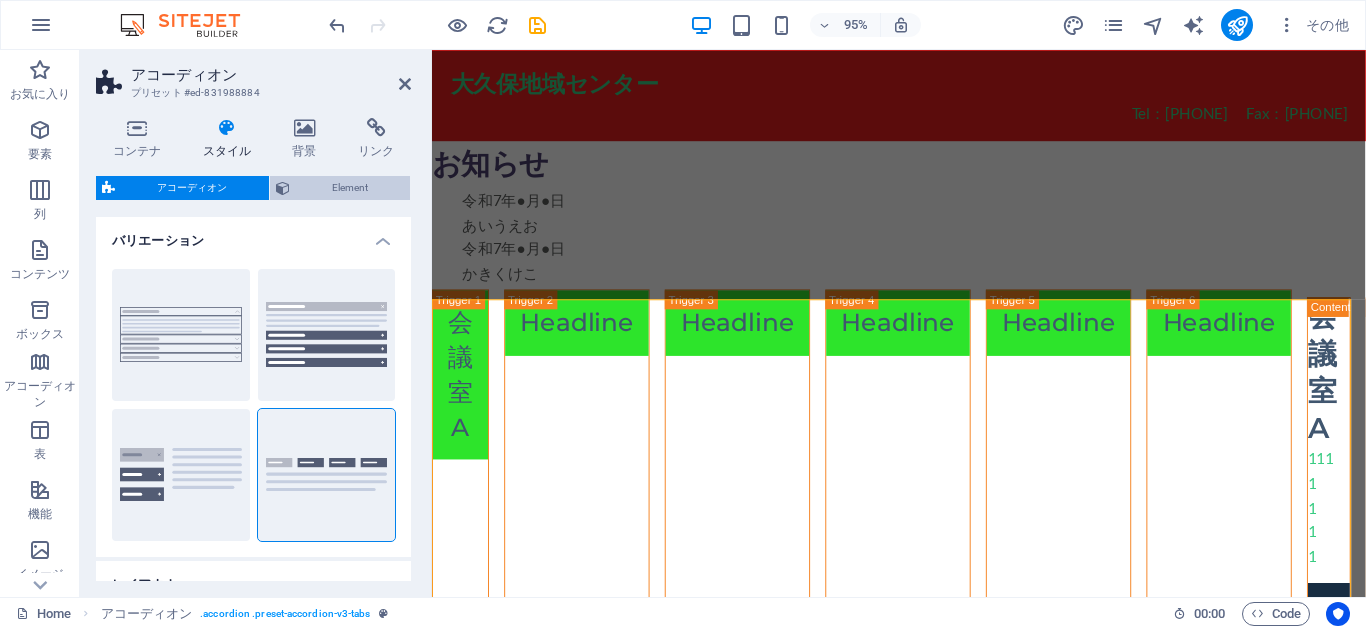 click on "Element" at bounding box center (350, 188) 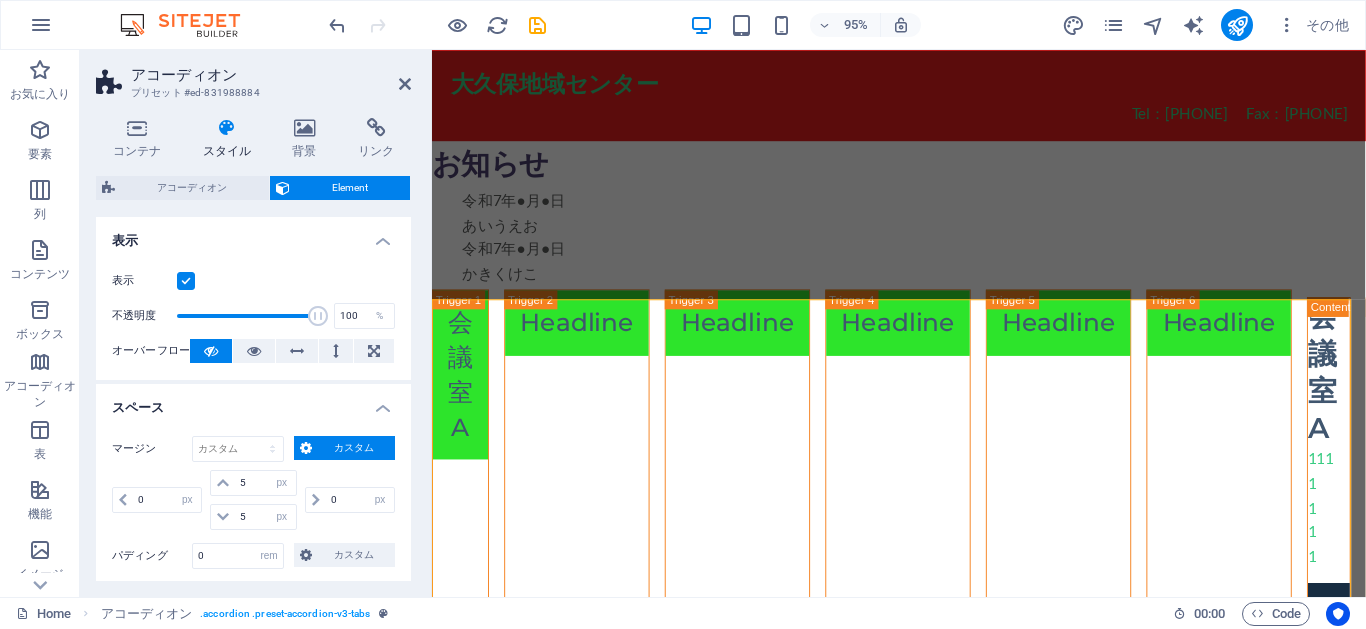 scroll, scrollTop: 180, scrollLeft: 0, axis: vertical 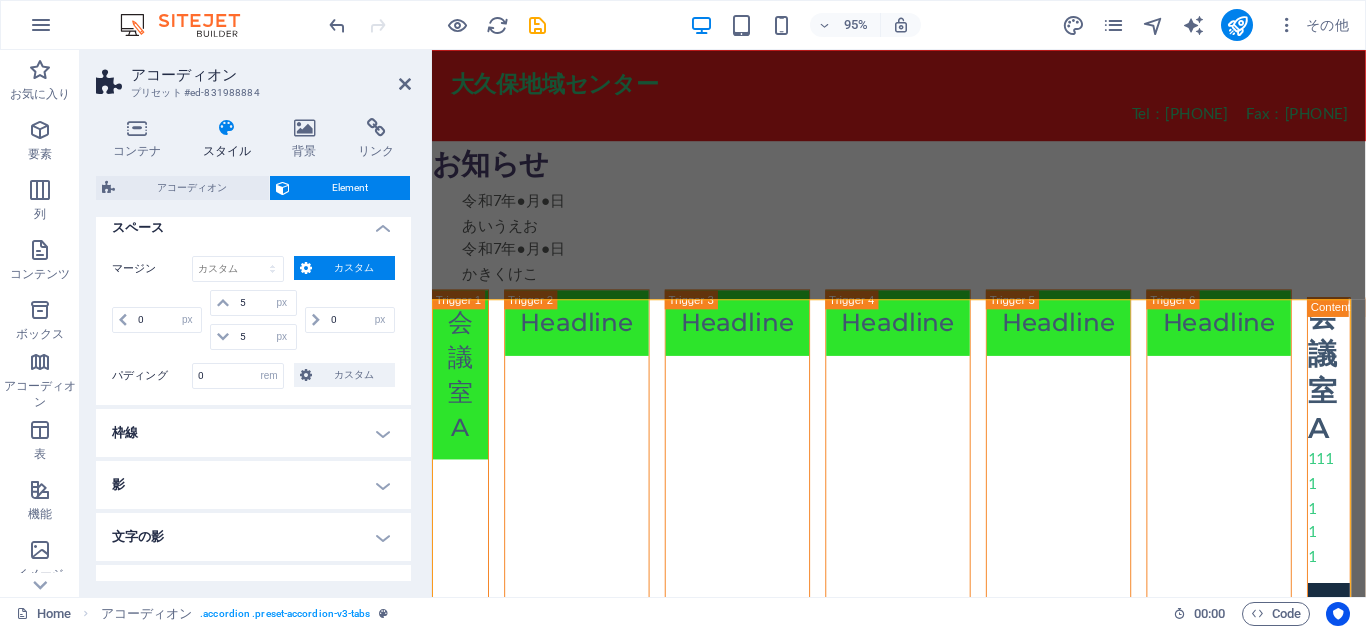 click on "枠線" at bounding box center (253, 433) 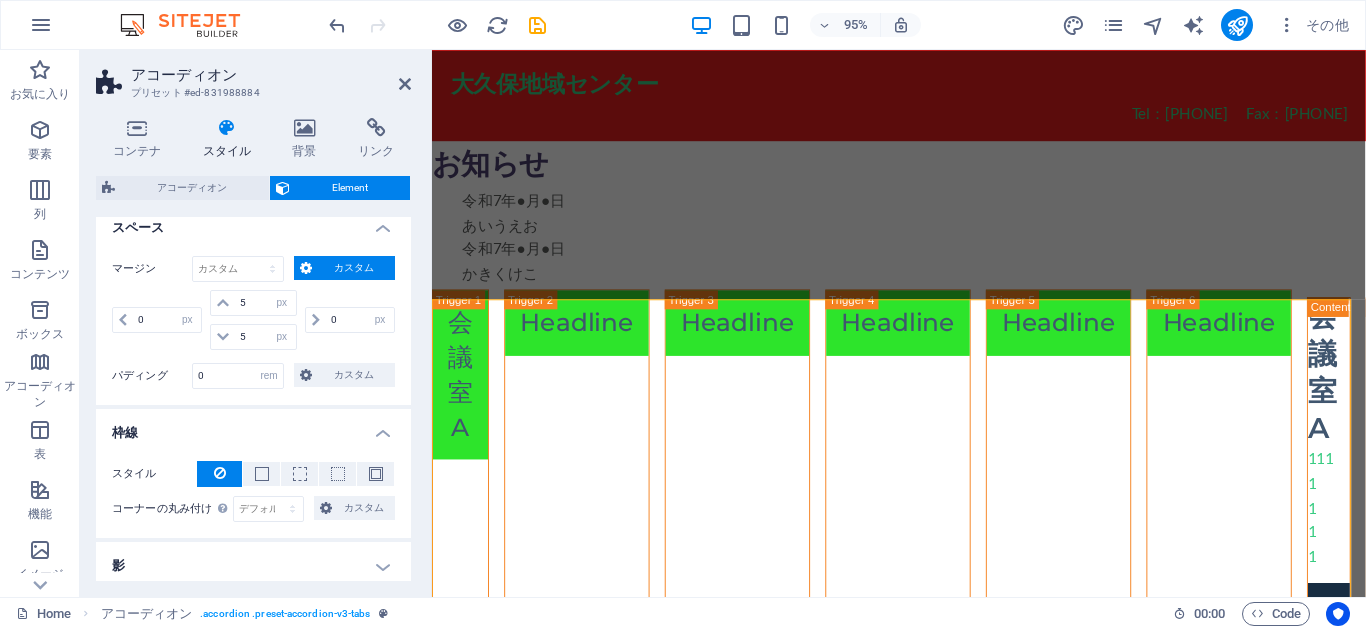 click on "枠線" at bounding box center [253, 427] 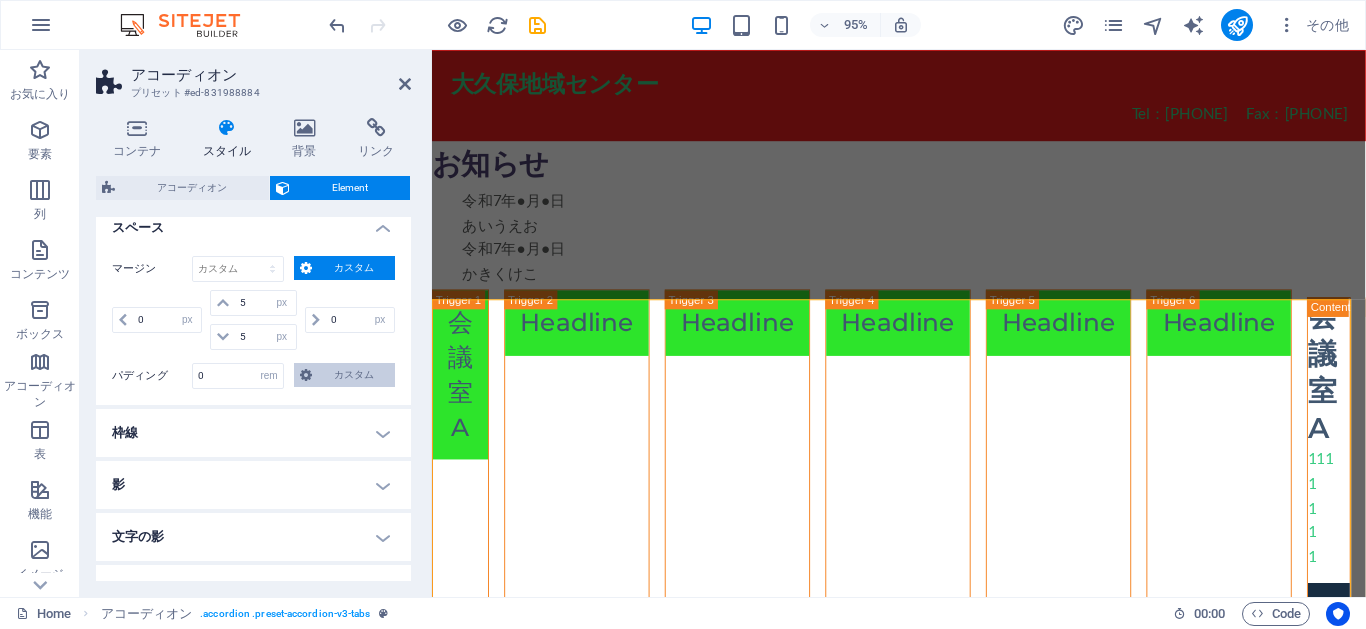 click on "カスタム" at bounding box center (353, 375) 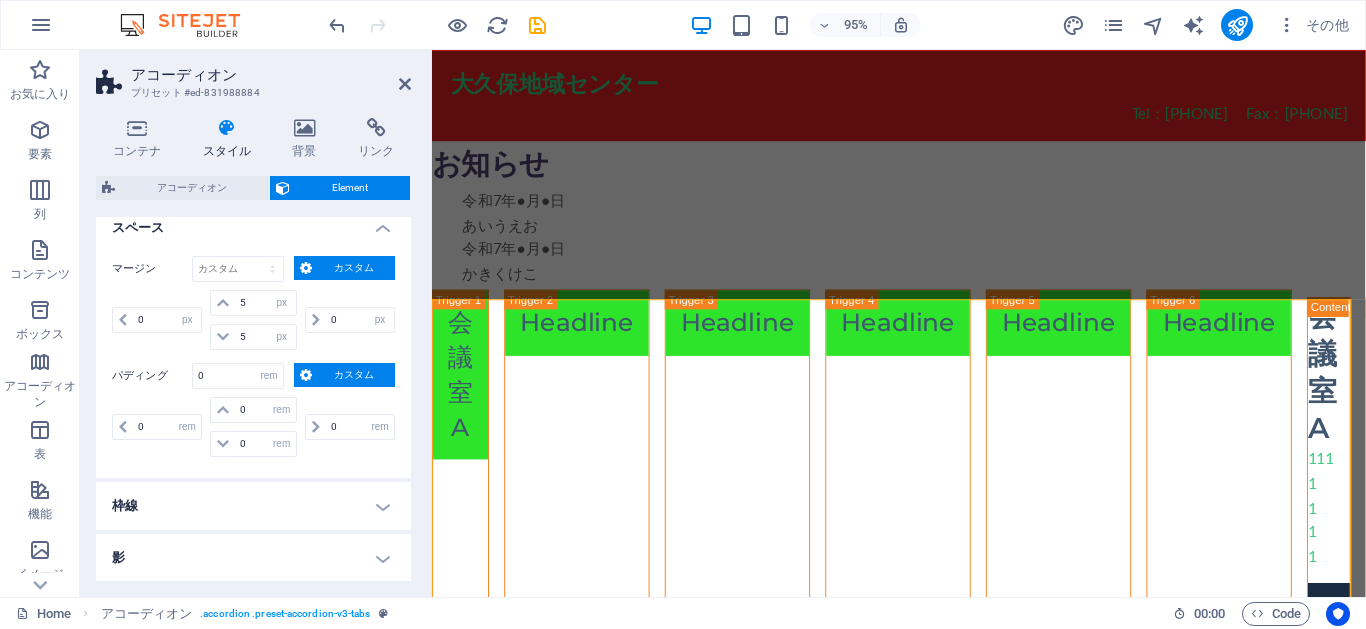 click on "カスタム" at bounding box center [353, 375] 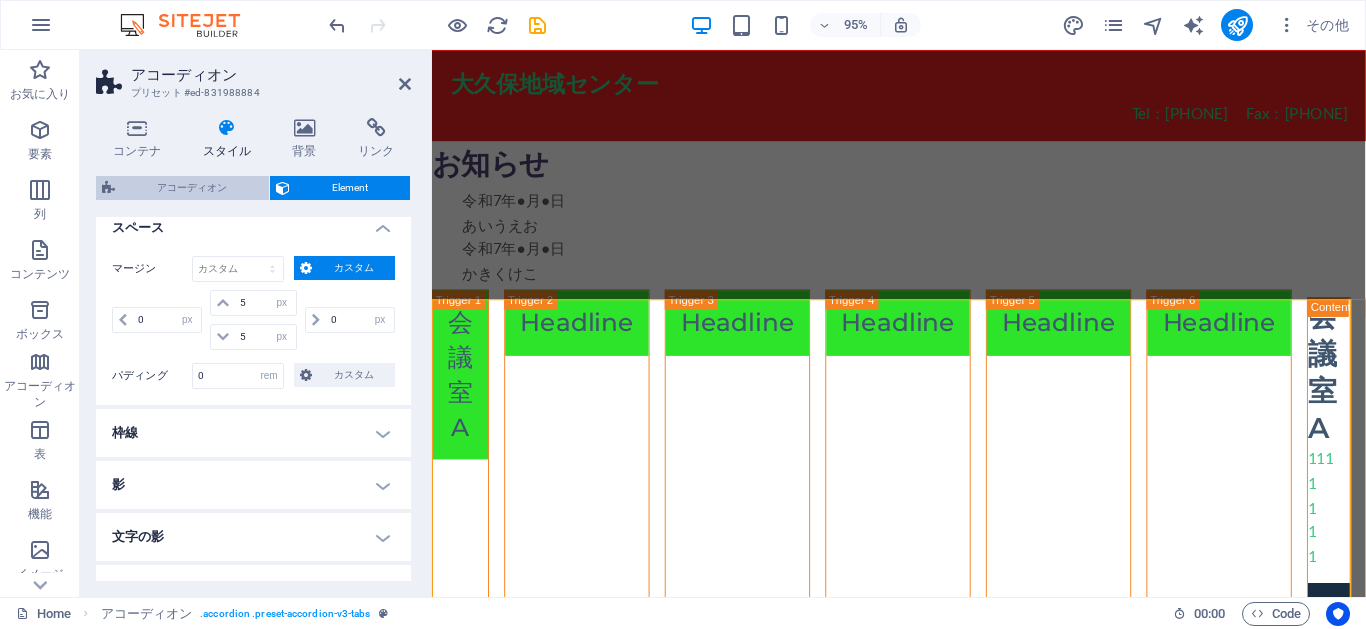 click on "アコーディオン" at bounding box center (192, 188) 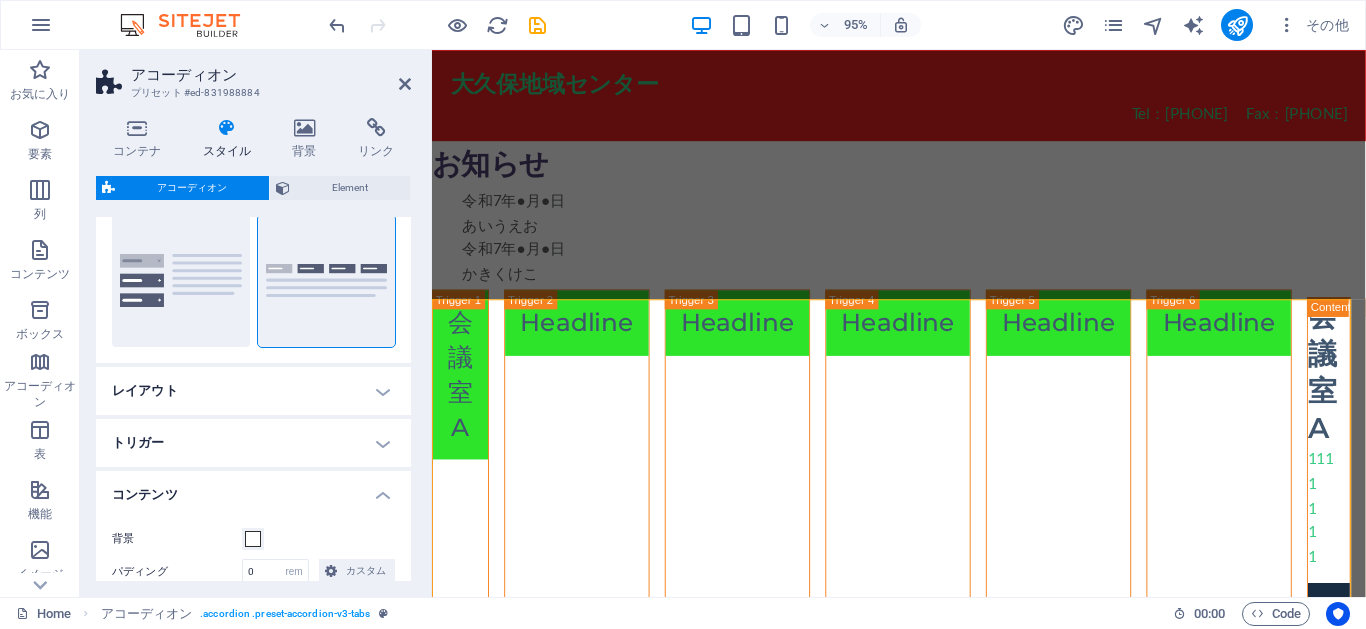 scroll, scrollTop: 180, scrollLeft: 0, axis: vertical 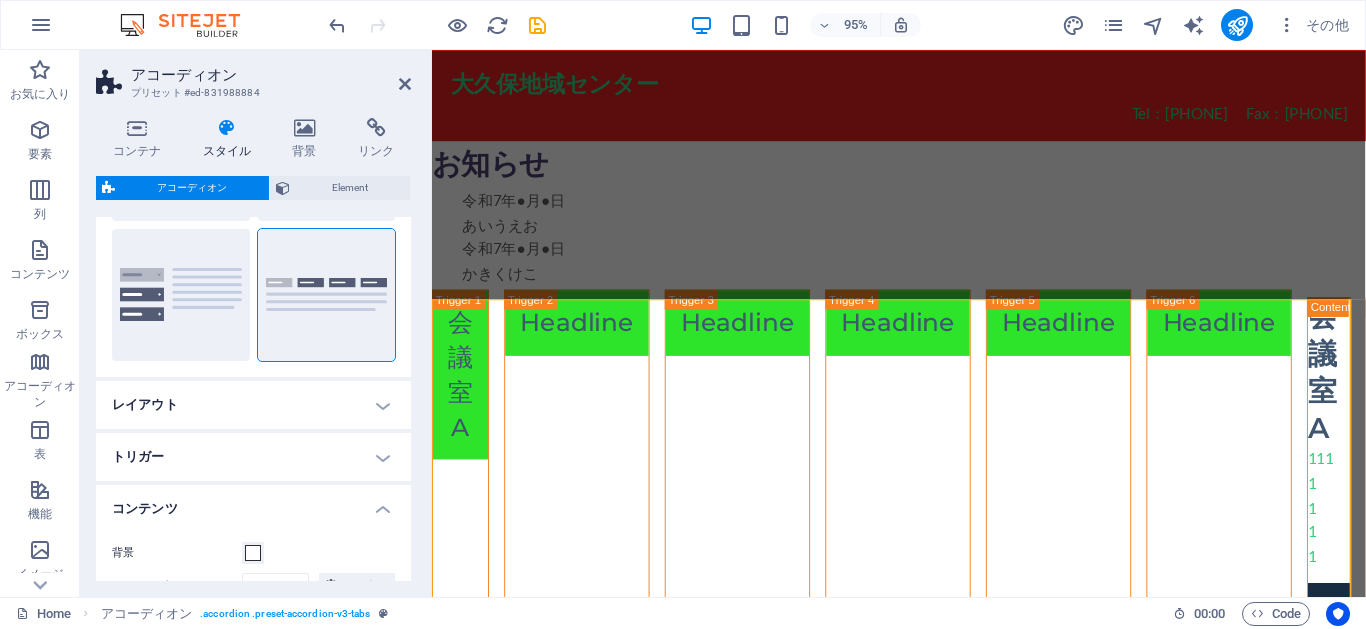 click on "レイアウト" at bounding box center (253, 405) 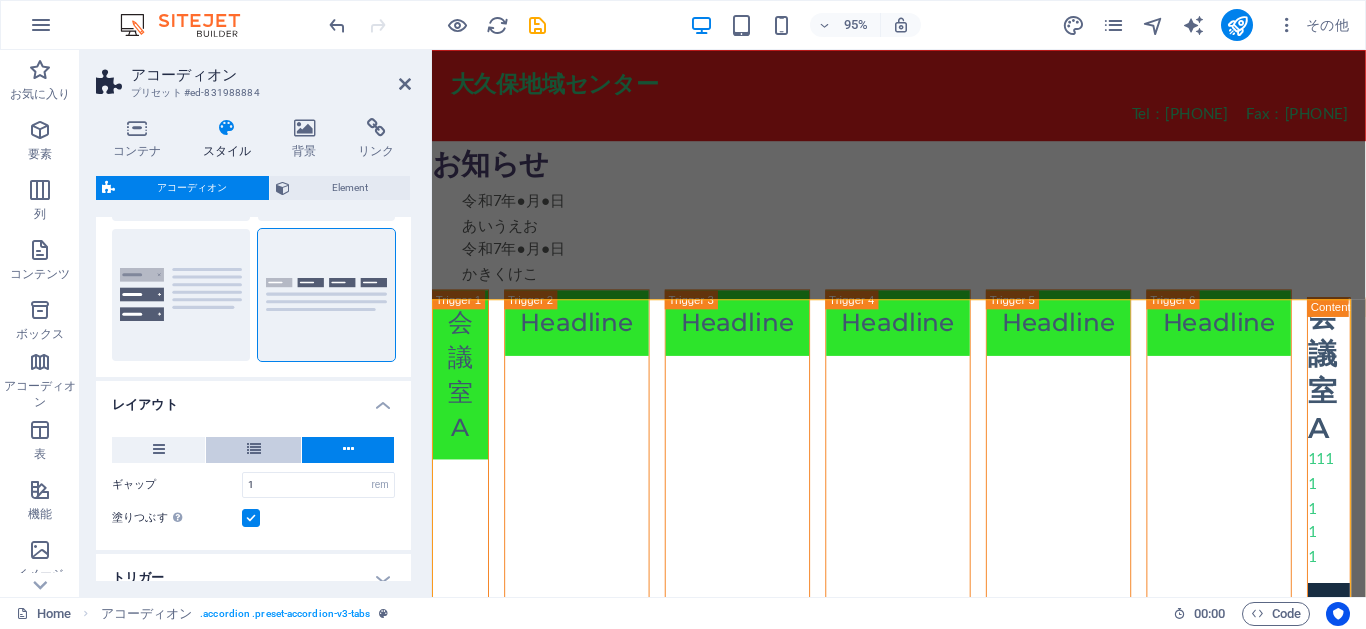 click at bounding box center [254, 449] 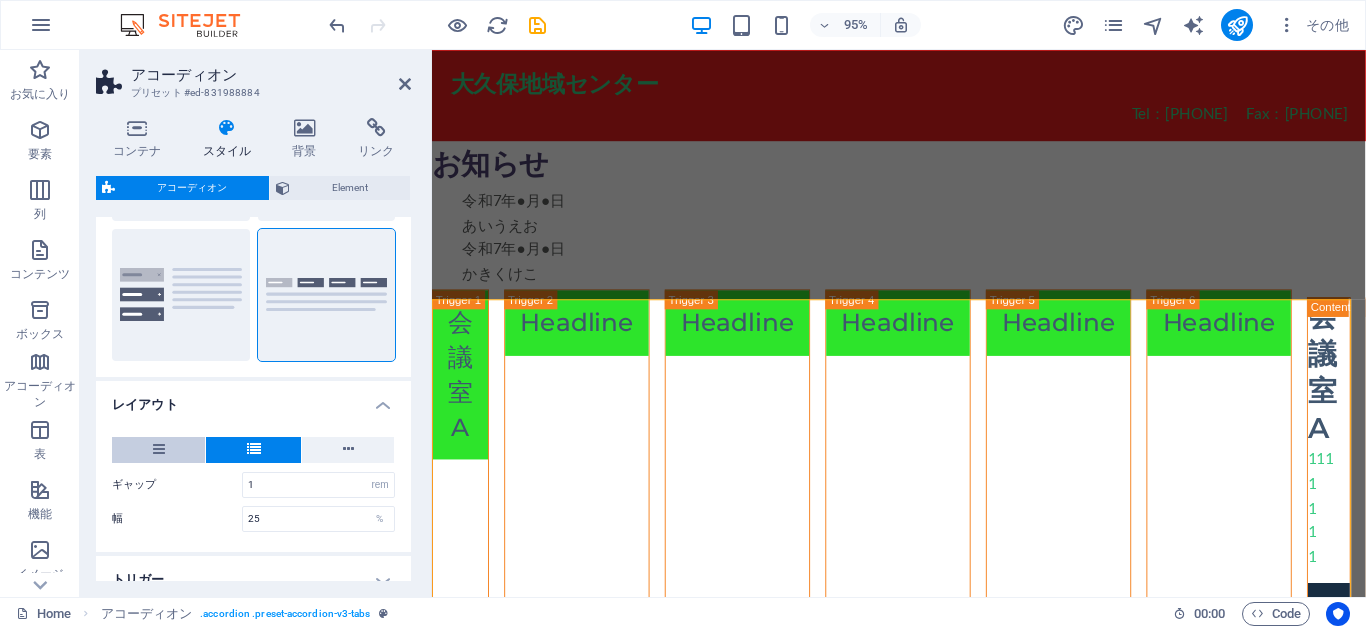 click at bounding box center [159, 449] 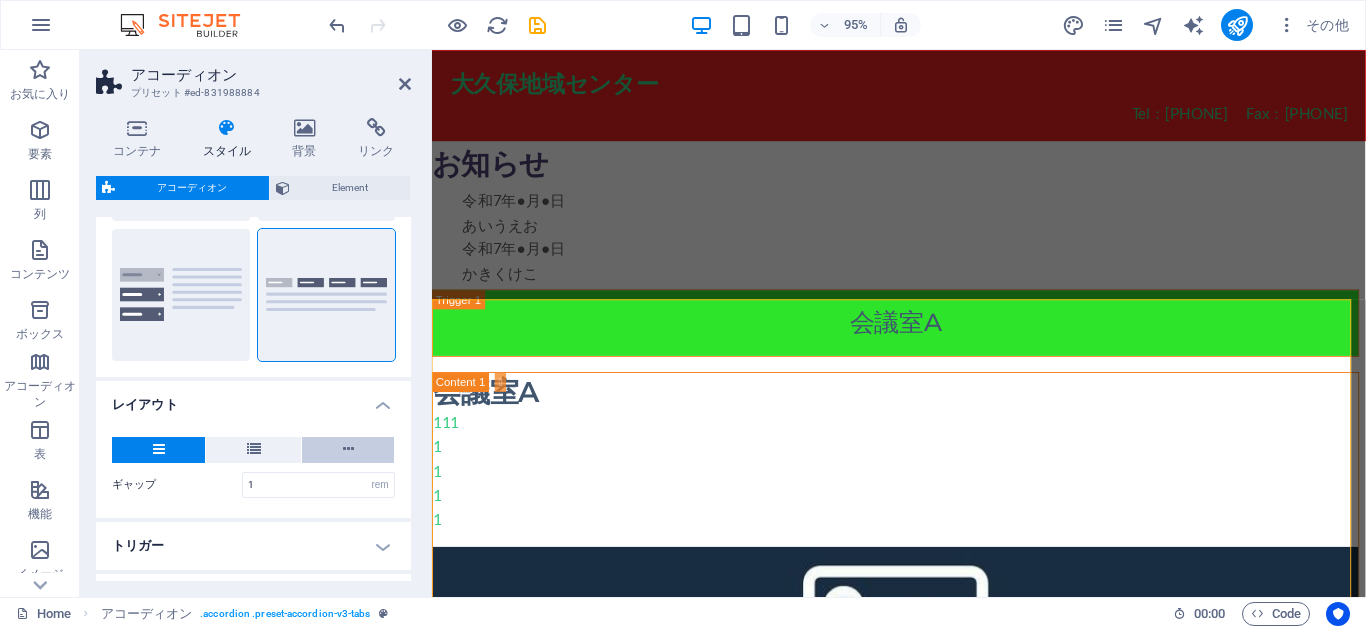 click at bounding box center [348, 450] 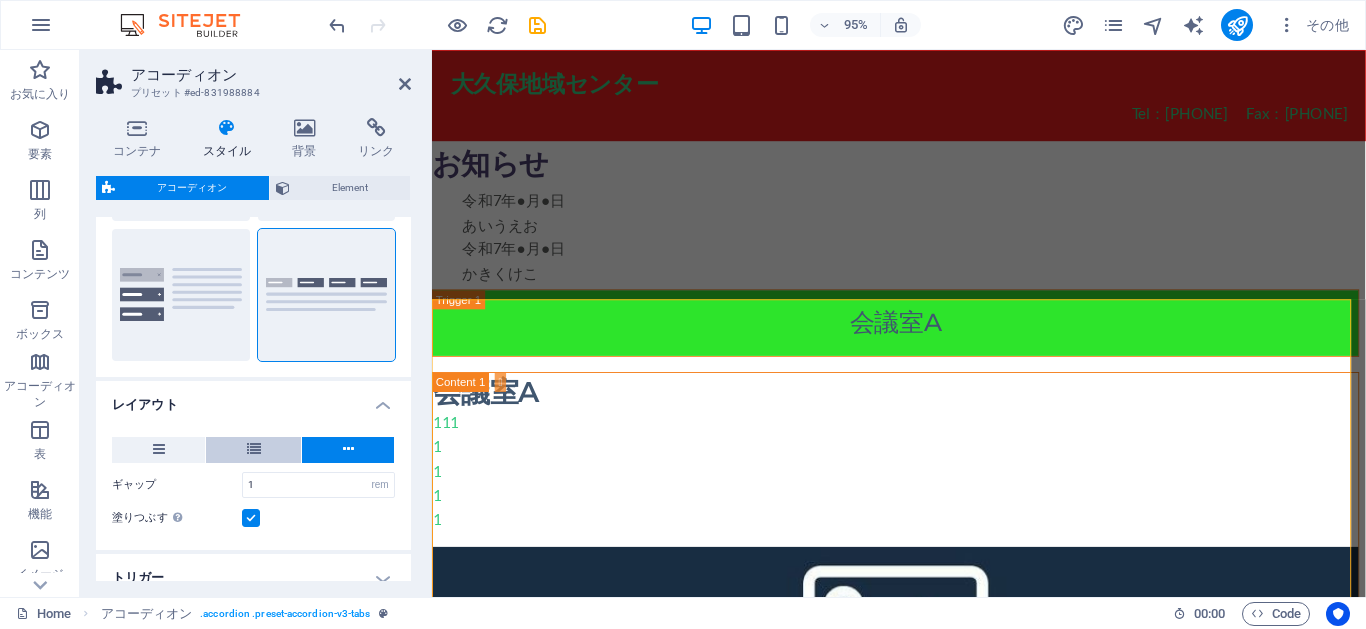 click at bounding box center [254, 449] 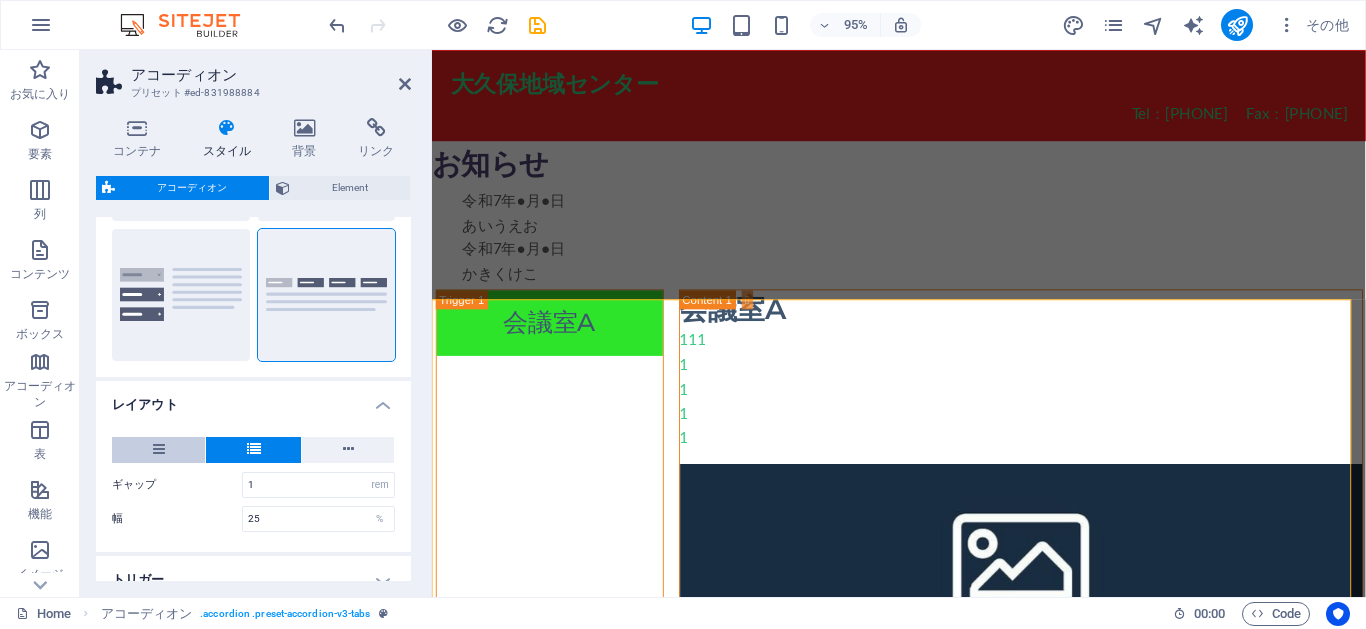 click at bounding box center [158, 450] 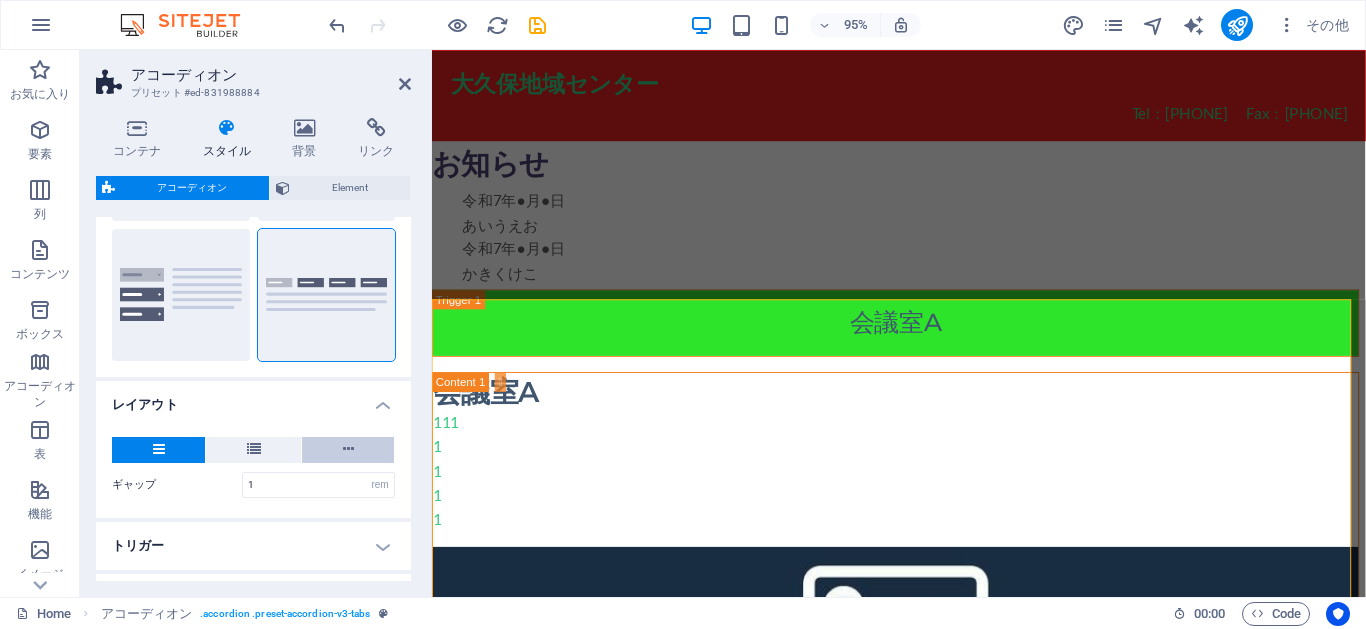 click at bounding box center (348, 450) 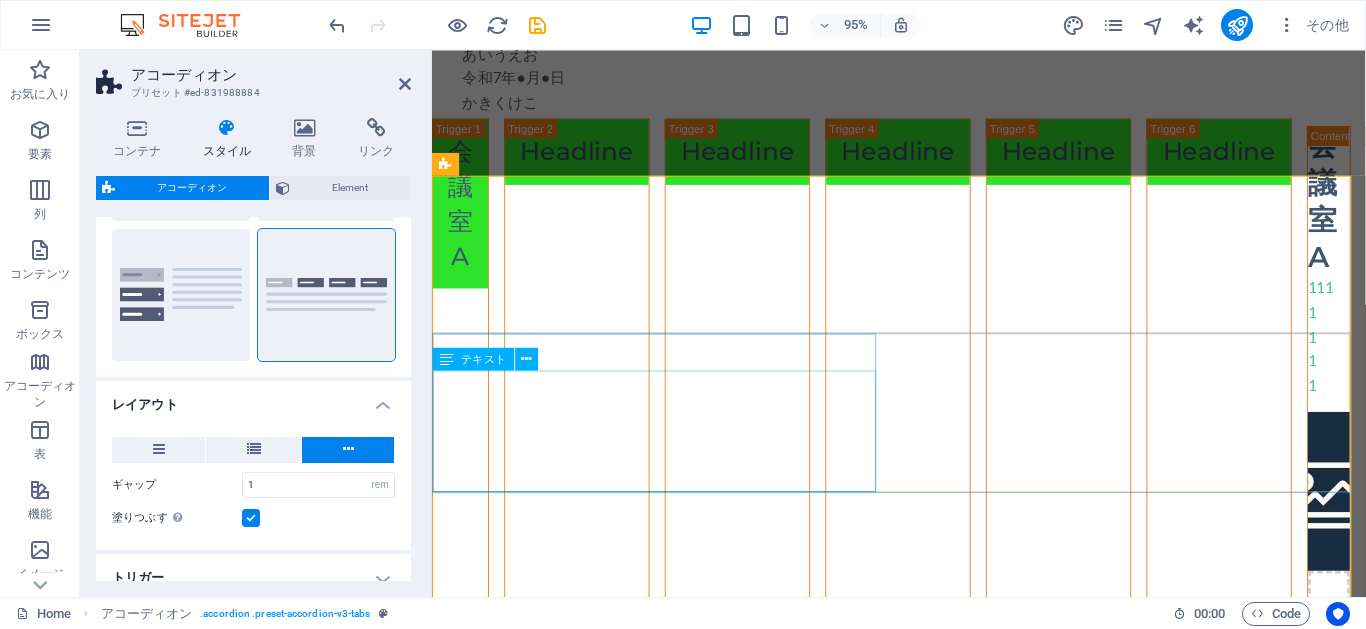scroll, scrollTop: 0, scrollLeft: 0, axis: both 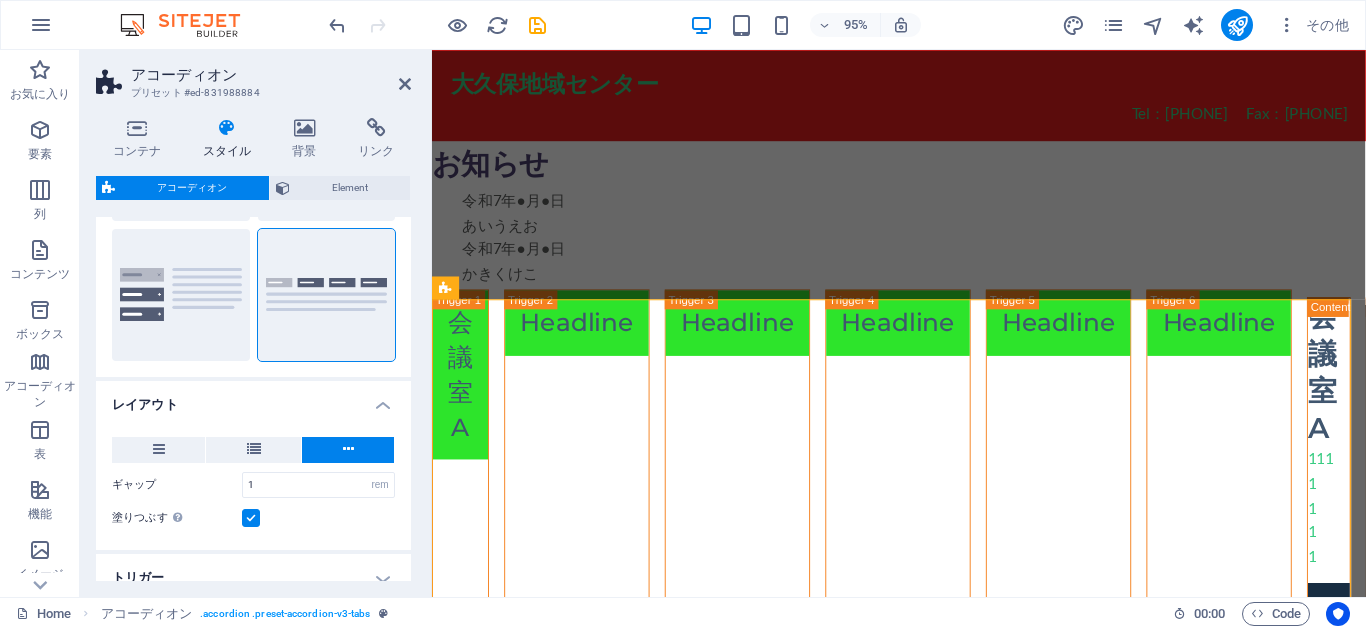click on "アコーディオン プリセット #ed-831988884" at bounding box center [253, 76] 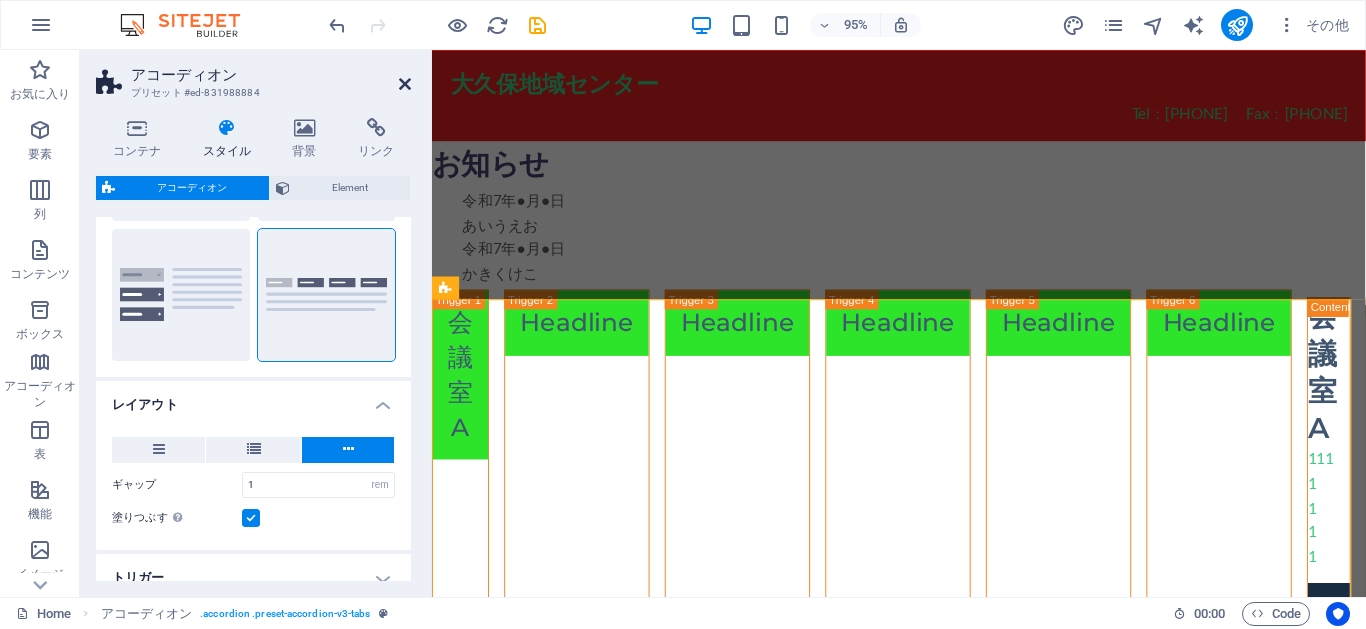 click at bounding box center [405, 84] 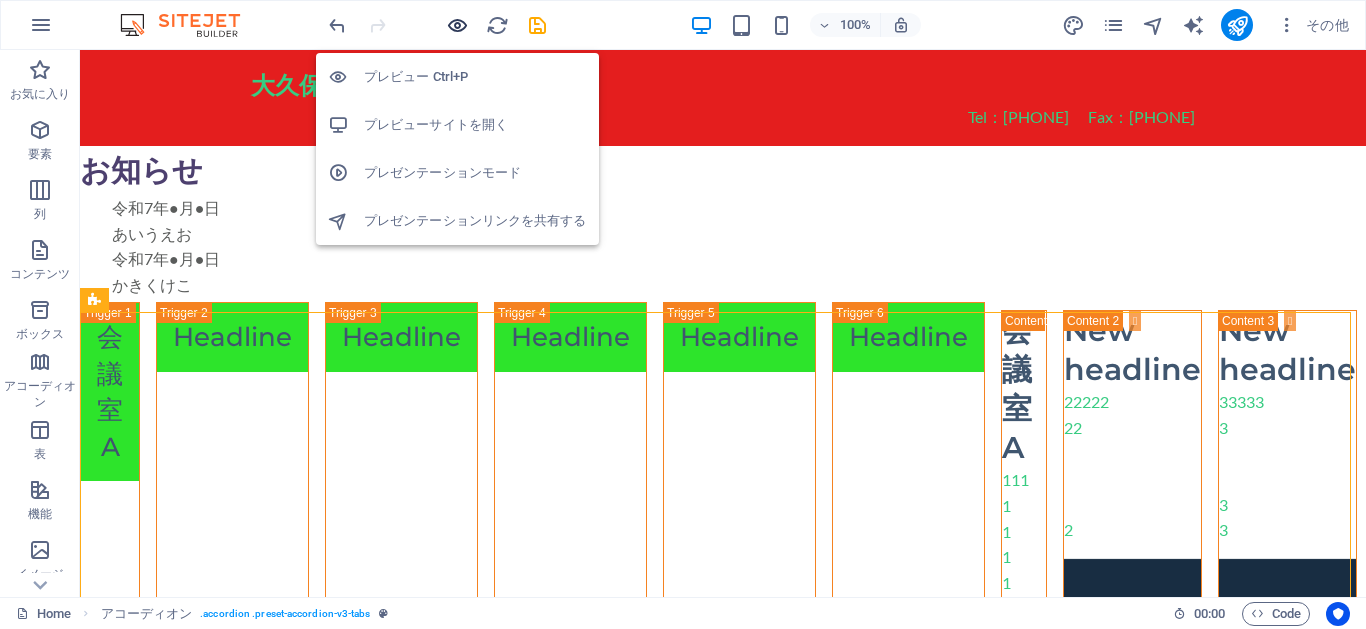 click at bounding box center [457, 25] 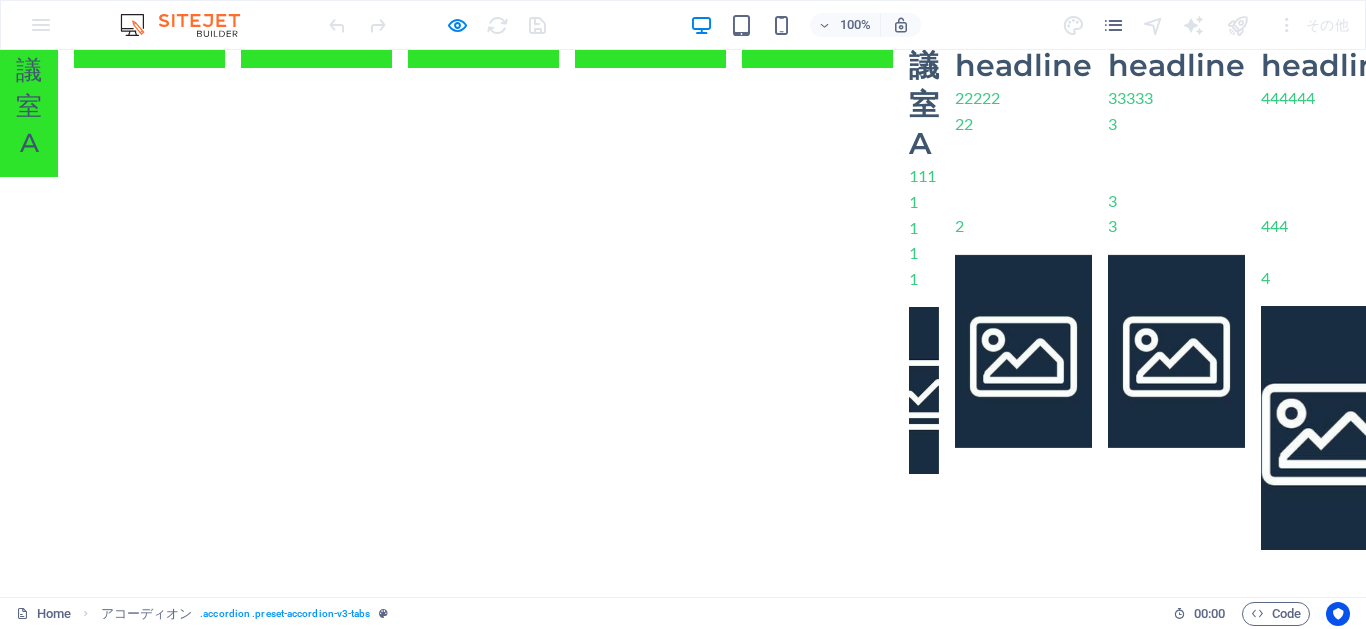 scroll, scrollTop: 0, scrollLeft: 0, axis: both 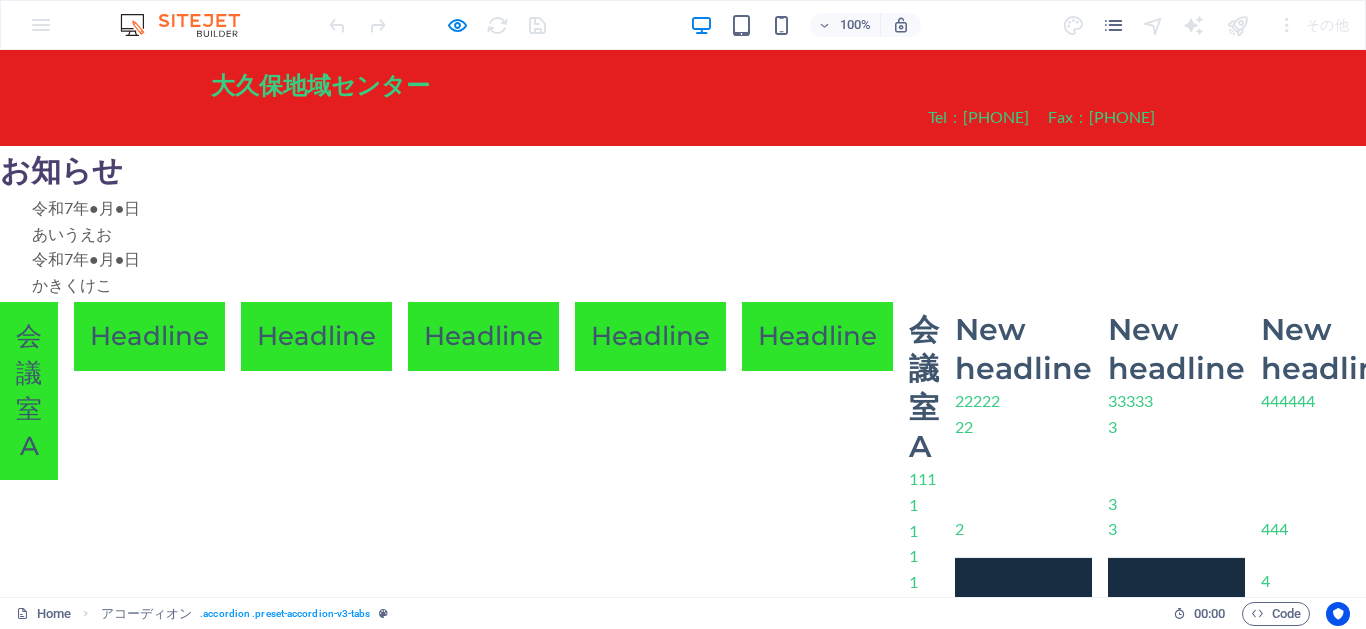 click on "Headline" at bounding box center (149, 336) 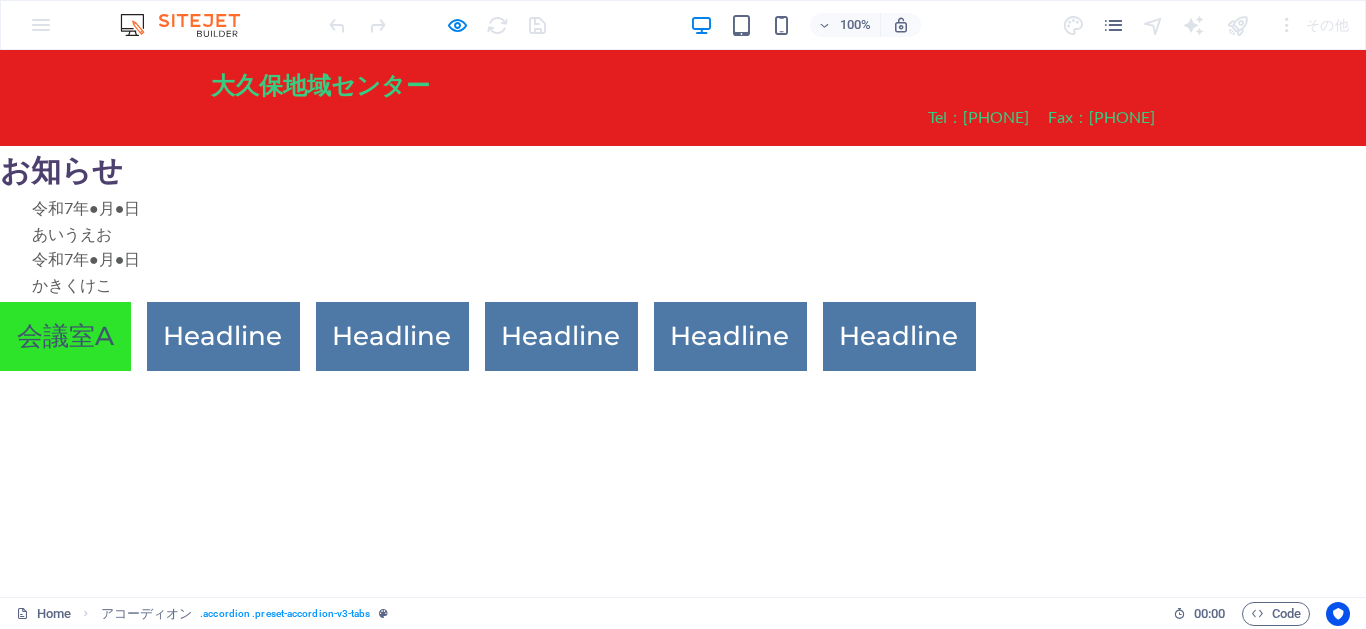 click on "会議室A" at bounding box center (65, 336) 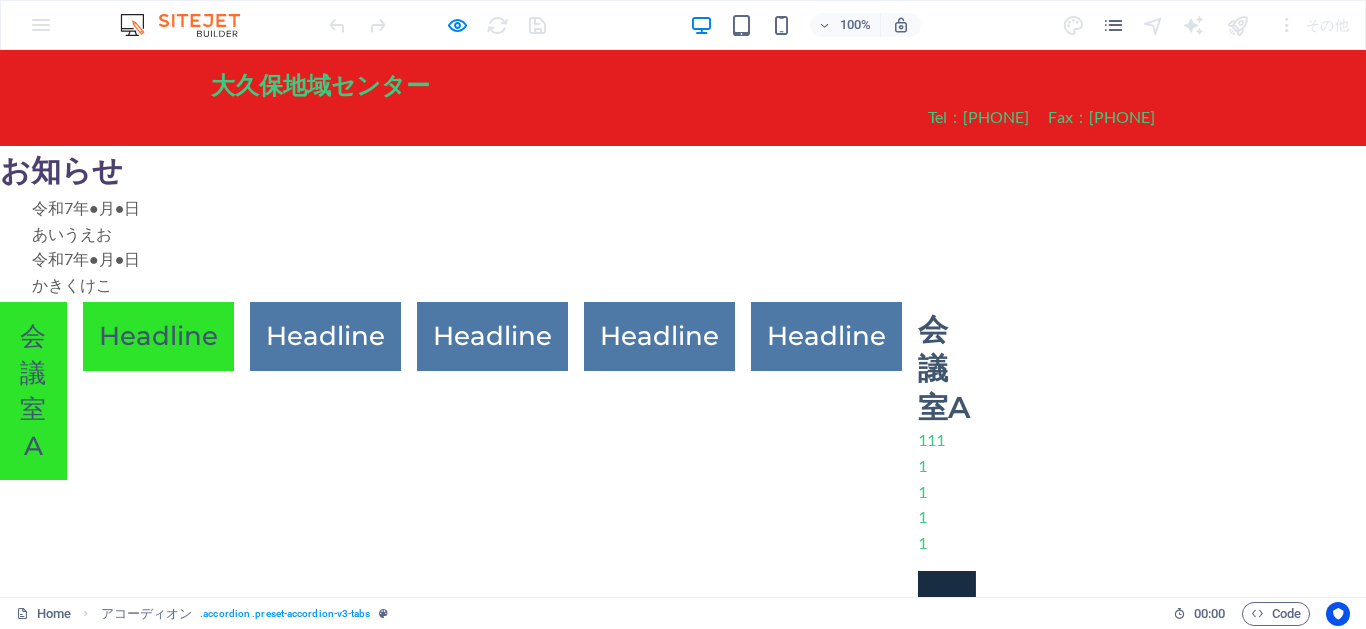 click on "Headline" at bounding box center (158, 336) 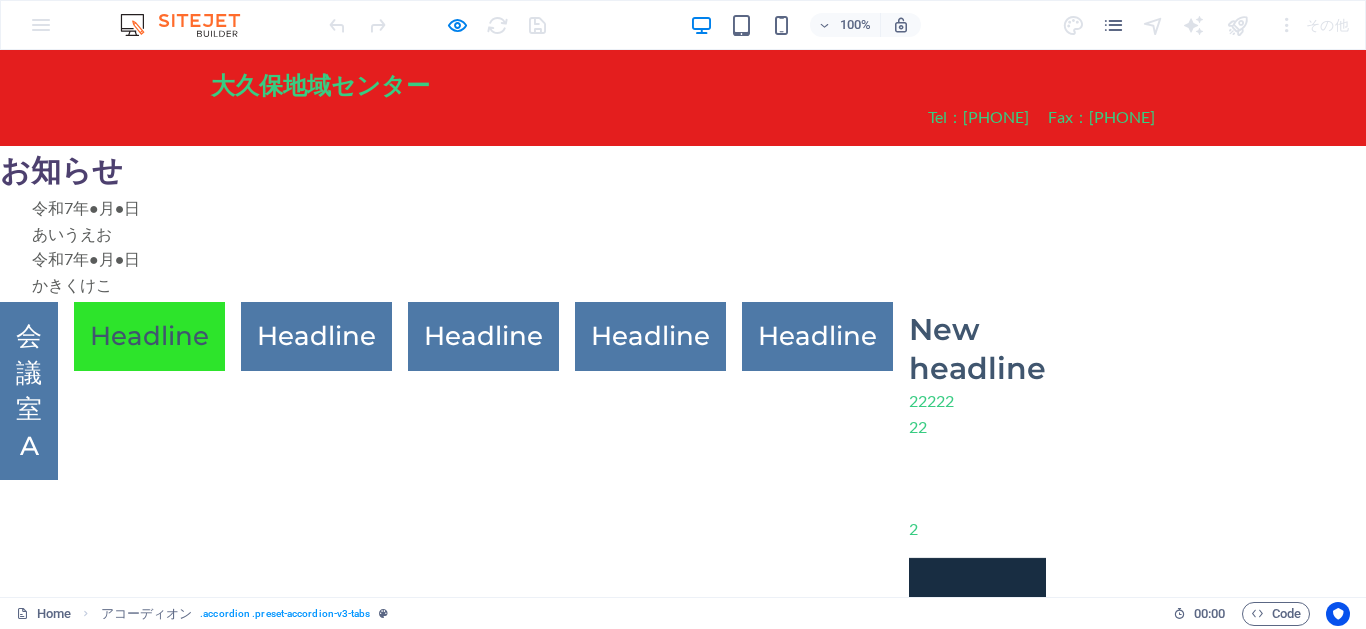 scroll, scrollTop: 39, scrollLeft: 0, axis: vertical 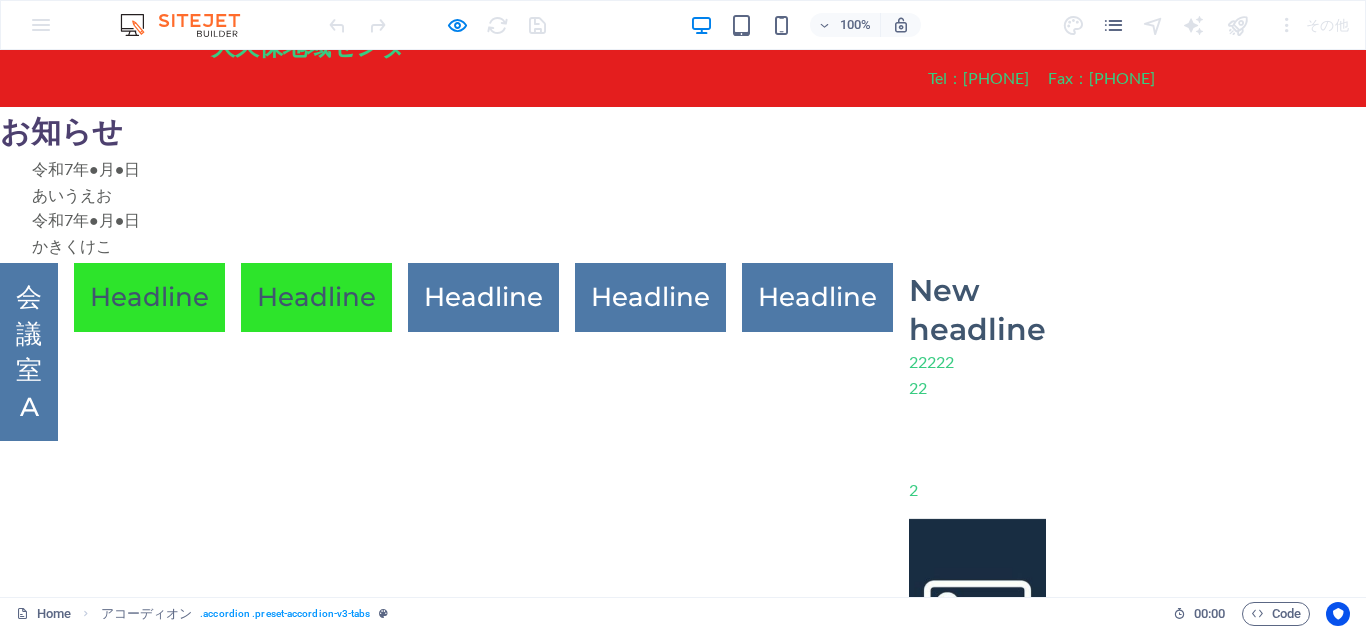 click on "Headline" at bounding box center (316, 297) 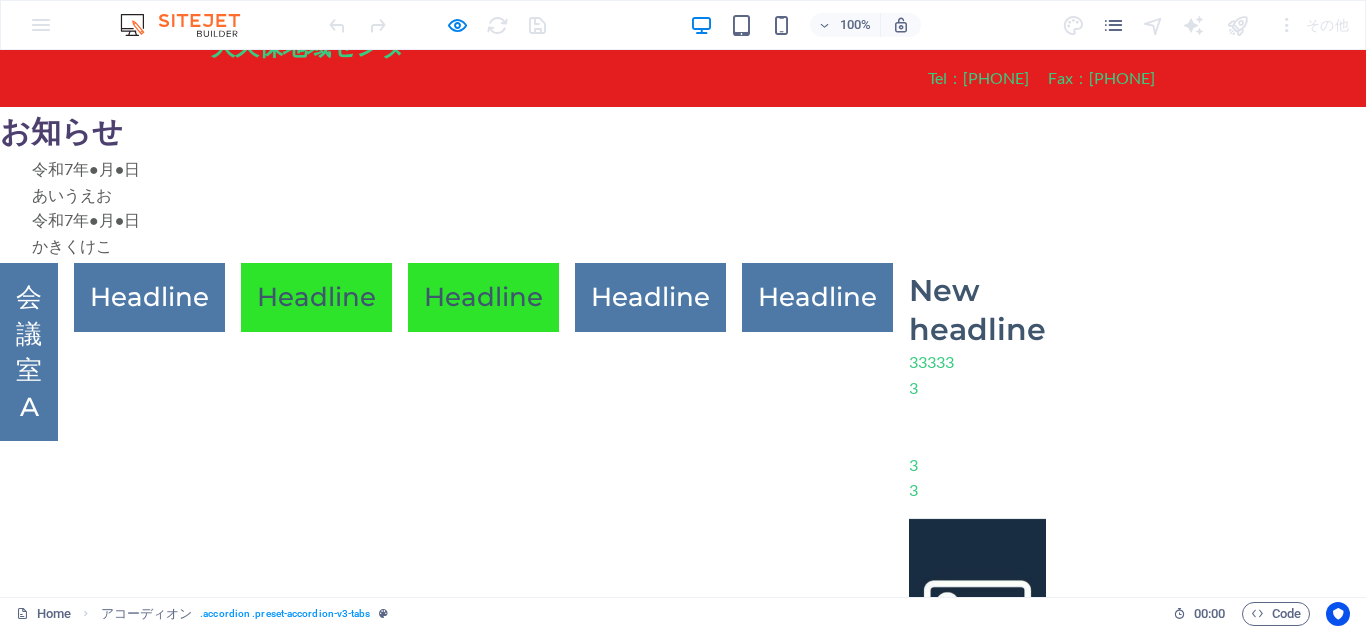 click on "Headline" at bounding box center [483, 297] 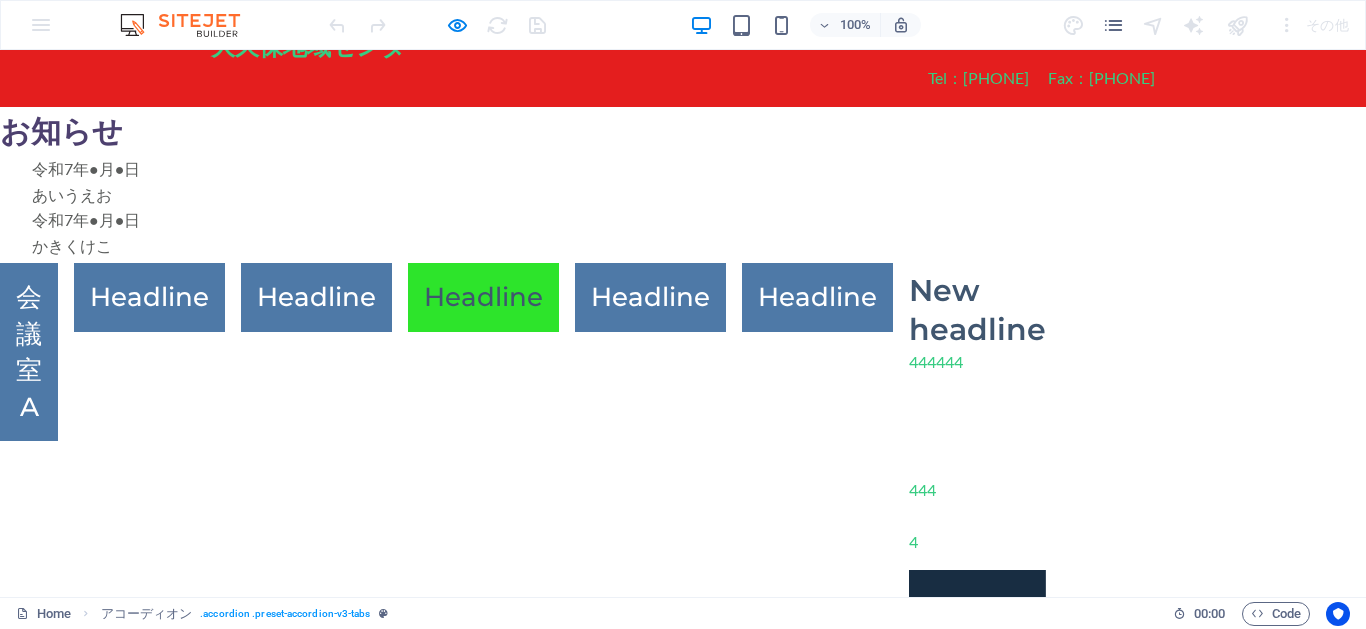 scroll, scrollTop: 91, scrollLeft: 0, axis: vertical 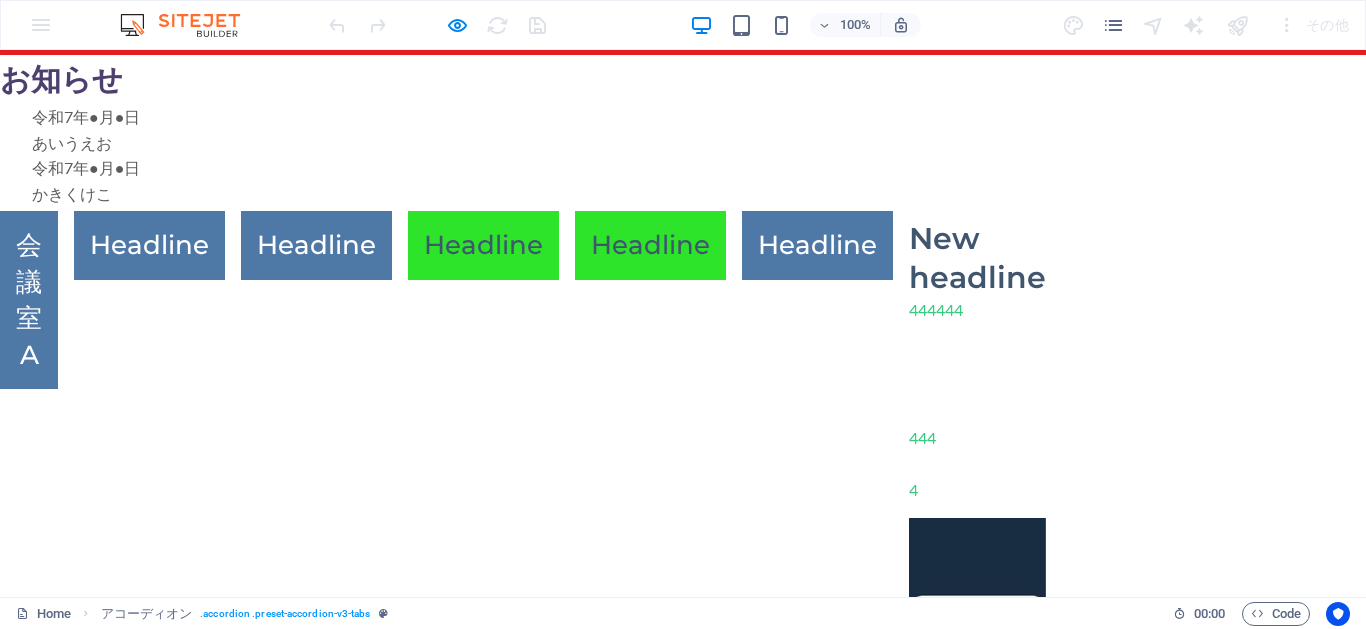 click on "Headline" at bounding box center (650, 245) 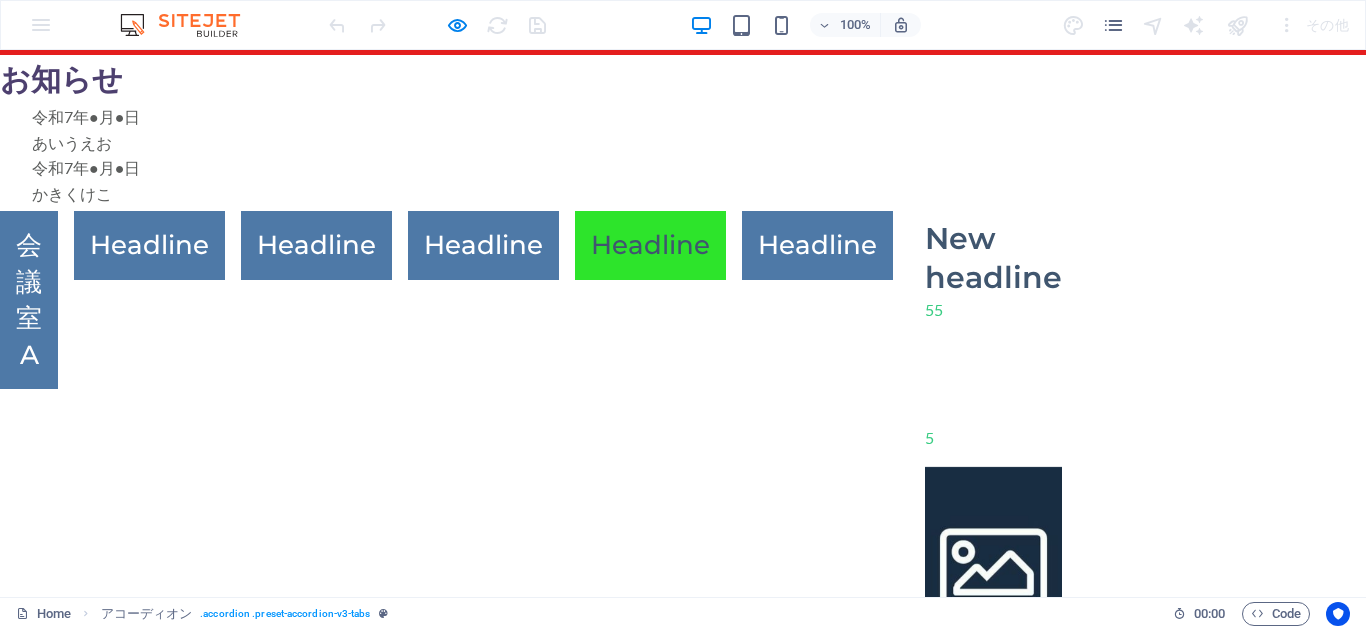 scroll, scrollTop: 39, scrollLeft: 0, axis: vertical 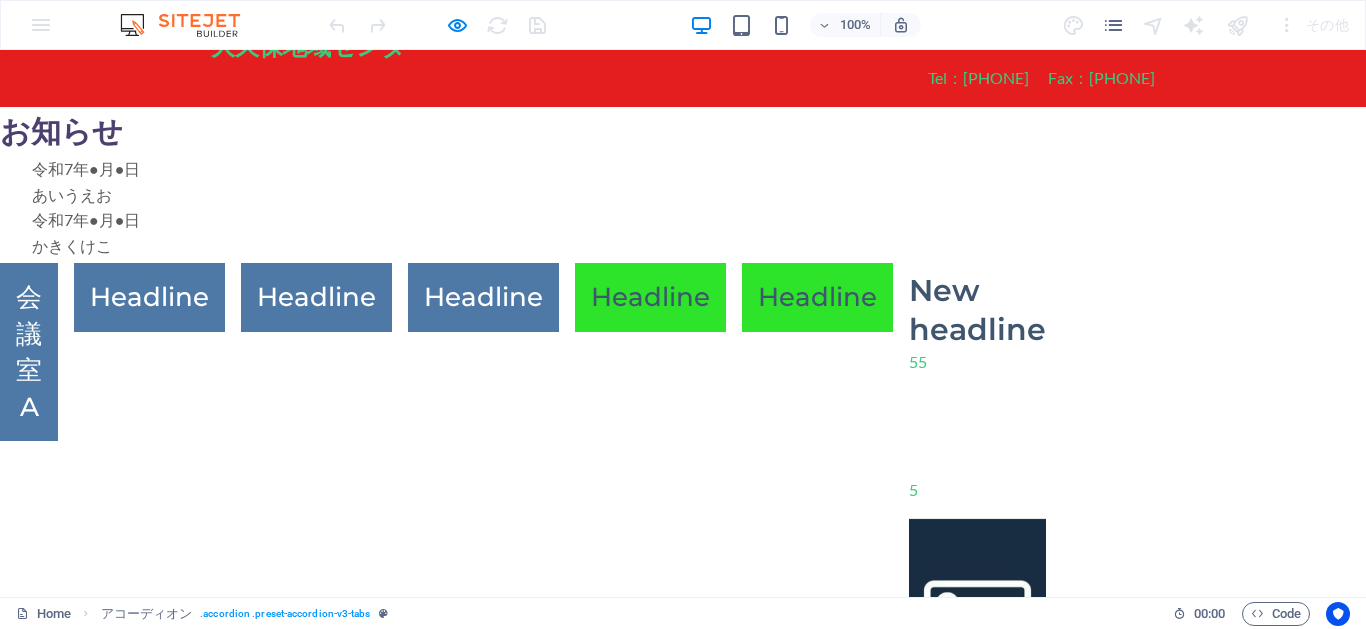 click on "Headline" at bounding box center (817, 297) 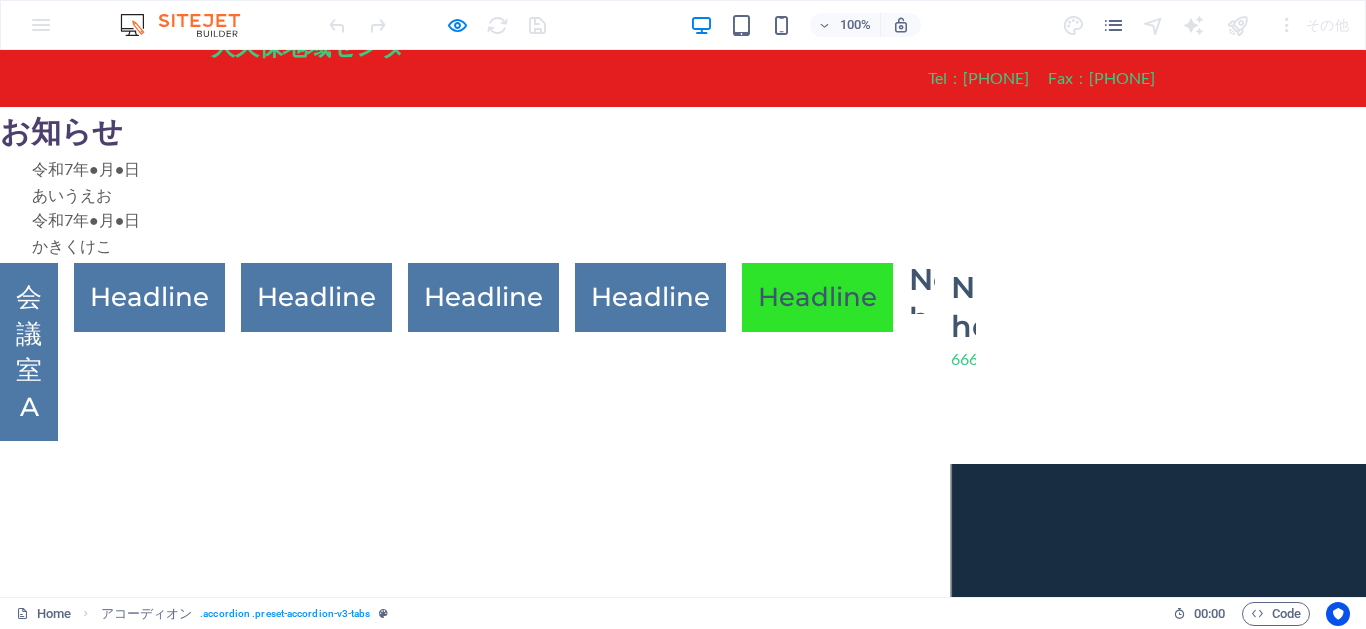 scroll, scrollTop: 0, scrollLeft: 0, axis: both 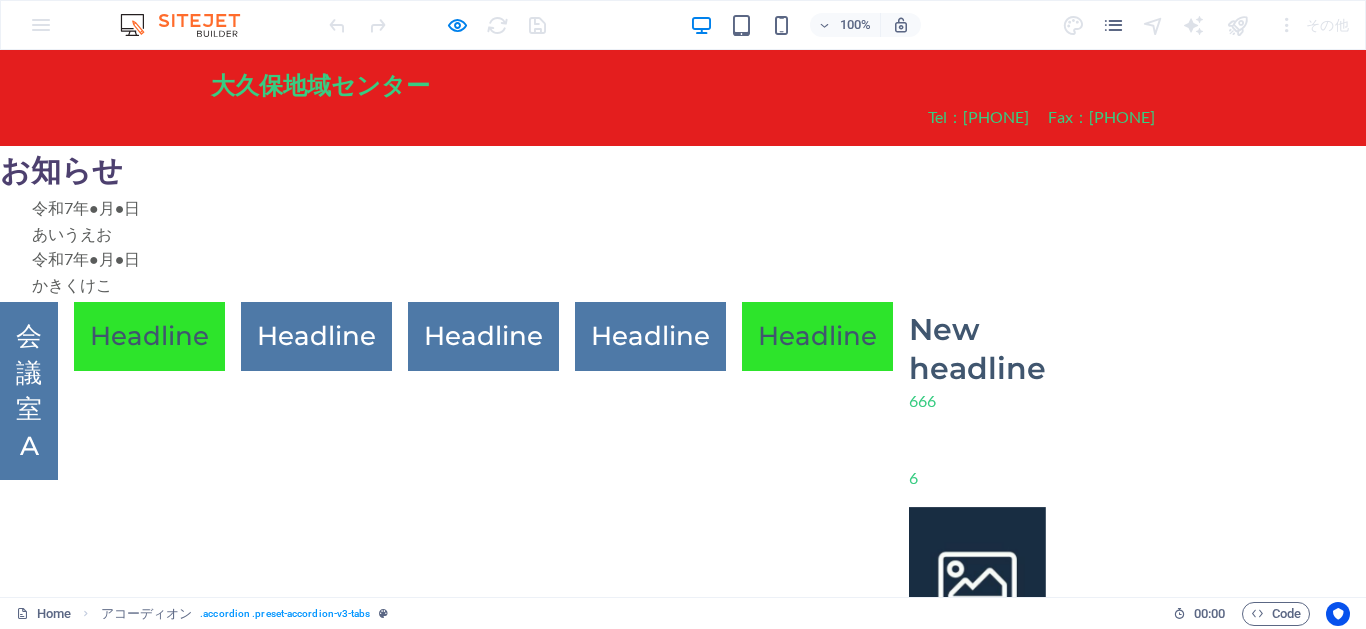 click on "Headline" at bounding box center [149, 336] 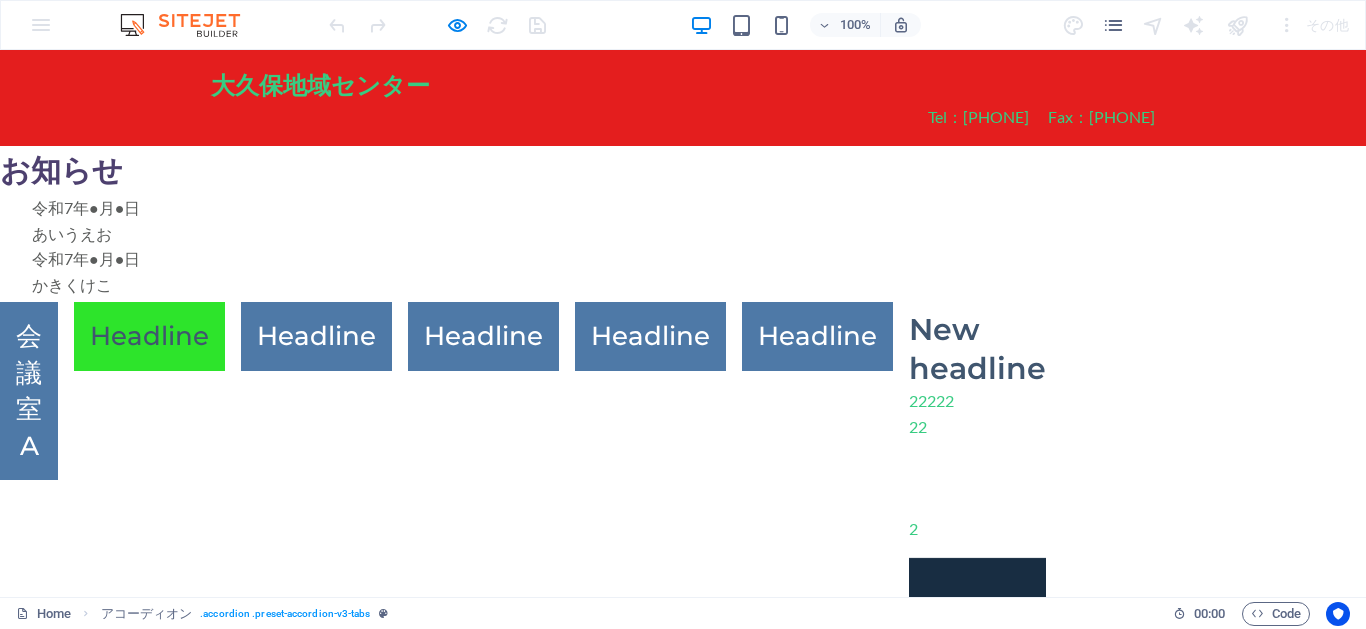 scroll, scrollTop: 39, scrollLeft: 0, axis: vertical 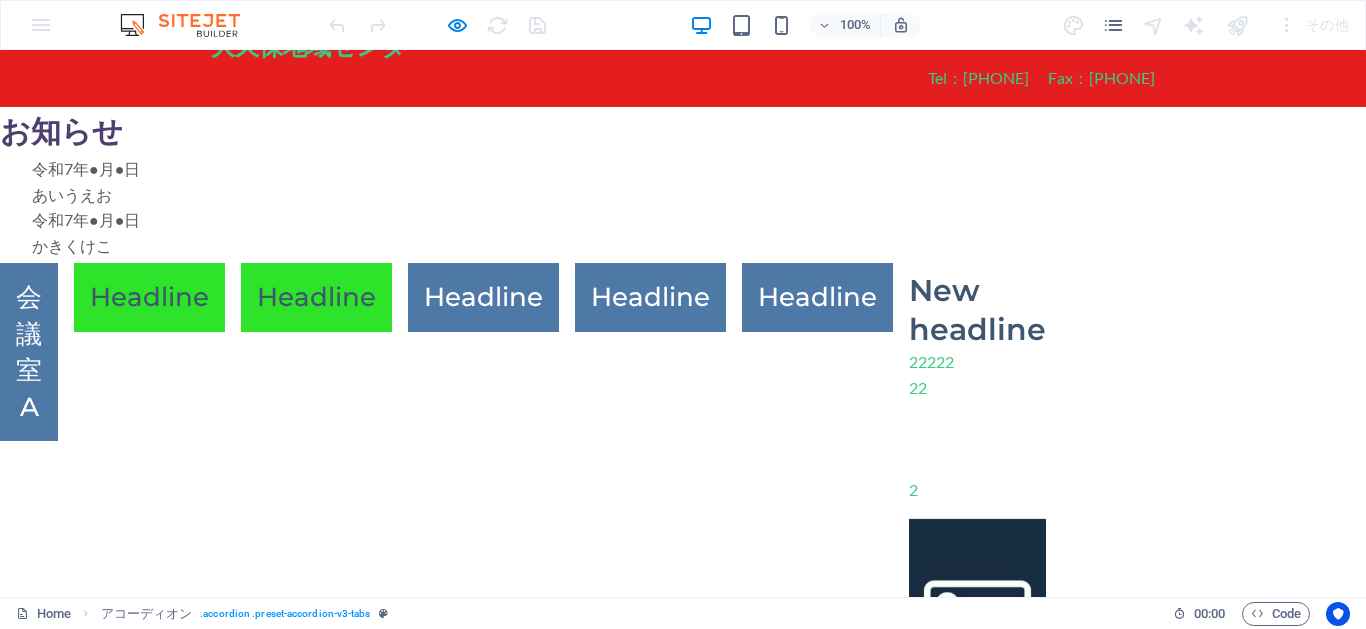 click on "Headline" at bounding box center [316, 297] 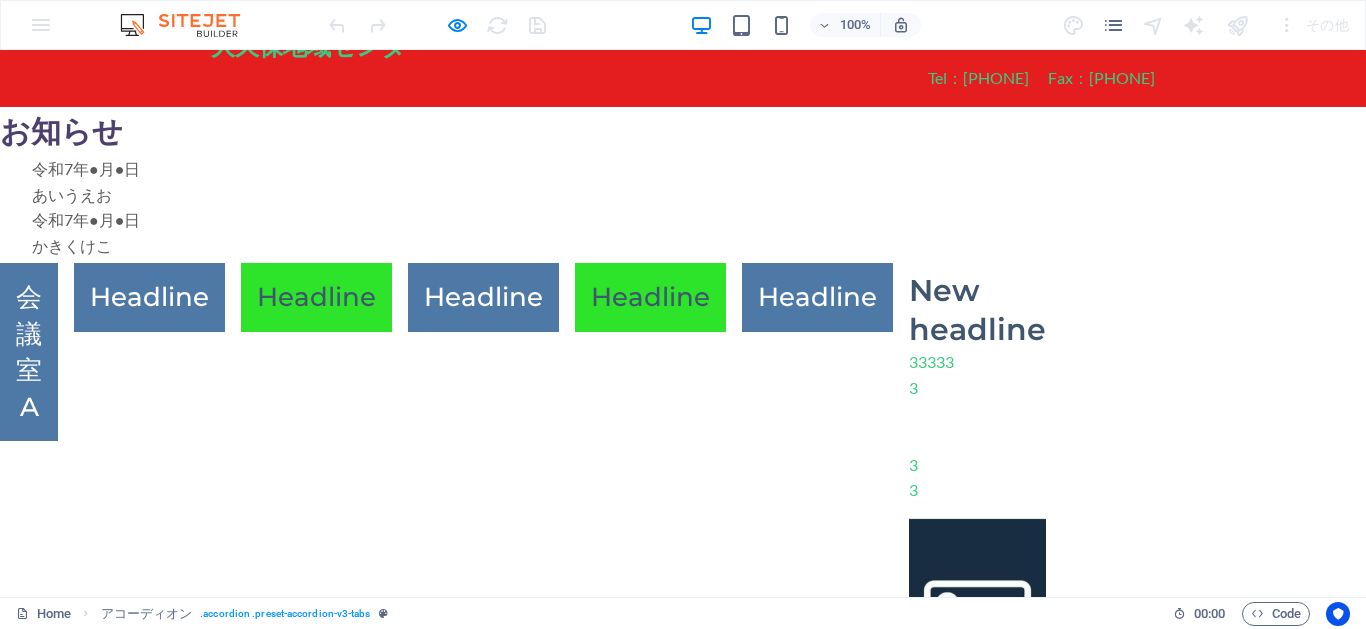 click on "Headline" at bounding box center [650, 297] 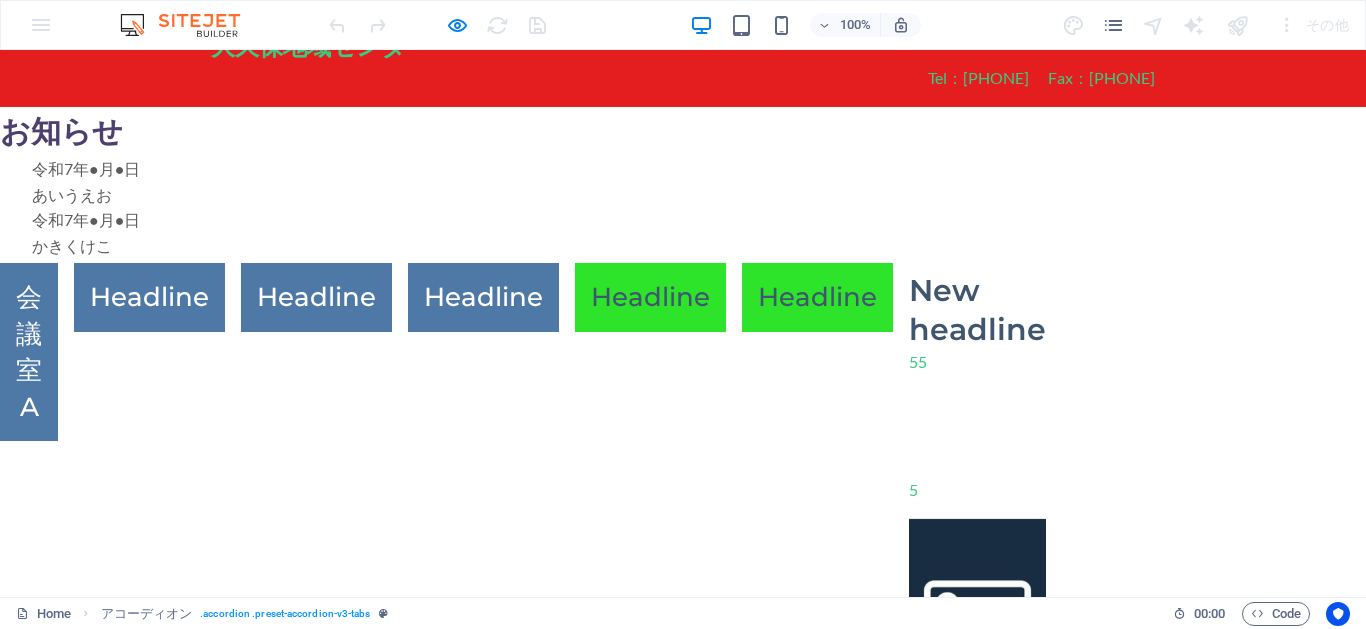 click on "Headline" at bounding box center (817, 297) 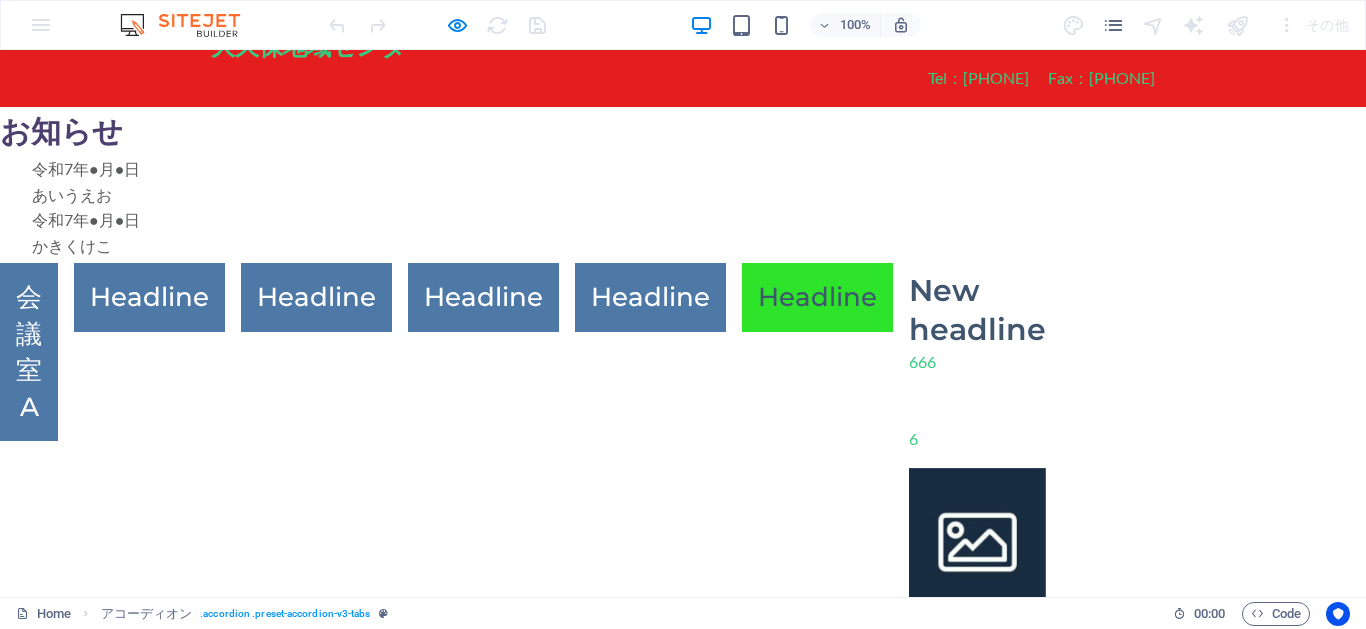 scroll, scrollTop: 0, scrollLeft: 0, axis: both 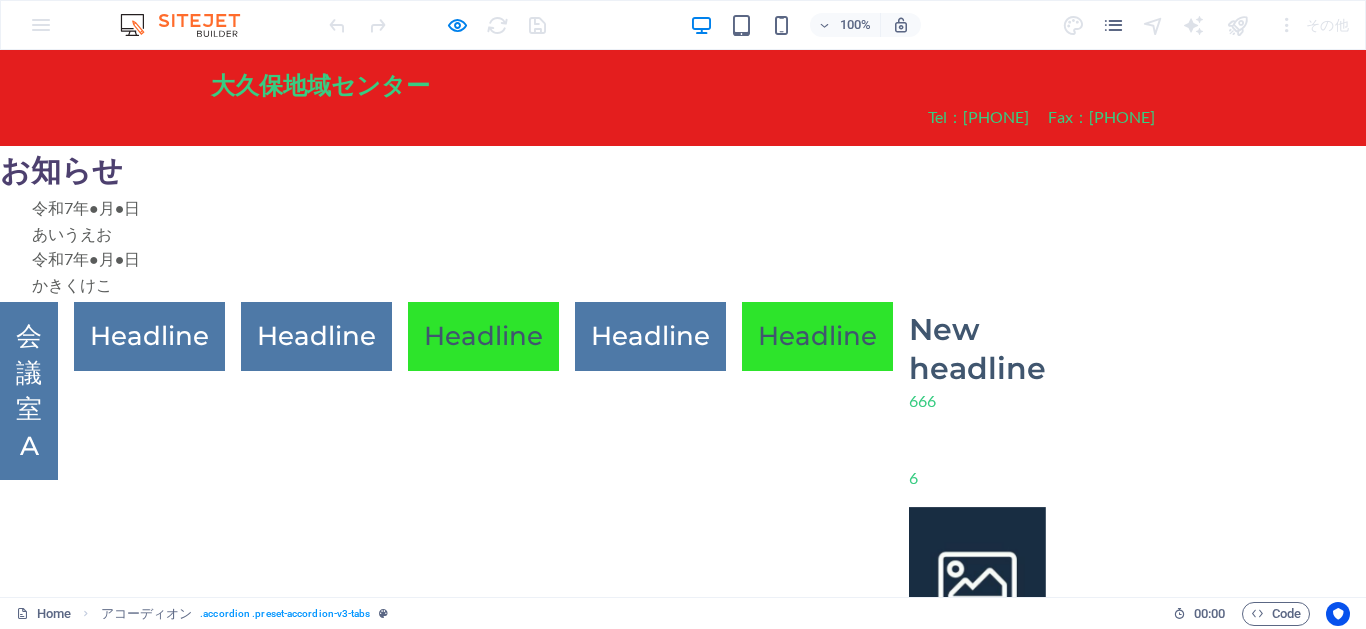 click on "Headline" at bounding box center (483, 336) 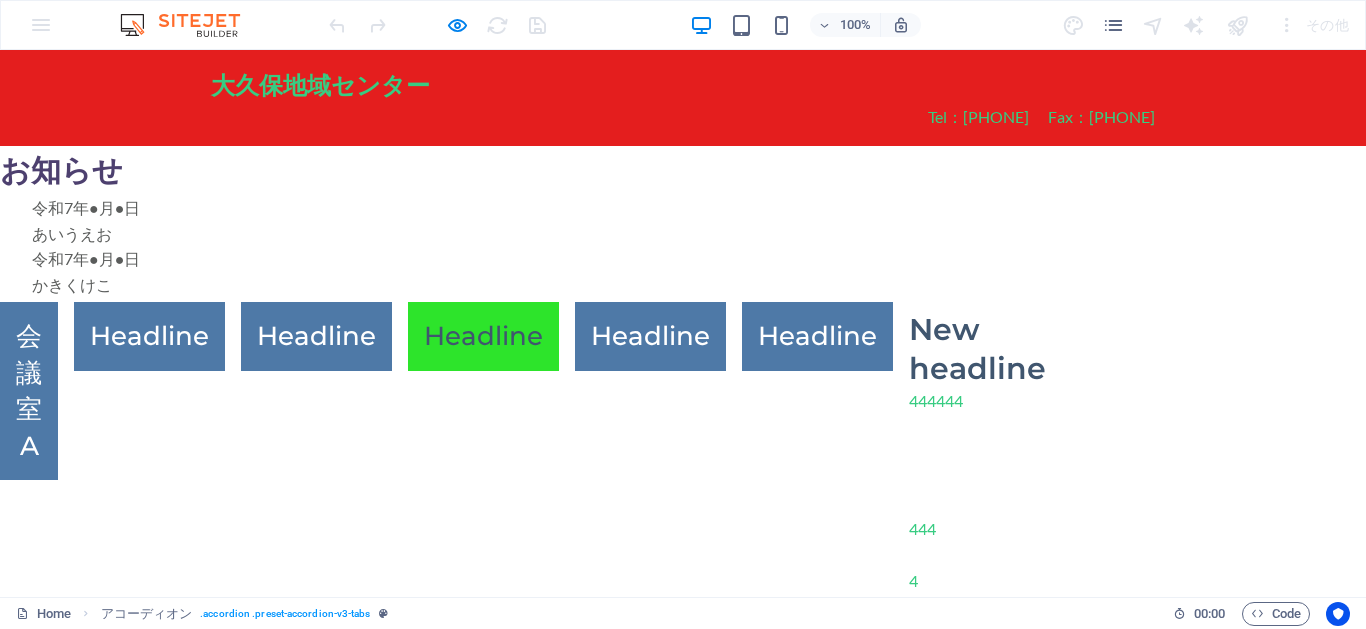 scroll, scrollTop: 91, scrollLeft: 0, axis: vertical 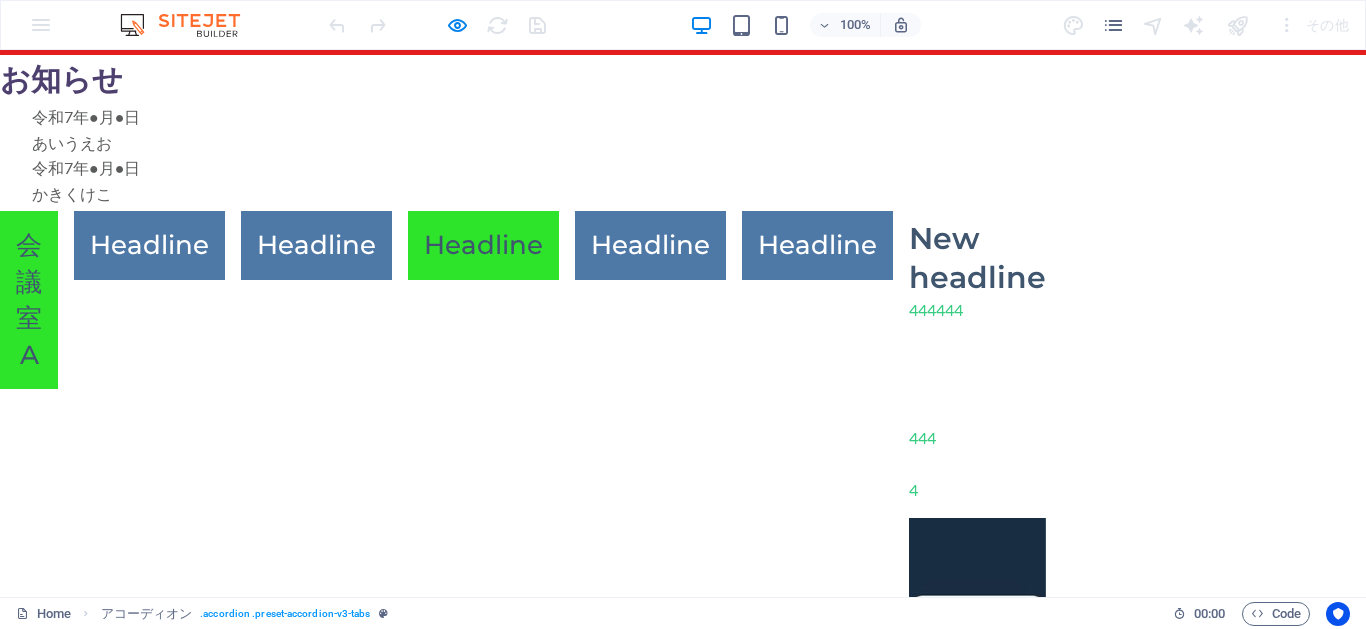 click on "会議室A" at bounding box center (29, 300) 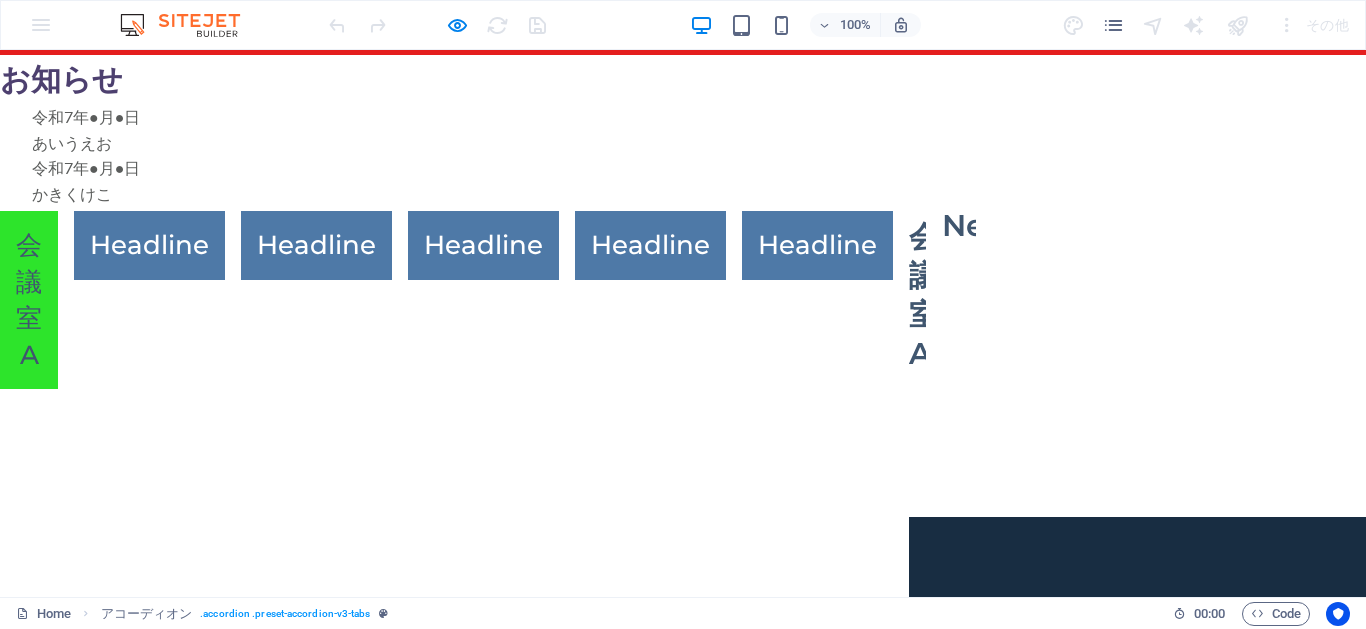 scroll, scrollTop: 14, scrollLeft: 0, axis: vertical 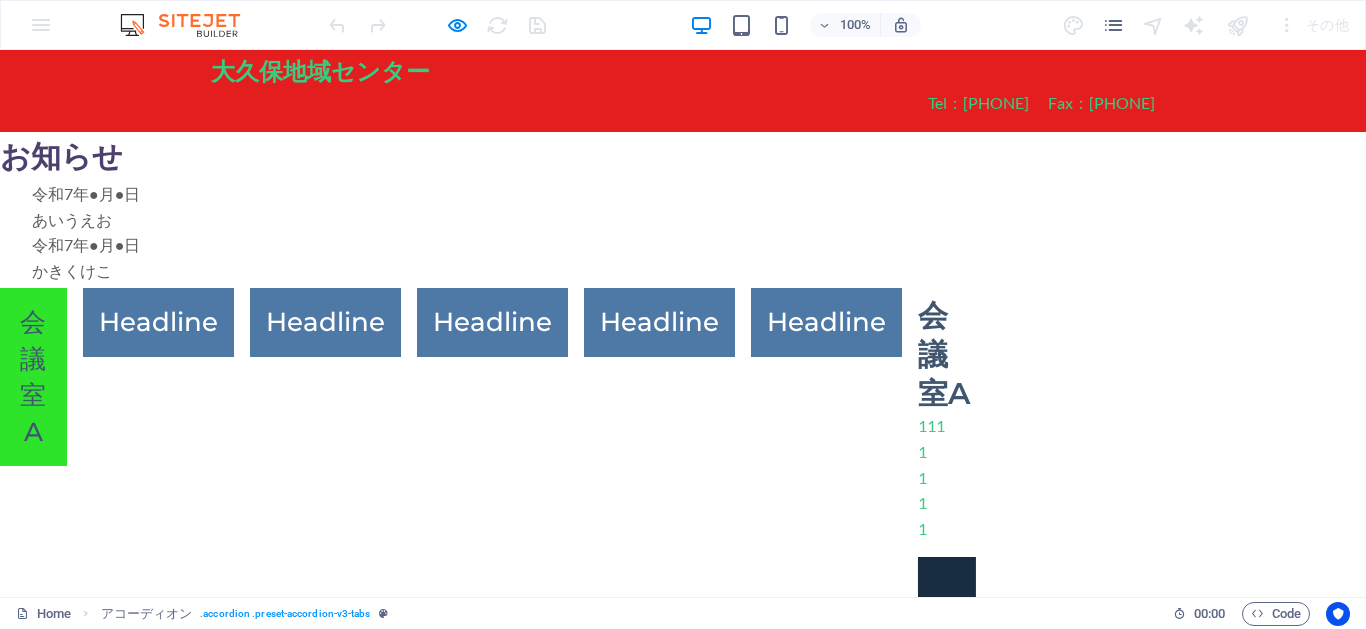 click at bounding box center [437, 25] 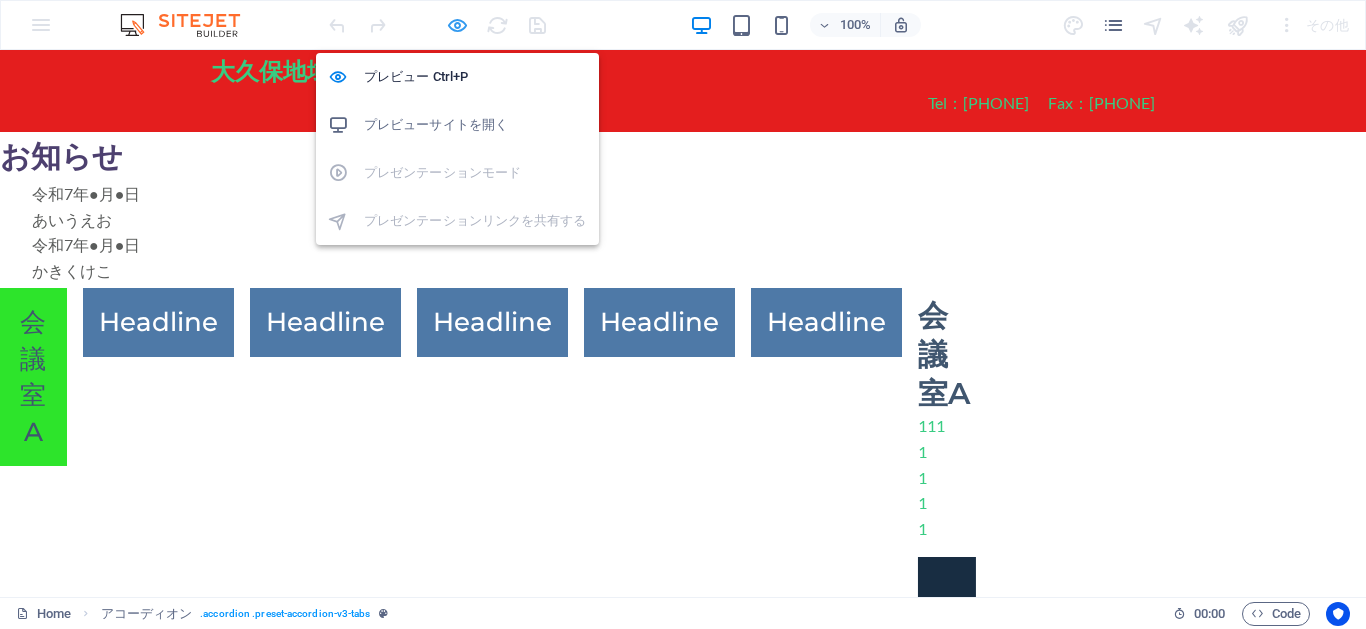 click at bounding box center (457, 25) 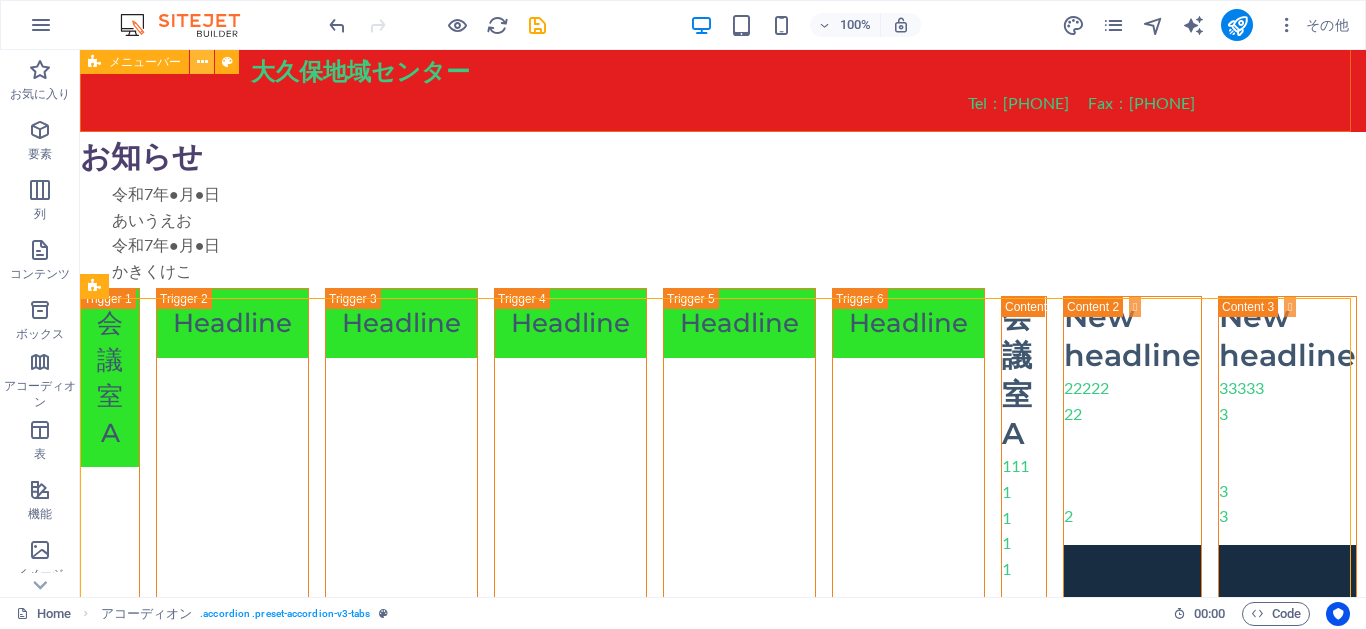 click at bounding box center (202, 62) 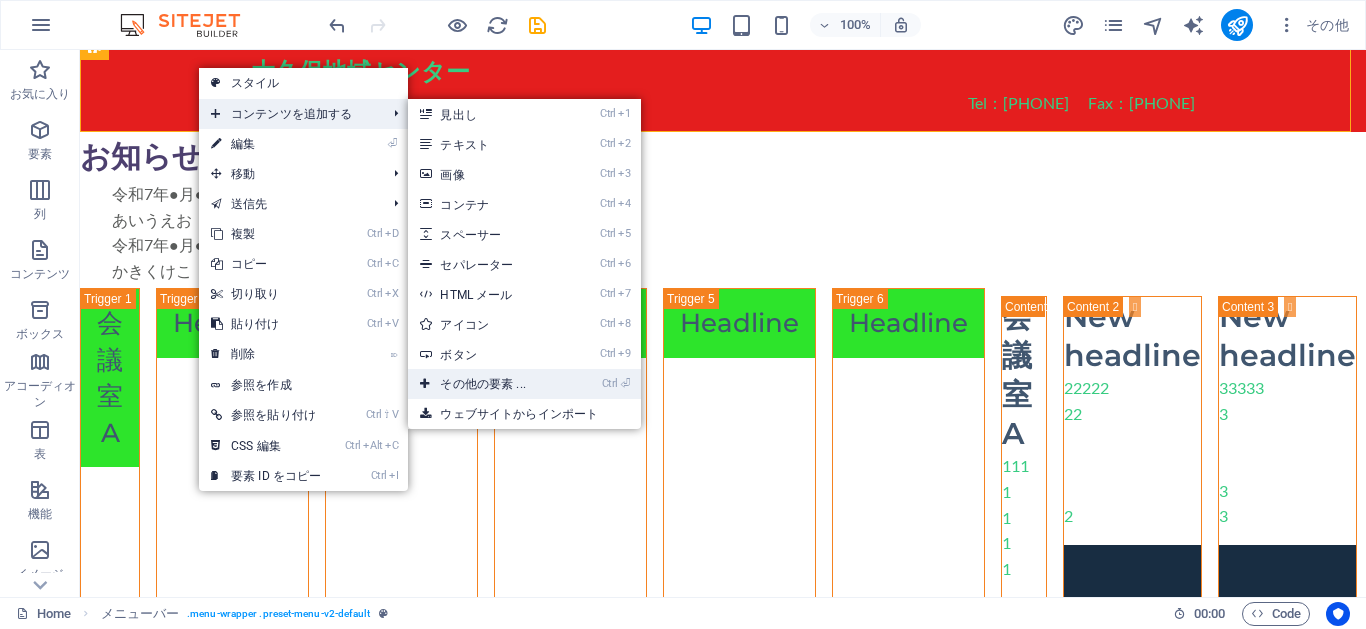 click on "Ctrl ⏎  その他の要素 ..." at bounding box center [486, 384] 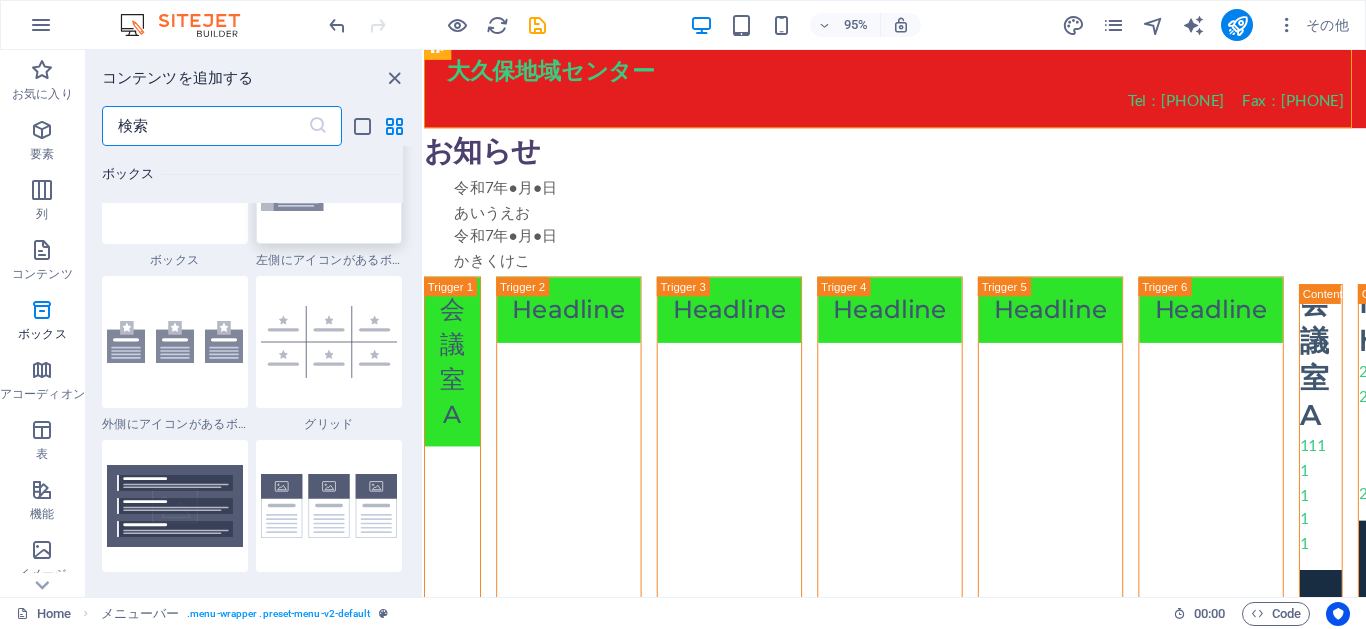 scroll, scrollTop: 5793, scrollLeft: 0, axis: vertical 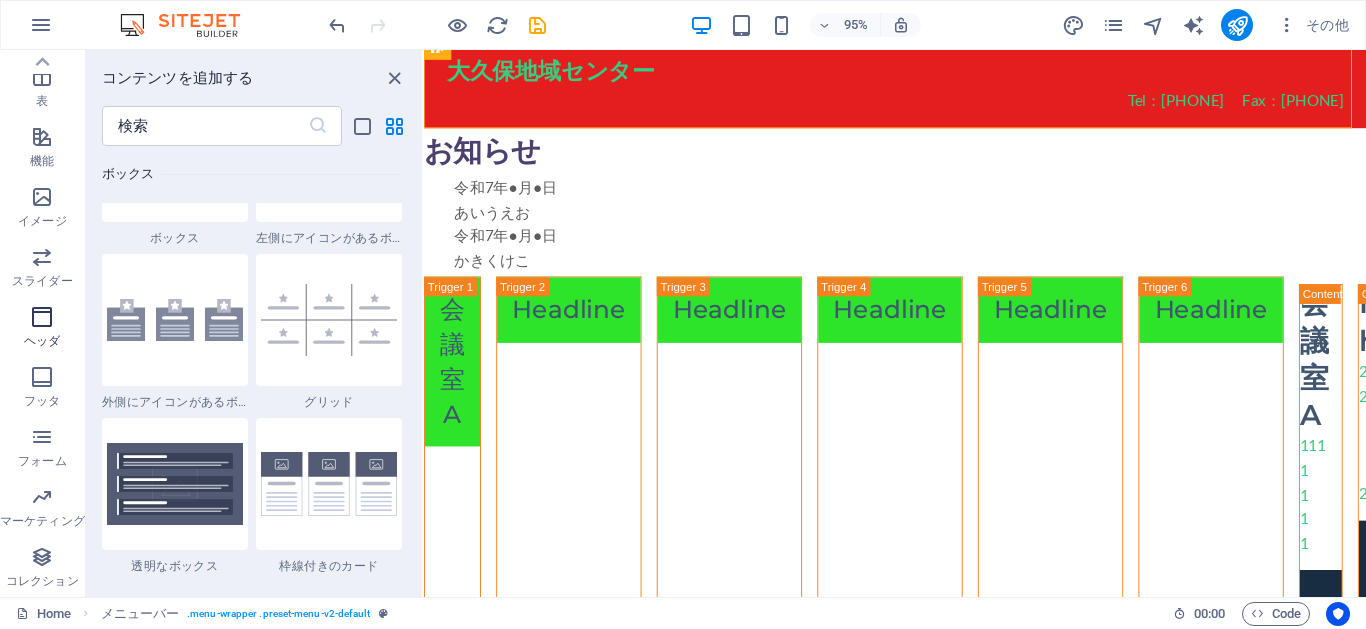 click at bounding box center (42, 317) 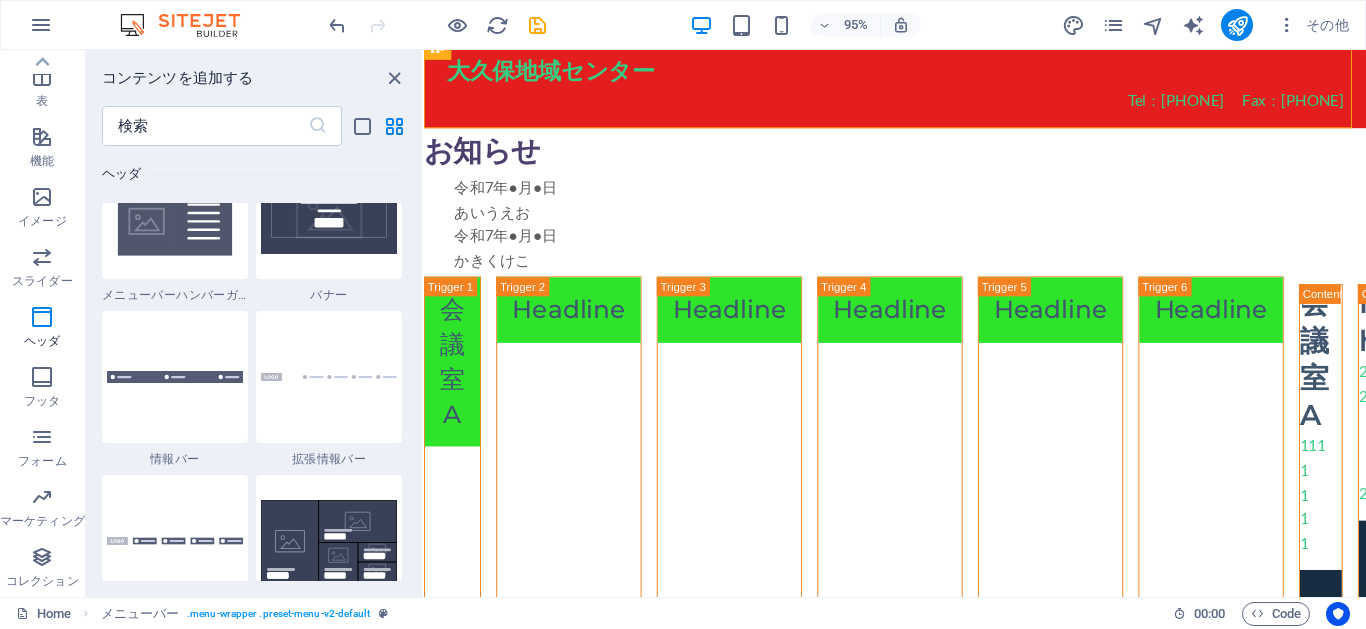 scroll, scrollTop: 12762, scrollLeft: 0, axis: vertical 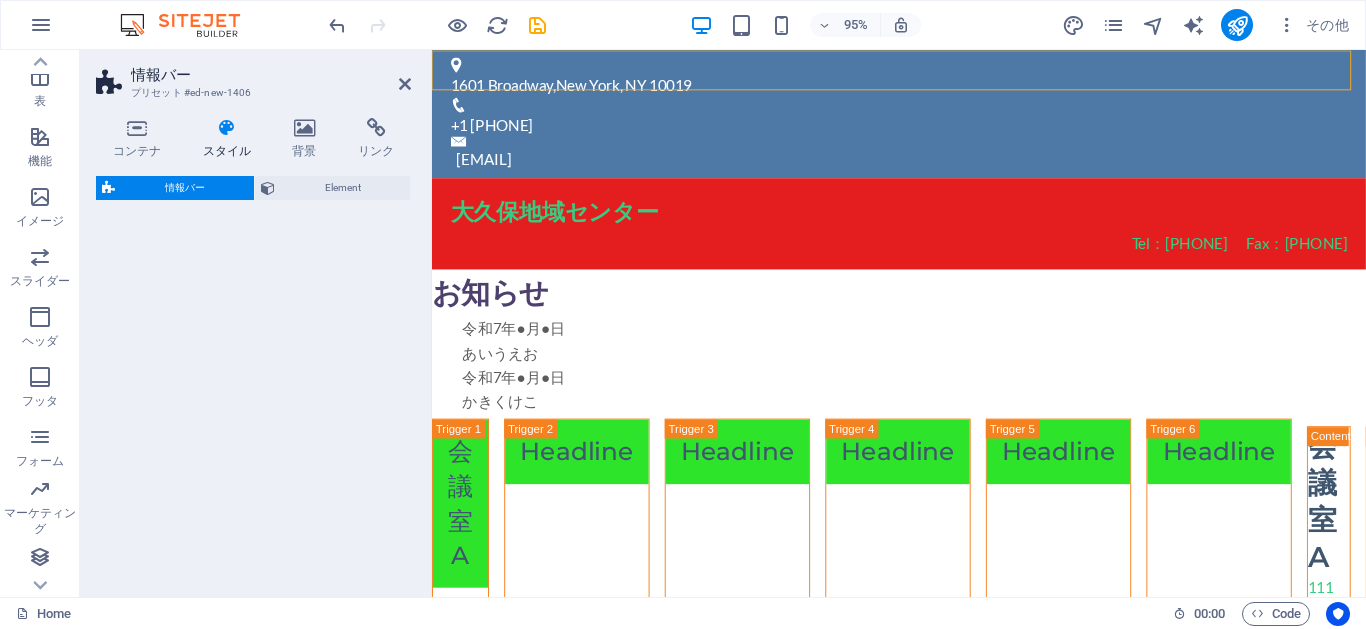 select on "rem" 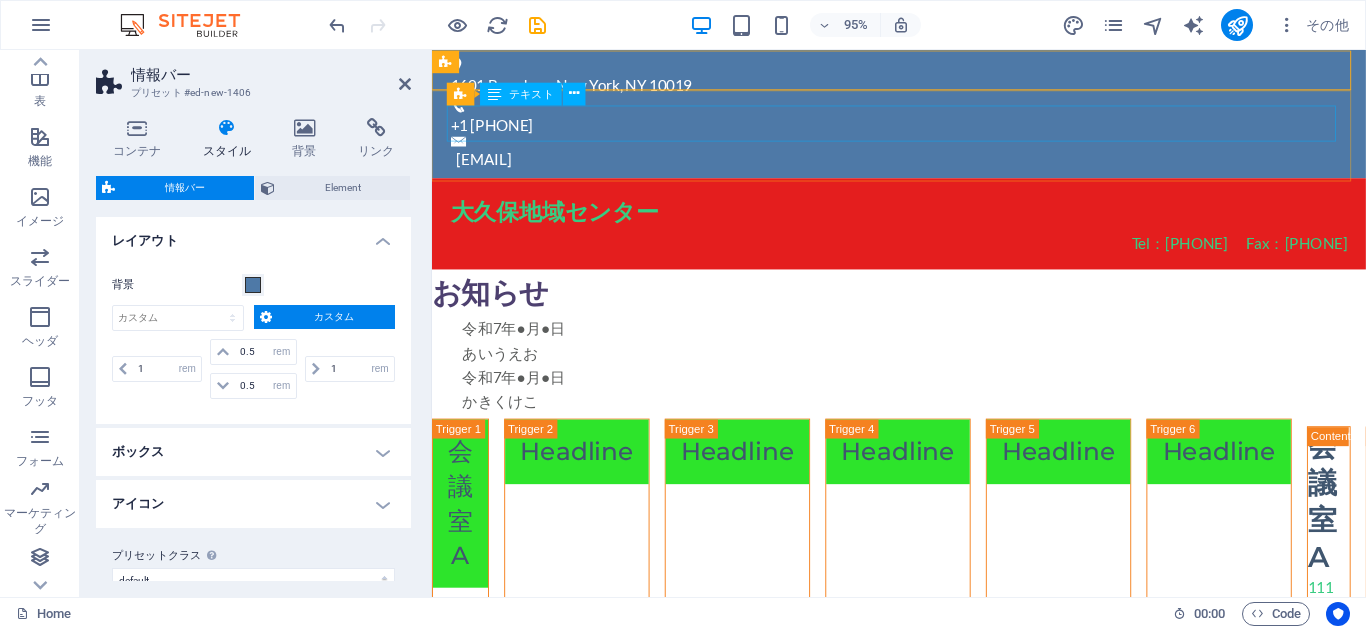 scroll, scrollTop: 345, scrollLeft: 0, axis: vertical 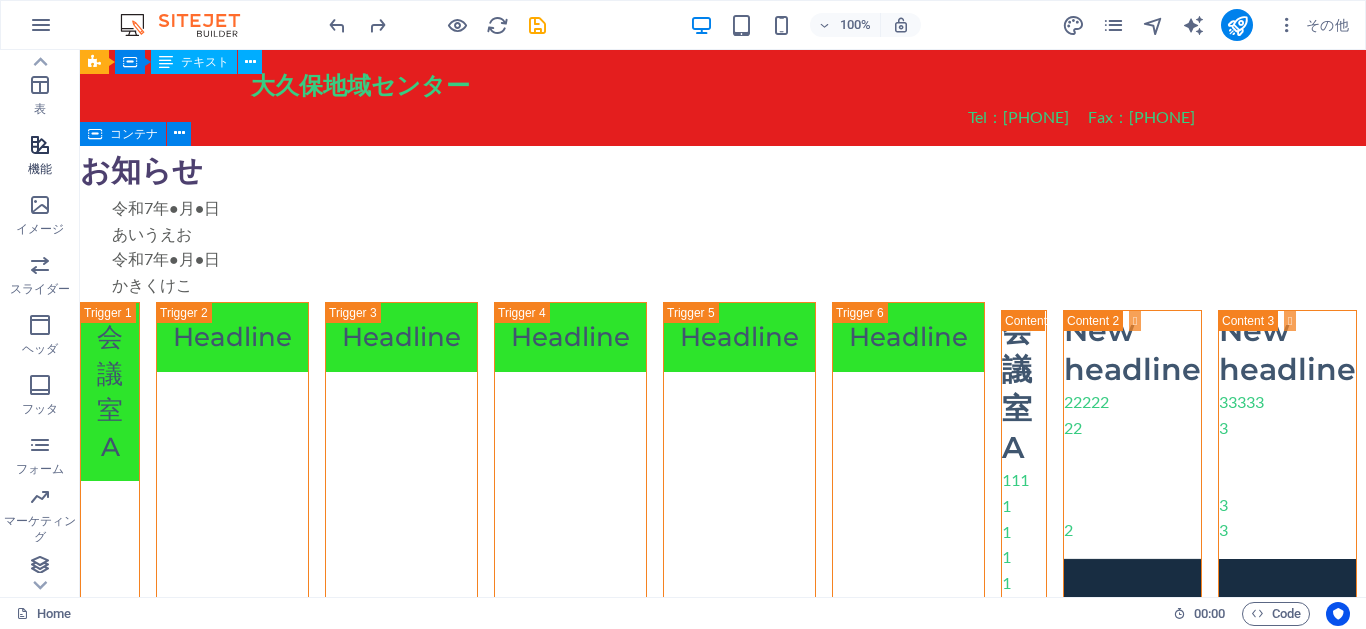 click at bounding box center (40, 145) 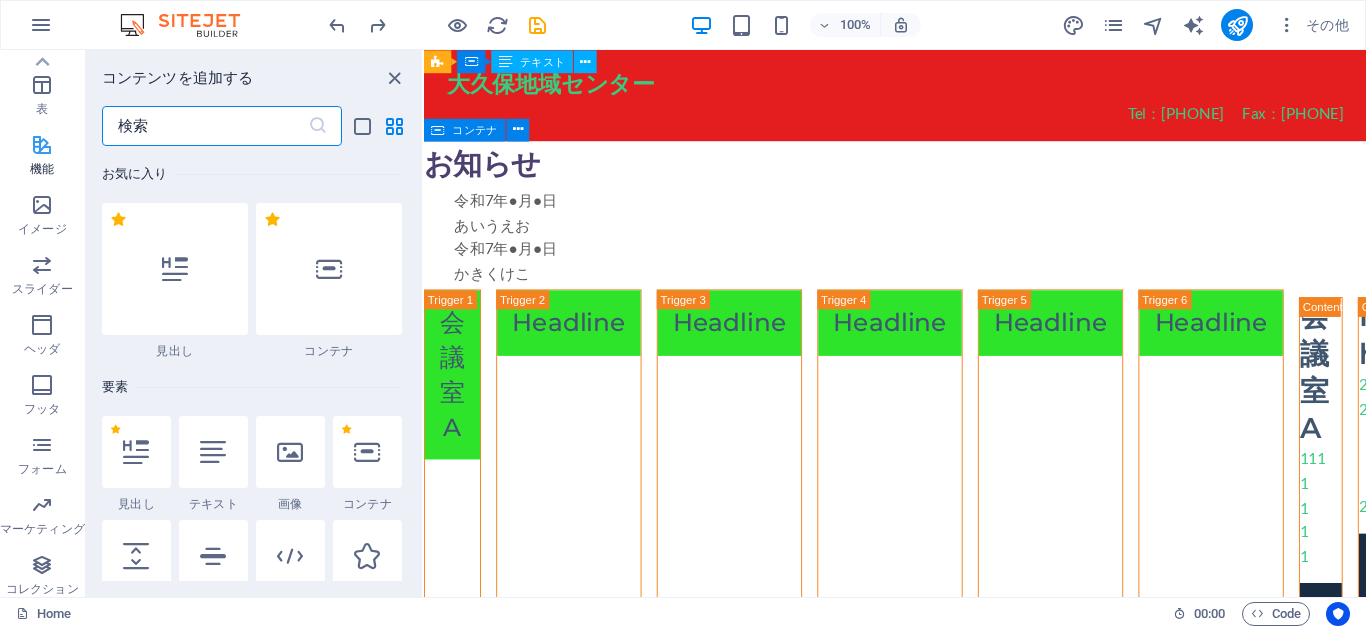 scroll, scrollTop: 353, scrollLeft: 0, axis: vertical 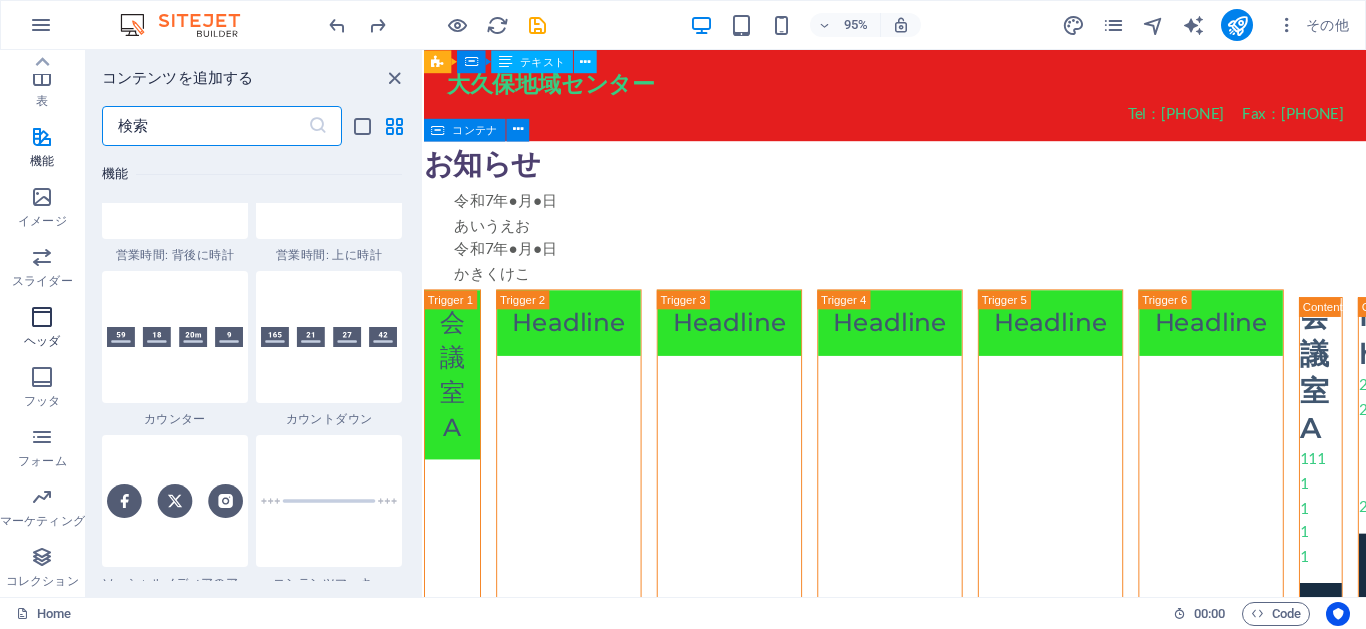 click at bounding box center [42, 317] 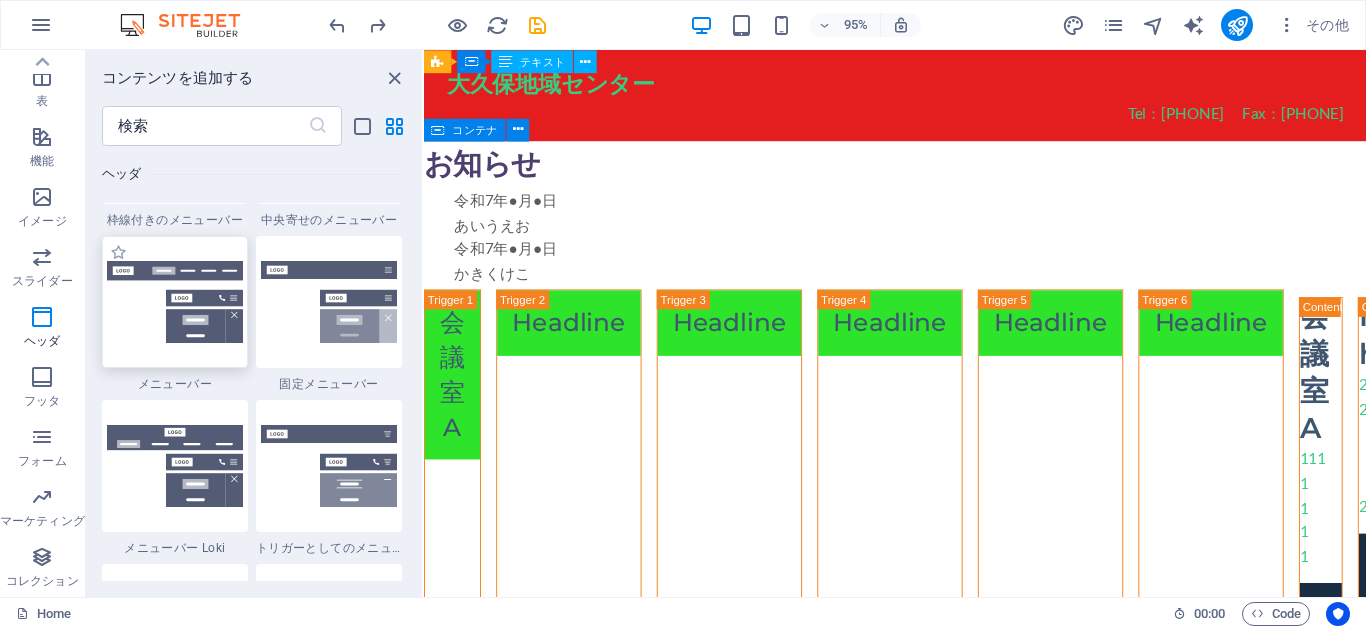 scroll, scrollTop: 12222, scrollLeft: 0, axis: vertical 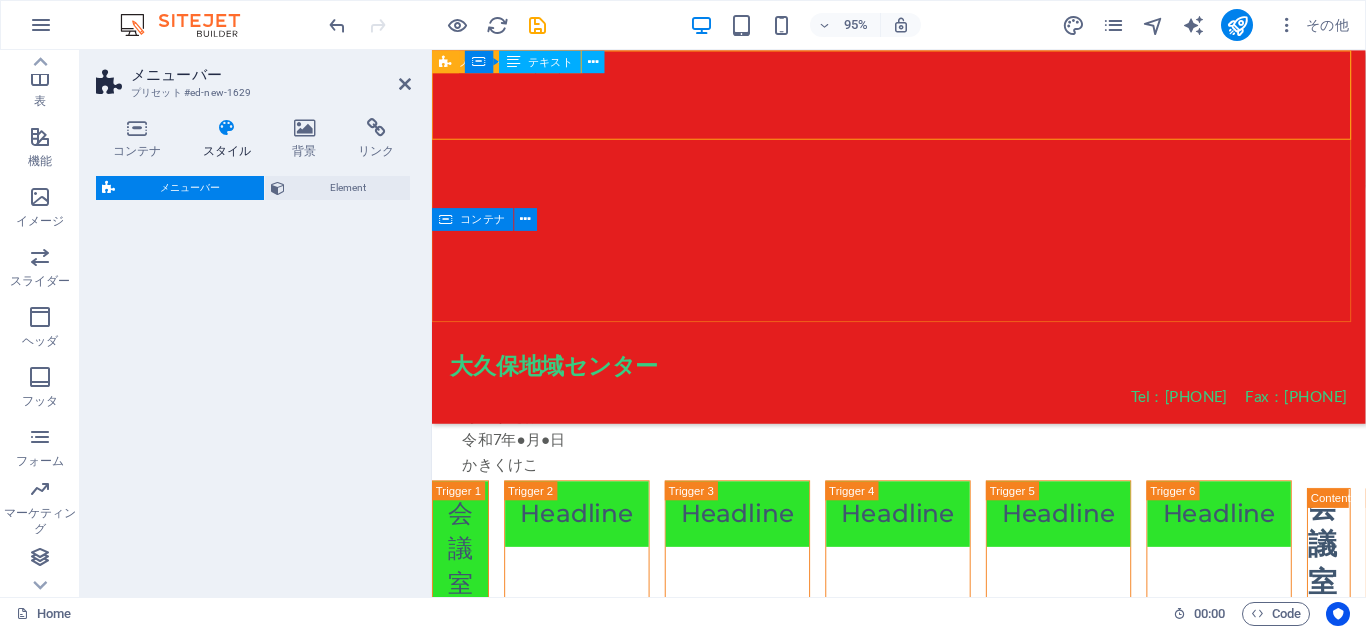select on "rem" 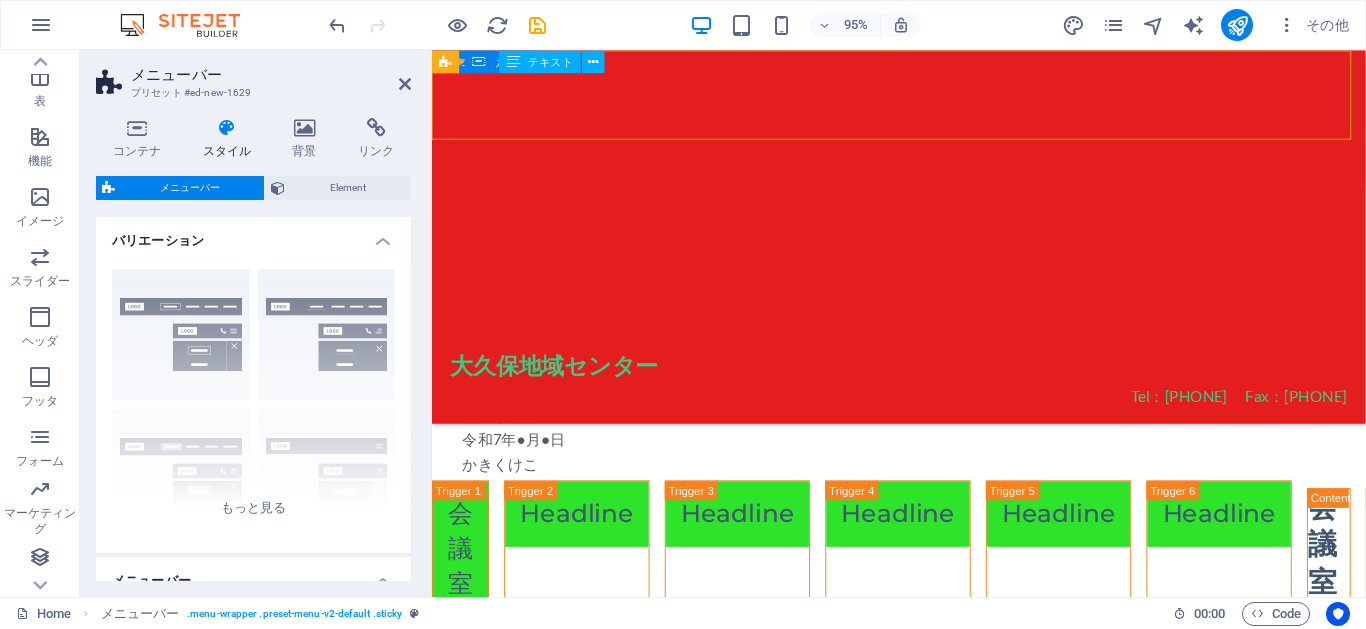 scroll, scrollTop: 345, scrollLeft: 0, axis: vertical 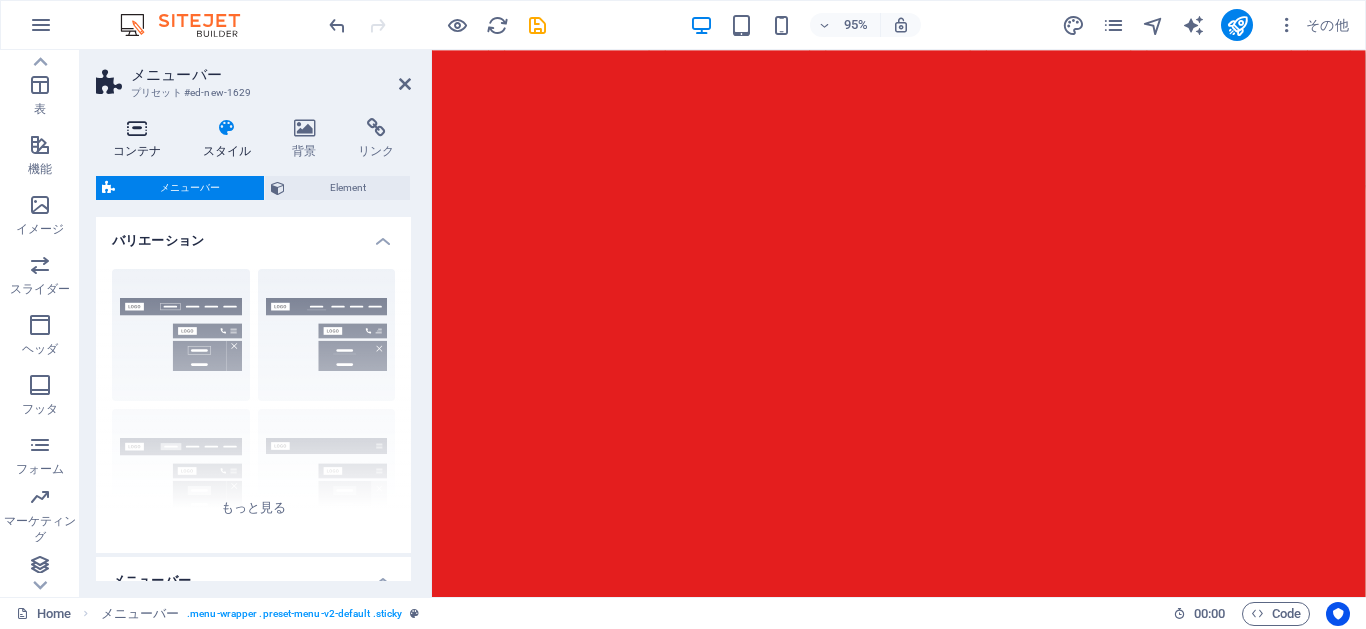 click at bounding box center (137, 128) 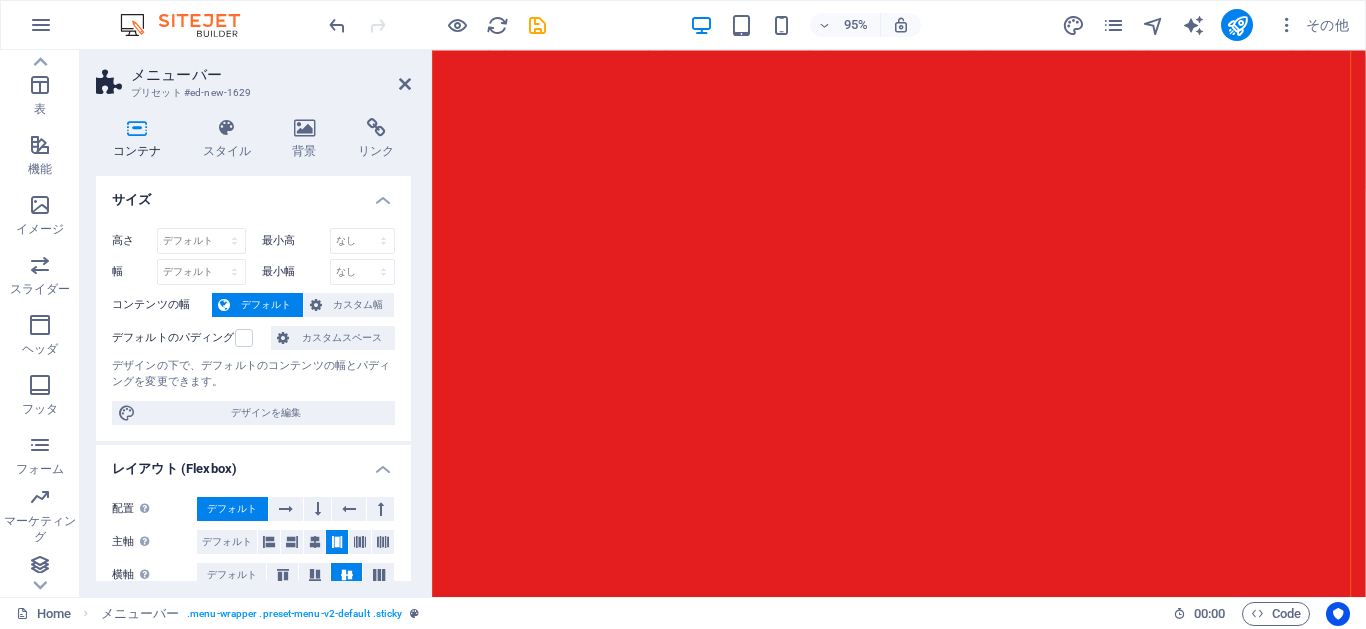 scroll, scrollTop: 47698, scrollLeft: 0, axis: vertical 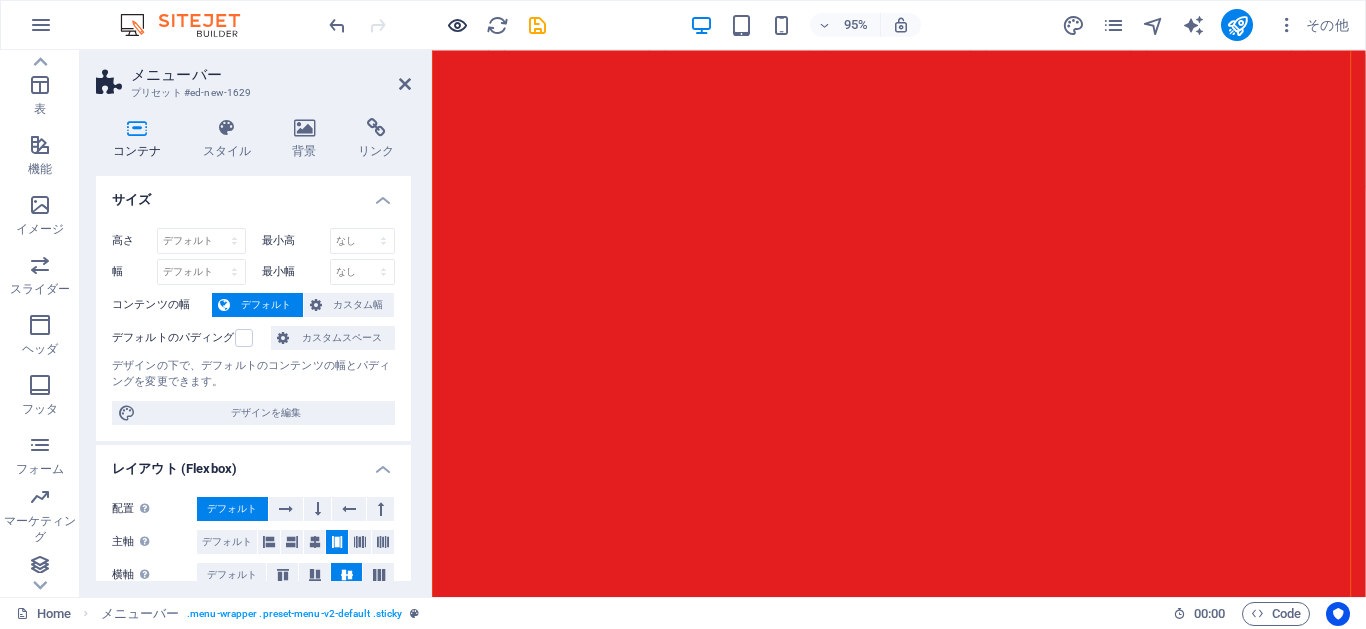click at bounding box center [457, 25] 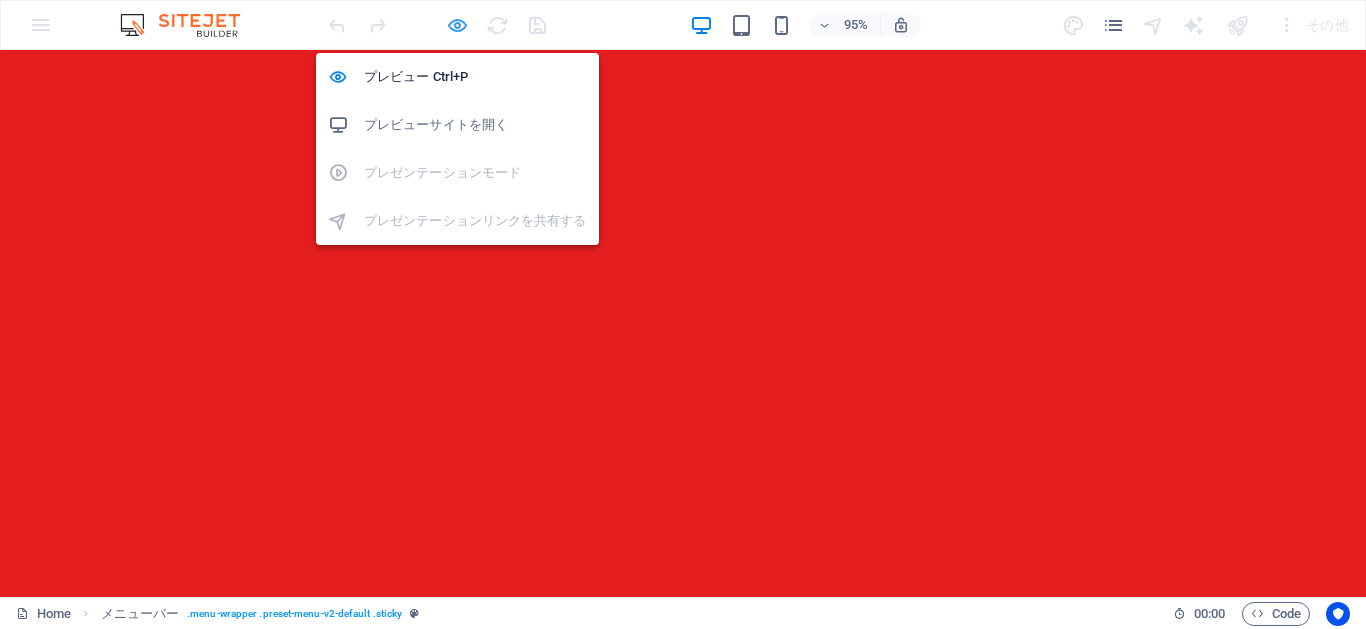 scroll, scrollTop: 18096, scrollLeft: 0, axis: vertical 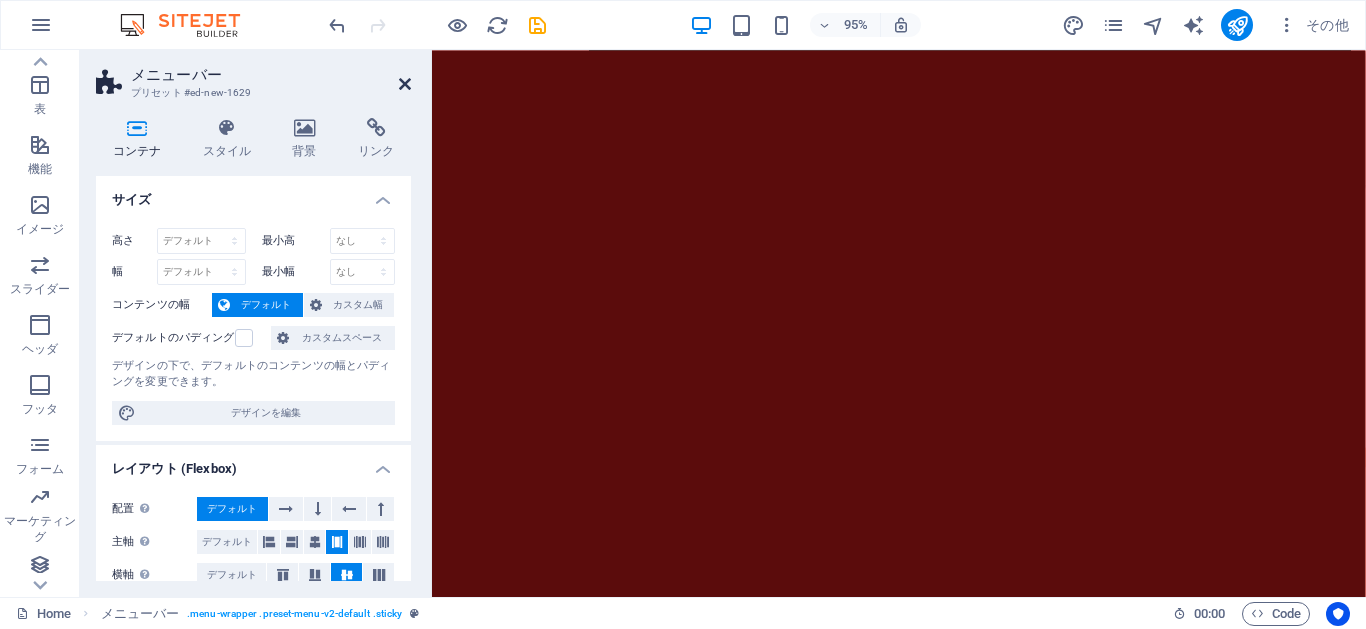click at bounding box center (405, 84) 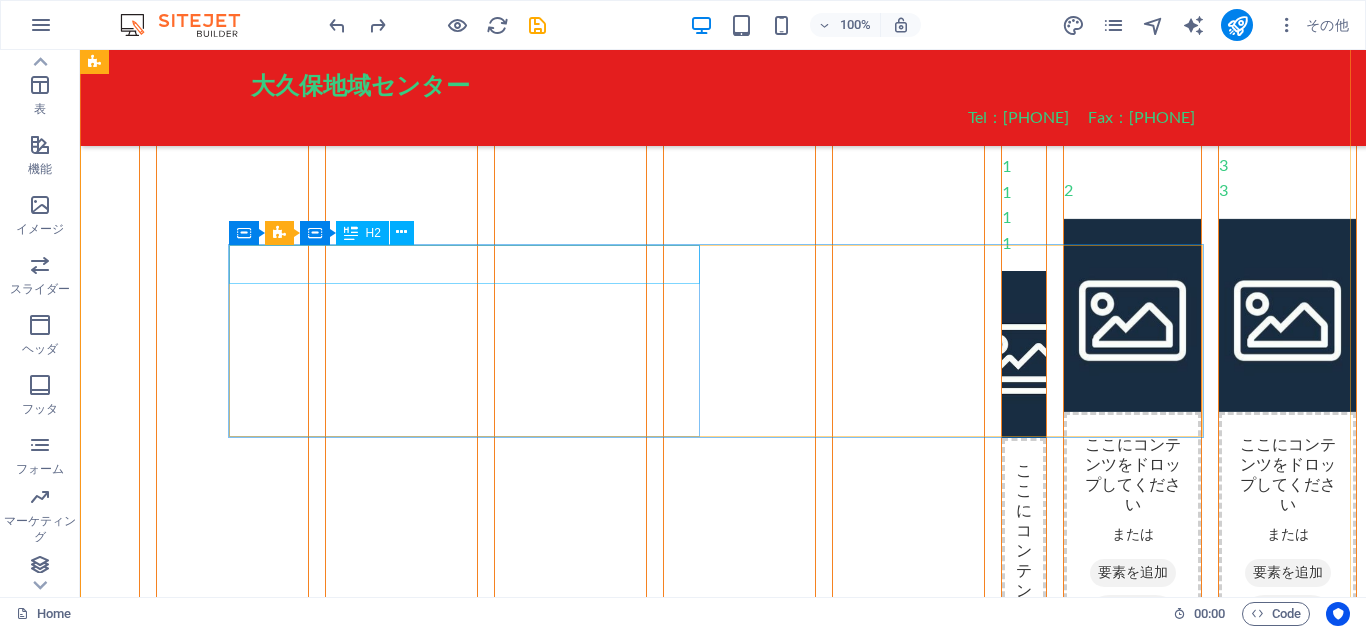 scroll, scrollTop: 0, scrollLeft: 0, axis: both 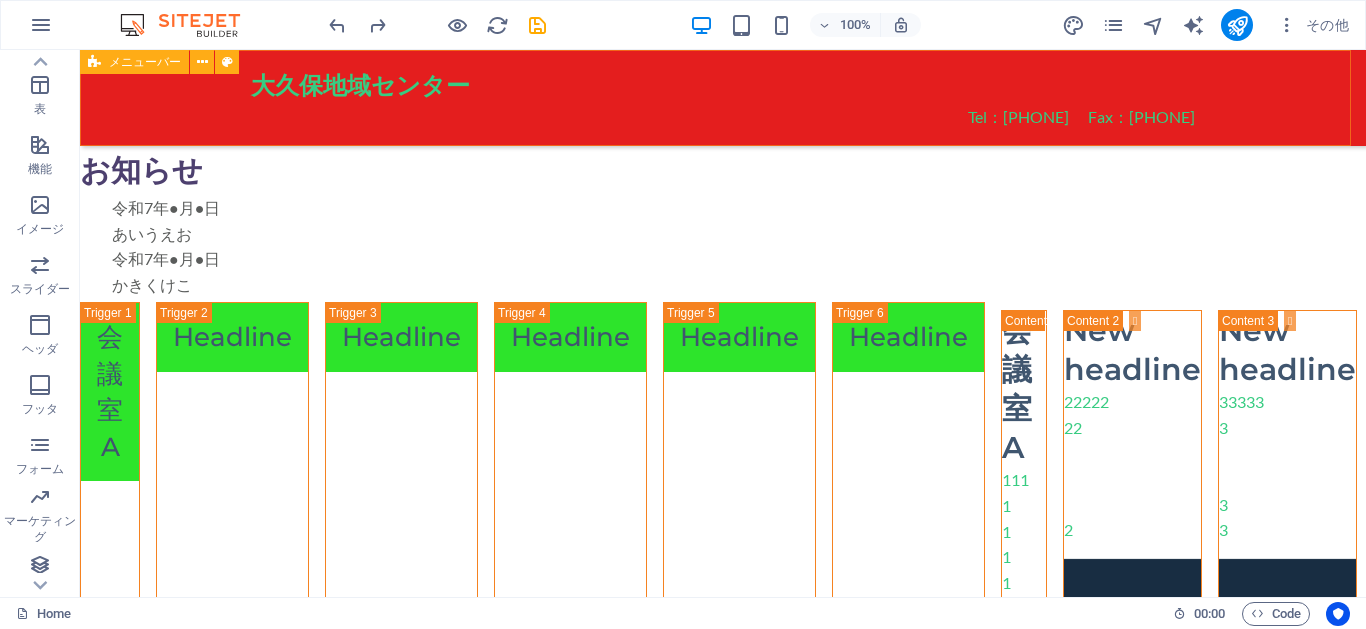 click on "メニューバー" at bounding box center (145, 62) 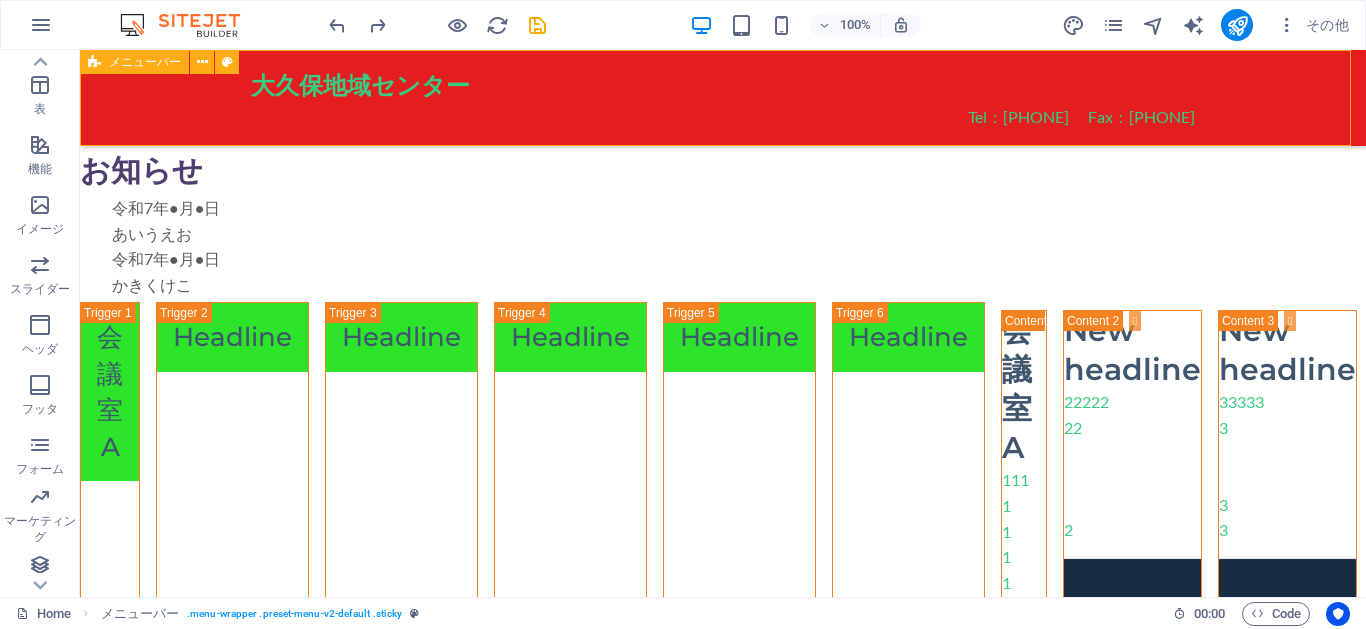 click on "メニューバー" at bounding box center (145, 62) 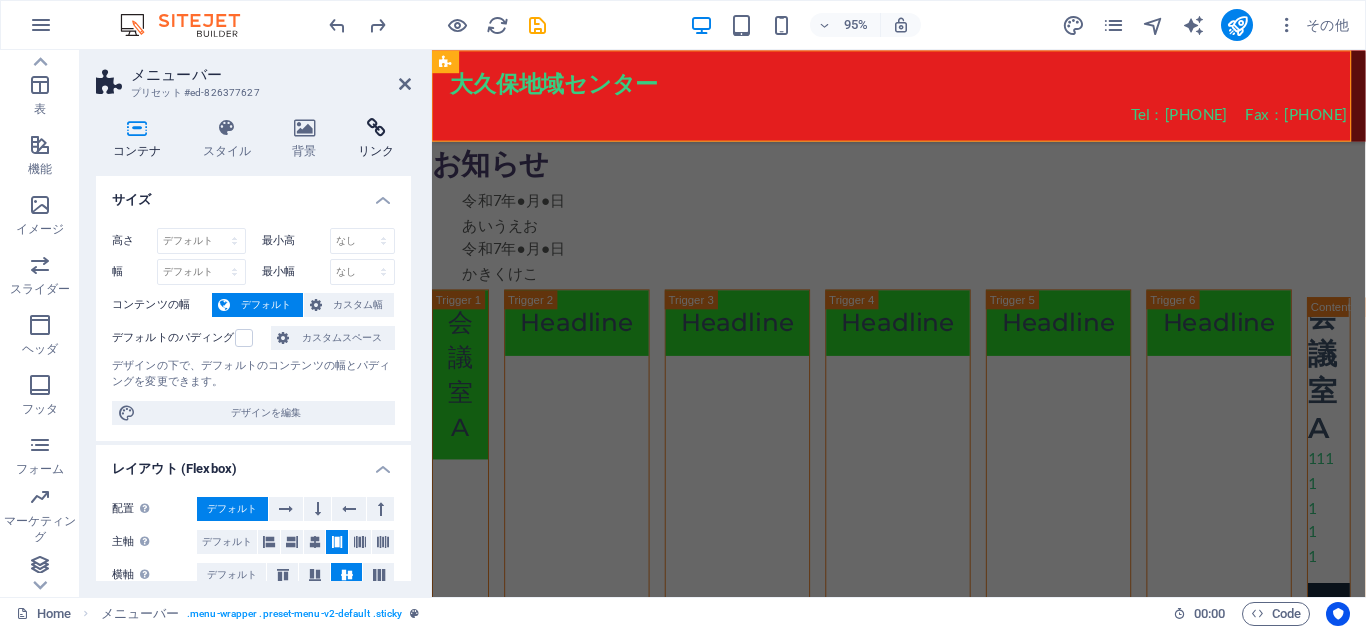 scroll, scrollTop: 354, scrollLeft: 0, axis: vertical 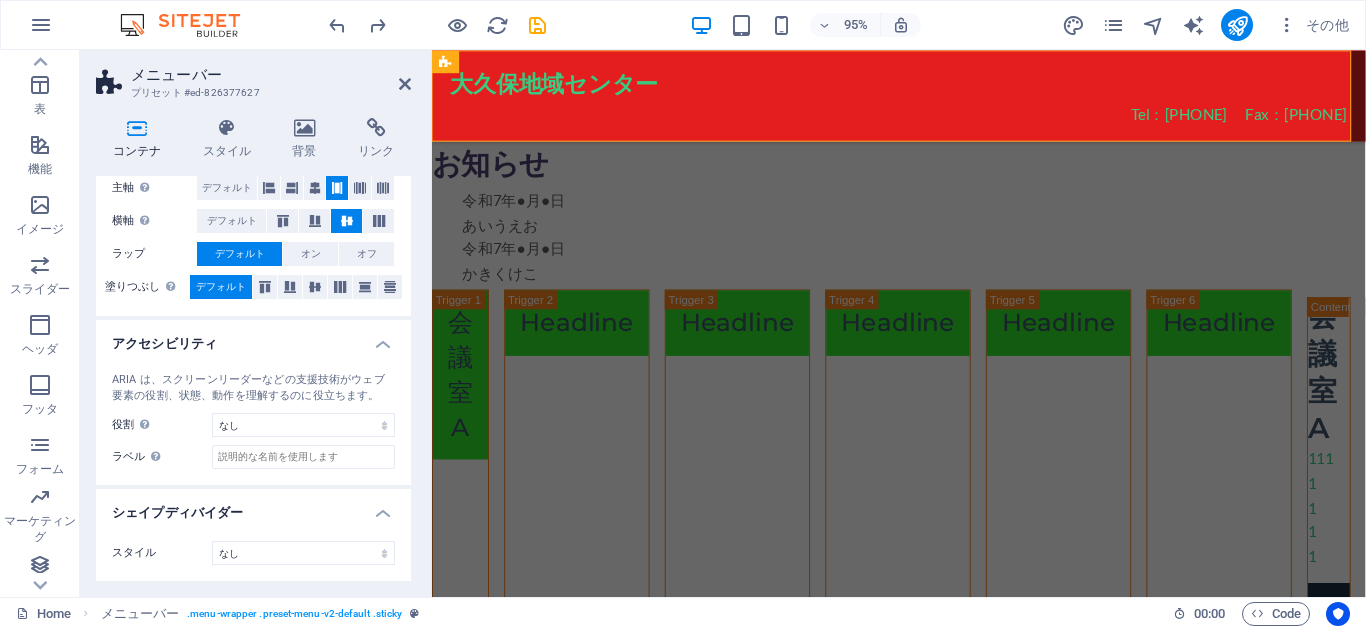 click on "メニューバー プリセット #ed-826377627" at bounding box center (253, 76) 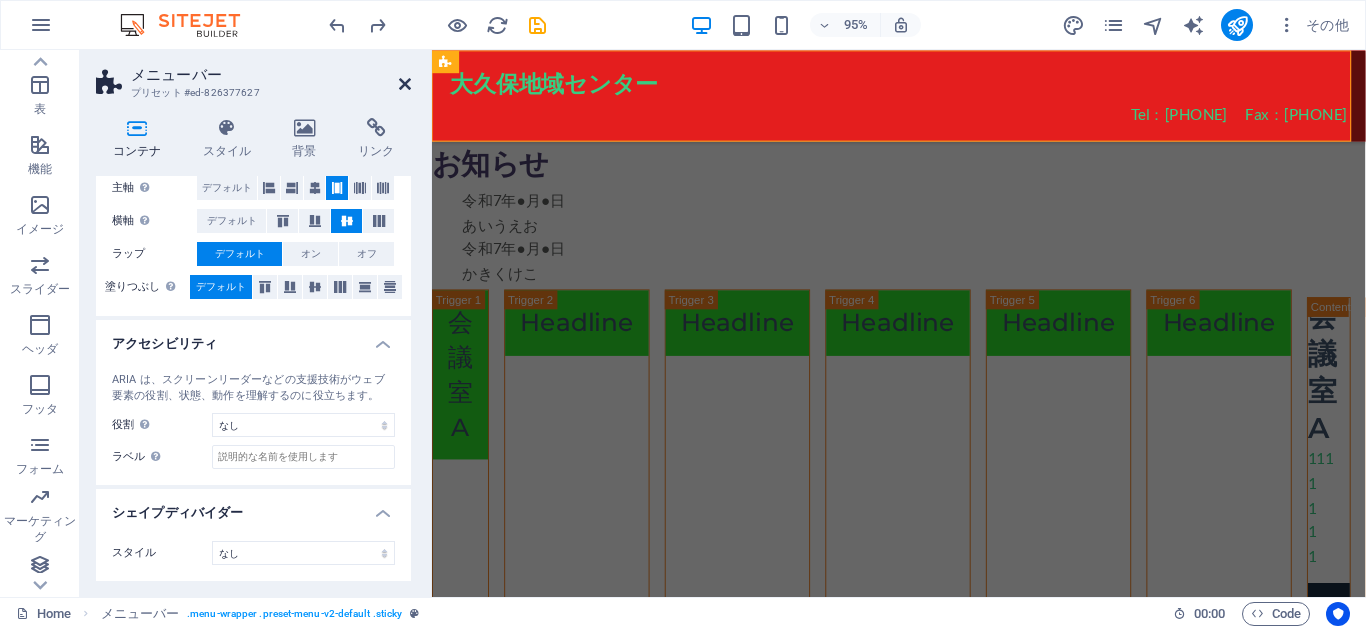 click at bounding box center [405, 84] 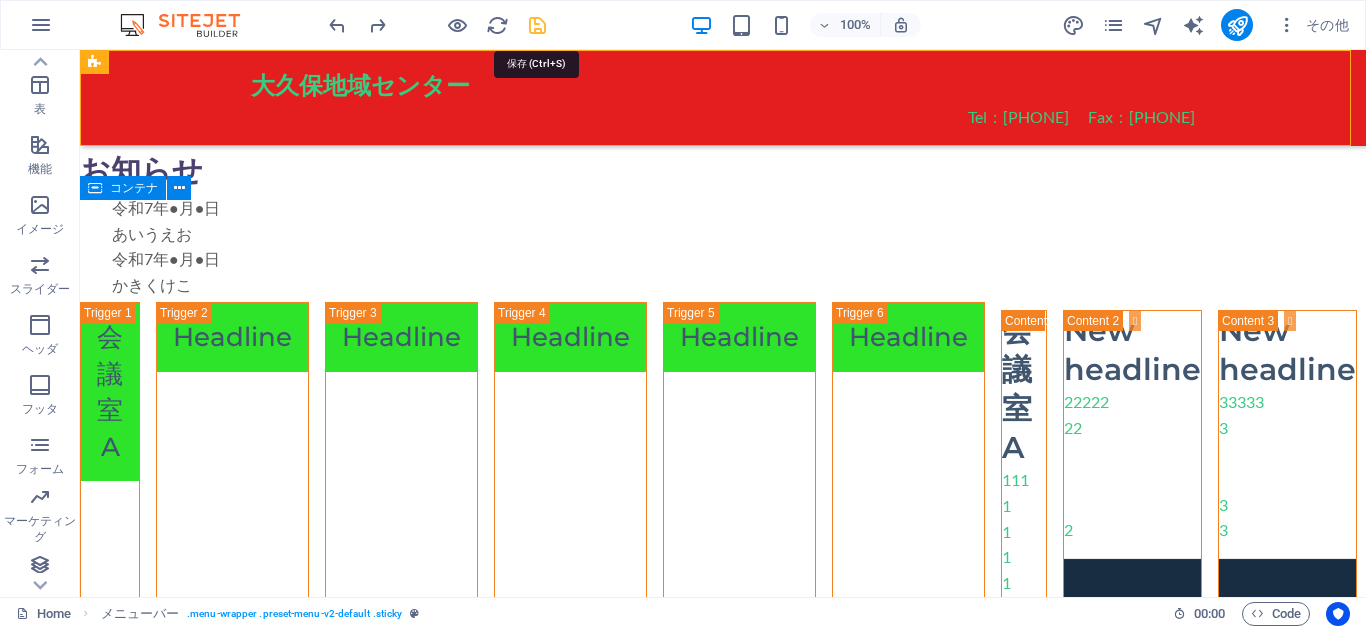 click at bounding box center (537, 25) 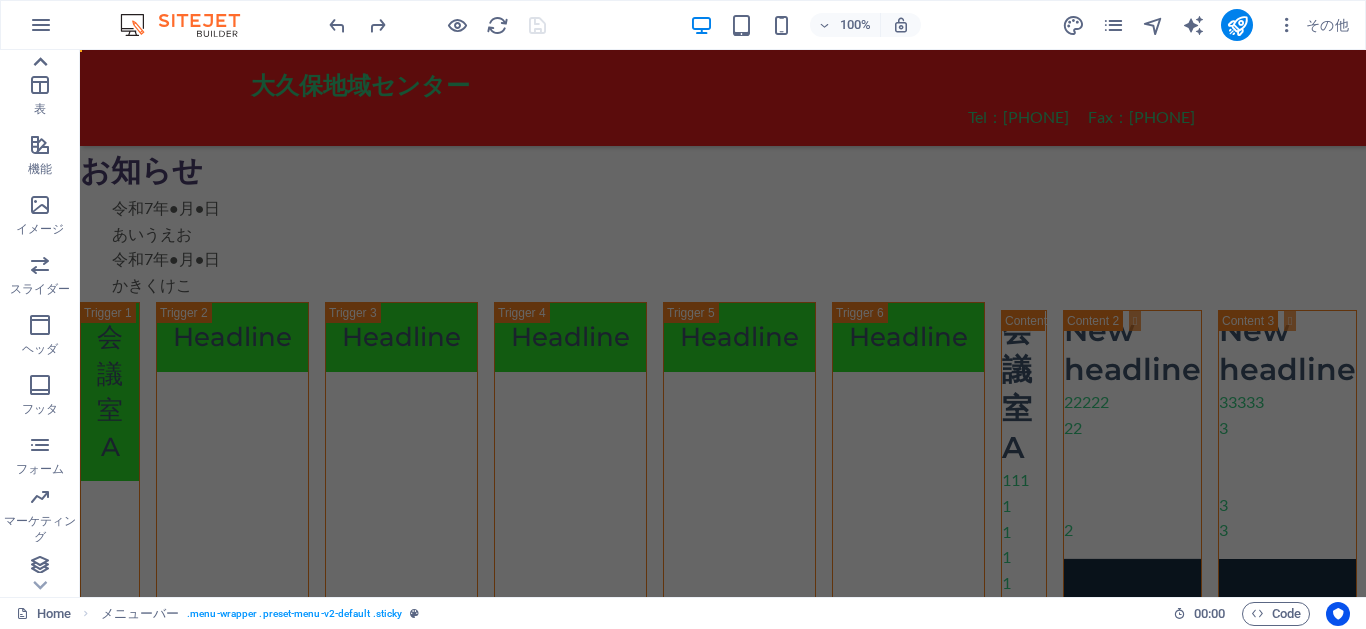 click 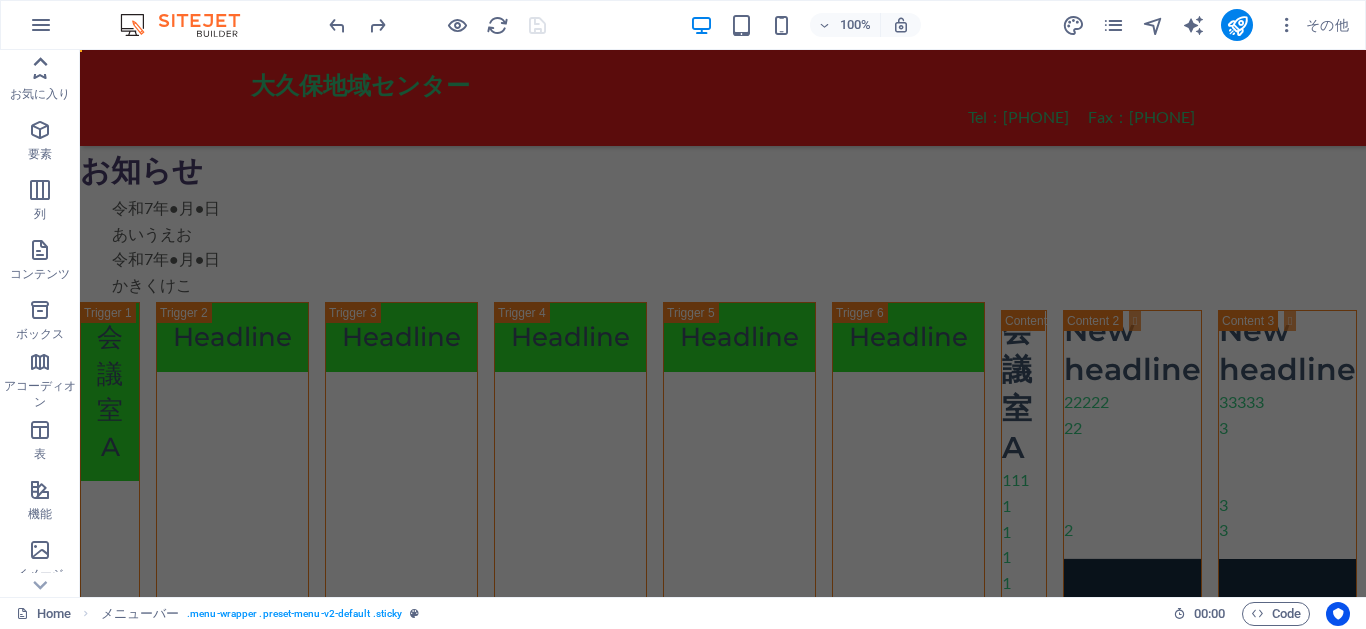 scroll, scrollTop: 0, scrollLeft: 0, axis: both 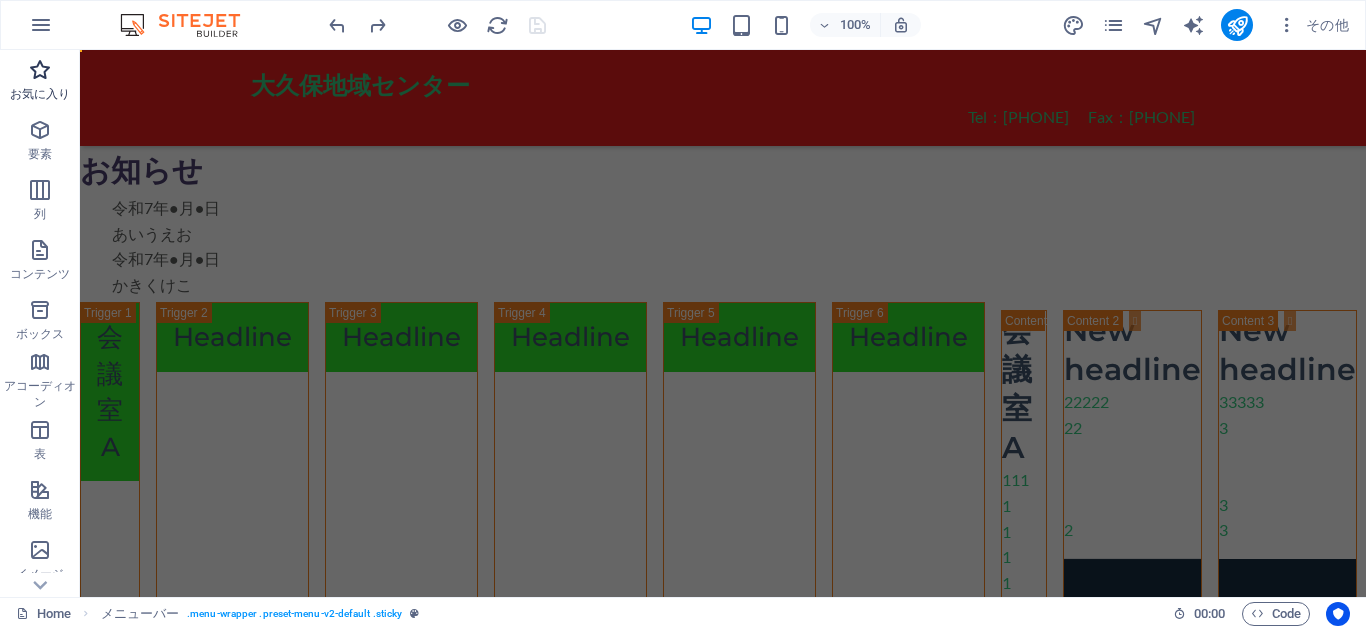 click at bounding box center (40, 70) 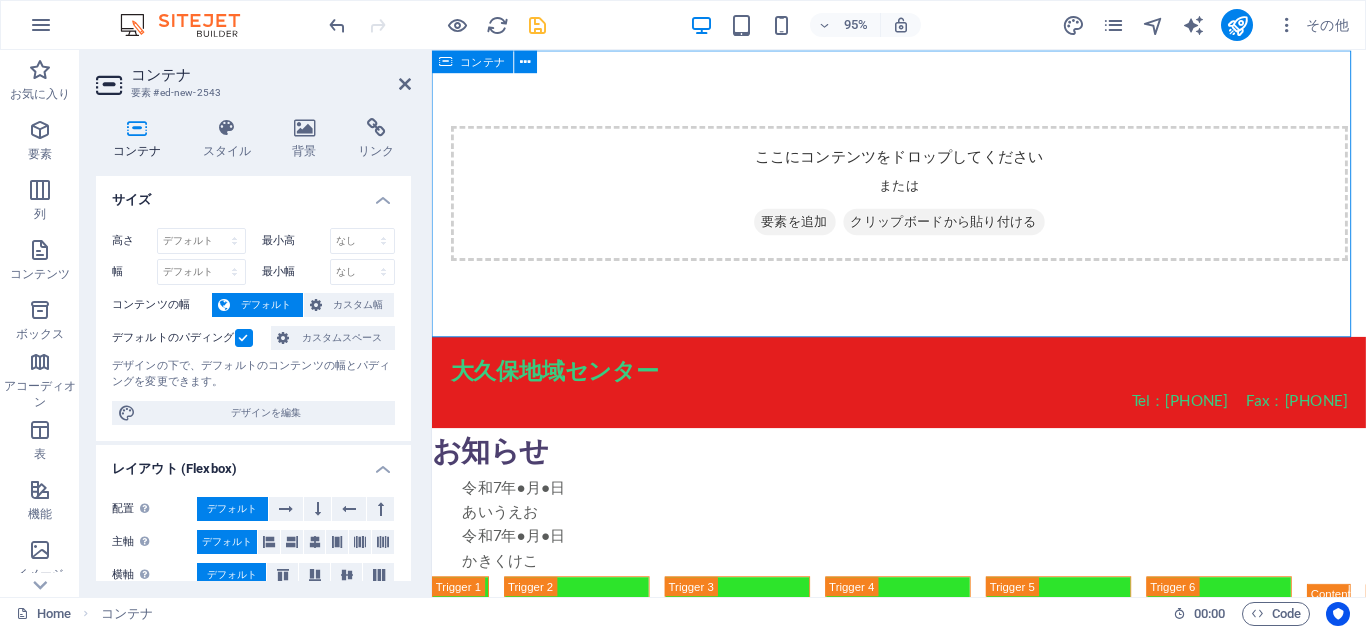 click on "要素を追加" at bounding box center [814, 231] 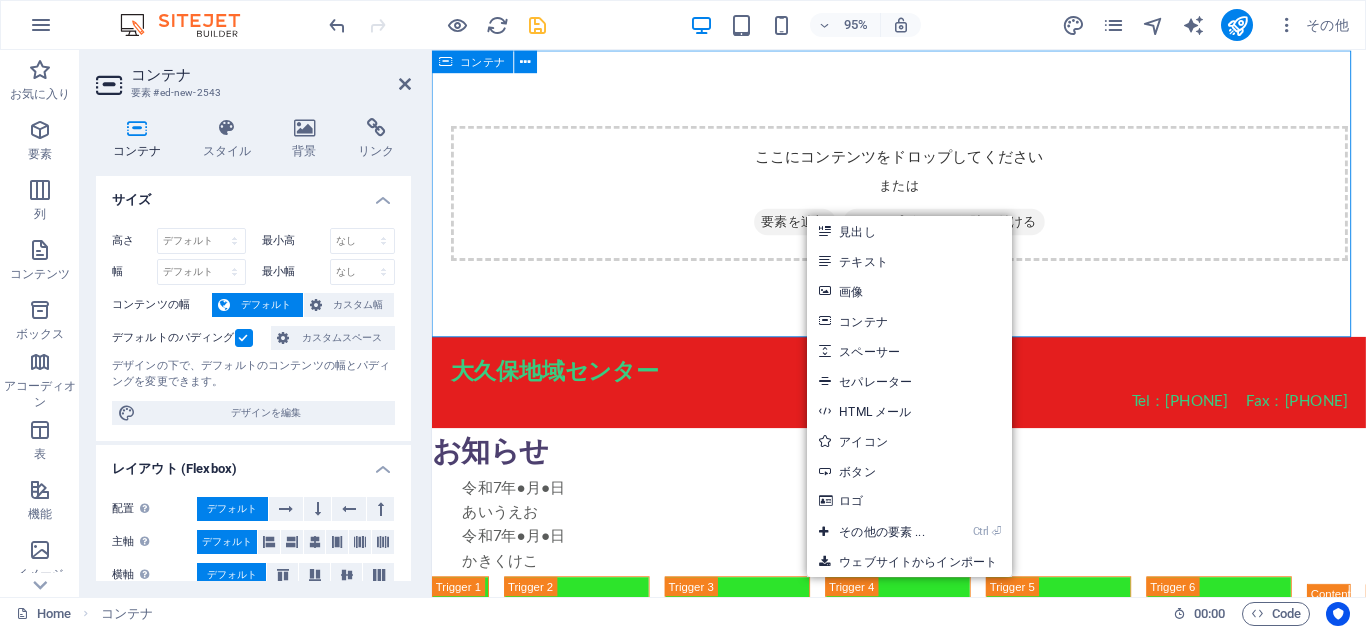click on "ここにコンテンツをドロップしてください または  要素を追加  クリップボードから貼り付ける" at bounding box center [924, 201] 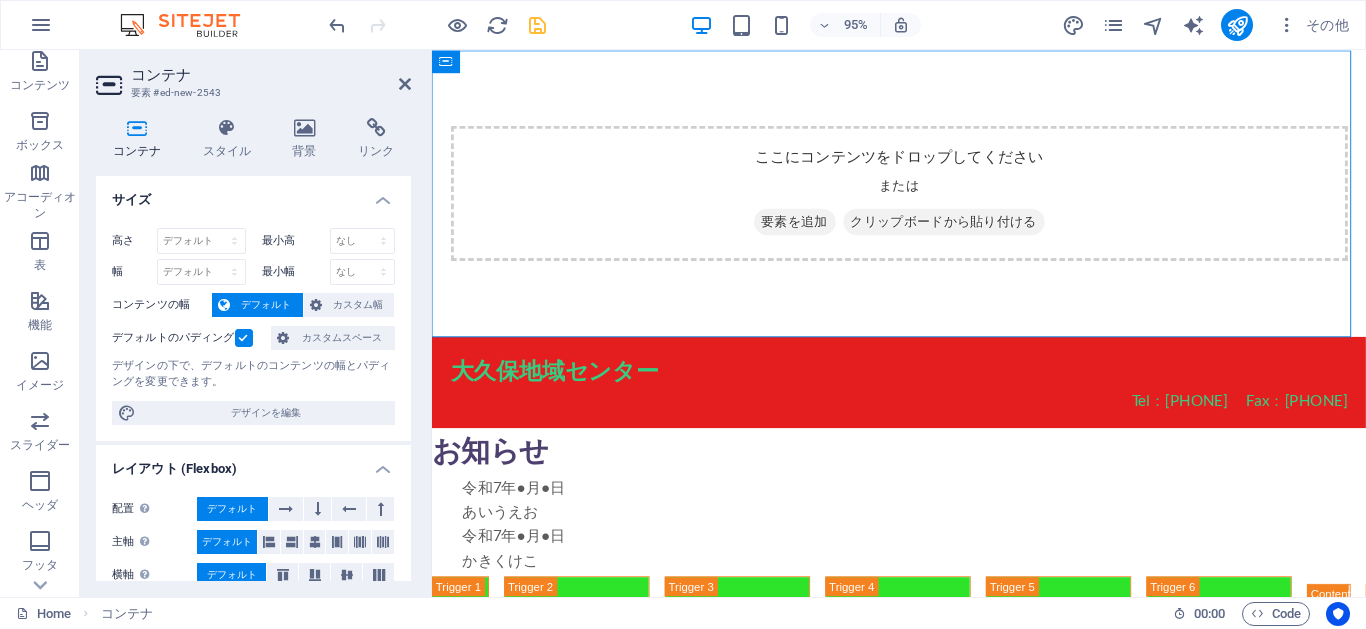 scroll, scrollTop: 353, scrollLeft: 0, axis: vertical 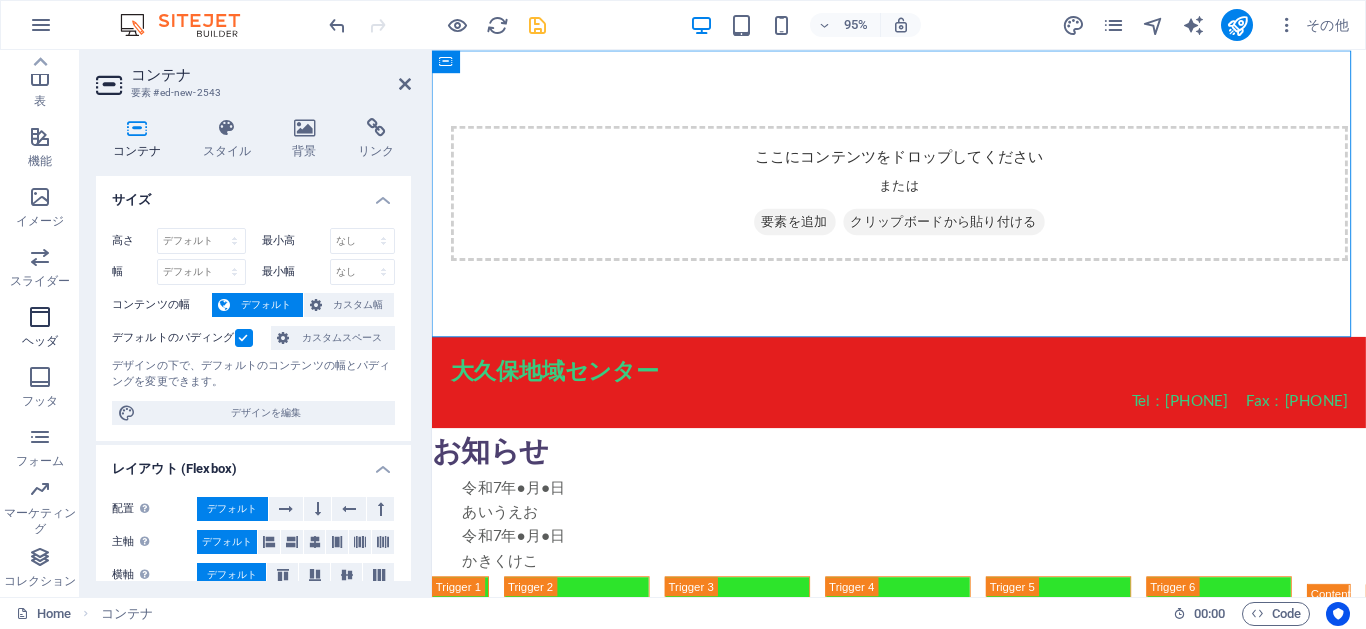 click at bounding box center (40, 317) 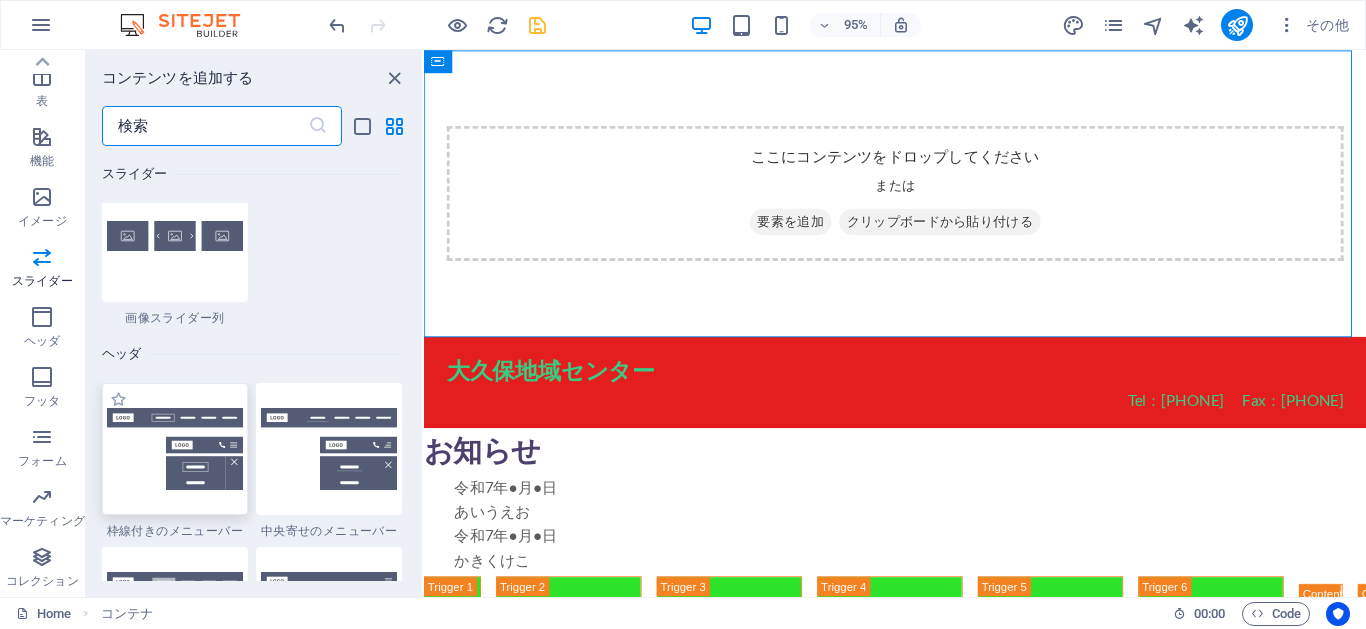 scroll, scrollTop: 12042, scrollLeft: 0, axis: vertical 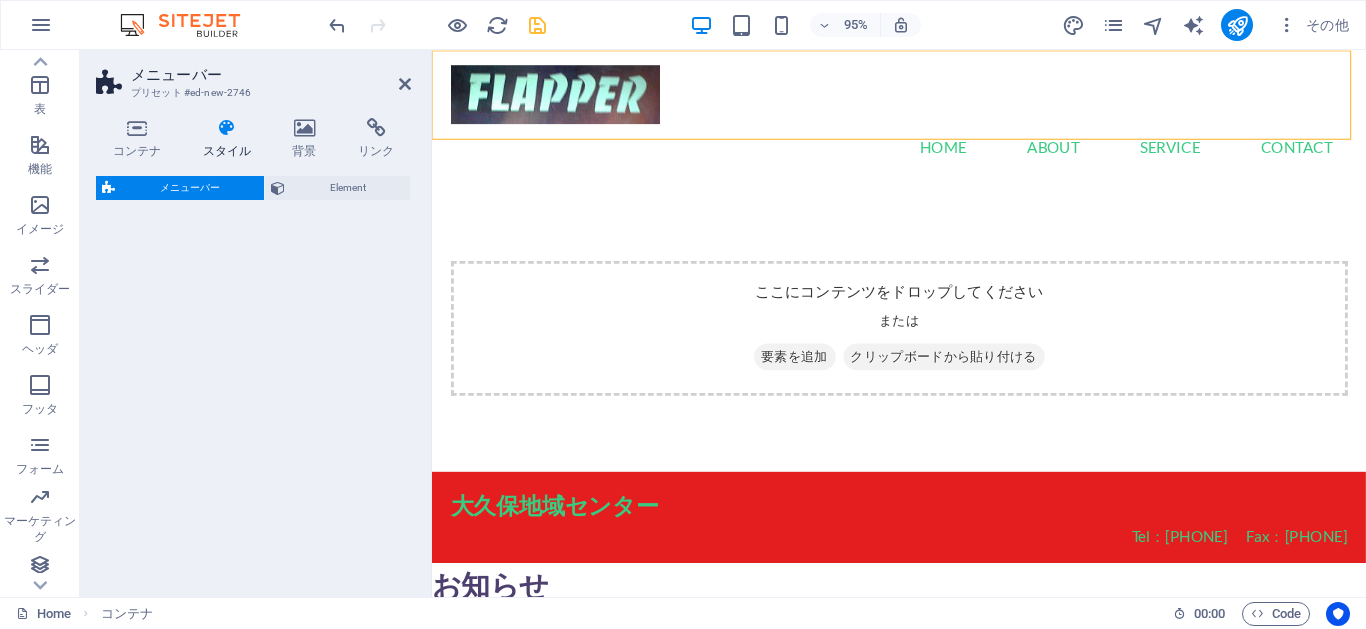 select on "rem" 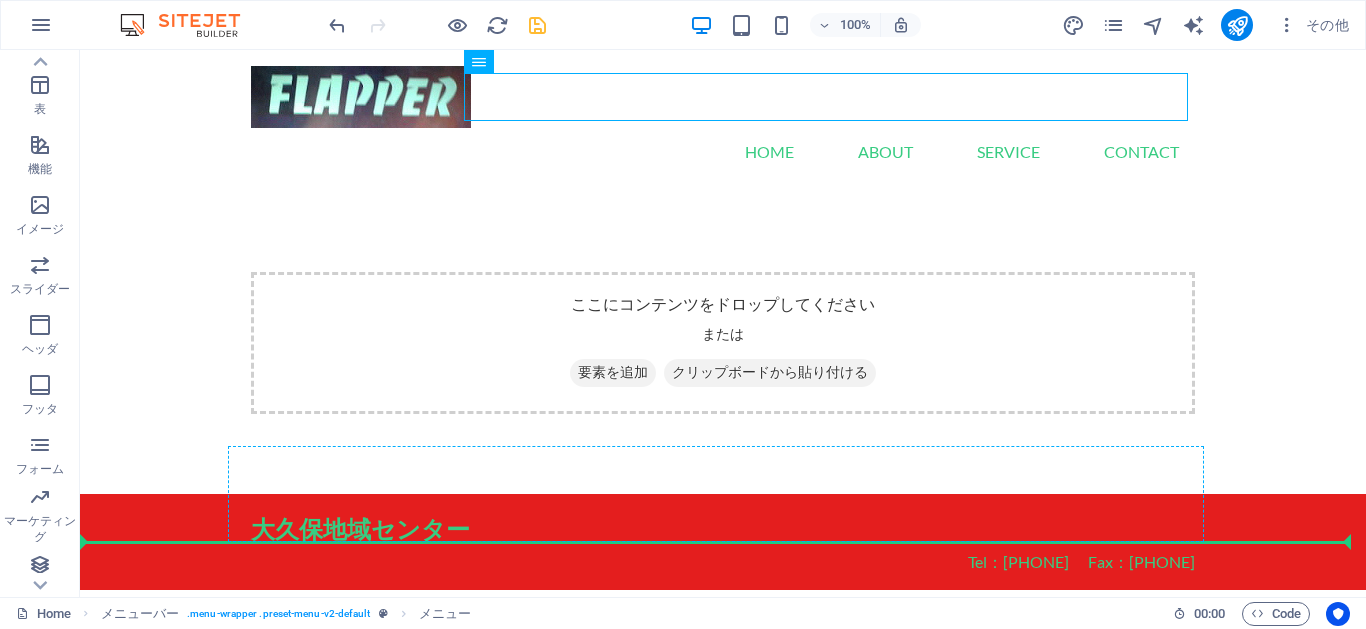 drag, startPoint x: 470, startPoint y: 91, endPoint x: 738, endPoint y: 506, distance: 494.01315 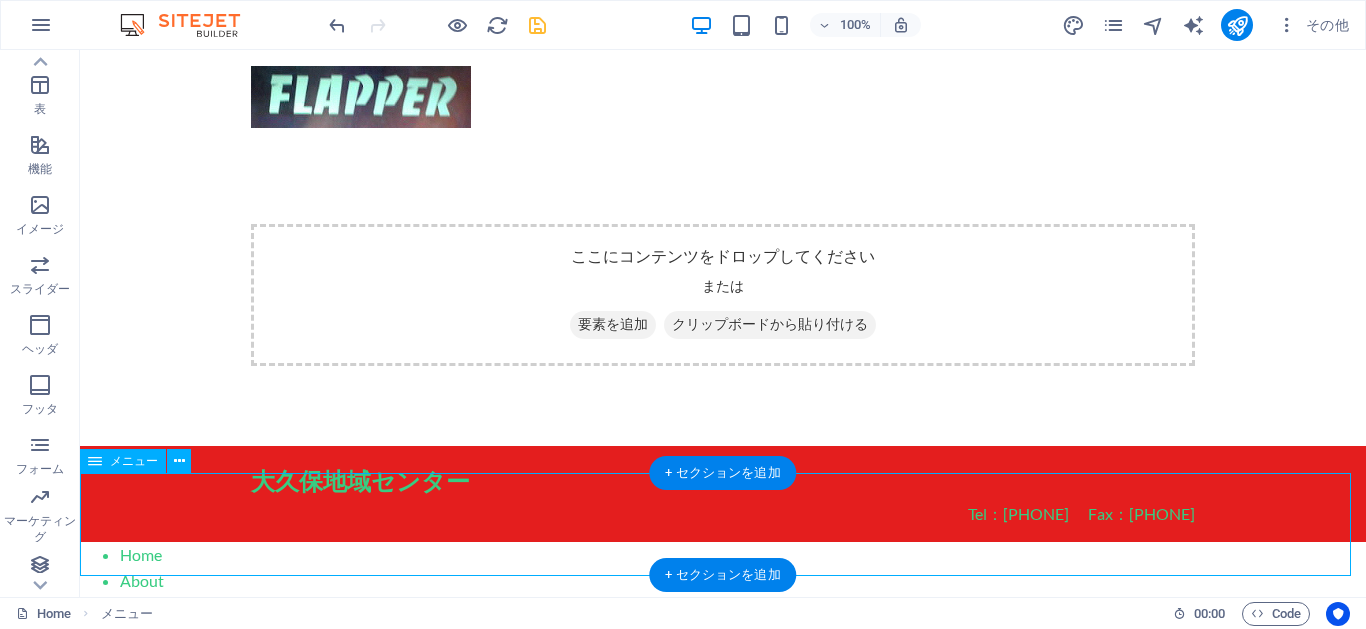 scroll, scrollTop: 180, scrollLeft: 0, axis: vertical 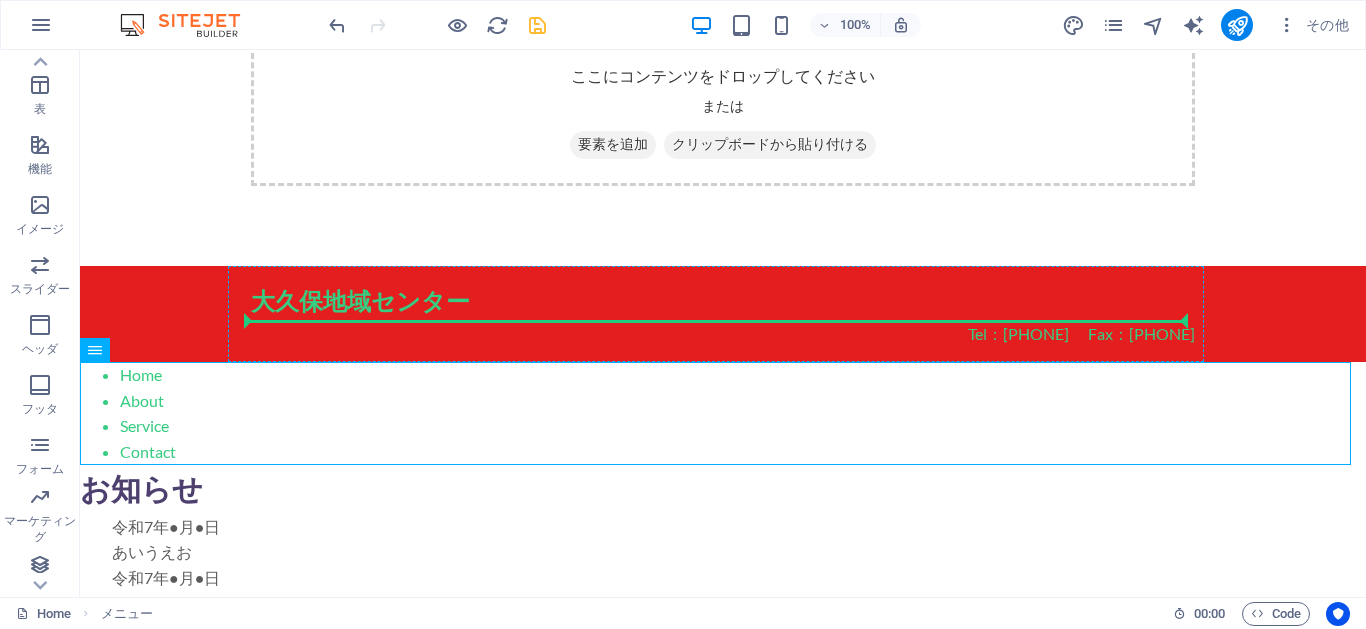 drag, startPoint x: 240, startPoint y: 406, endPoint x: 707, endPoint y: 310, distance: 476.76514 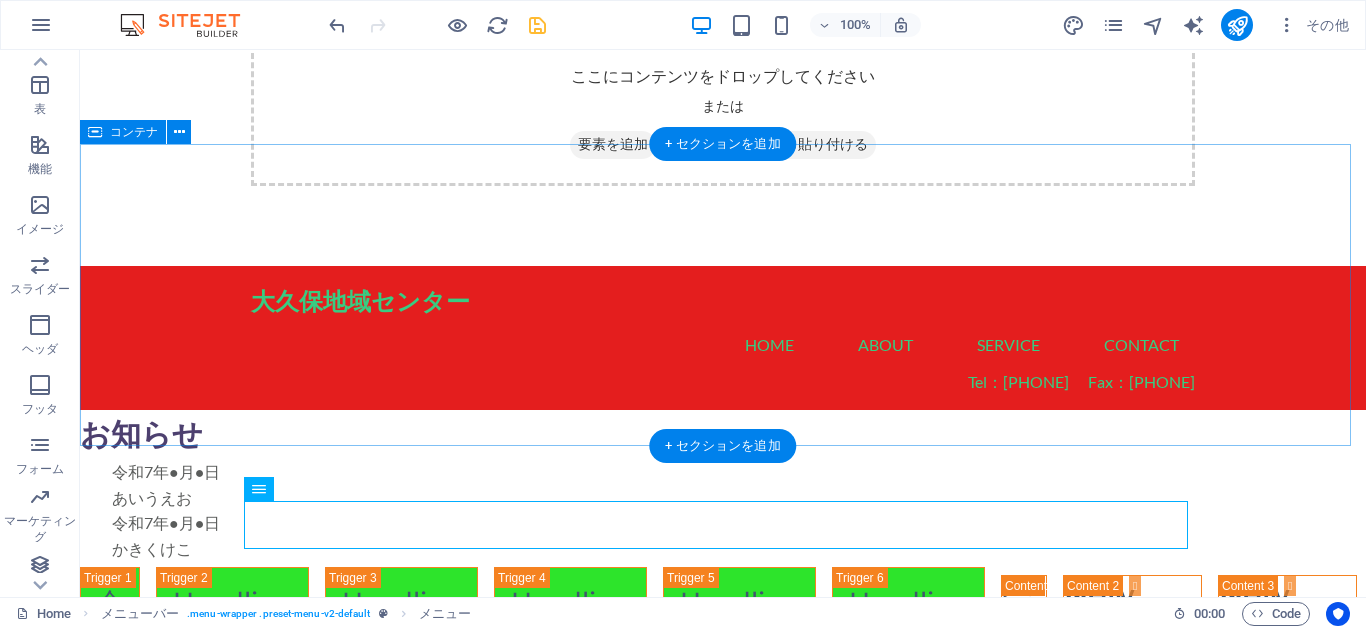 scroll, scrollTop: 0, scrollLeft: 0, axis: both 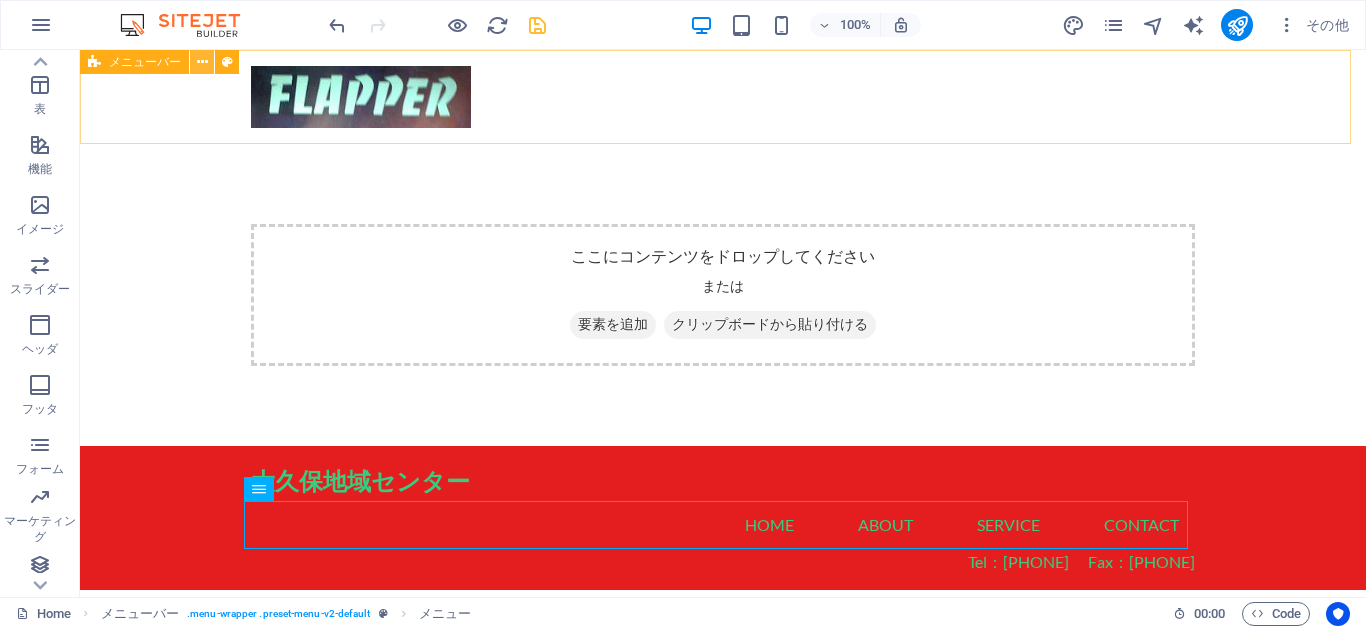 click at bounding box center [202, 62] 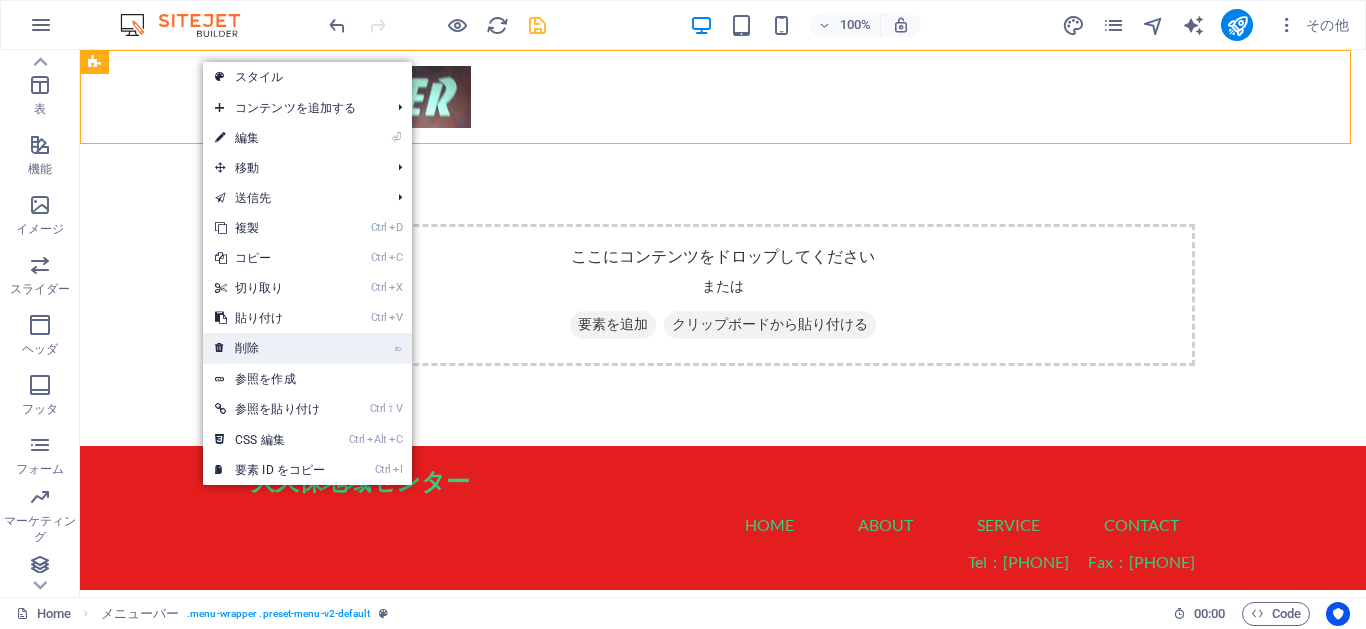 click on "⌦  削除" at bounding box center (270, 348) 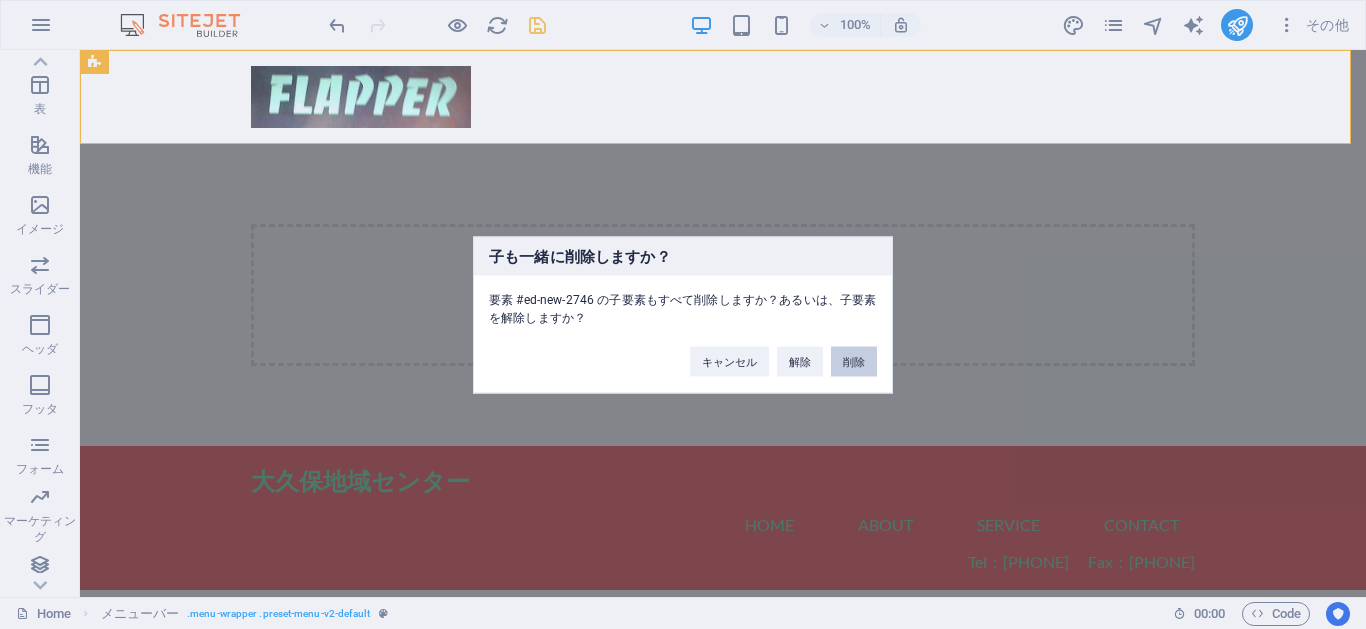 click on "削除" at bounding box center (854, 361) 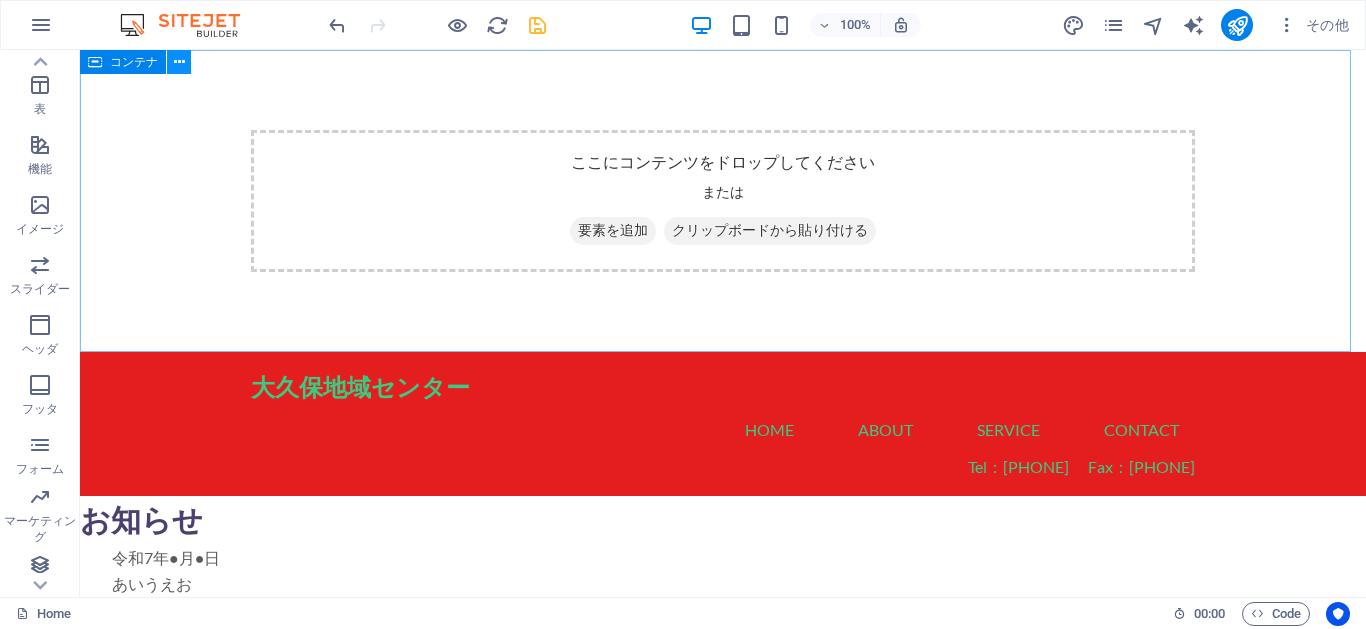 click at bounding box center (179, 62) 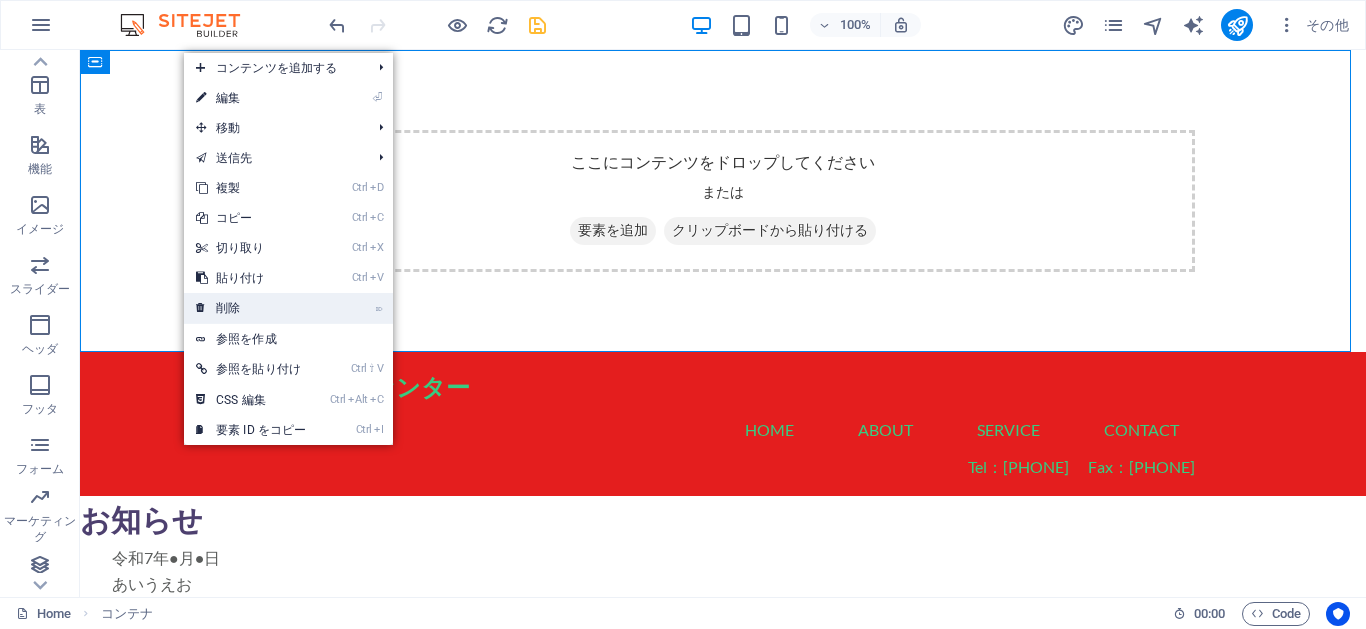 click on "⌦  削除" at bounding box center (251, 308) 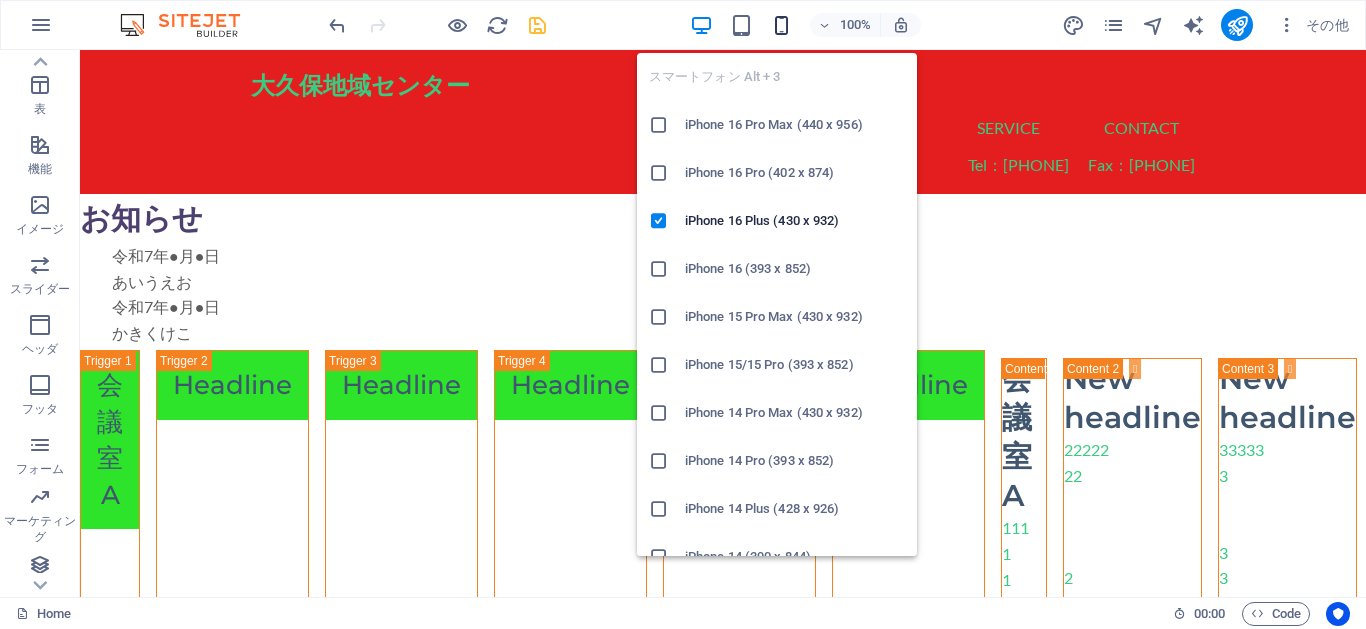 click at bounding box center (781, 25) 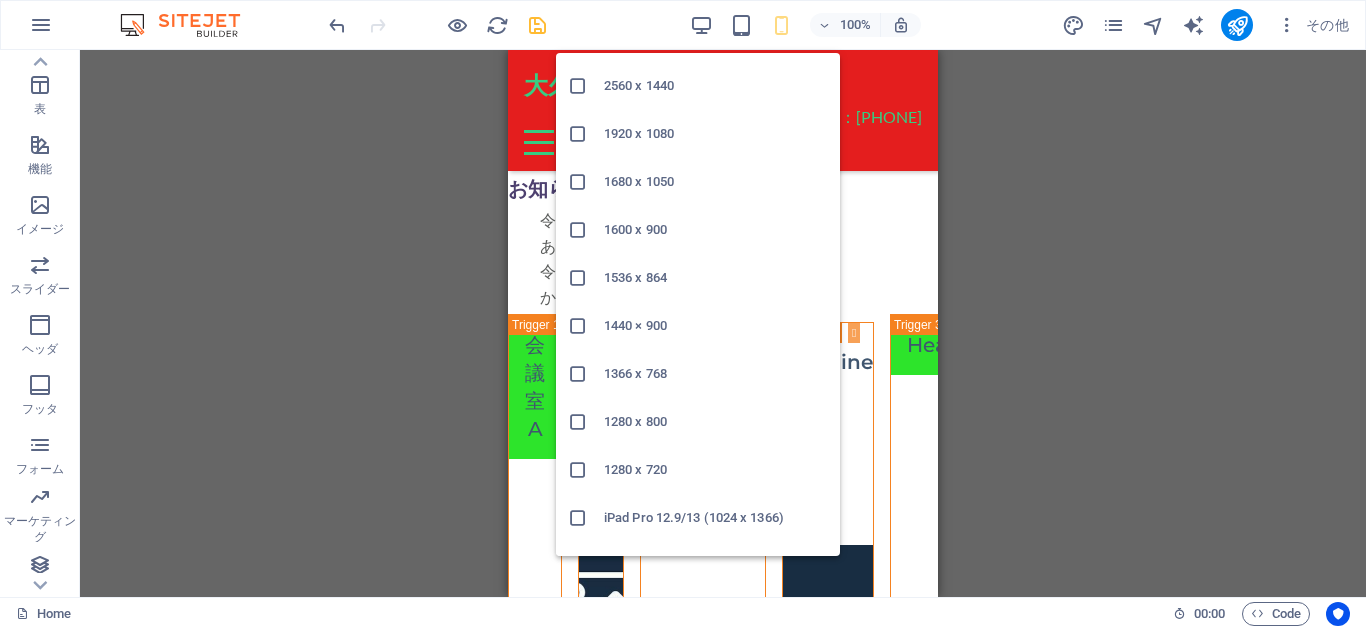 scroll, scrollTop: 121, scrollLeft: 0, axis: vertical 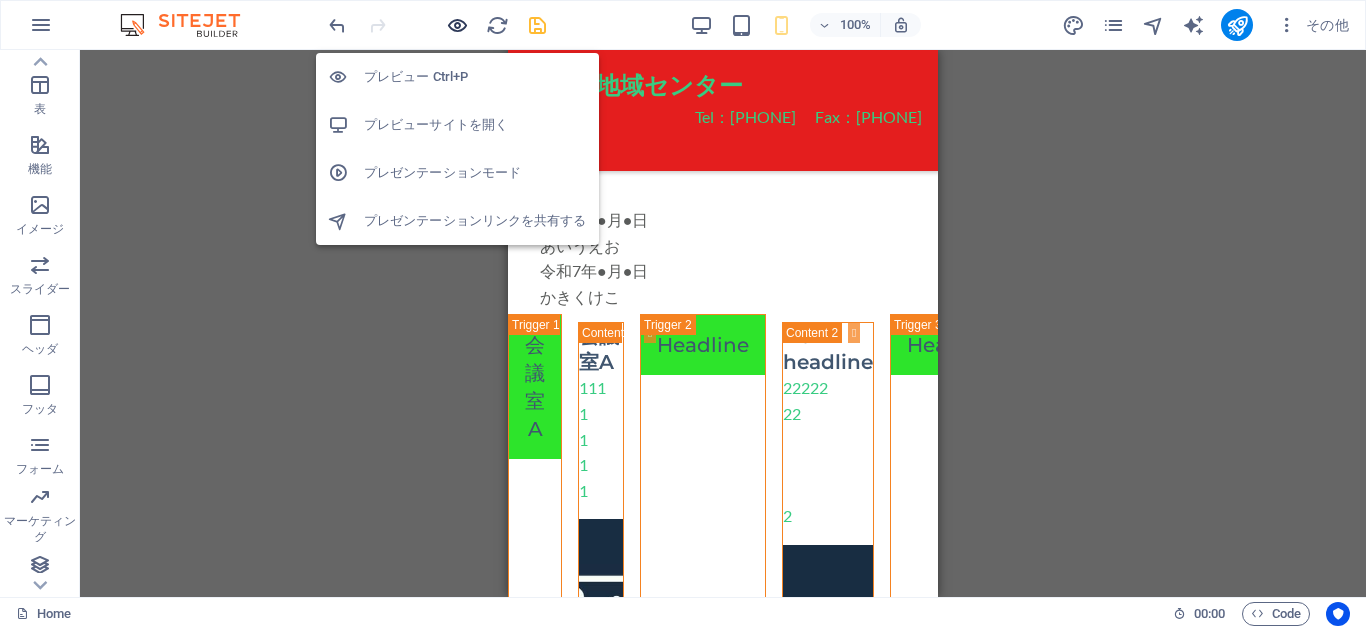 click at bounding box center (457, 25) 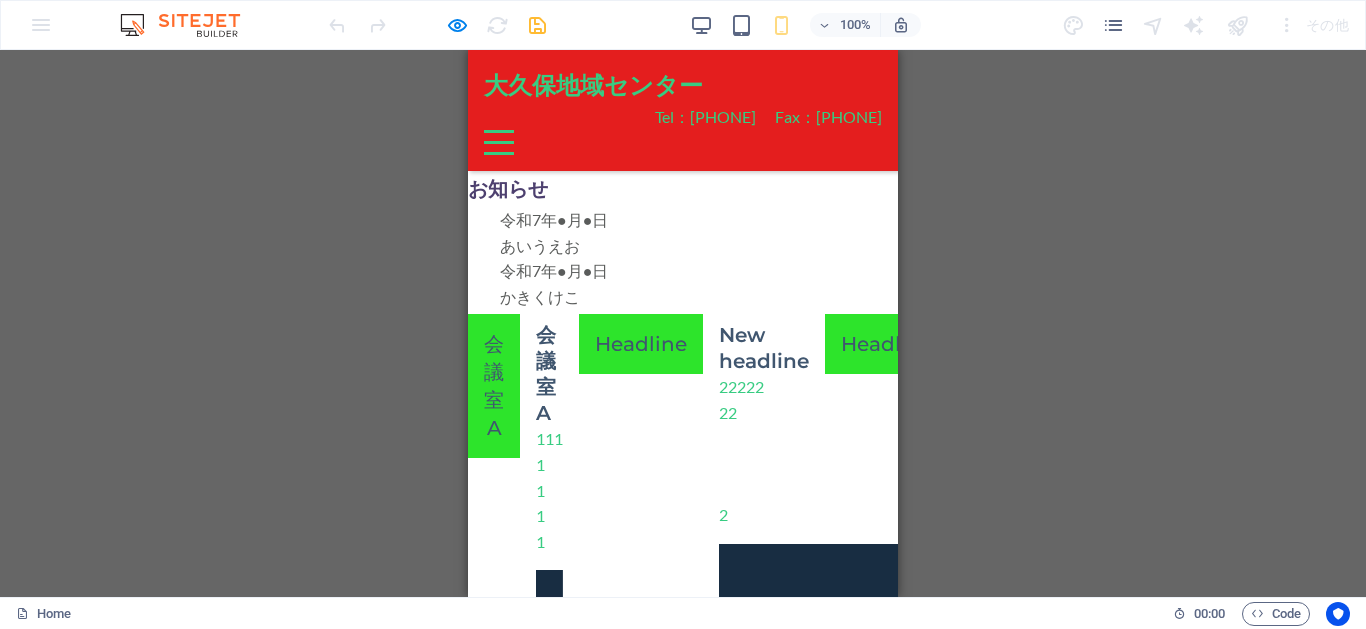 click on "会議室A" at bounding box center [494, 386] 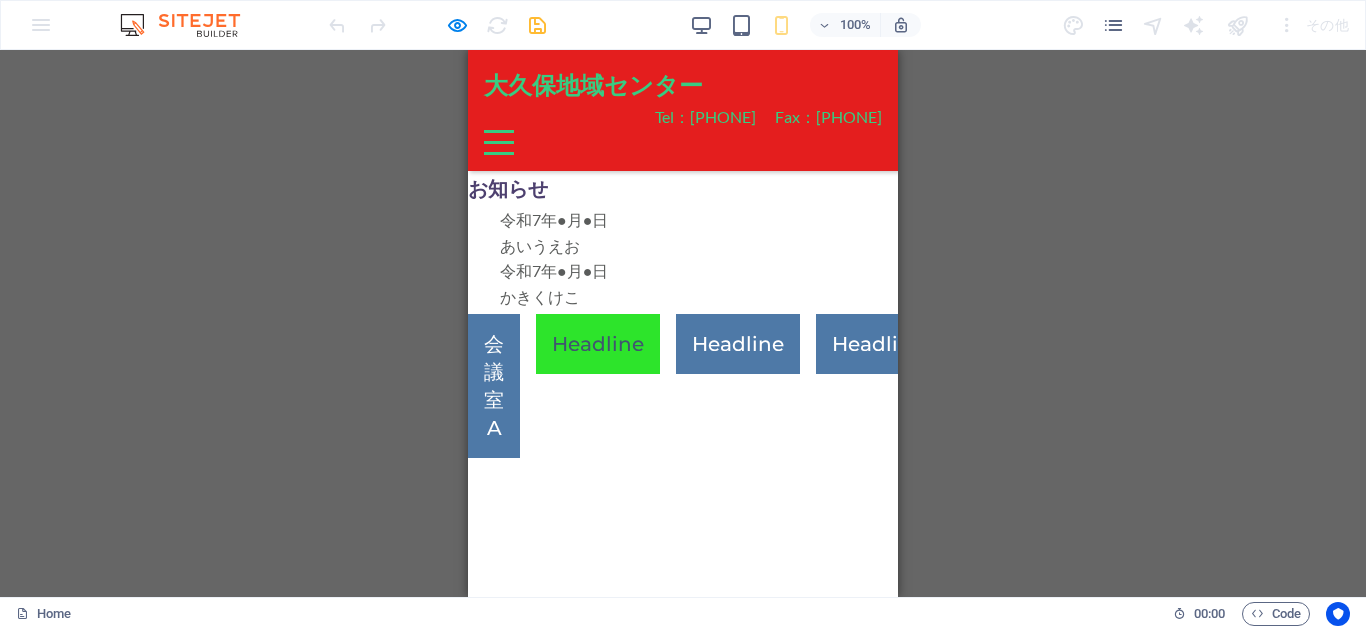 click on "Headline" at bounding box center (598, 344) 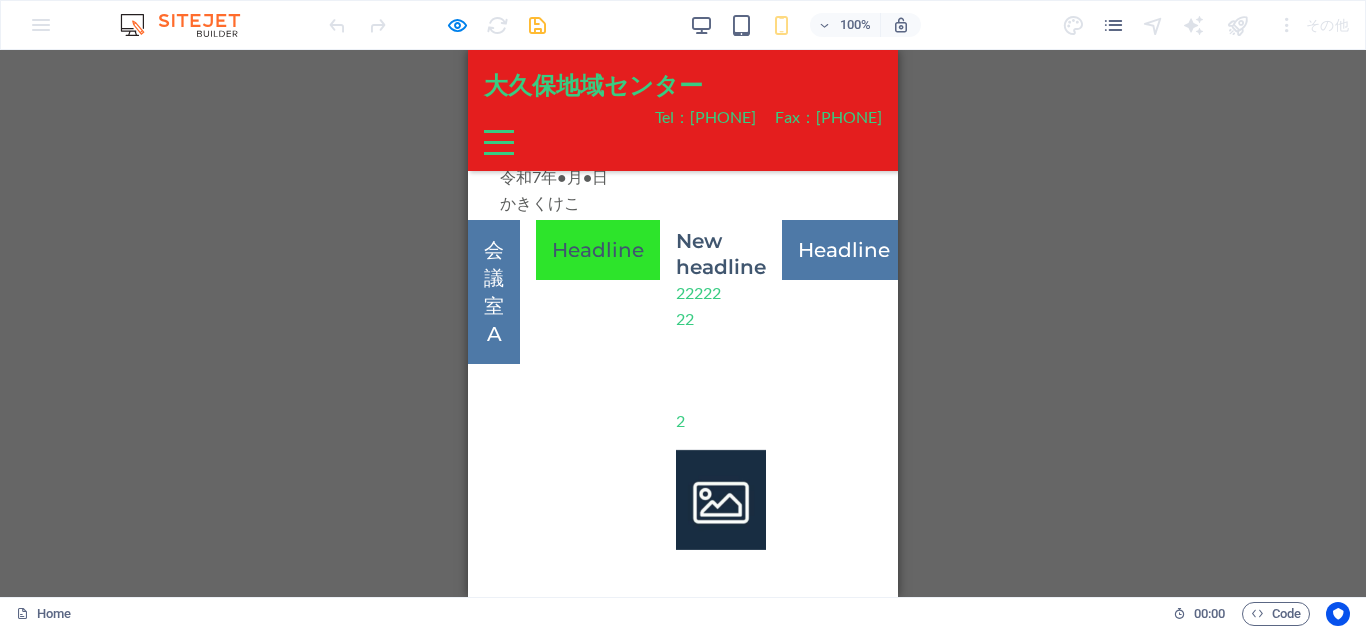 scroll, scrollTop: 180, scrollLeft: 0, axis: vertical 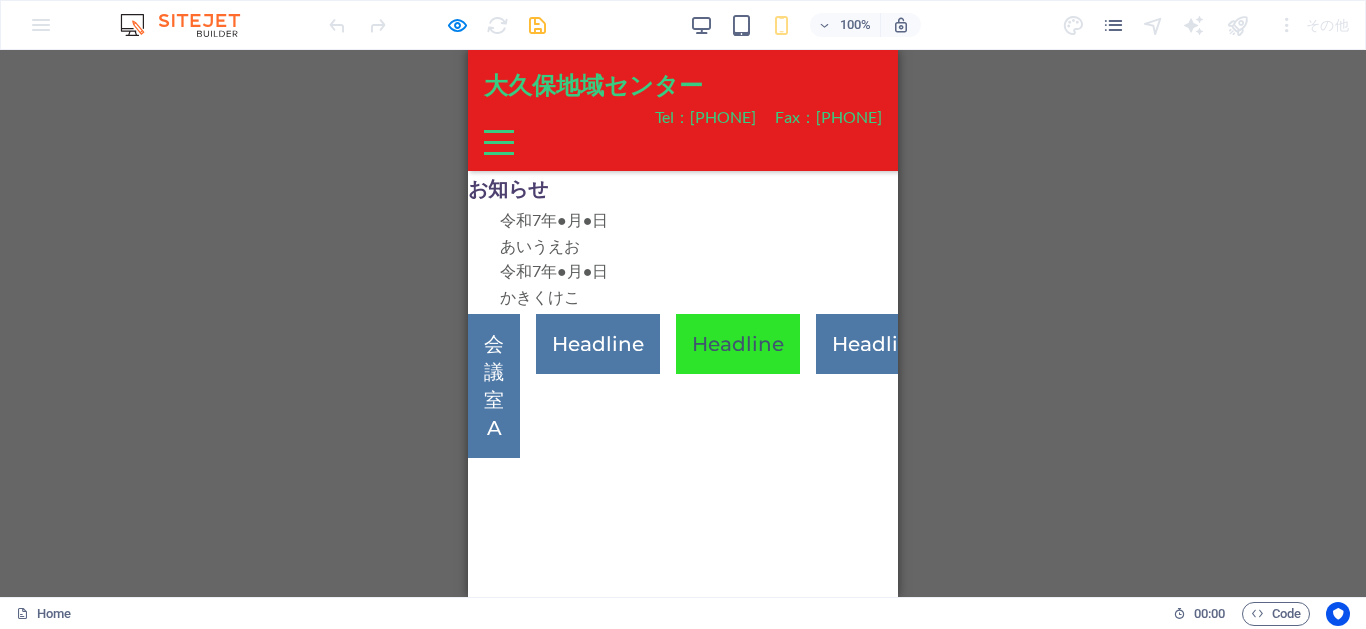 click on "Headline" at bounding box center [738, 344] 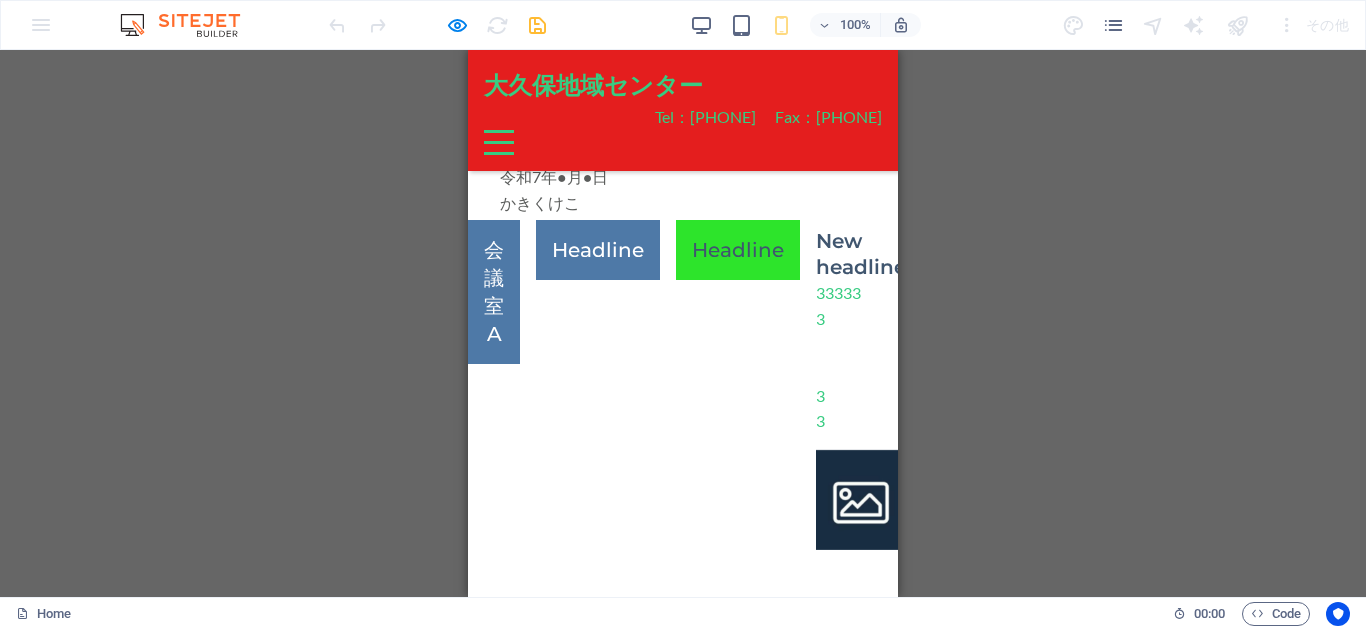 click on "Headline" at bounding box center [738, 250] 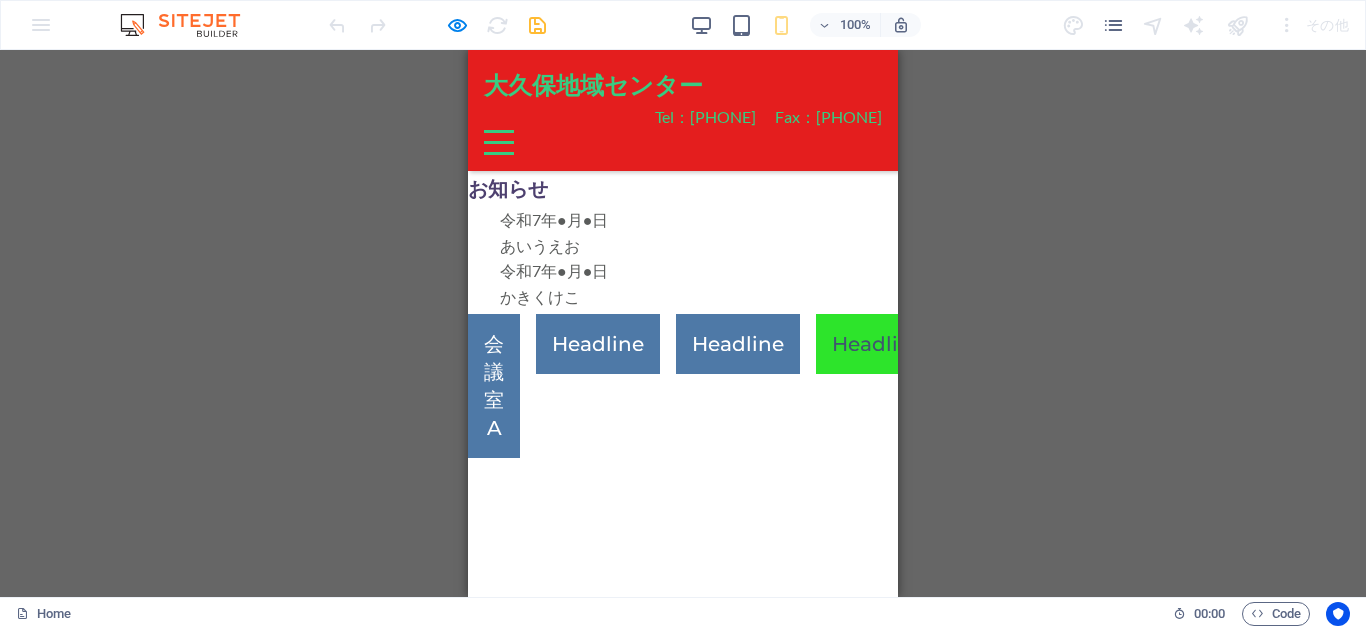 click on "Headline" at bounding box center (878, 344) 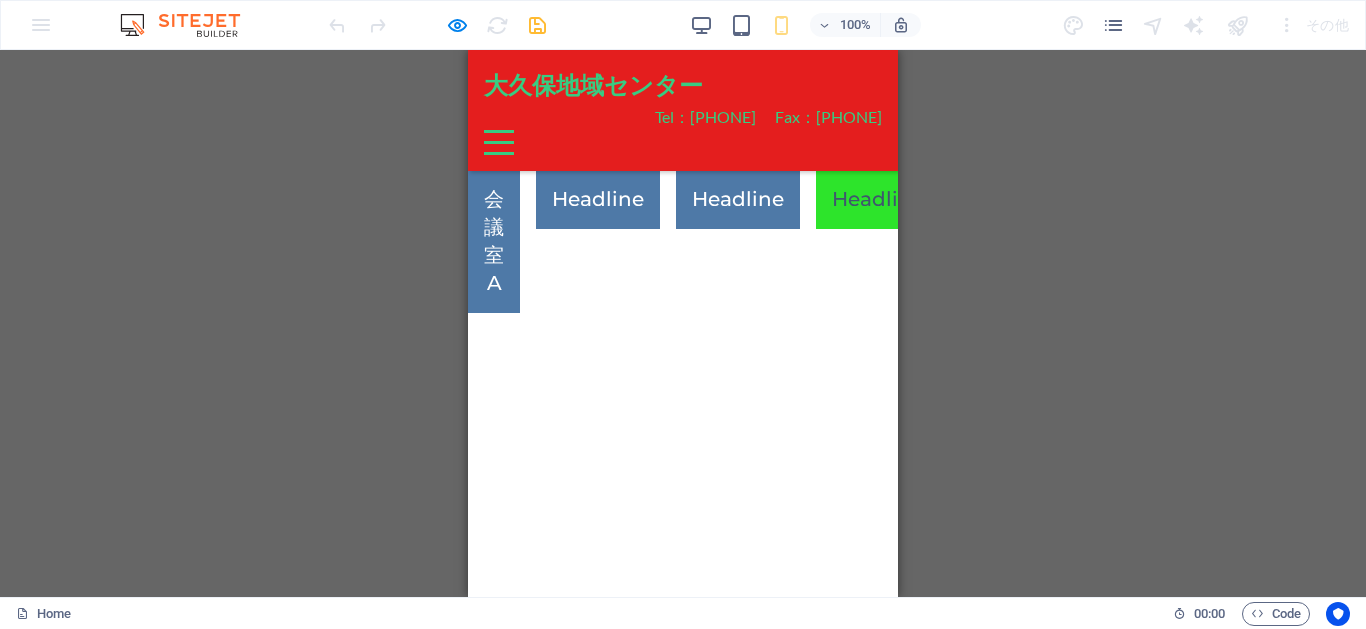 scroll, scrollTop: 360, scrollLeft: 0, axis: vertical 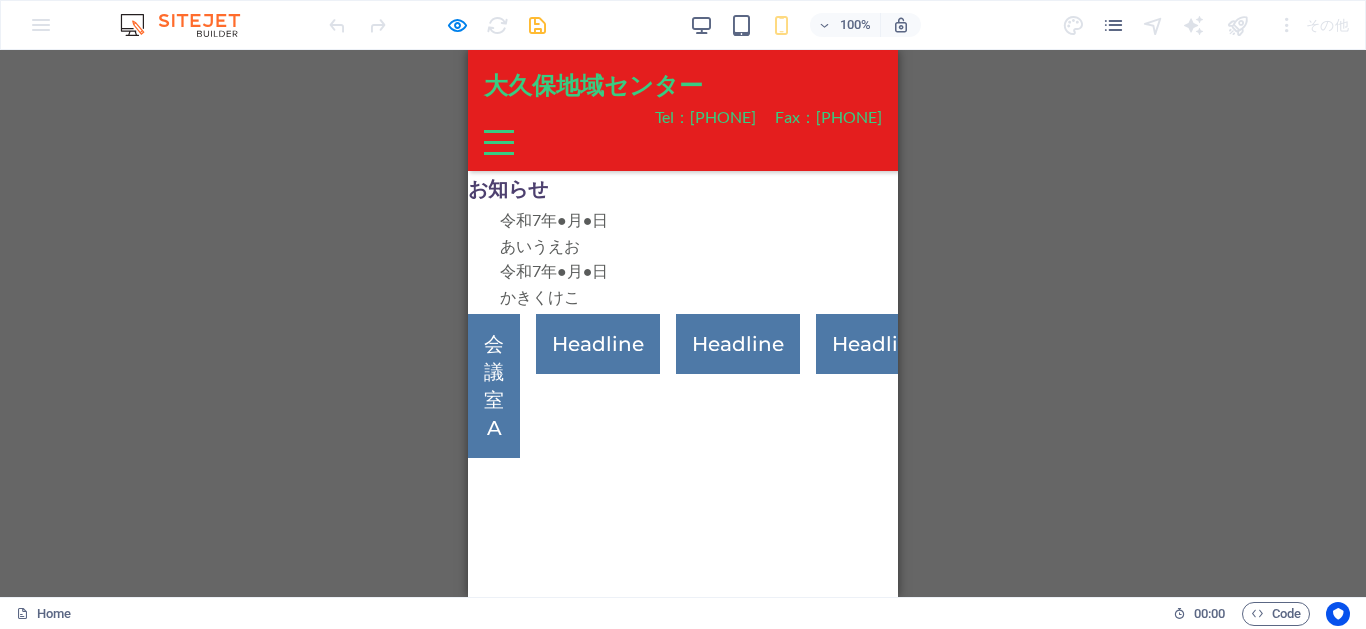 click on "Headline" at bounding box center (1018, 344) 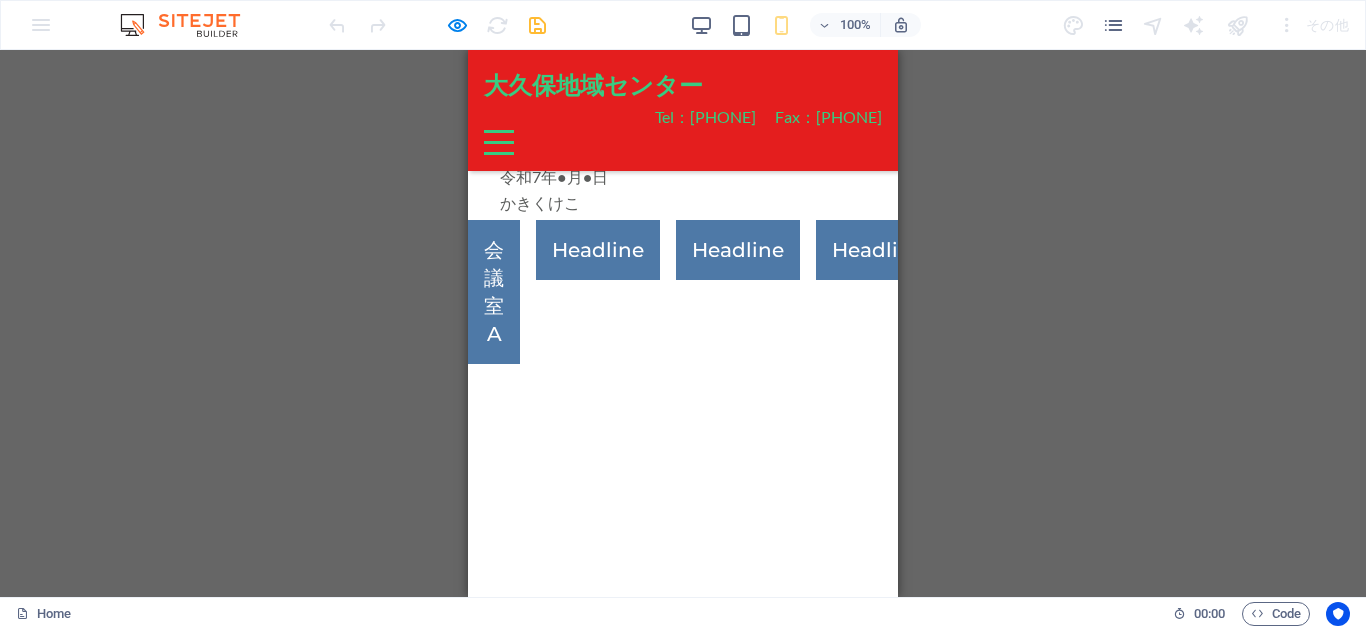 scroll, scrollTop: 362, scrollLeft: 0, axis: vertical 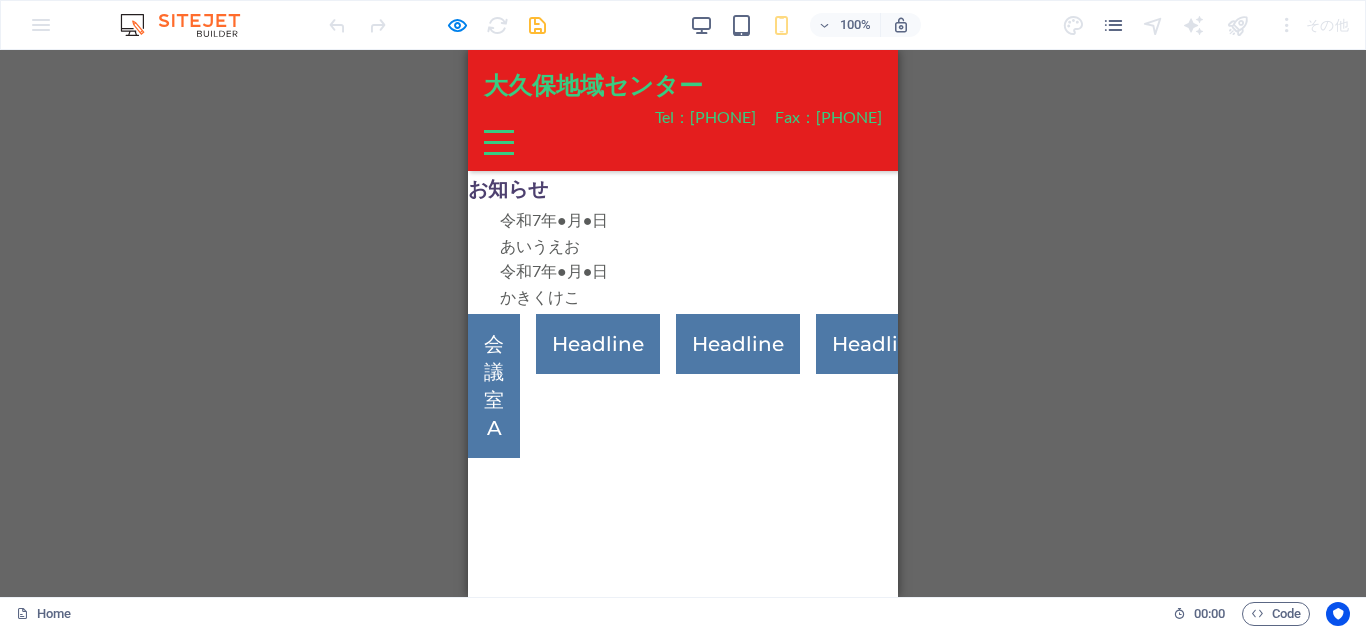 click on "Headline" at bounding box center (1158, 344) 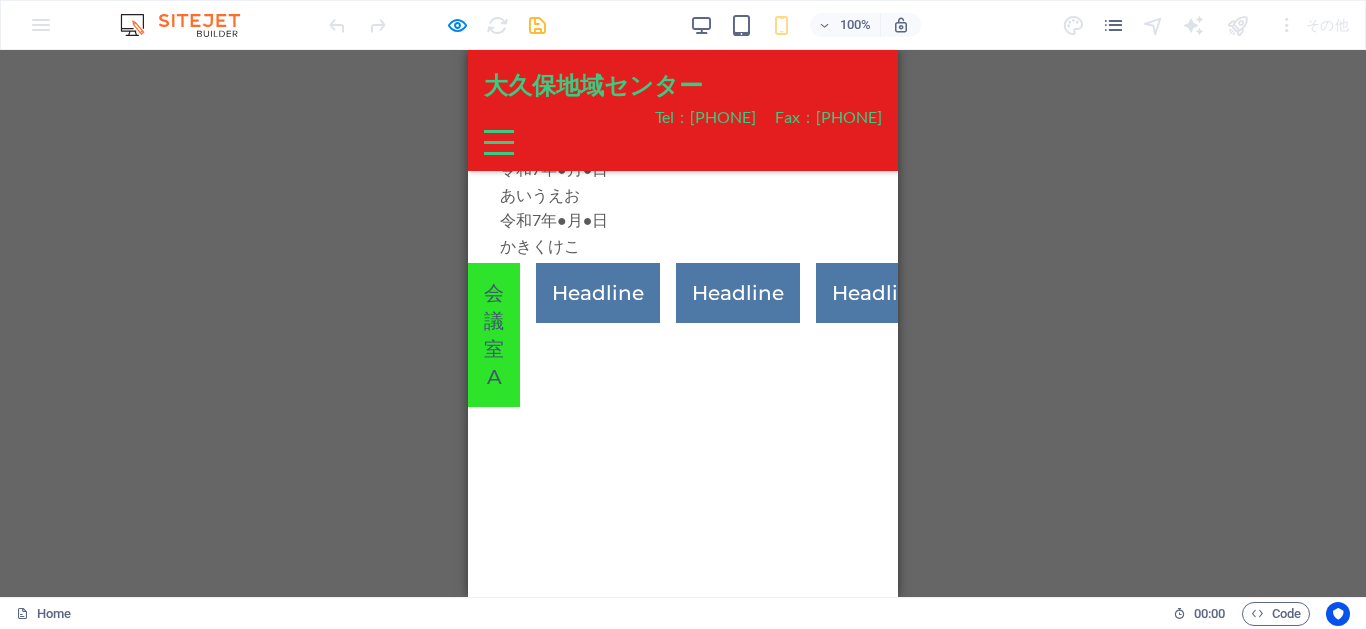 scroll, scrollTop: 0, scrollLeft: 0, axis: both 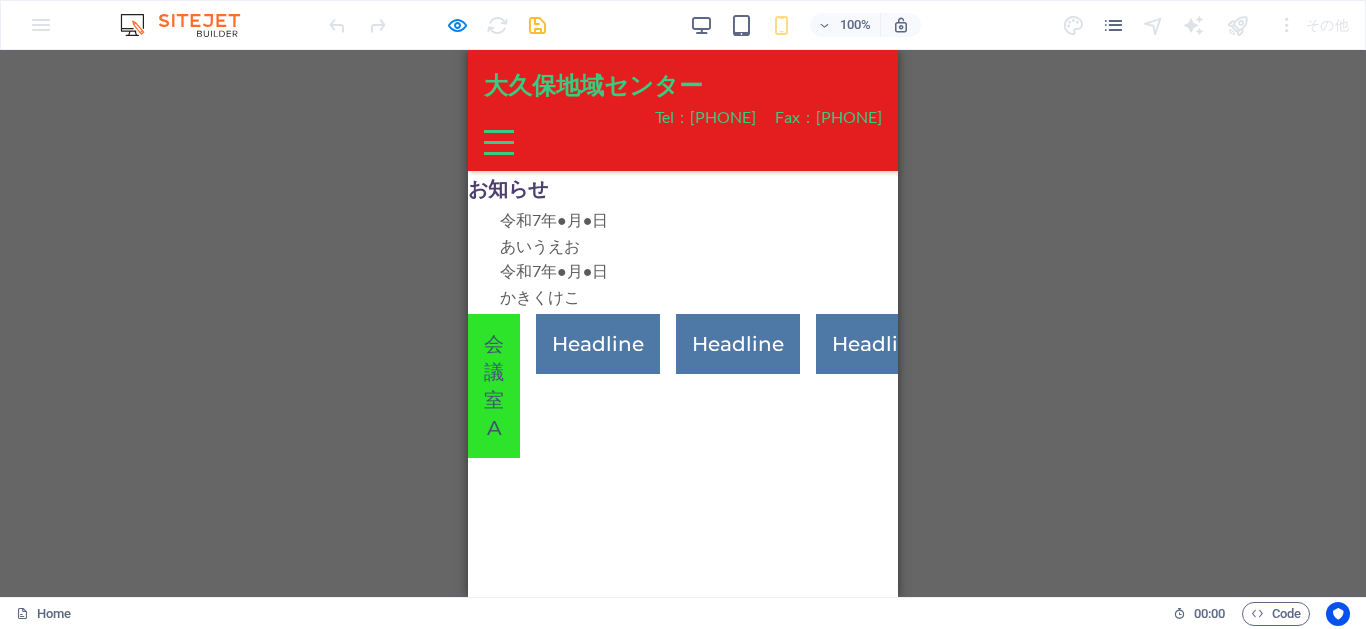 click on "会議室A" at bounding box center [494, 386] 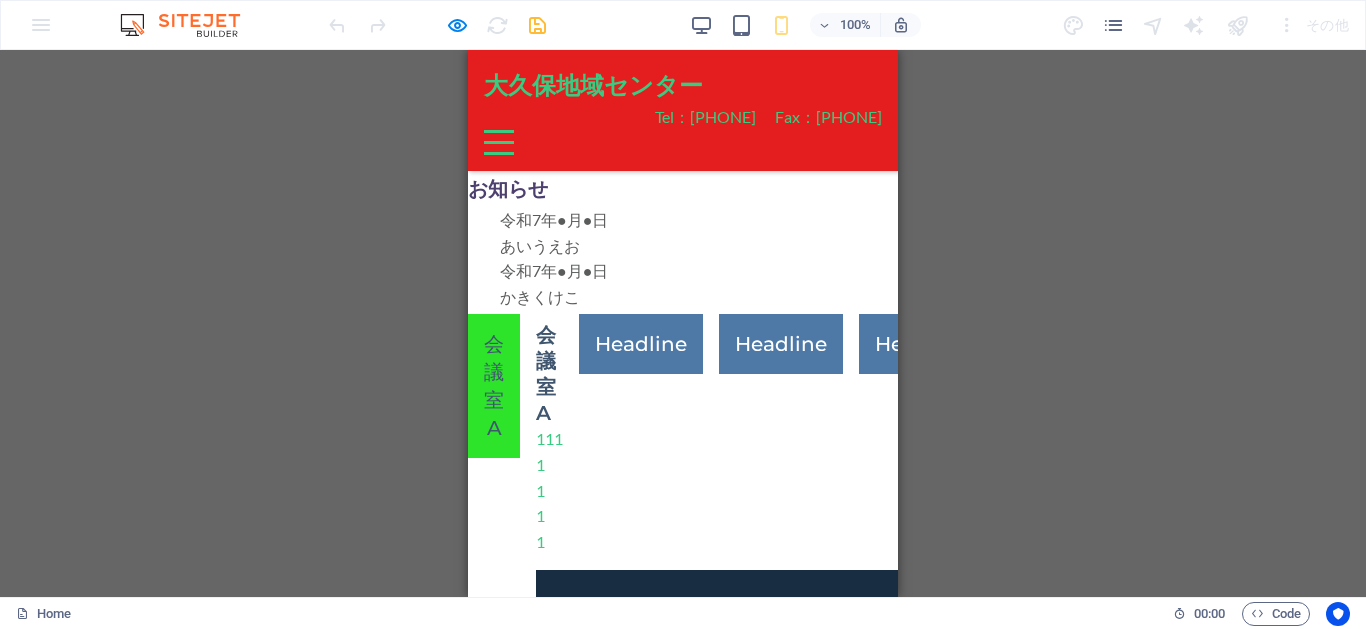 click on "会議室A" at bounding box center (494, 386) 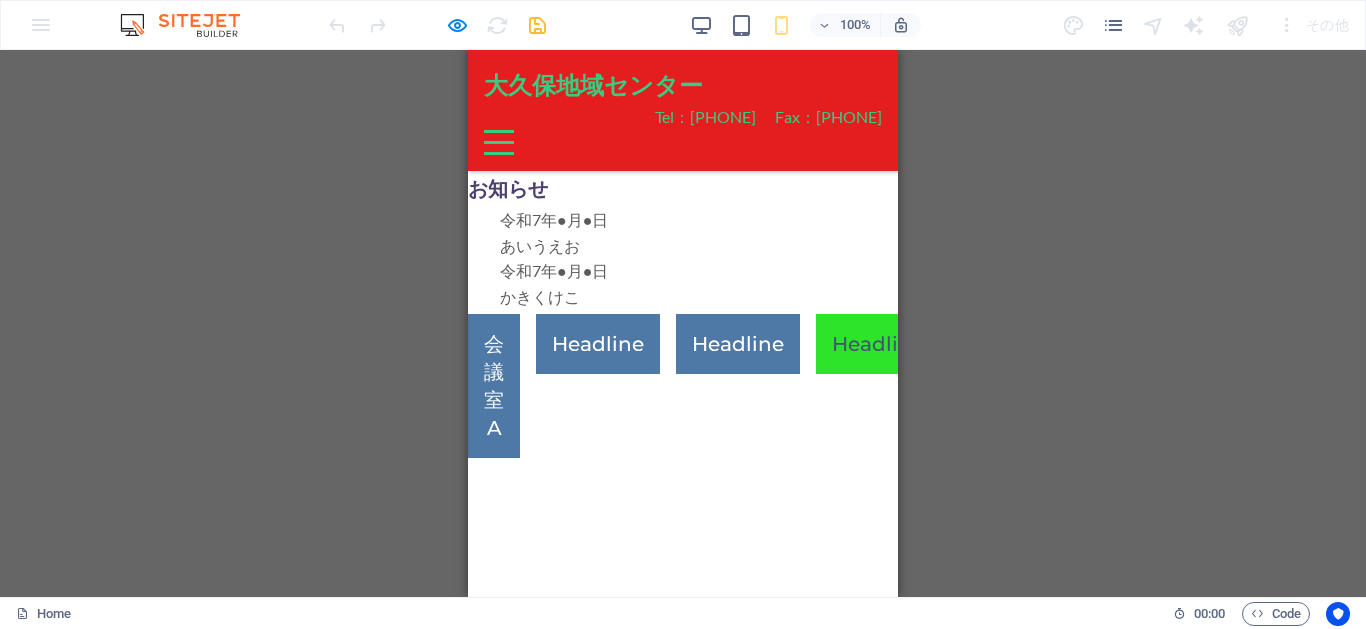 scroll, scrollTop: 0, scrollLeft: 0, axis: both 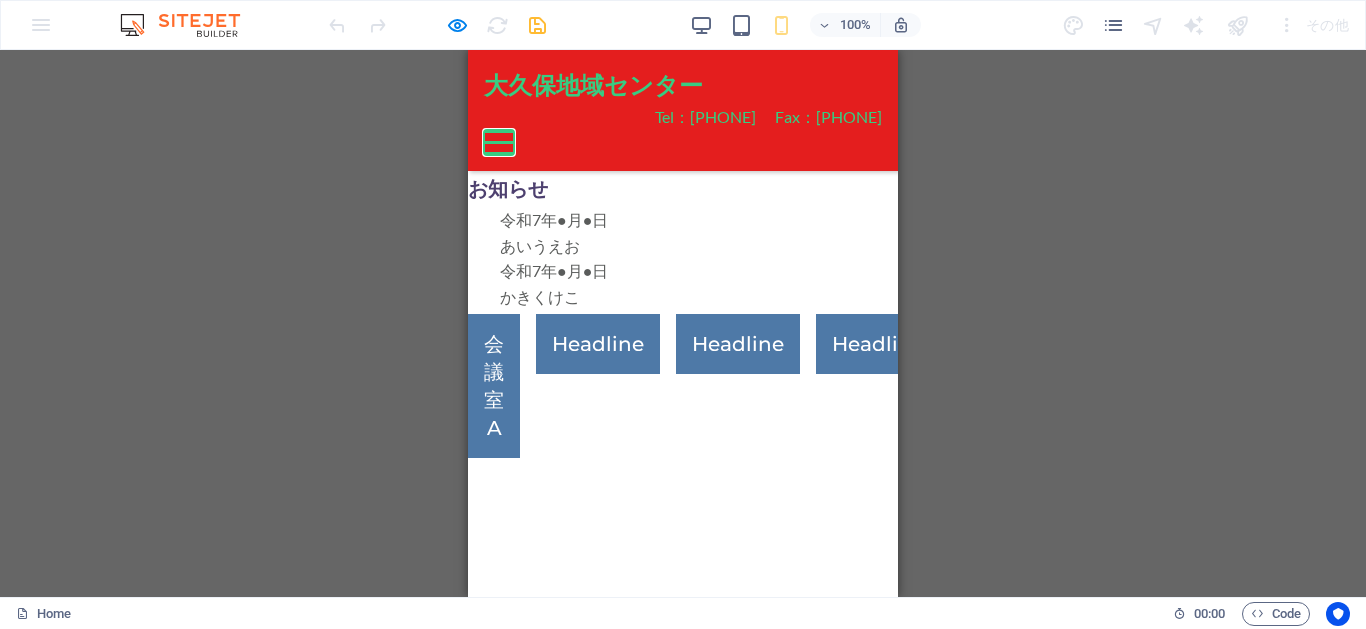 click on "Menu" at bounding box center [499, 131] 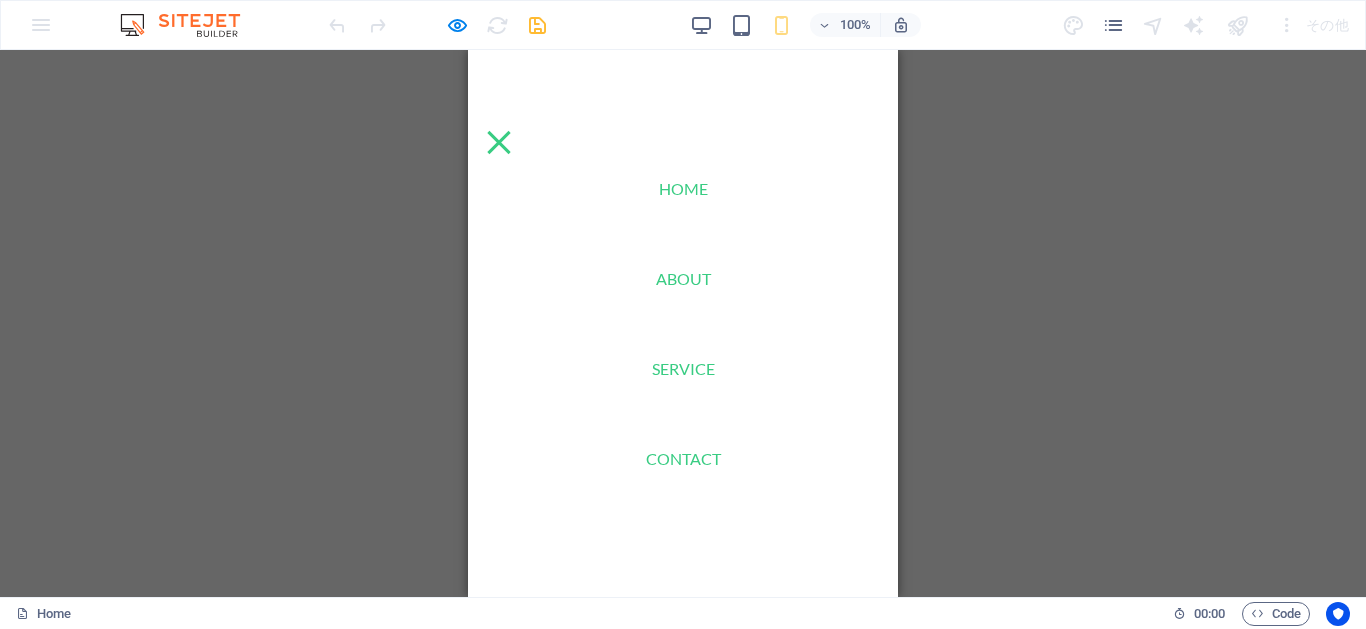 click on "Menu" at bounding box center (499, 142) 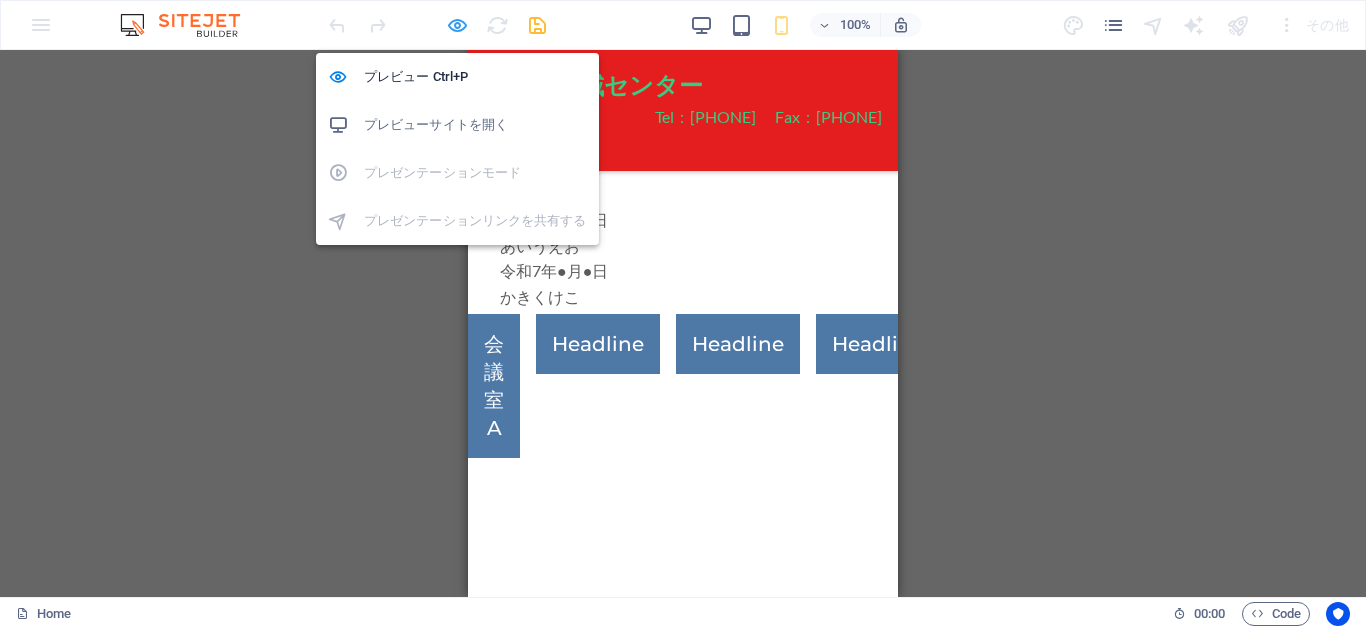 click at bounding box center (457, 25) 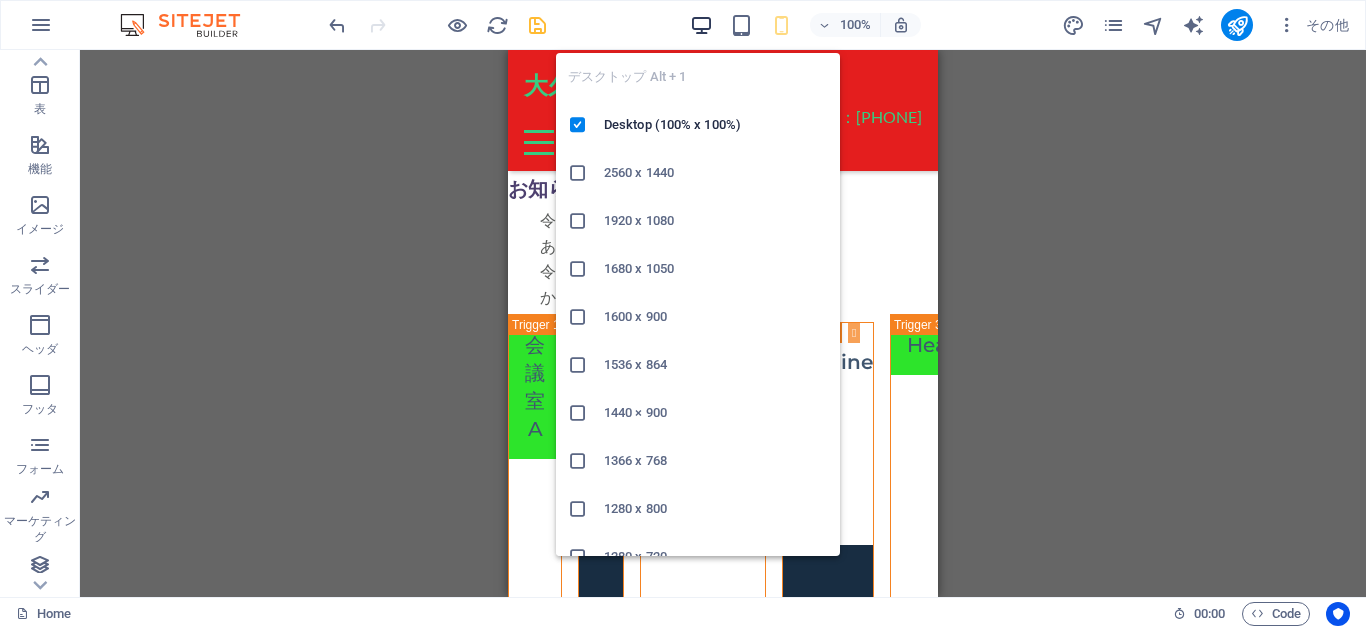 click at bounding box center (701, 25) 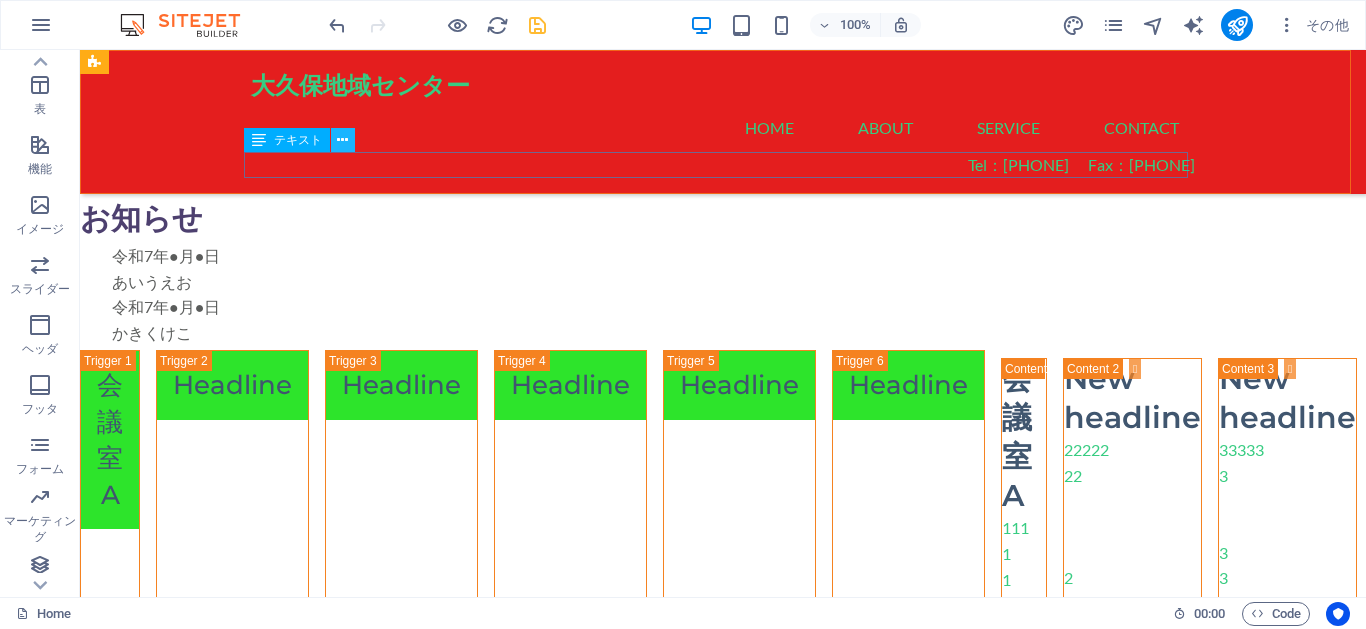 click at bounding box center (342, 140) 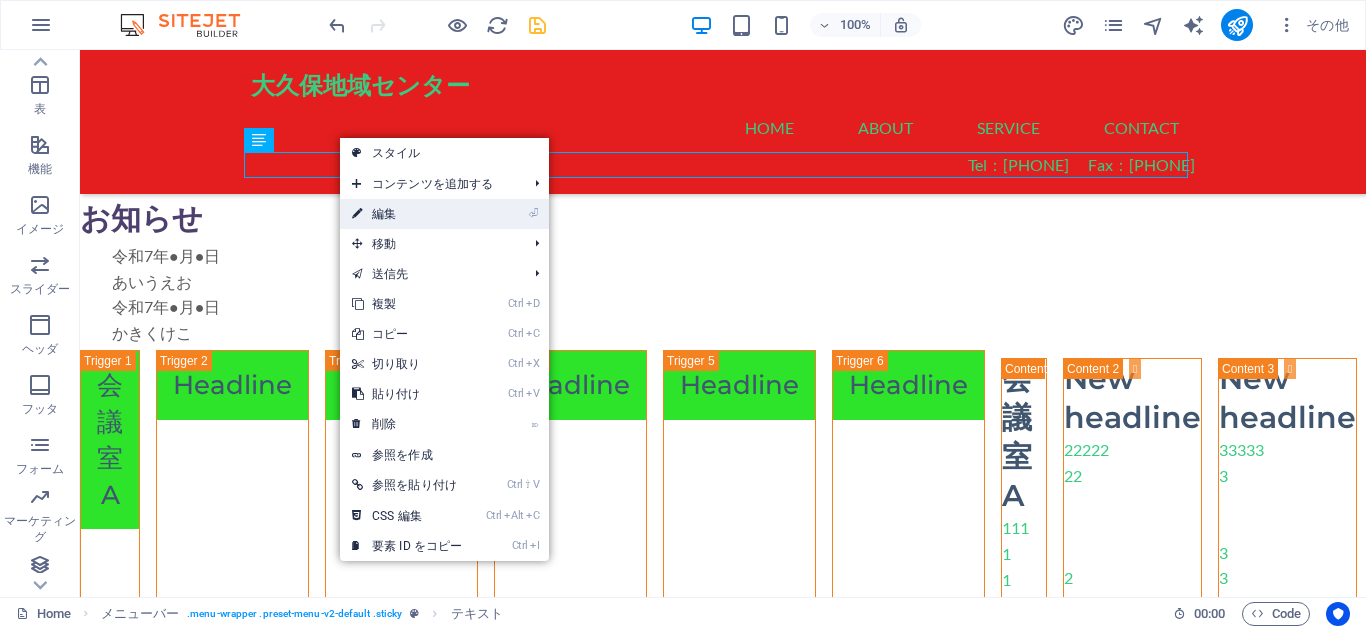 click on "⏎  編集" at bounding box center [407, 214] 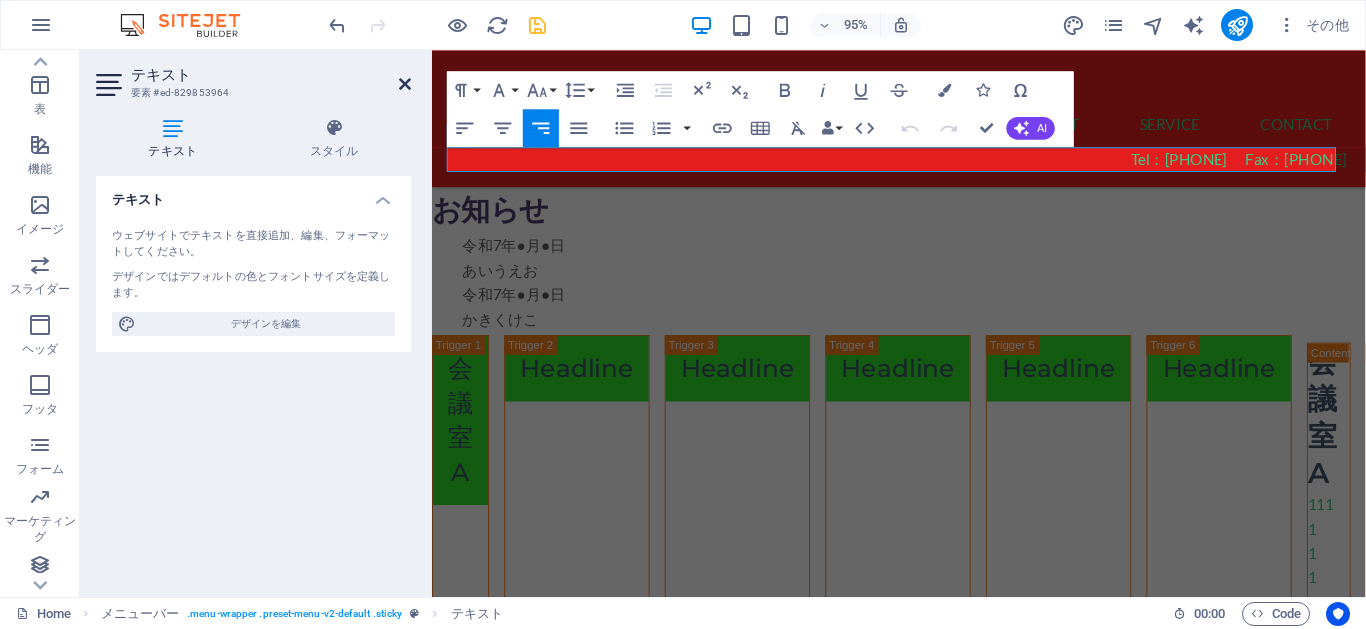 click at bounding box center (405, 84) 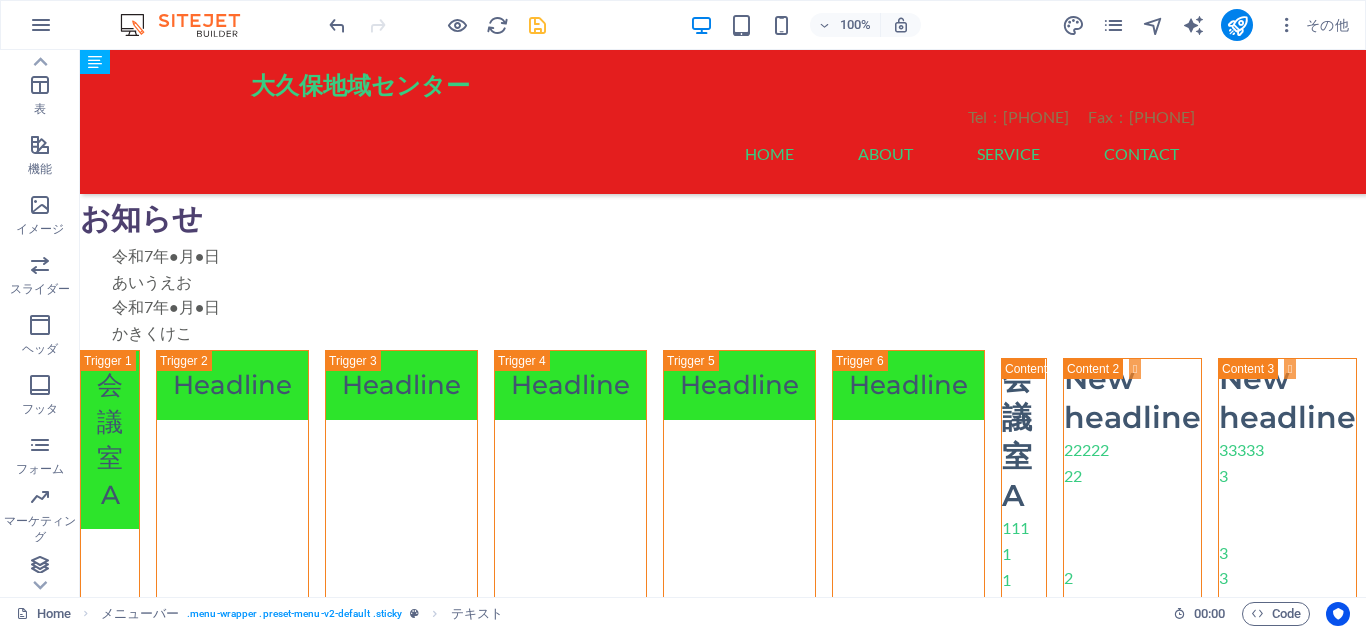 drag, startPoint x: 372, startPoint y: 193, endPoint x: 392, endPoint y: 68, distance: 126.58989 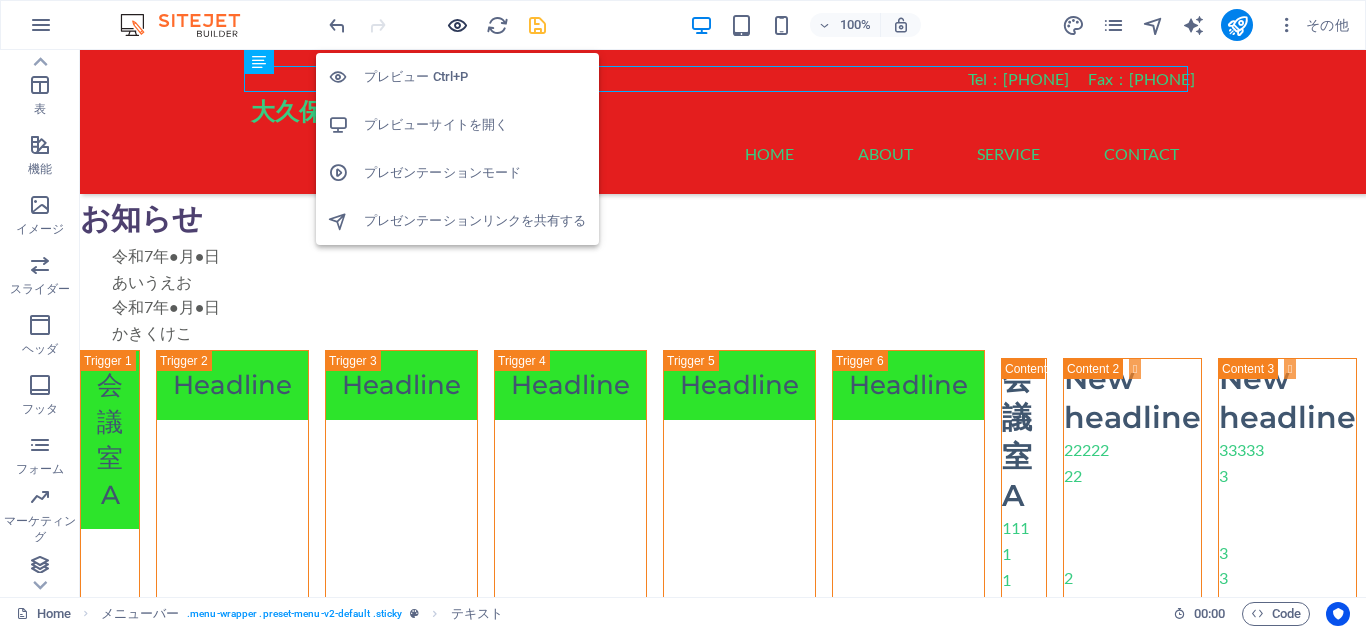 click at bounding box center [457, 25] 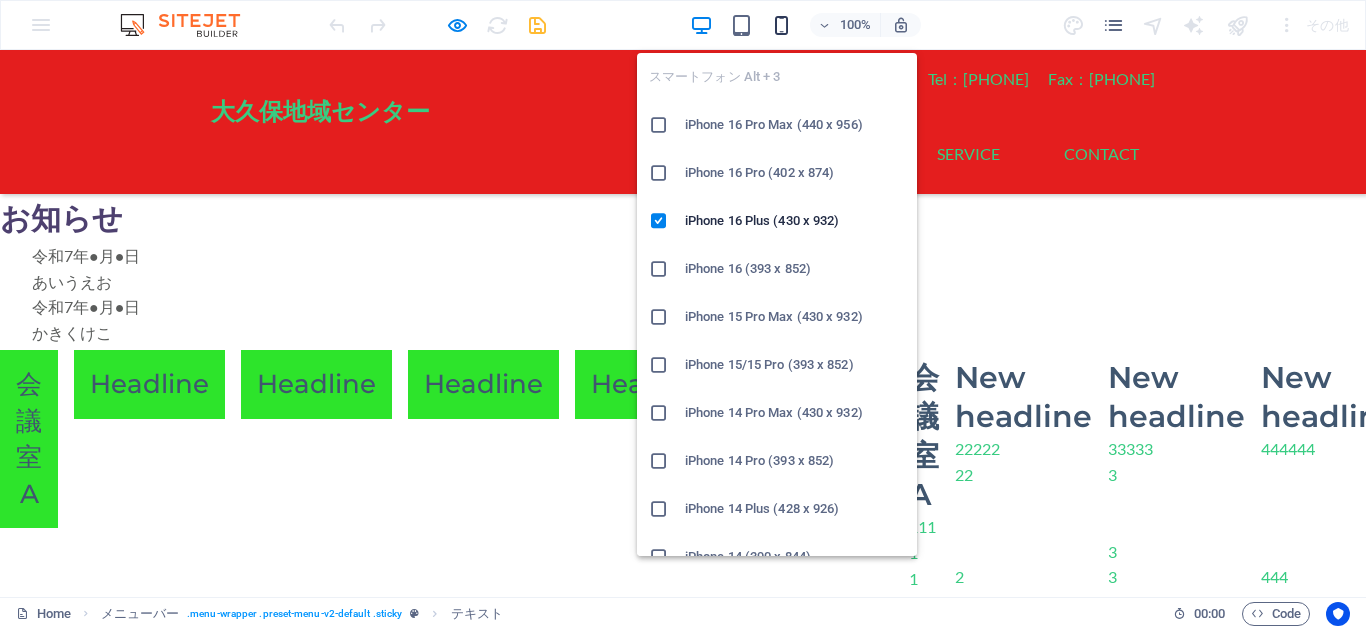 click at bounding box center [781, 25] 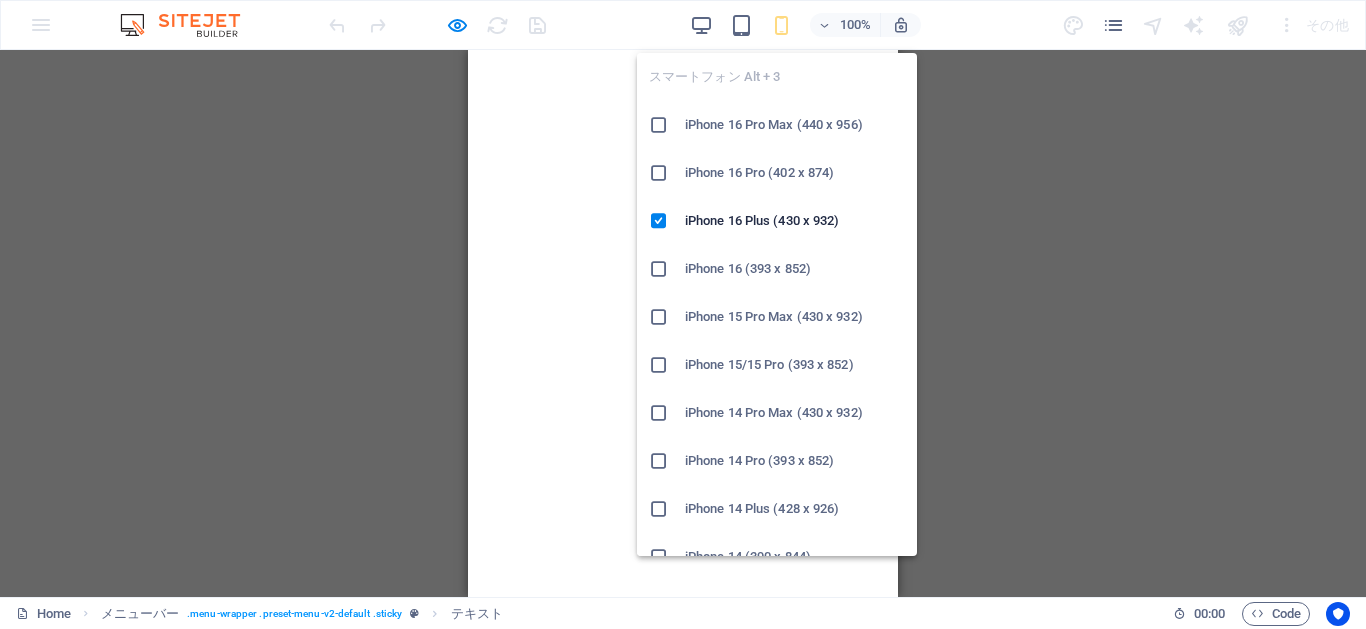 scroll, scrollTop: 0, scrollLeft: 0, axis: both 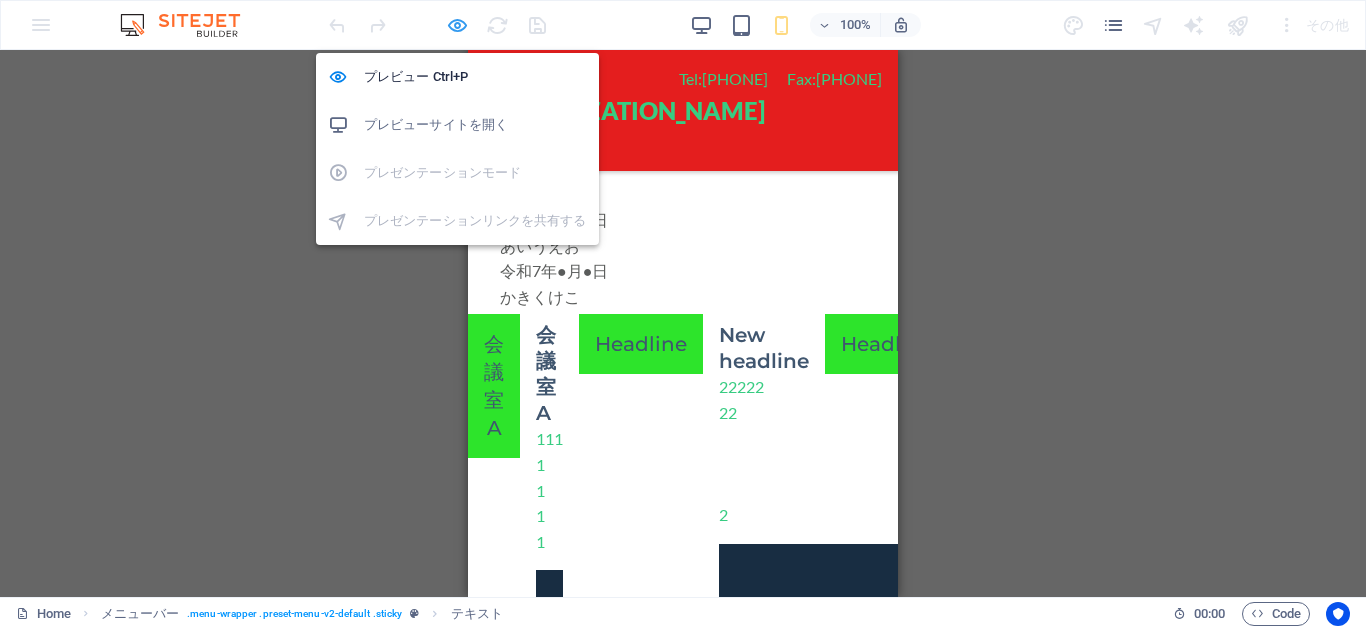 click at bounding box center (457, 25) 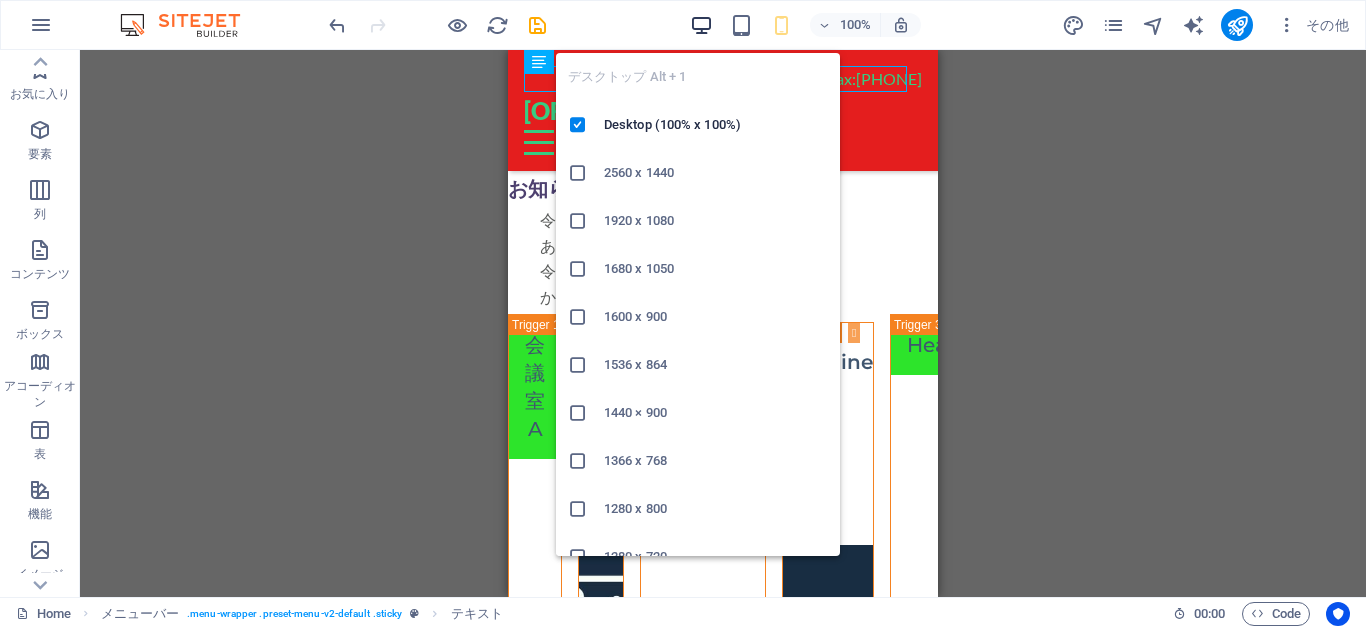click at bounding box center (701, 25) 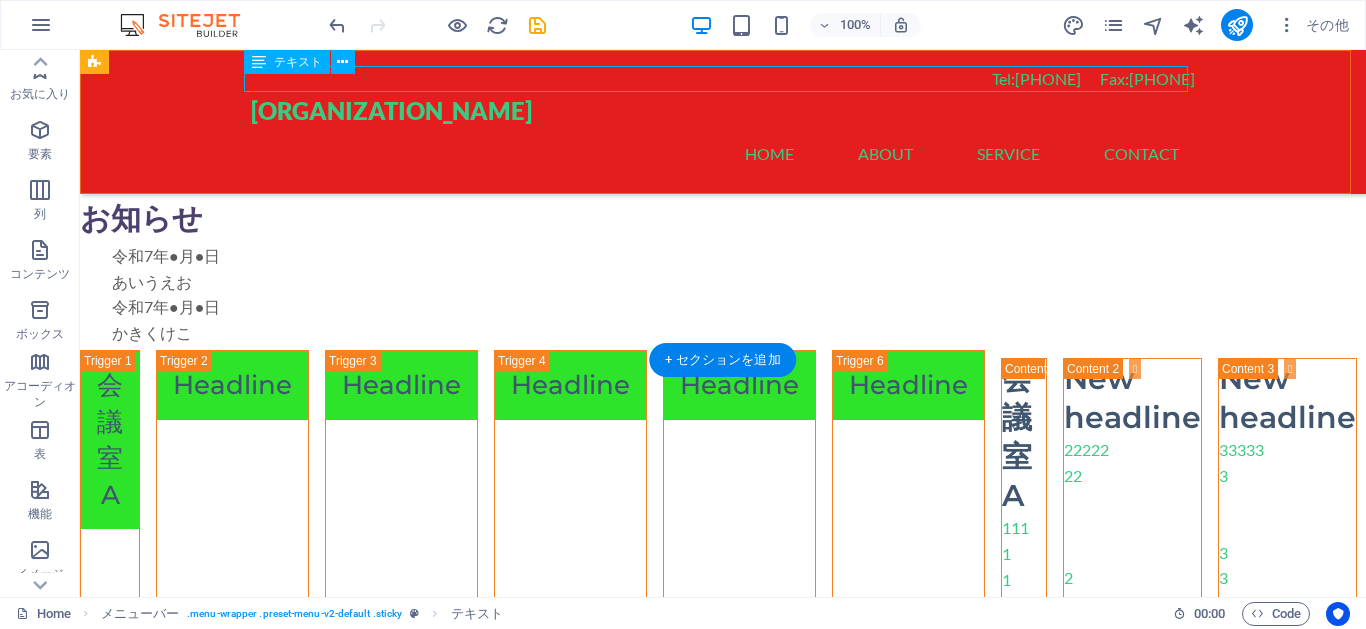 click on "Tel：[PHONE] 　Fax：[PHONE]" at bounding box center (723, 79) 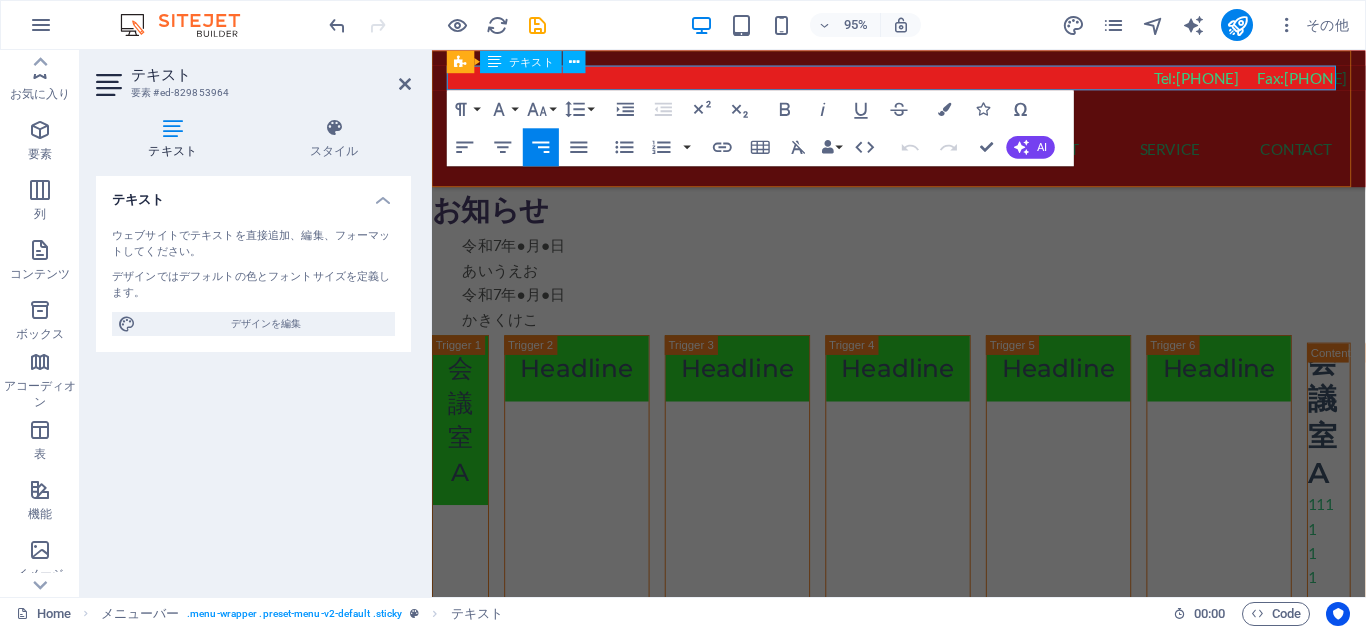 click on "Tel：[PHONE] 　Fax：[PHONE]" at bounding box center [924, 79] 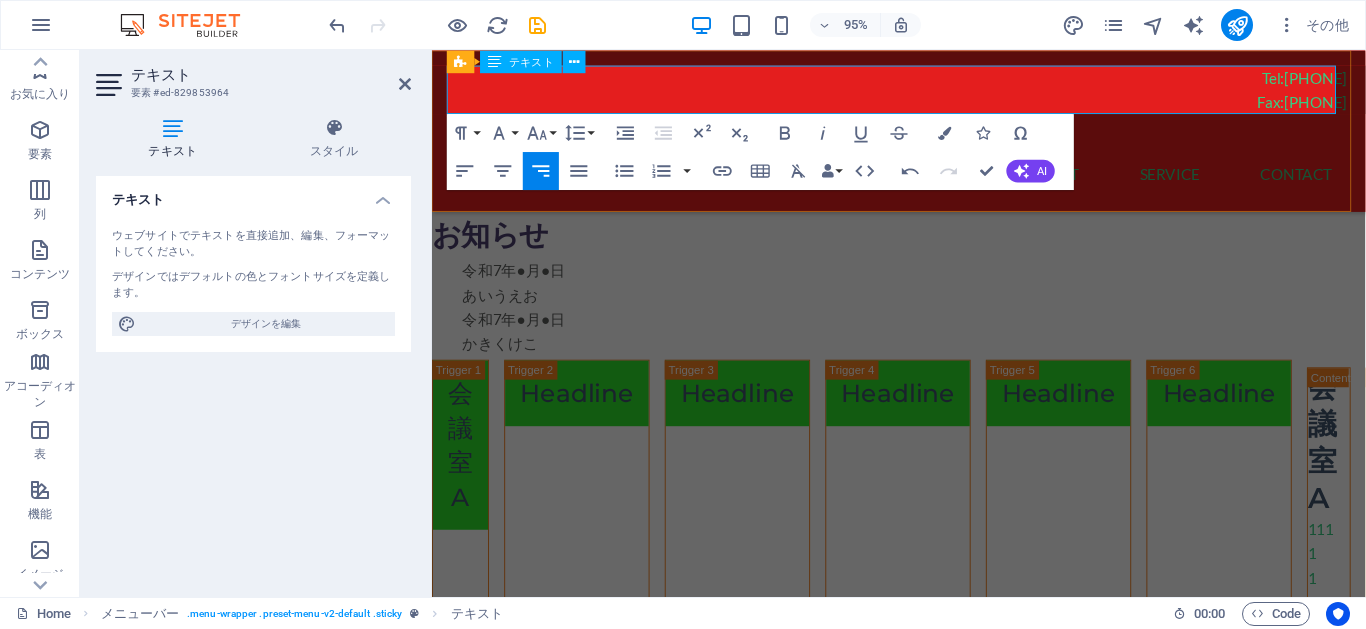 drag, startPoint x: 1241, startPoint y: 83, endPoint x: 1227, endPoint y: 85, distance: 14.142136 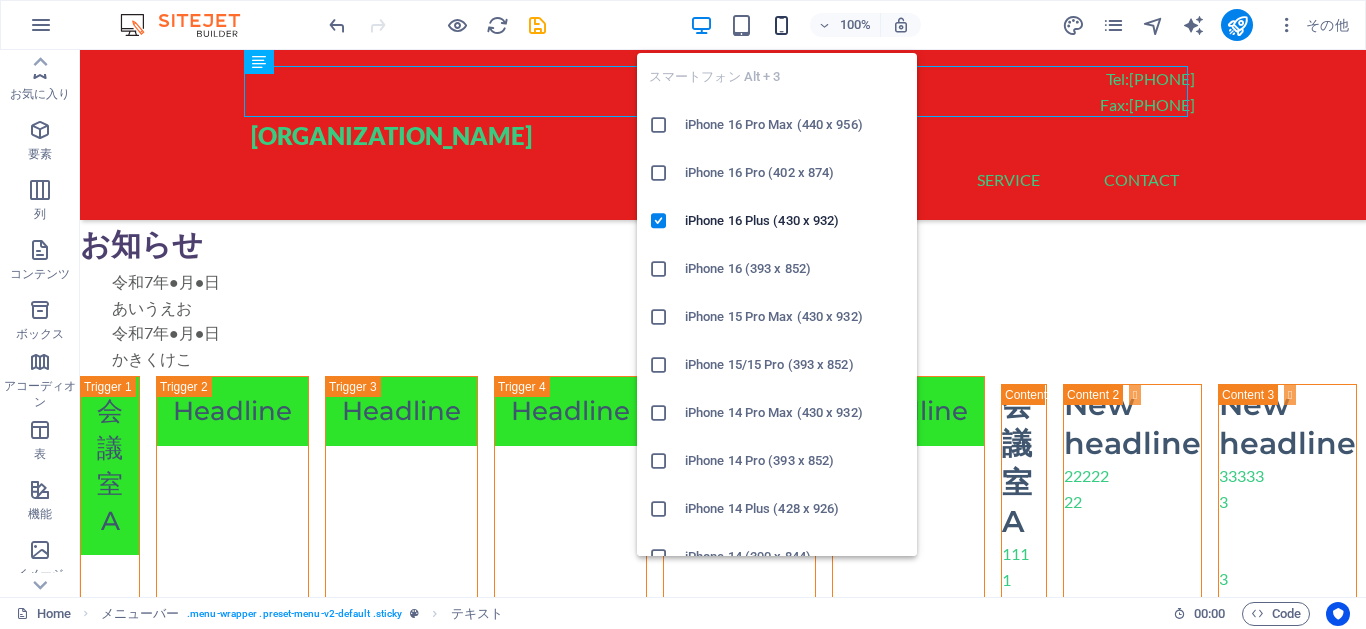 click at bounding box center (781, 25) 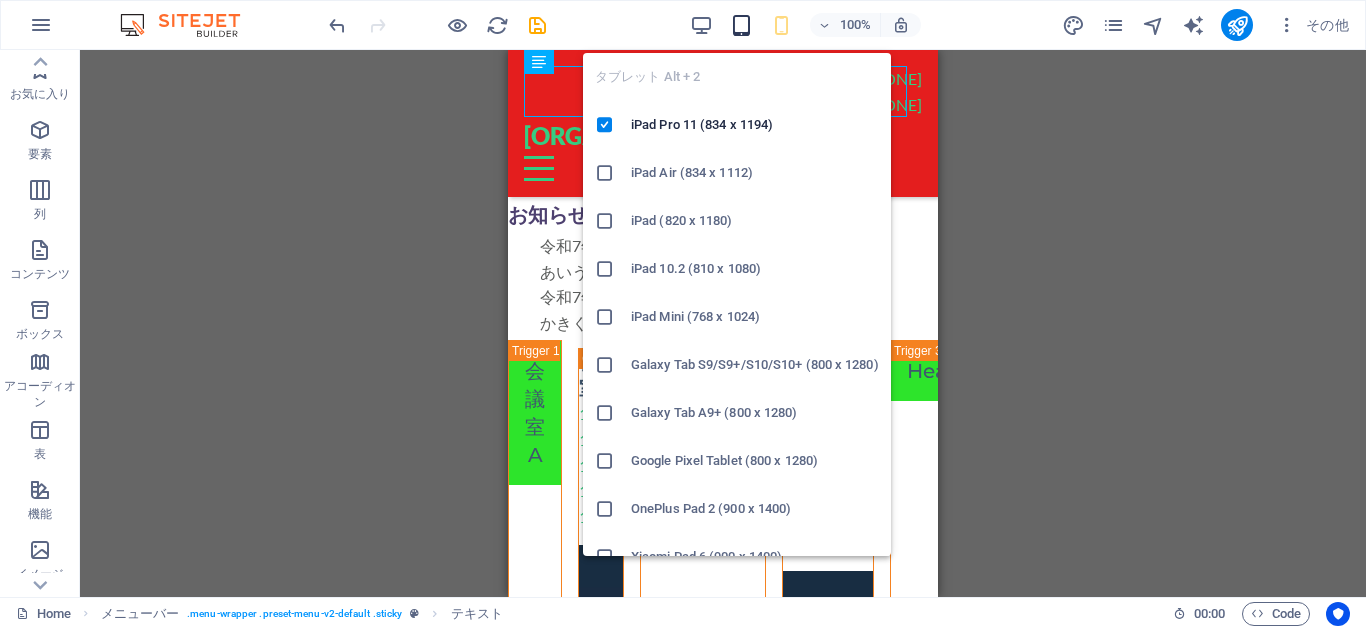 click at bounding box center [741, 25] 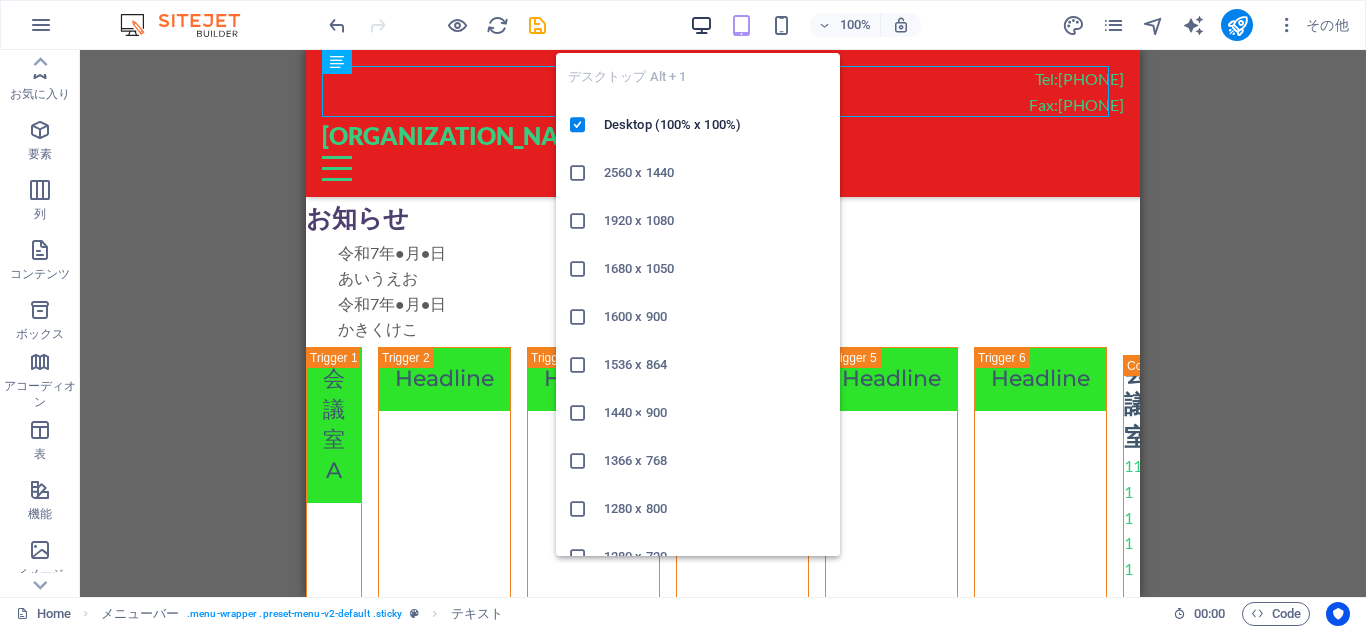click at bounding box center (701, 25) 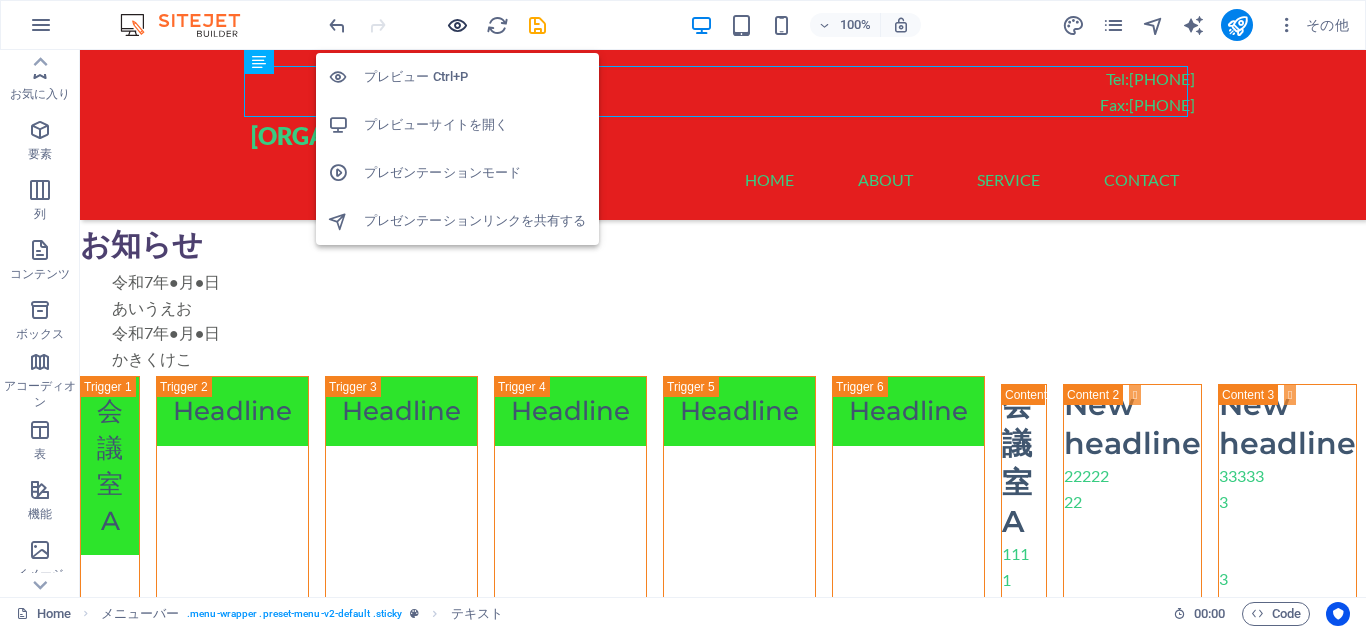 click at bounding box center (457, 25) 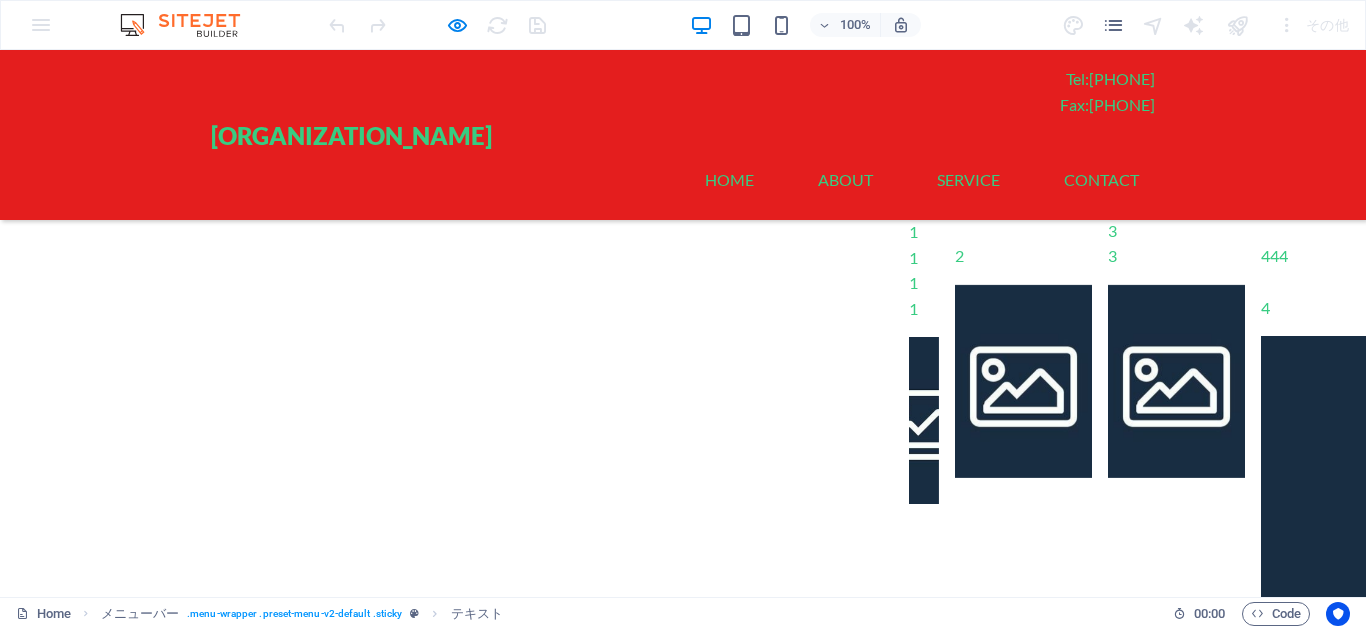 scroll, scrollTop: 0, scrollLeft: 0, axis: both 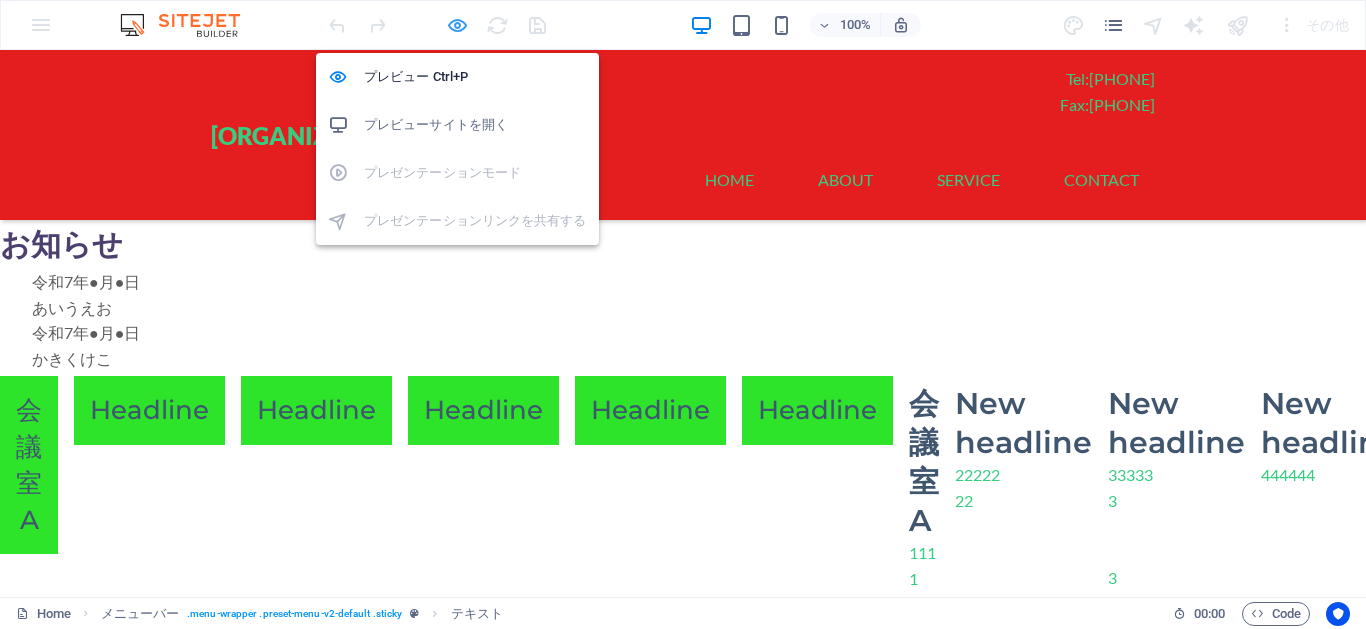 click at bounding box center (457, 25) 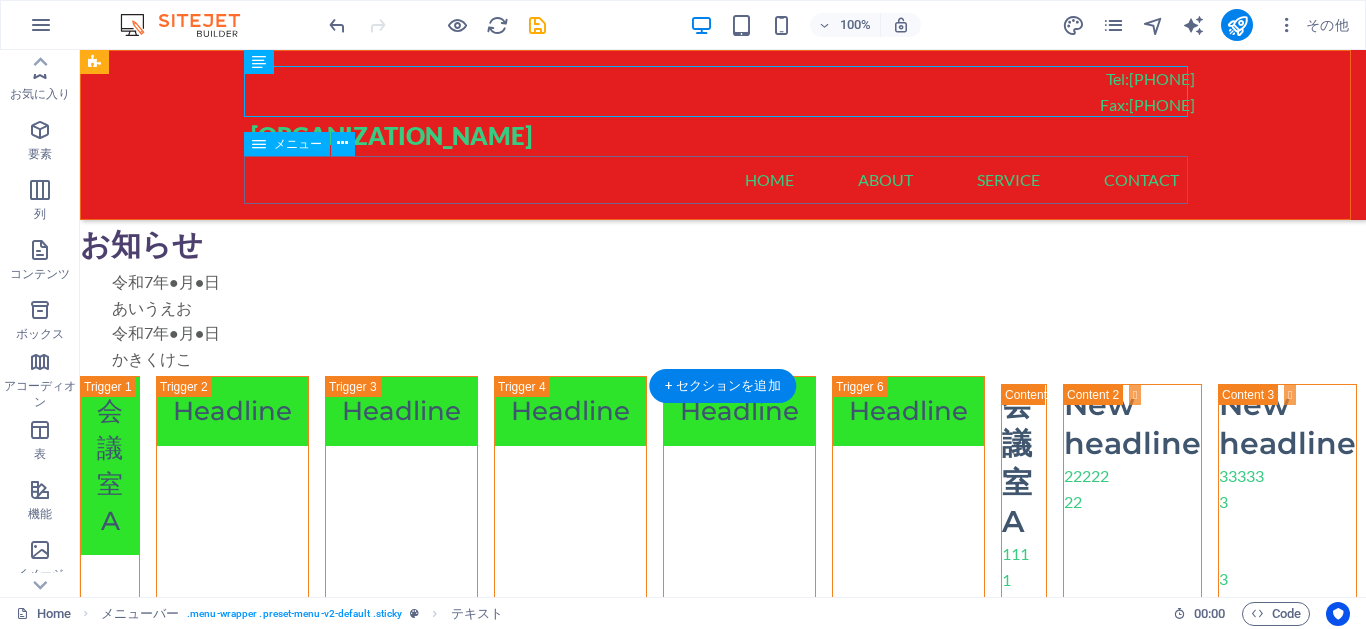 click on "Home About Service Contact" at bounding box center (723, 180) 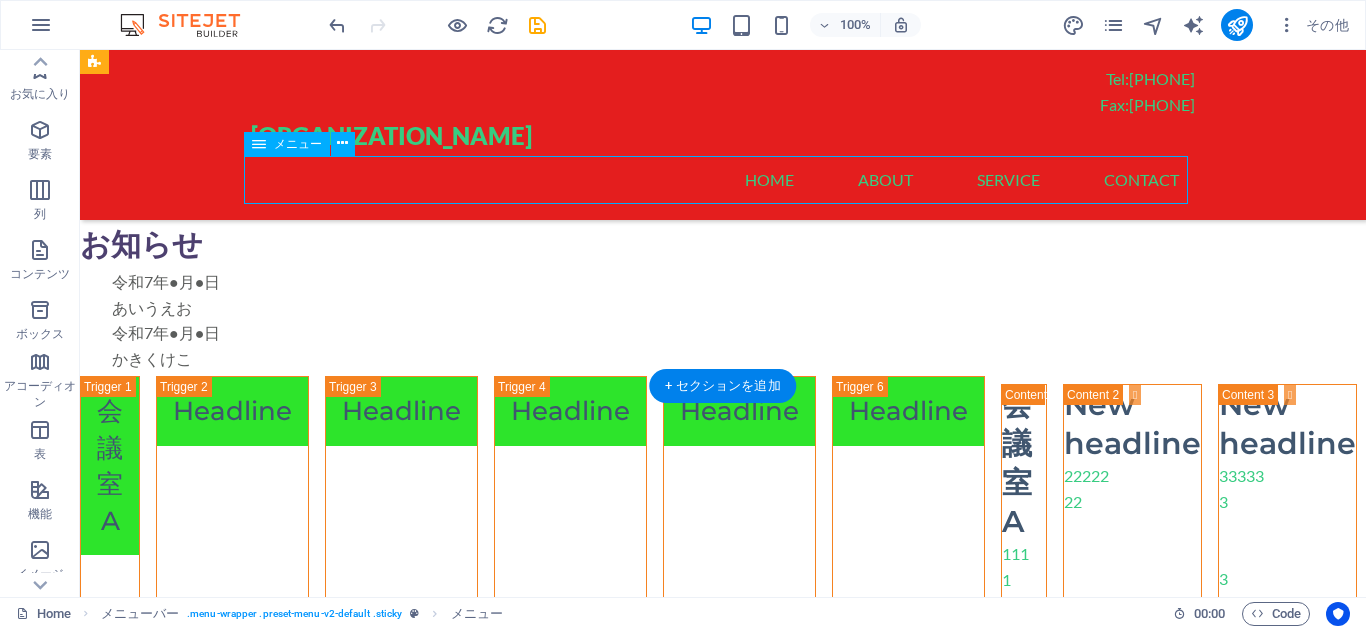 click on "Home About Service Contact" at bounding box center [723, 180] 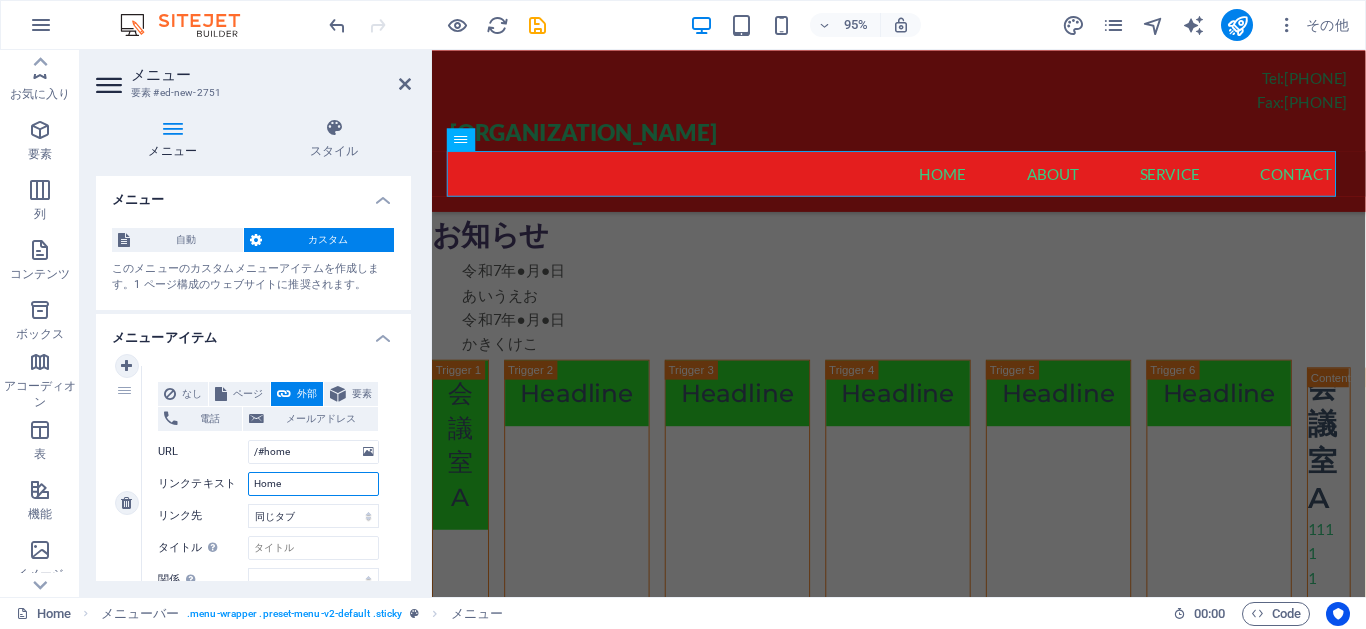 click on "Home" at bounding box center [313, 484] 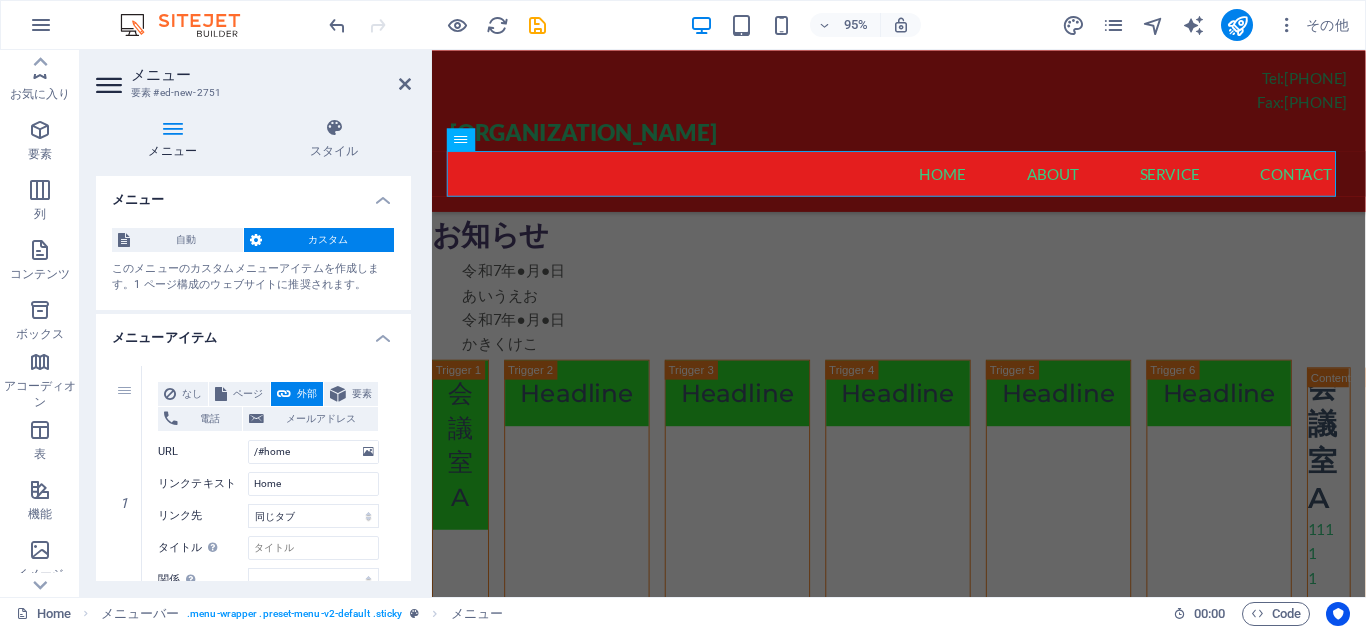 click on "1 なし ページ 外部 要素 電話 メールアドレス ページ Home Legal Notice Privacy 要素
URL /#home 電話 メールアドレス リンクテキスト Home リンク先 新規タブ 同じタブ オーバーレイ タイトル 追加リンクの説明。リンクテキストと同じにしないでください。タイトルは、要素の上にカーソルを動かしたときにヒントのテキストとしてよく表示されます。よくわからない場合は空のままにしてください。 関係 このリンクからリンク先への関係 を設定します。たとえば、値 "nofollow" は検索エンジンに対し、リンクを辿らないように指示します。空のまま残すことができます。 alternate 作成者 bookmark 外部 ヘルプ ライセンス 次へ nofollow noreferrer noopener 前へ 検索 タグ ボタンのデザイン なし デフォルト プライマリ セカンダリ 2 なし ページ 外部 要素 電話 Home" at bounding box center [253, 915] 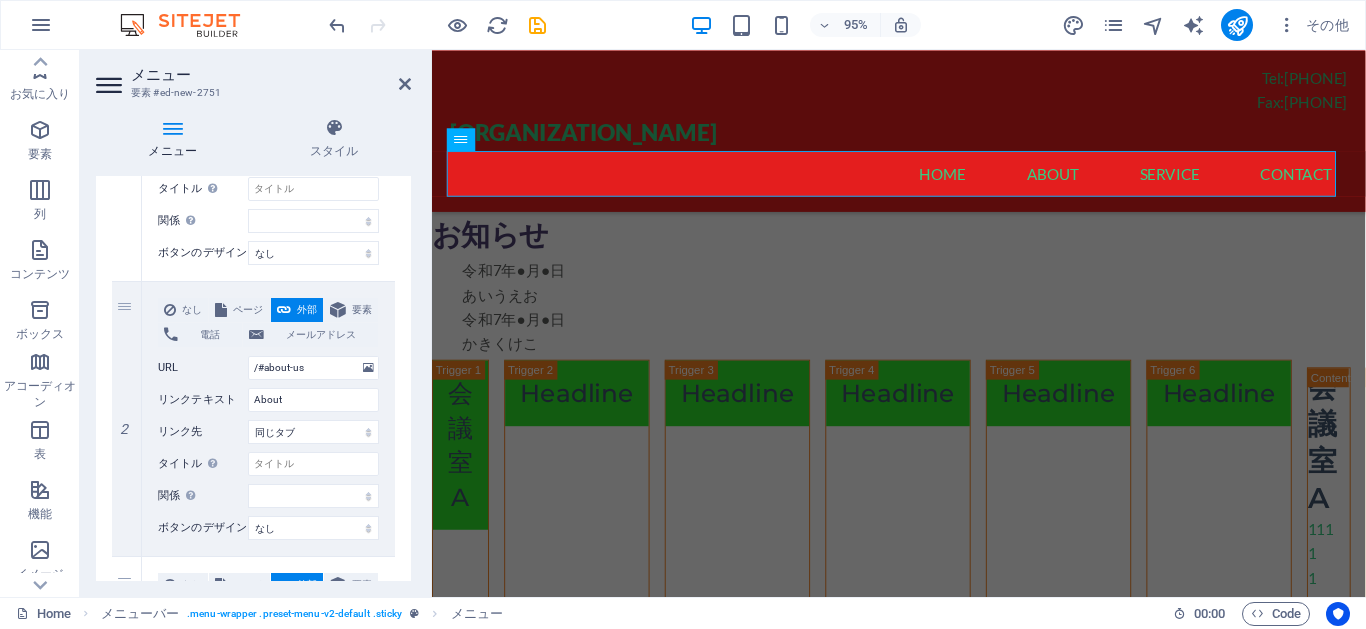 scroll, scrollTop: 360, scrollLeft: 0, axis: vertical 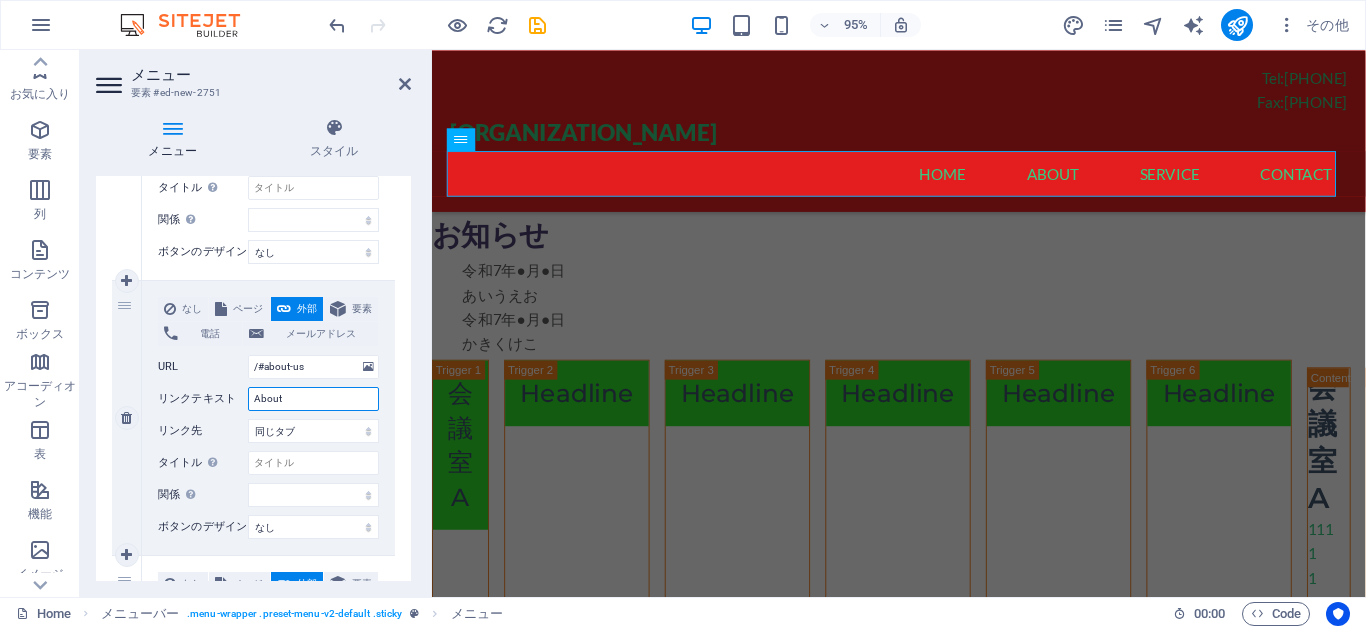 drag, startPoint x: 293, startPoint y: 403, endPoint x: 233, endPoint y: 390, distance: 61.39218 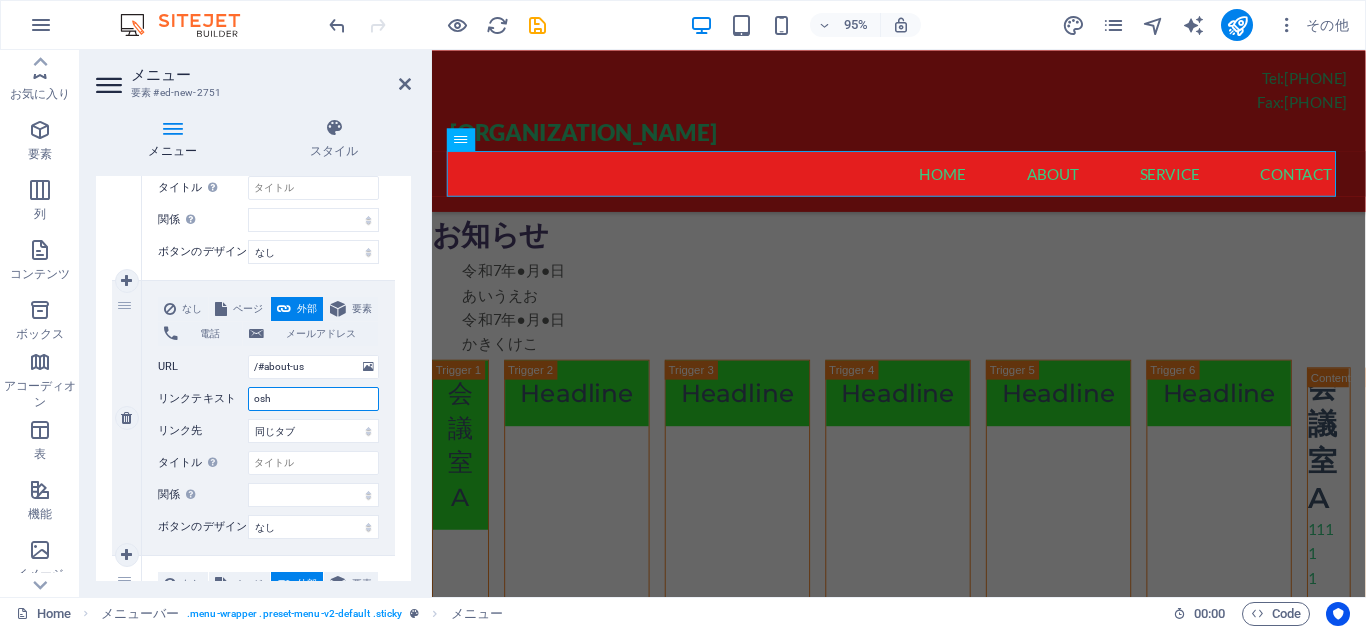 type on "oshi" 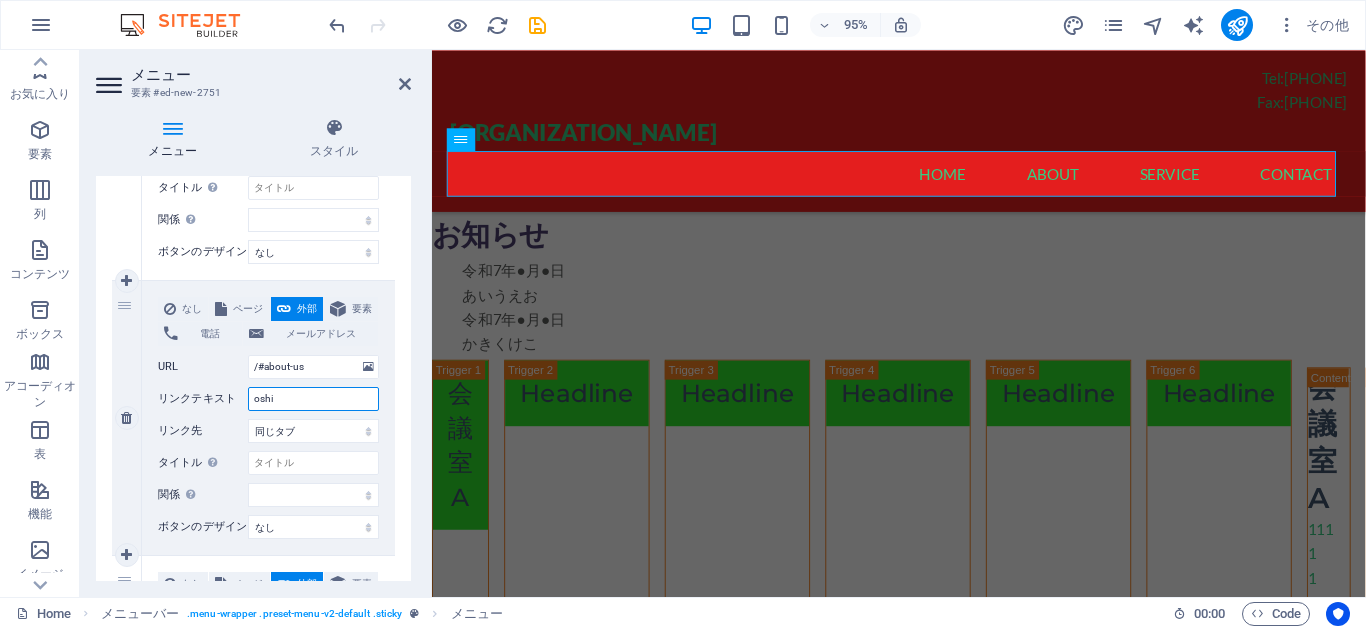 select 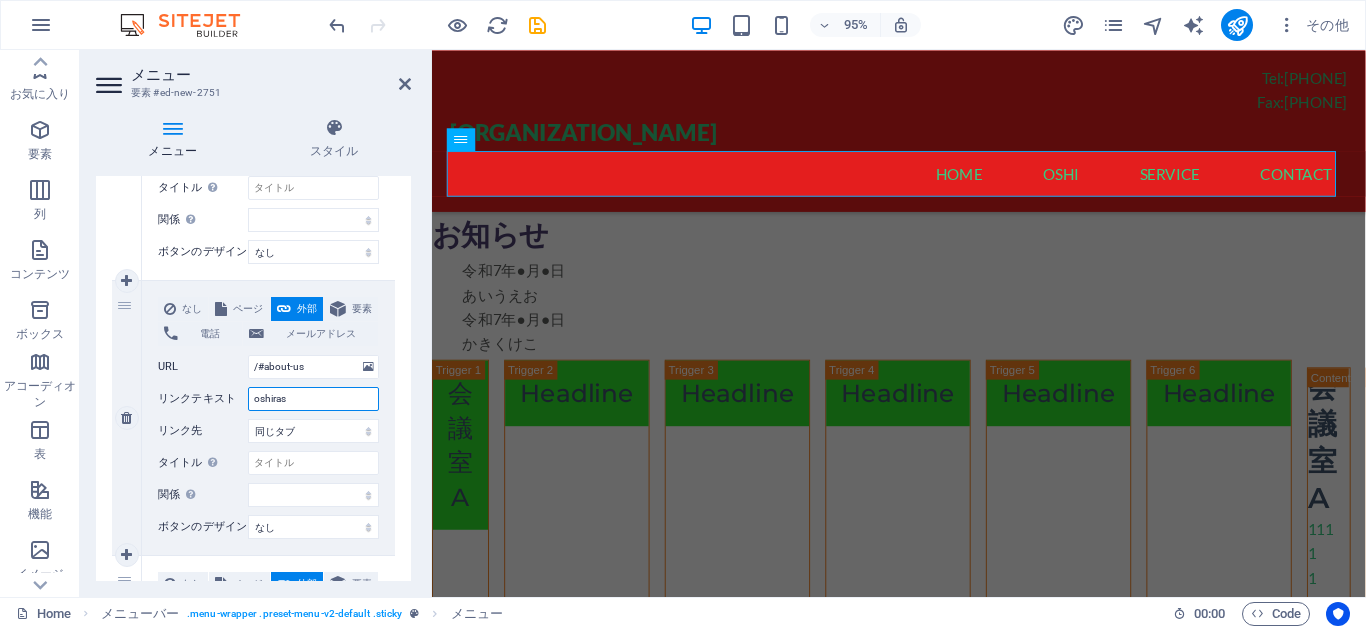 type on "oshirase" 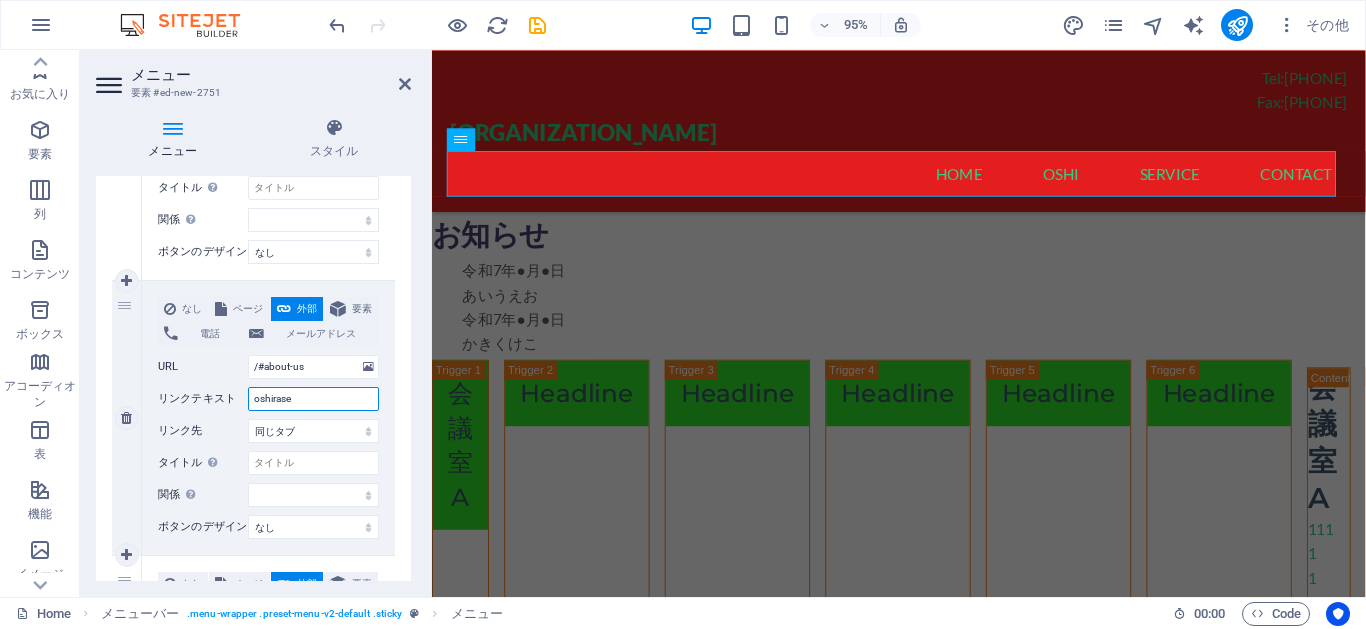 select 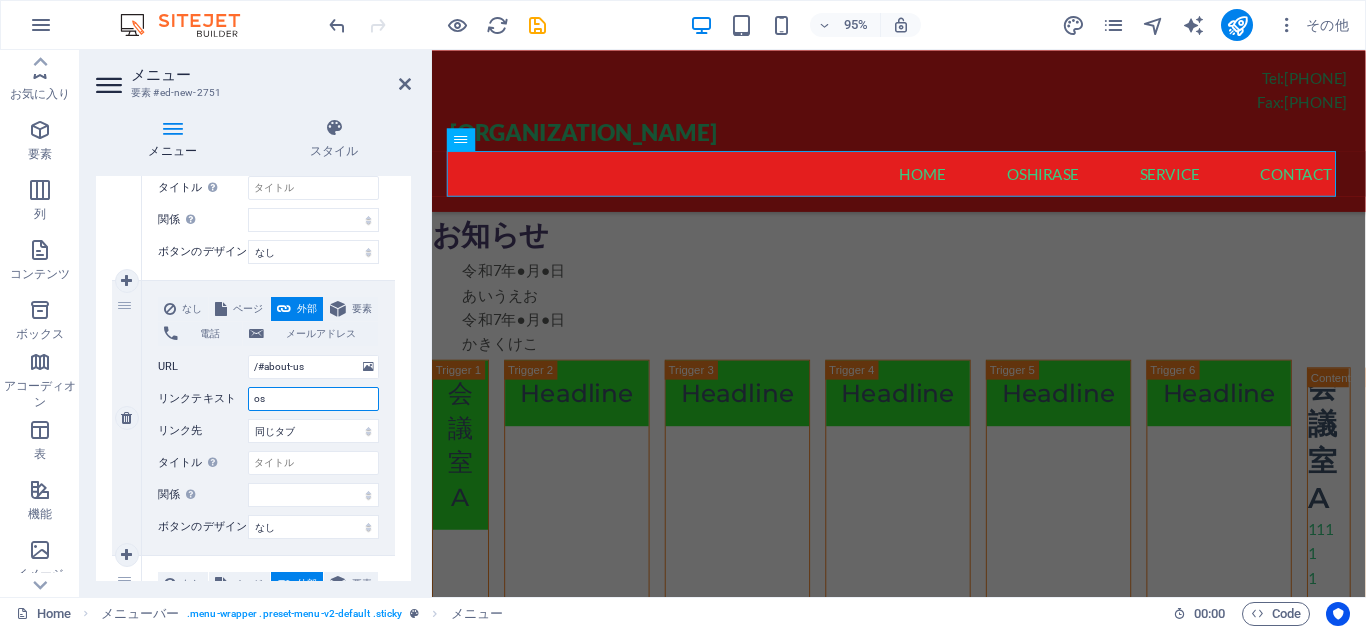 type on "o" 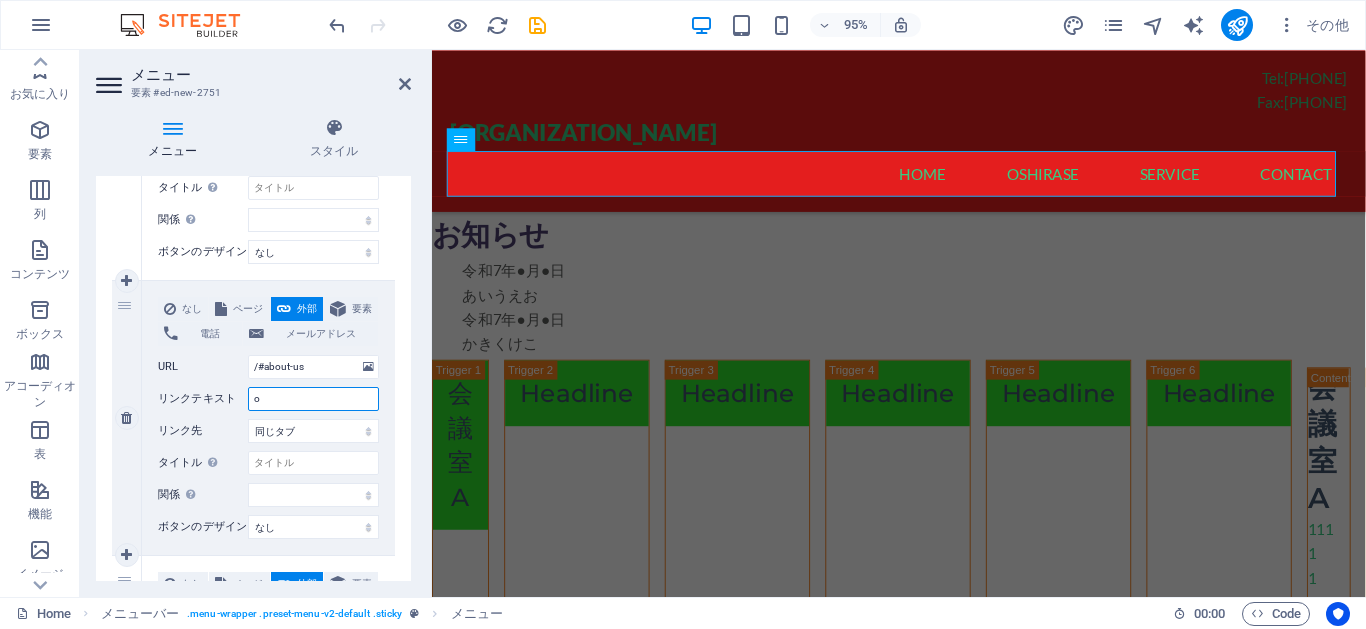 type 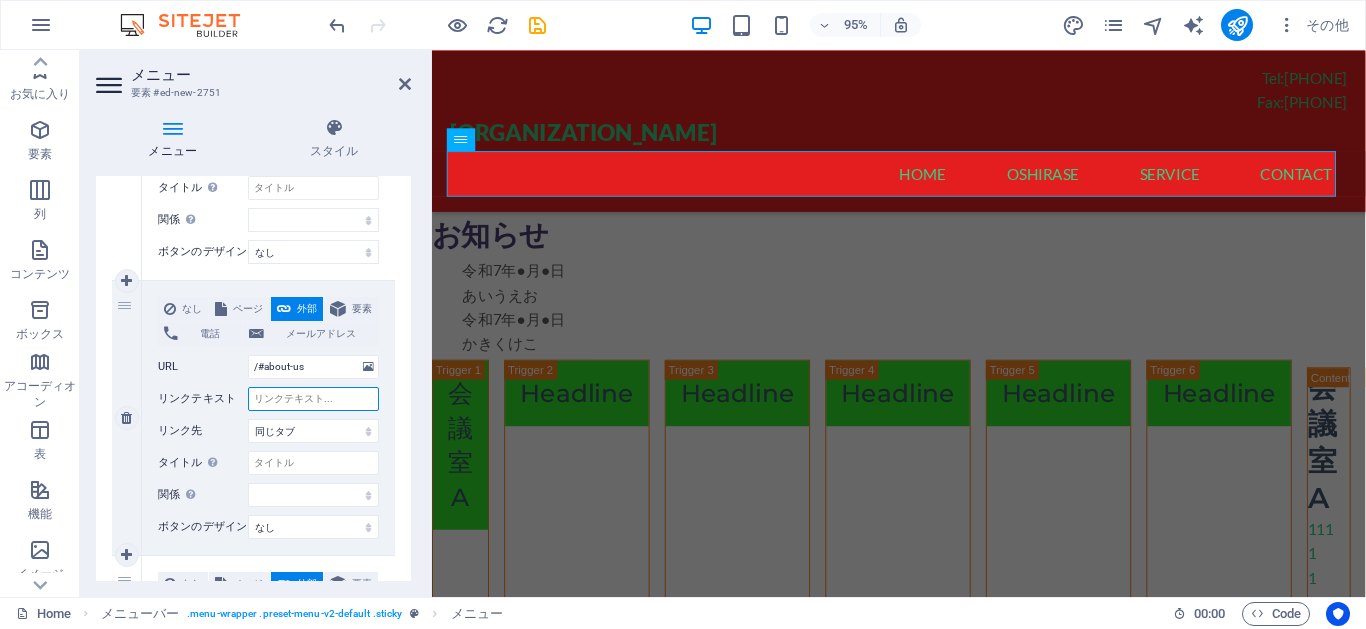 select 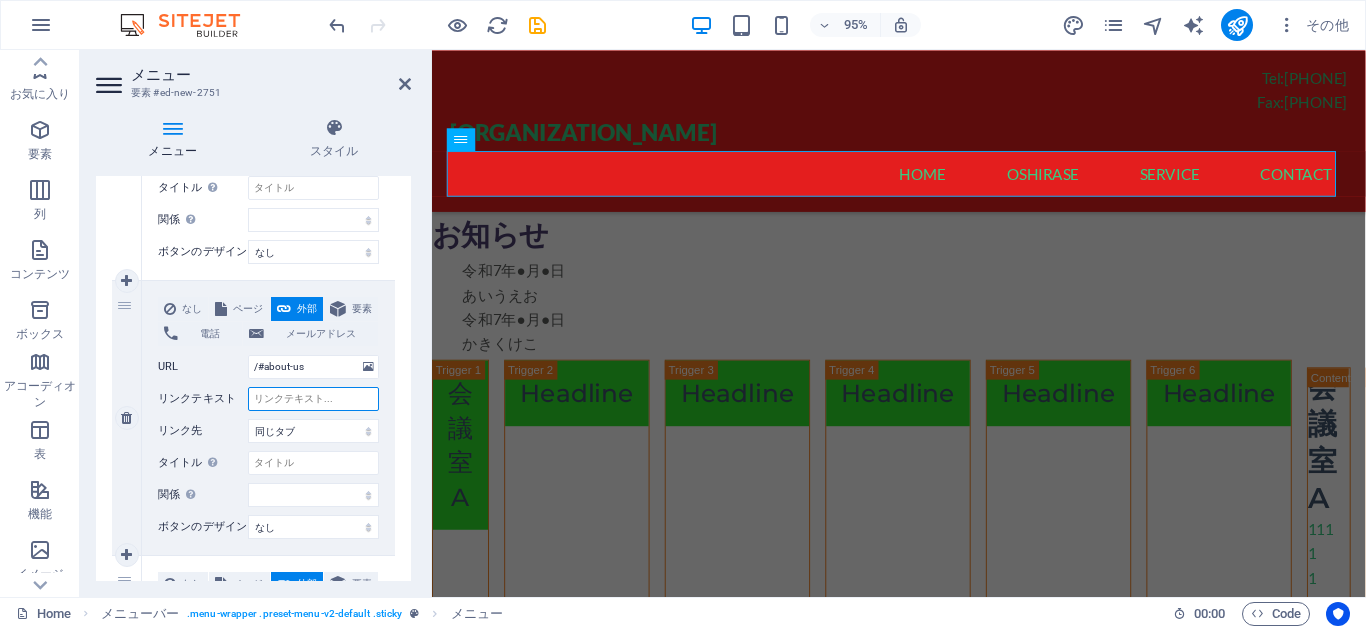 select 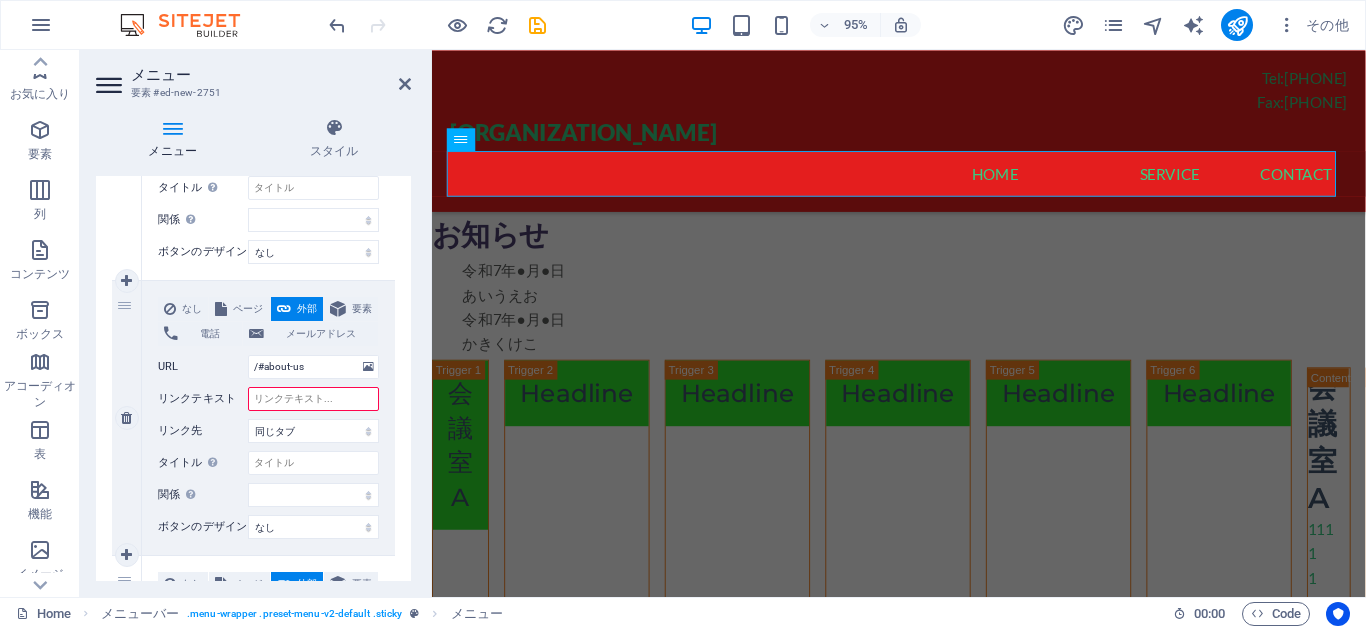 type on "ｐ" 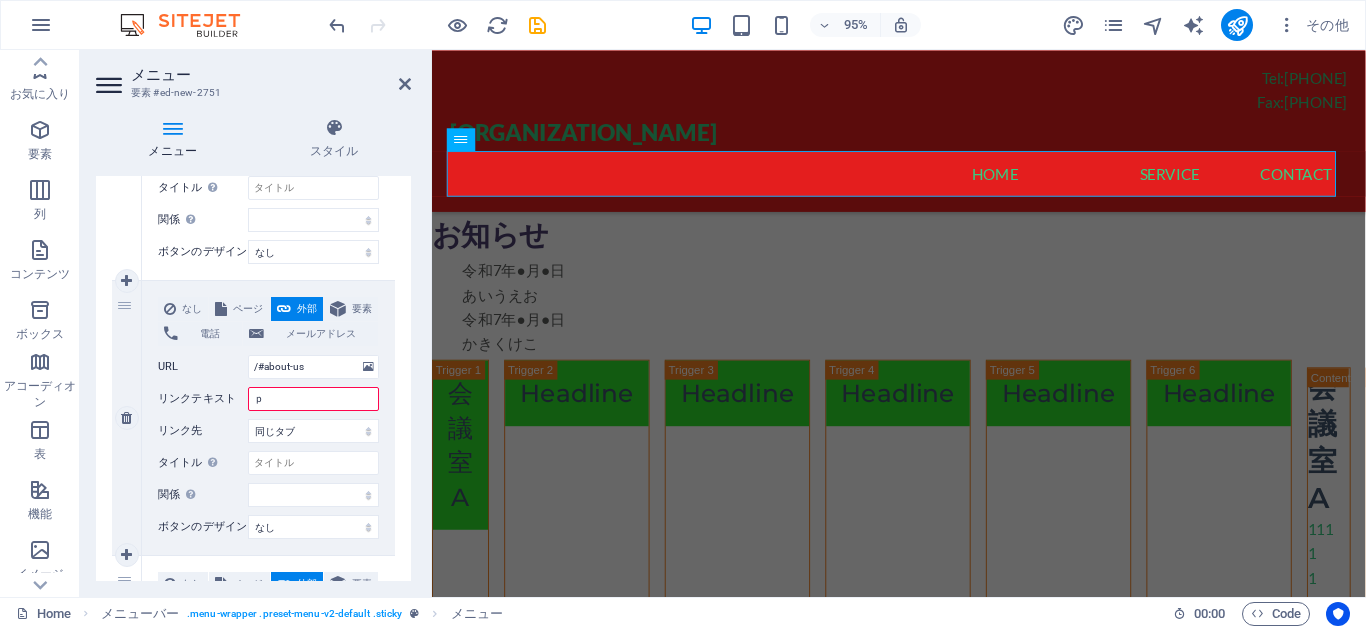 select 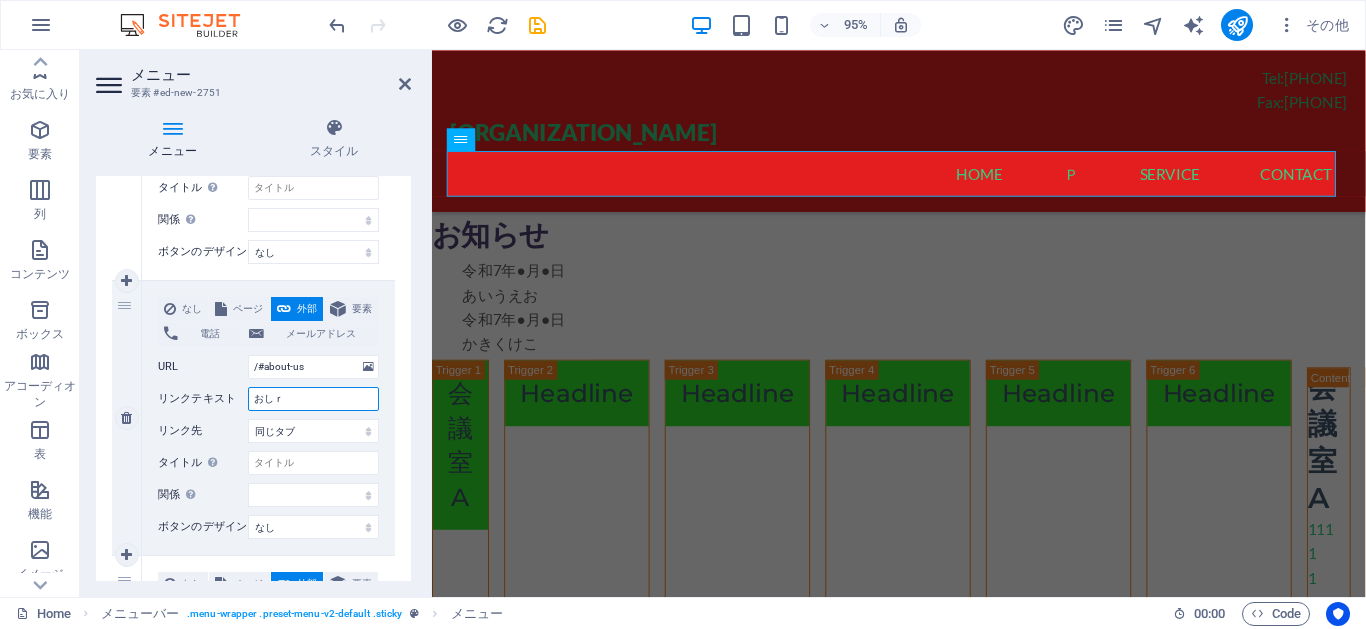 type on "おしら" 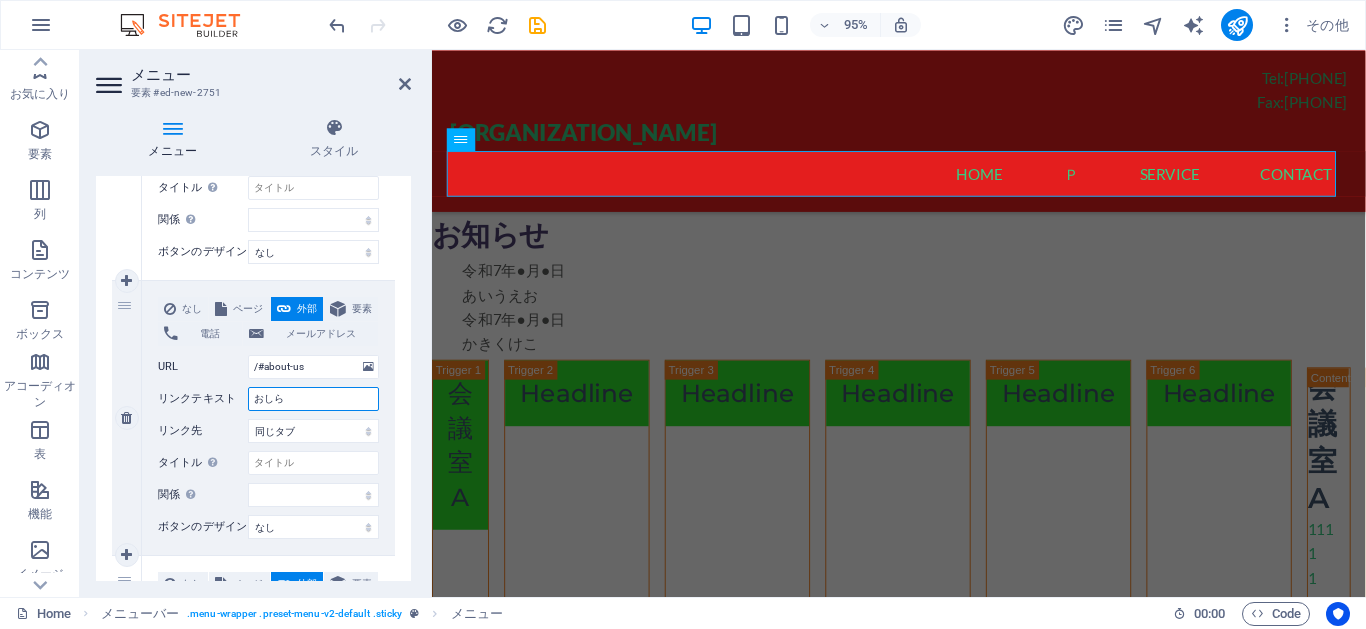 select 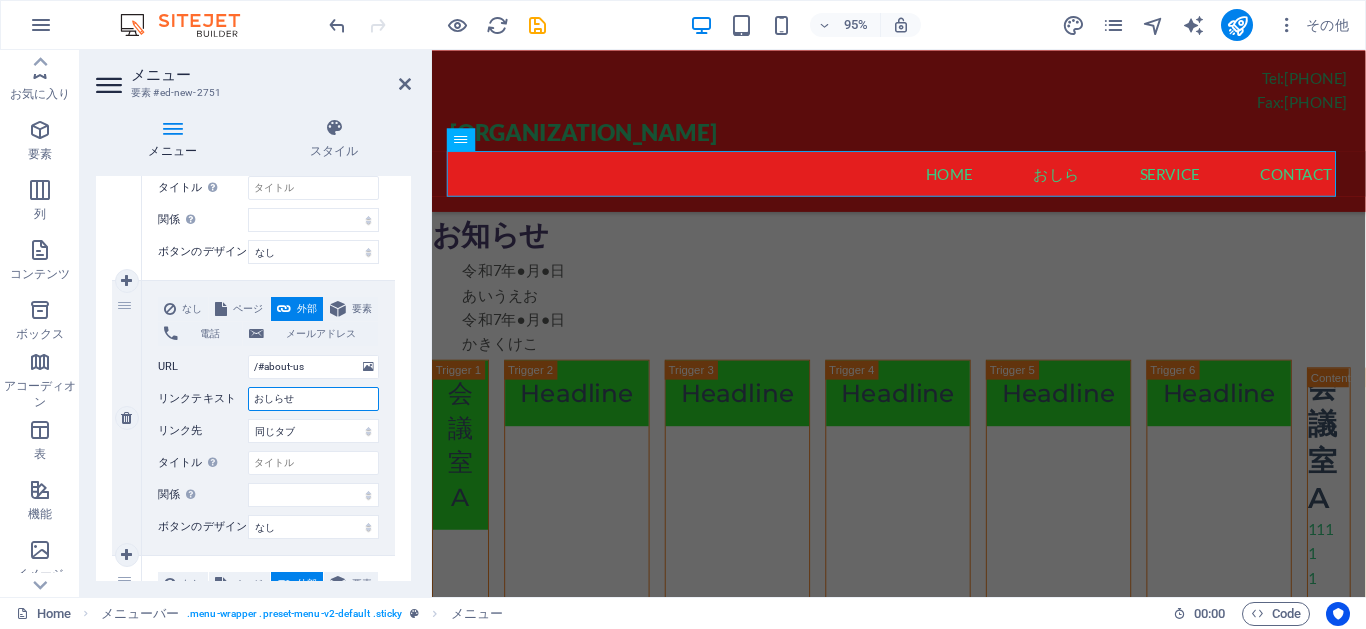 type on "お知らせ" 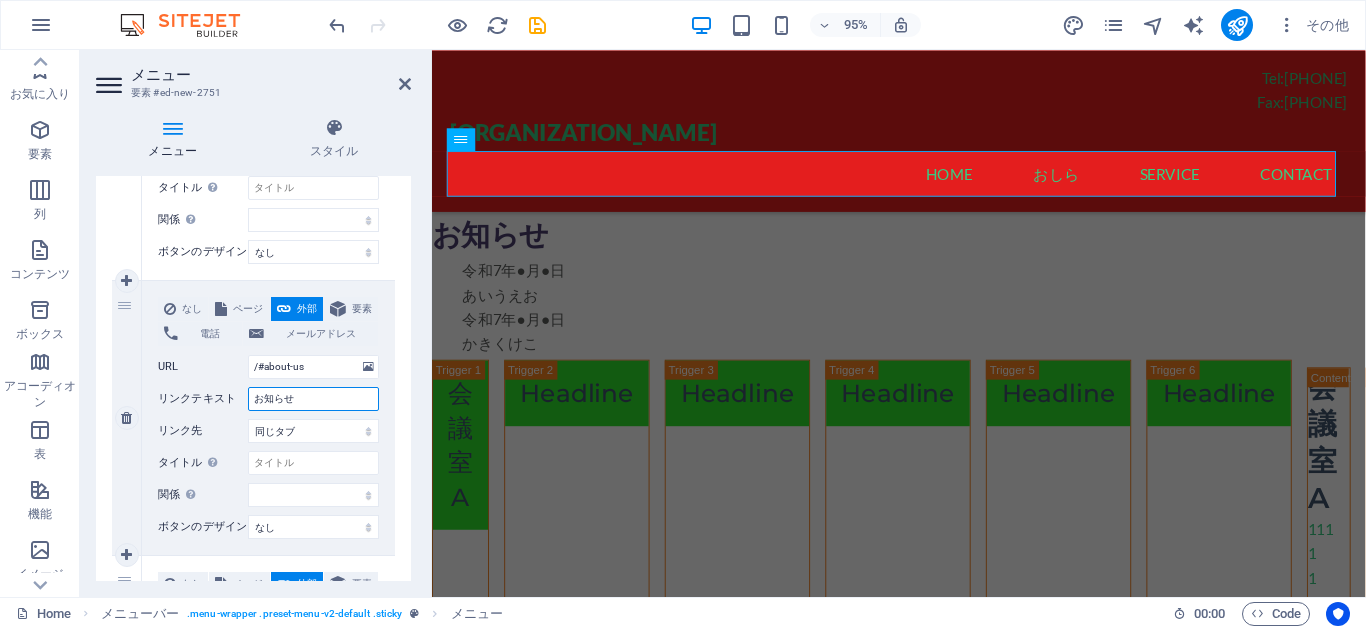 select 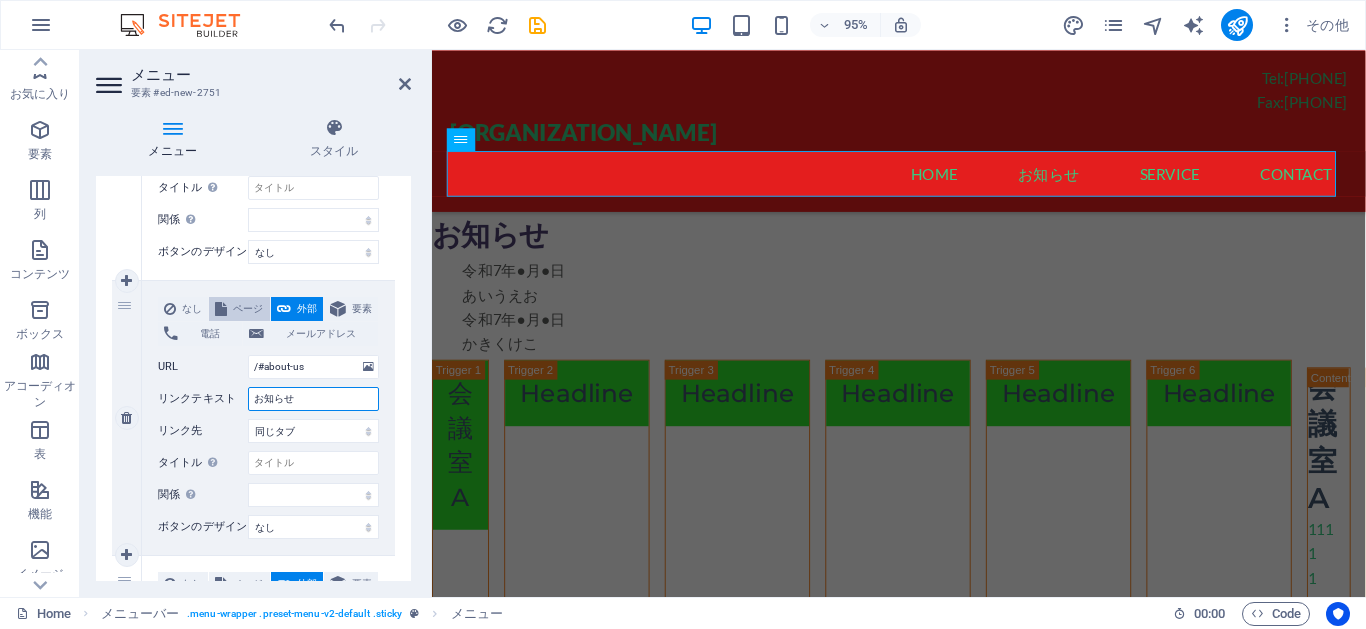 type on "お知らせ" 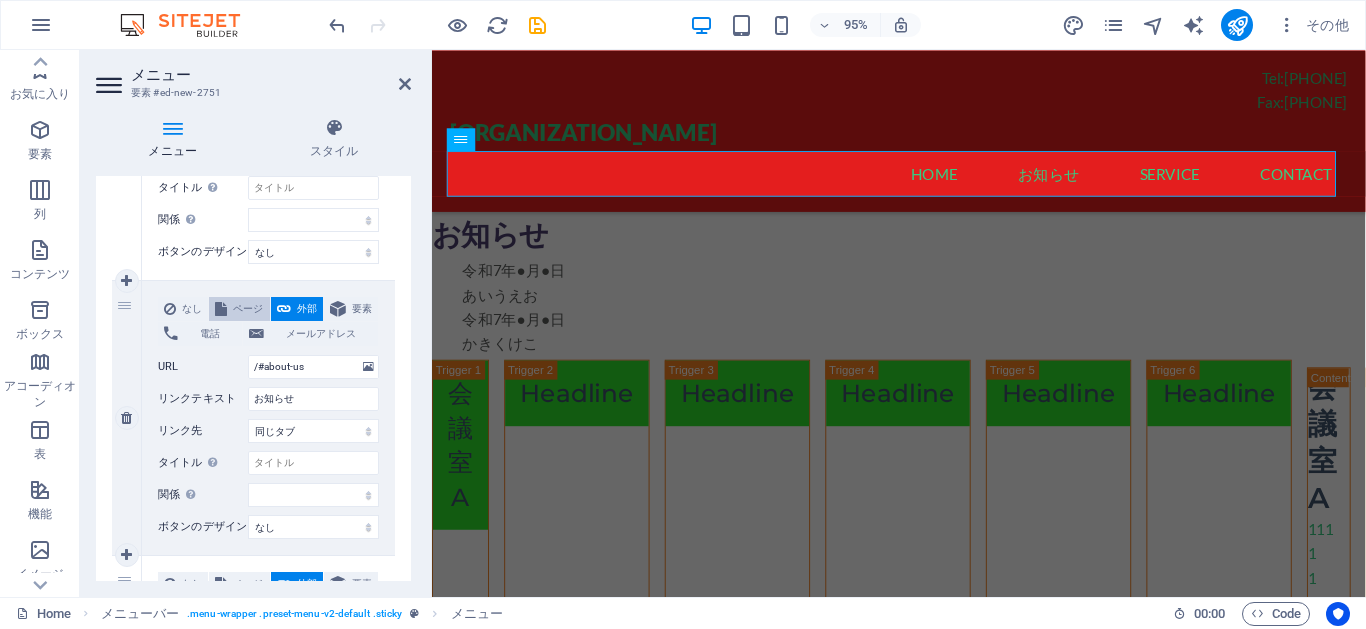 click on "ページ" at bounding box center [248, 309] 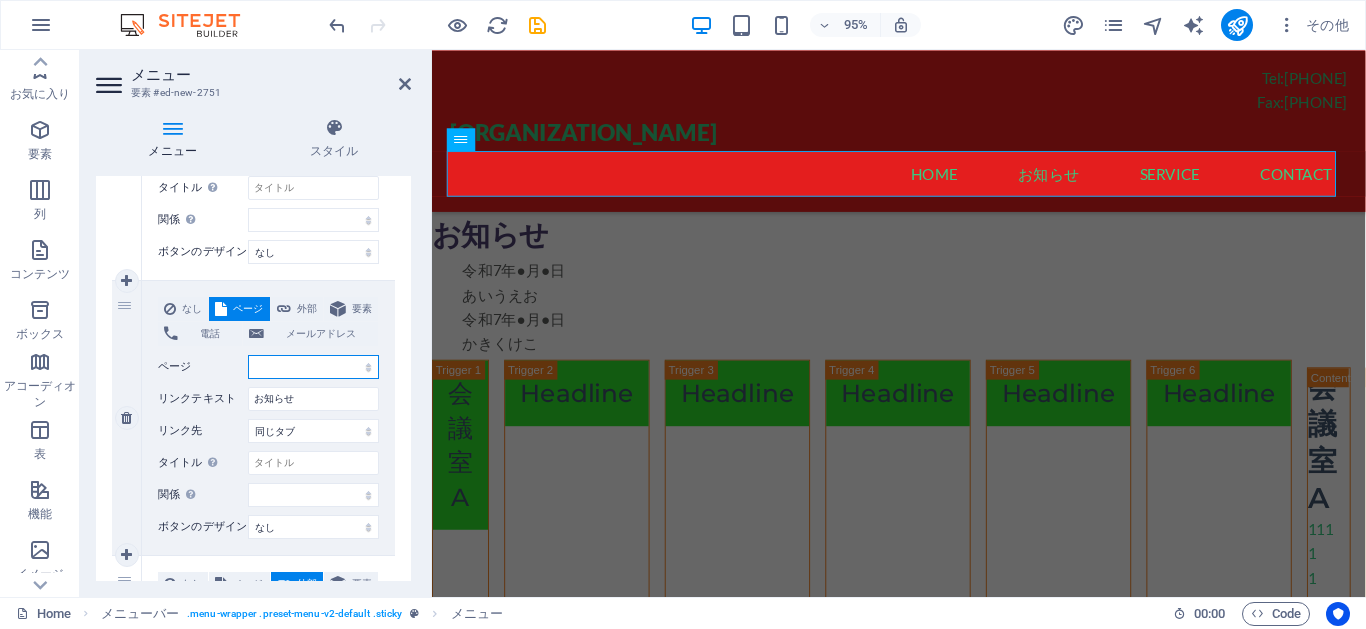click on "Home Legal Notice Privacy" at bounding box center [313, 367] 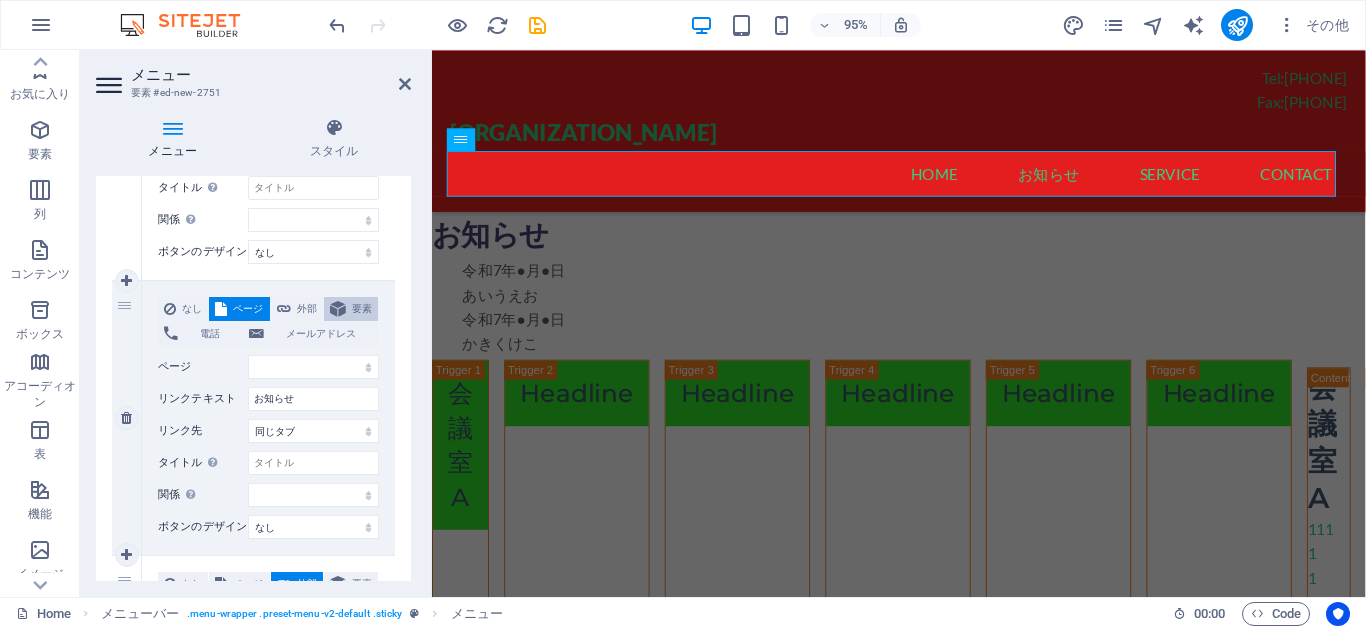 click on "要素" at bounding box center [362, 309] 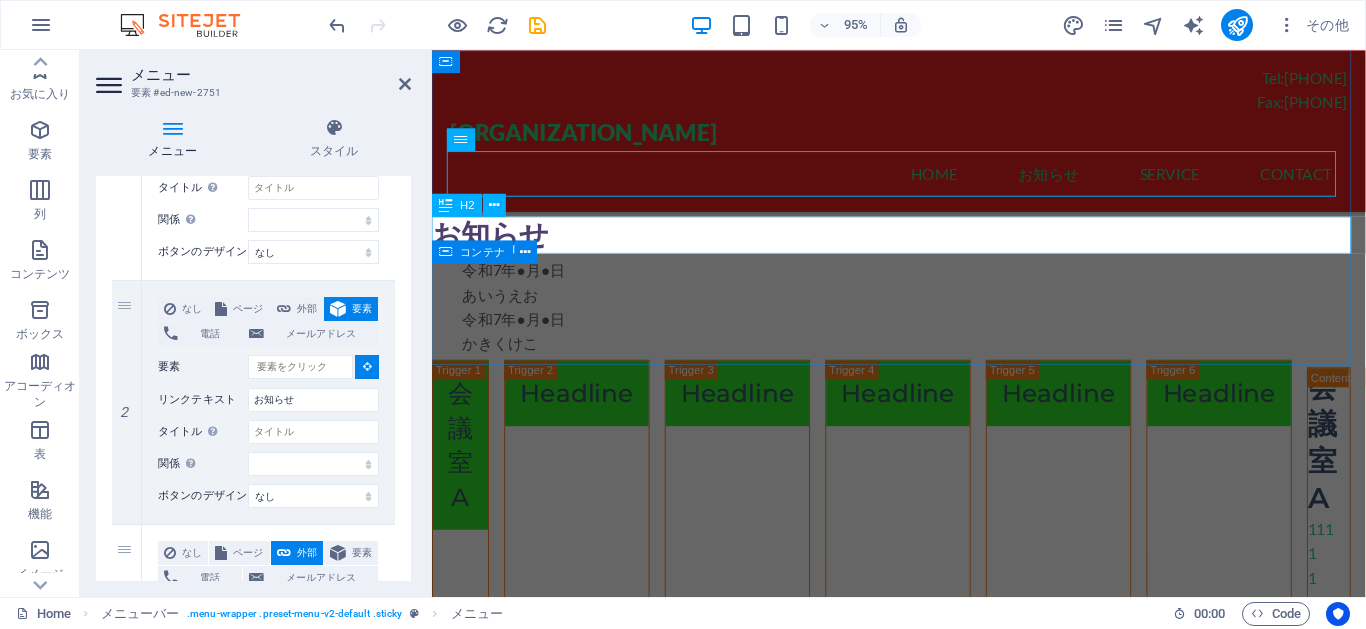 click on "お知らせ" at bounding box center (923, 244) 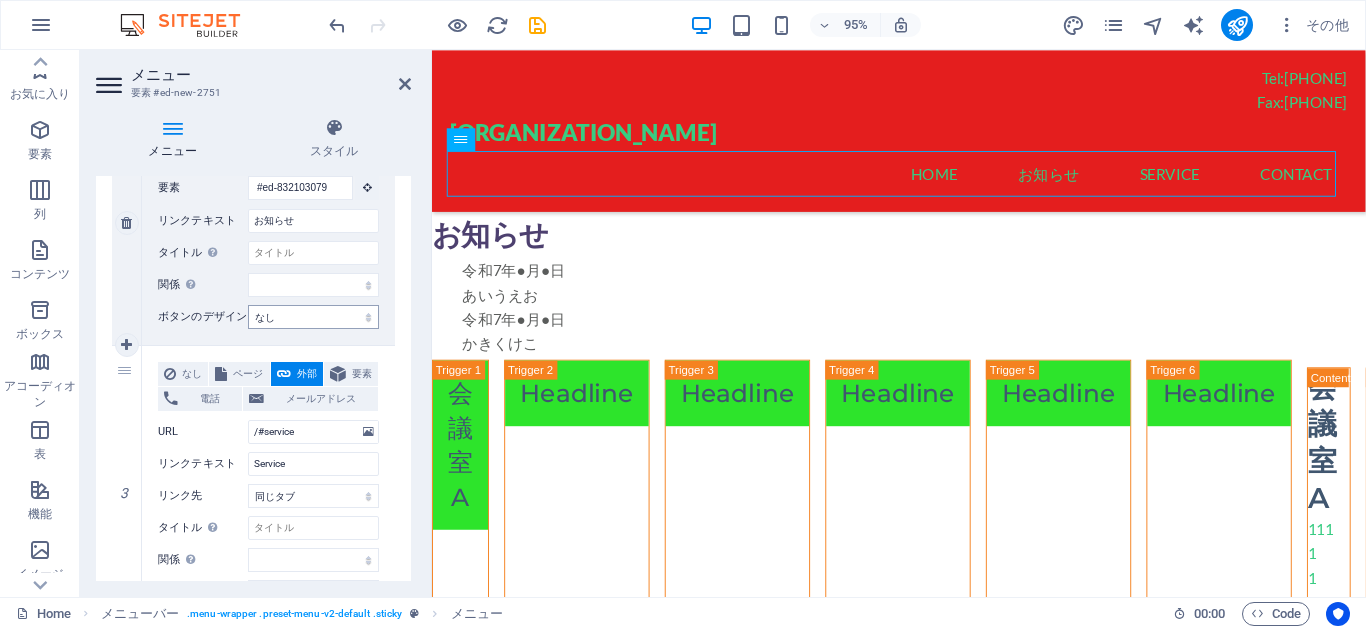 scroll, scrollTop: 540, scrollLeft: 0, axis: vertical 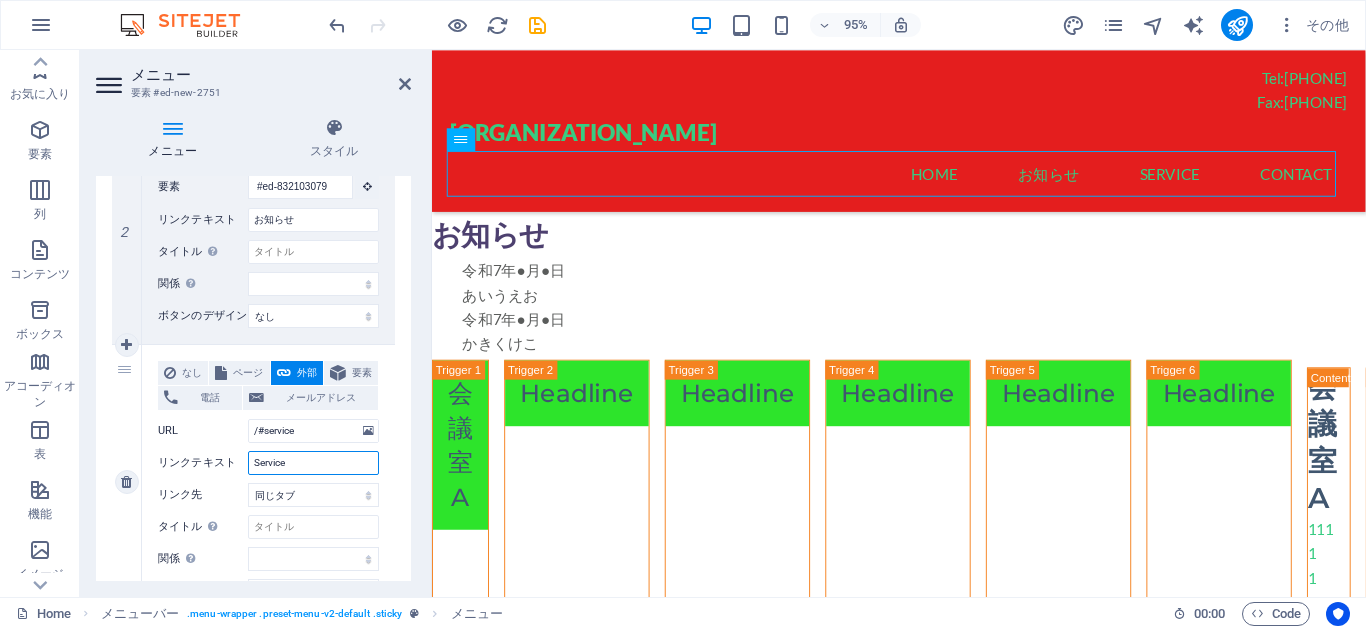 drag, startPoint x: 327, startPoint y: 468, endPoint x: 231, endPoint y: 458, distance: 96.519424 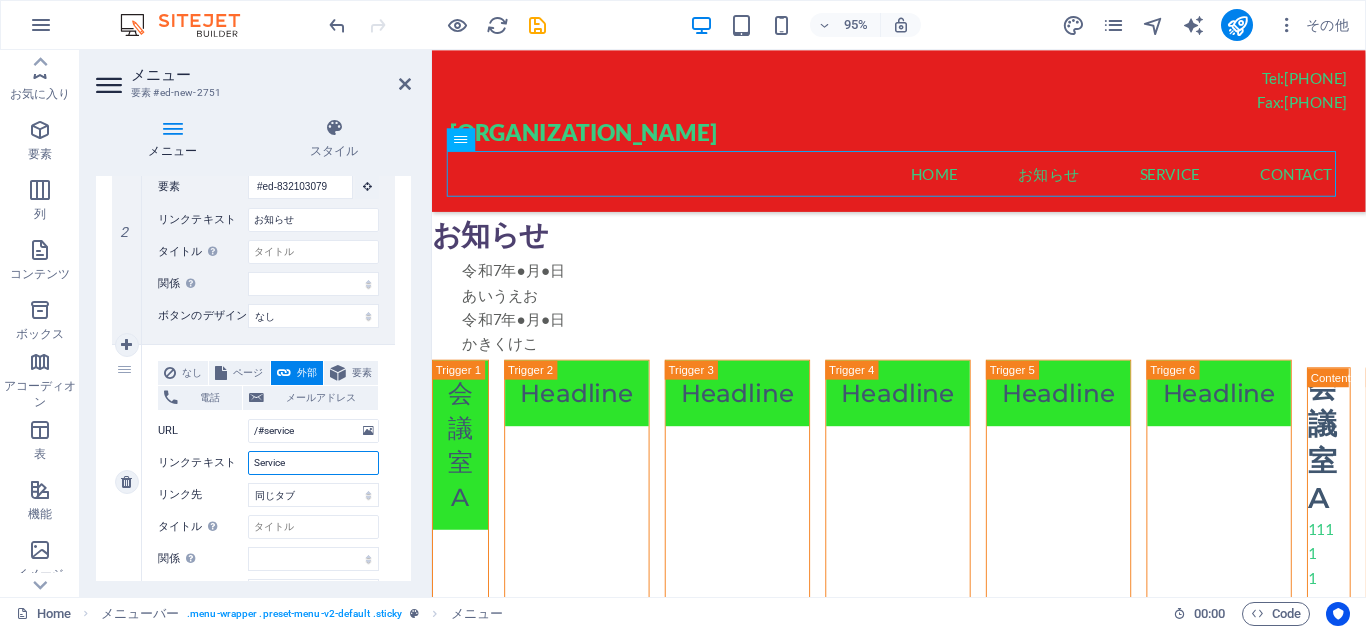 type on "ｓ" 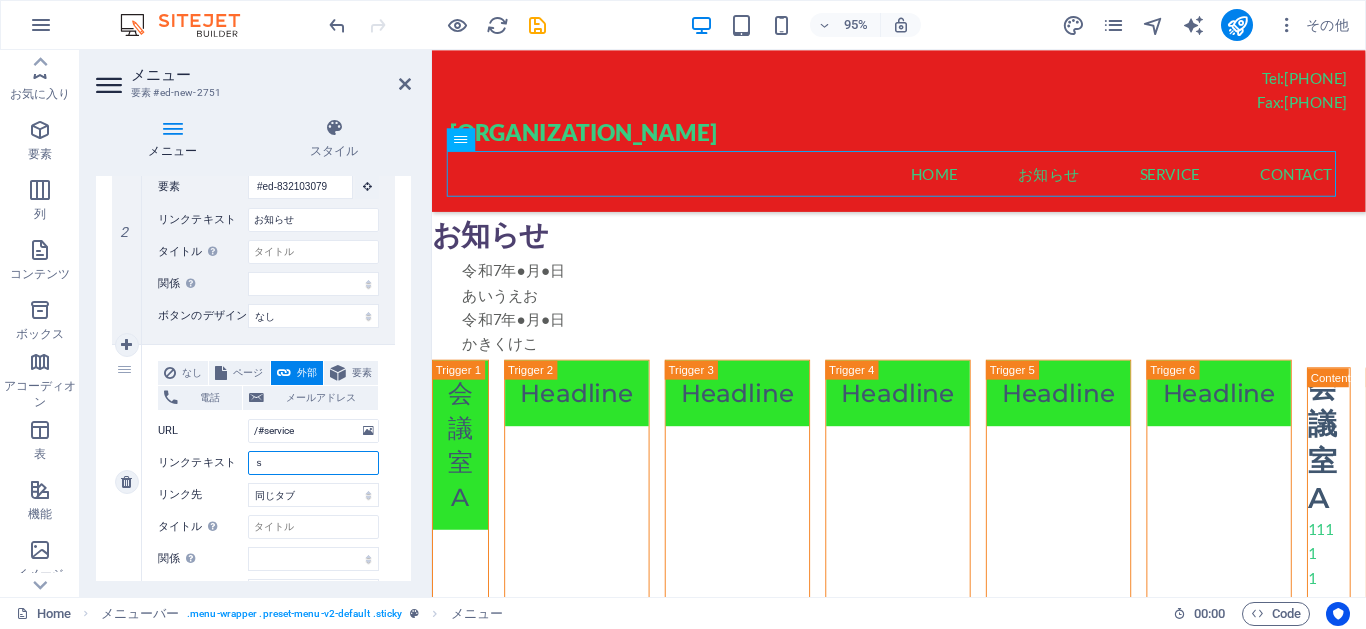 select 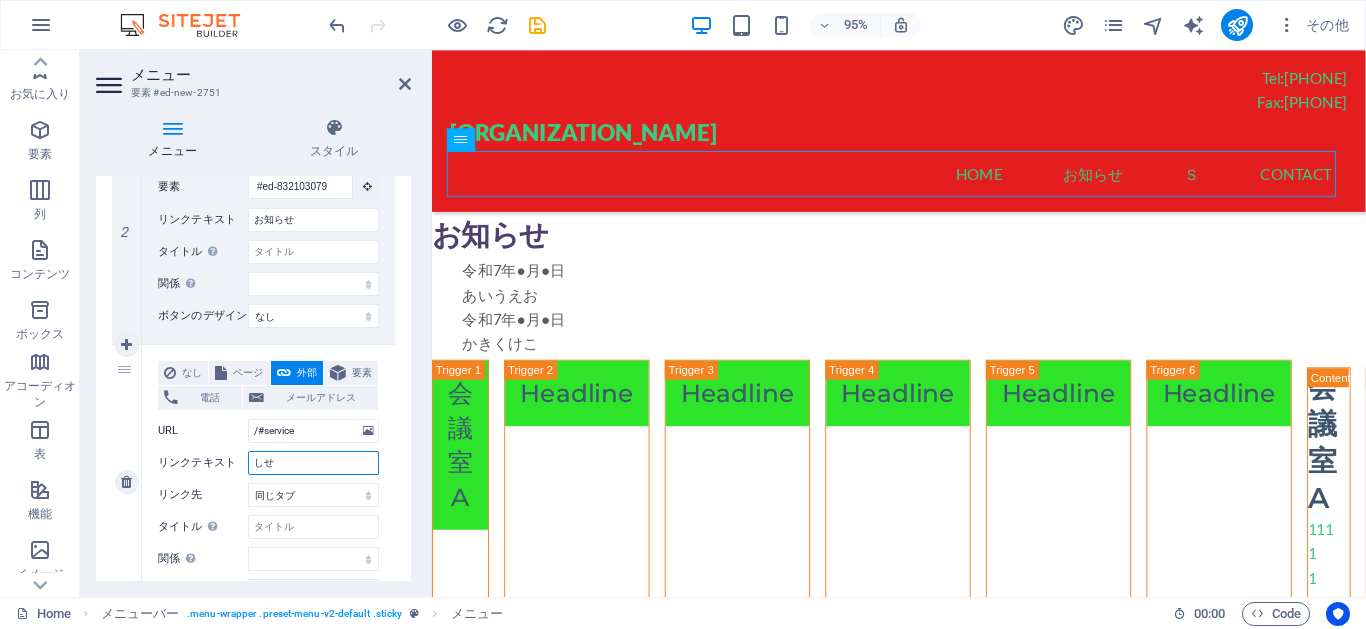 type on "しせｔ" 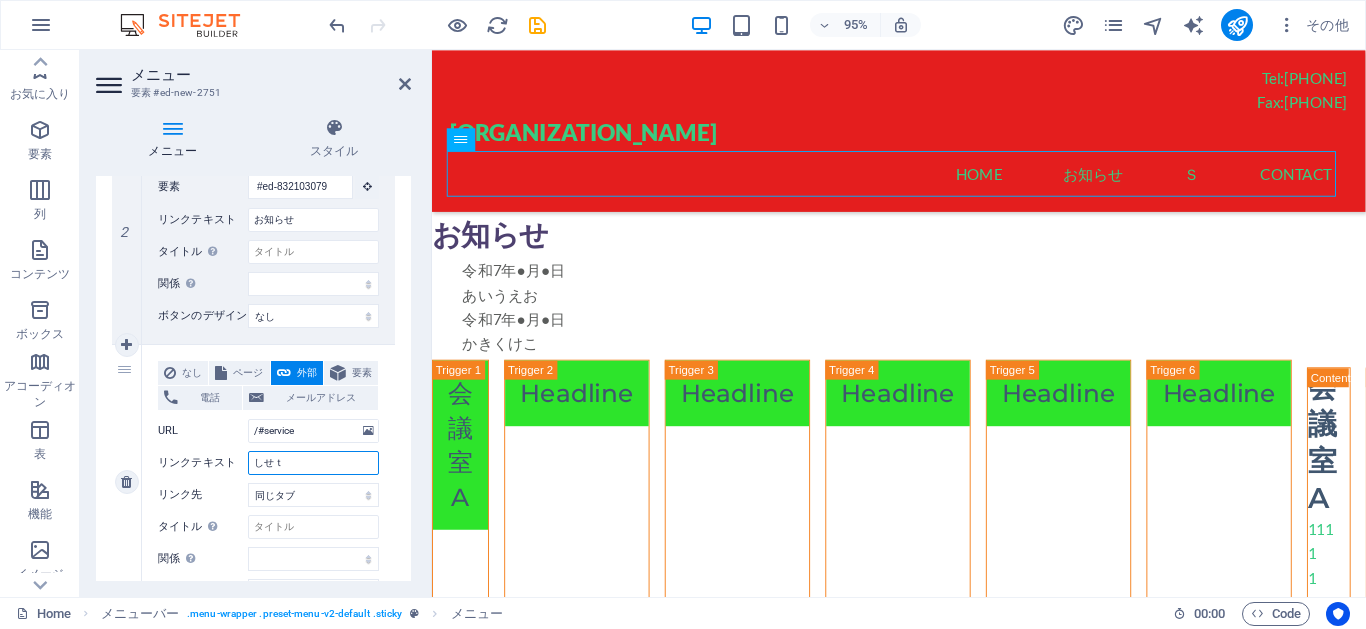 select 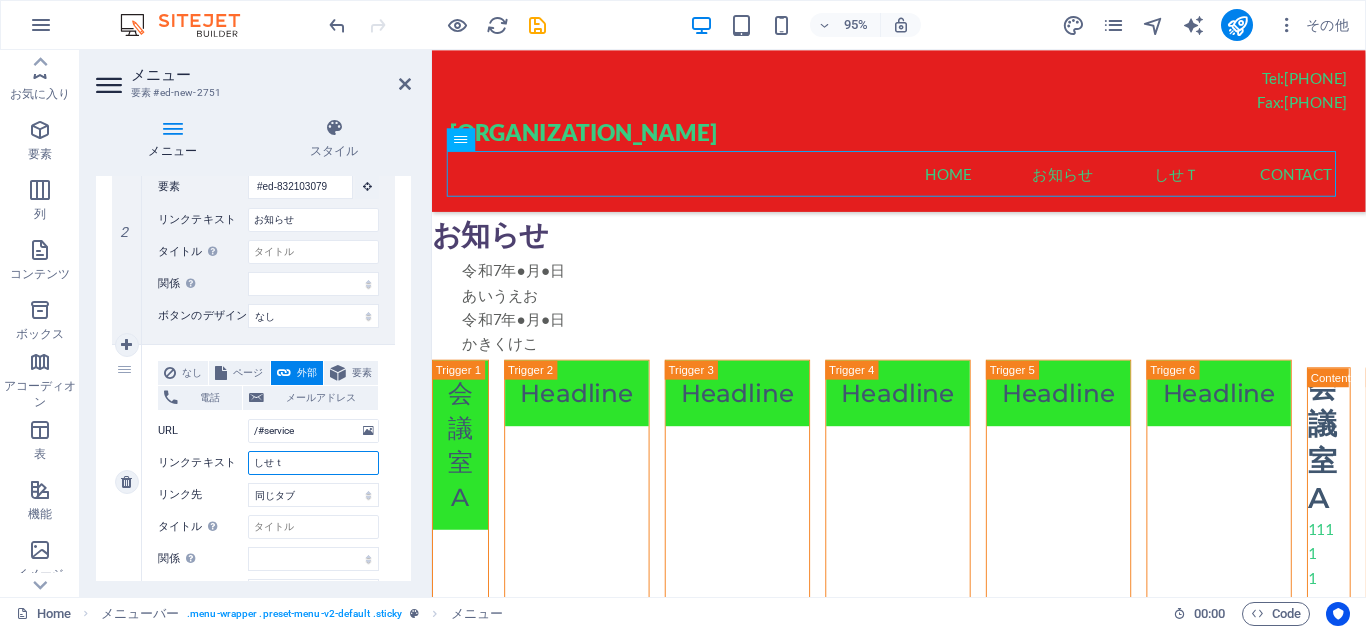 type on "しせつ" 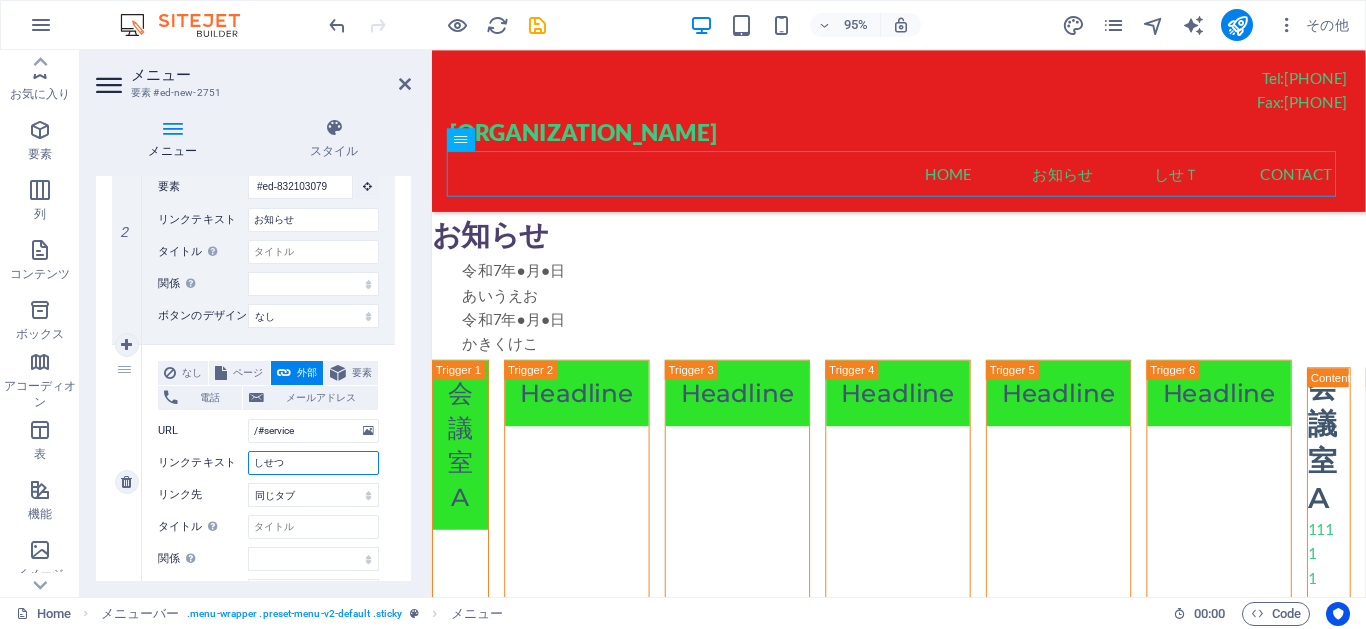 select 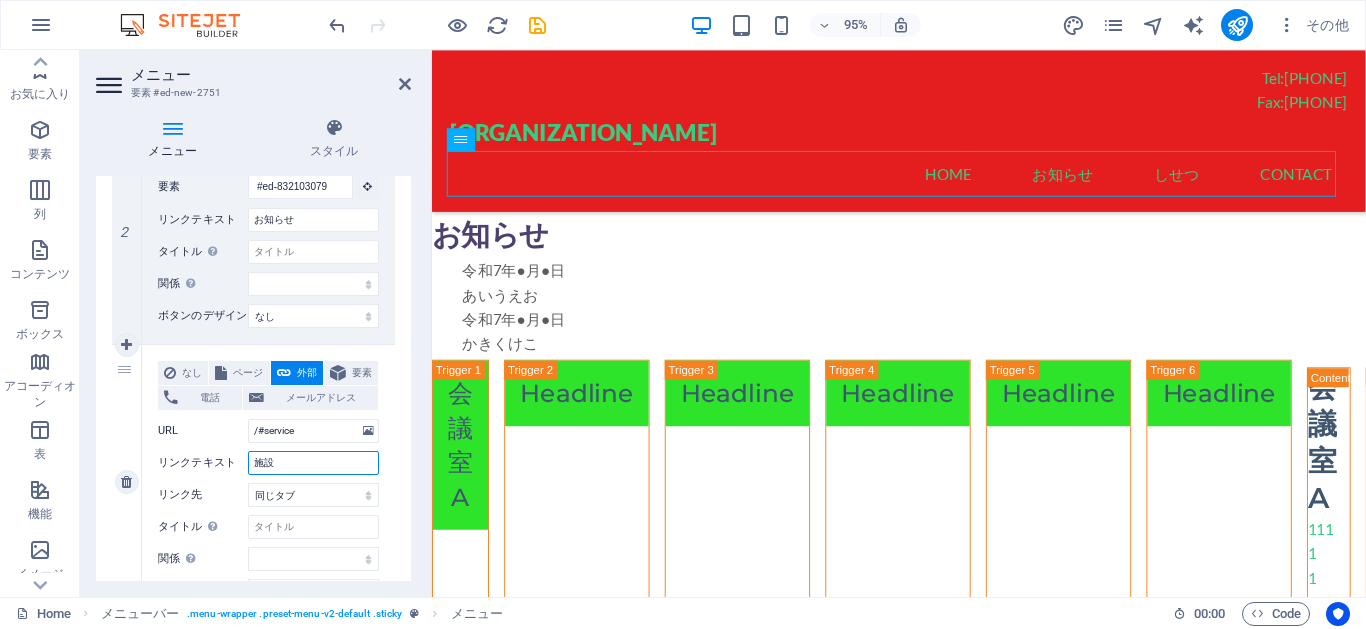 select 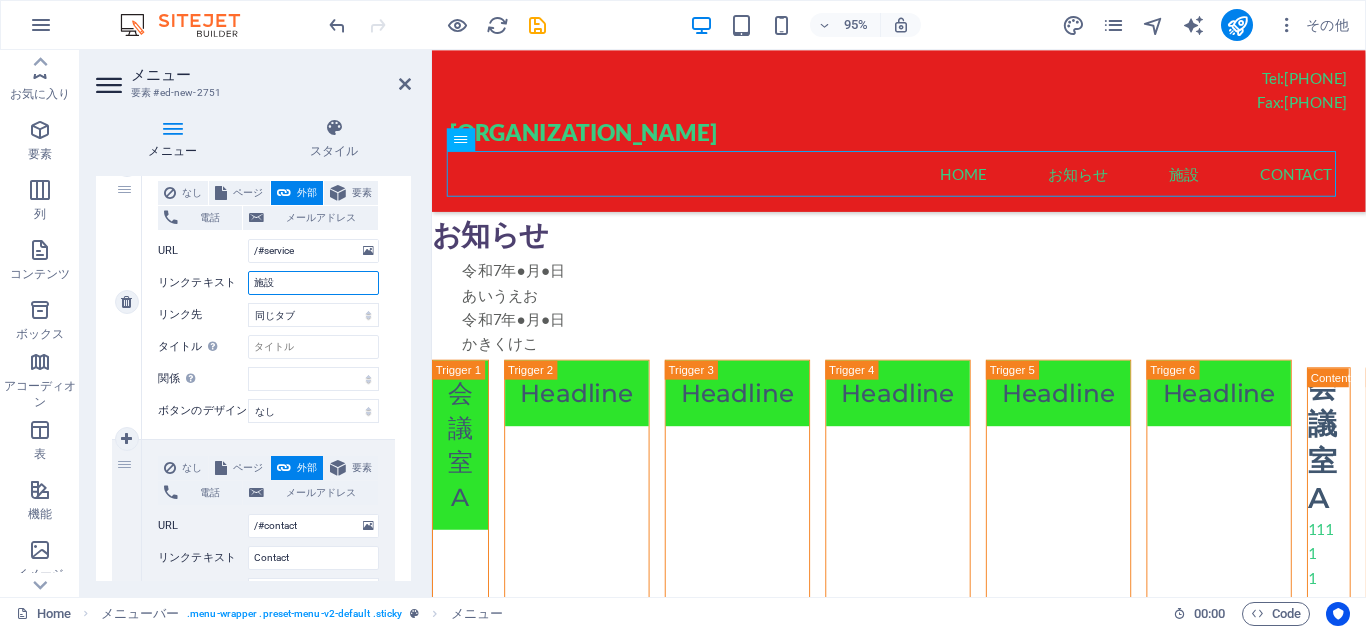 scroll, scrollTop: 900, scrollLeft: 0, axis: vertical 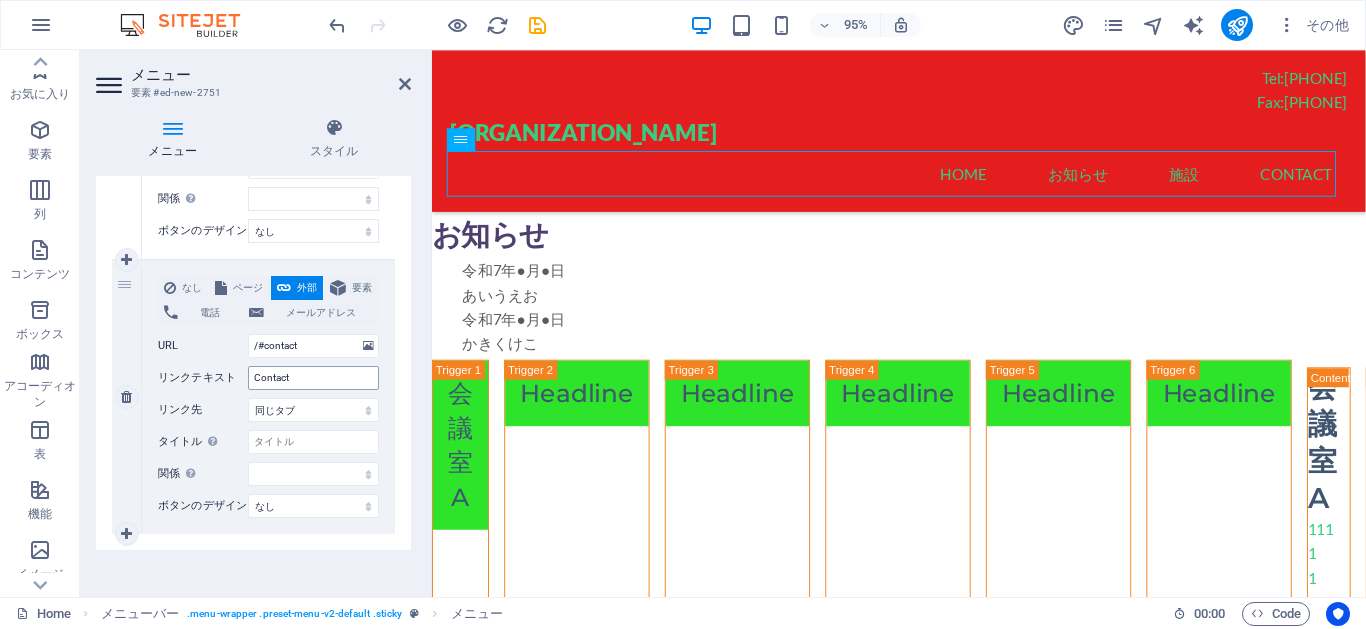 type on "施設" 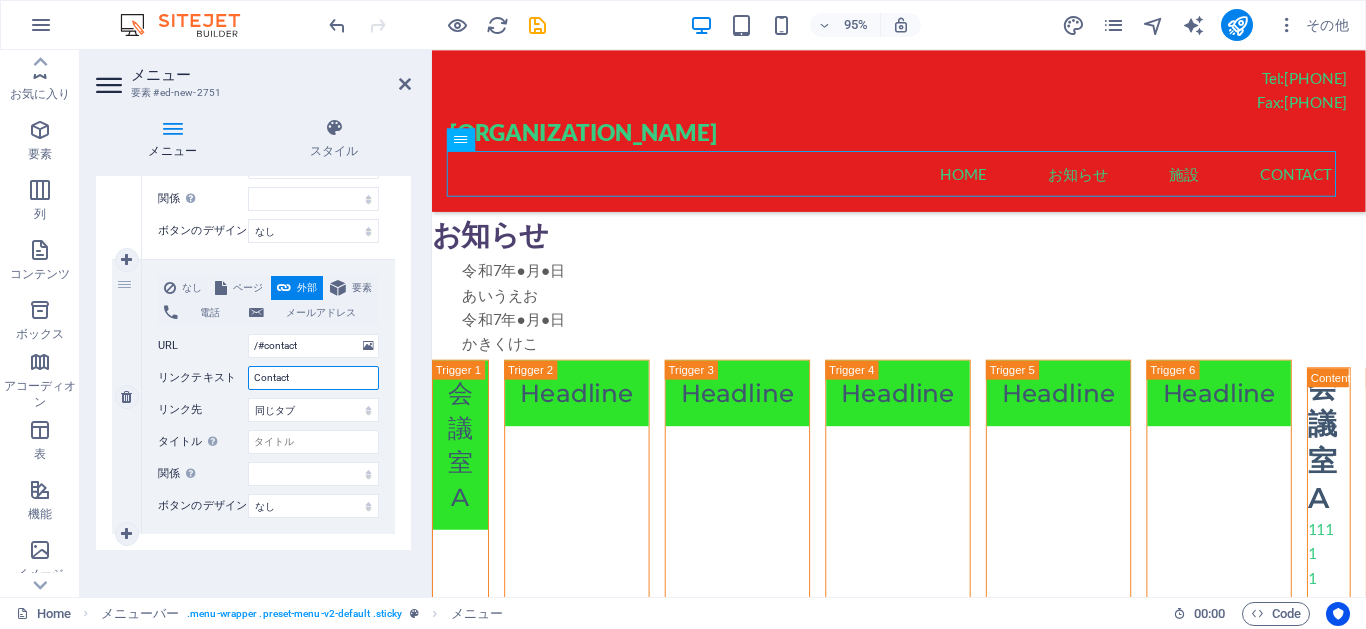 drag, startPoint x: 307, startPoint y: 381, endPoint x: 242, endPoint y: 373, distance: 65.490456 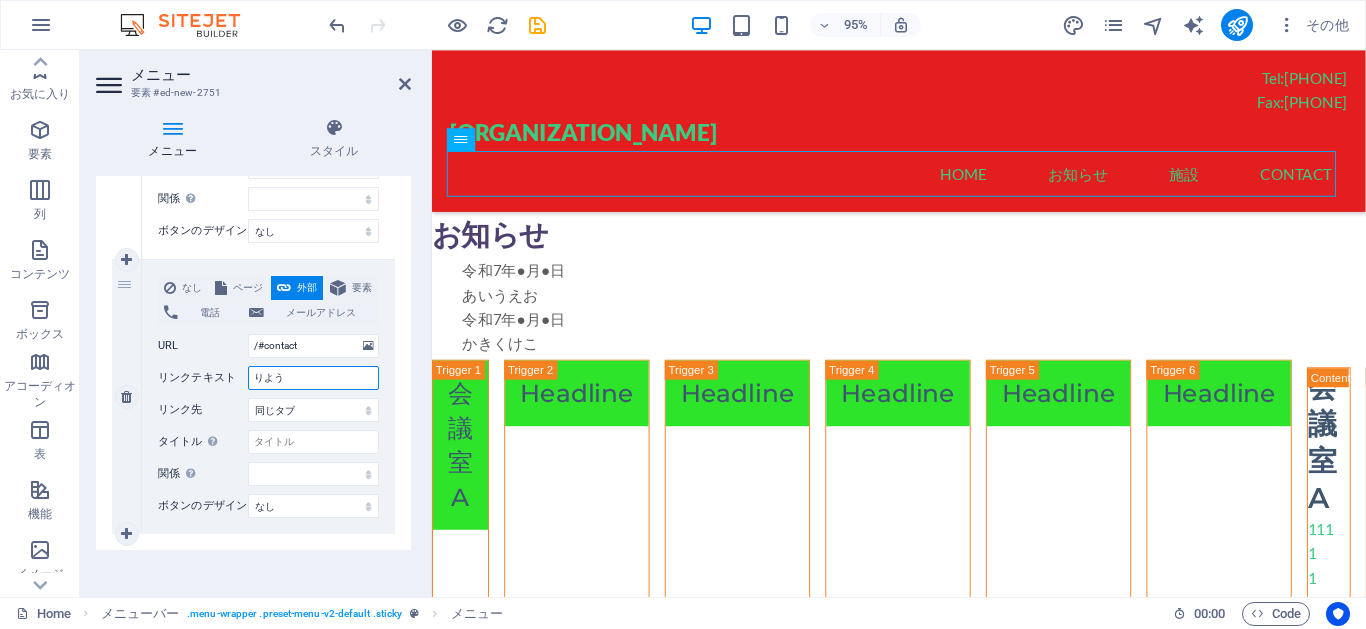 type on "利用" 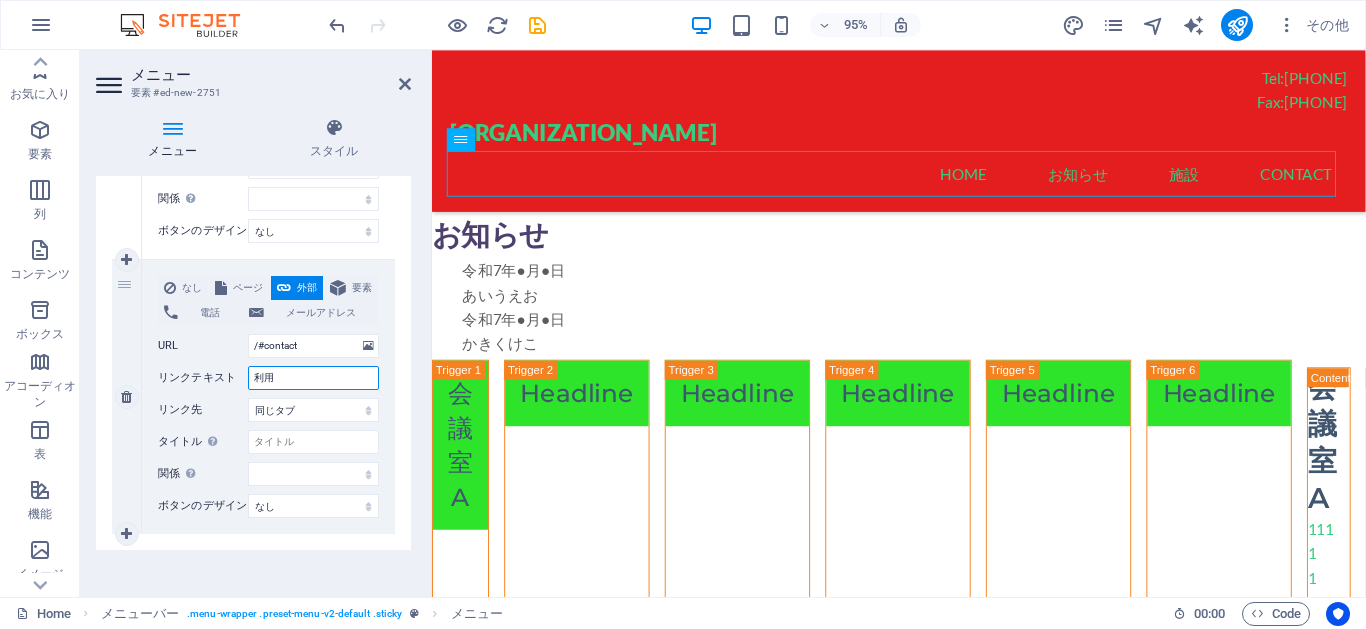 select 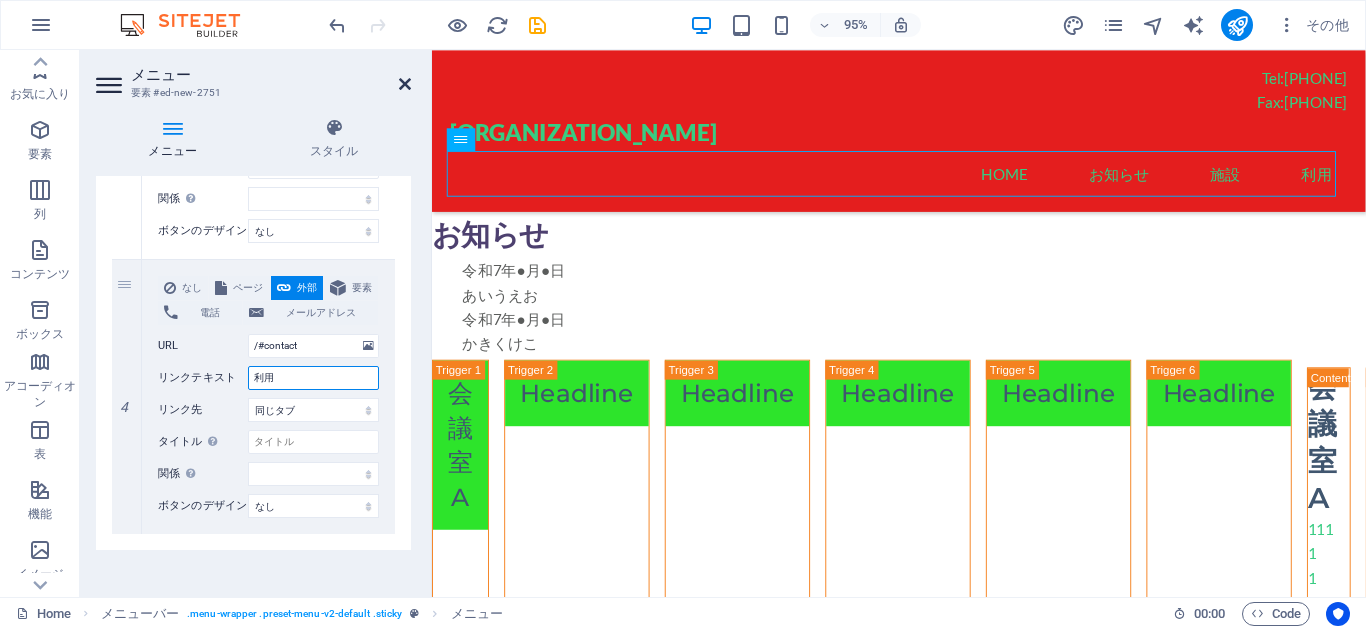 type on "利用" 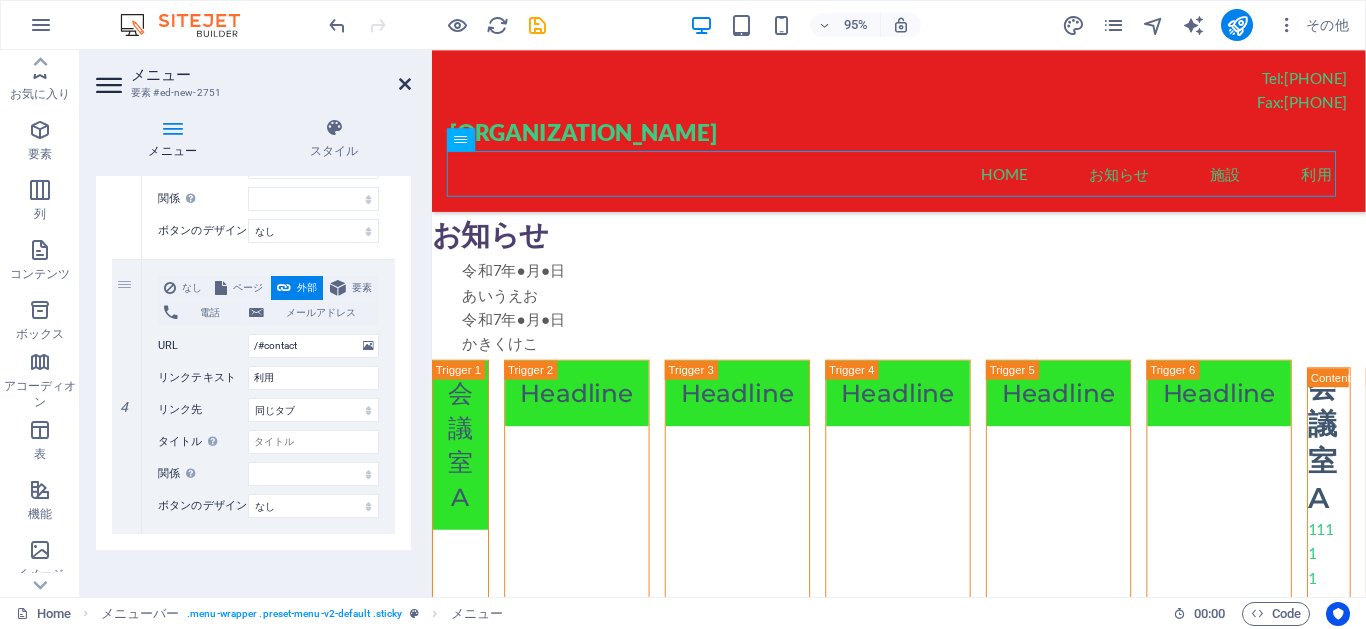 click at bounding box center (405, 84) 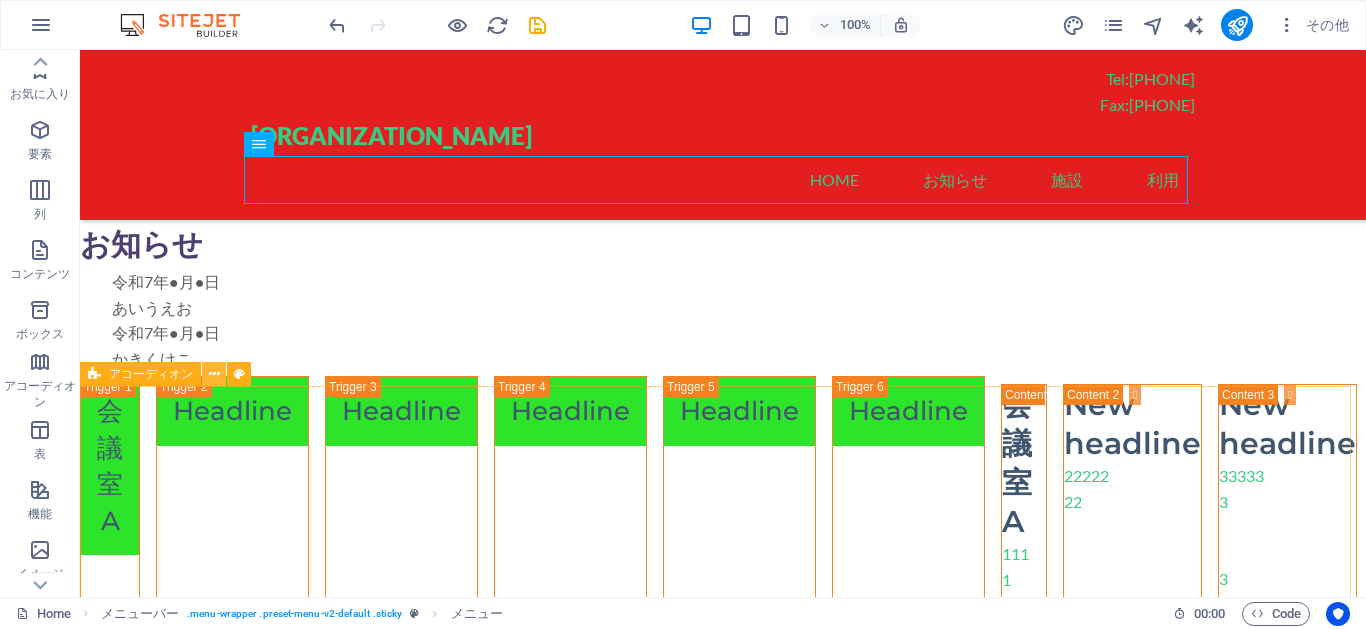 click at bounding box center [214, 374] 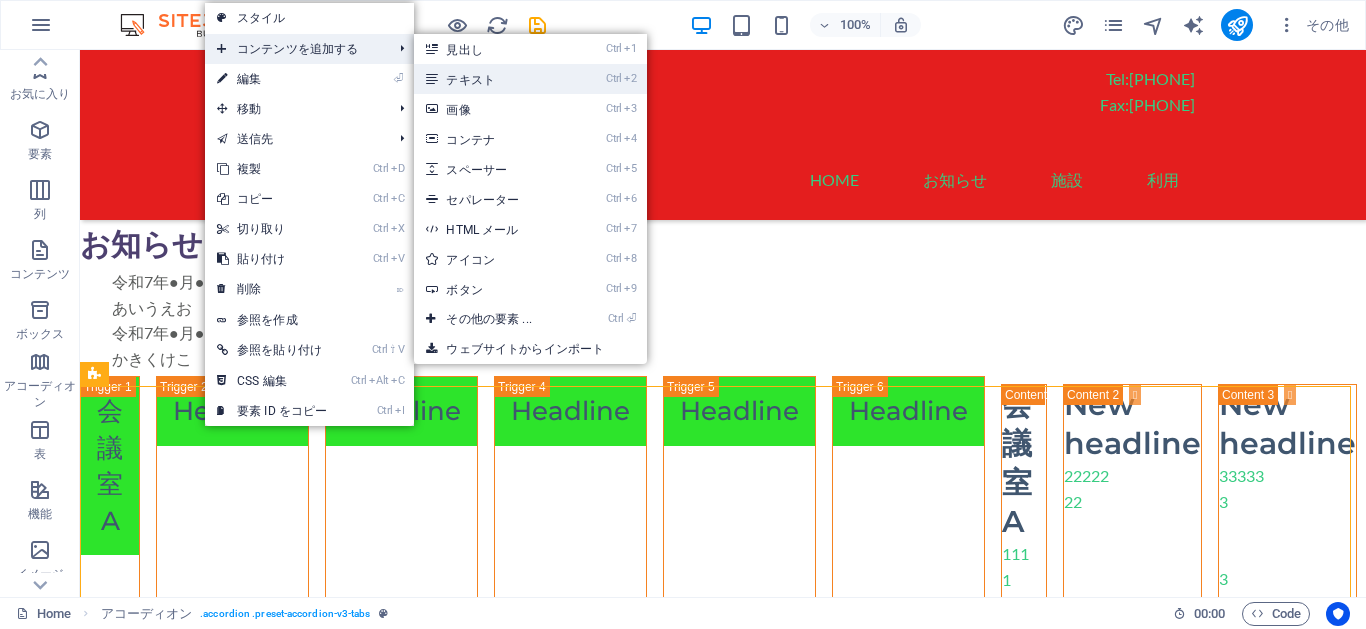 click on "Ctrl 2  テキスト" at bounding box center [492, 79] 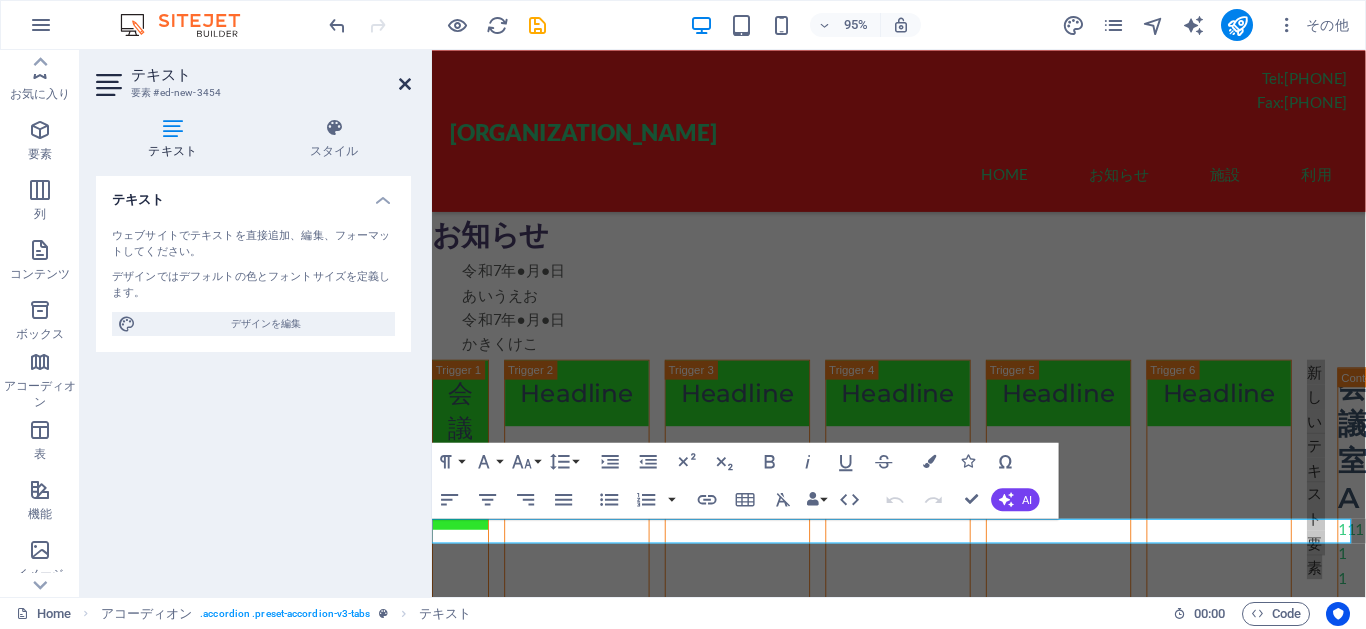 click at bounding box center [405, 84] 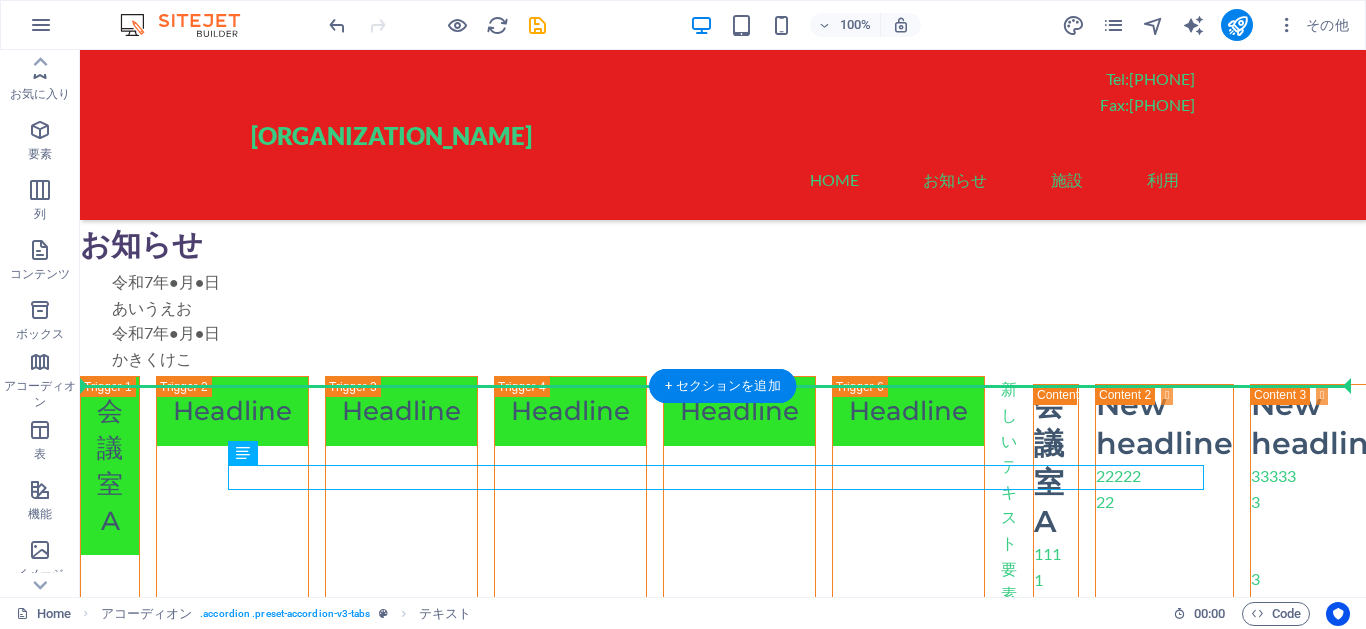 drag, startPoint x: 326, startPoint y: 512, endPoint x: 197, endPoint y: 418, distance: 159.61516 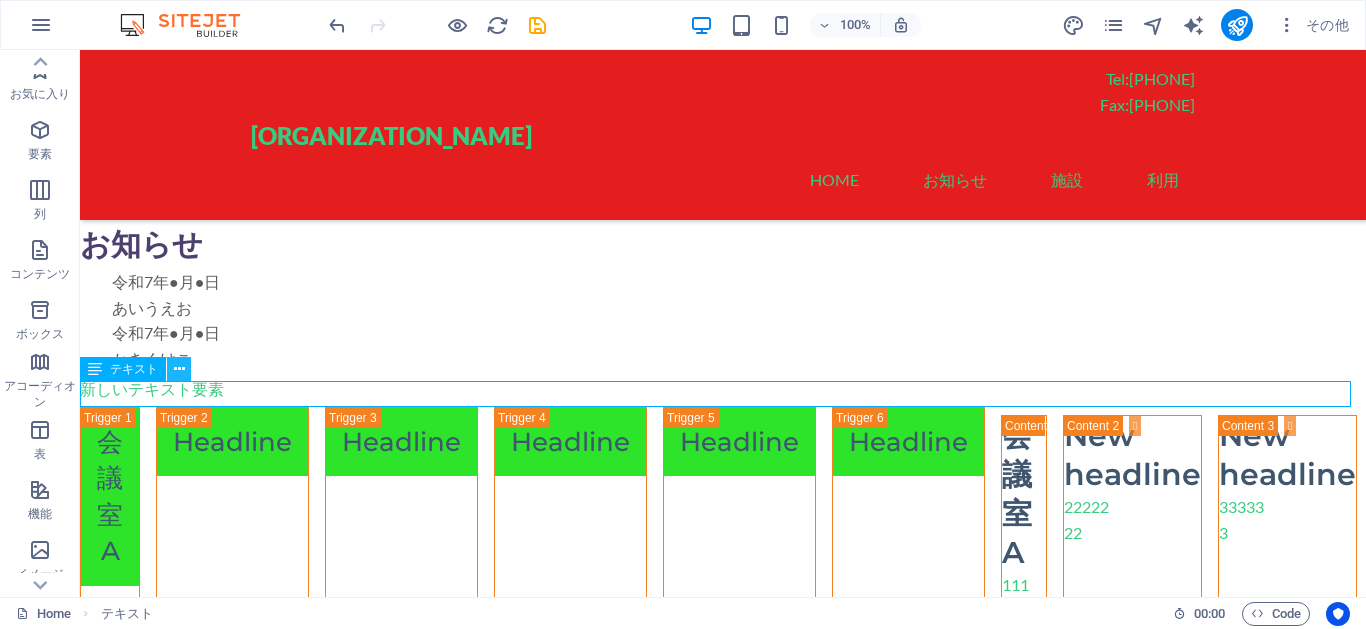 click at bounding box center (179, 369) 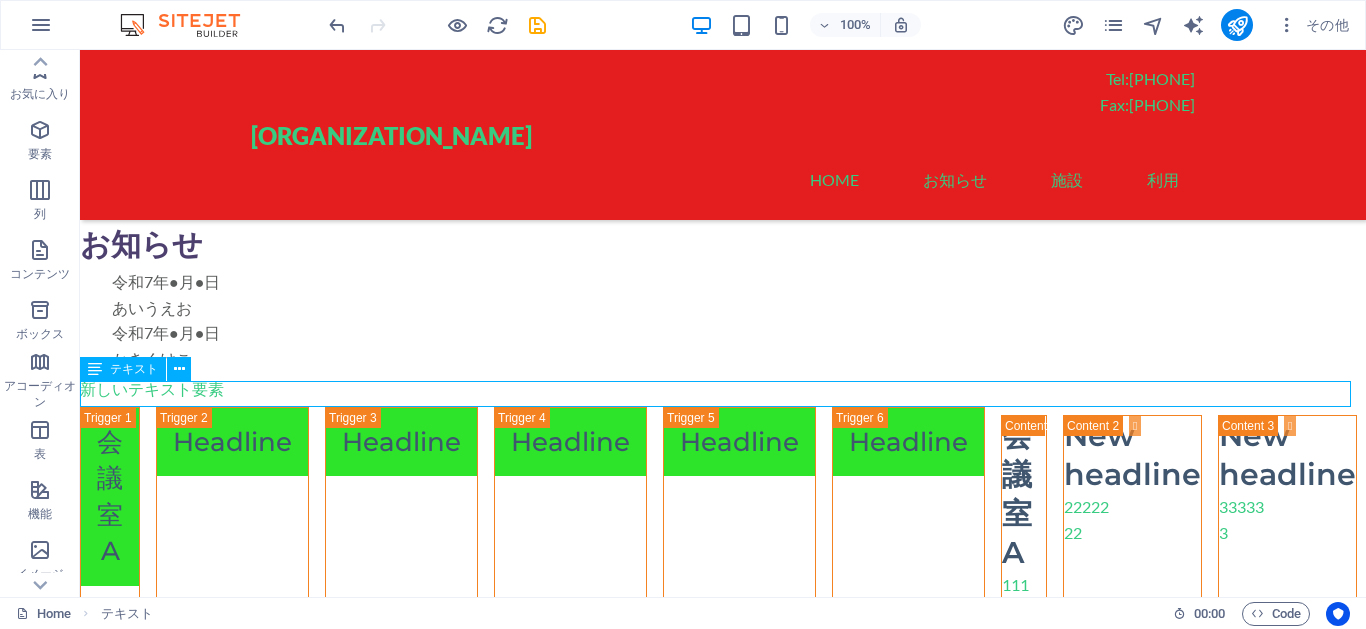 click on "新しいテキスト要素" at bounding box center [723, 389] 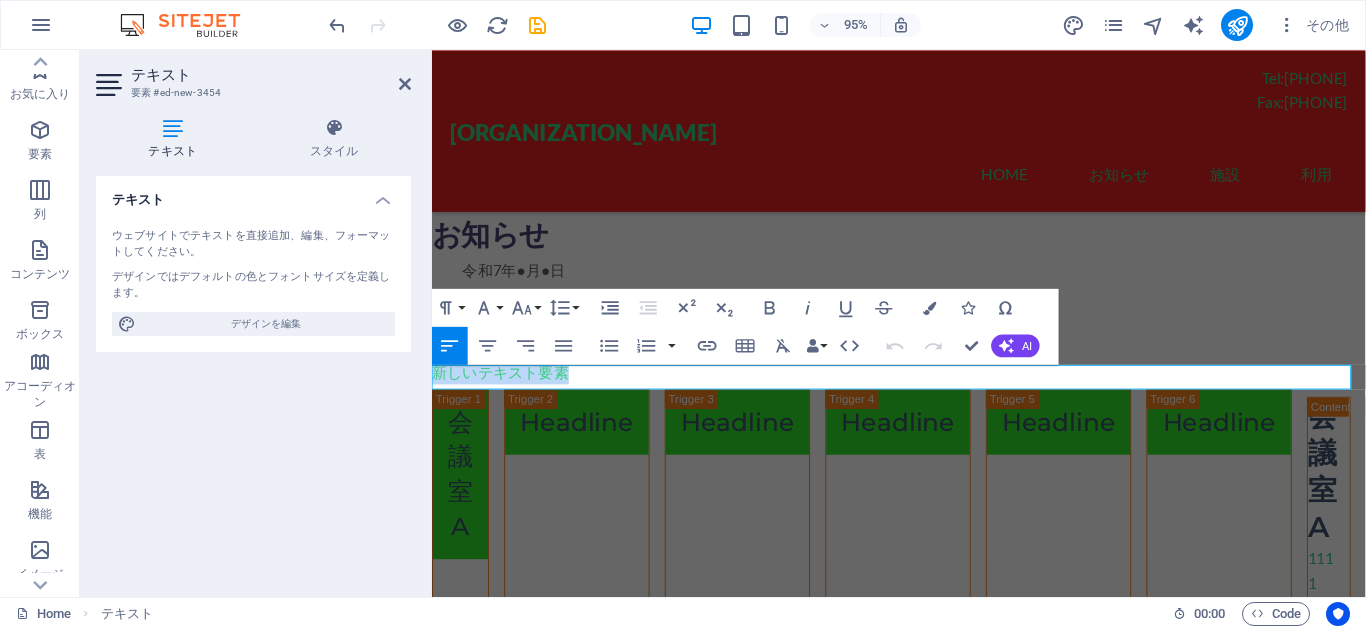 type 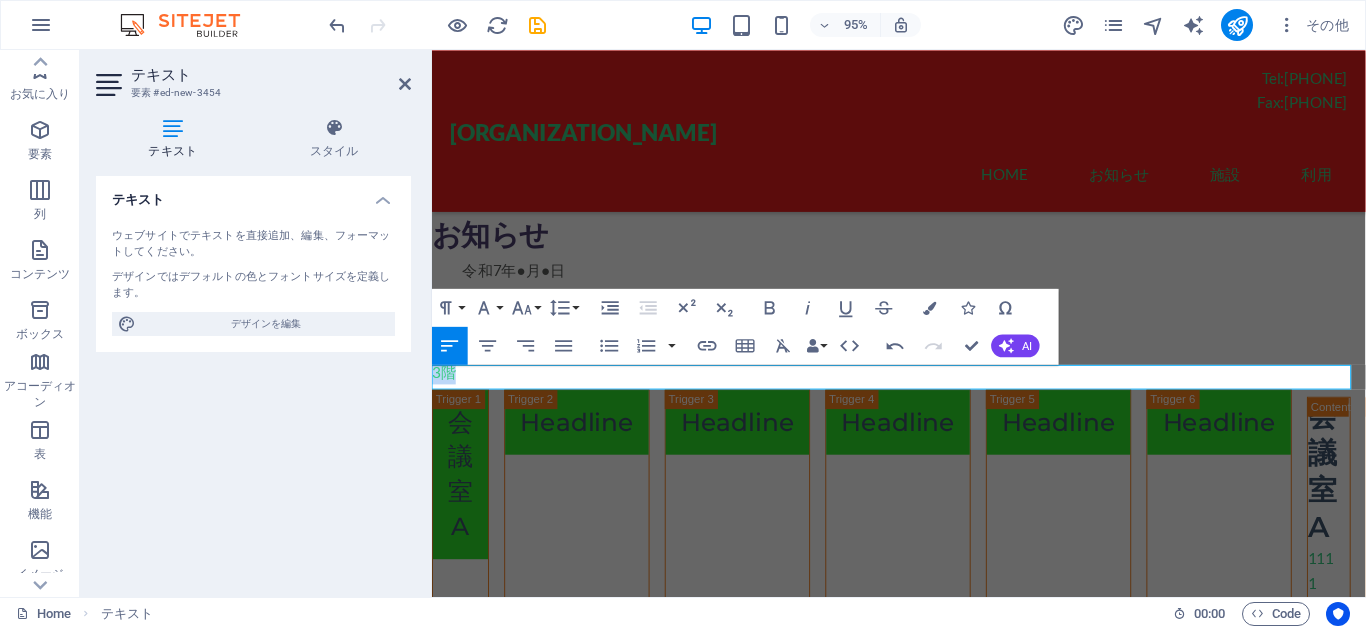 drag, startPoint x: 651, startPoint y: 396, endPoint x: 424, endPoint y: 406, distance: 227.22015 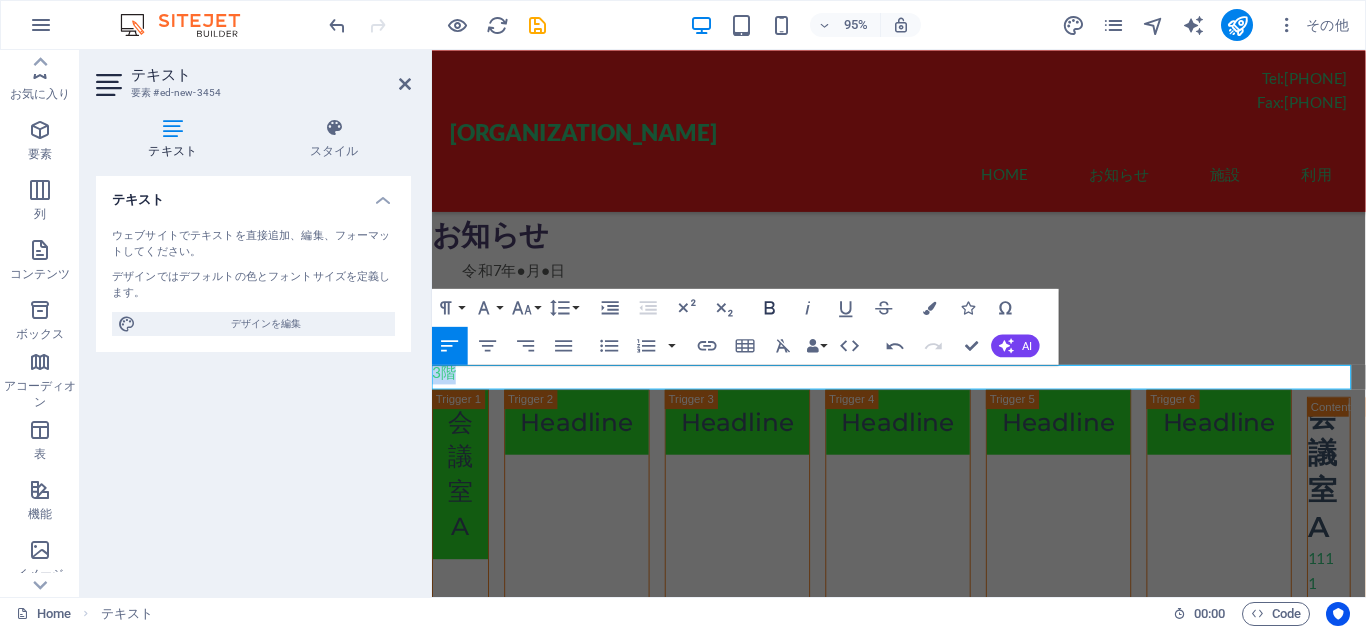 click 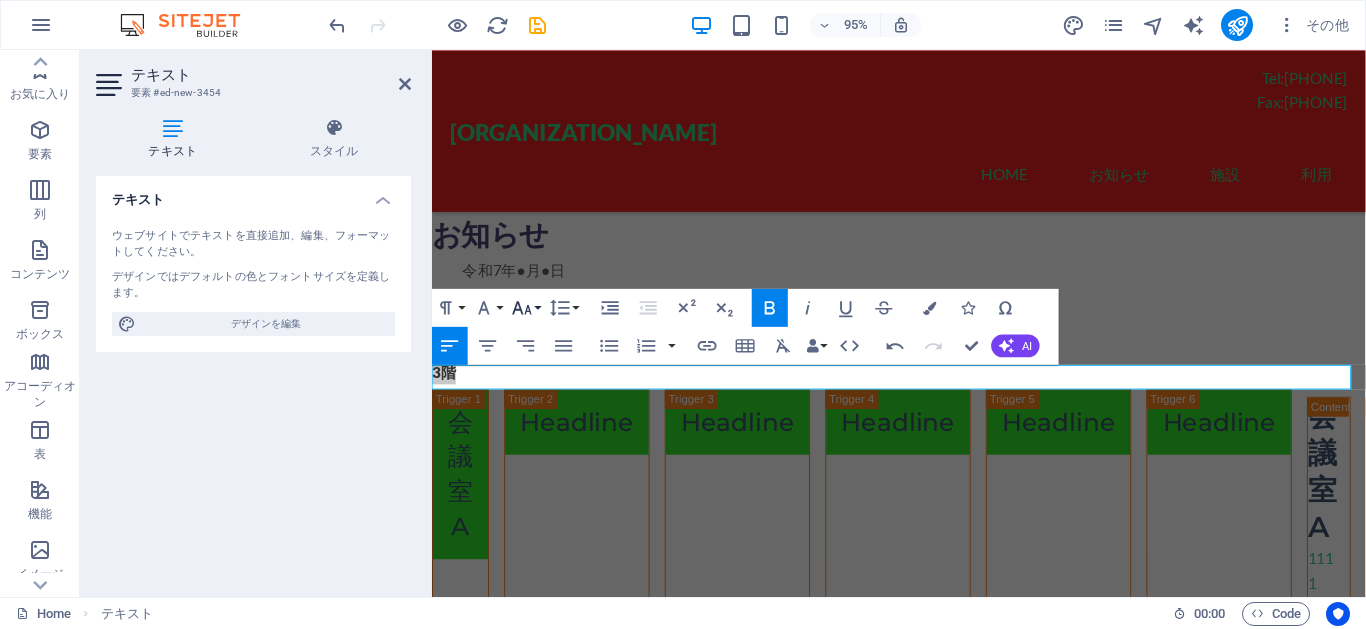 click 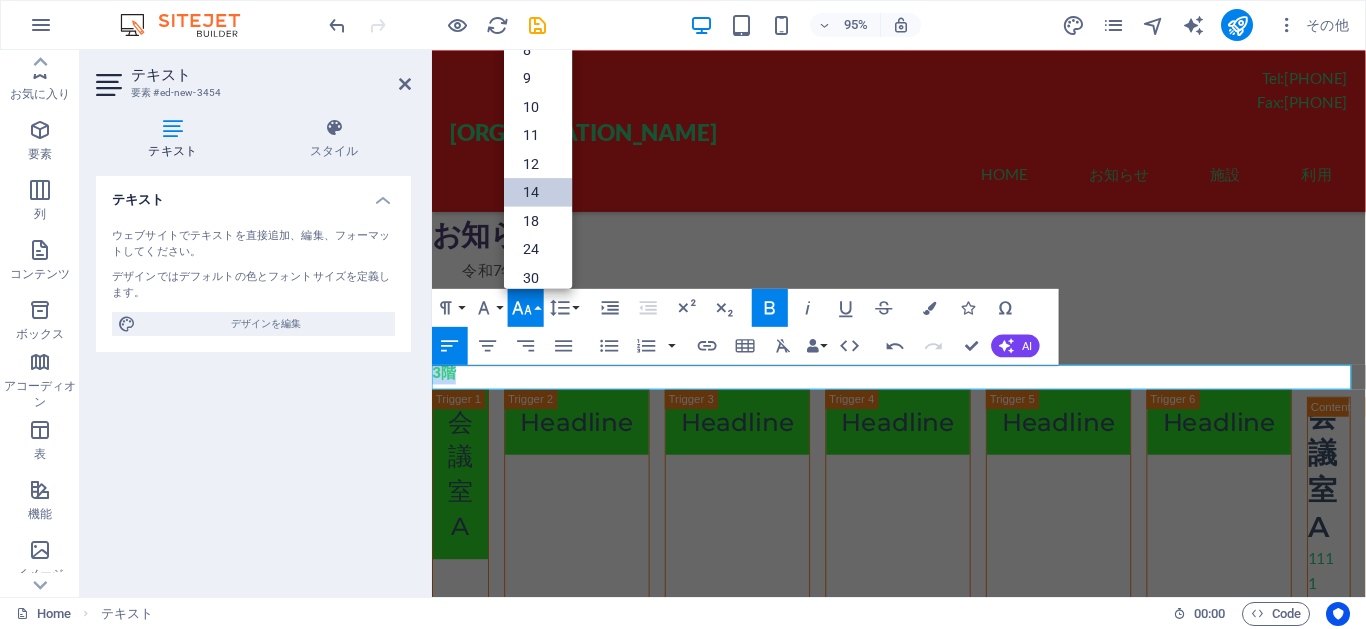click on "14" at bounding box center (538, 192) 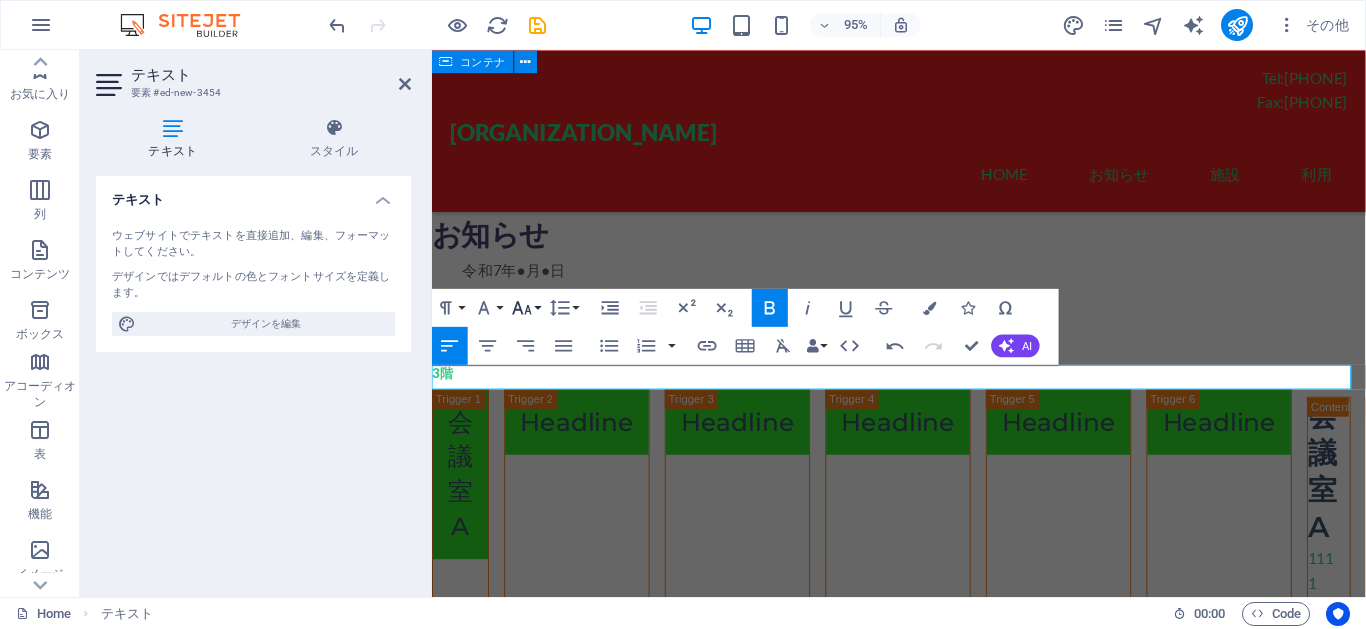 click 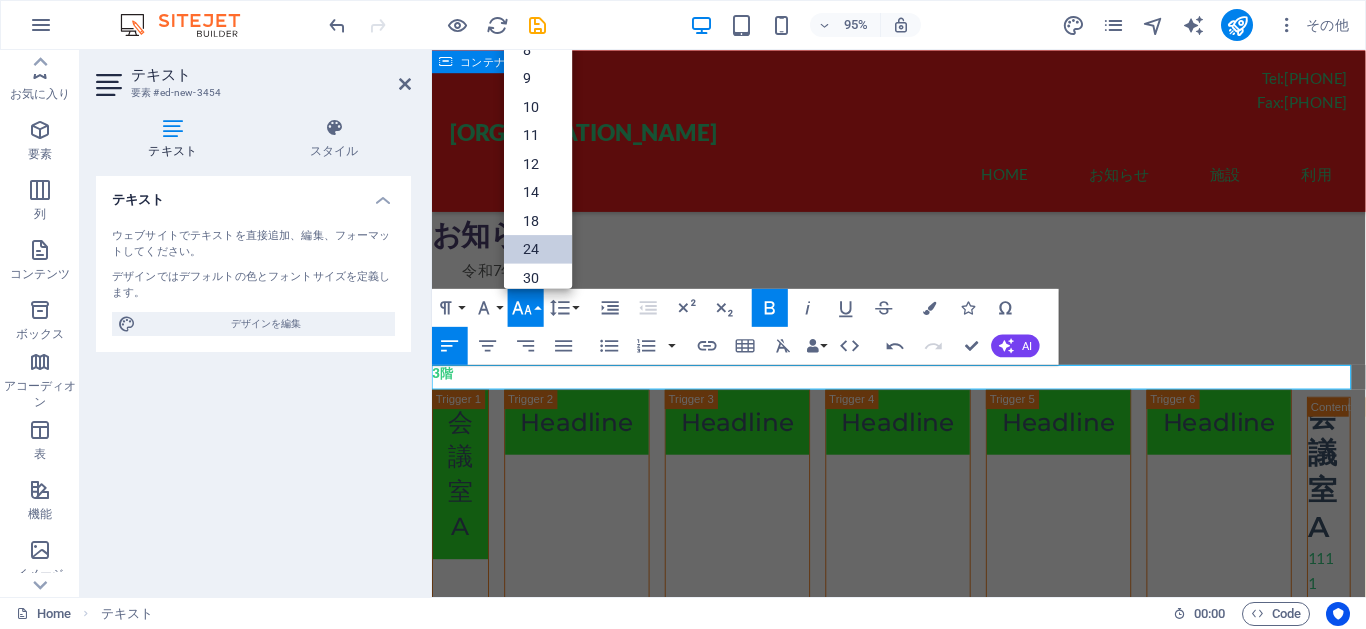 click on "24" at bounding box center [538, 249] 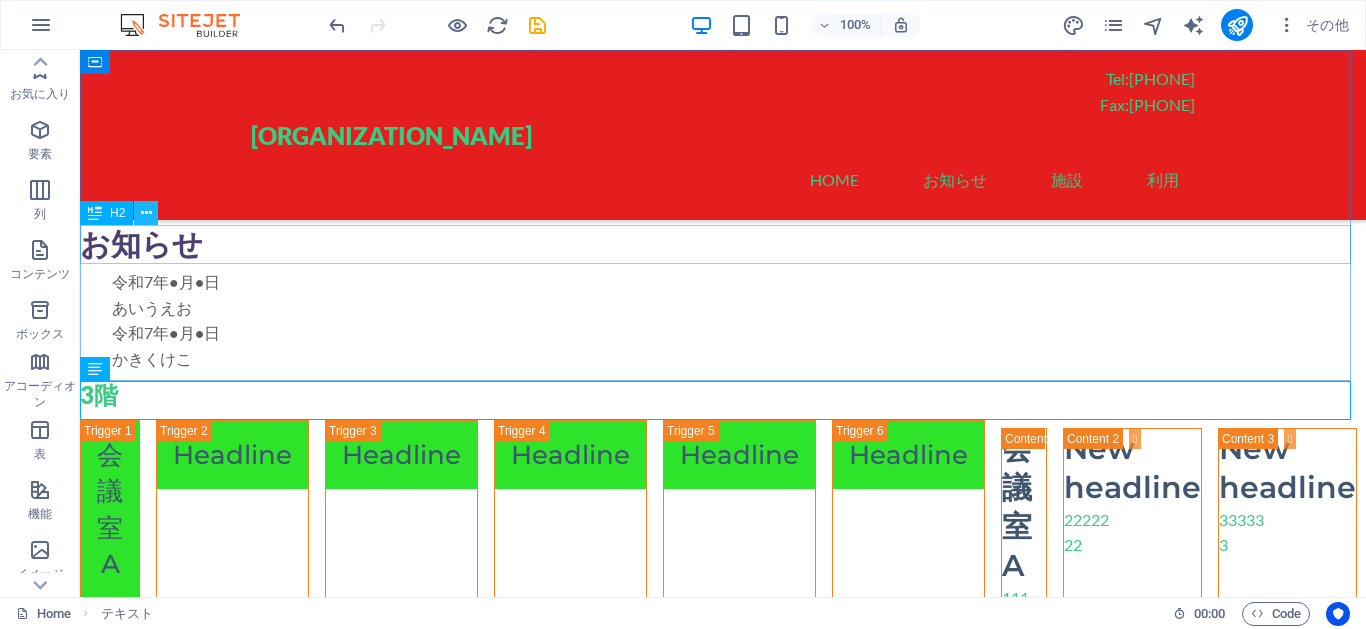 click at bounding box center [146, 213] 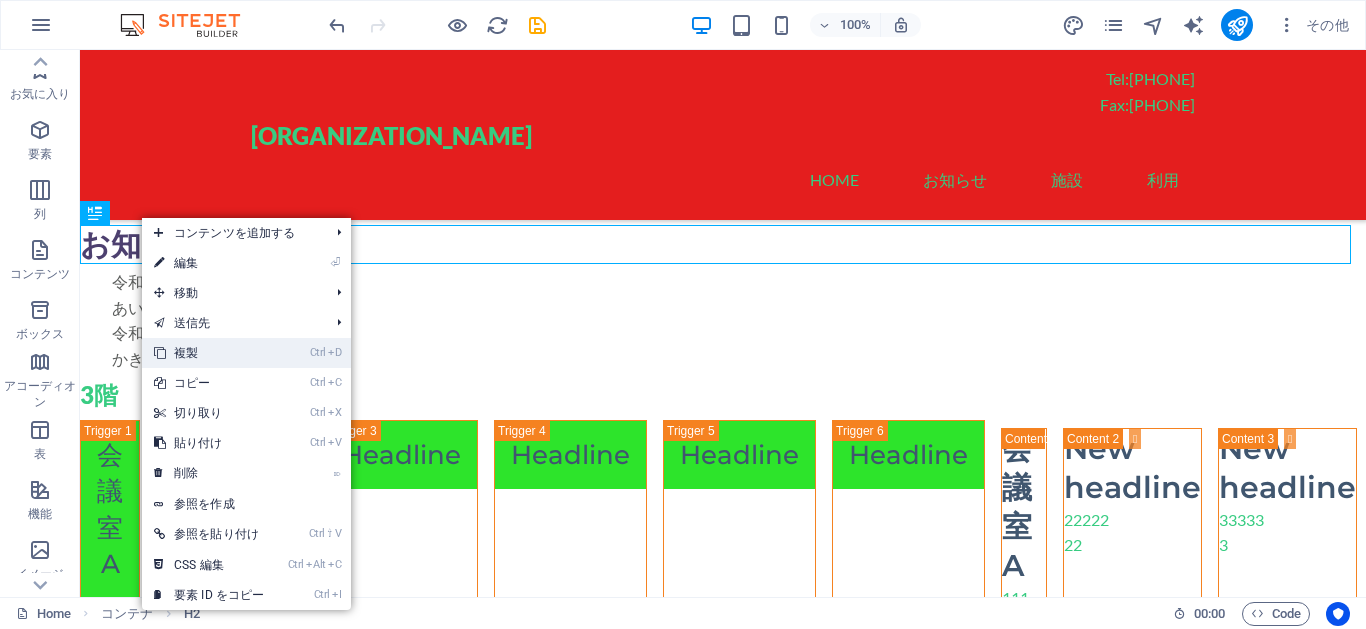 click on "Ctrl D  複製" at bounding box center [209, 353] 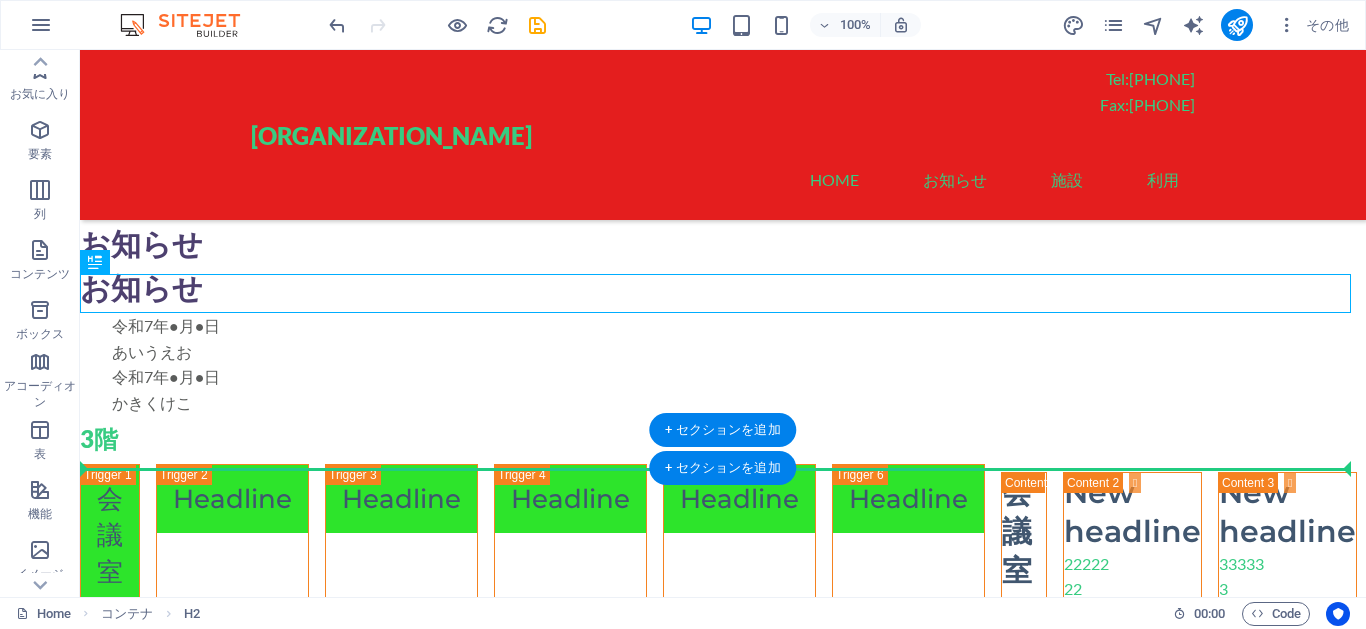 drag, startPoint x: 188, startPoint y: 316, endPoint x: 120, endPoint y: 456, distance: 155.64061 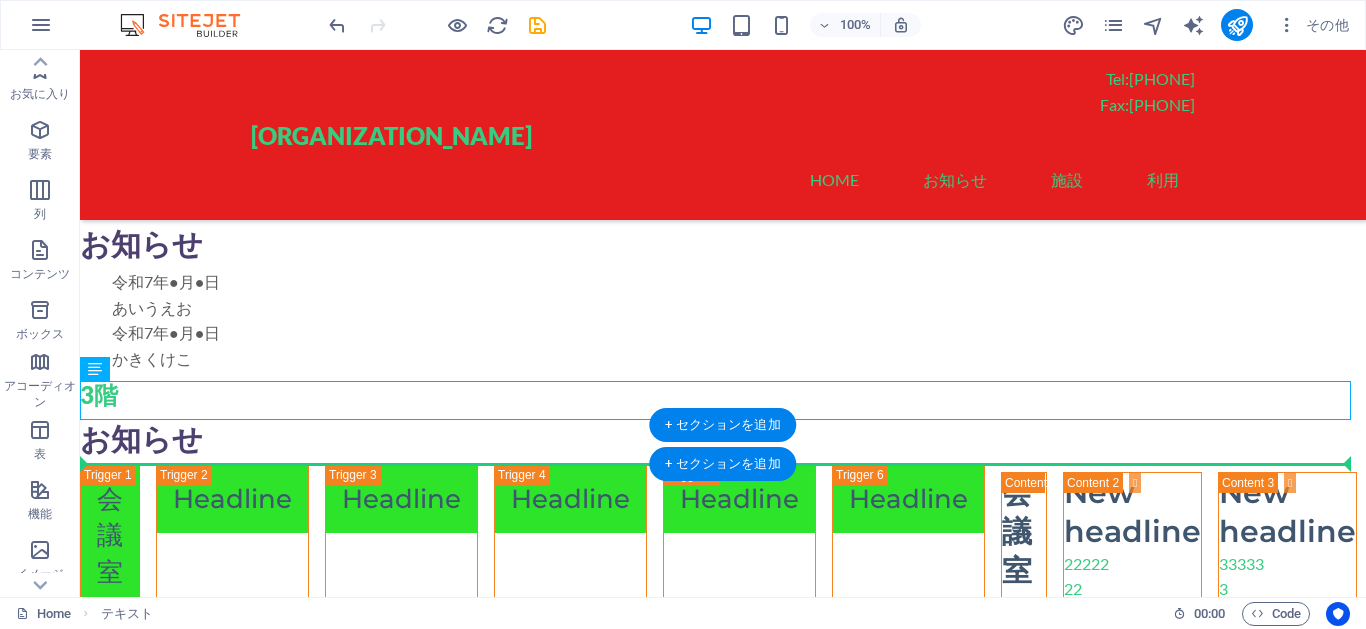 drag, startPoint x: 219, startPoint y: 421, endPoint x: 144, endPoint y: 455, distance: 82.346825 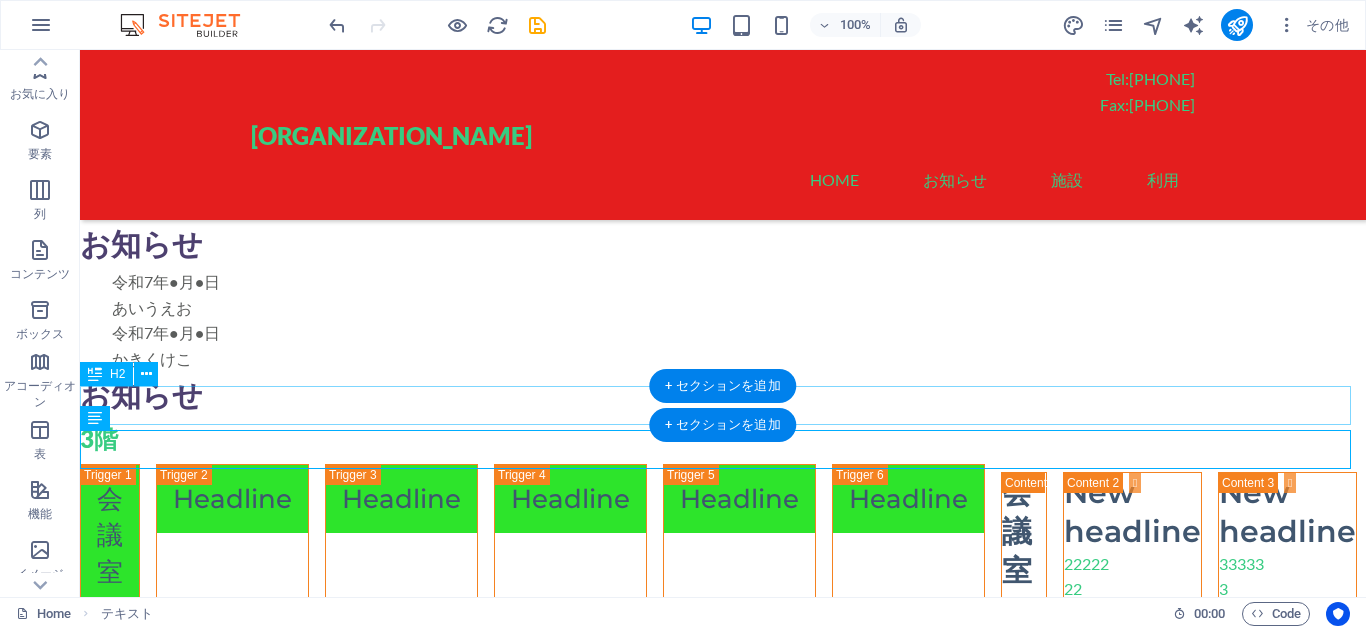 click on "お知らせ" at bounding box center [723, 395] 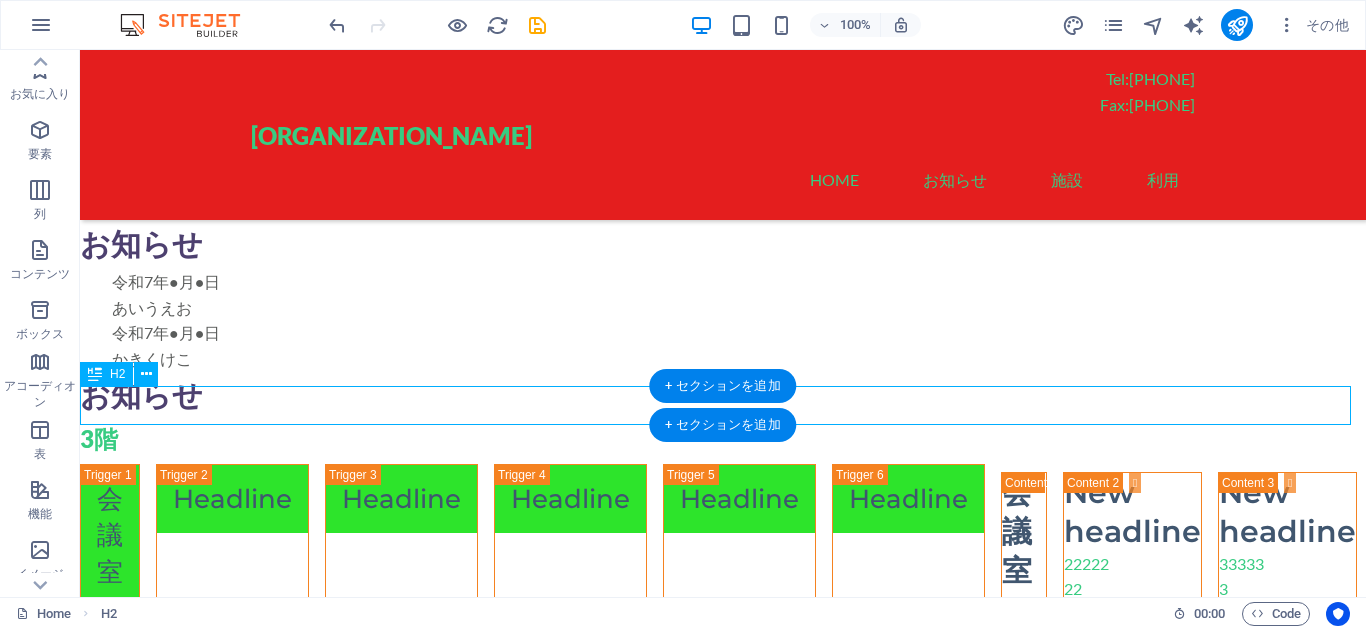 click on "お知らせ" at bounding box center (723, 395) 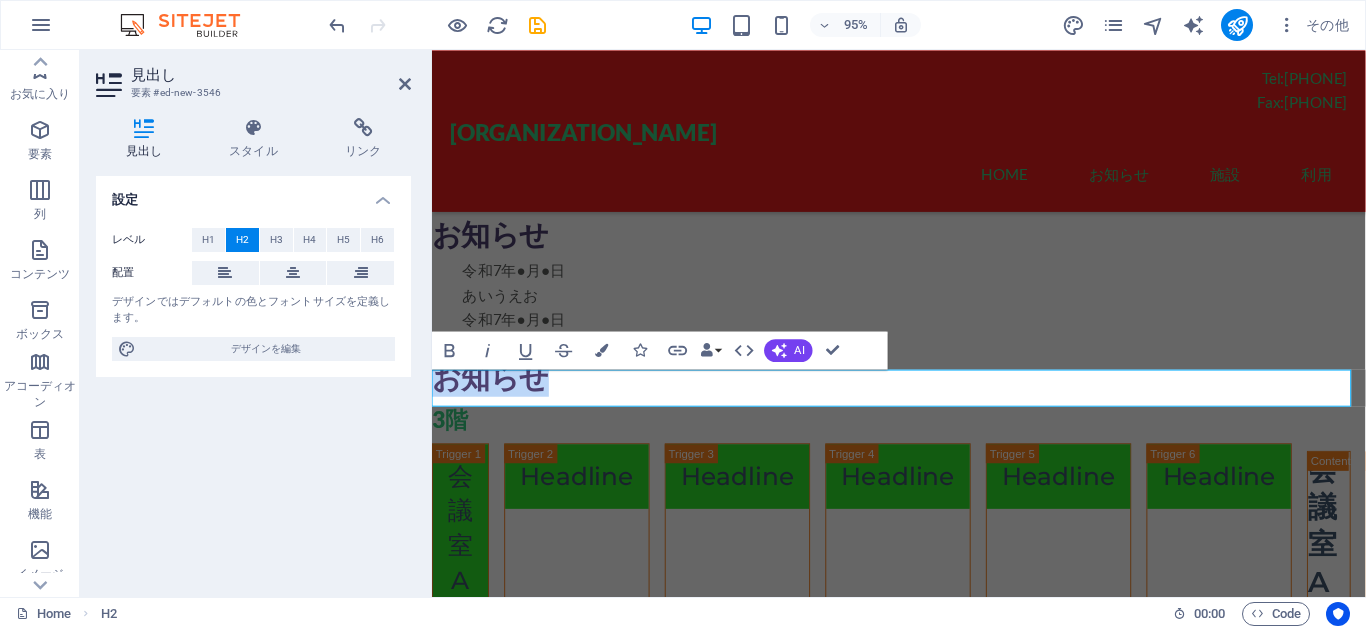 type 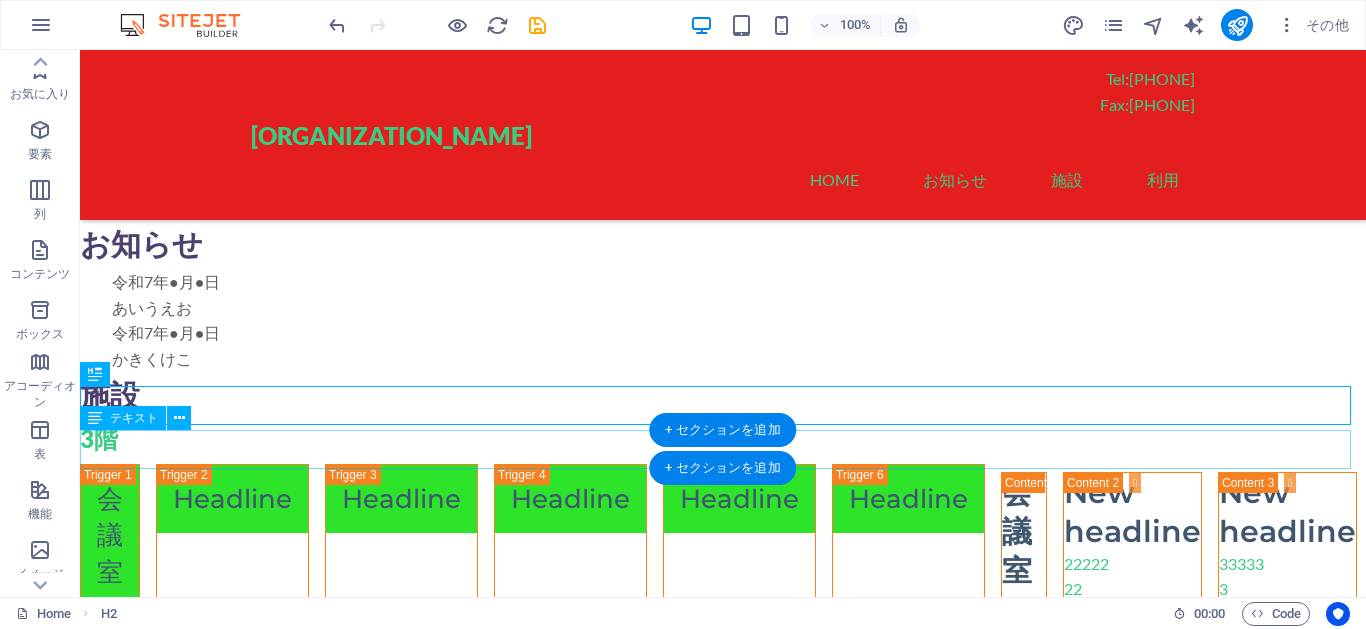 drag, startPoint x: 222, startPoint y: 475, endPoint x: 143, endPoint y: 439, distance: 86.815895 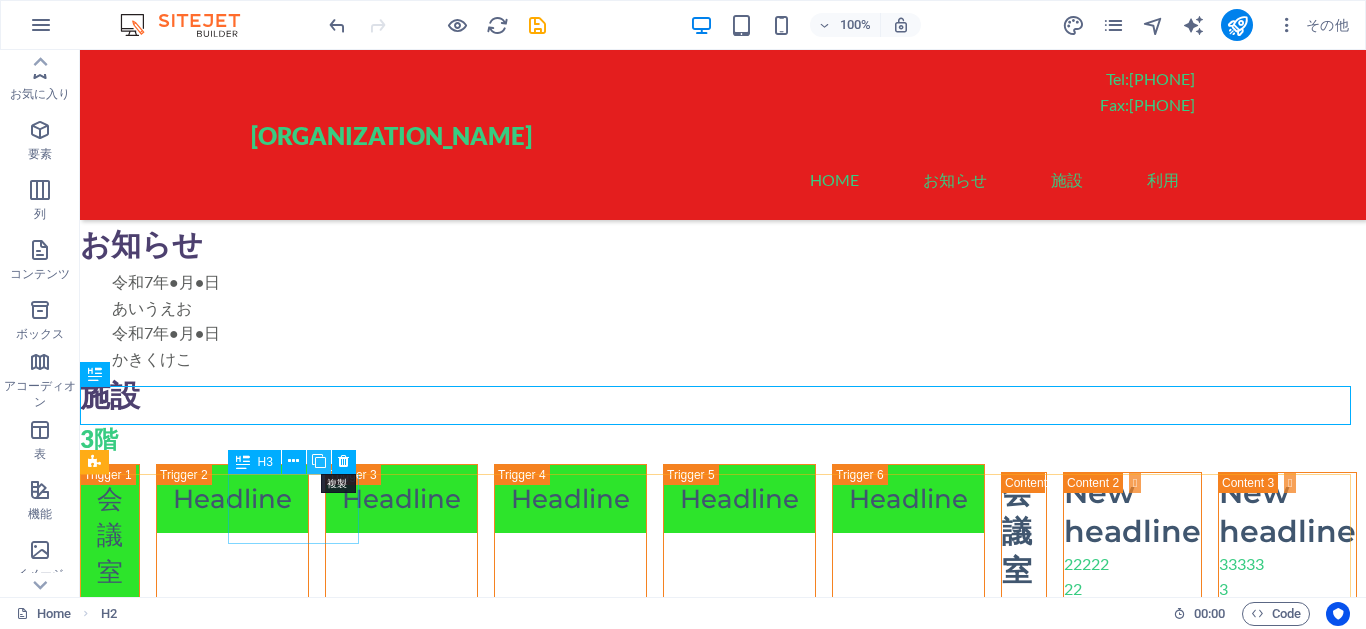 click at bounding box center [319, 461] 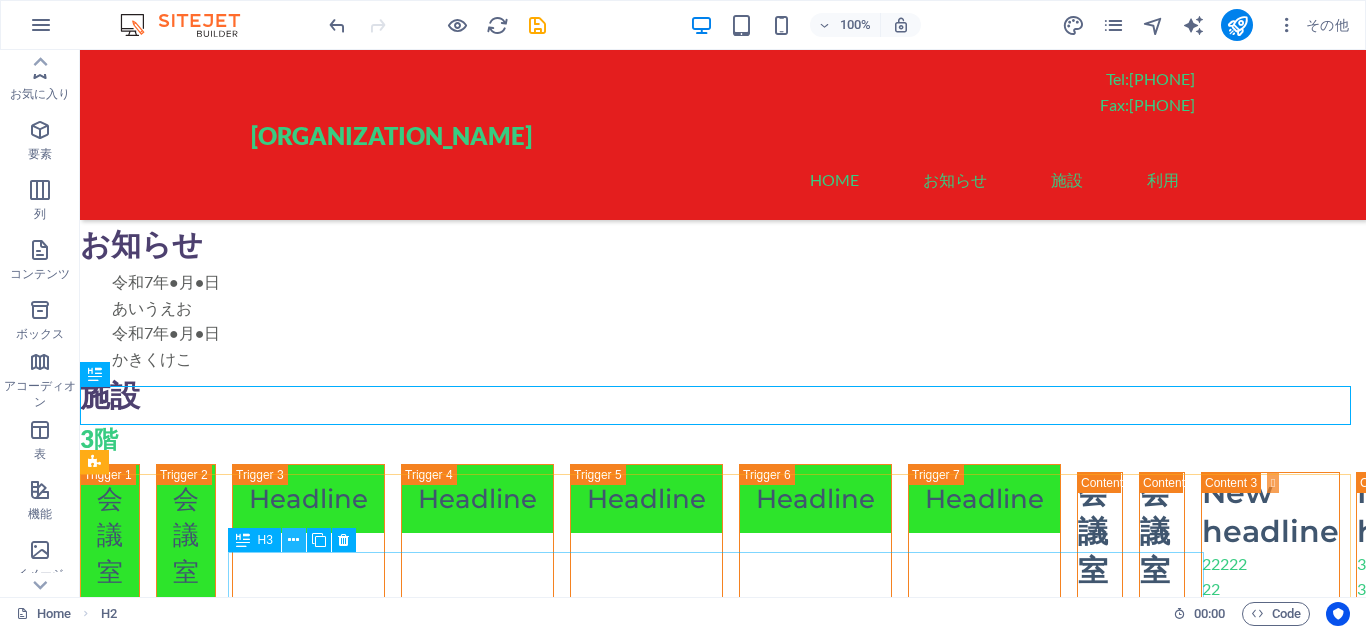 click at bounding box center [293, 540] 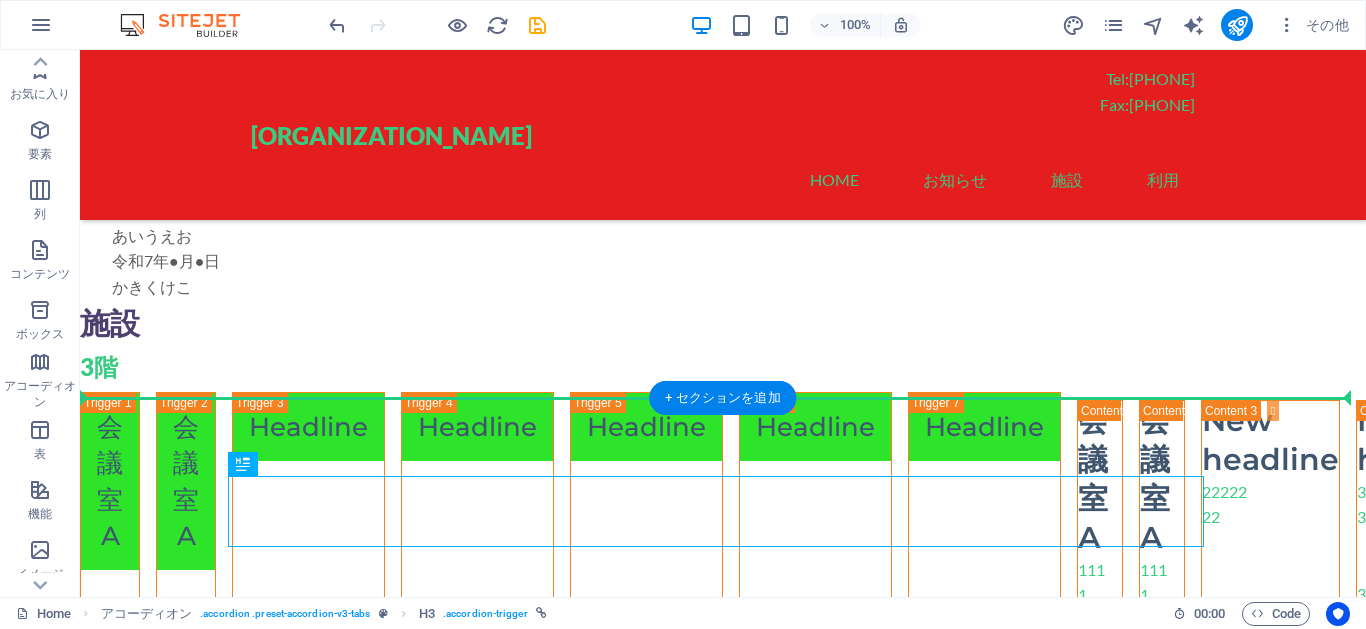 scroll, scrollTop: 76, scrollLeft: 0, axis: vertical 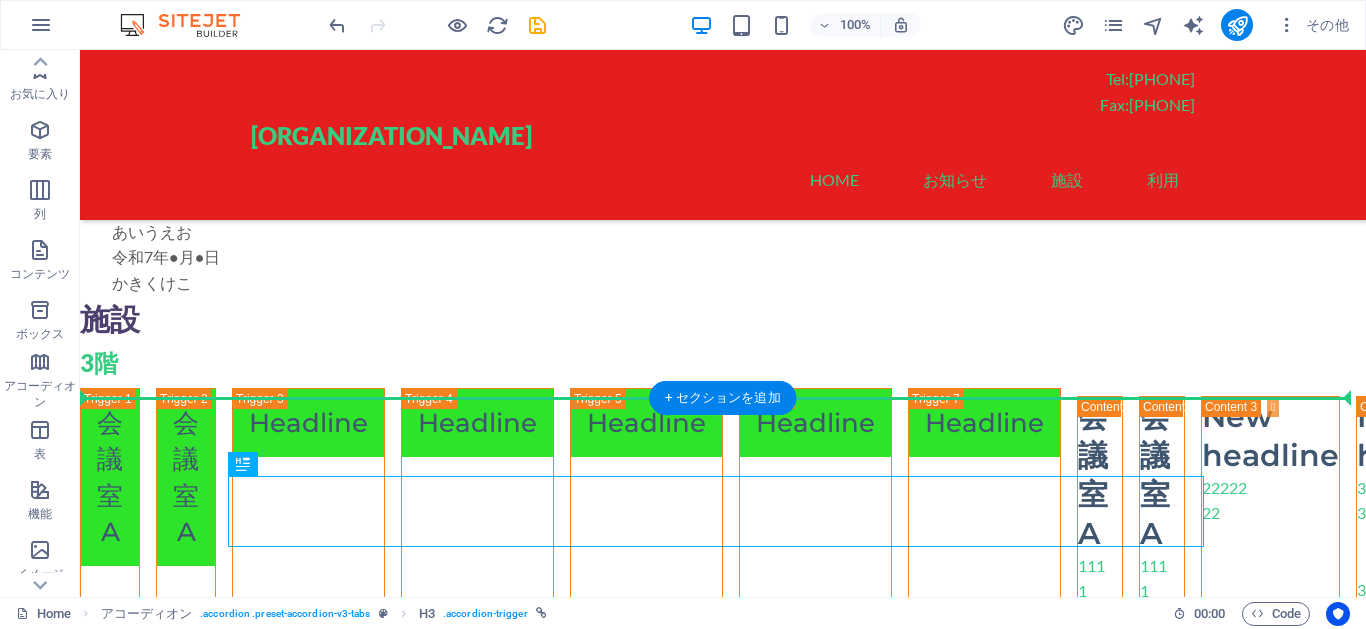 drag, startPoint x: 332, startPoint y: 593, endPoint x: 211, endPoint y: 437, distance: 197.42593 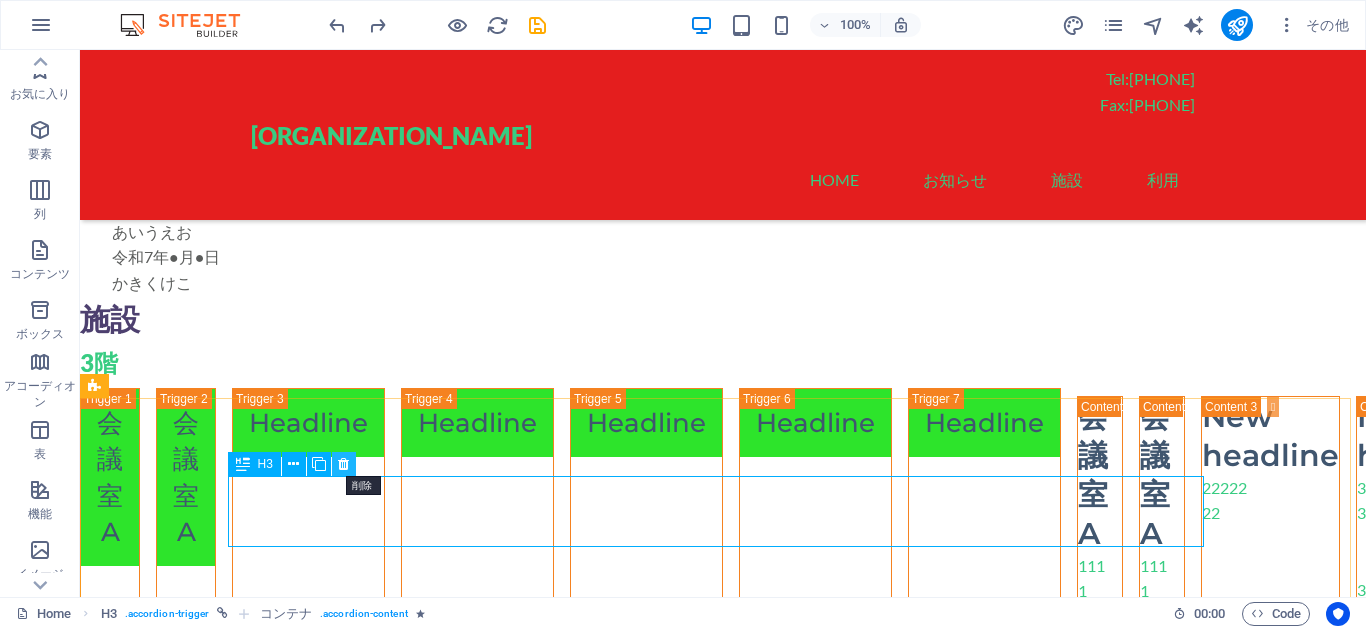 click at bounding box center [343, 464] 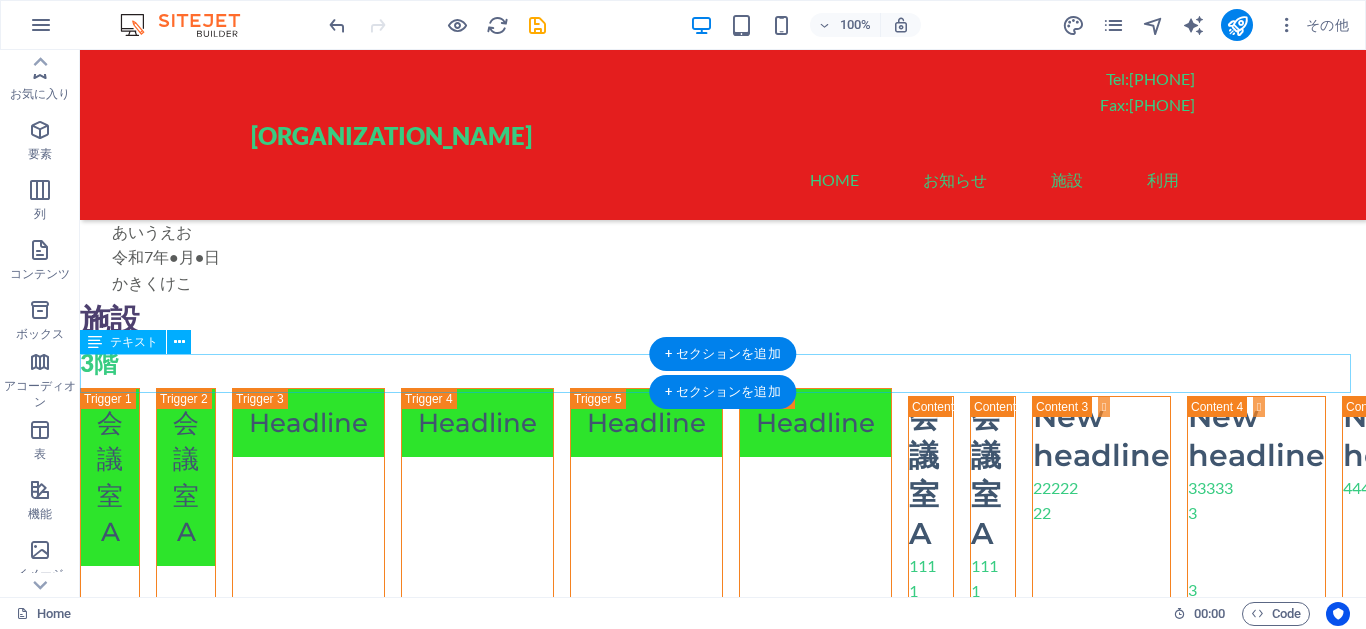 click on "3階" at bounding box center [723, 363] 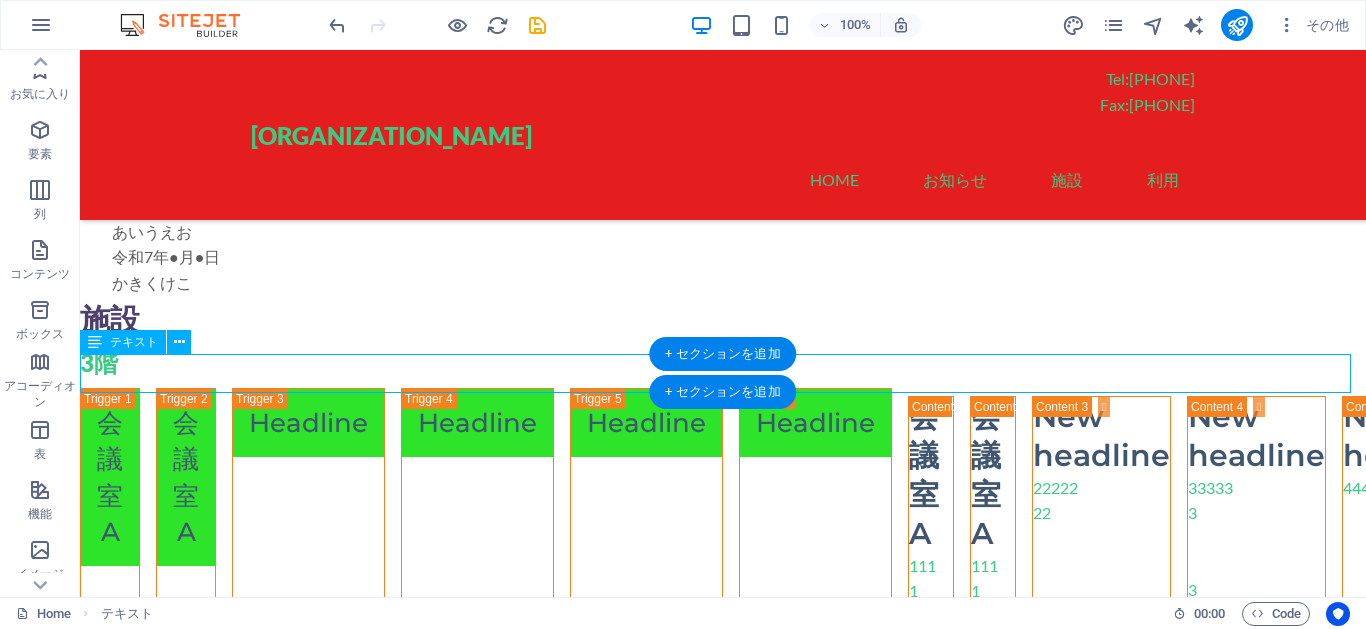 click on "3階" at bounding box center [723, 363] 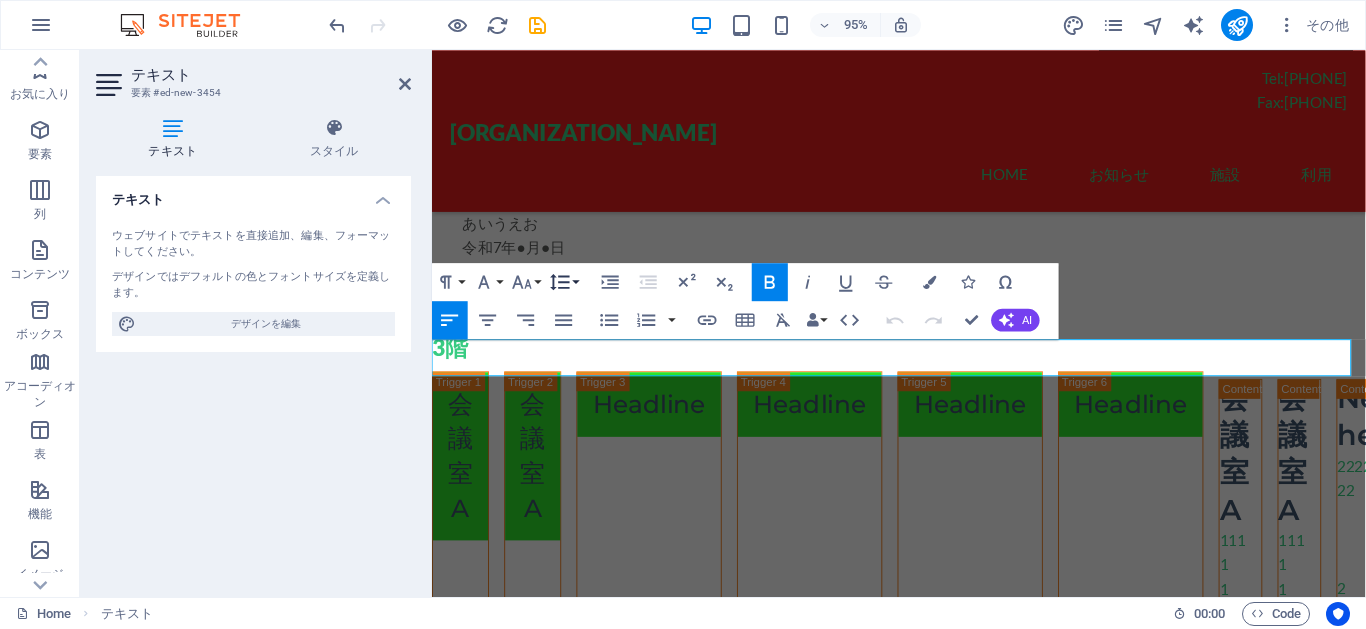 click 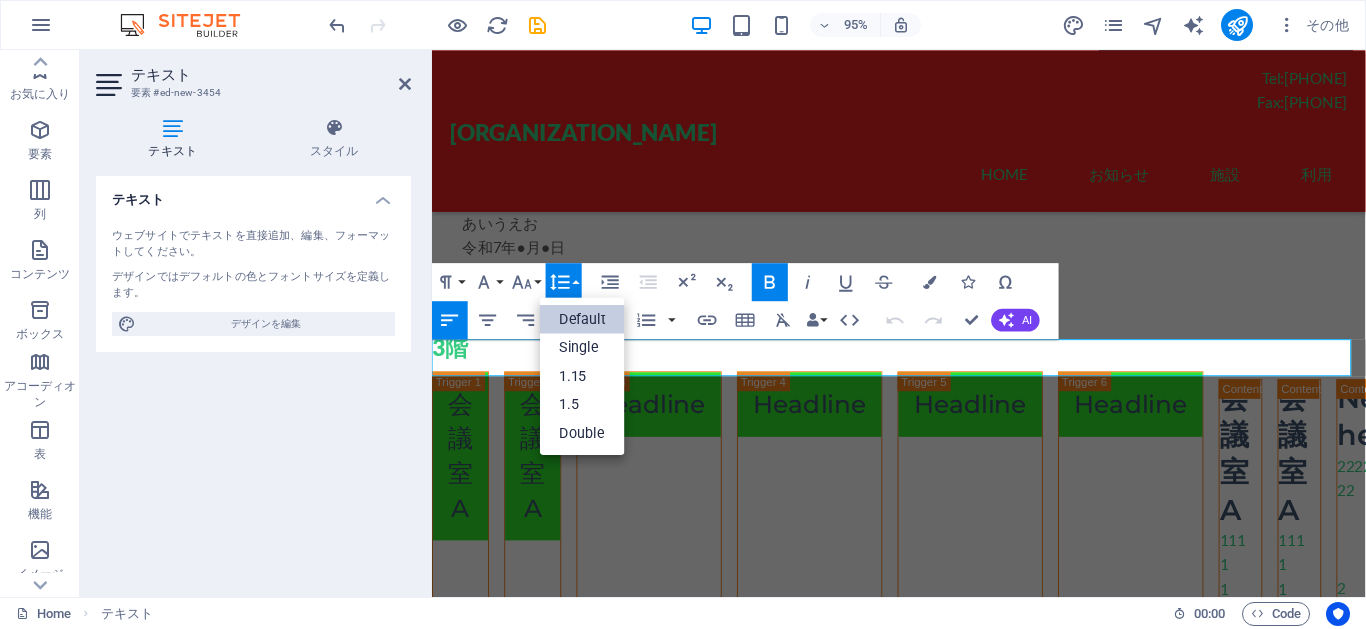 scroll, scrollTop: 0, scrollLeft: 0, axis: both 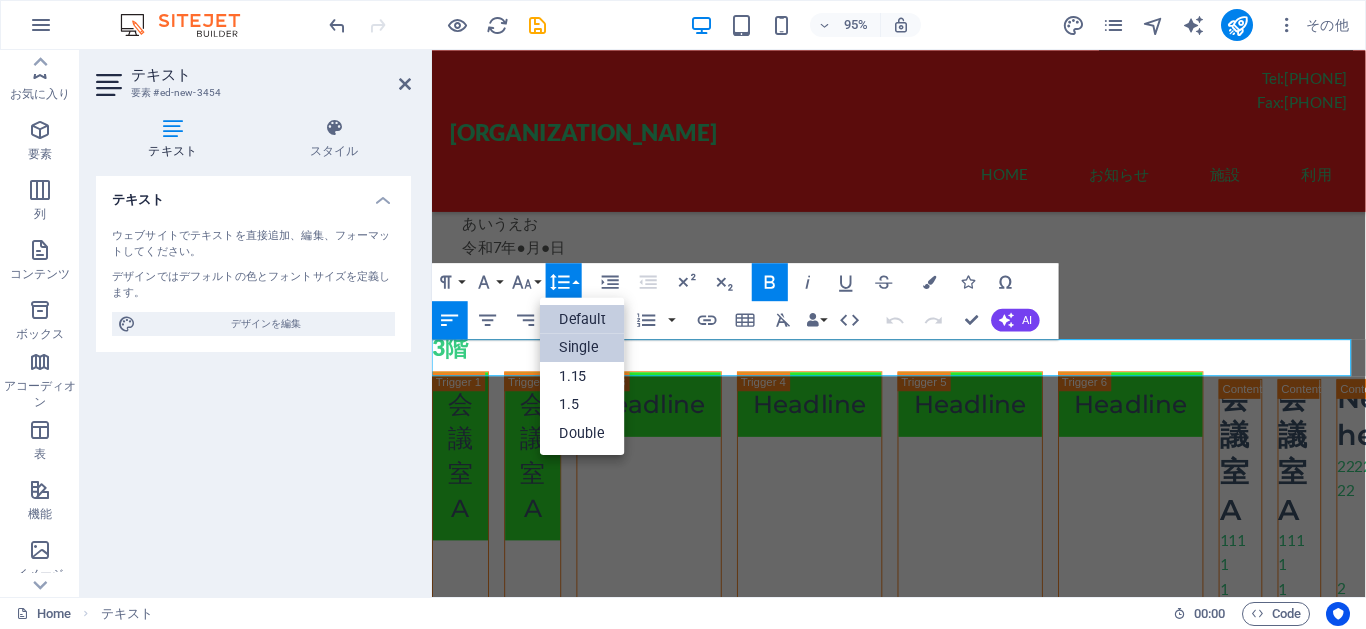 click on "Single" at bounding box center [582, 347] 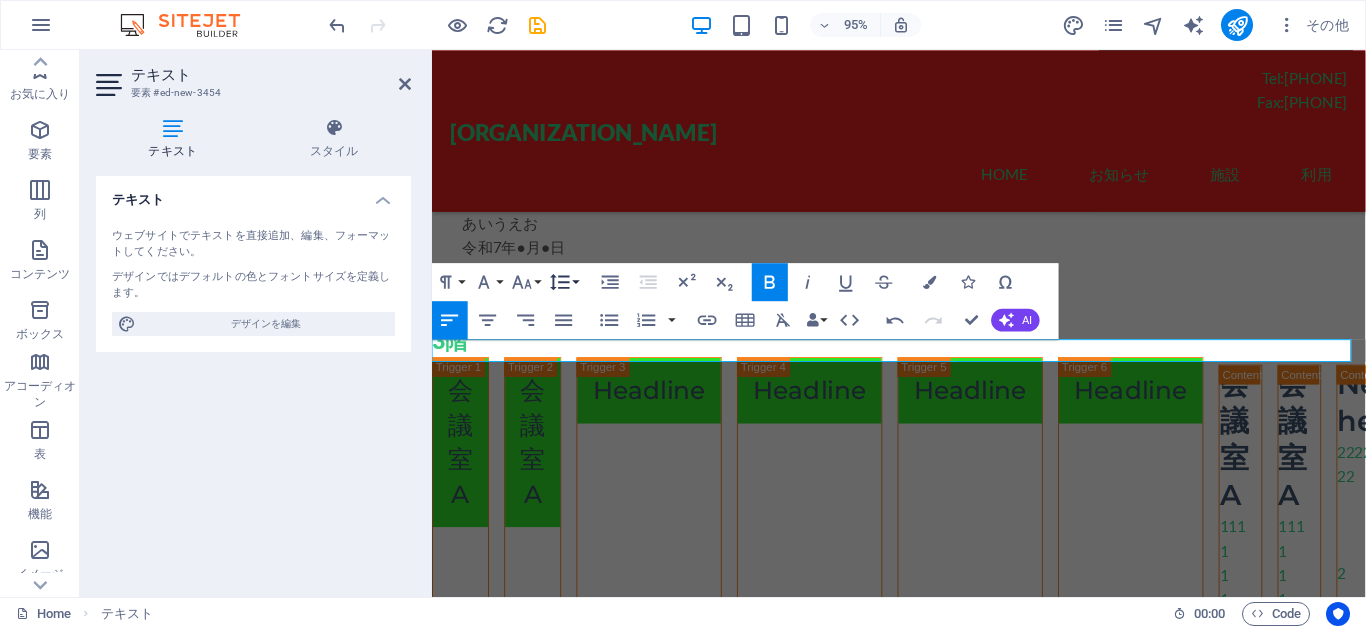 click on "Line Height" at bounding box center [564, 282] 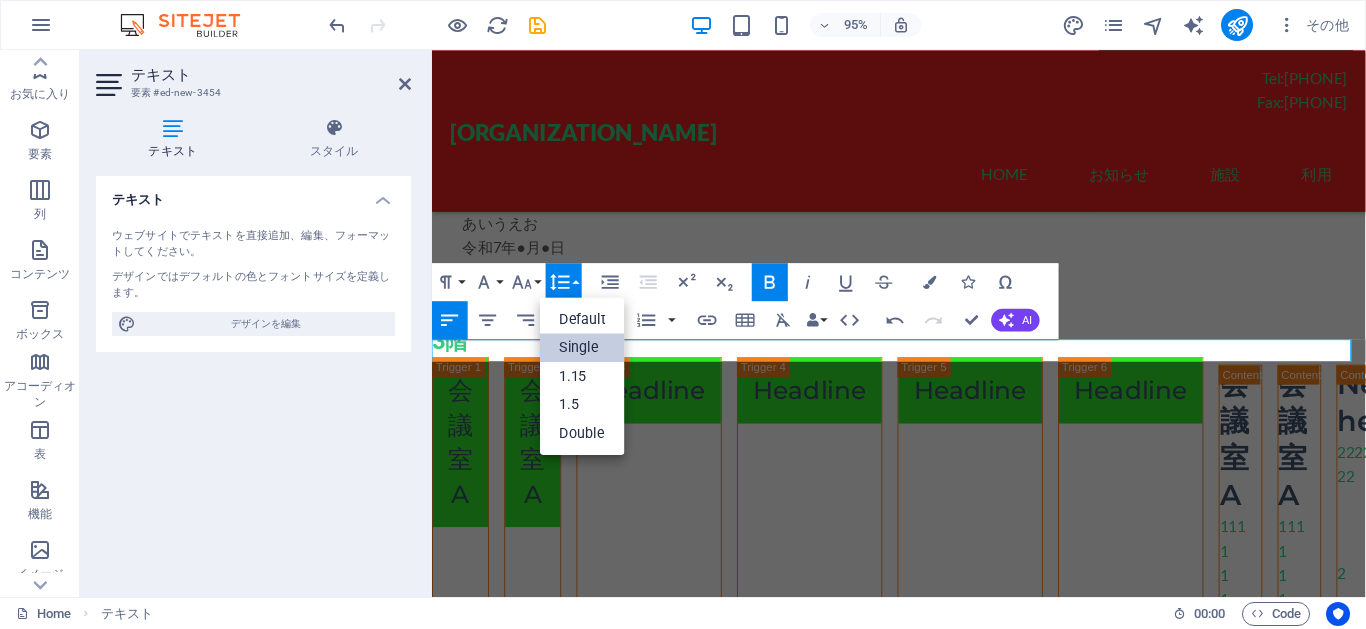 scroll, scrollTop: 0, scrollLeft: 0, axis: both 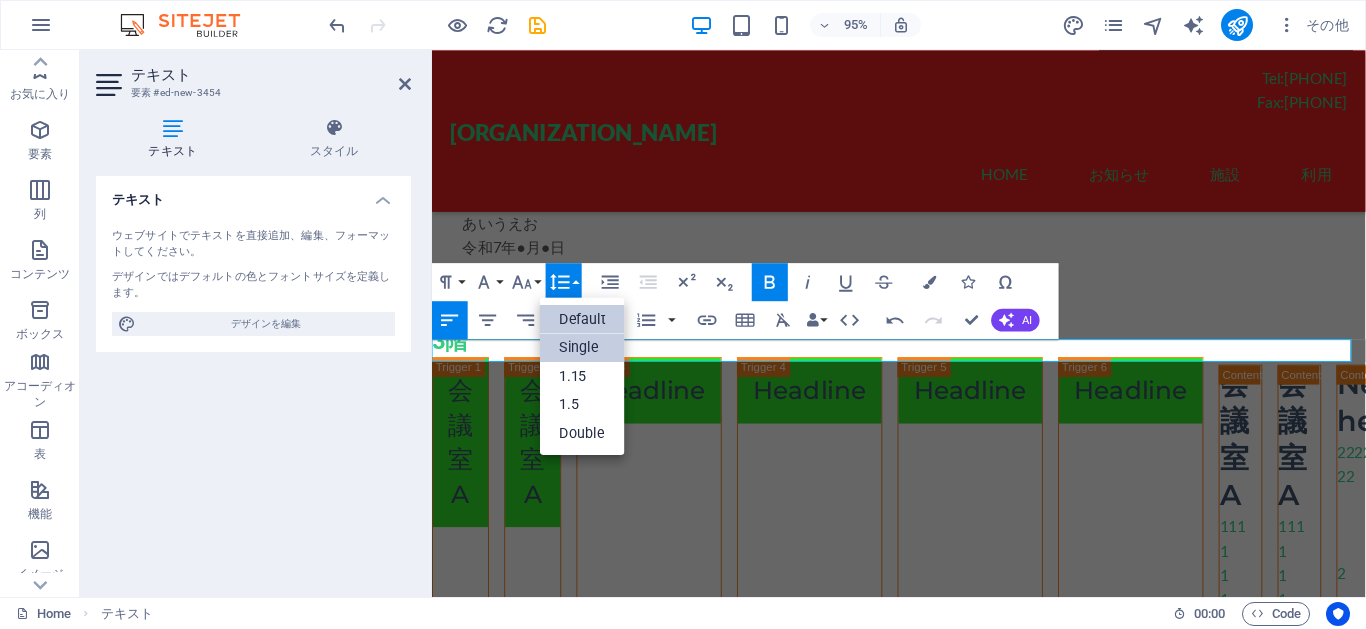 click on "Default" at bounding box center (582, 319) 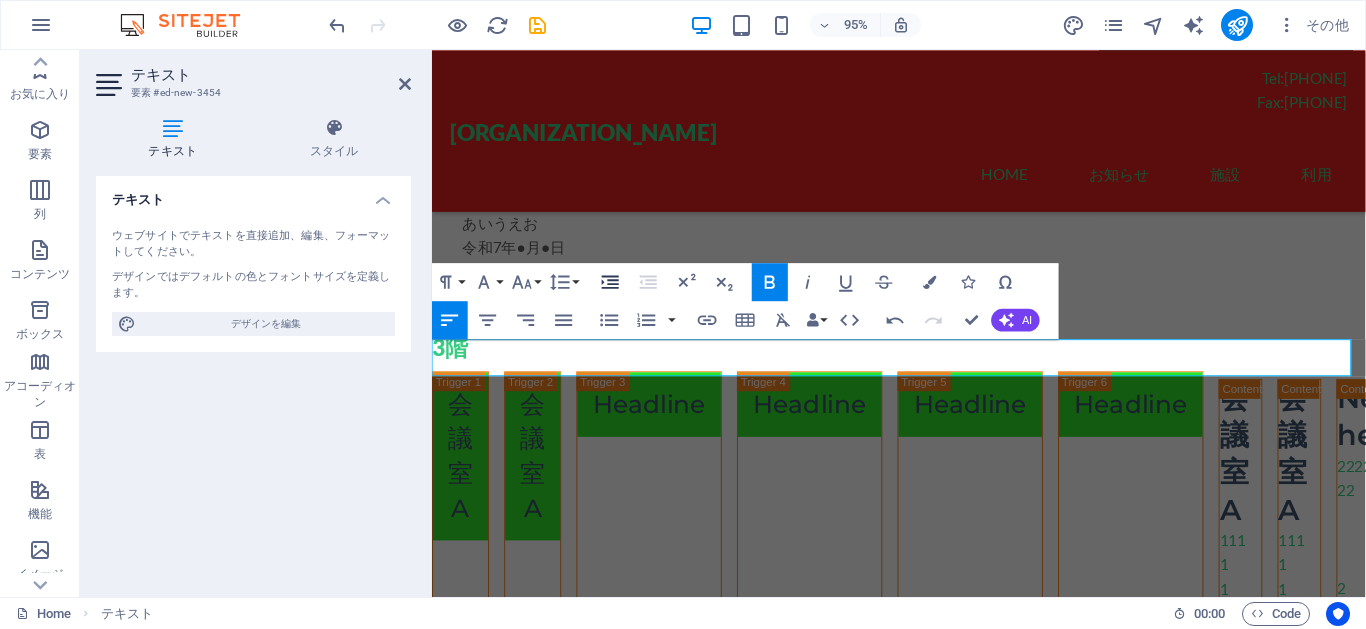 click 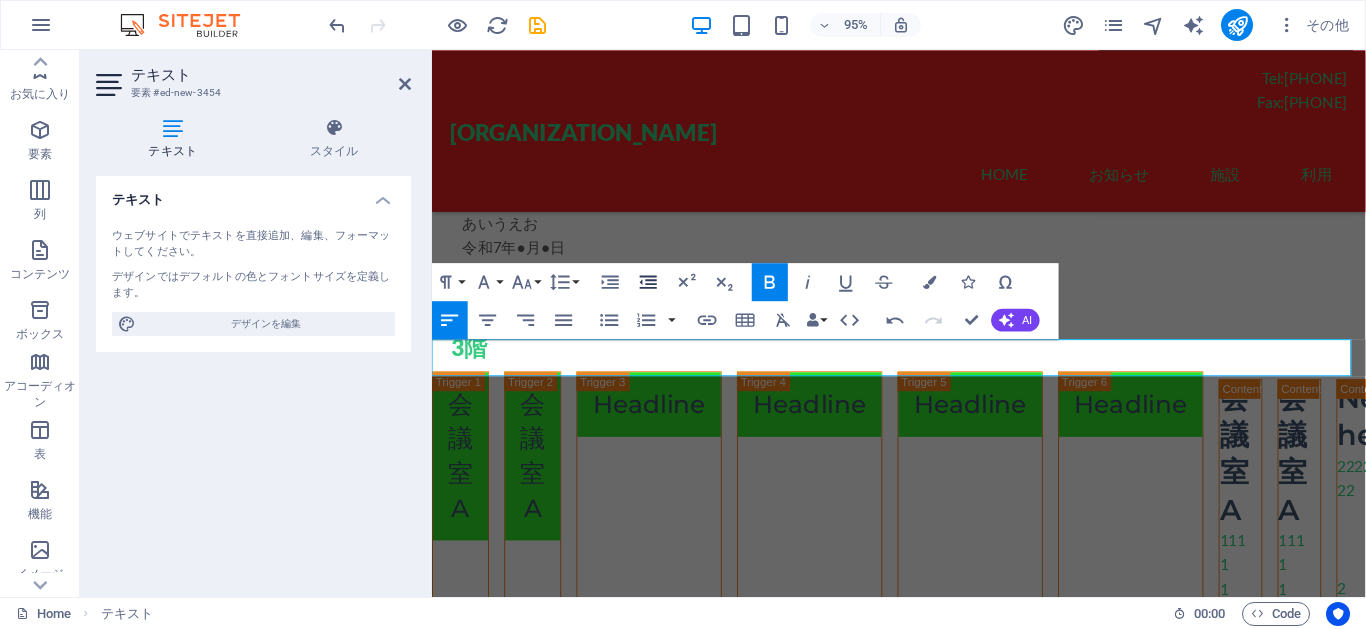 click 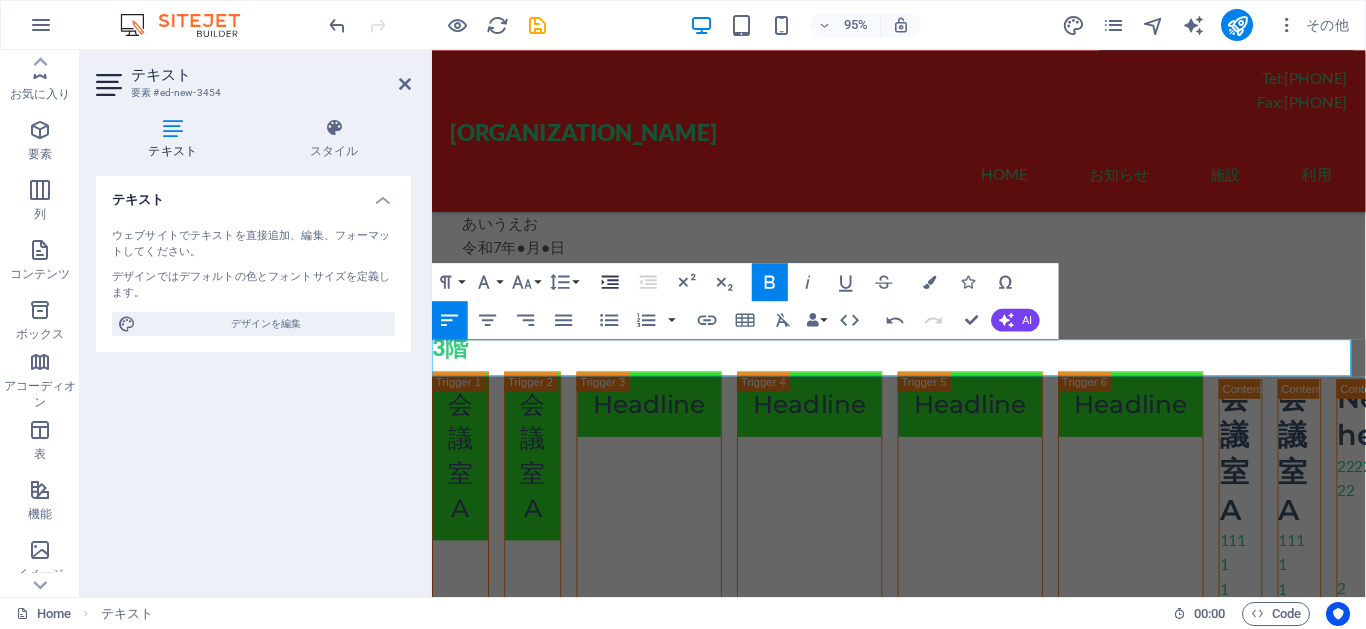 click 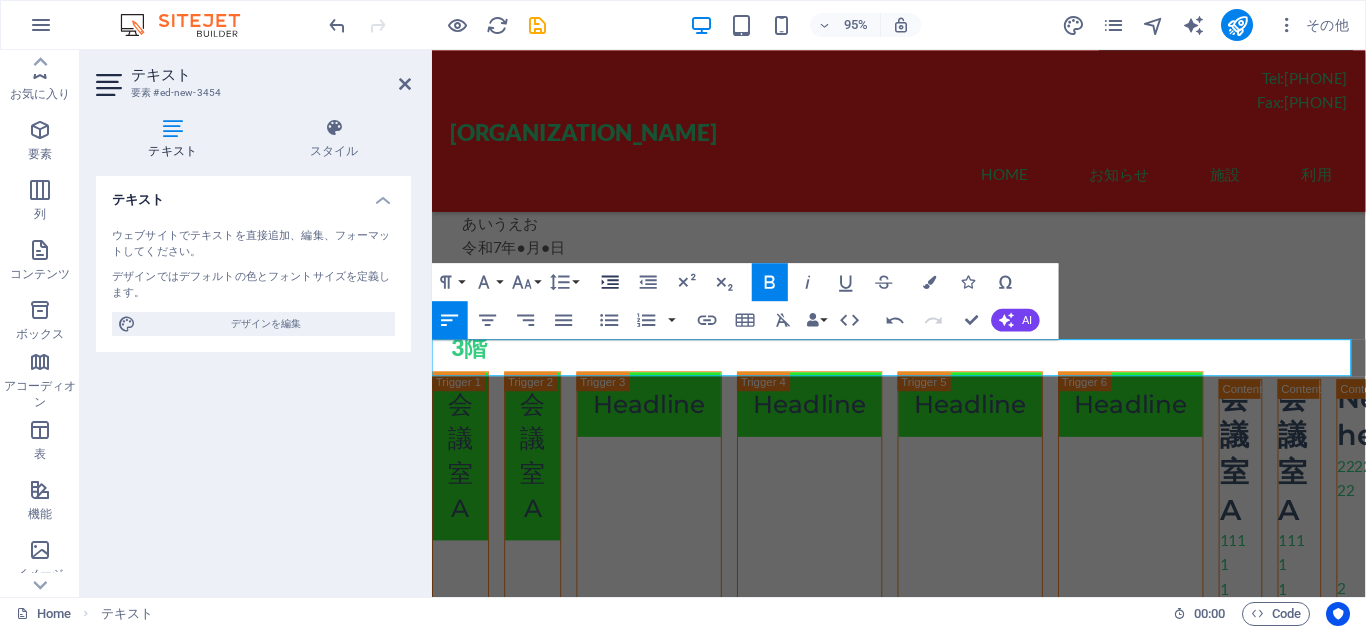click 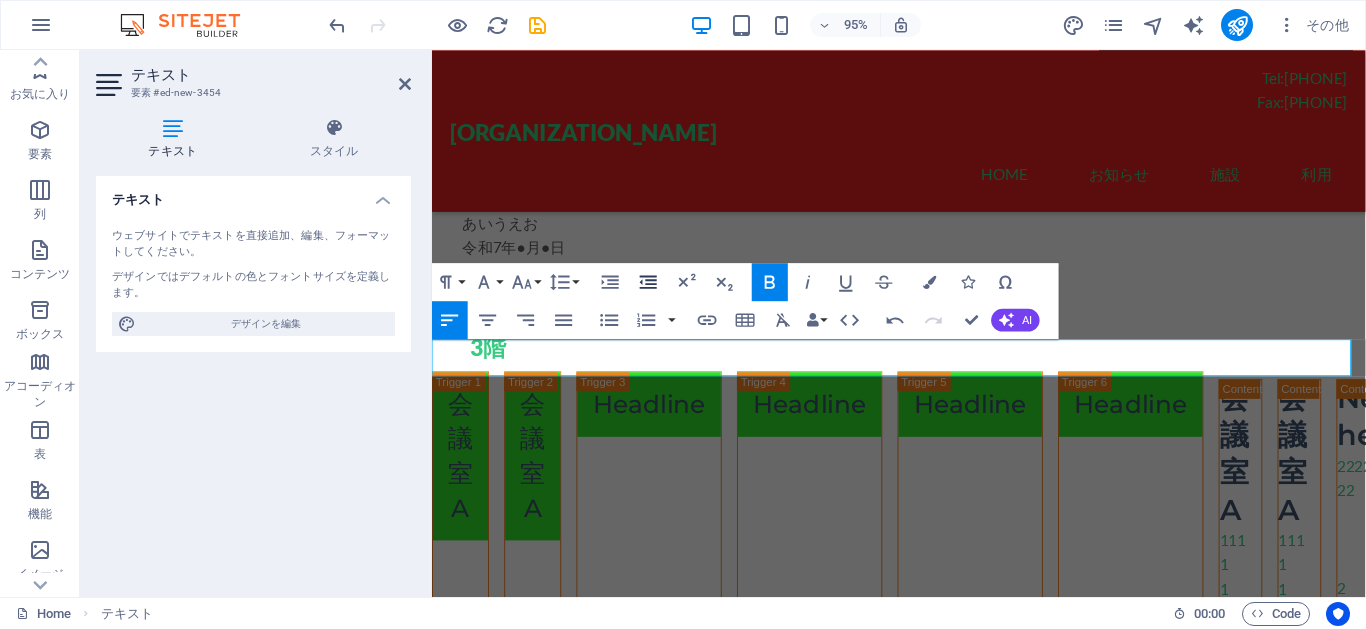 click 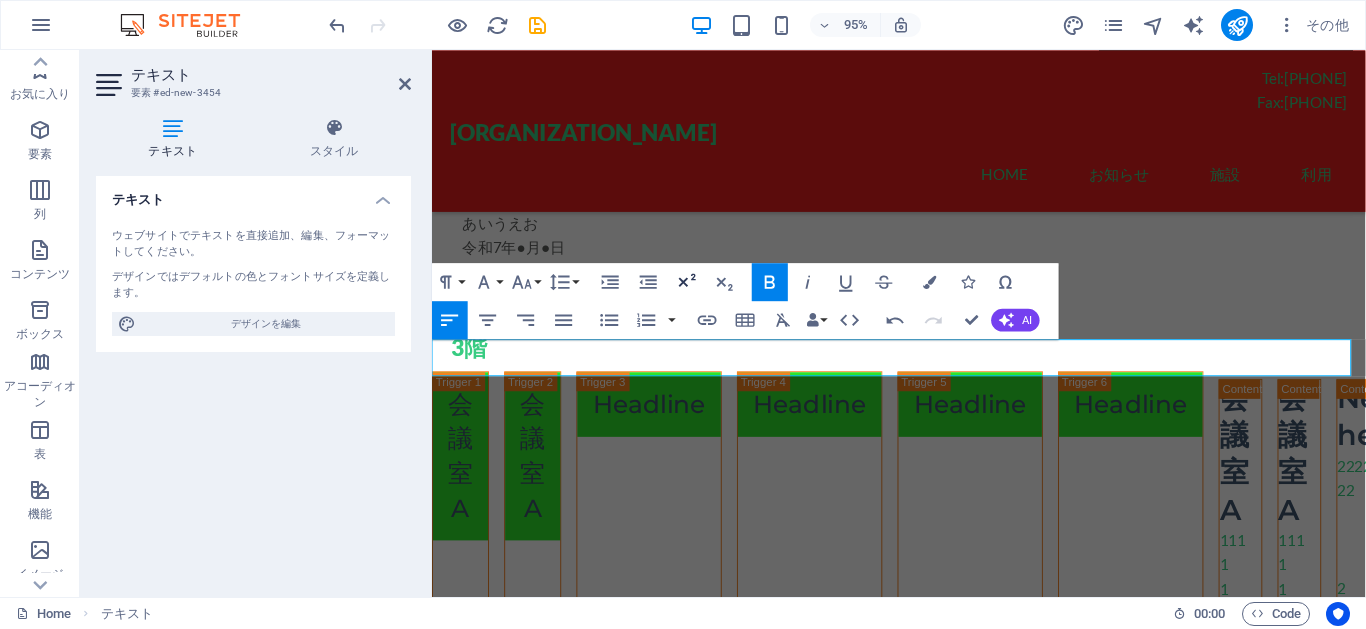 click 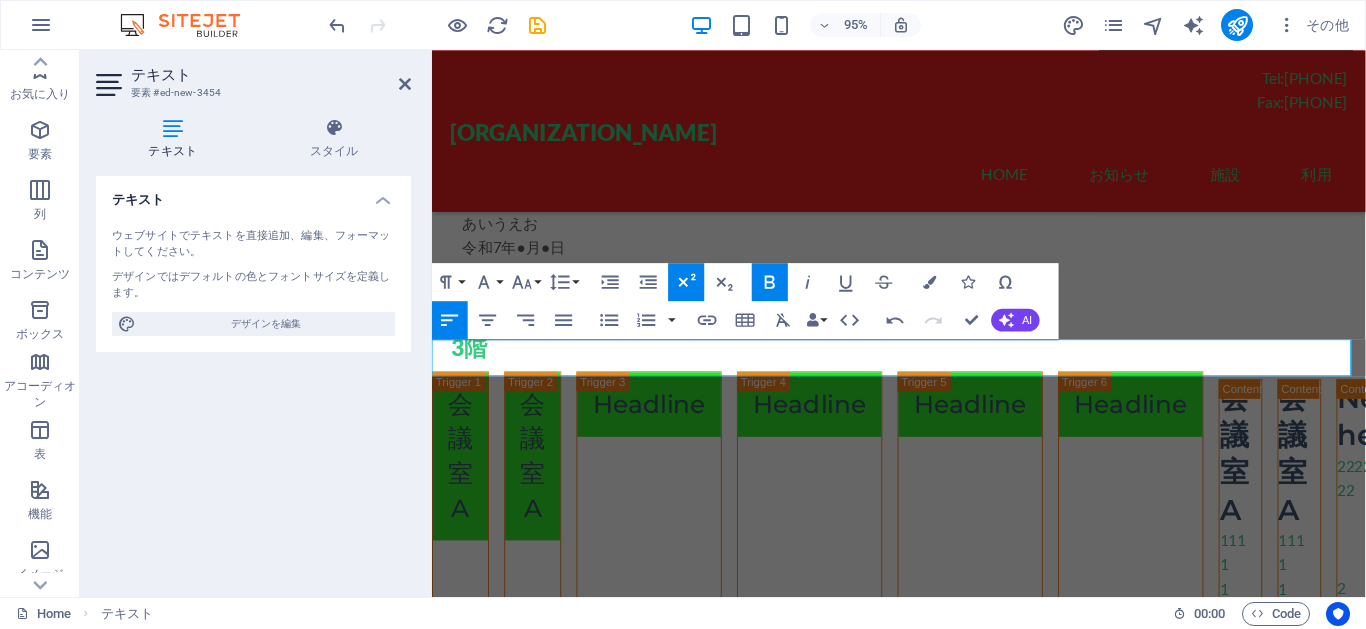 click 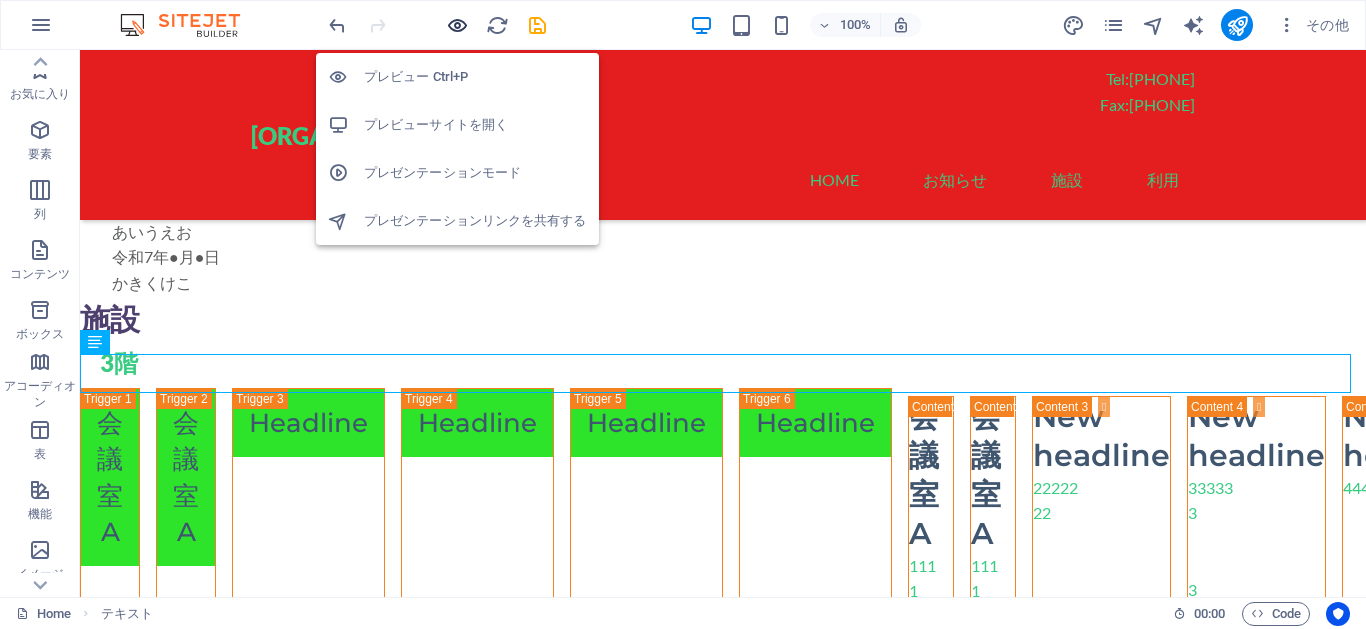 click at bounding box center (457, 25) 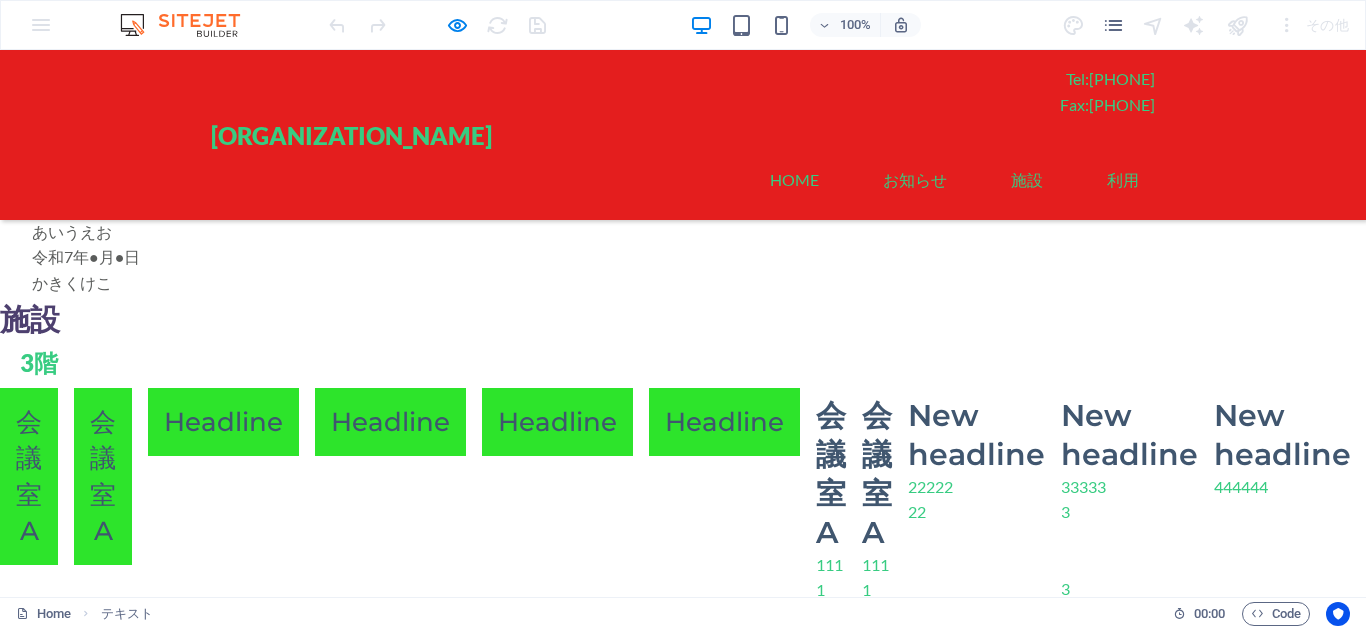 scroll, scrollTop: 0, scrollLeft: 0, axis: both 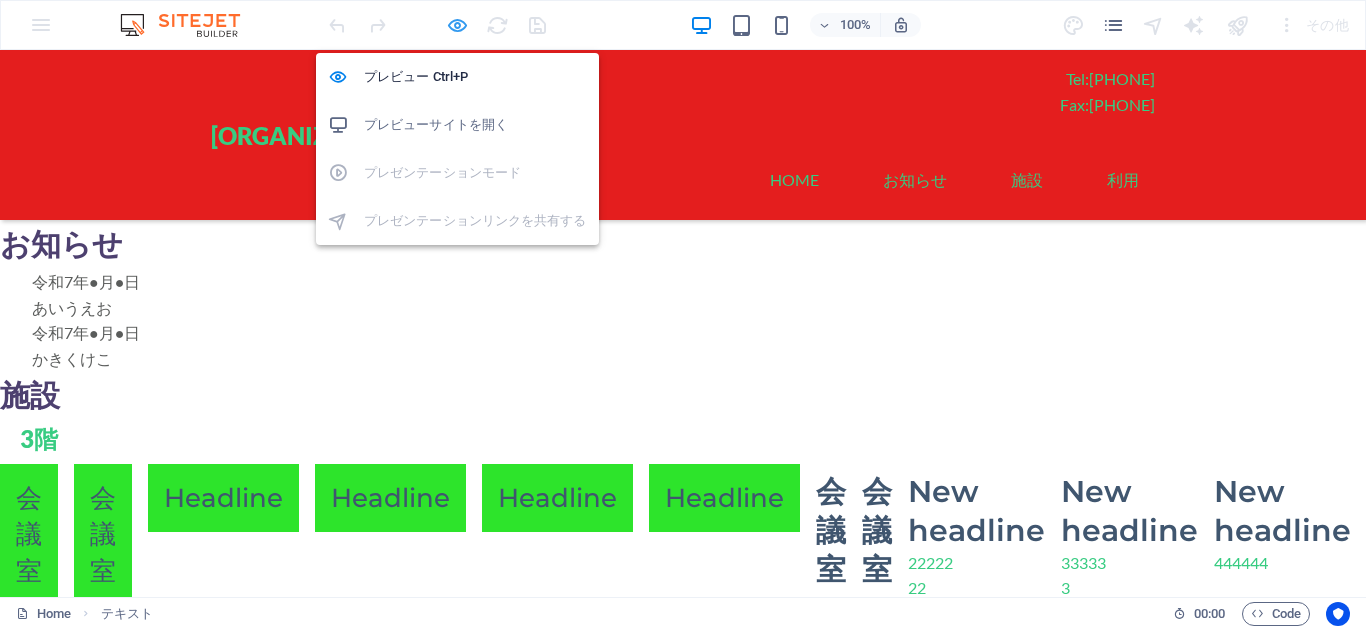 click at bounding box center [457, 25] 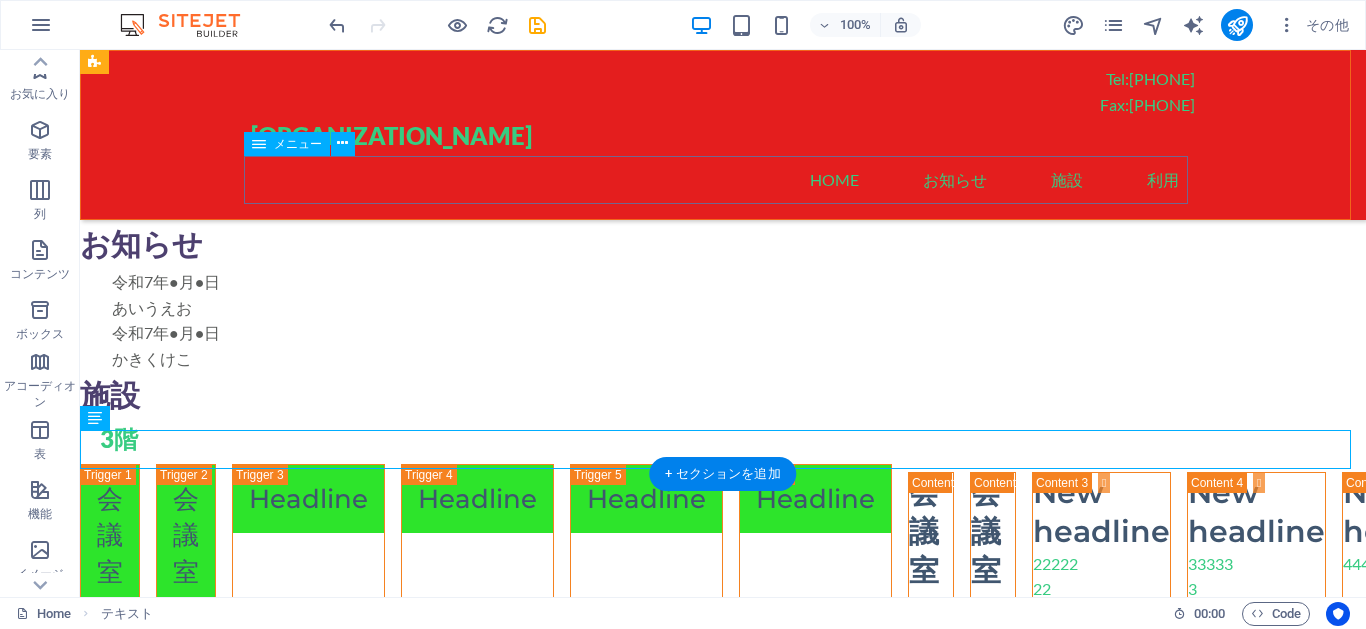 click on "Home お知らせ 施設 利用" at bounding box center (723, 180) 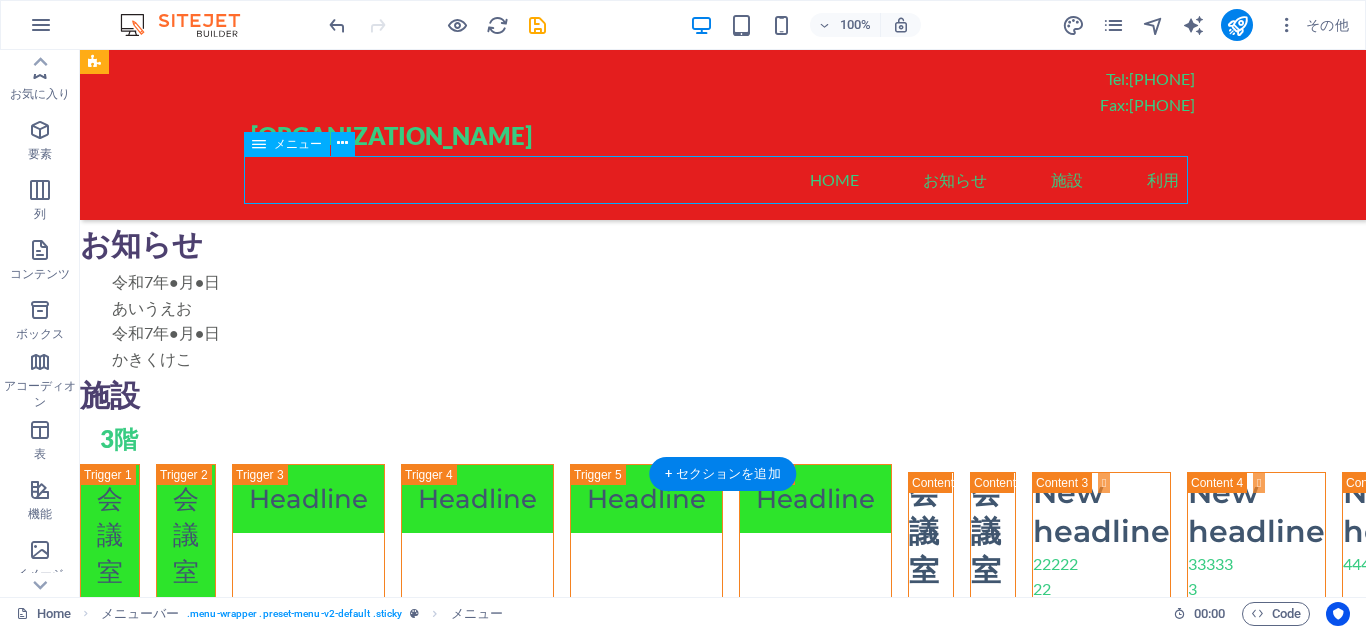 click on "Home お知らせ 施設 利用" at bounding box center [723, 180] 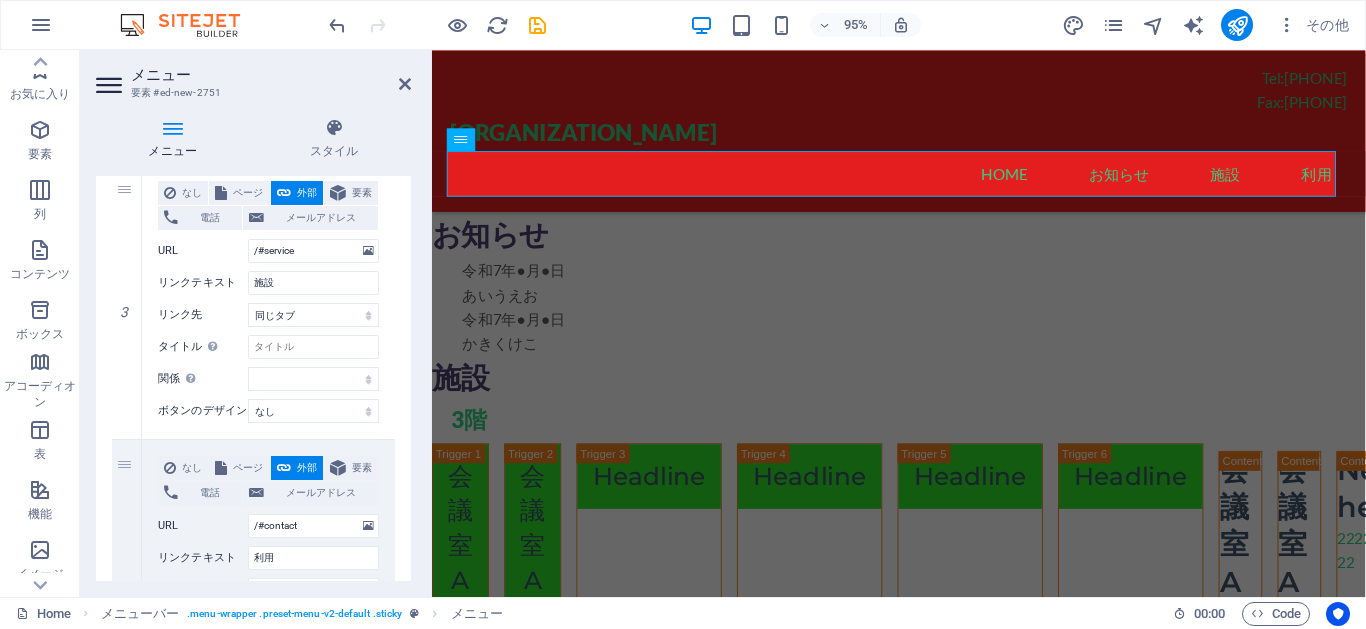 scroll, scrollTop: 540, scrollLeft: 0, axis: vertical 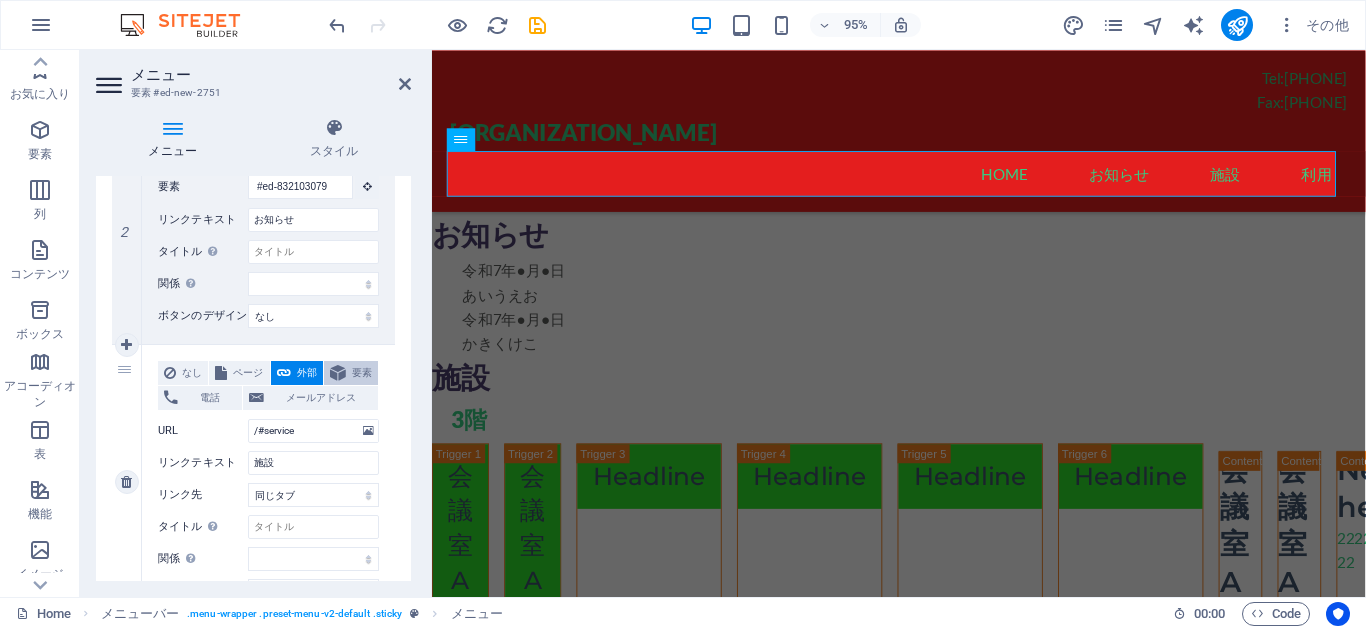 click at bounding box center (338, 373) 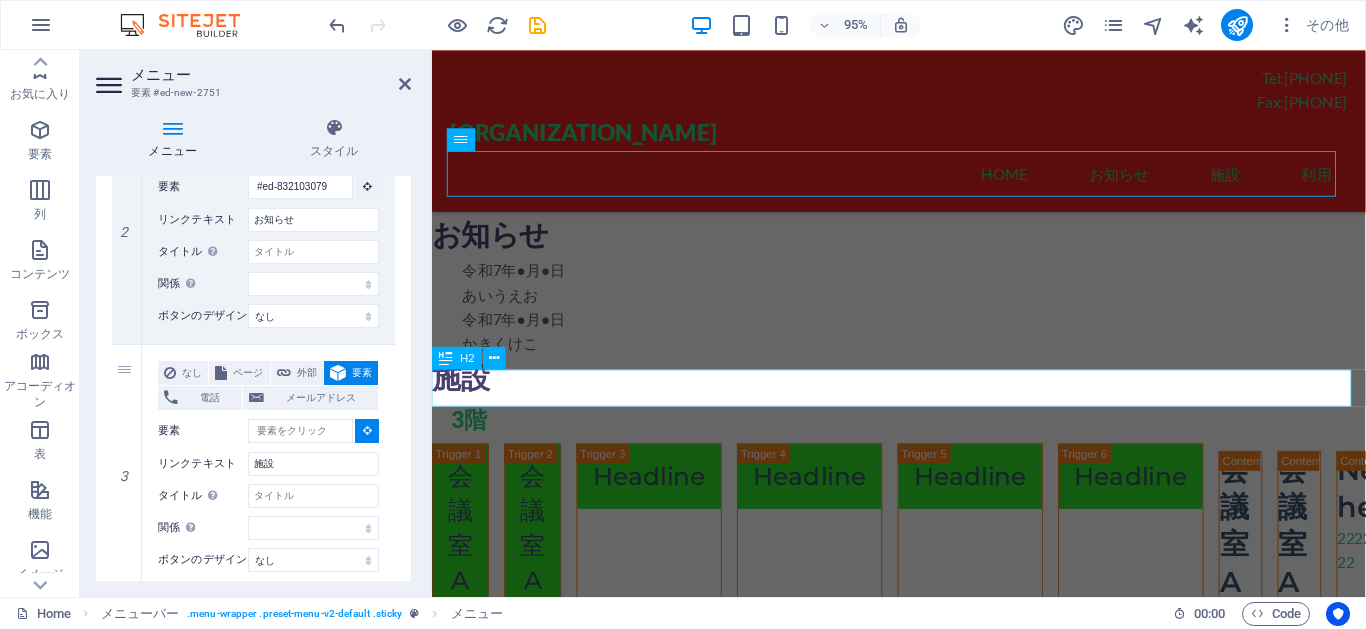 click on "施設" at bounding box center (923, 395) 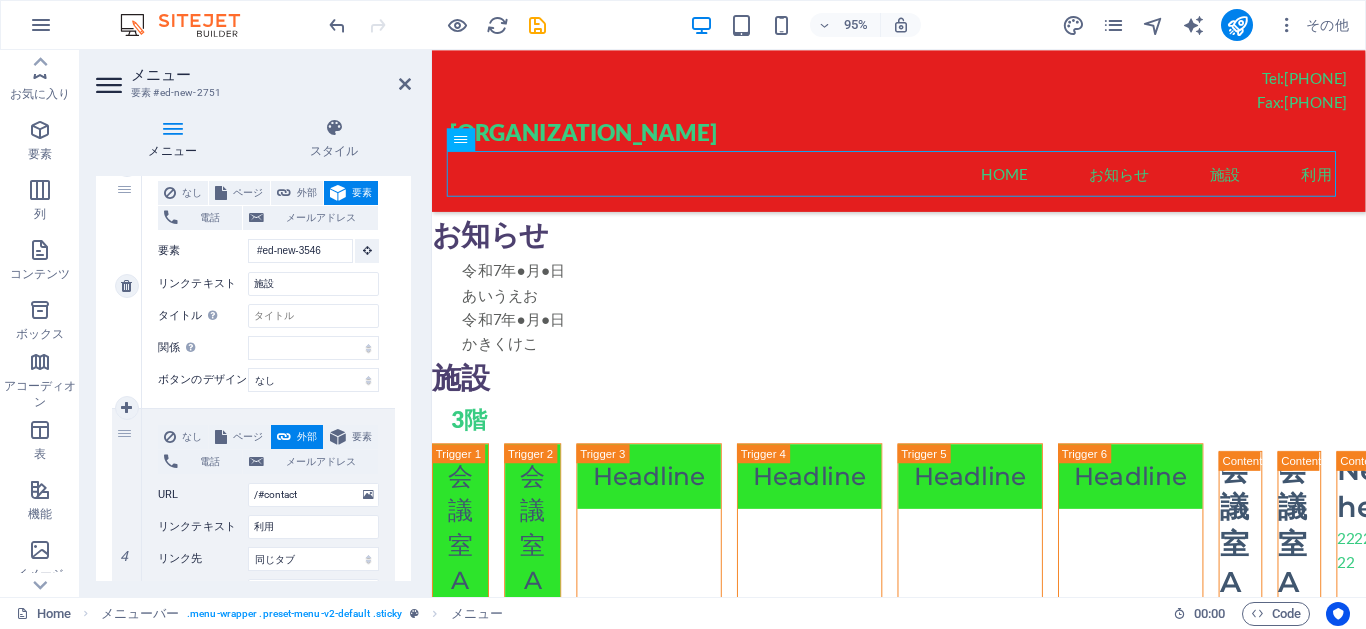 scroll, scrollTop: 878, scrollLeft: 0, axis: vertical 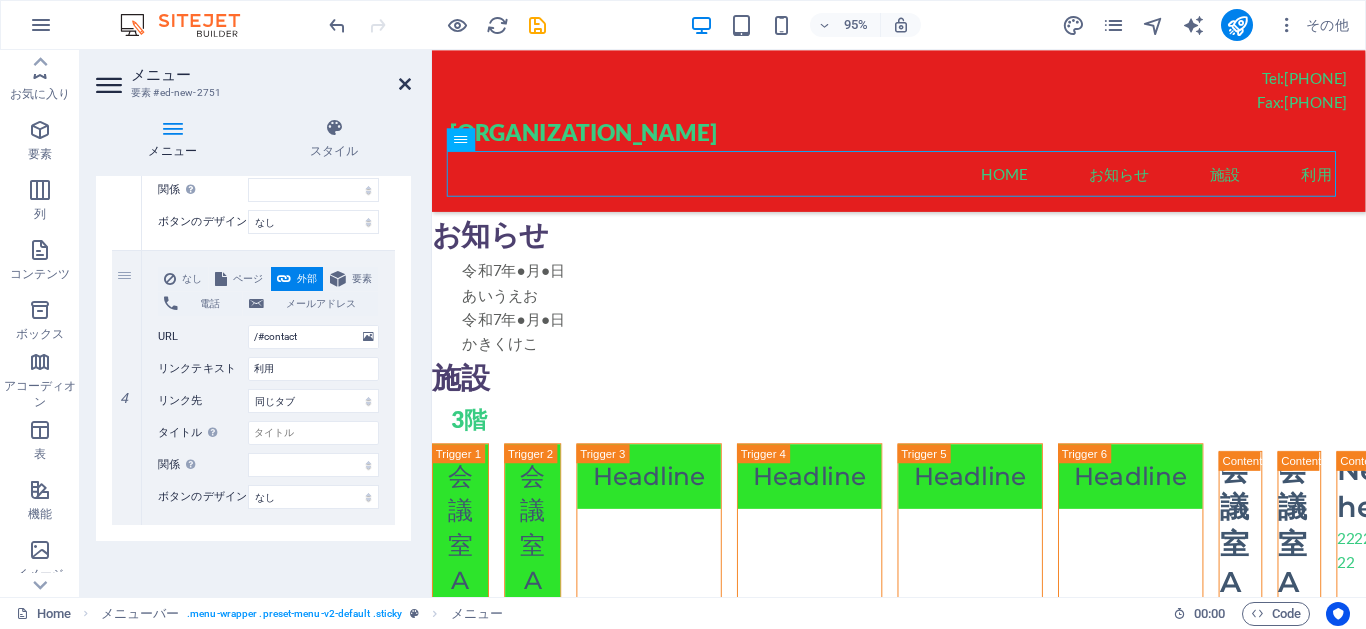 click on "メニュー 要素 #ed-new-2751 メニュー スタイル メニュー 自動 カスタム このメニューのカスタムメニューアイテムを作成します。1 ページ構成のウェブサイトに推奨されます。 ページを管理 メニューアイテム 1 なし ページ 外部 要素 電話 メールアドレス ページ Home Legal Notice Privacy 要素
URL /#home 電話 メールアドレス リンクテキスト Home リンク先 新規タブ 同じタブ オーバーレイ タイトル 追加リンクの説明。リンクテキストと同じにしないでください。タイトルは、要素の上にカーソルを動かしたときにヒントのテキストとしてよく表示されます。よくわからない場合は空のままにしてください。 関係 このリンクからリンク先への関係 alternate 作成者 bookmark 外部 ヘルプ ライセンス 次へ nofollow noreferrer noopener 前へ 検索 タグ ボタンのデザイン" at bounding box center [256, 323] 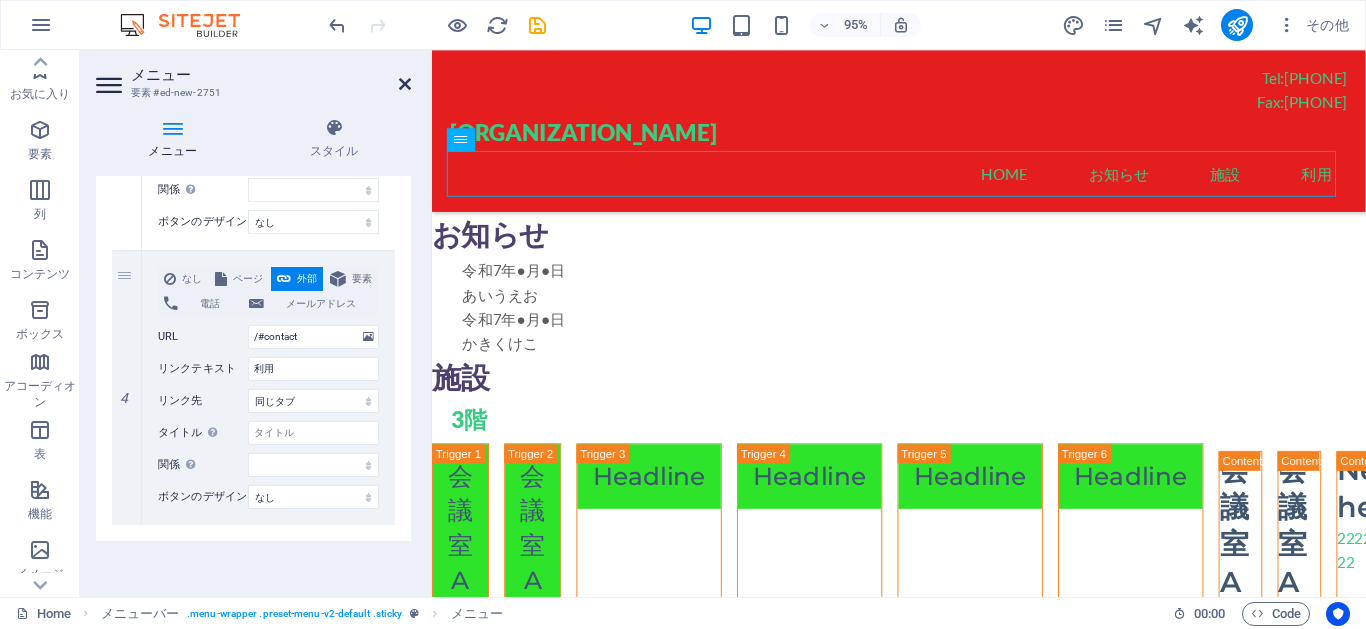 click at bounding box center [405, 84] 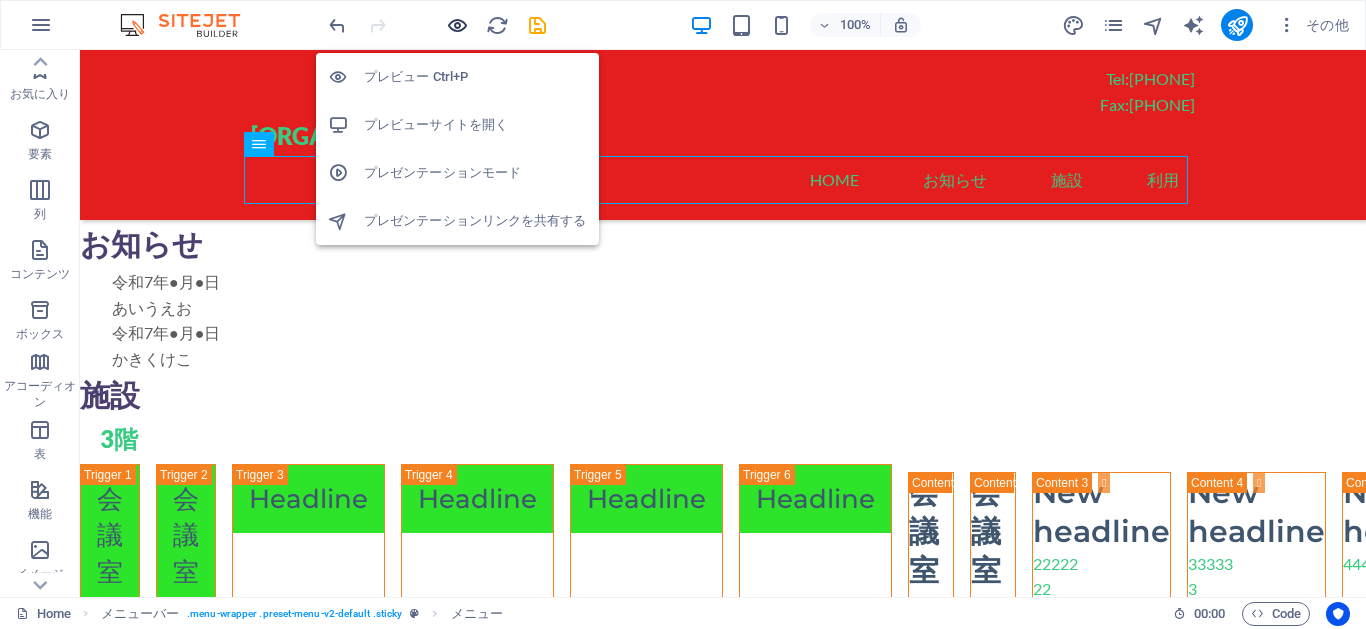 click at bounding box center (457, 25) 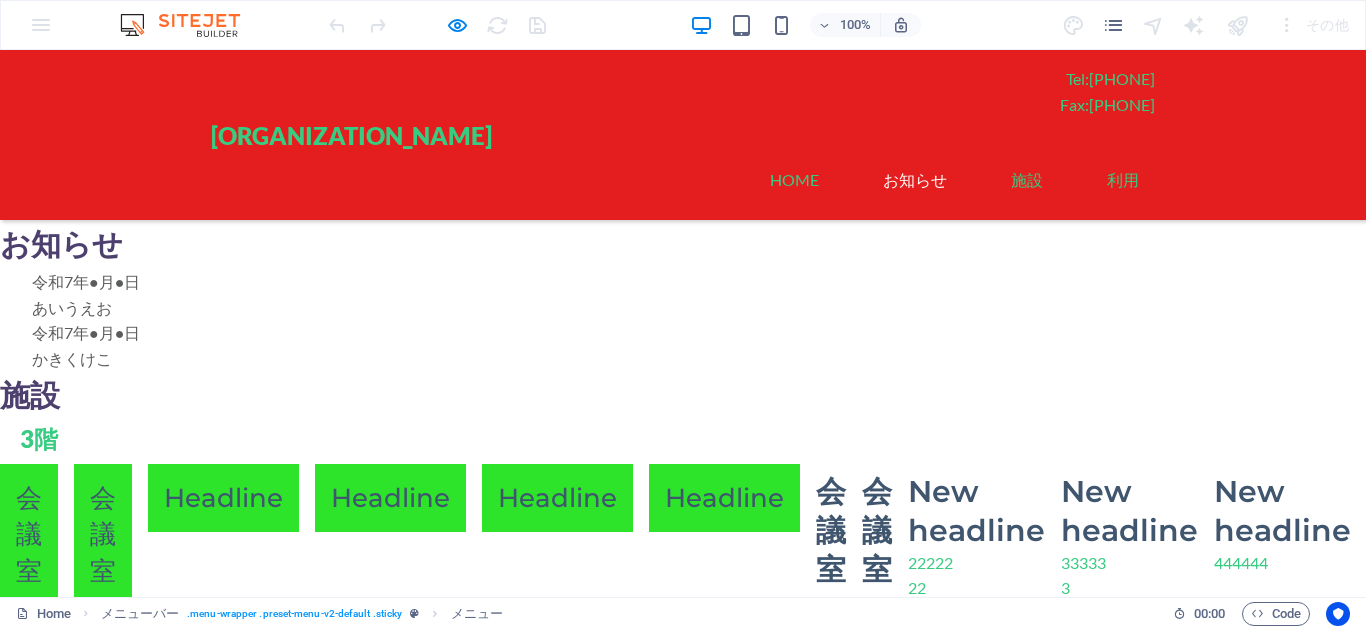 click on "お知らせ" at bounding box center [915, 180] 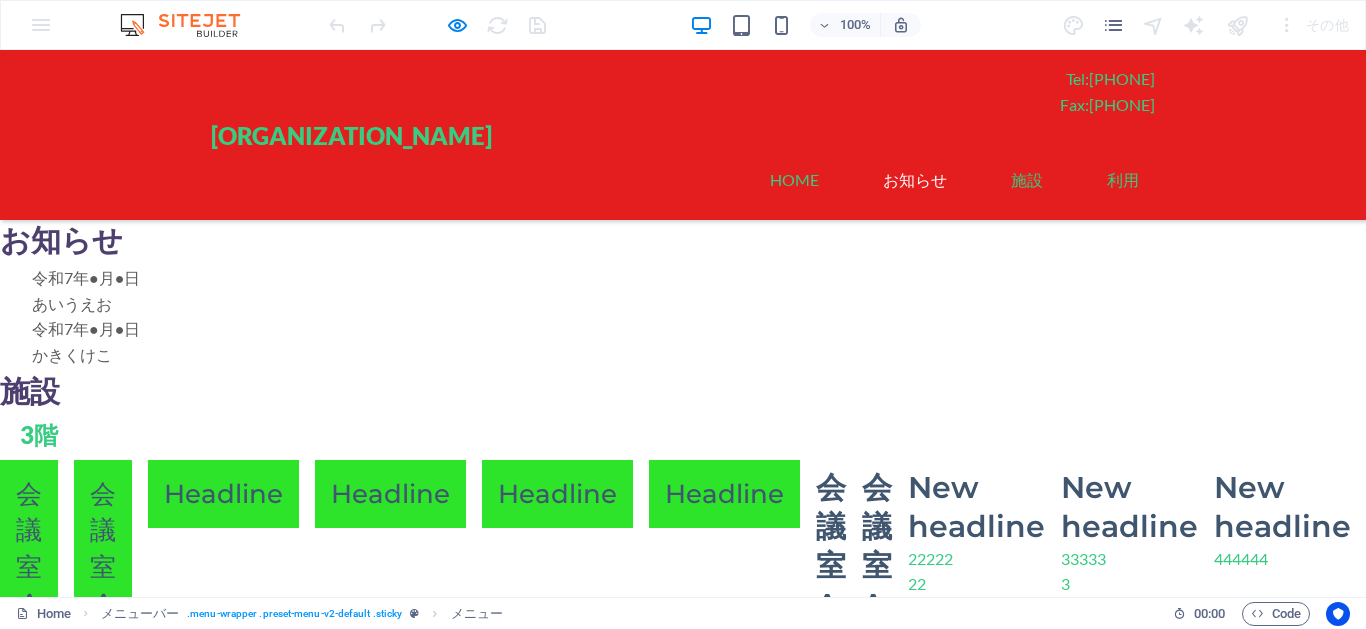 scroll, scrollTop: 5, scrollLeft: 0, axis: vertical 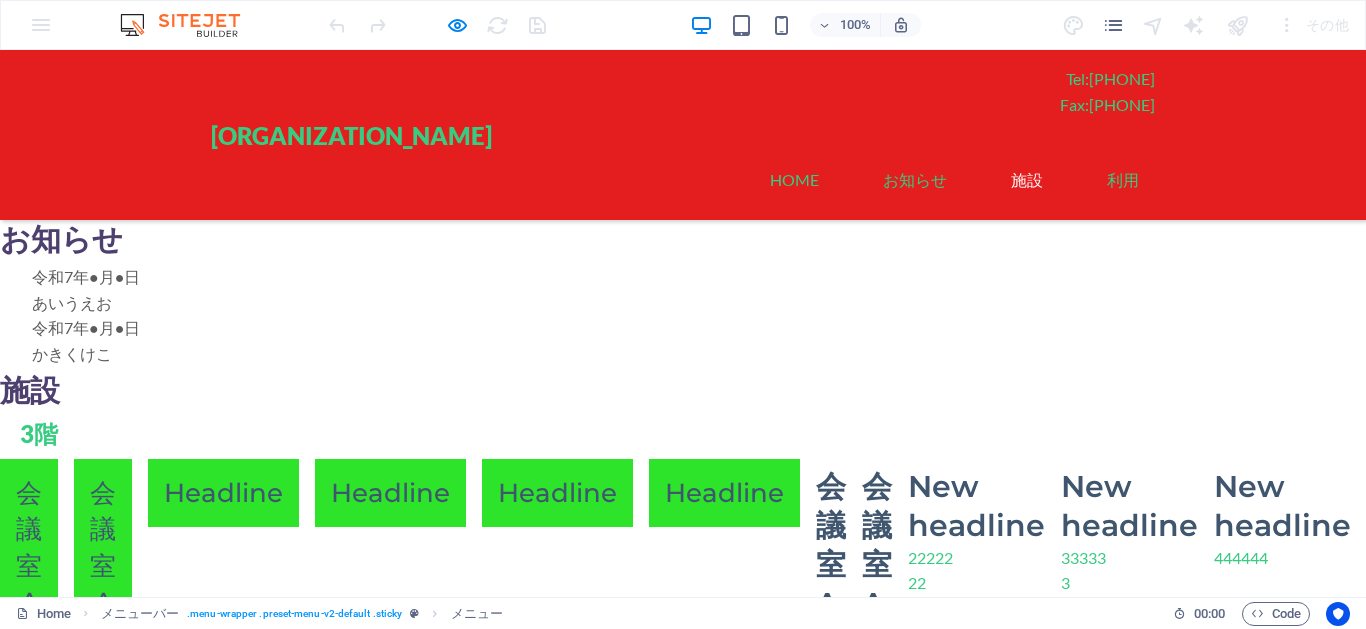 click on "施設" at bounding box center [1027, 180] 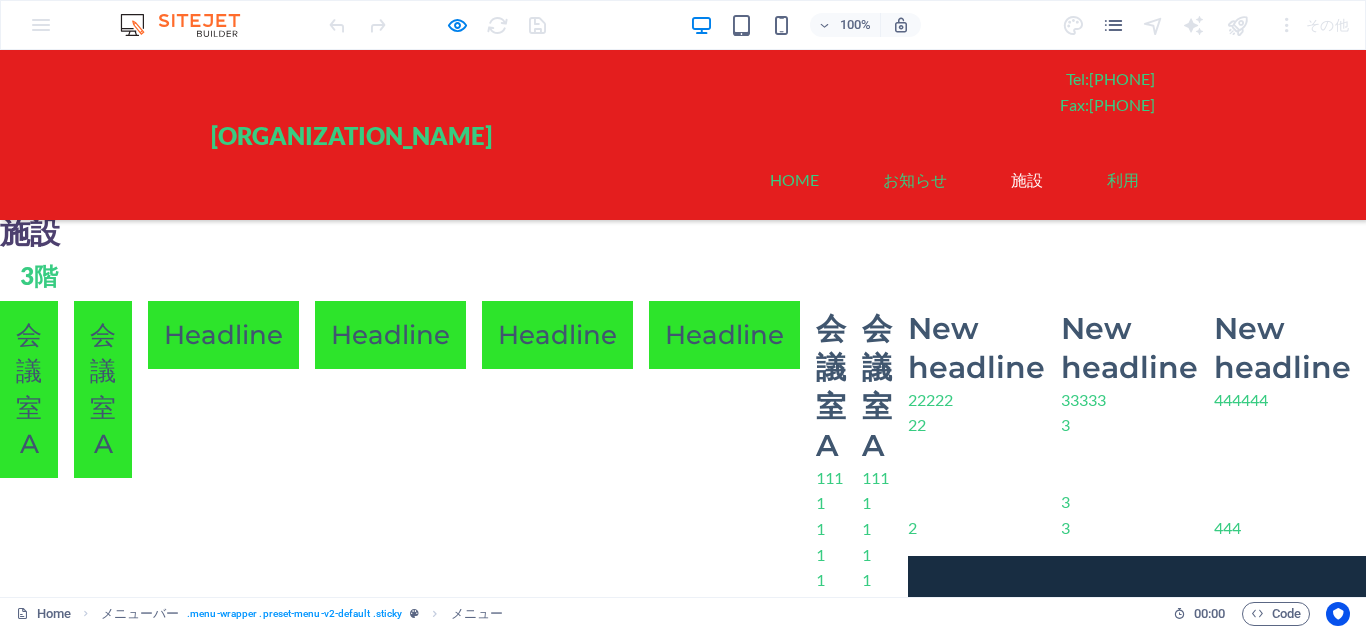 scroll, scrollTop: 166, scrollLeft: 0, axis: vertical 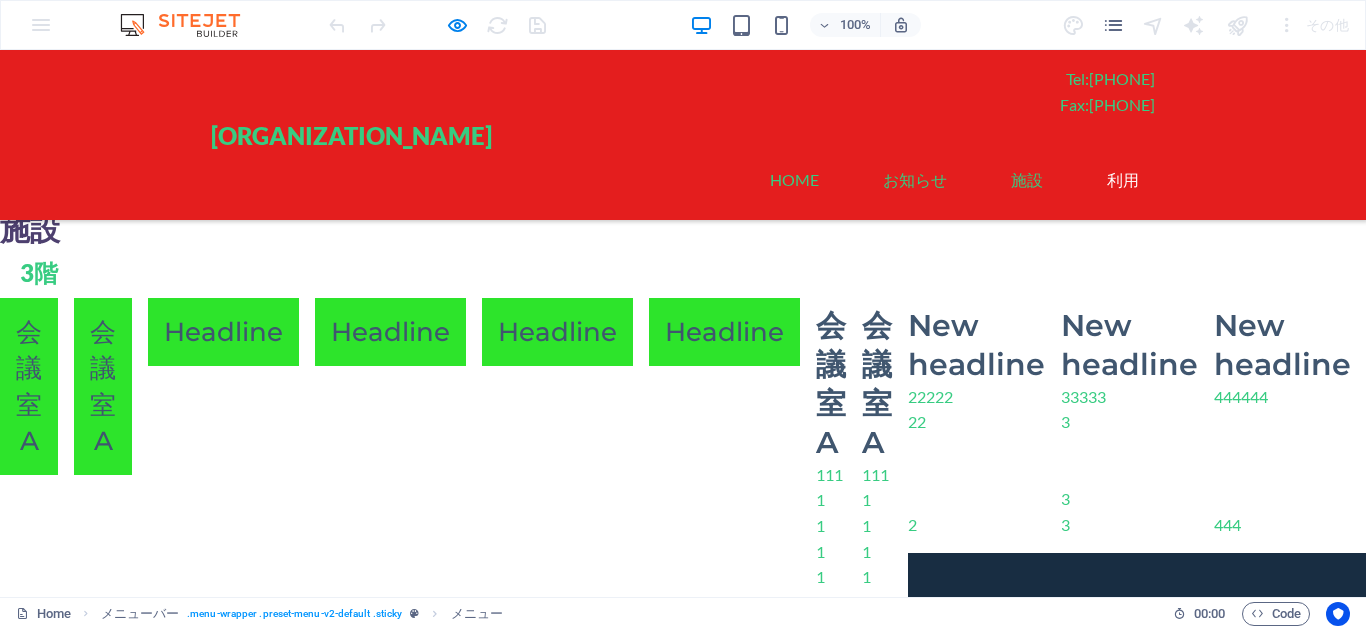 click on "利用" at bounding box center (1123, 180) 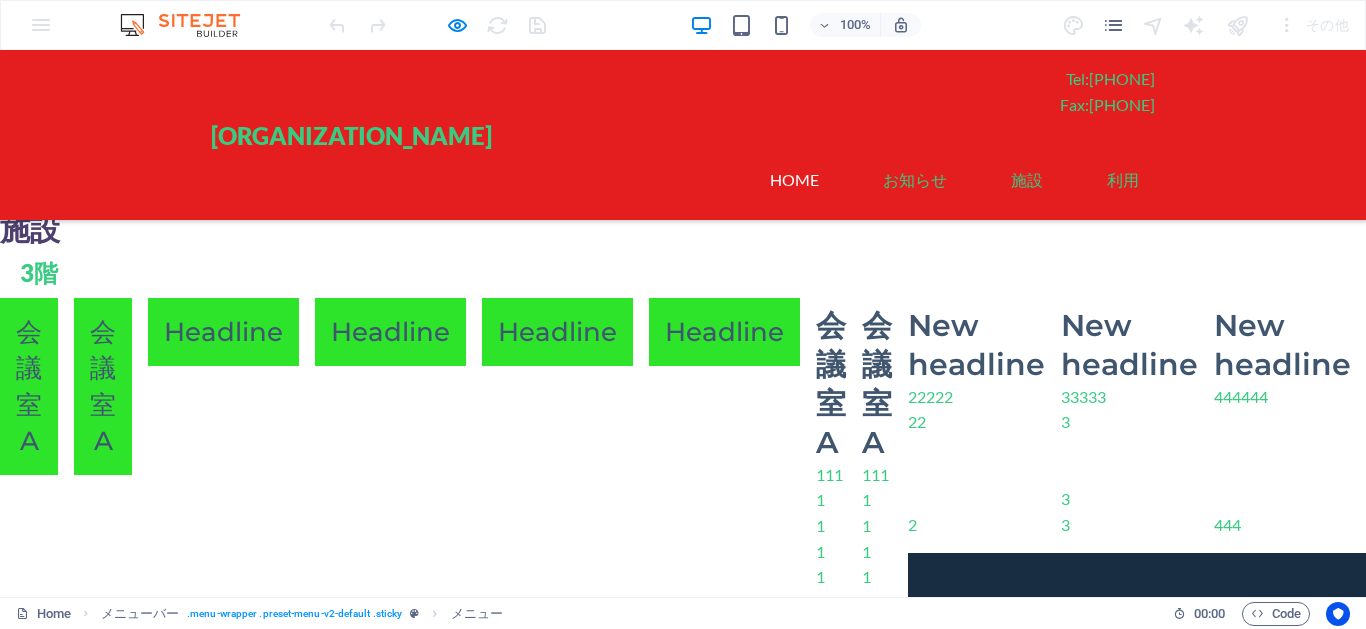 click on "Home" at bounding box center [794, 180] 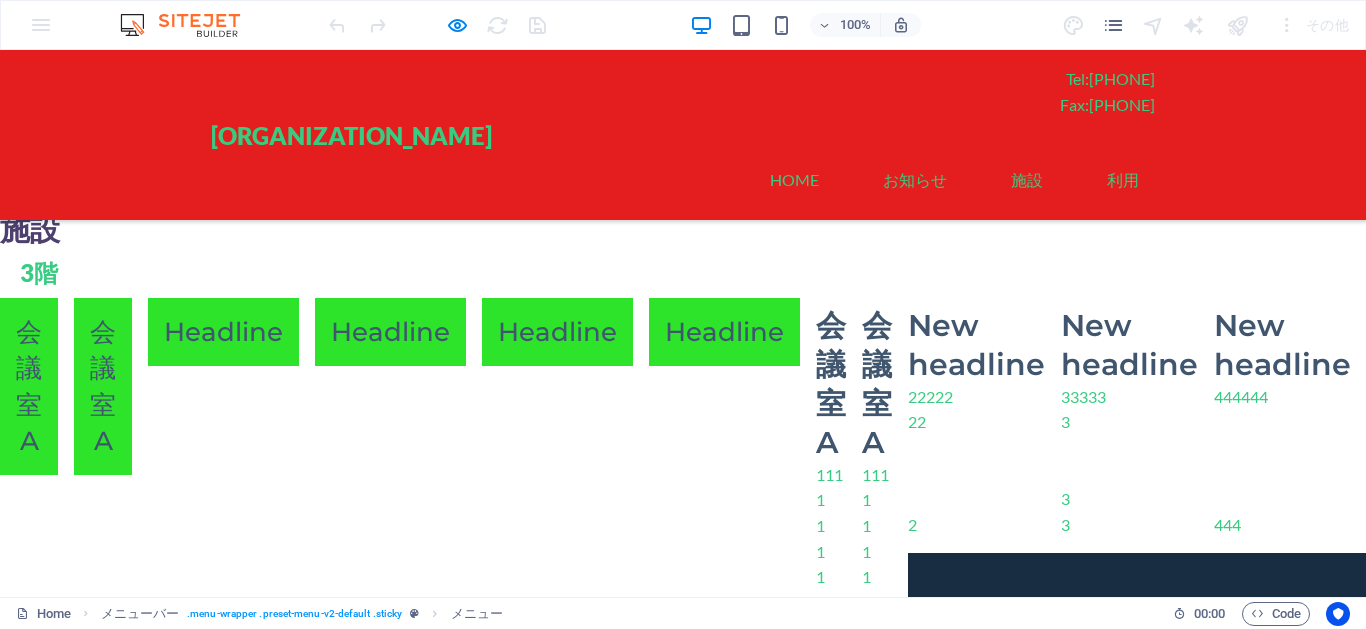 click at bounding box center (437, 25) 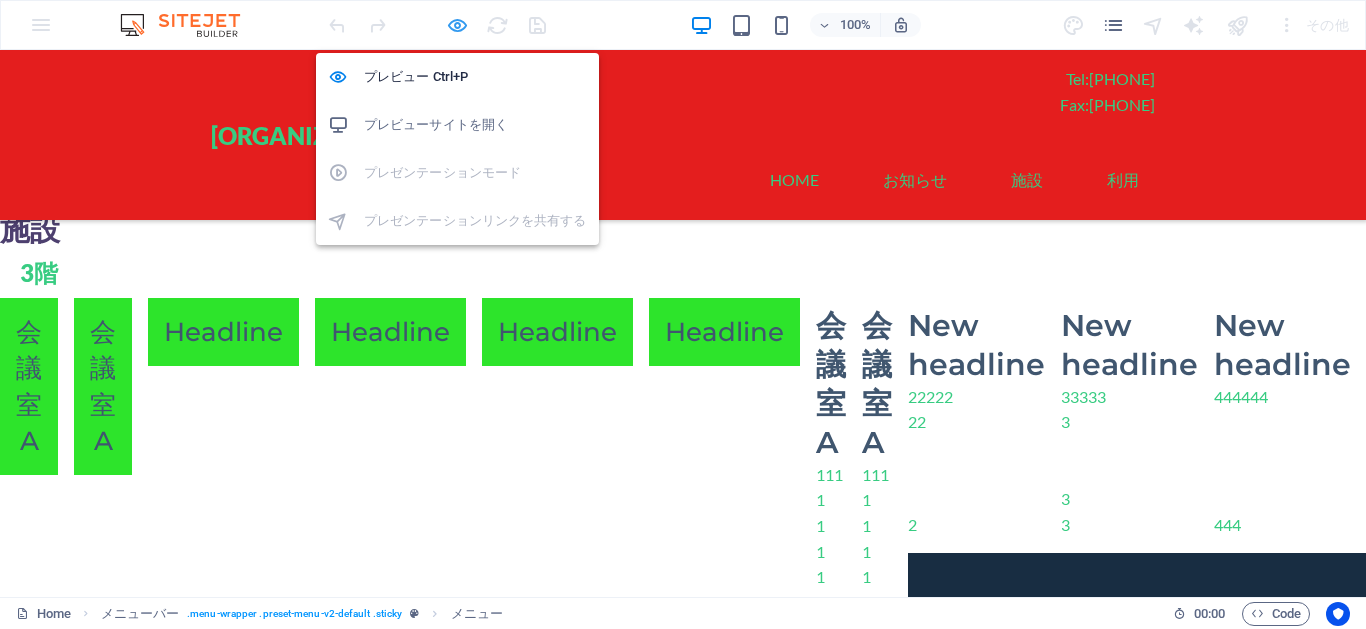 click at bounding box center (457, 25) 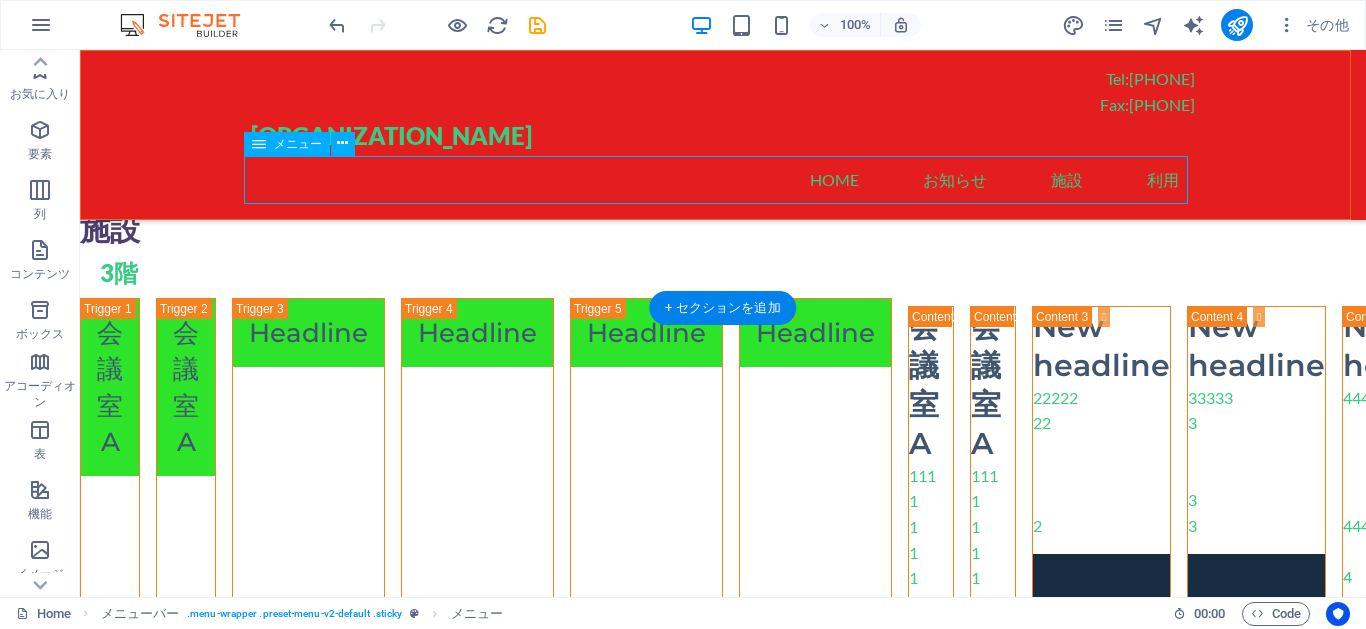 click on "Home お知らせ 施設 利用" at bounding box center [723, 180] 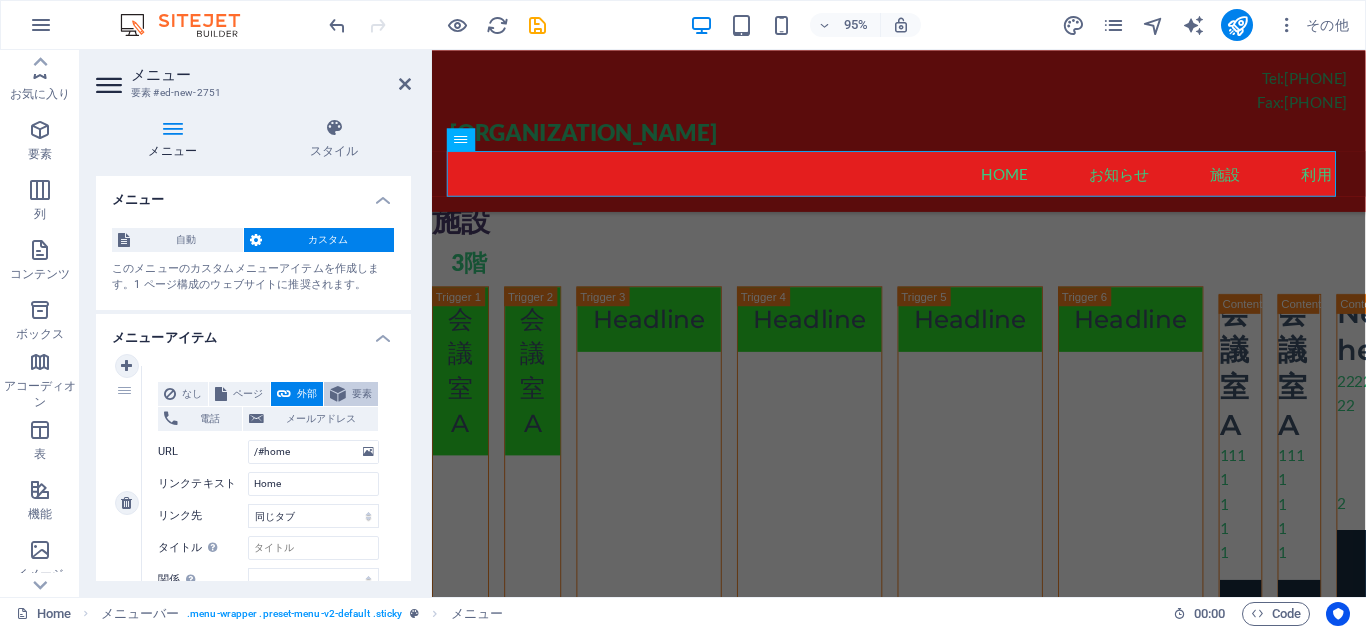 click at bounding box center (338, 394) 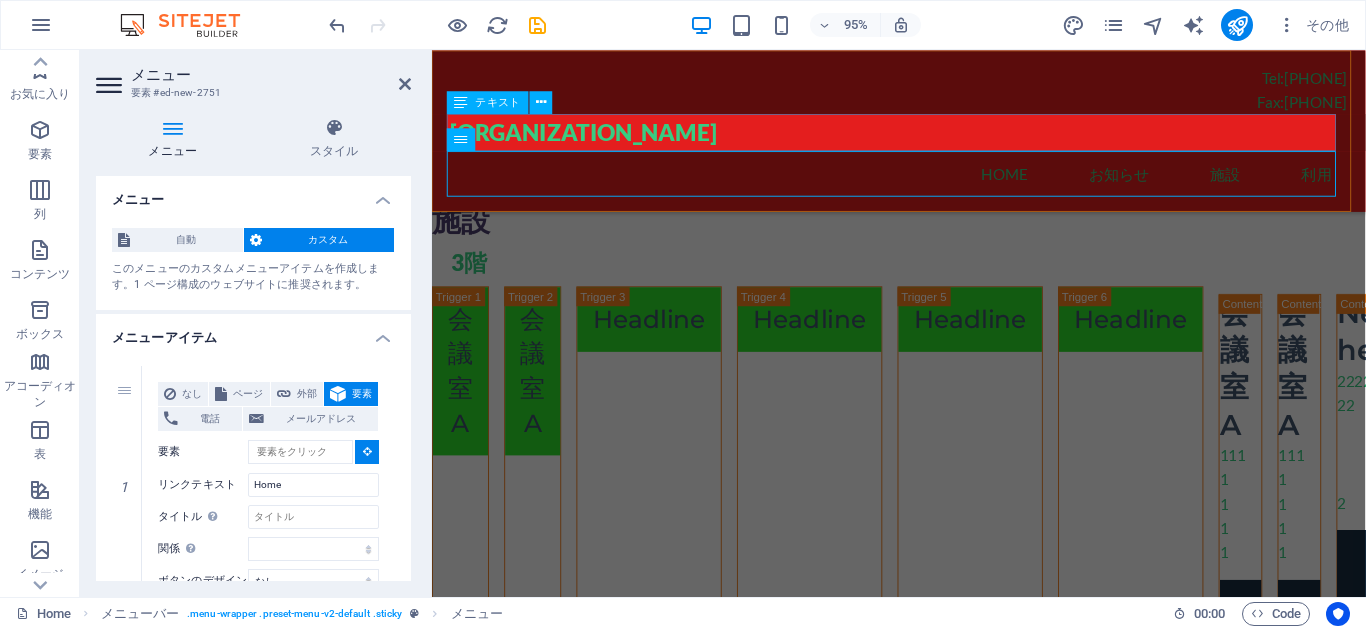 click on "大久保地域センター" at bounding box center (924, 136) 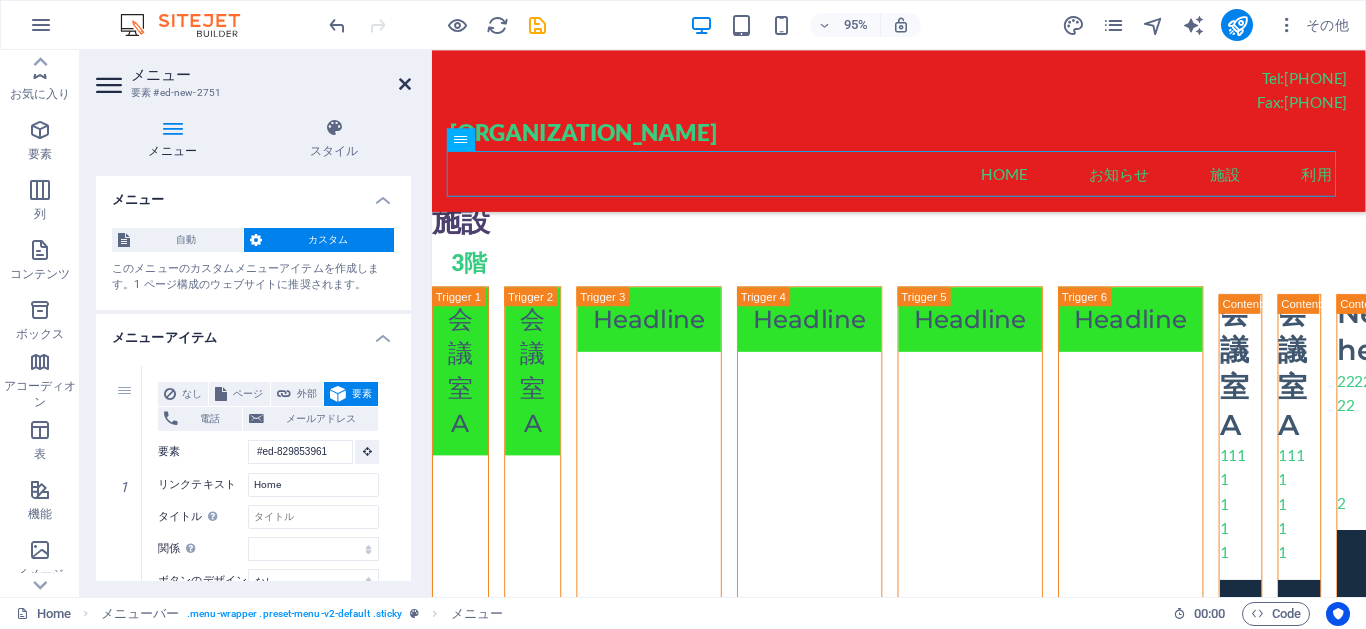 click at bounding box center [405, 84] 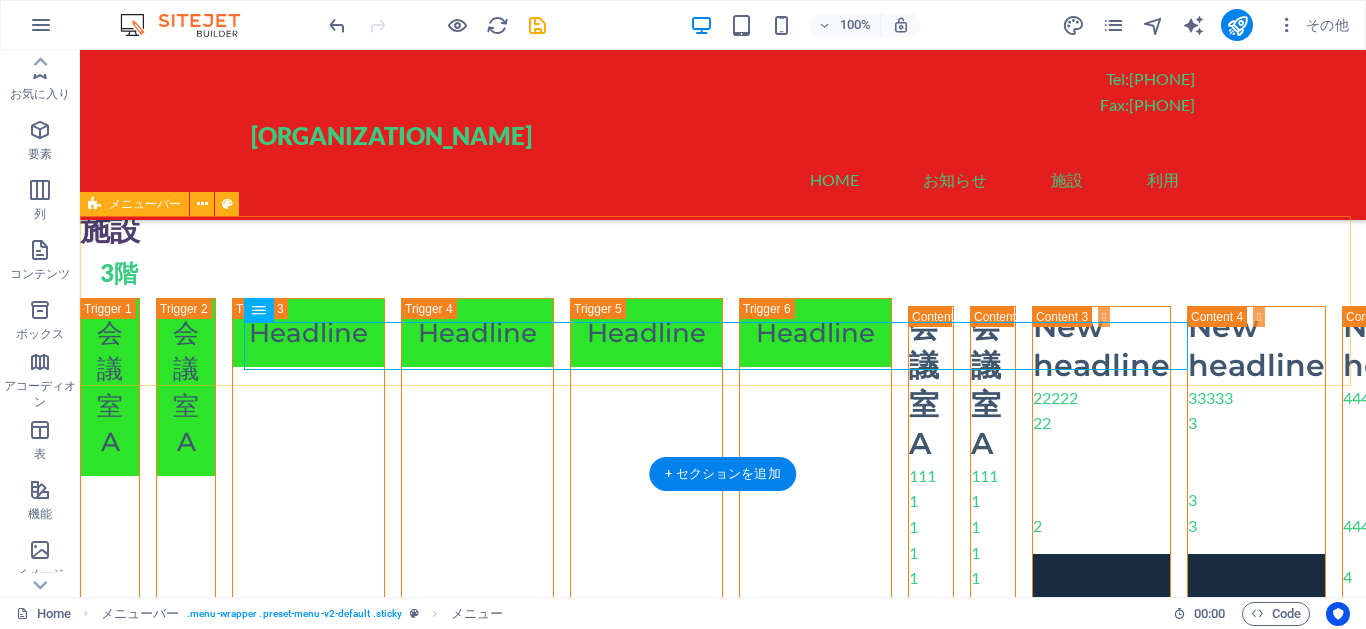 scroll, scrollTop: 0, scrollLeft: 0, axis: both 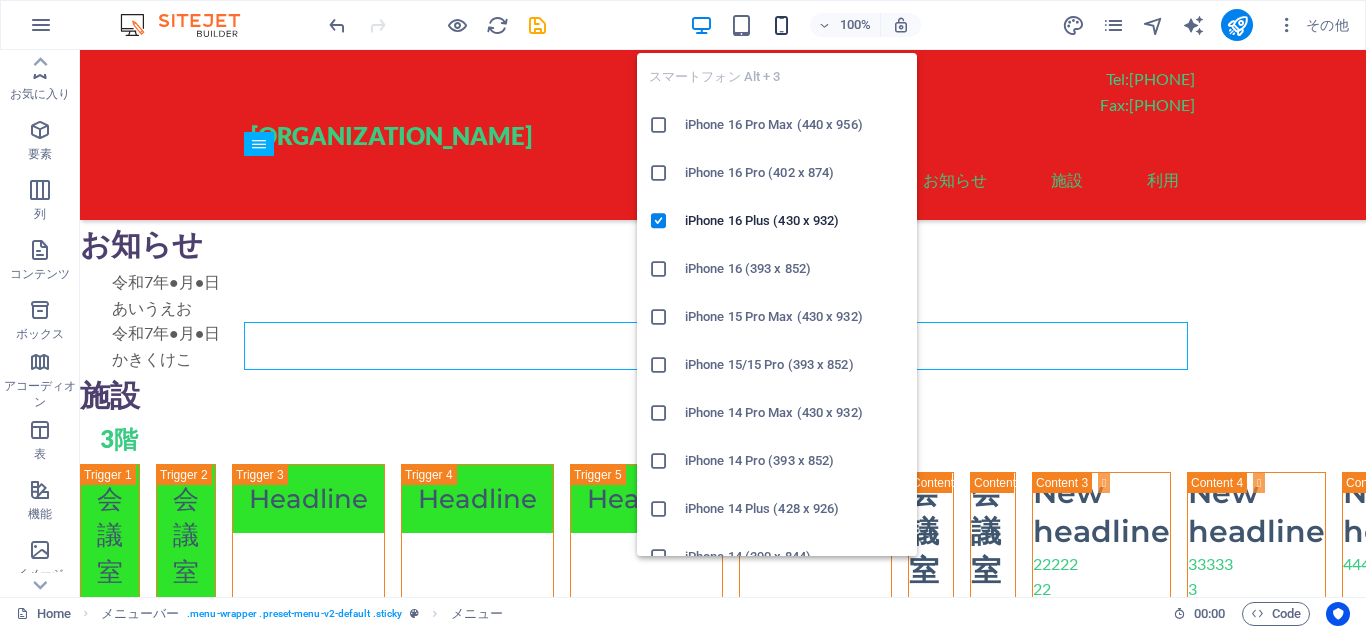 click at bounding box center (781, 25) 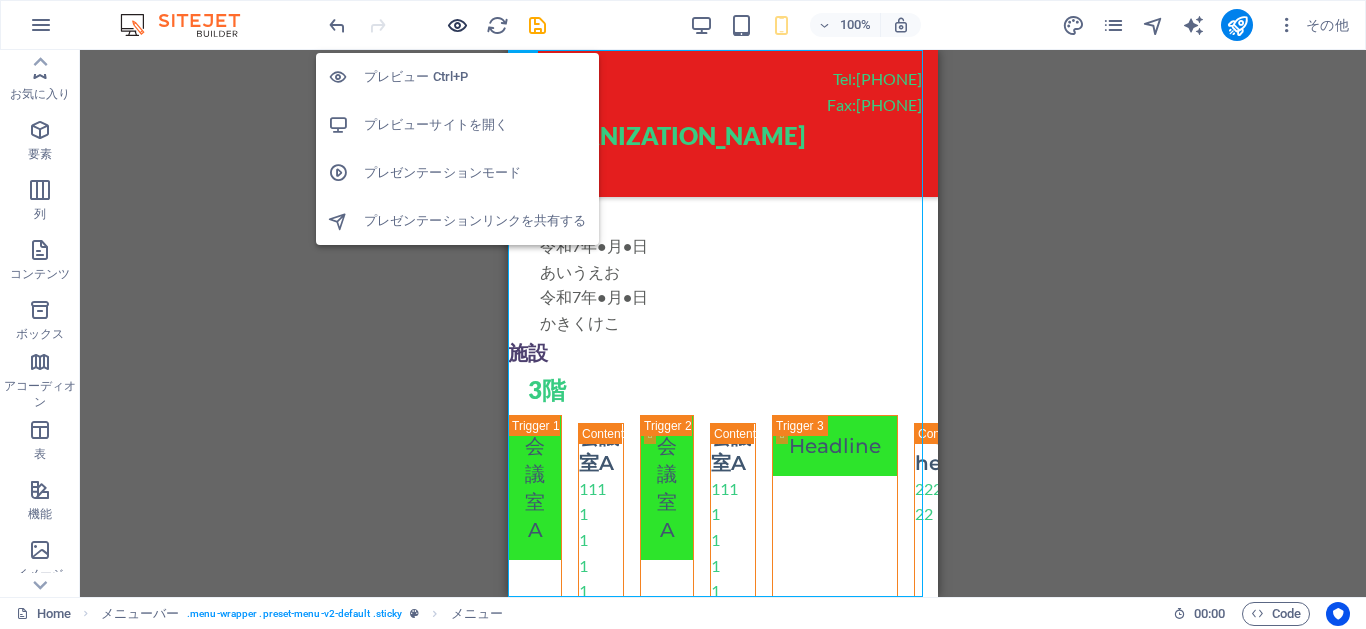 click at bounding box center [457, 25] 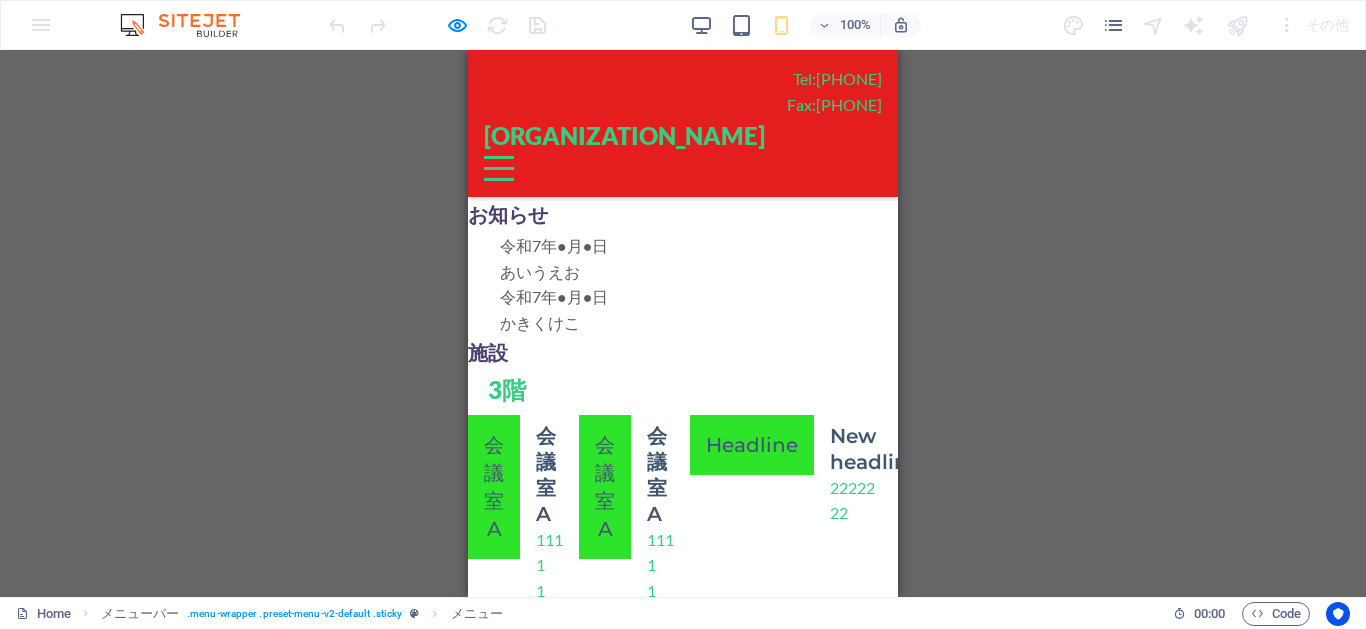 click on "Menu" at bounding box center [499, 168] 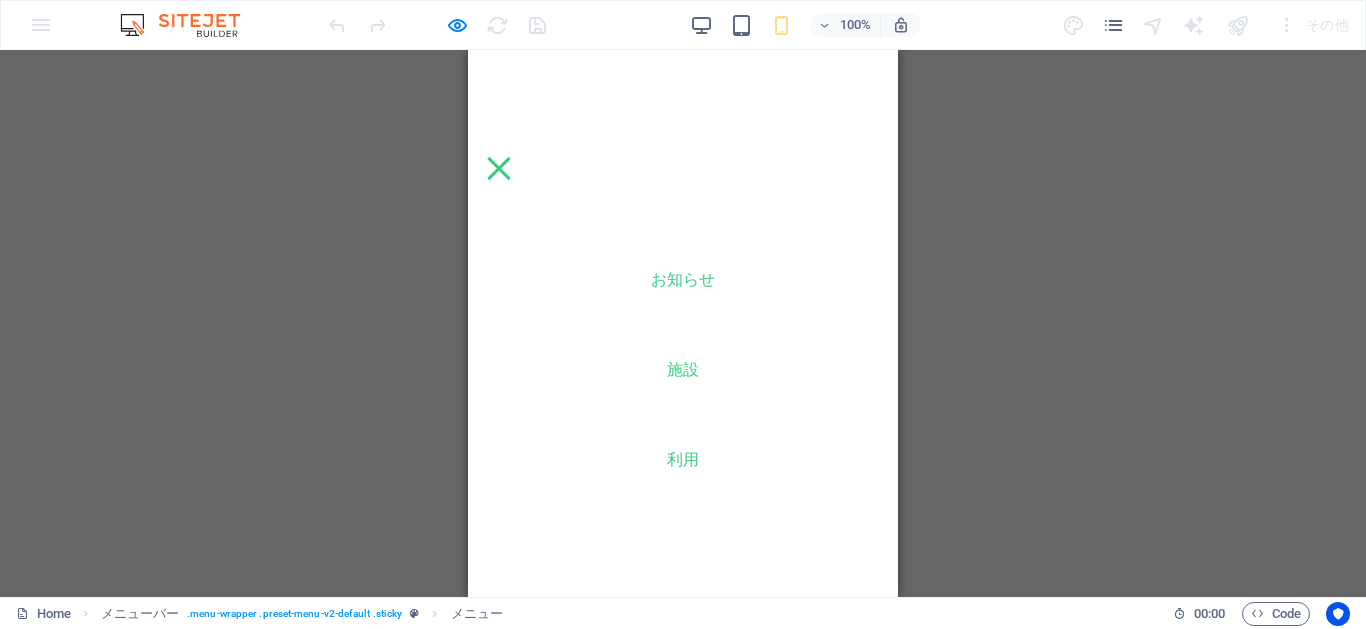 click on "Home" at bounding box center (683, 189) 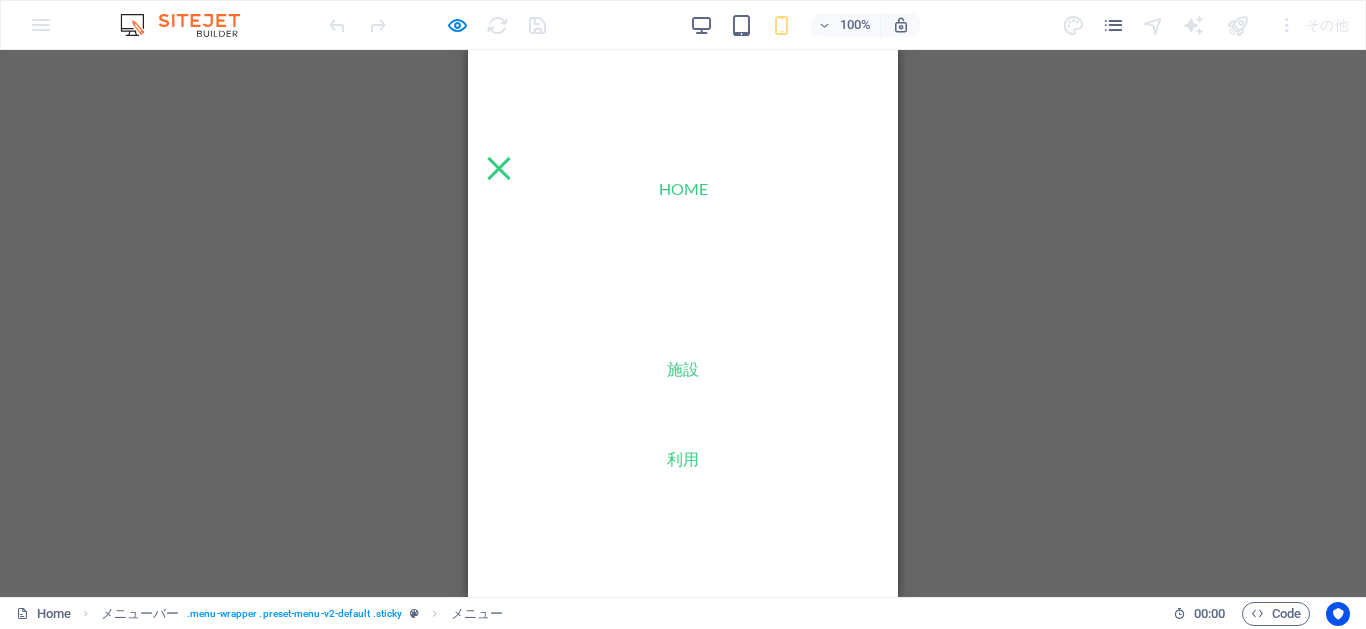 click on "お知らせ" at bounding box center [683, 279] 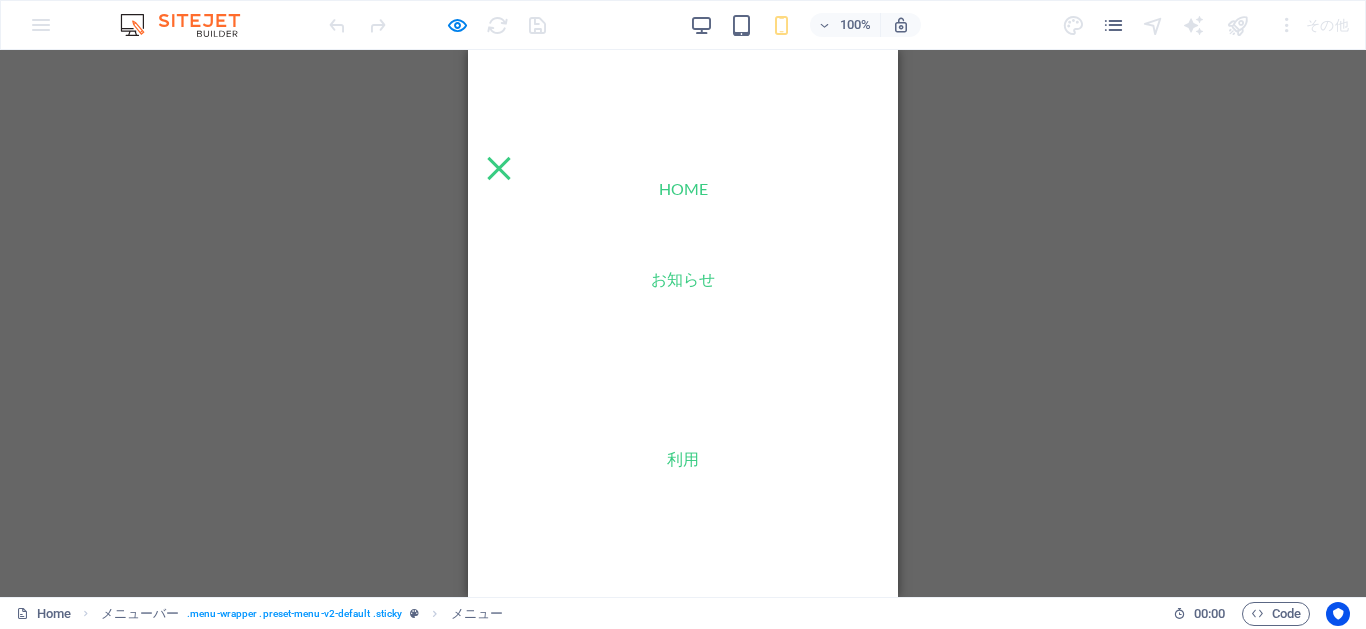 click on "施設" at bounding box center (683, 369) 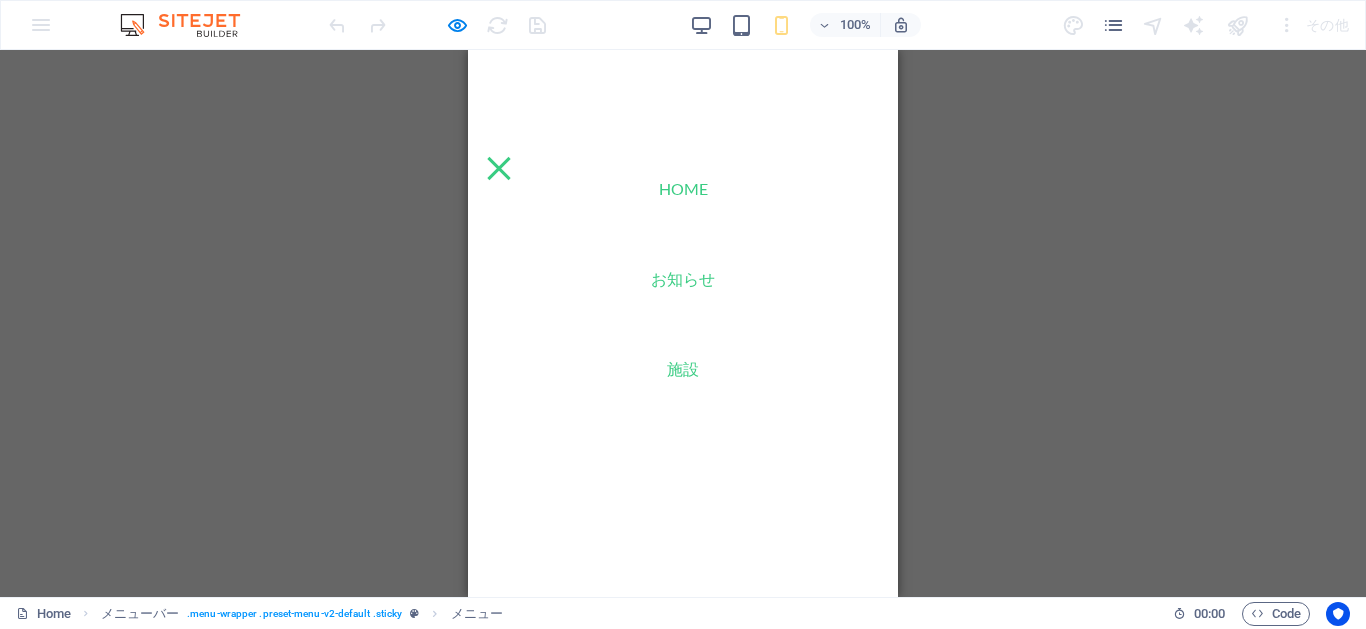 click on "利用" at bounding box center (683, 459) 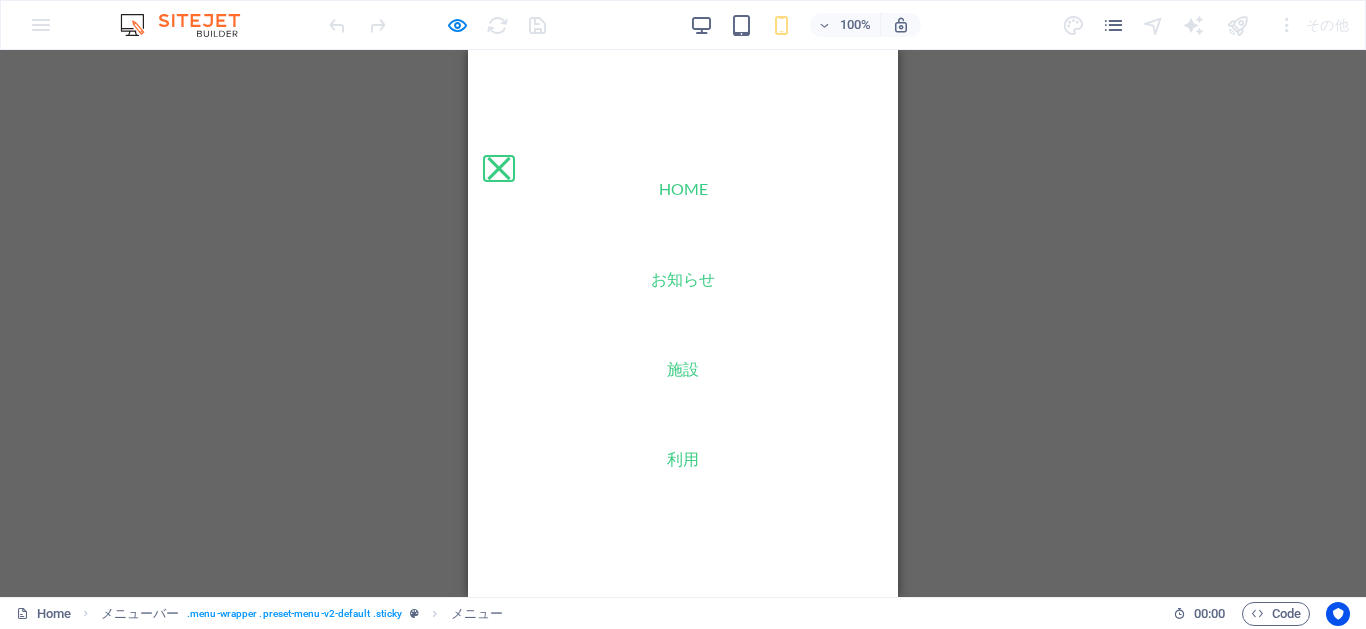 click on "Menu" at bounding box center (498, 167) 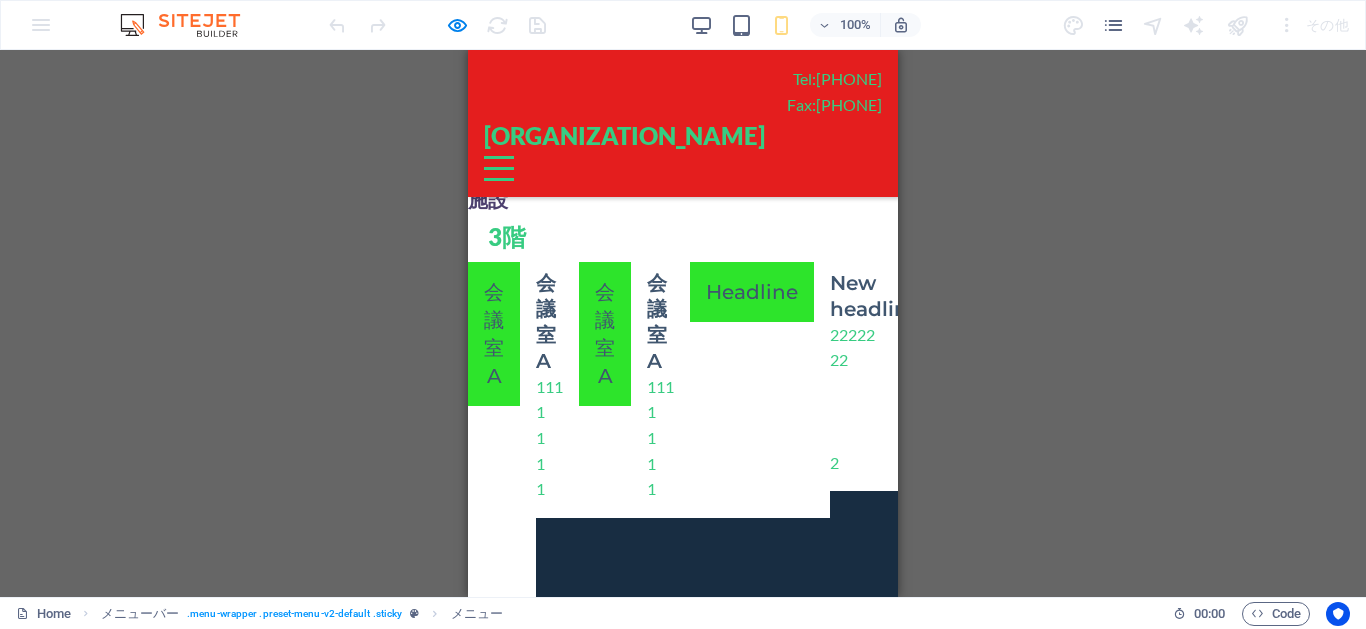 click on "Menu" at bounding box center (499, 168) 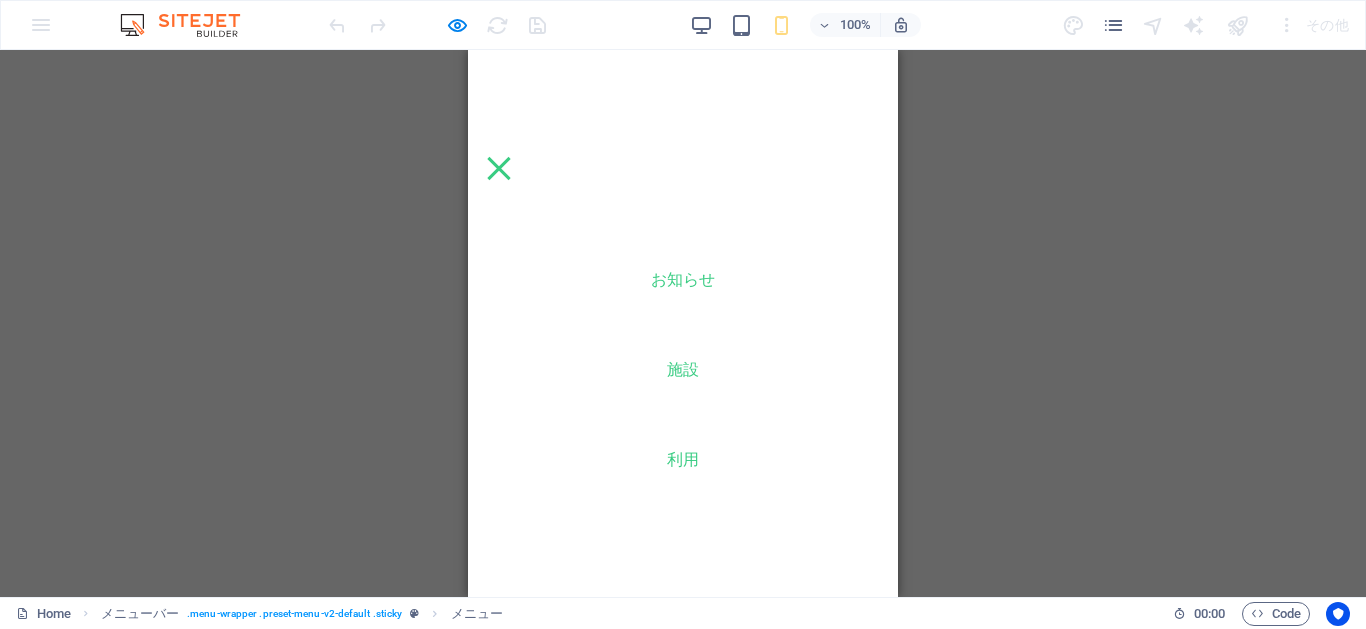 click on "Home" at bounding box center (683, 189) 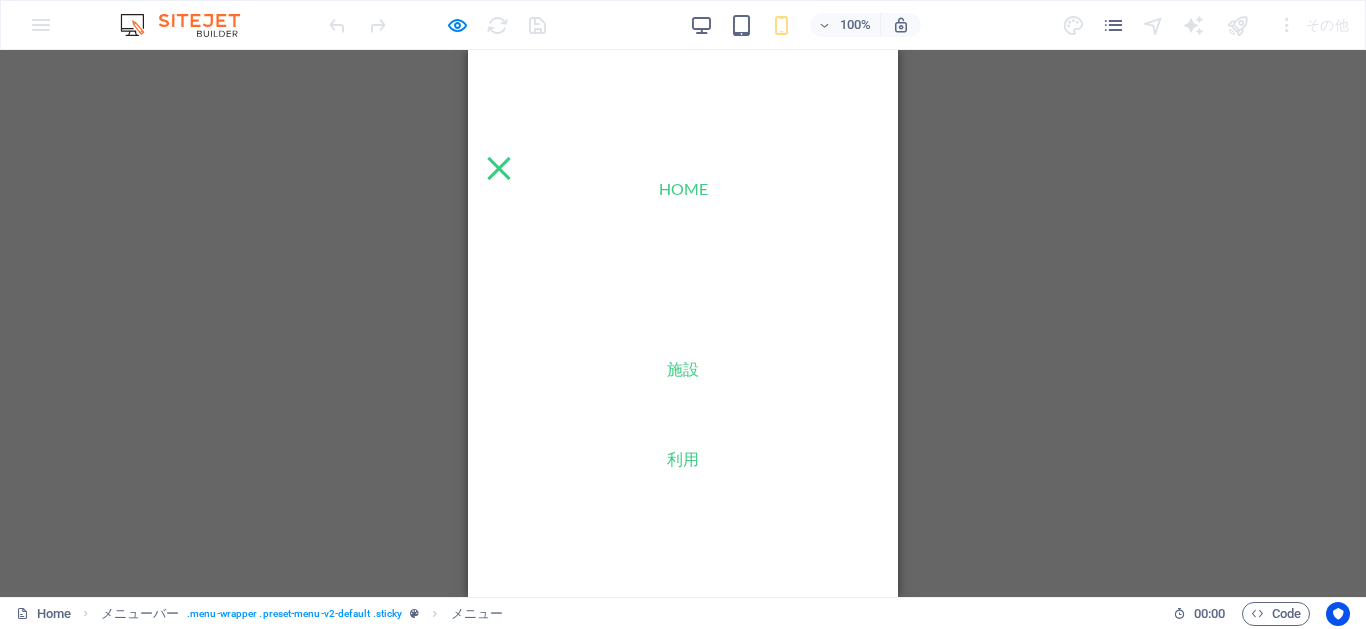 scroll, scrollTop: 43, scrollLeft: 0, axis: vertical 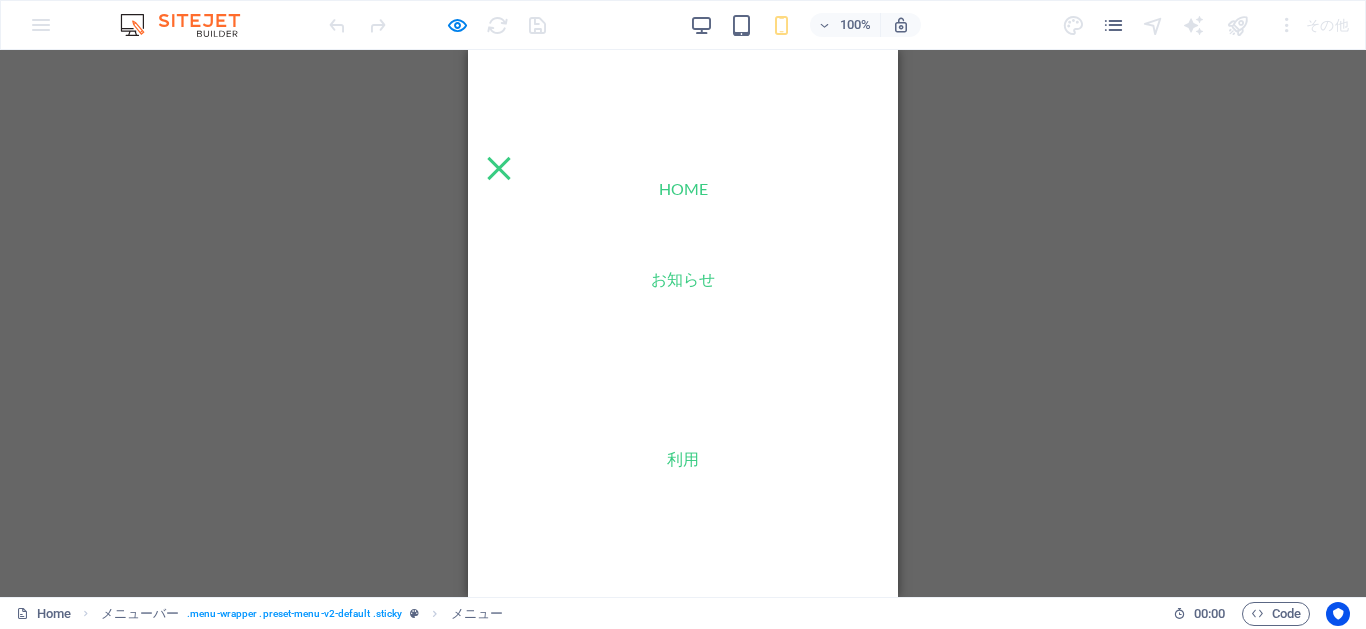 click on "施設" at bounding box center [683, 369] 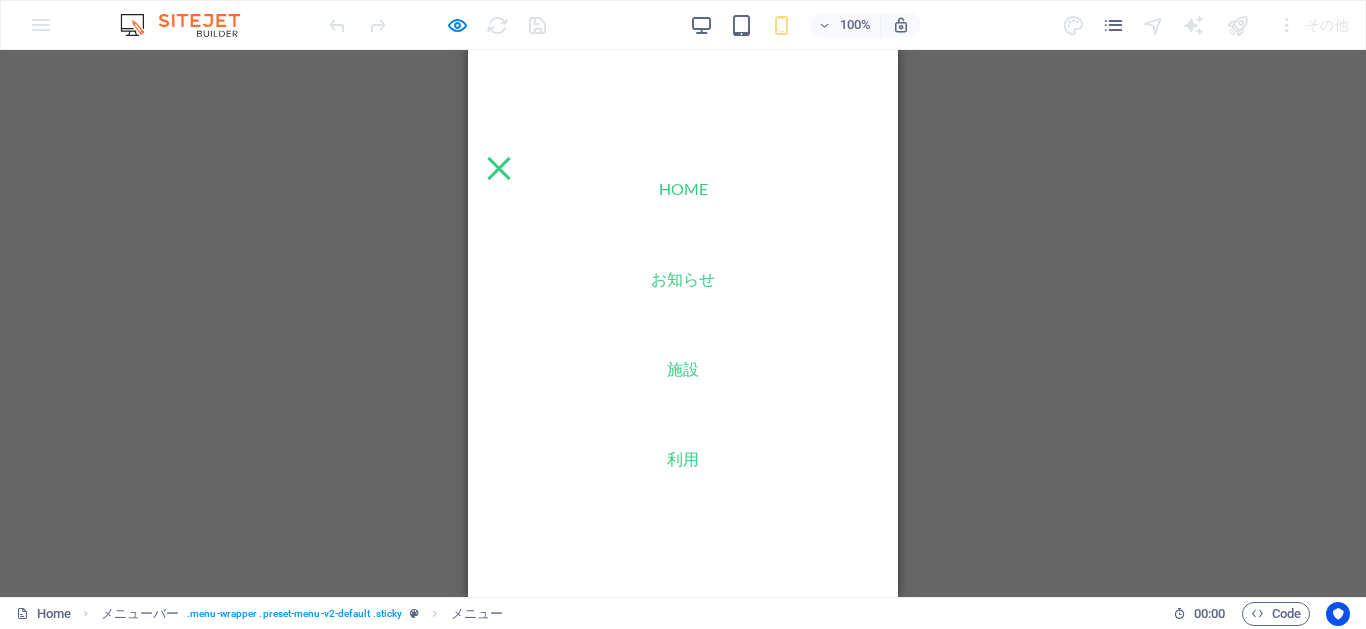 click on "Home お知らせ 施設 利用" at bounding box center [683, 323] 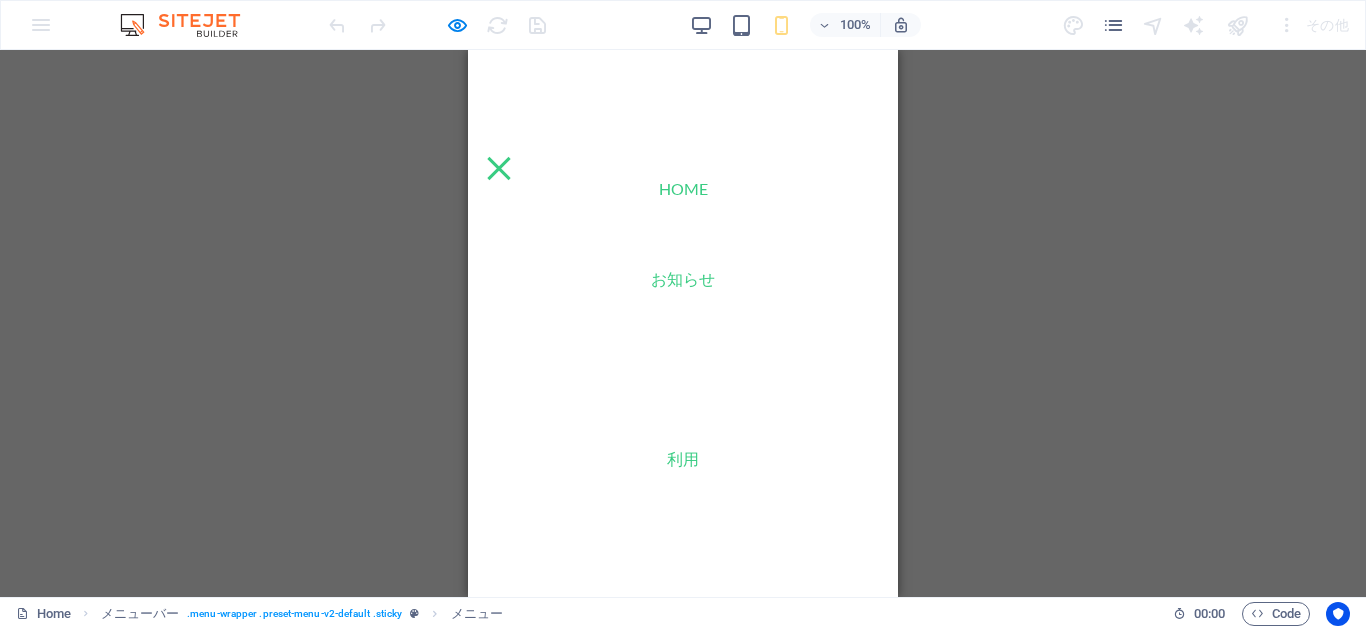 click on "施設" at bounding box center (683, 369) 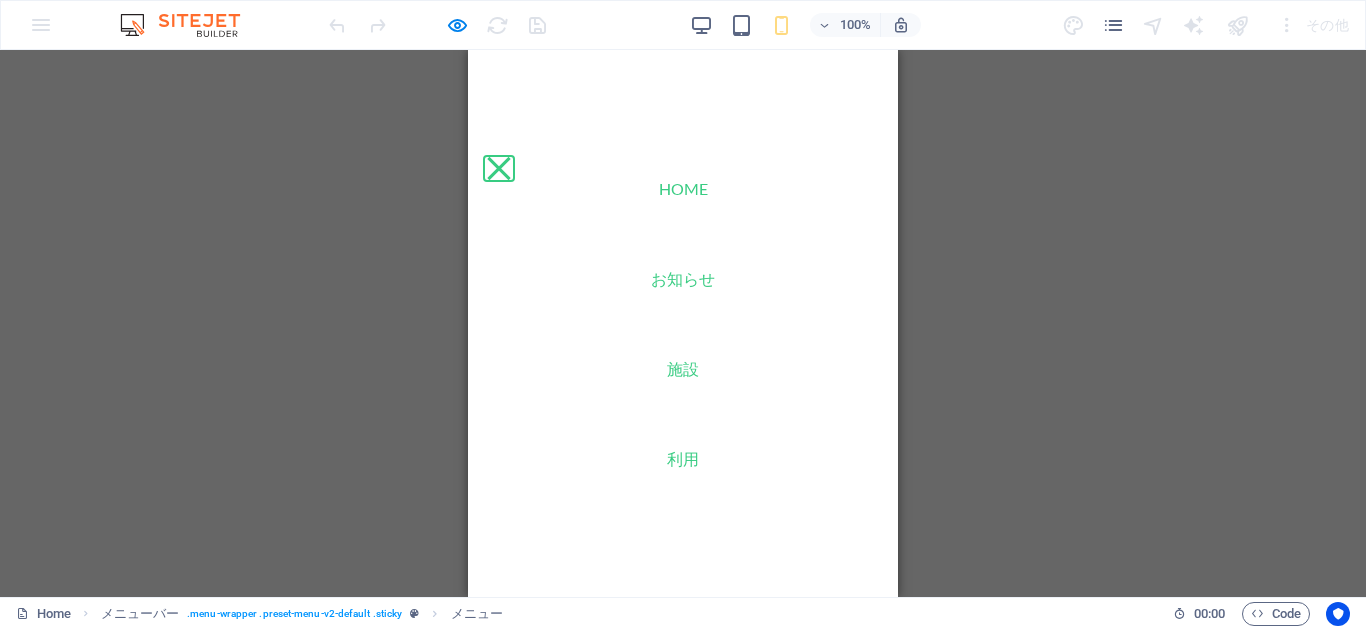 click on "Menu" at bounding box center (498, 167) 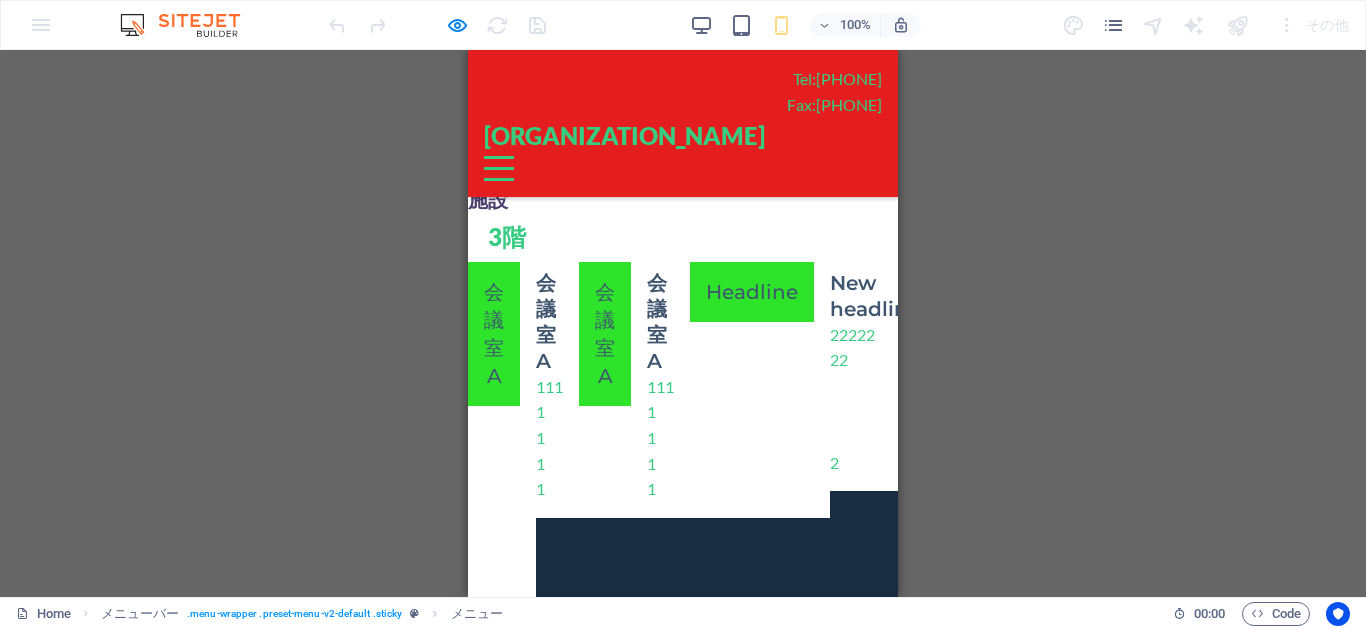 click on "Menu" at bounding box center (499, 168) 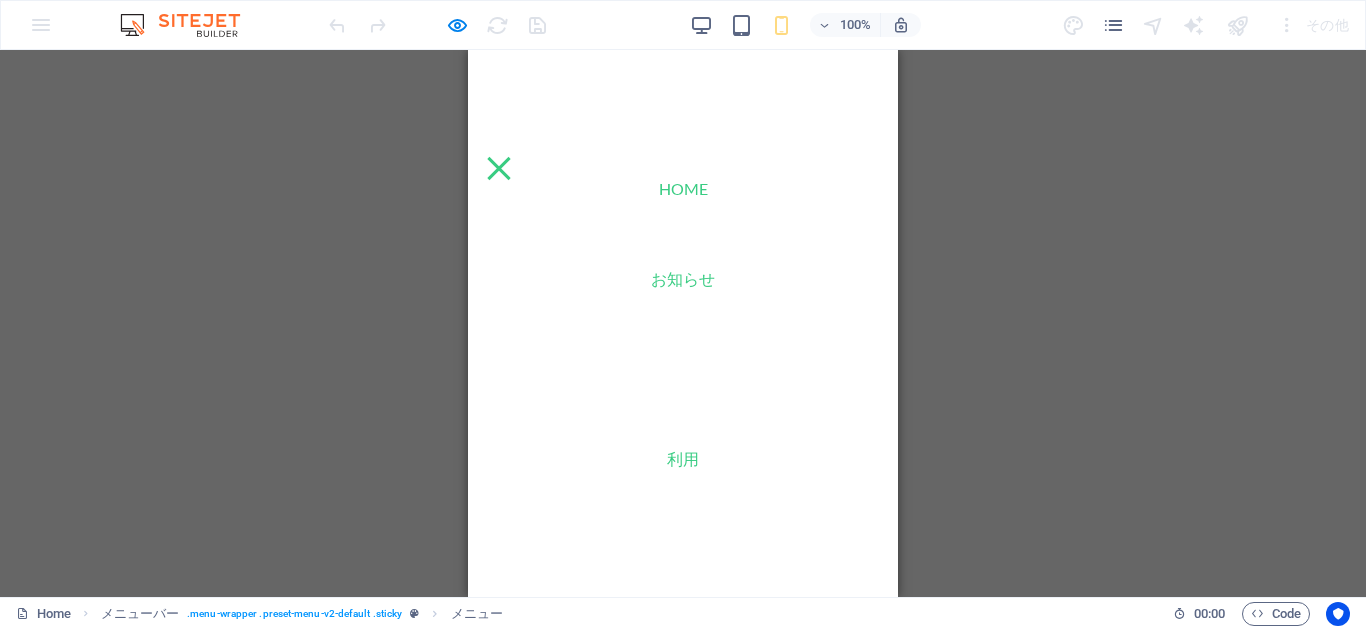 click on "施設" at bounding box center [683, 369] 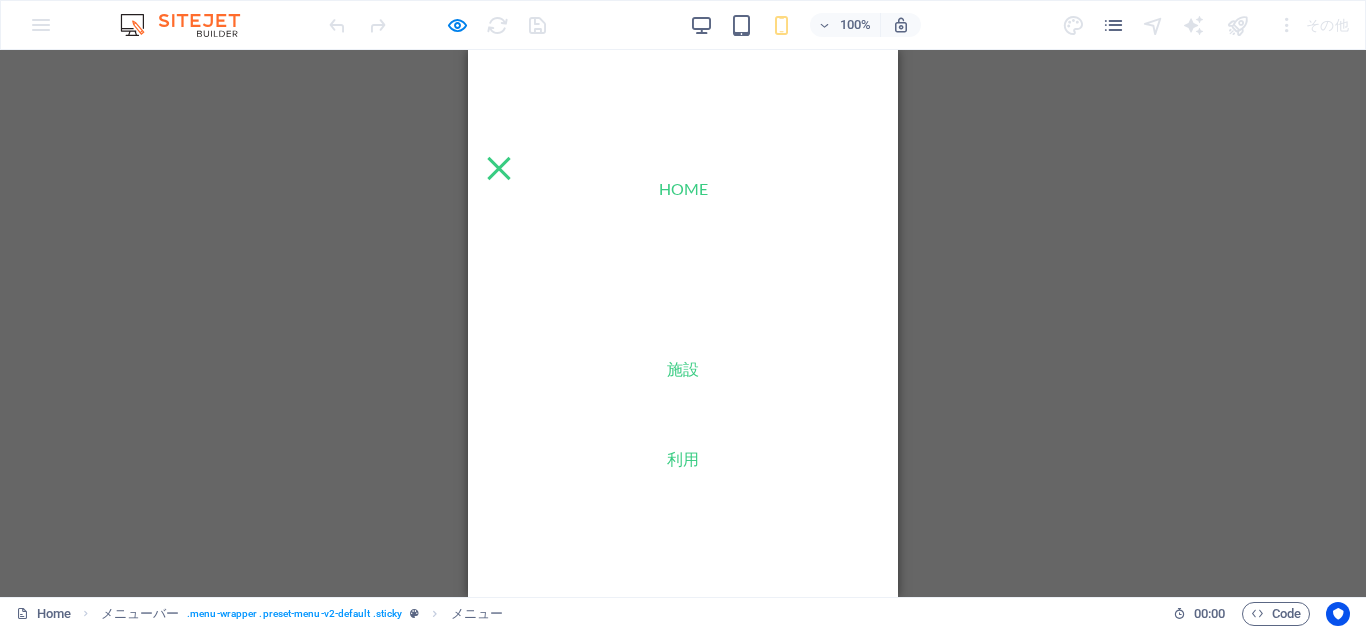 click on "お知らせ" at bounding box center (683, 279) 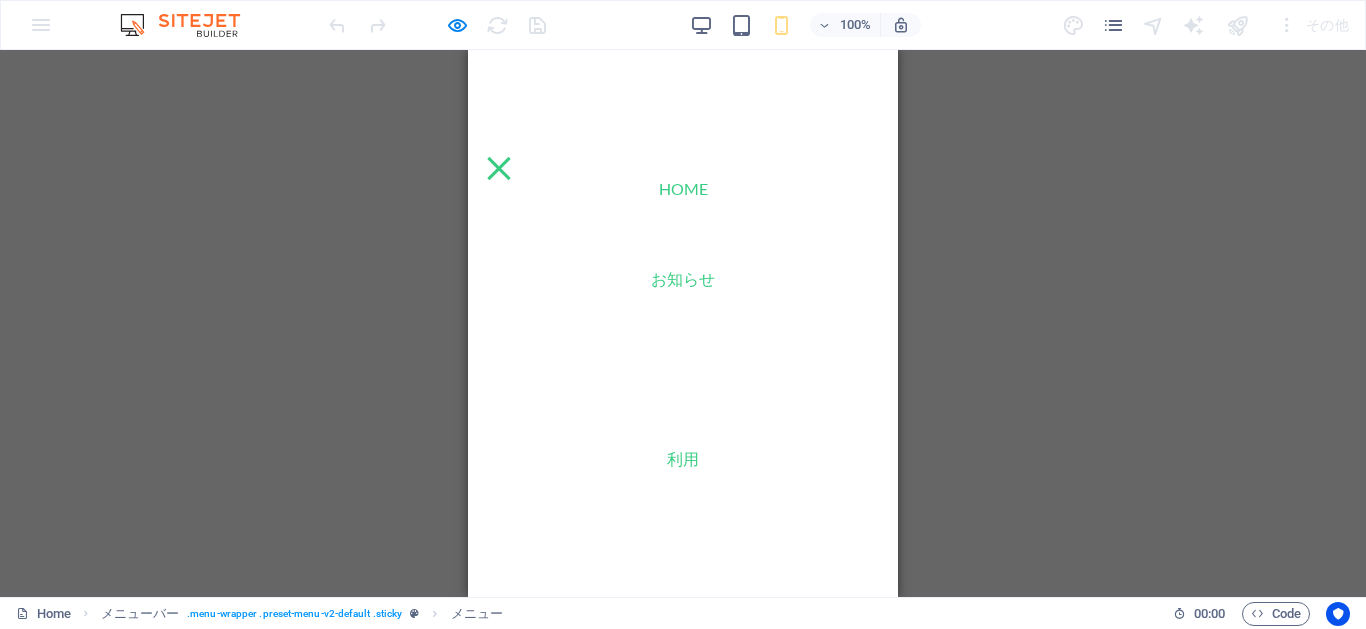 click on "施設" at bounding box center [683, 369] 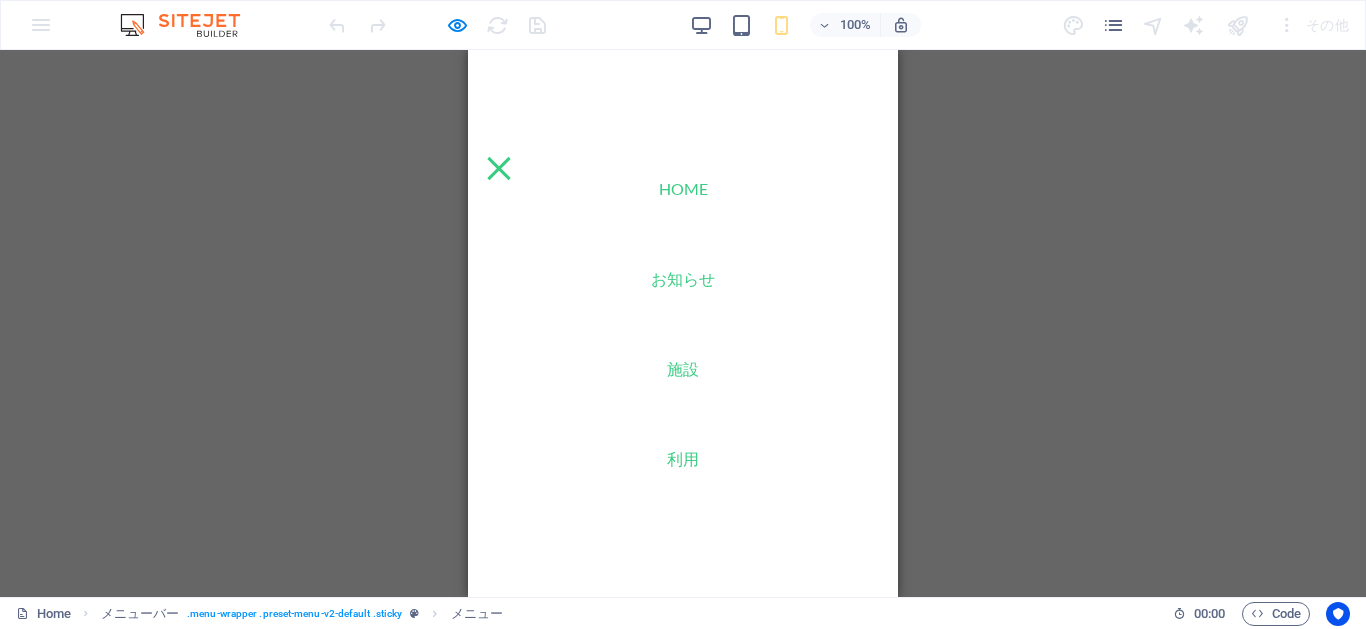 scroll, scrollTop: 153, scrollLeft: 0, axis: vertical 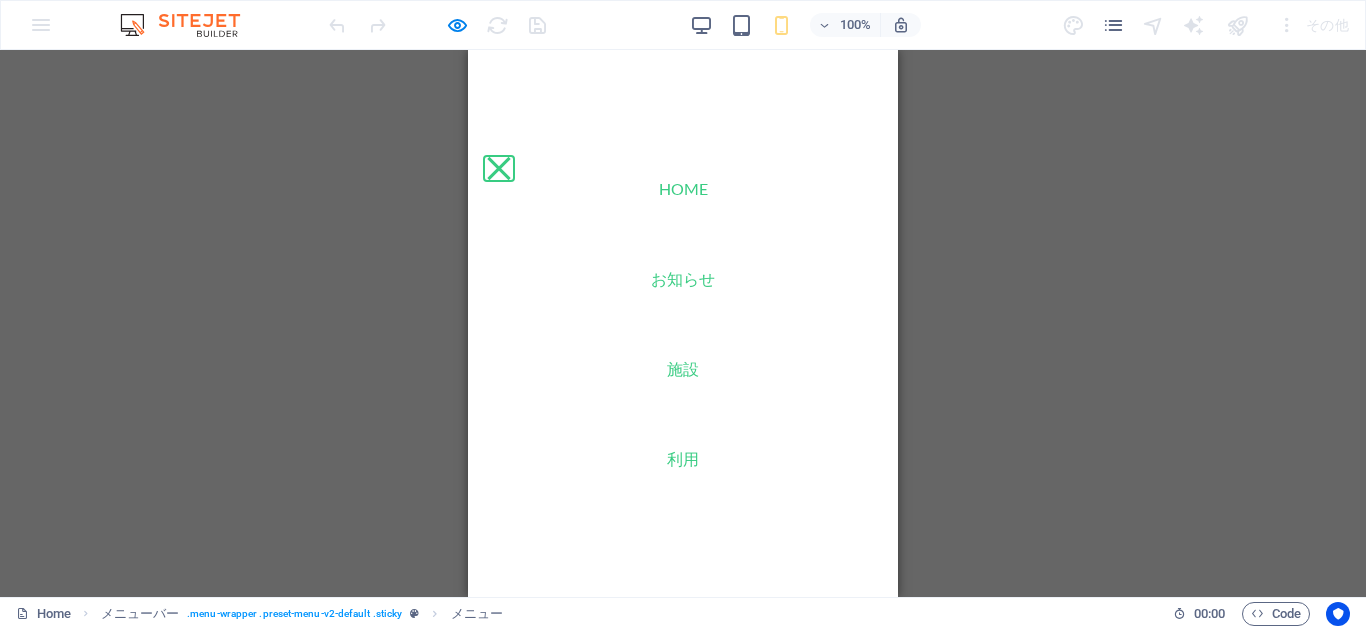 click on "Menu" at bounding box center (498, 167) 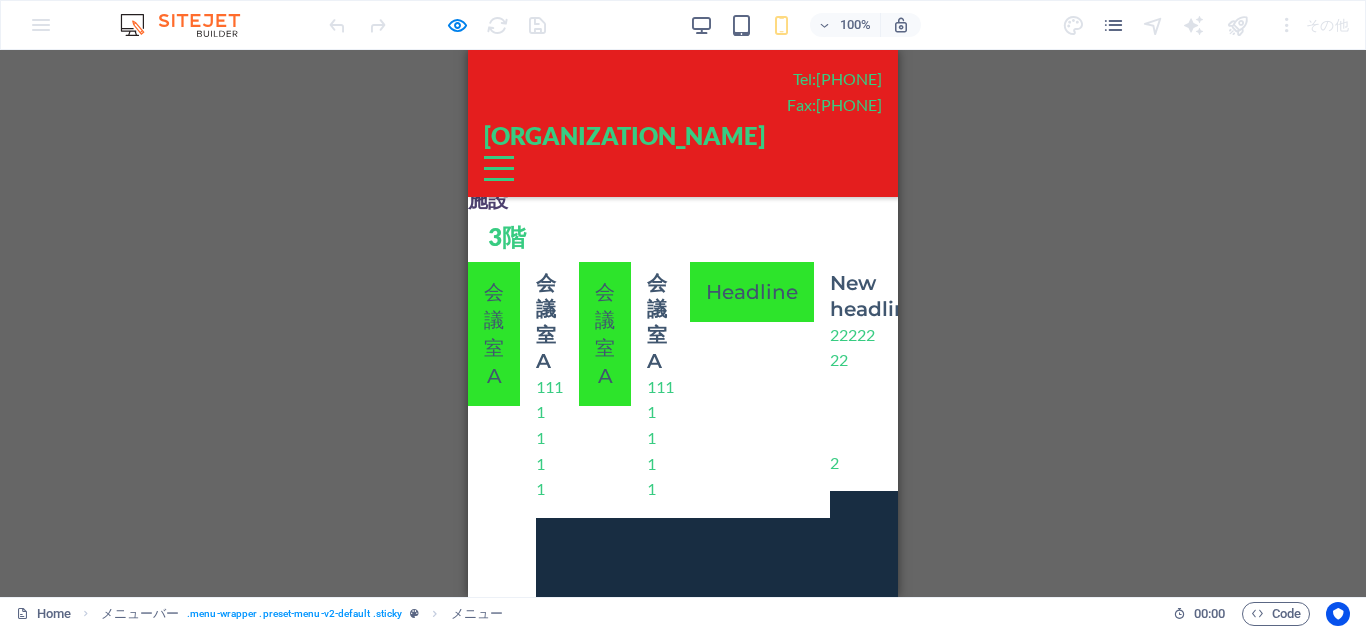 click on "会議室A" at bounding box center [494, 334] 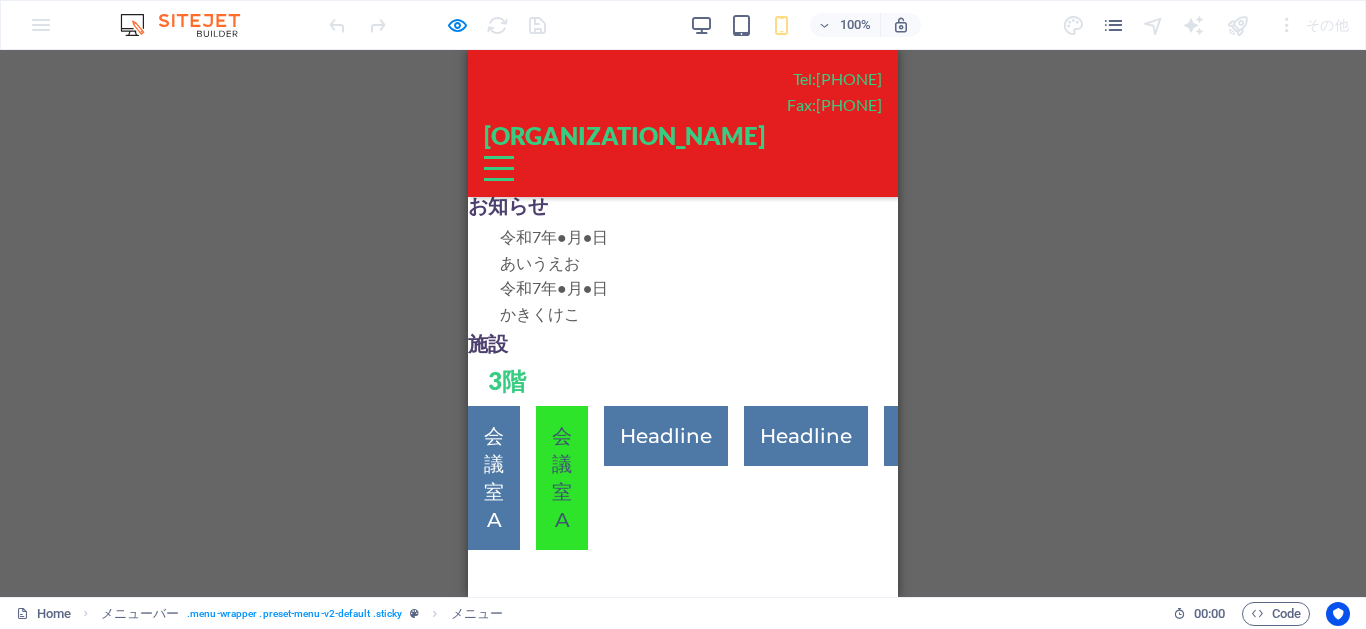 scroll, scrollTop: 0, scrollLeft: 0, axis: both 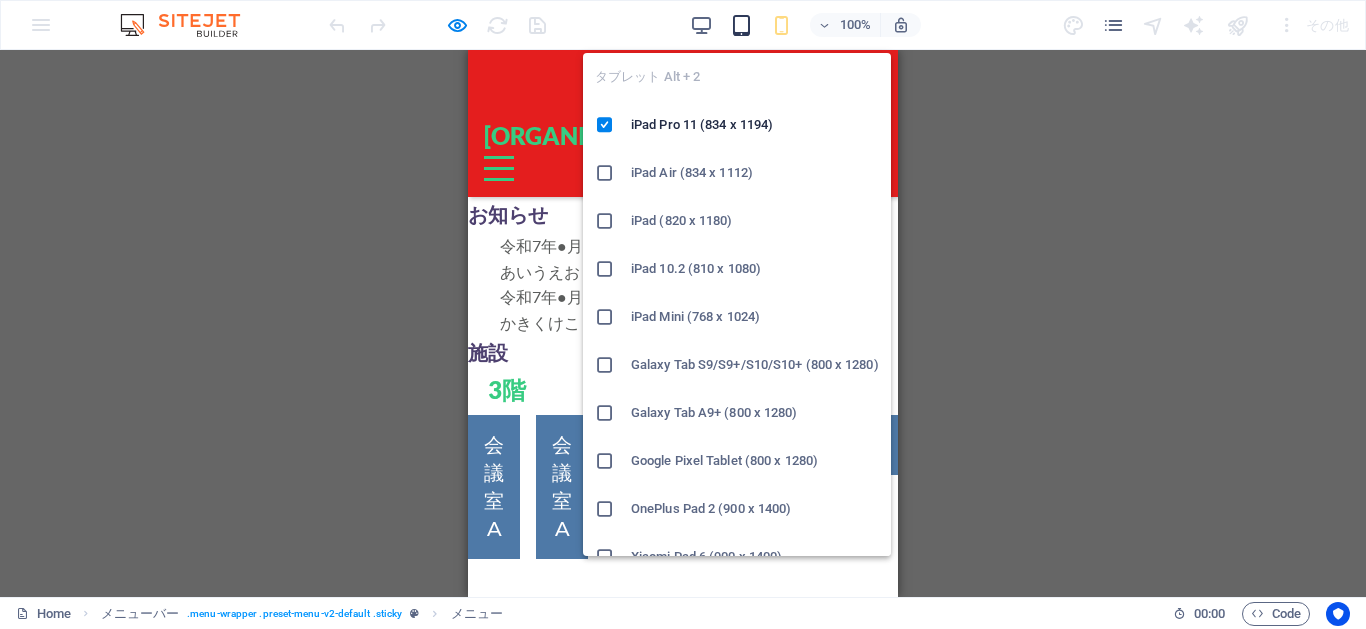 click at bounding box center (741, 25) 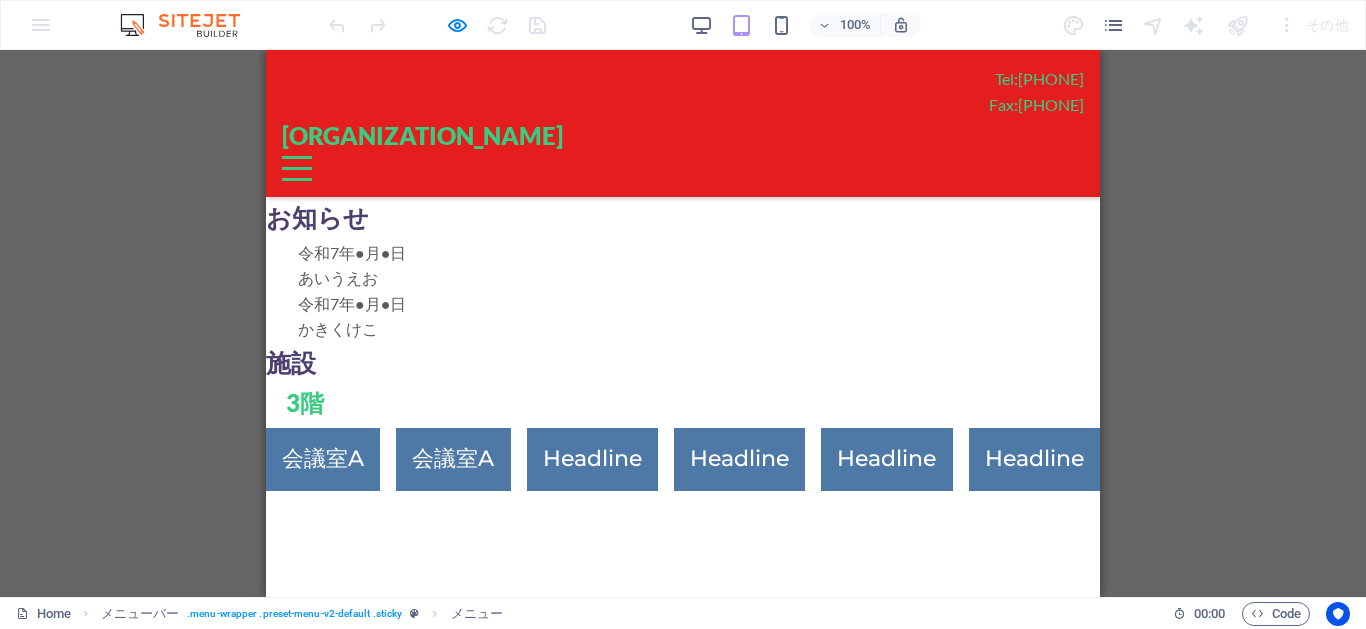 click on "Menu" at bounding box center [297, 168] 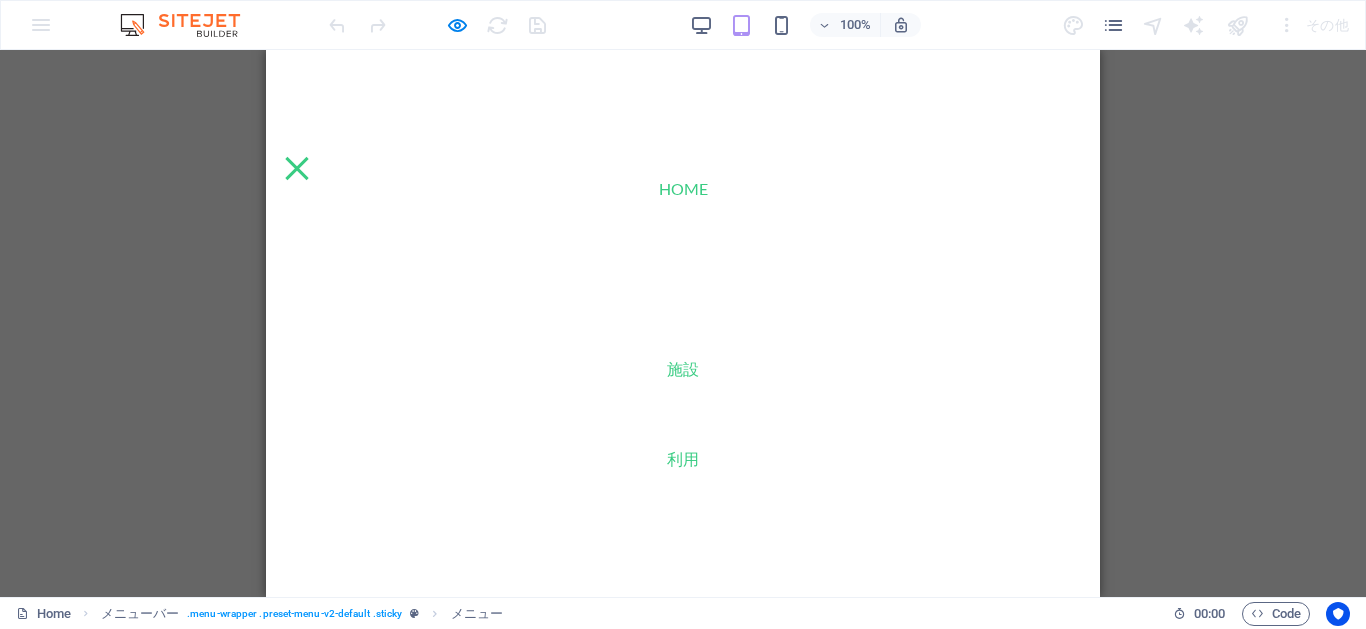 click on "お知らせ" at bounding box center [683, 279] 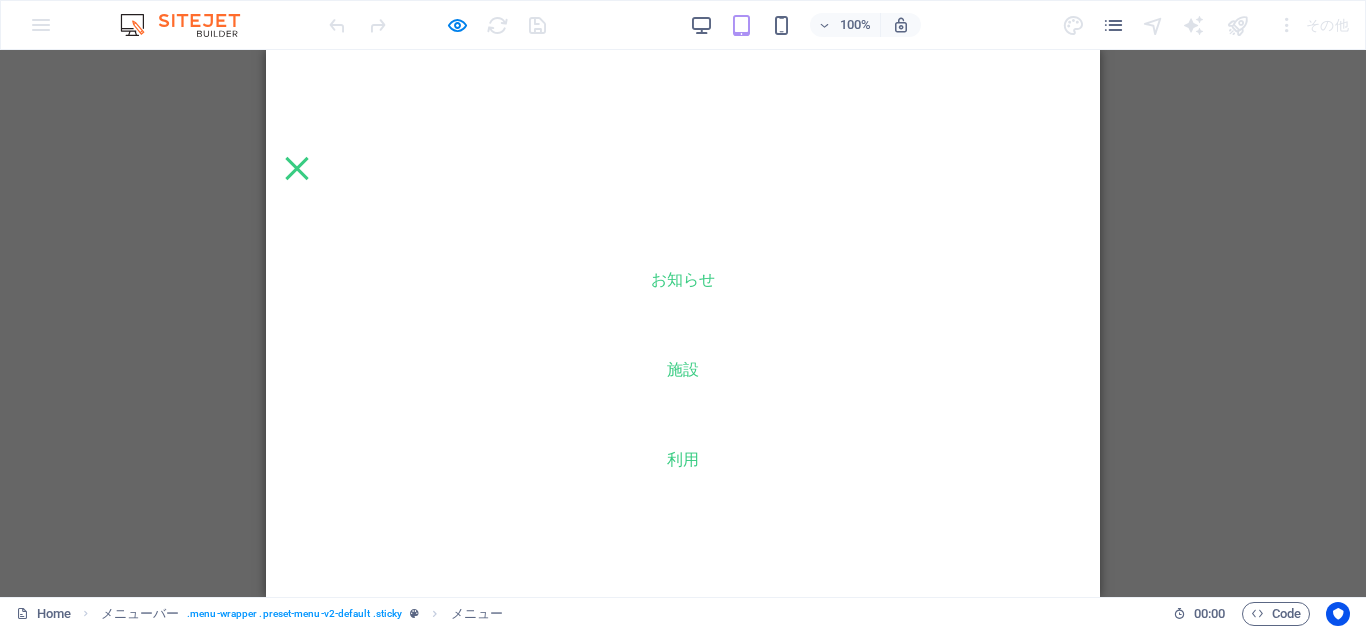 click on "Home" at bounding box center (683, 189) 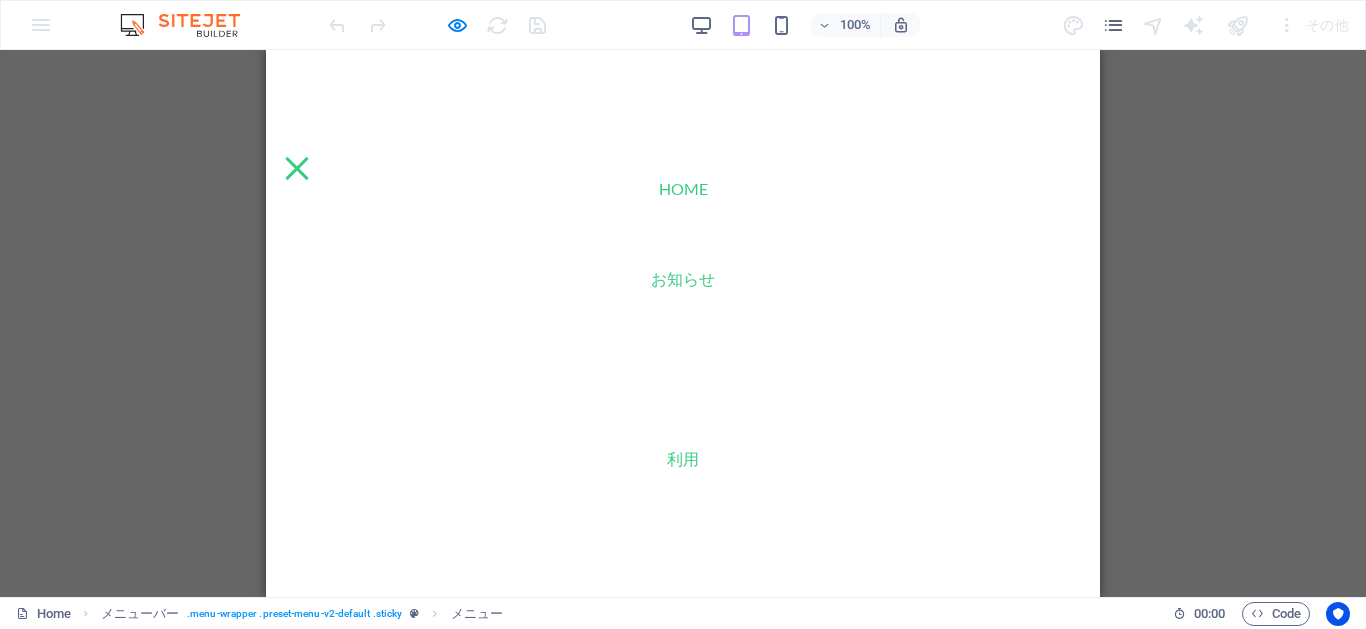 click on "施設" at bounding box center (683, 369) 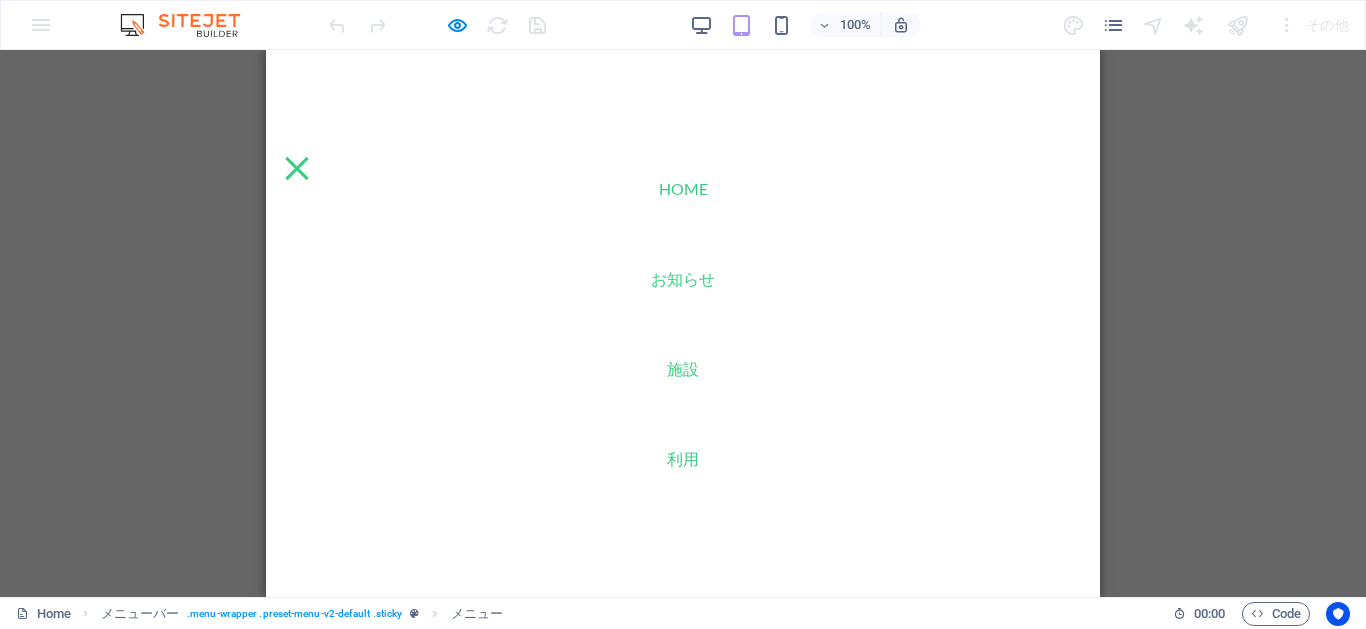 click on "アコーディオン   H3   アコーディオン   プレースホルダ   コンテナ   コンテナ   プリセット   コンテナ   コンテナ   プリセット   コンテナ   テキスト   コンテナ   プリセット   コンテナ   テキスト   コンテナ   コンテナ   プリセット   コンテナ   プリセット   コンテナ   コンテナ   プリセット   コンテナ   H2   コンテナ   コンテナ   プリセット   コンテナ   プリセット   コンテナ   テキスト   コンテナ   コンテナ   プリセット   コンテナ   プリセット   コンテナ   テキスト   コンテナ   プリセット   コンテナ   H2   テキスト   コンテナ   コンテナ   プリセット   コンテナ   プリセット   コンテナ   コンテナ   プリセット   コンテナ   H2   コンテナ   コンテナ   プリセット   コンテナ   プリセット   コンテナ   テキスト   メニューバー     コンテナ" at bounding box center (683, 323) 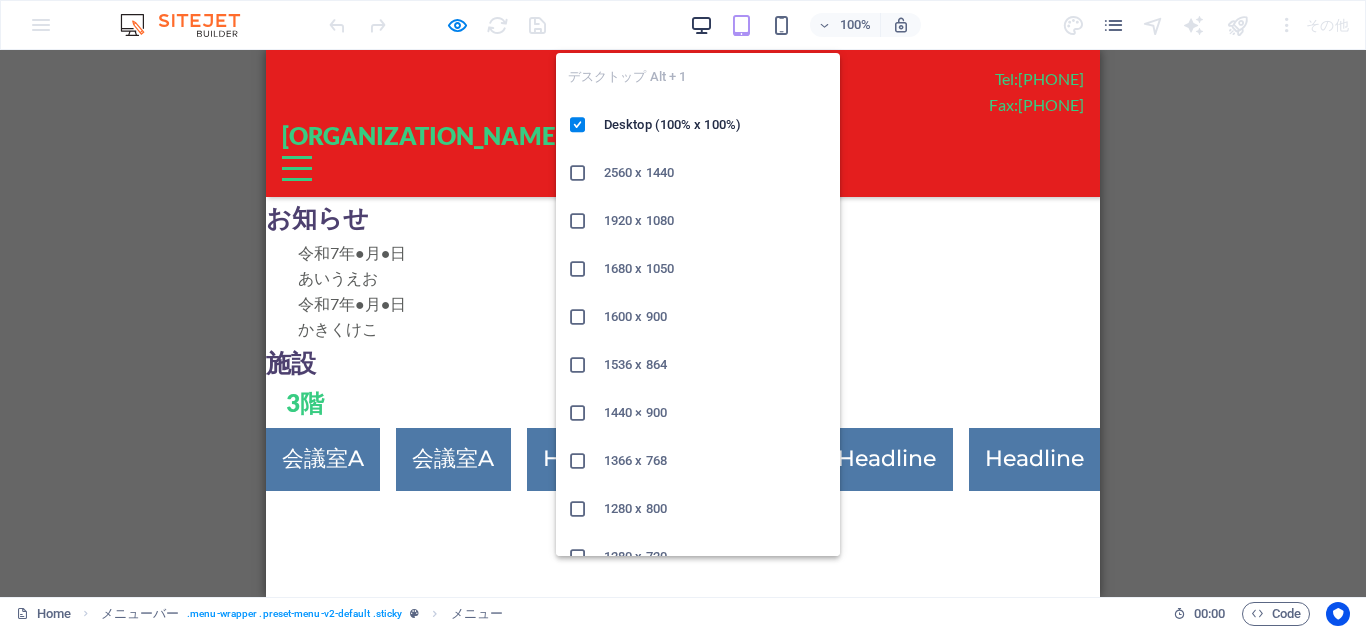 click at bounding box center [701, 25] 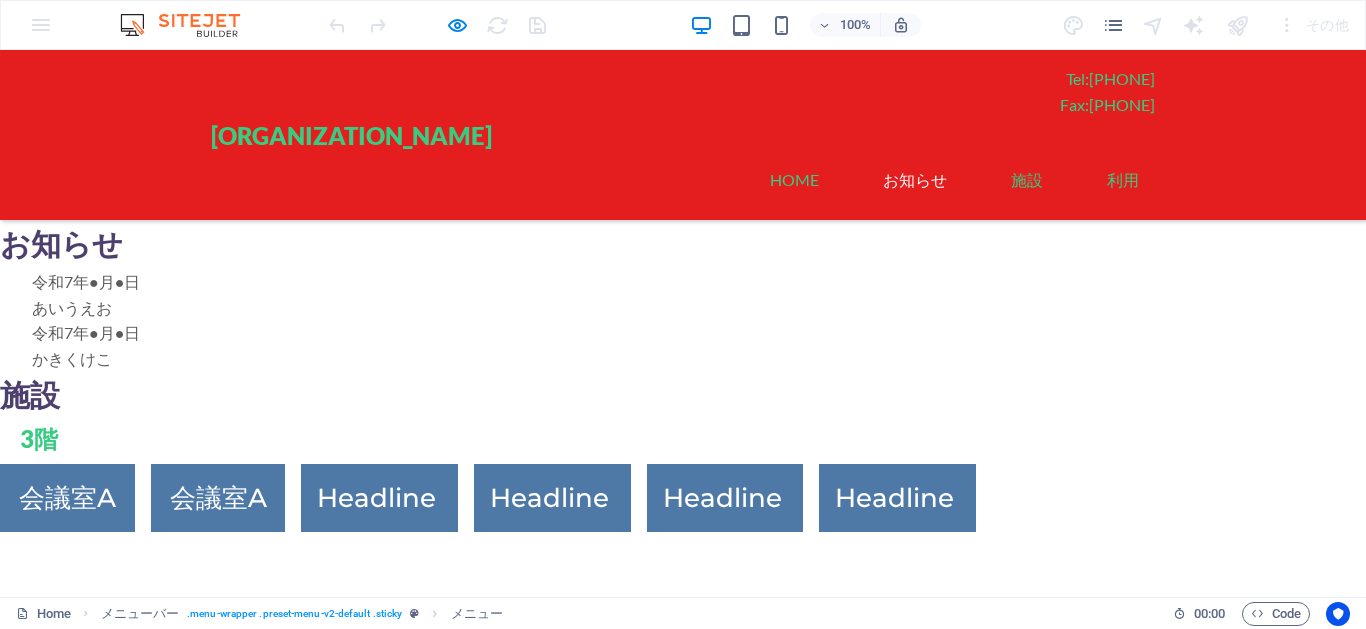 click on "お知らせ" at bounding box center (915, 180) 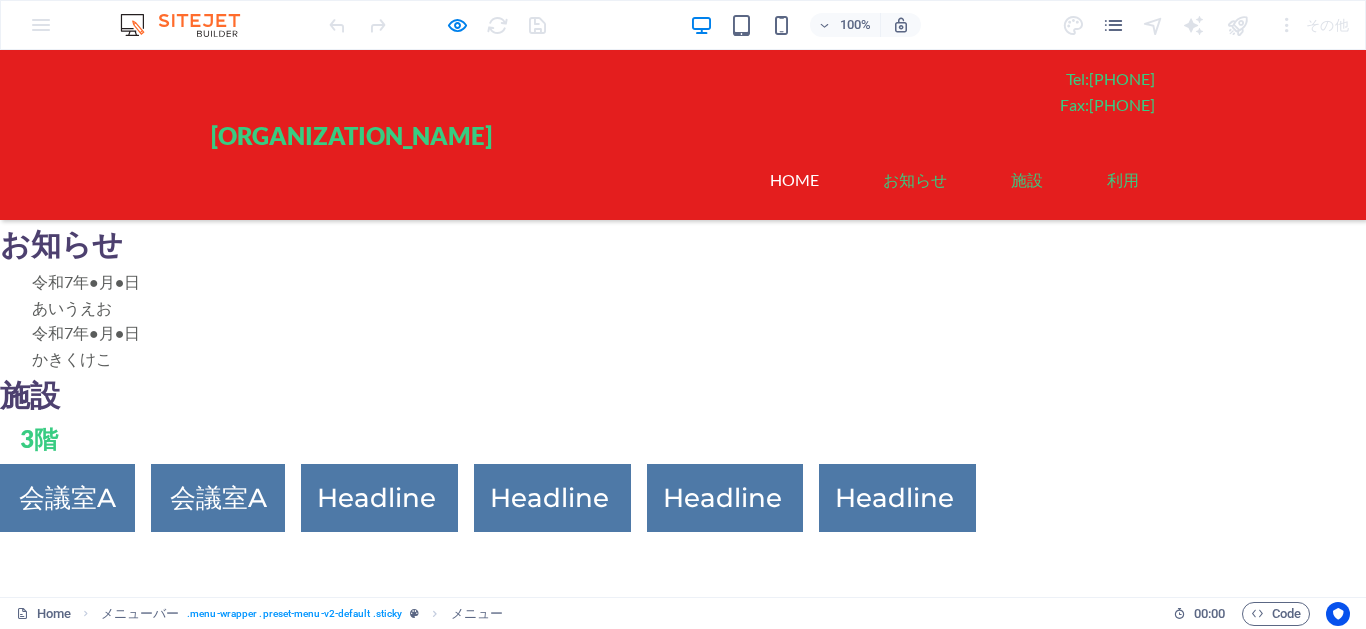 click on "Home" at bounding box center [794, 180] 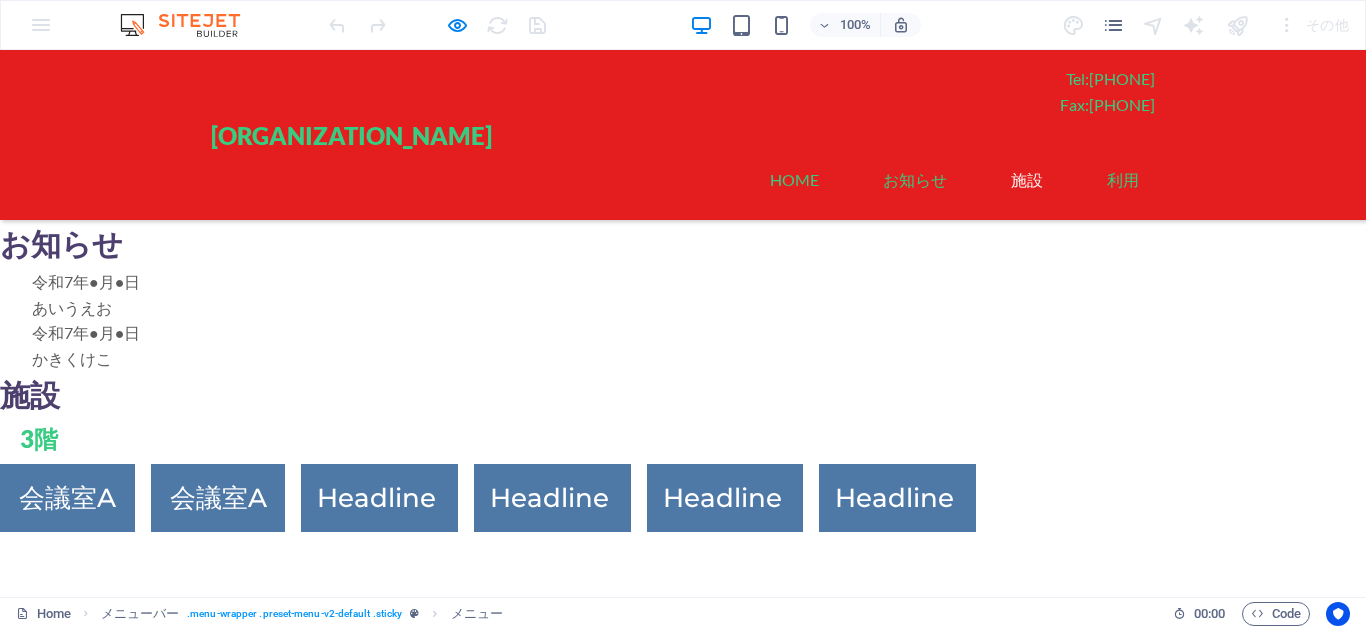click on "施設" at bounding box center [1027, 180] 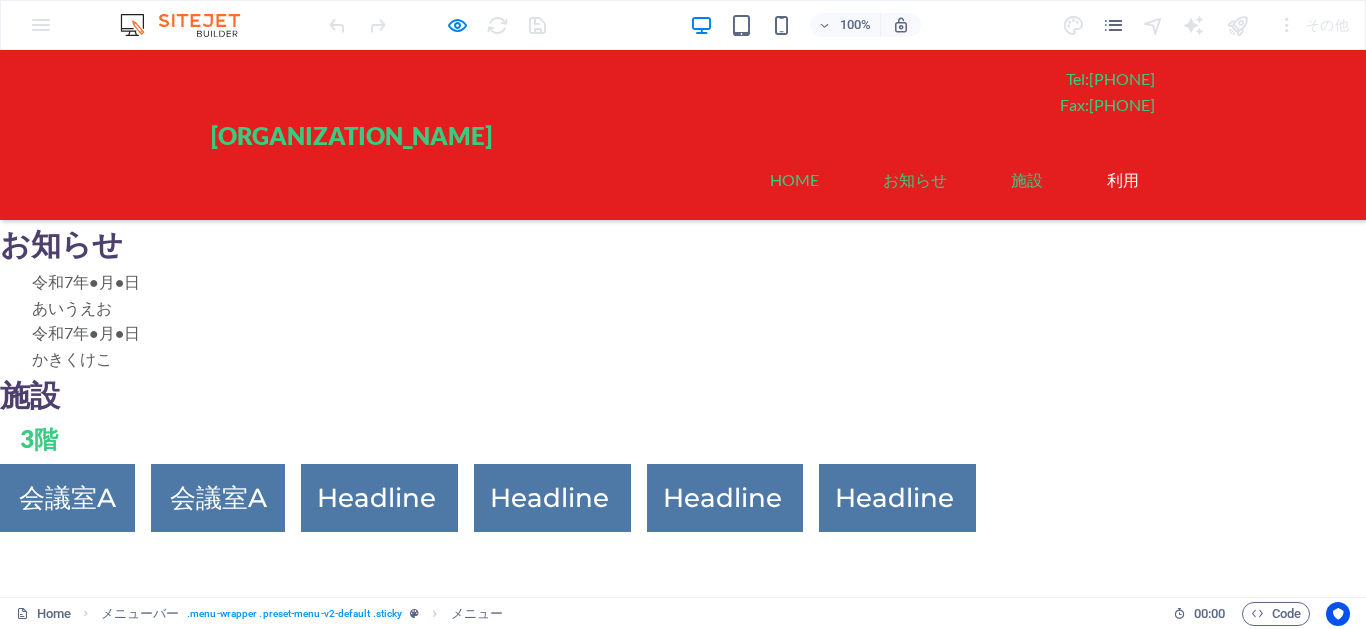 click on "利用" at bounding box center [1123, 180] 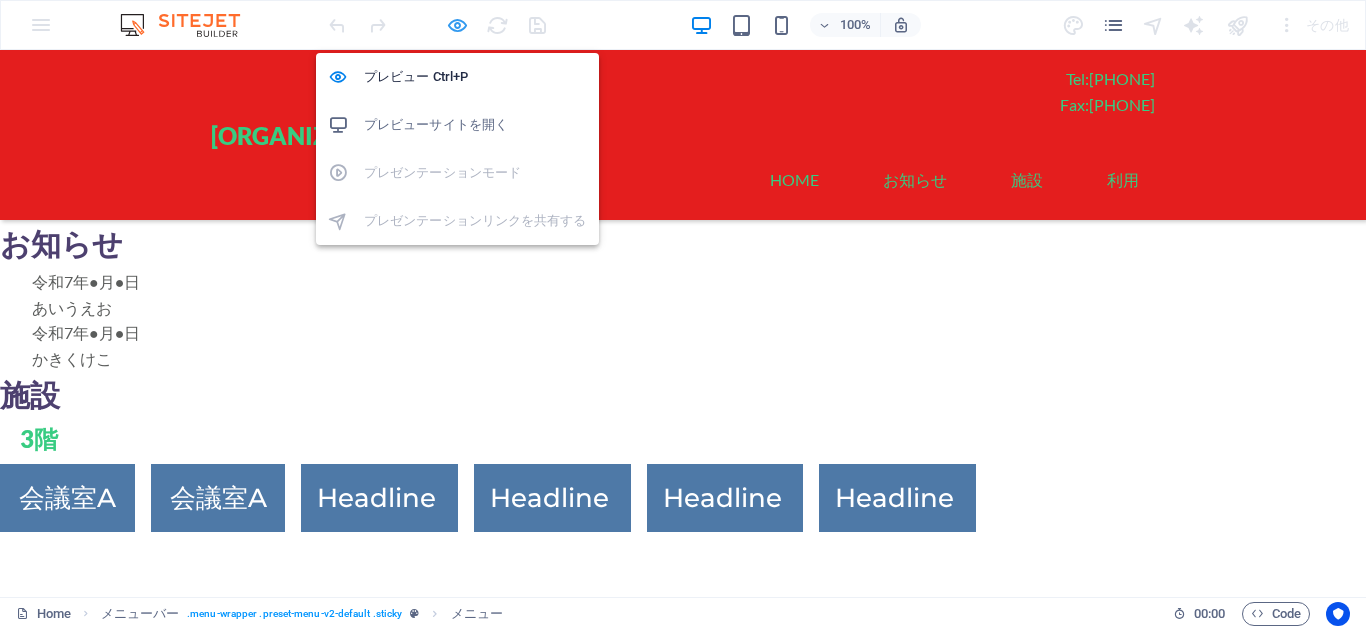 click at bounding box center [457, 25] 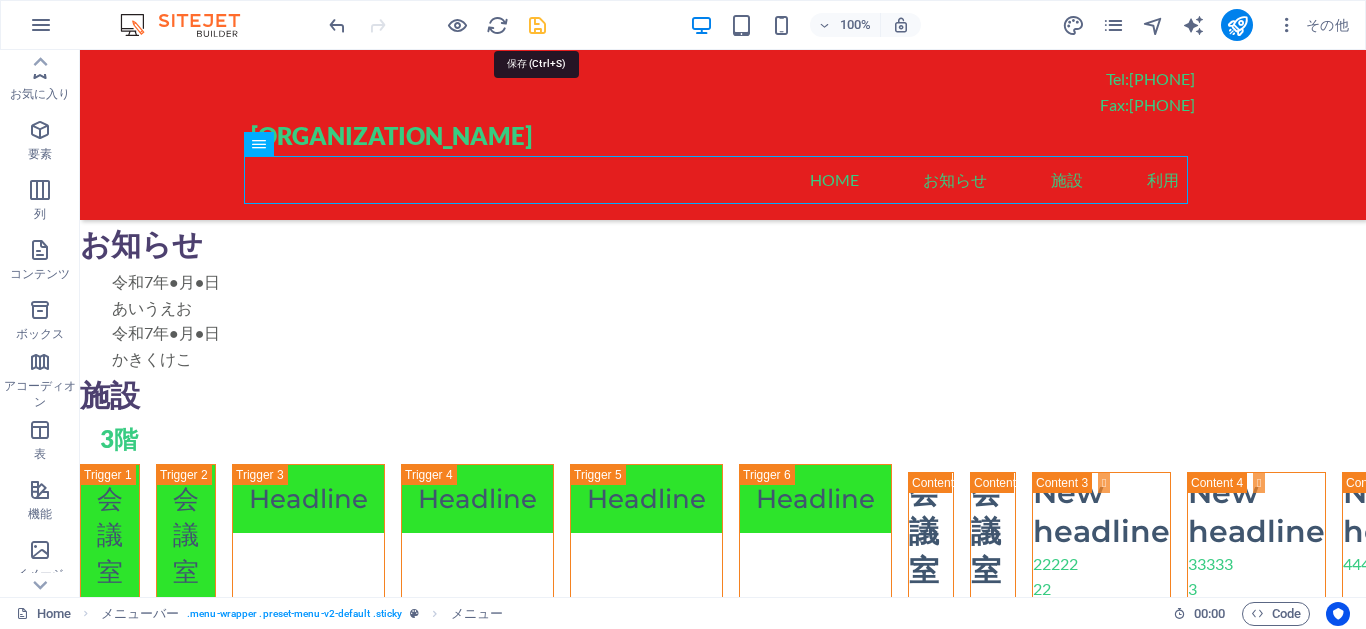 click at bounding box center (537, 25) 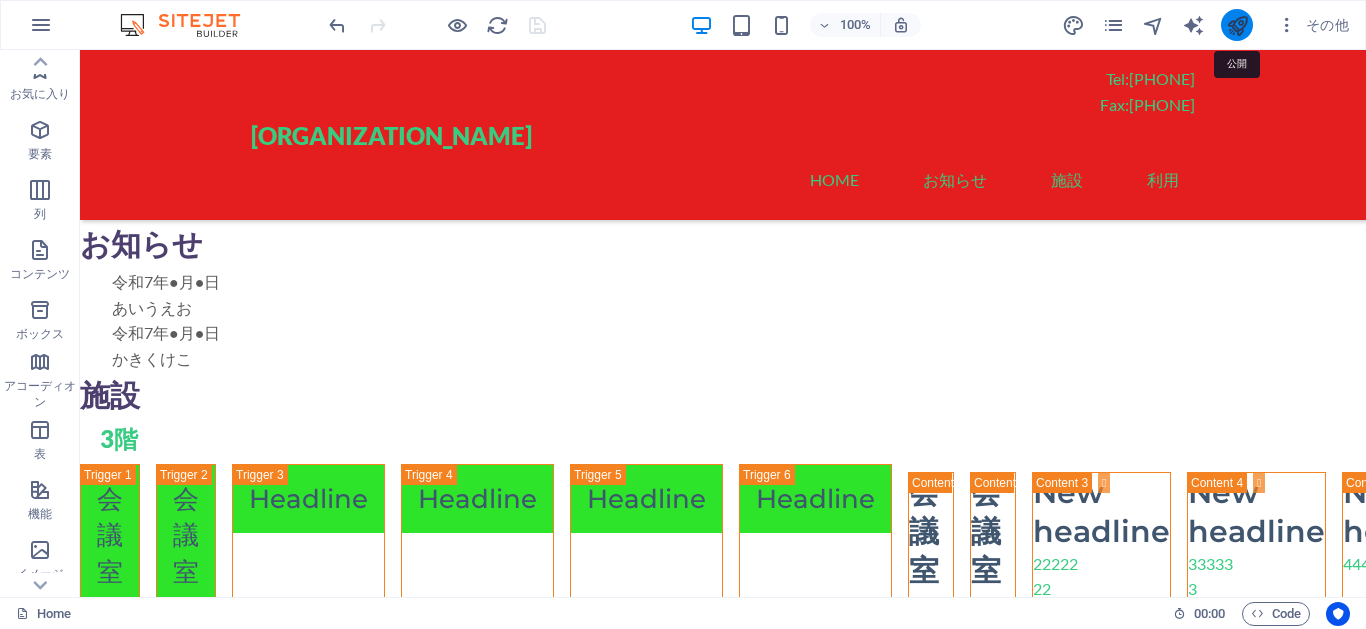 drag, startPoint x: 1232, startPoint y: 29, endPoint x: 1004, endPoint y: 121, distance: 245.86176 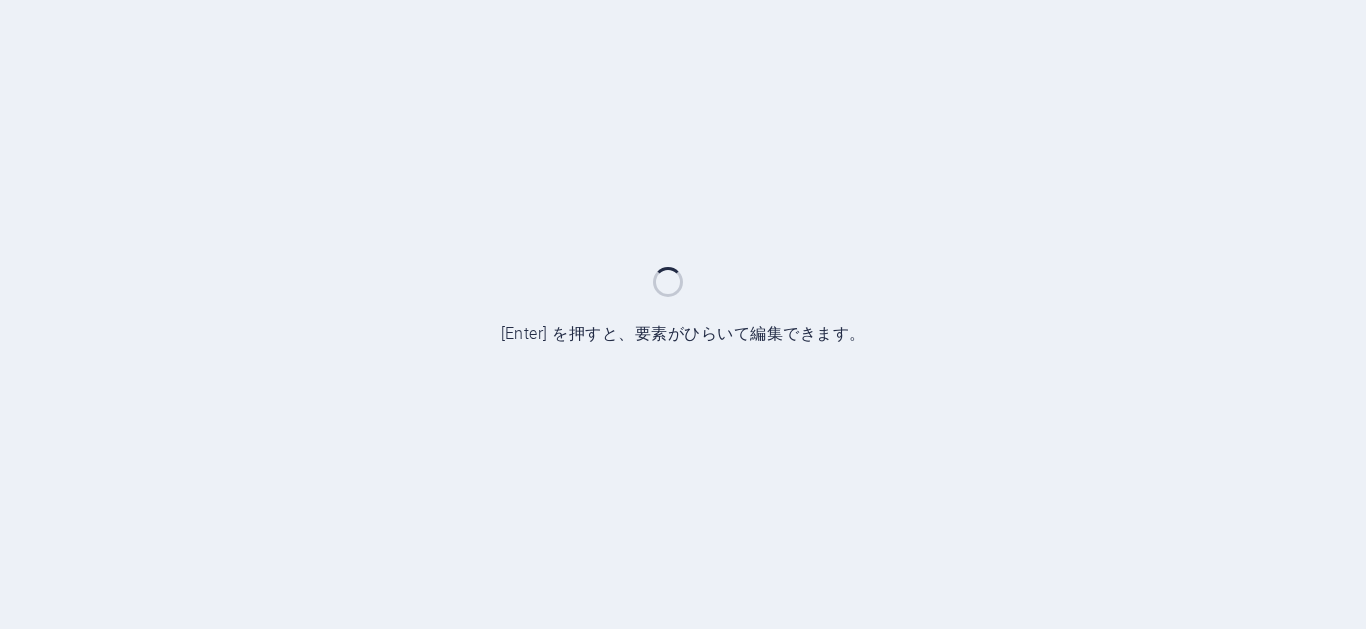 scroll, scrollTop: 0, scrollLeft: 0, axis: both 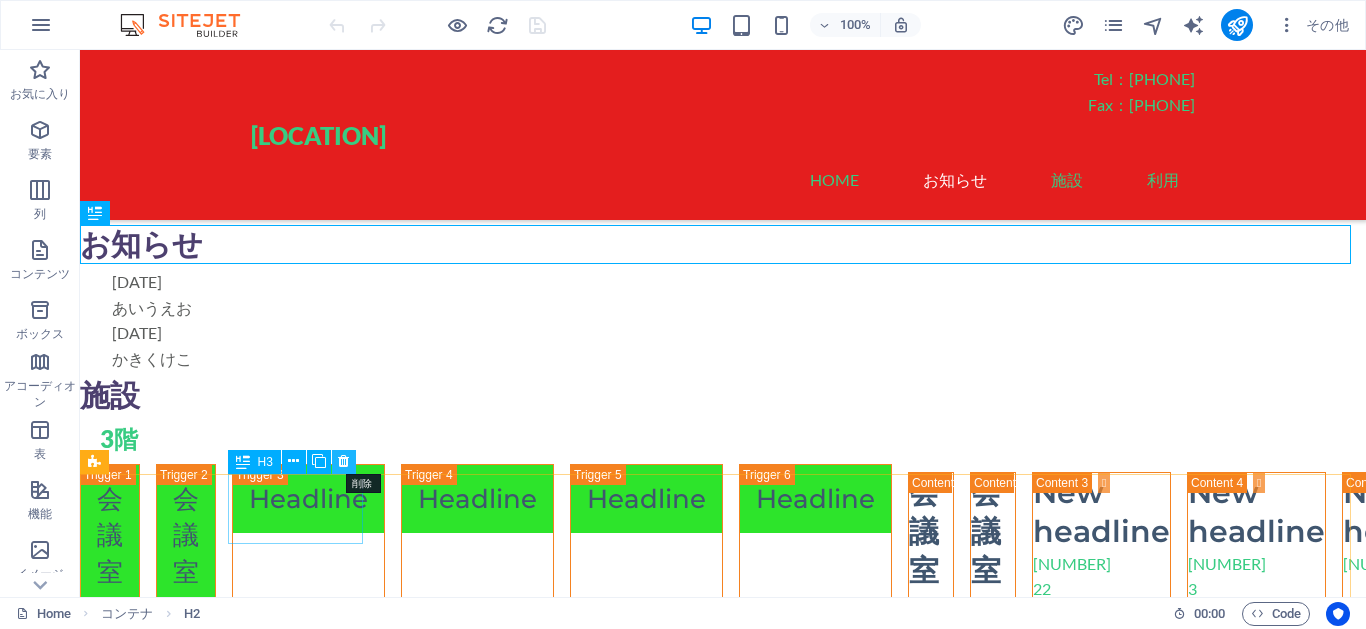 click at bounding box center [343, 461] 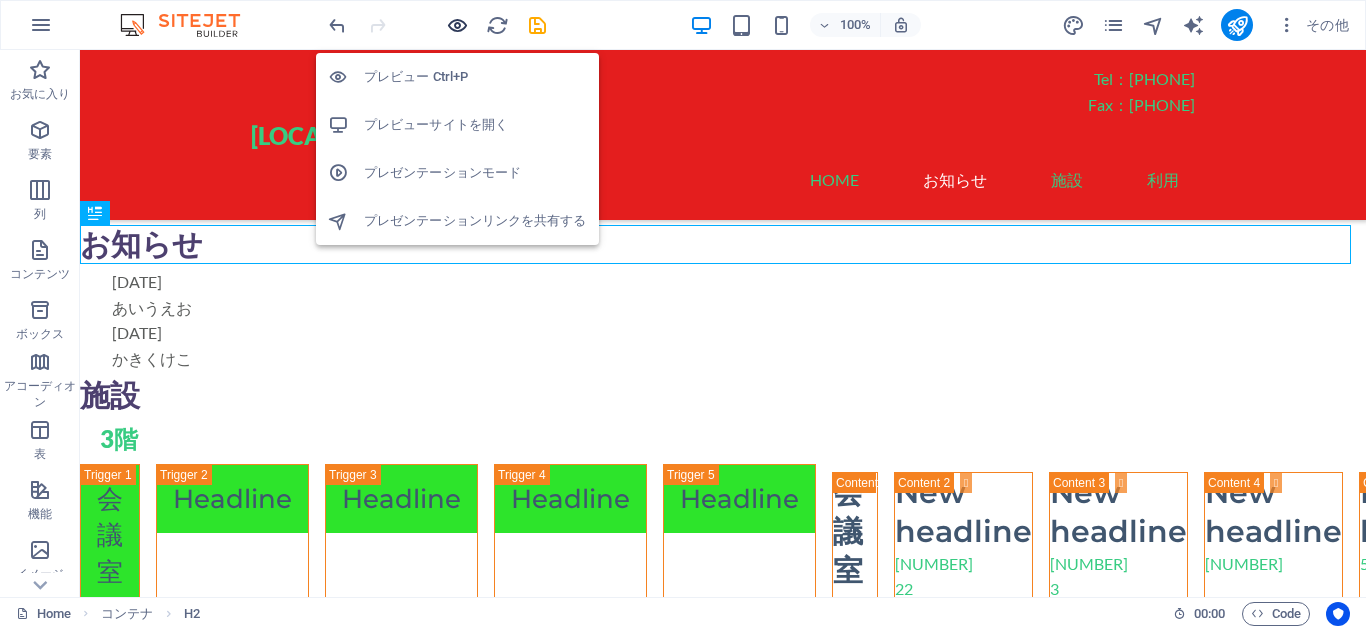 click at bounding box center (457, 25) 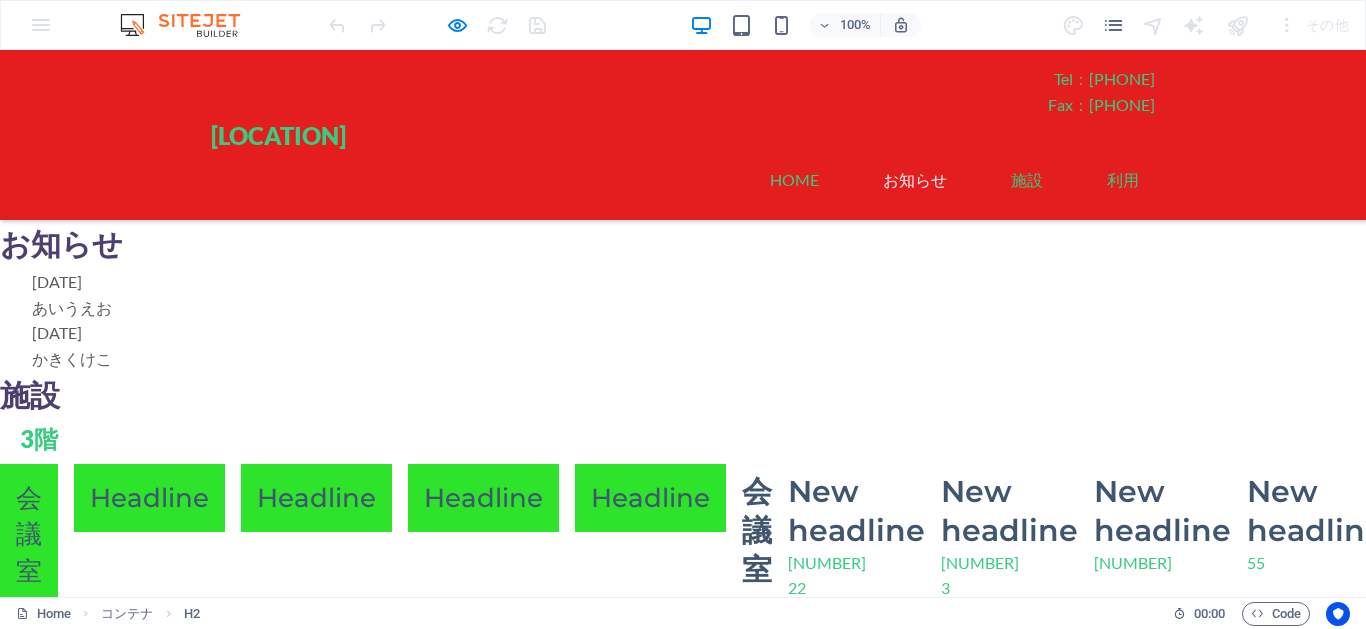 scroll, scrollTop: 180, scrollLeft: 0, axis: vertical 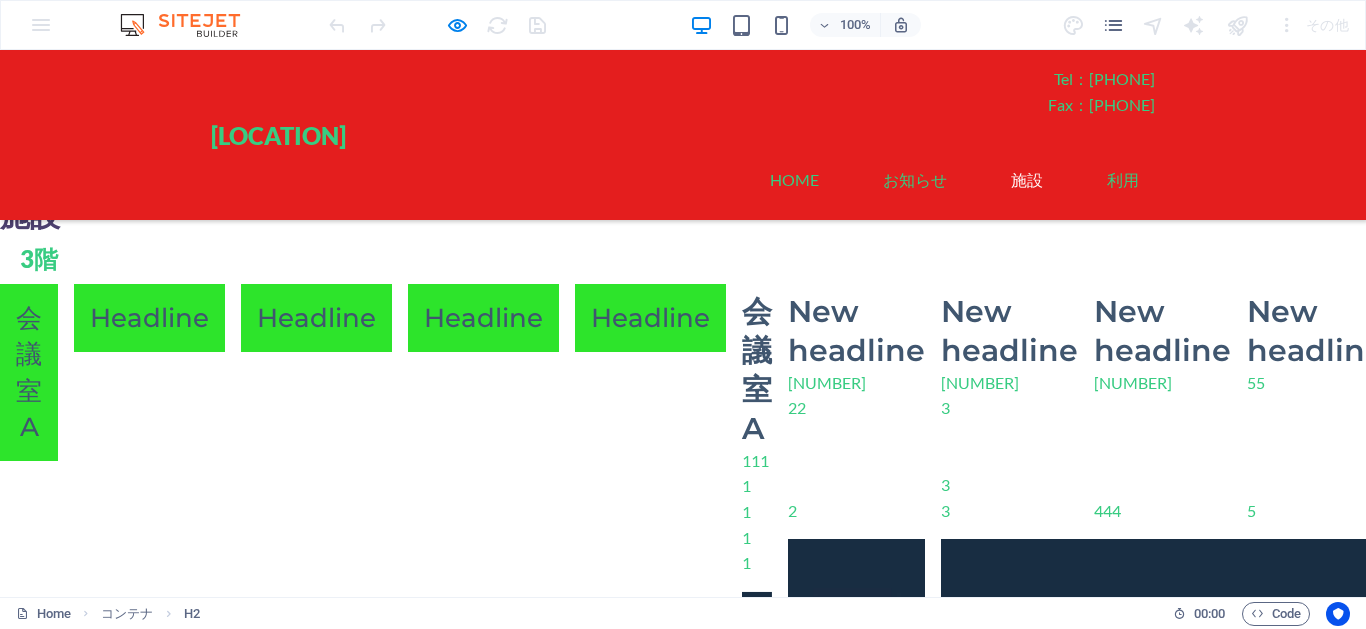 click on "Headline" at bounding box center [149, 318] 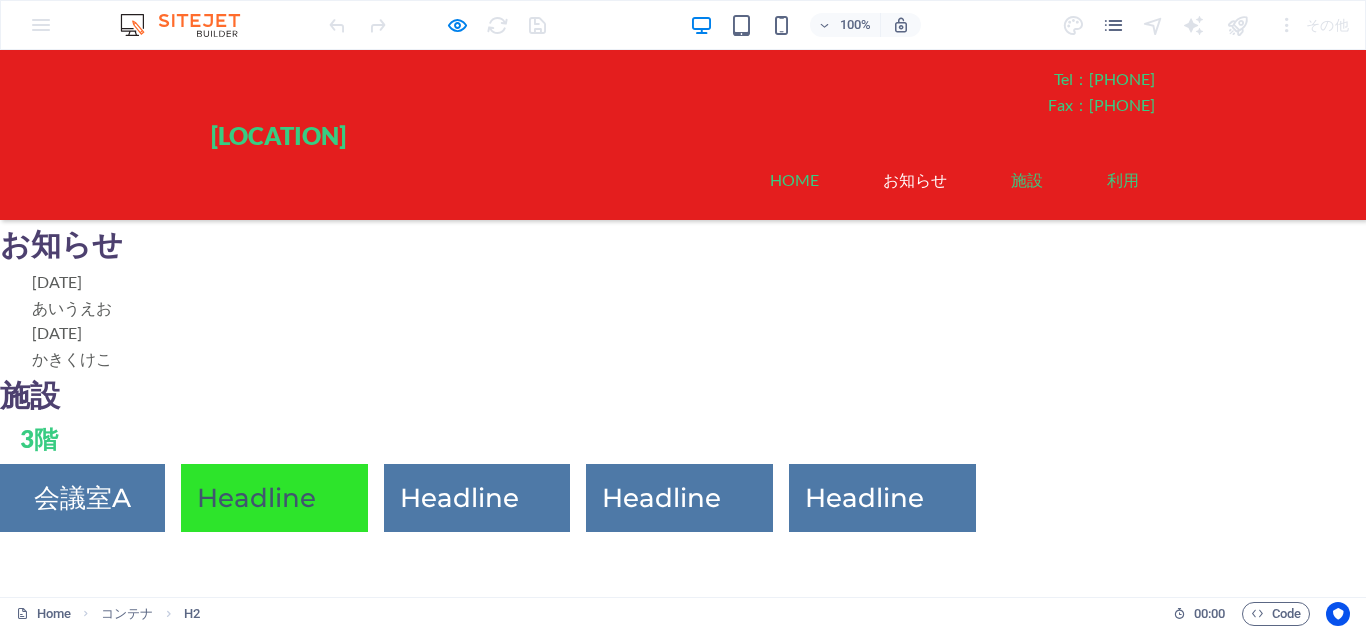 scroll, scrollTop: 0, scrollLeft: 0, axis: both 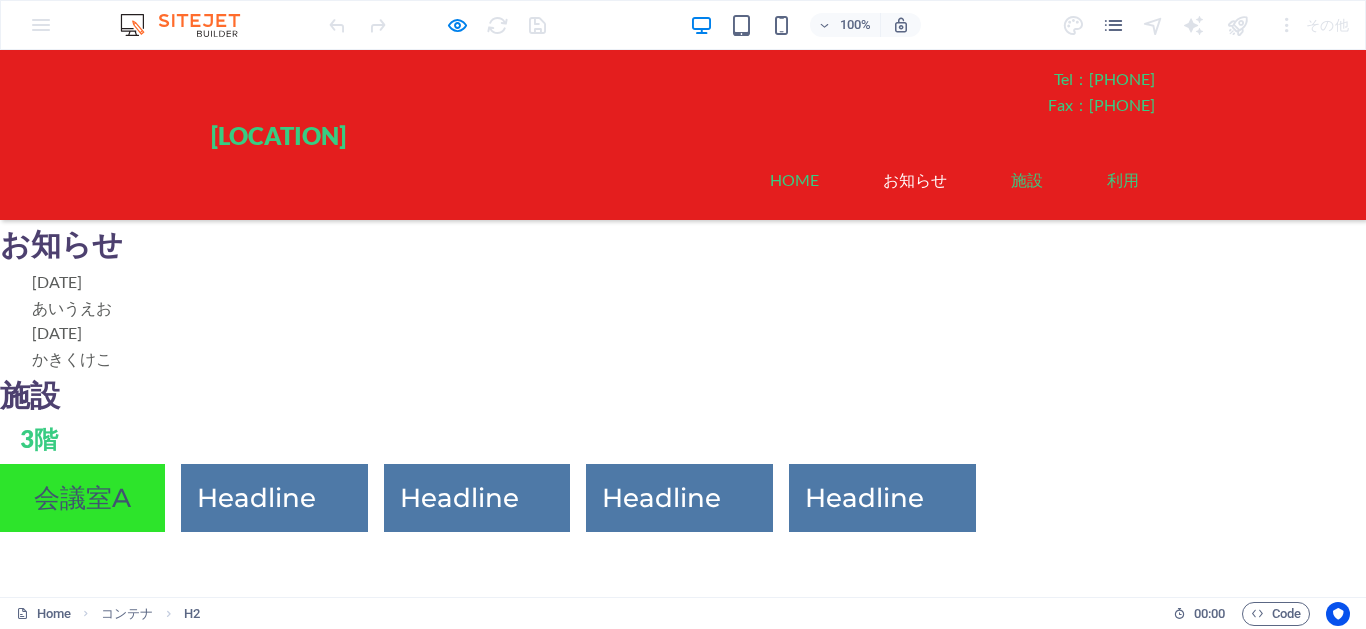 click on "会議室A" at bounding box center [82, 498] 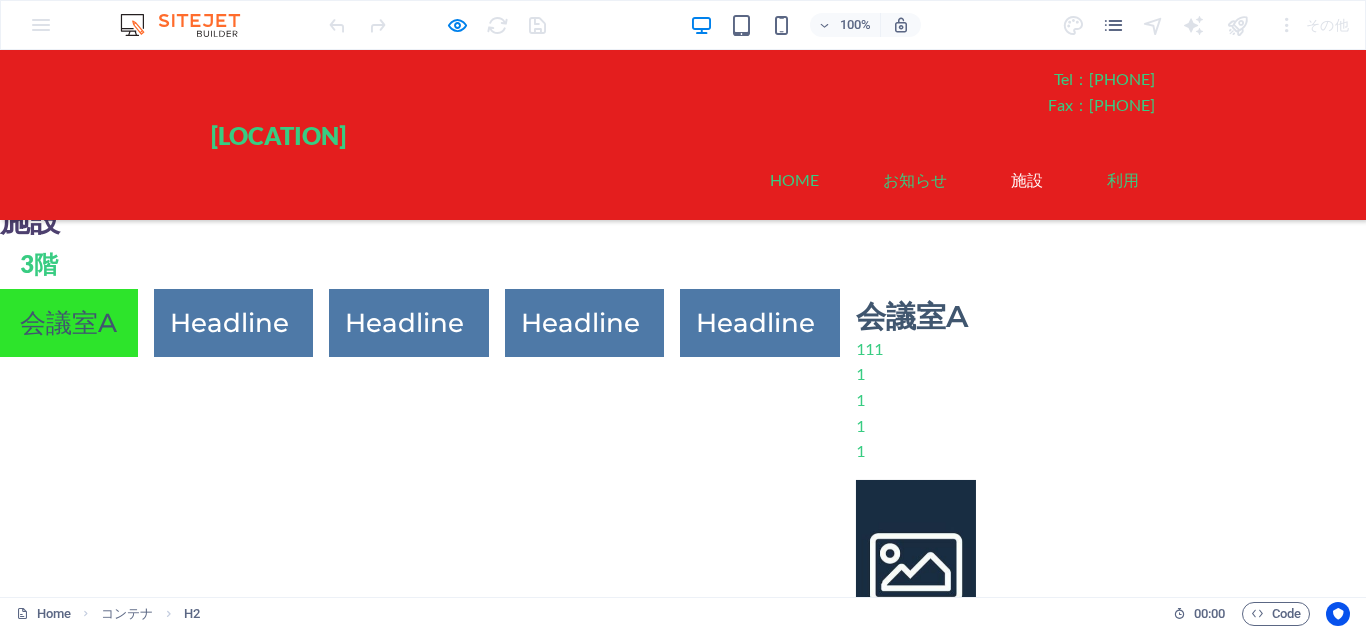 scroll, scrollTop: 0, scrollLeft: 0, axis: both 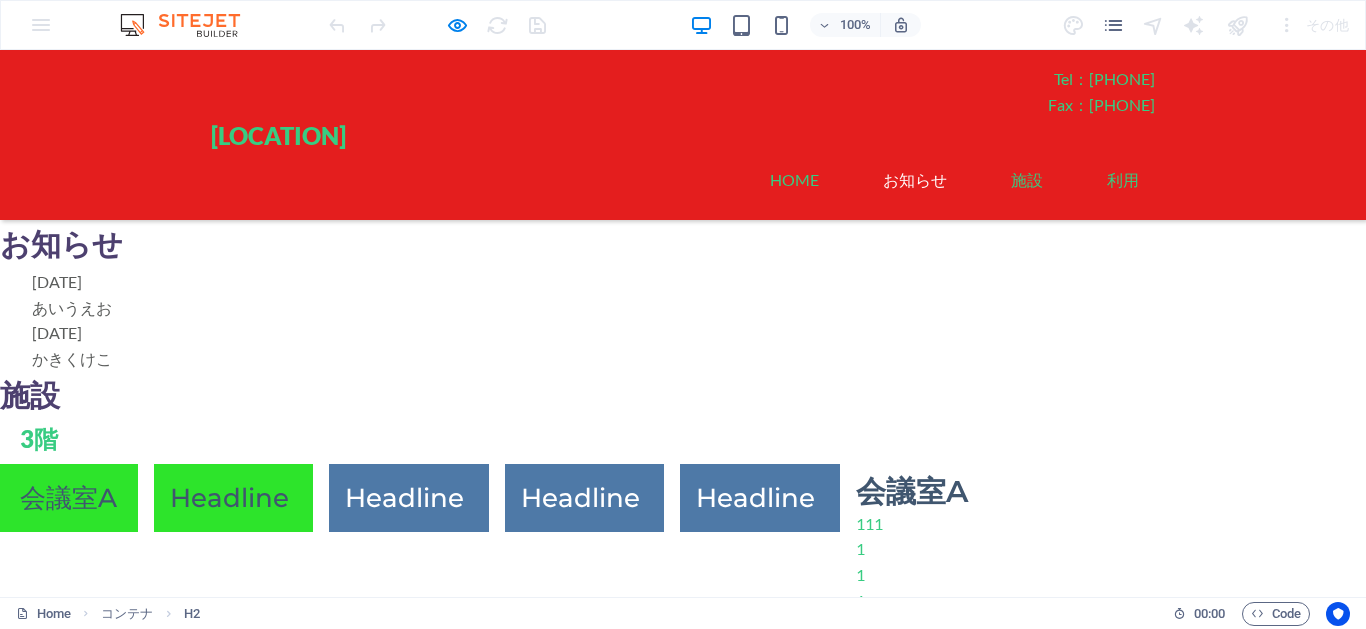 click on "Headline" at bounding box center (234, 498) 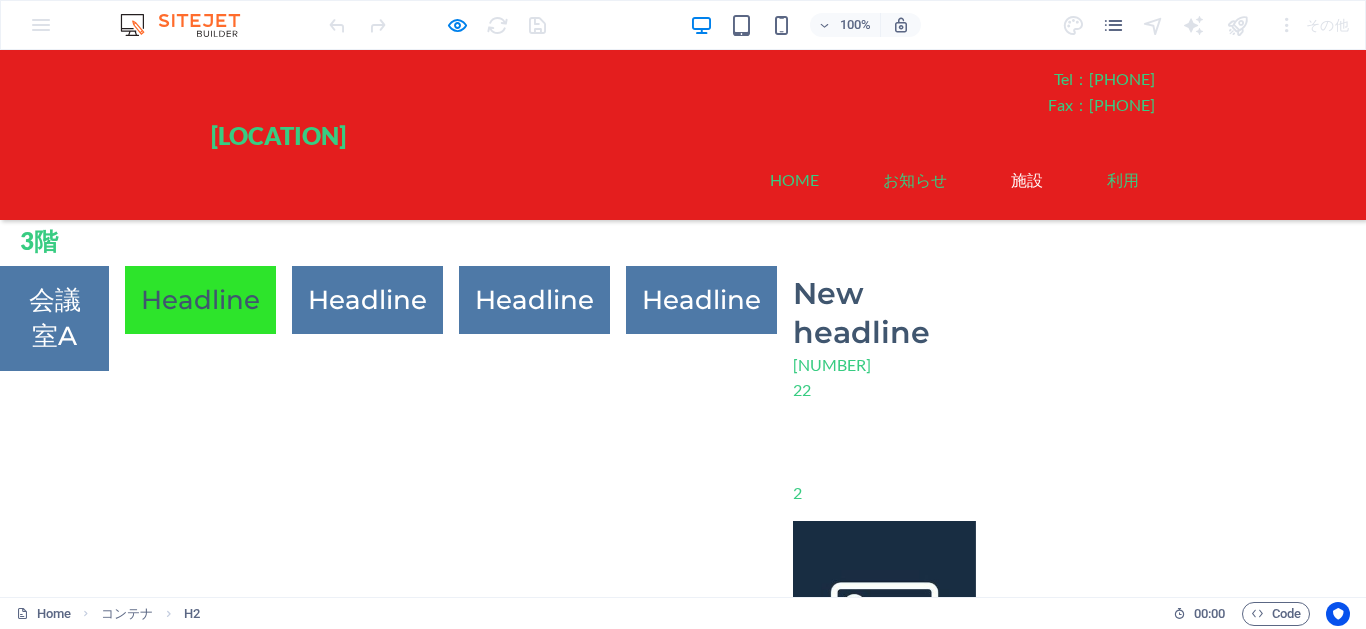 scroll, scrollTop: 201, scrollLeft: 0, axis: vertical 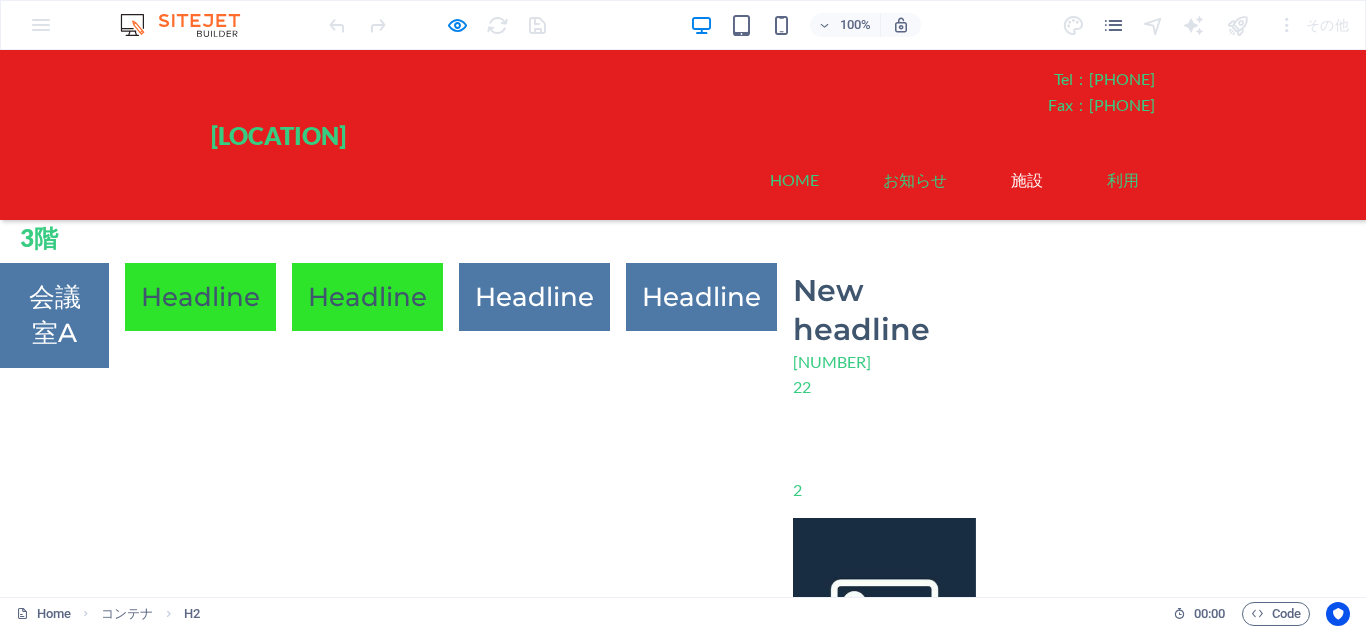 click on "Headline" at bounding box center [367, 297] 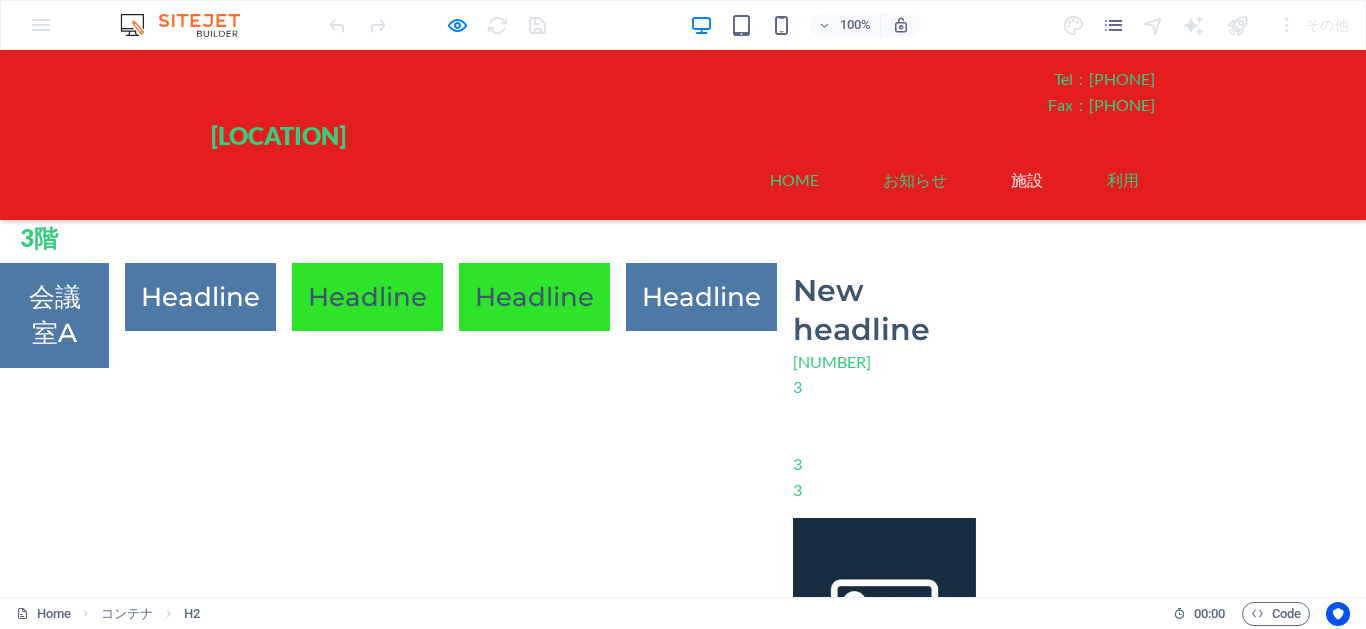 click on "Headline" at bounding box center [534, 297] 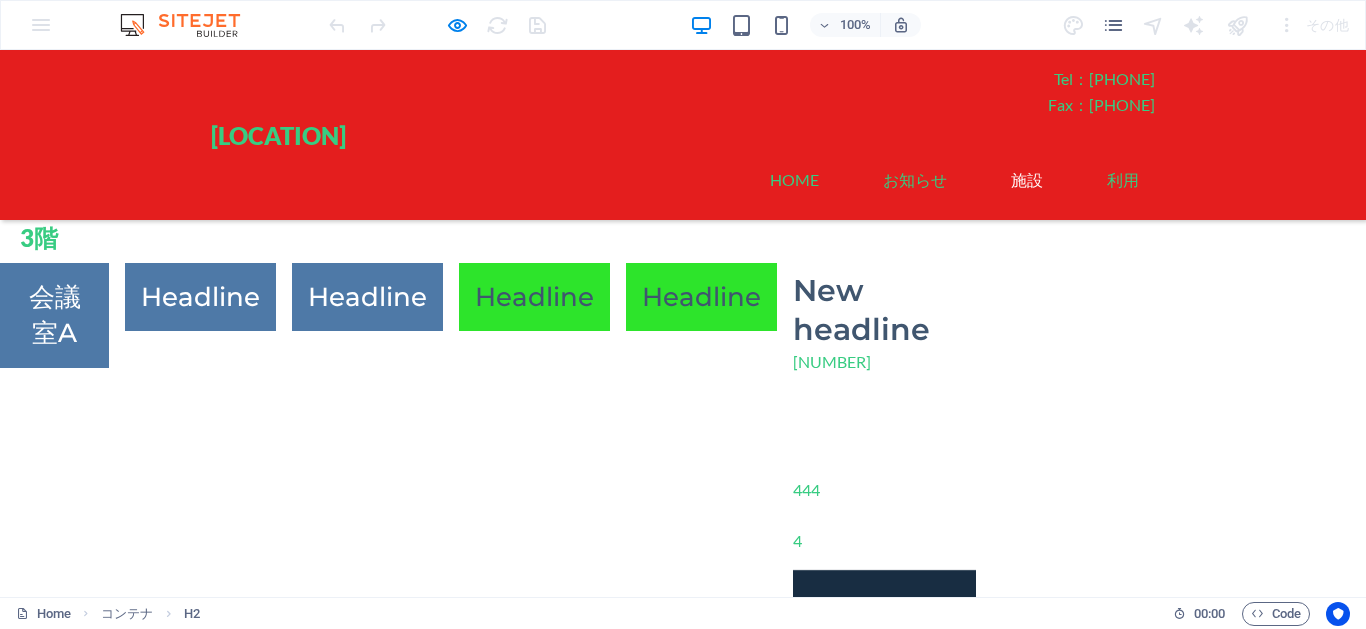 click on "Headline" at bounding box center (701, 297) 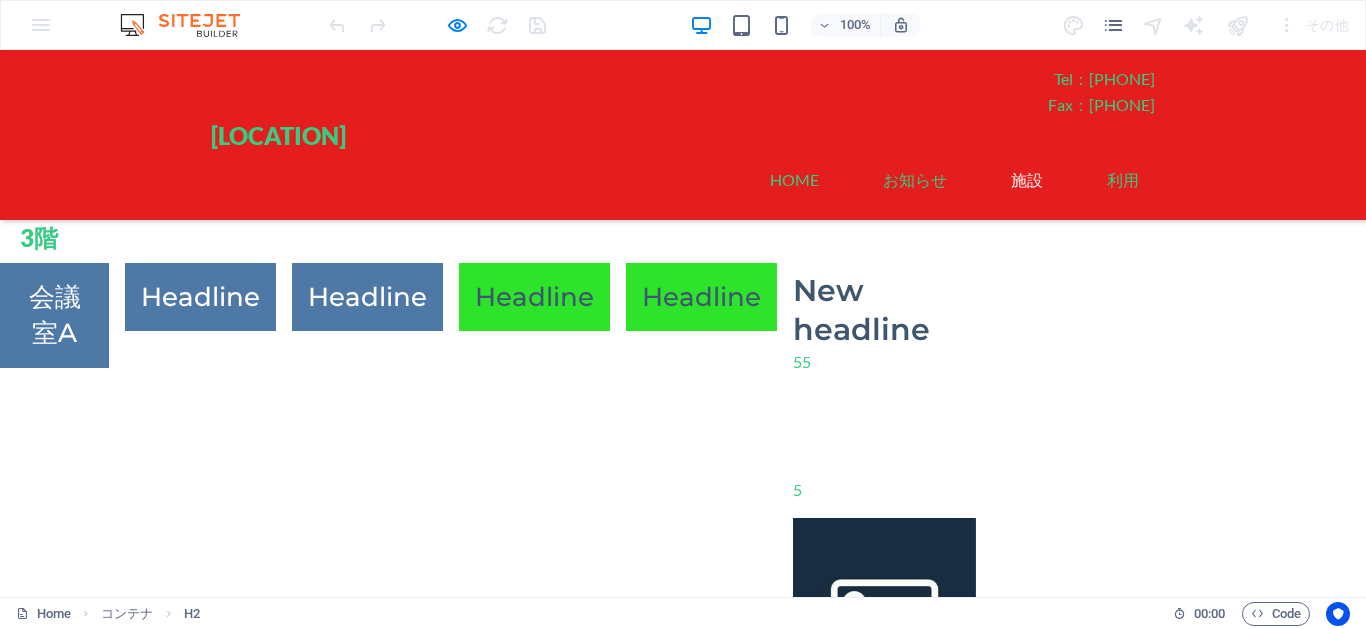 click on "Headline" at bounding box center [534, 297] 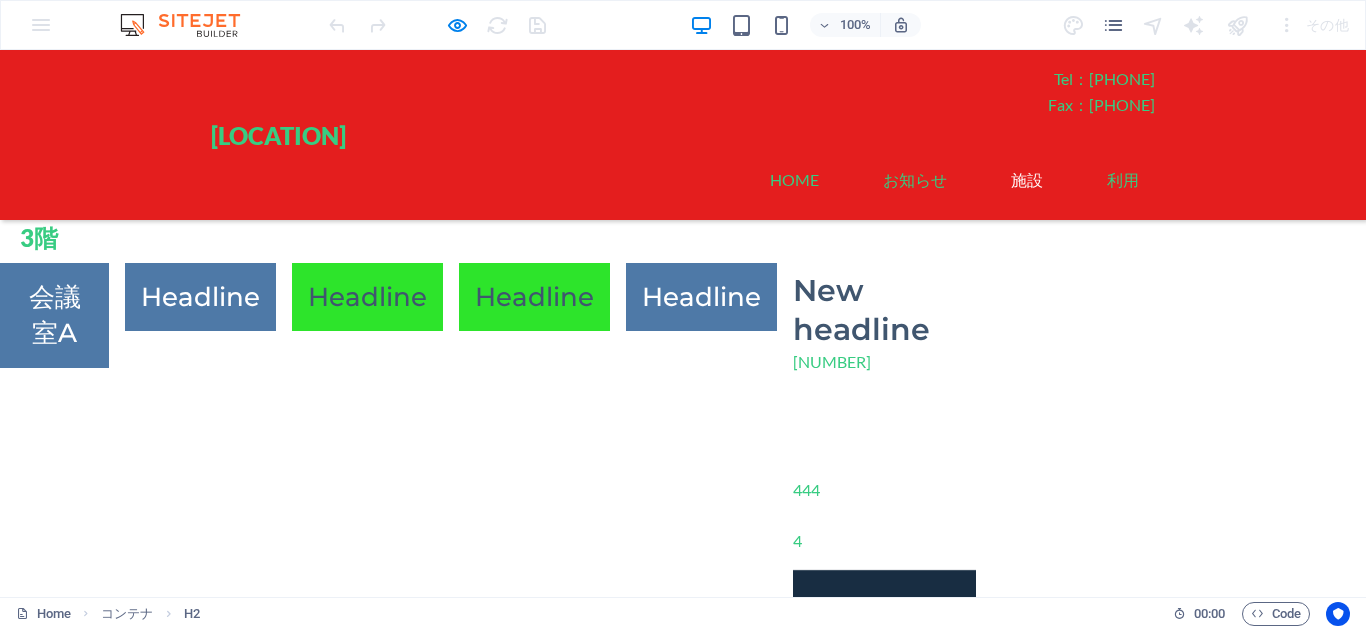 click on "Headline" at bounding box center [367, 297] 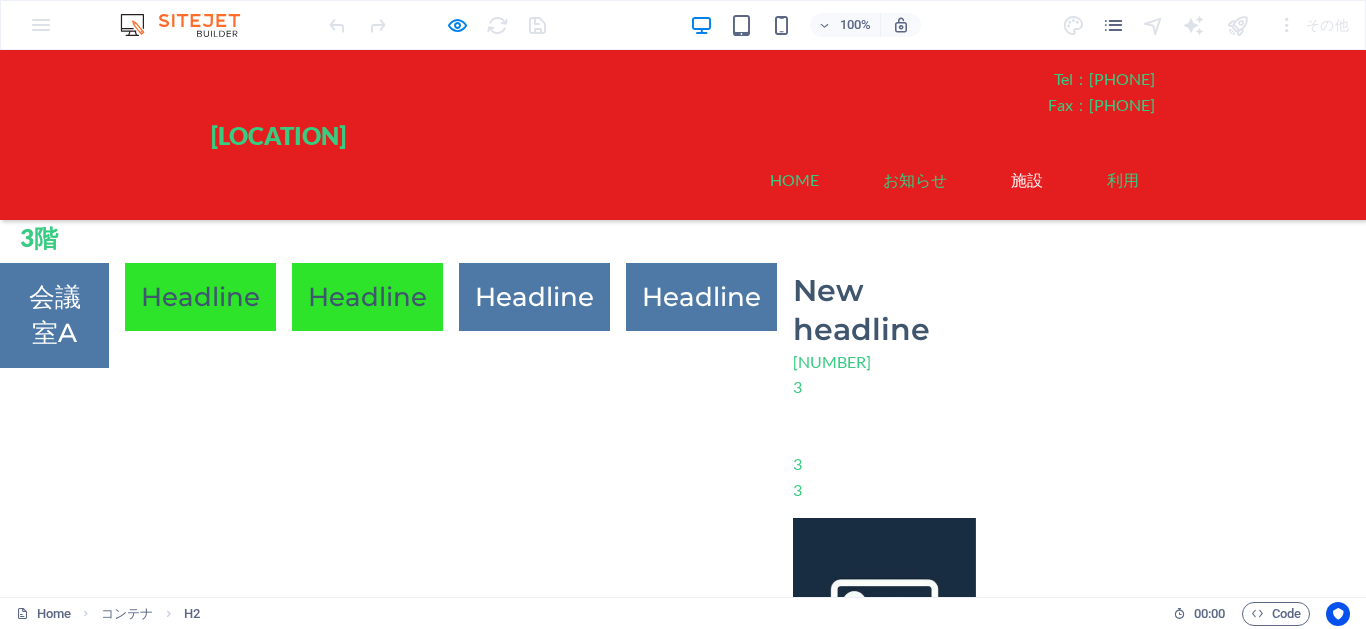 click on "Headline" at bounding box center (200, 297) 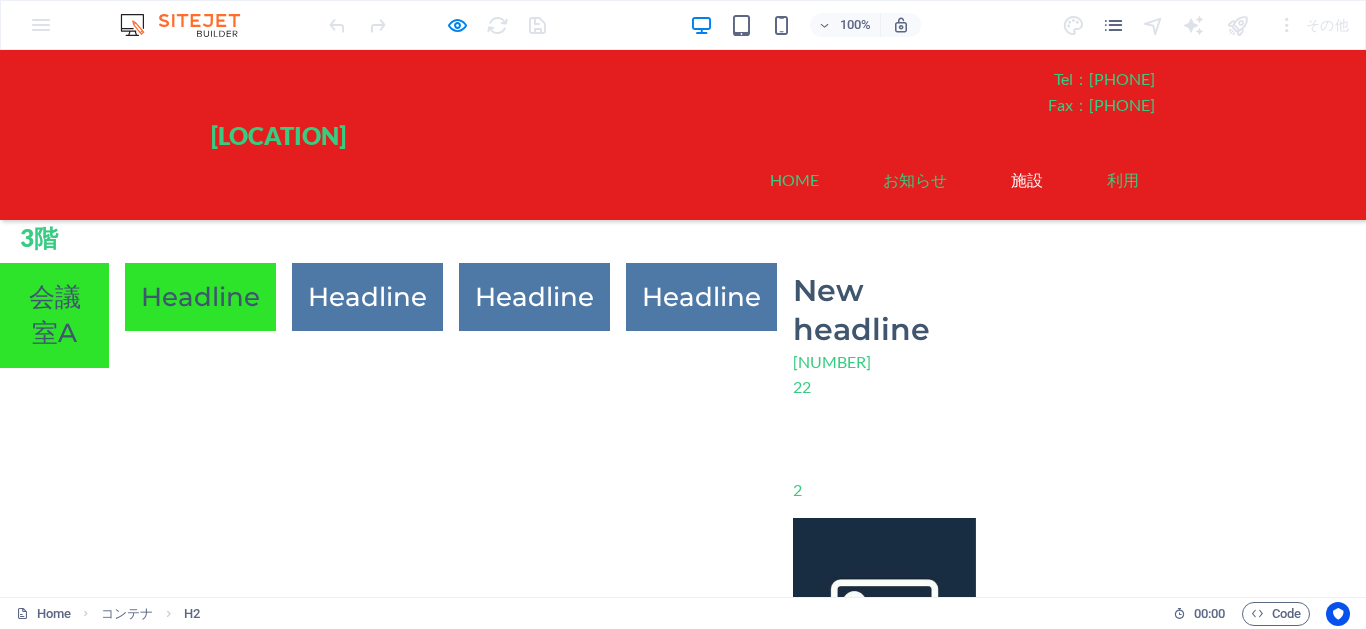 click on "会議室A" at bounding box center (54, 315) 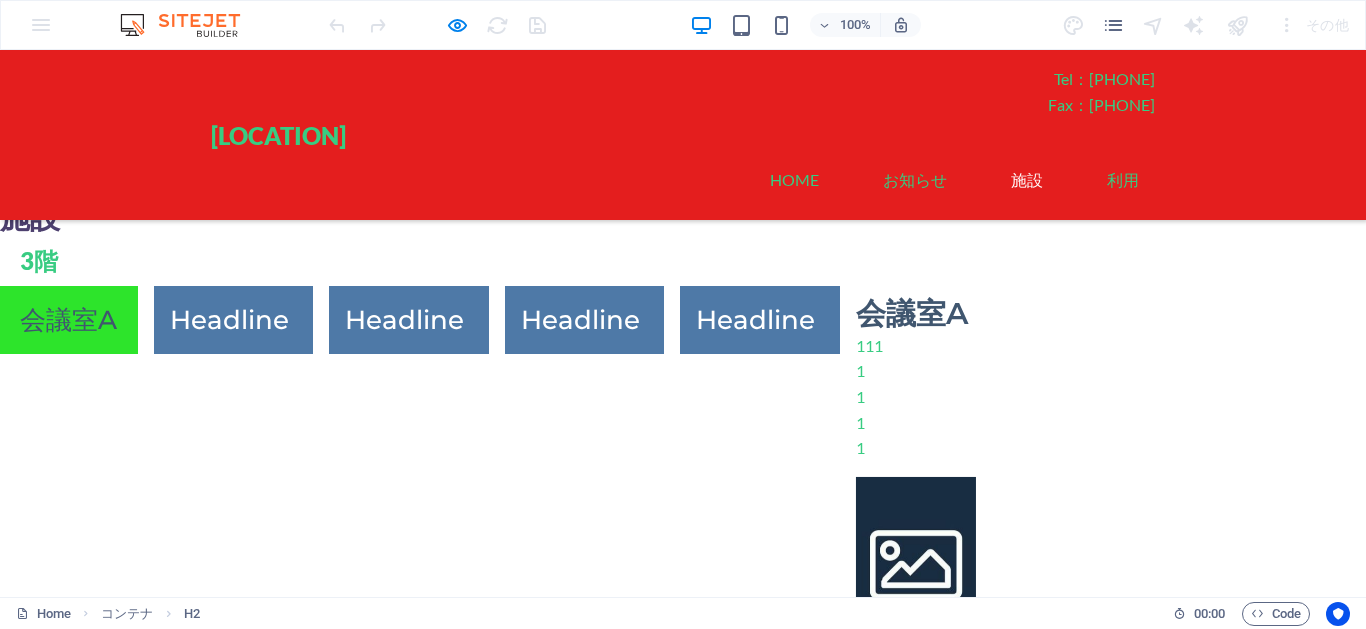 scroll, scrollTop: 175, scrollLeft: 0, axis: vertical 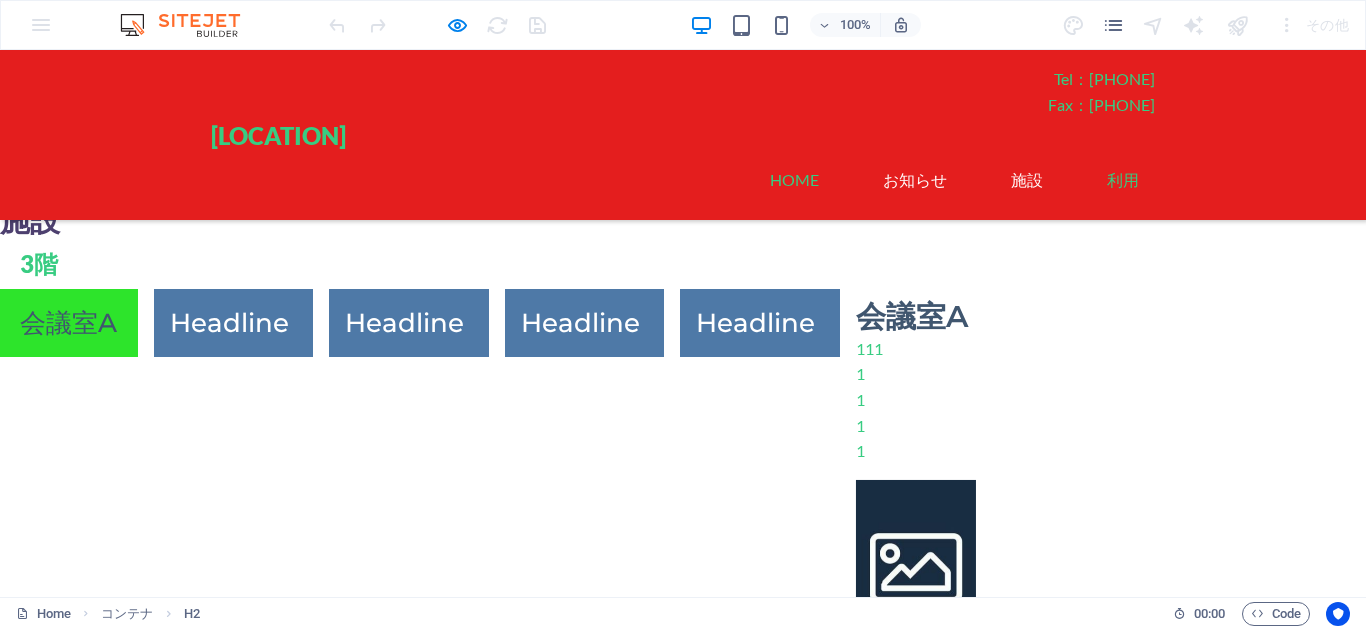 click on "お知らせ" at bounding box center (915, 180) 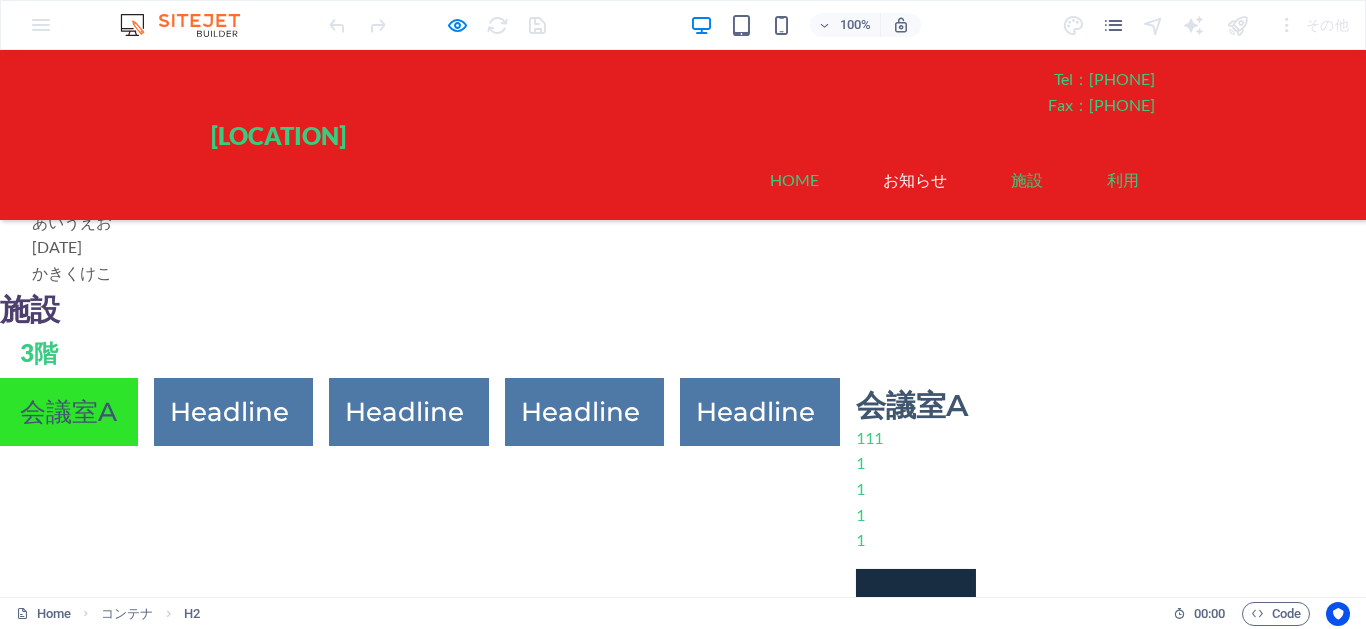 scroll, scrollTop: 5, scrollLeft: 0, axis: vertical 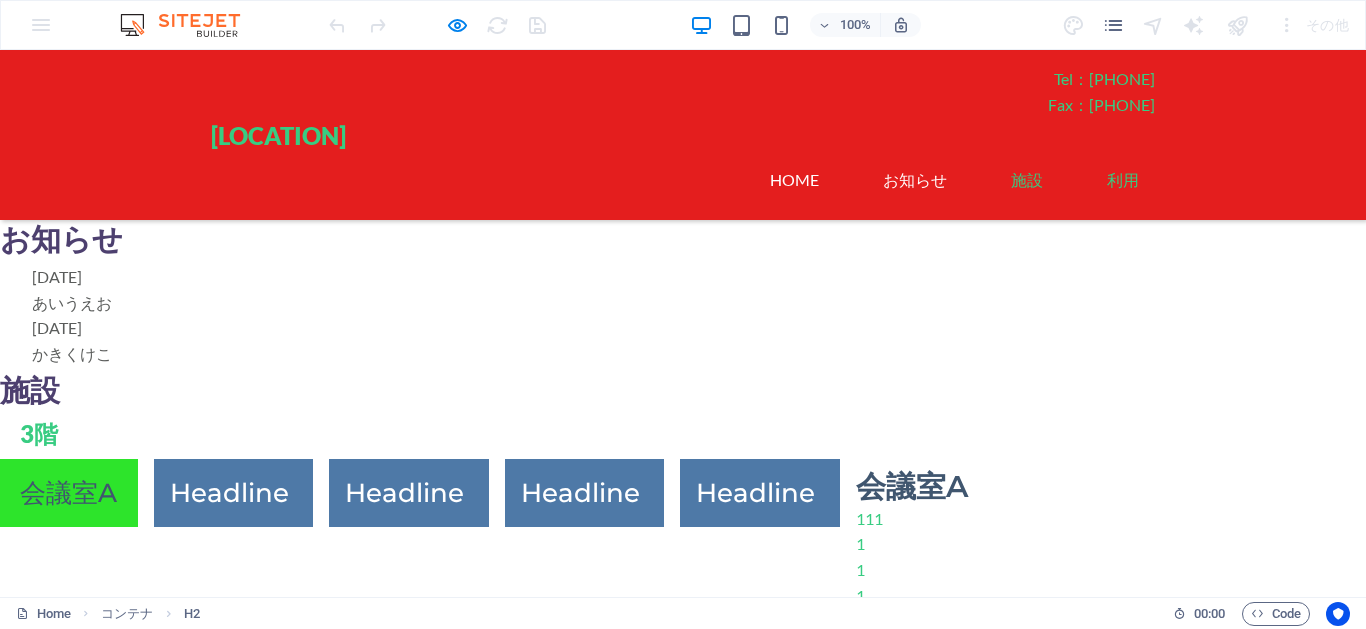 click on "Home" at bounding box center [794, 180] 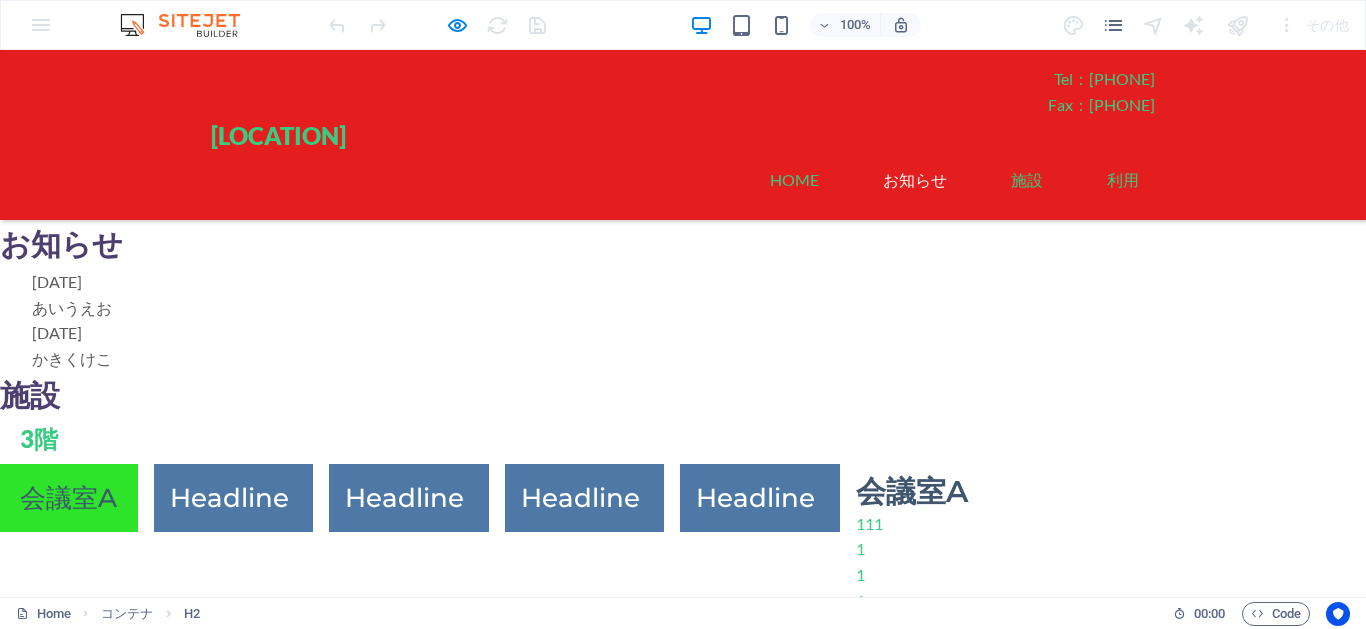 click on "お知らせ" at bounding box center (915, 180) 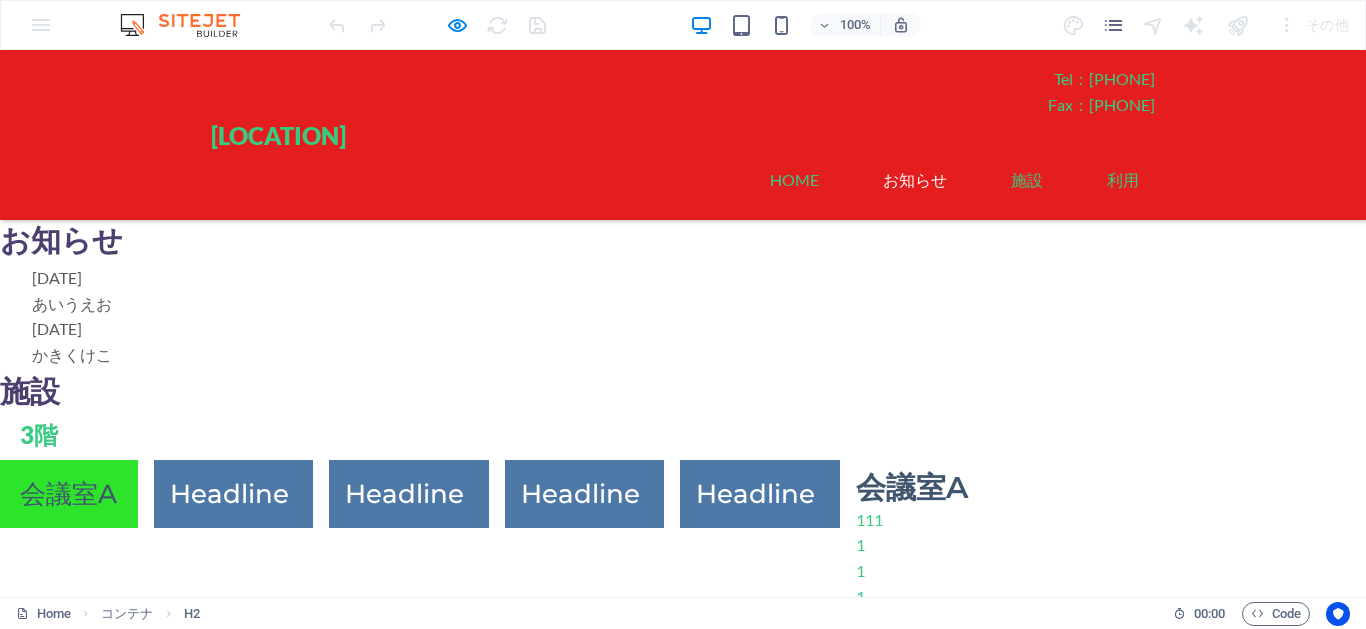 scroll, scrollTop: 5, scrollLeft: 0, axis: vertical 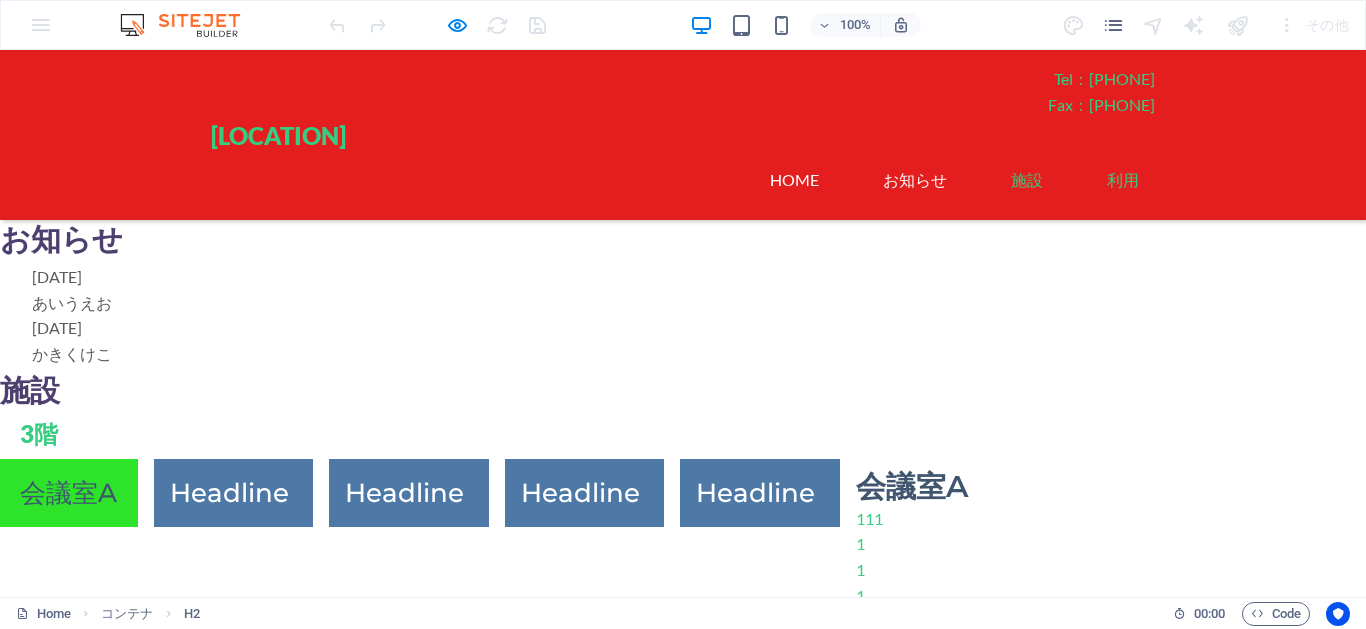 click on "Home" at bounding box center (794, 180) 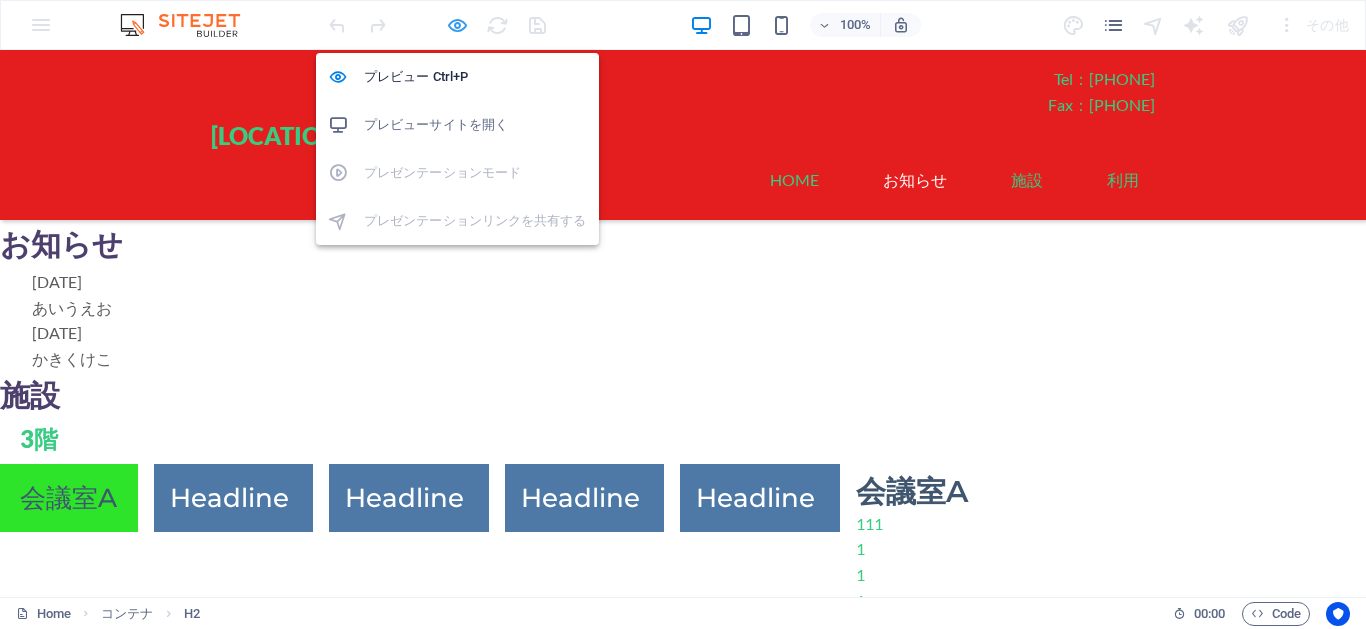 click at bounding box center (457, 25) 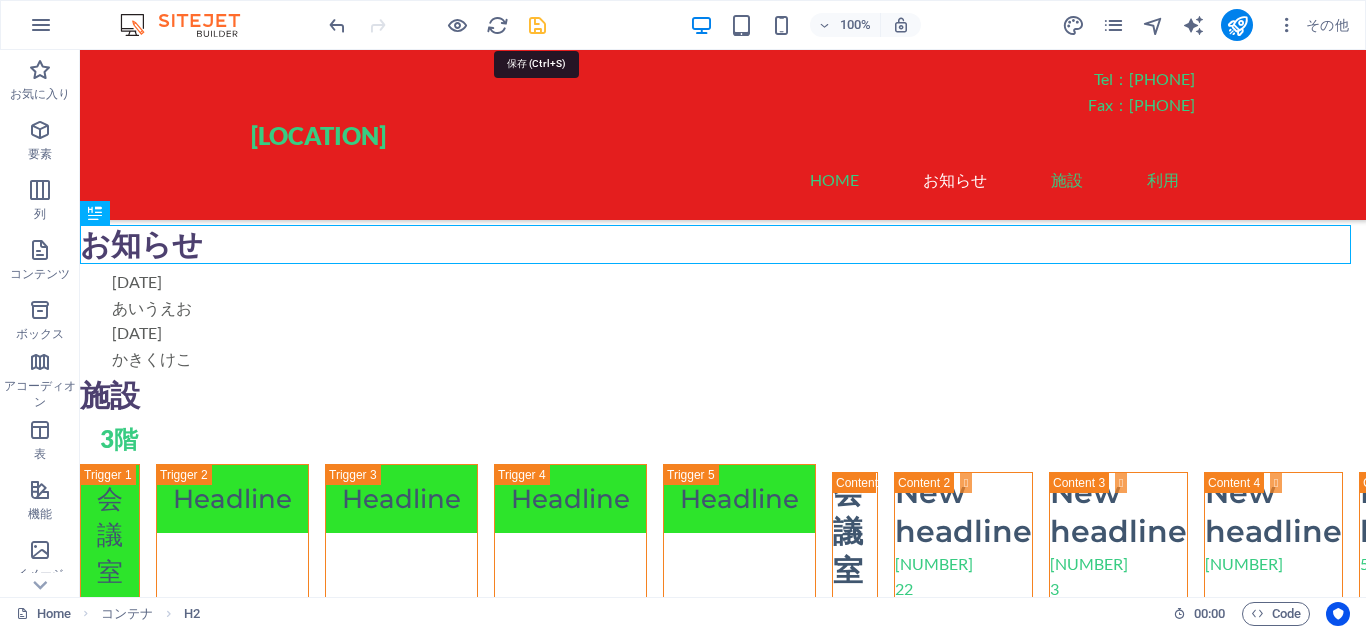 click at bounding box center [537, 25] 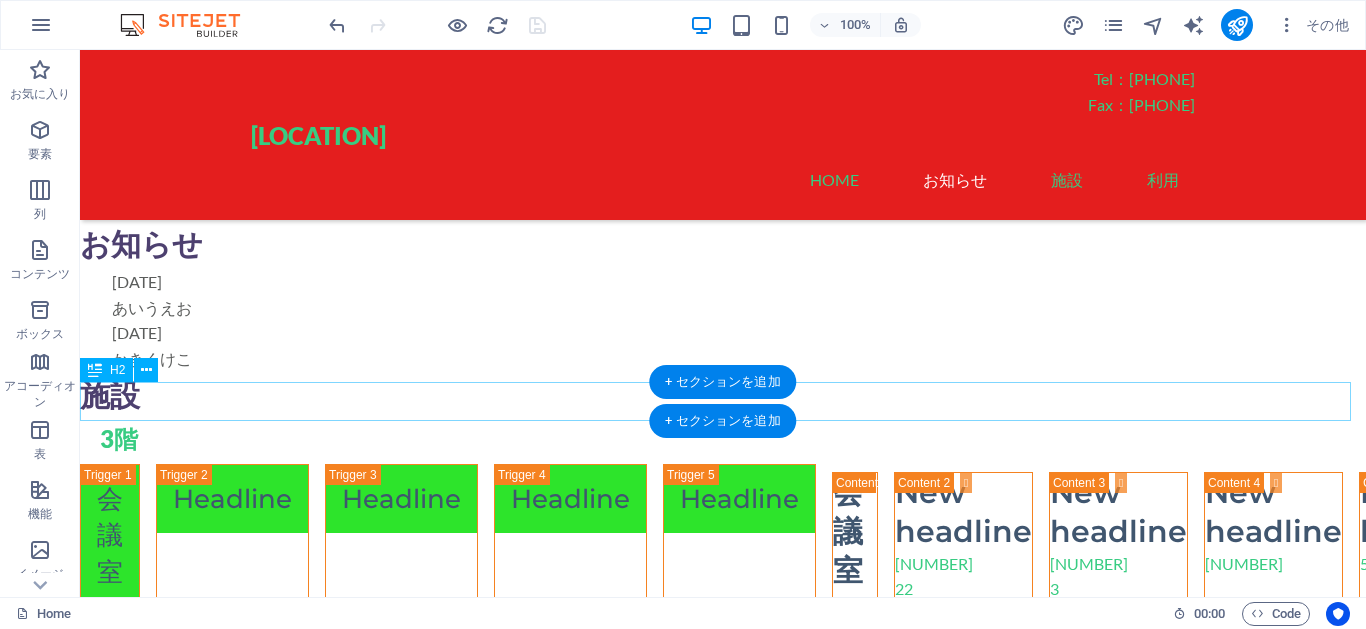 scroll, scrollTop: 180, scrollLeft: 0, axis: vertical 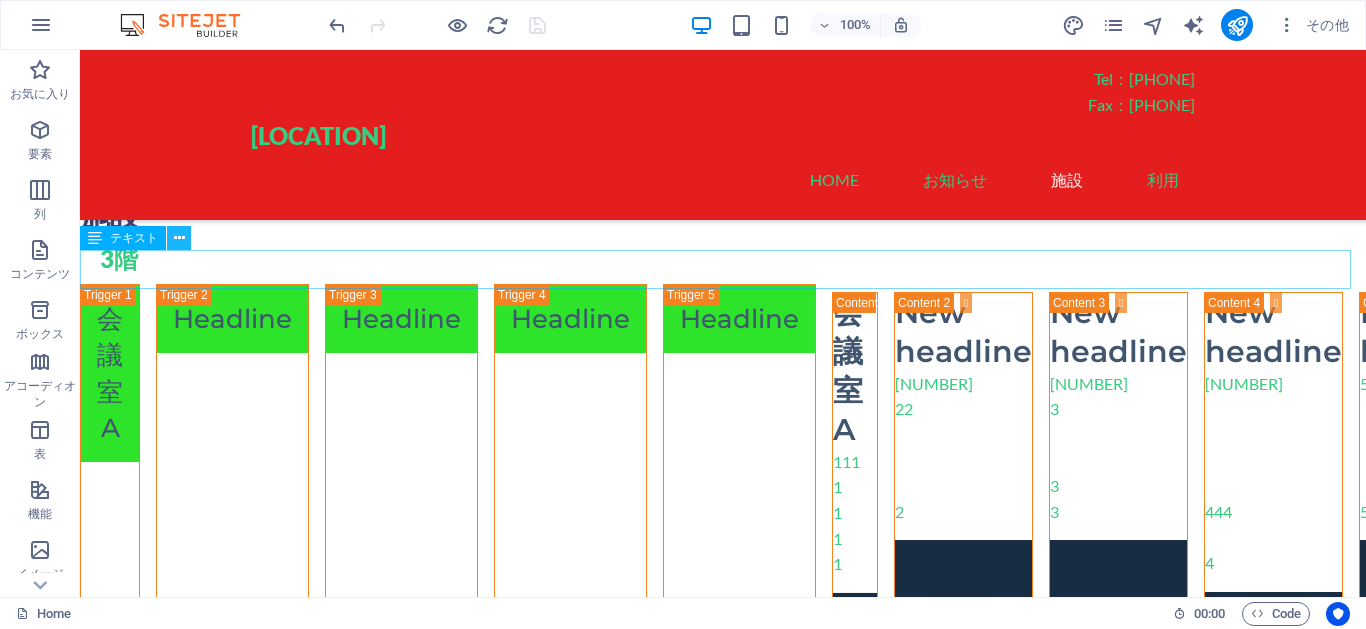 click at bounding box center (179, 238) 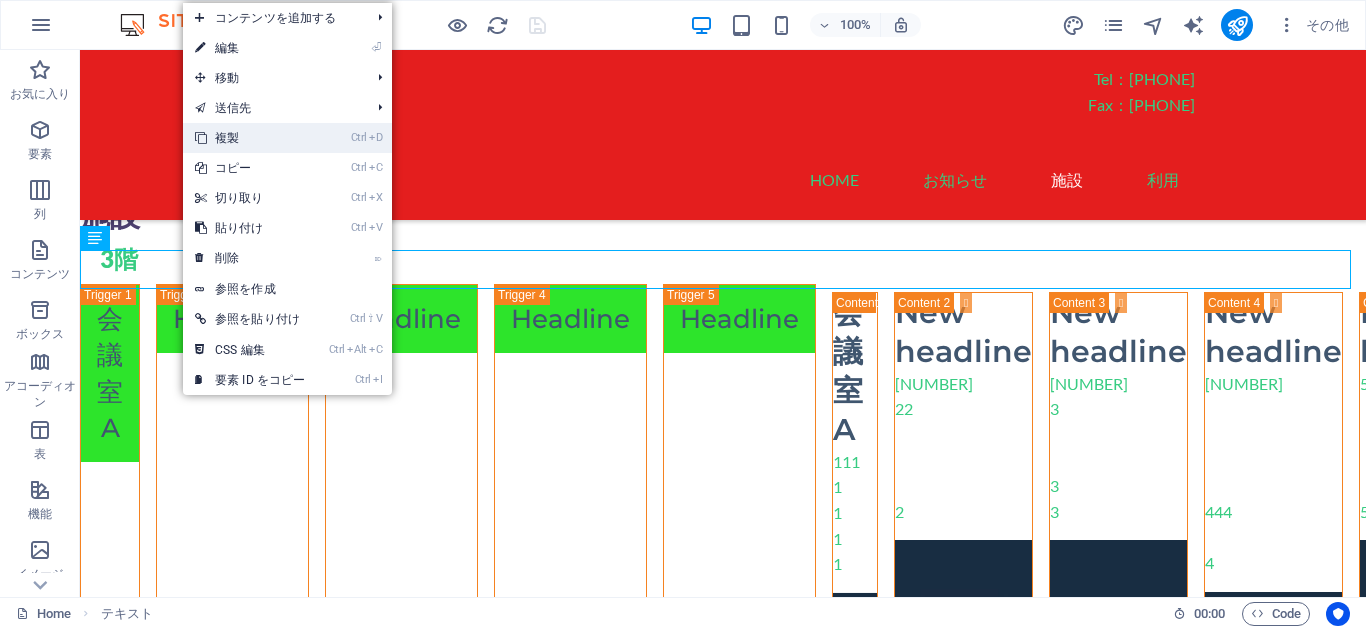 click on "Ctrl D  複製" at bounding box center [250, 138] 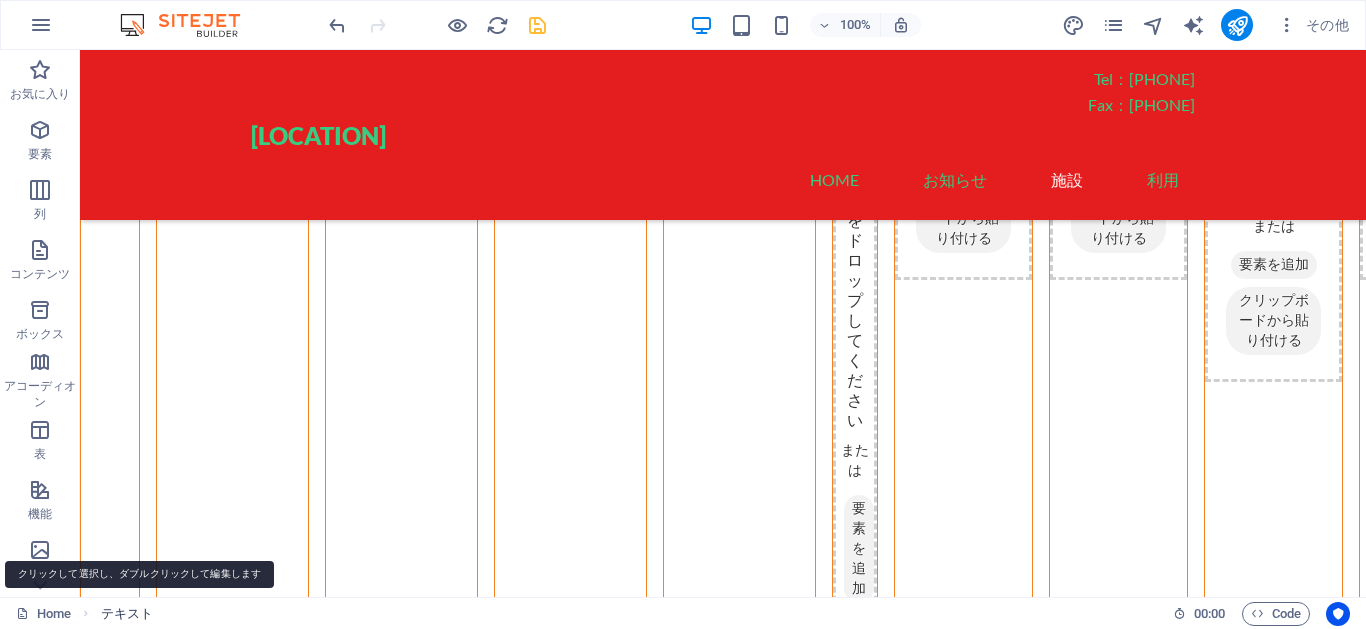scroll, scrollTop: 1119, scrollLeft: 0, axis: vertical 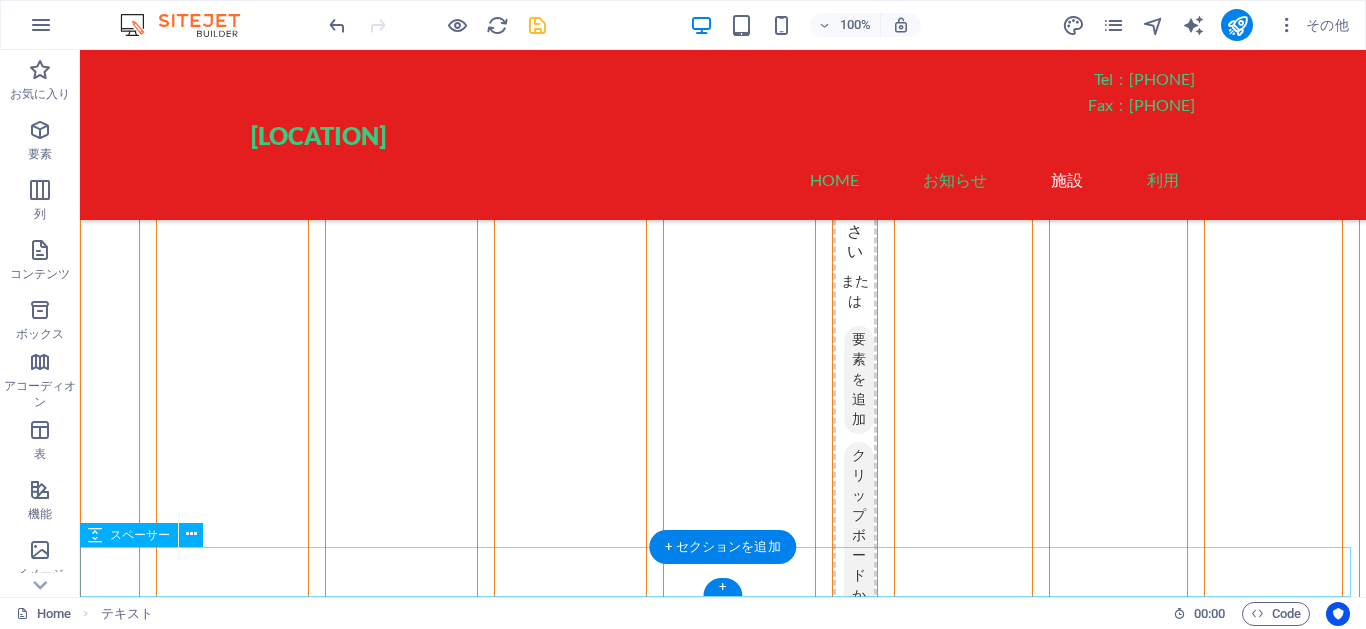 drag, startPoint x: 192, startPoint y: 328, endPoint x: 263, endPoint y: 551, distance: 234.0299 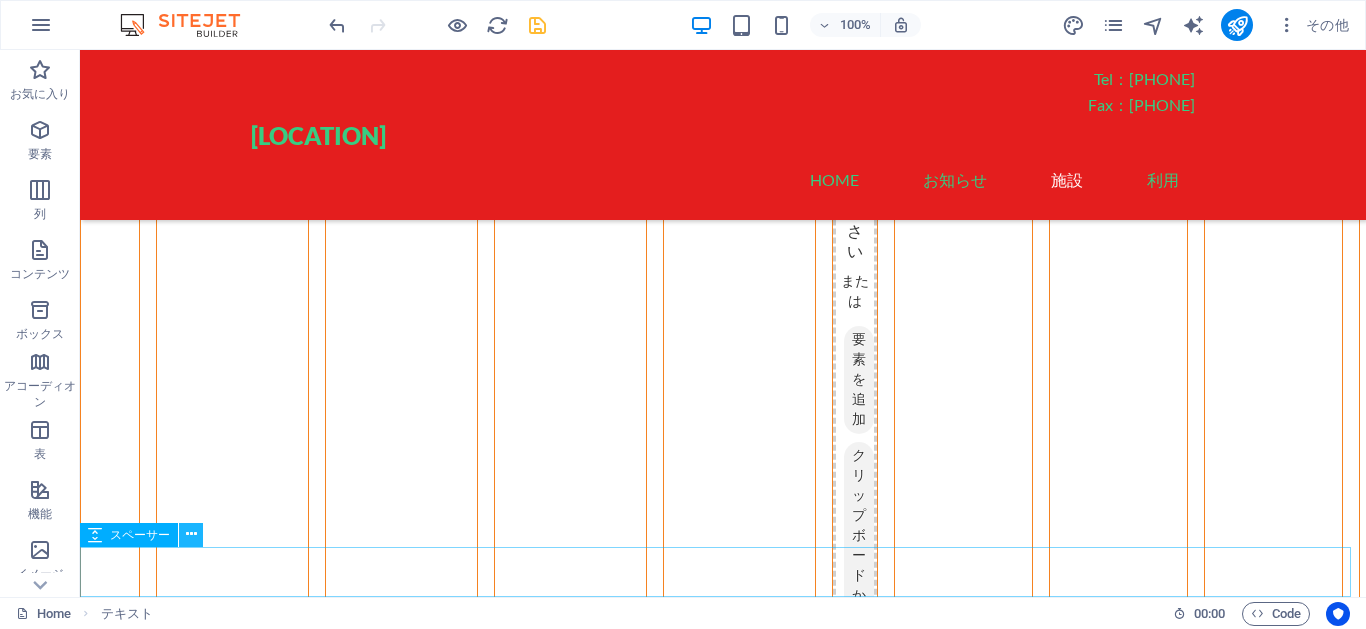 click at bounding box center (191, 534) 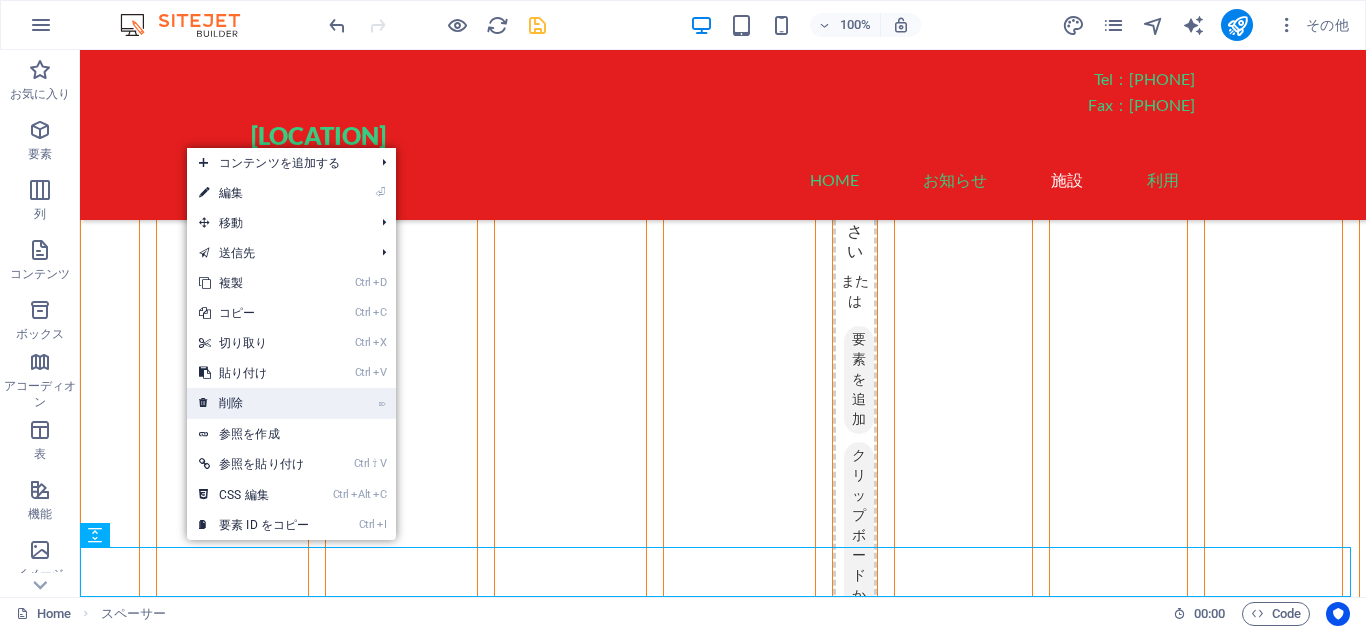 click on "⌦  削除" at bounding box center (254, 403) 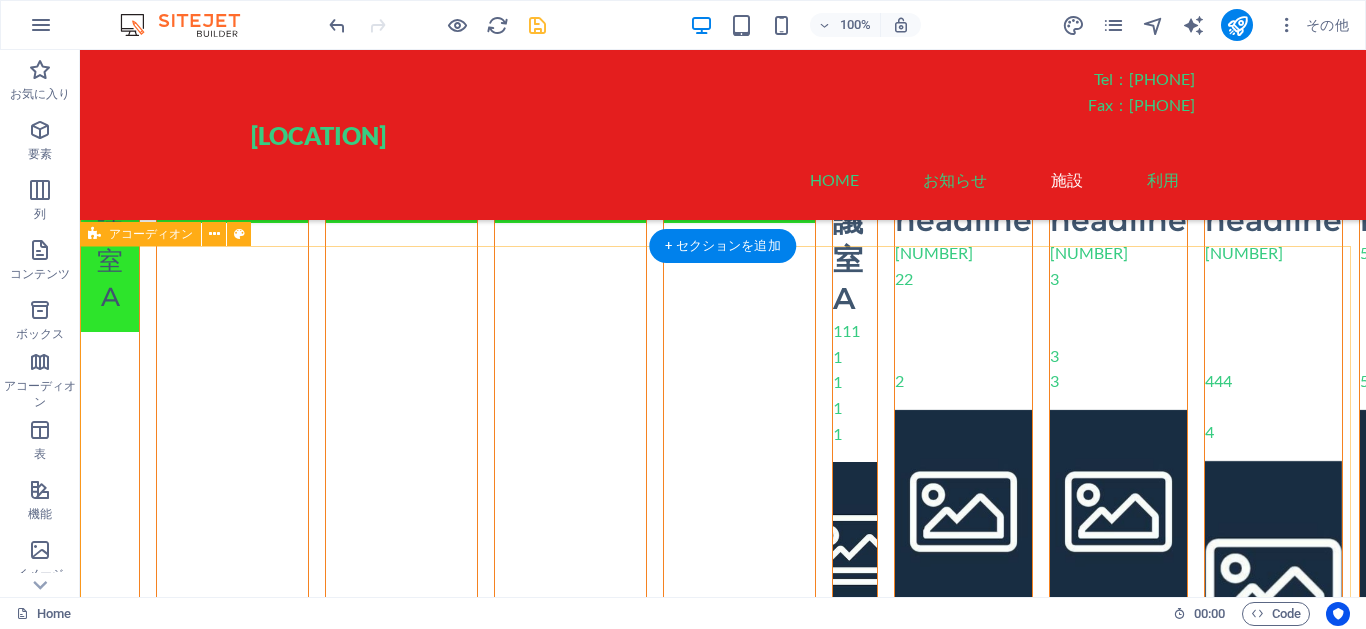 scroll, scrollTop: 169, scrollLeft: 0, axis: vertical 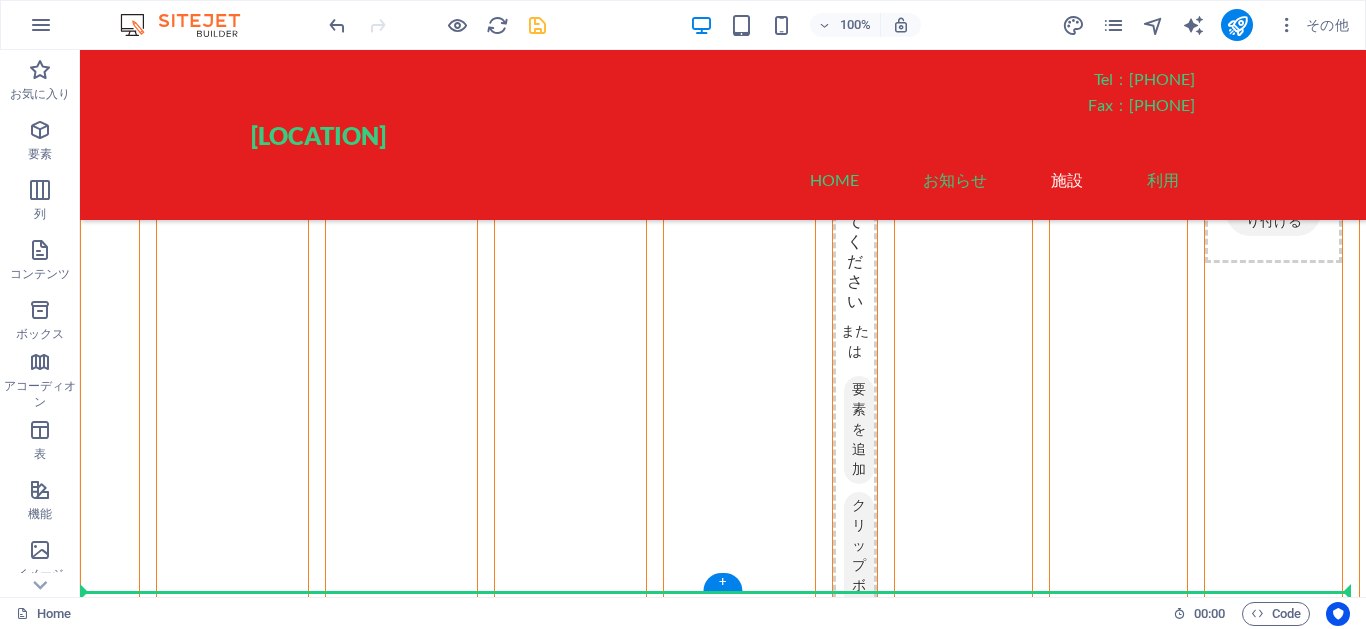 drag, startPoint x: 222, startPoint y: 342, endPoint x: 162, endPoint y: 590, distance: 255.15486 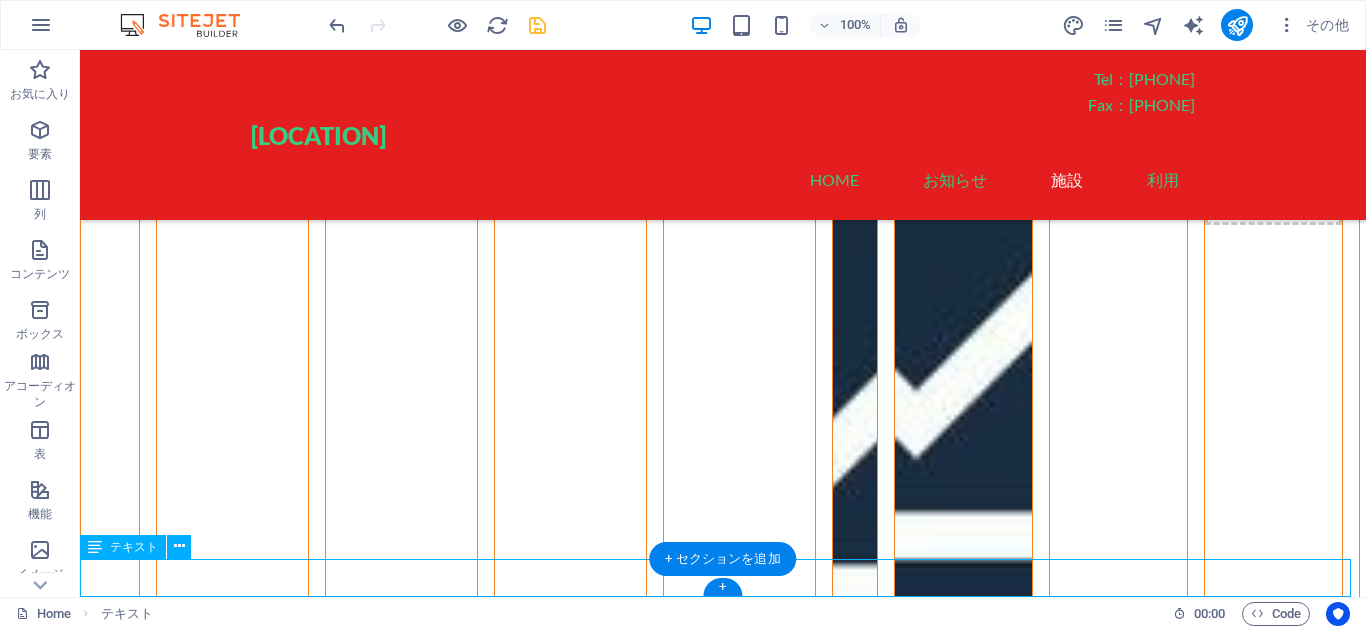 click on "3階" at bounding box center (723, 786) 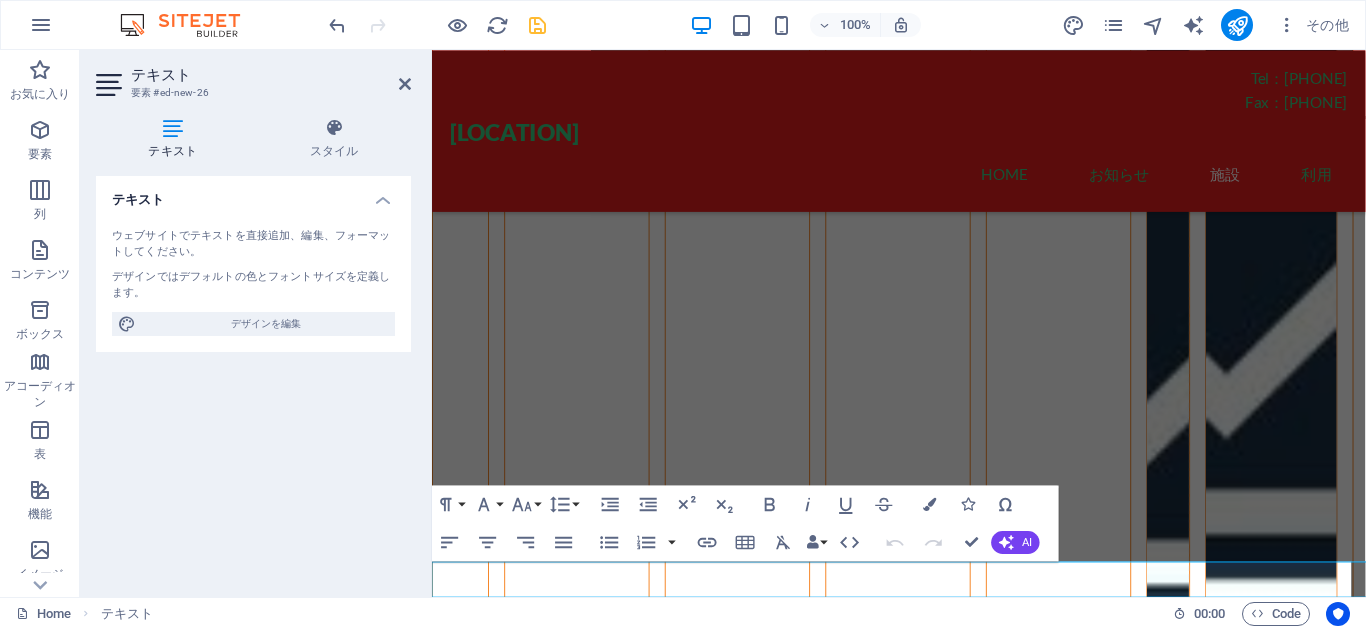 scroll, scrollTop: 1040, scrollLeft: 0, axis: vertical 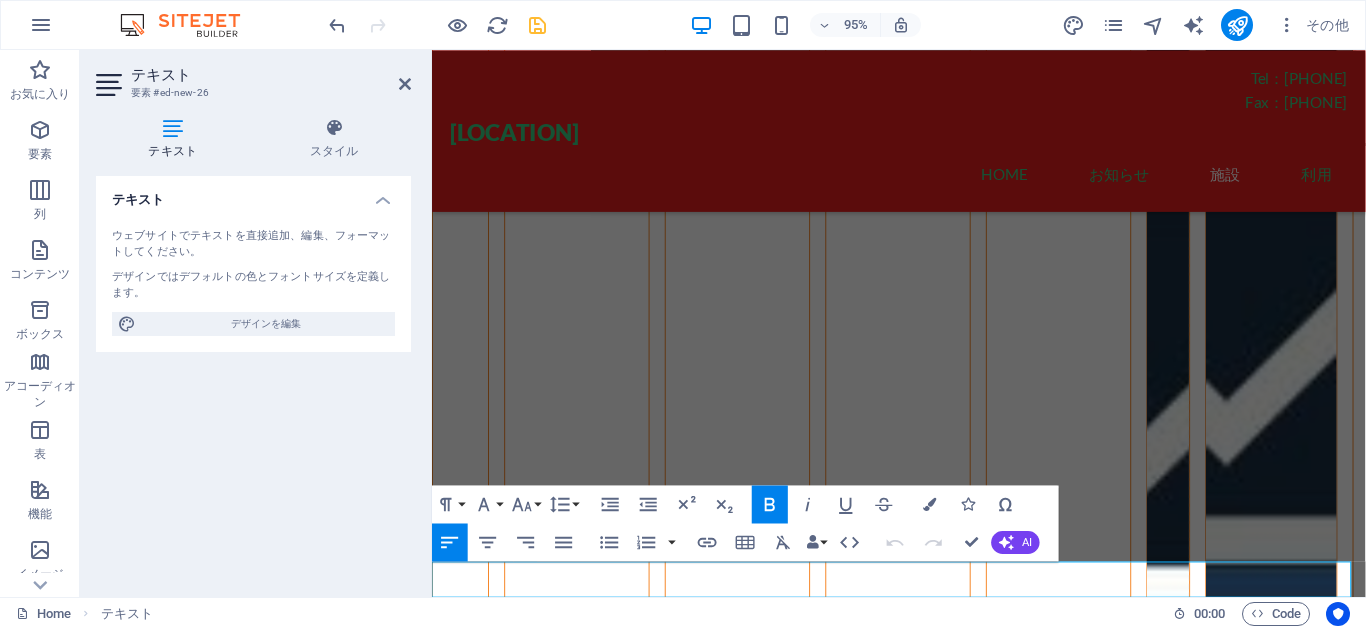 drag, startPoint x: 476, startPoint y: 615, endPoint x: 455, endPoint y: 612, distance: 21.213203 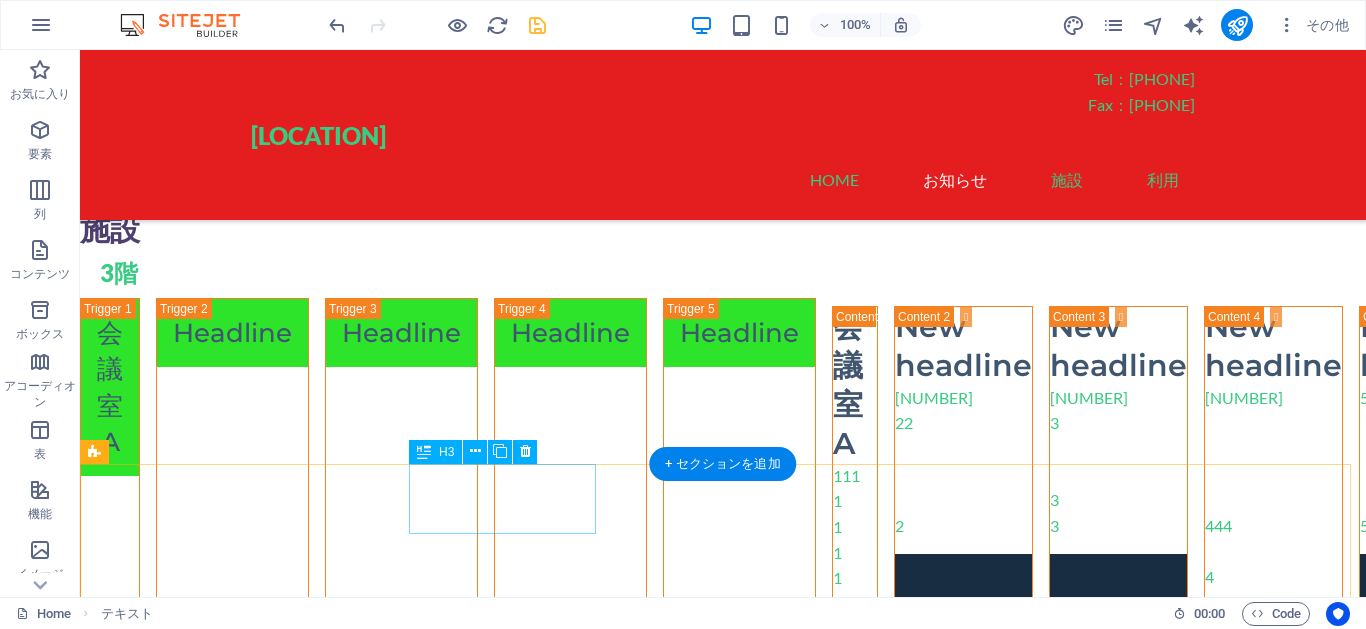 scroll, scrollTop: 0, scrollLeft: 0, axis: both 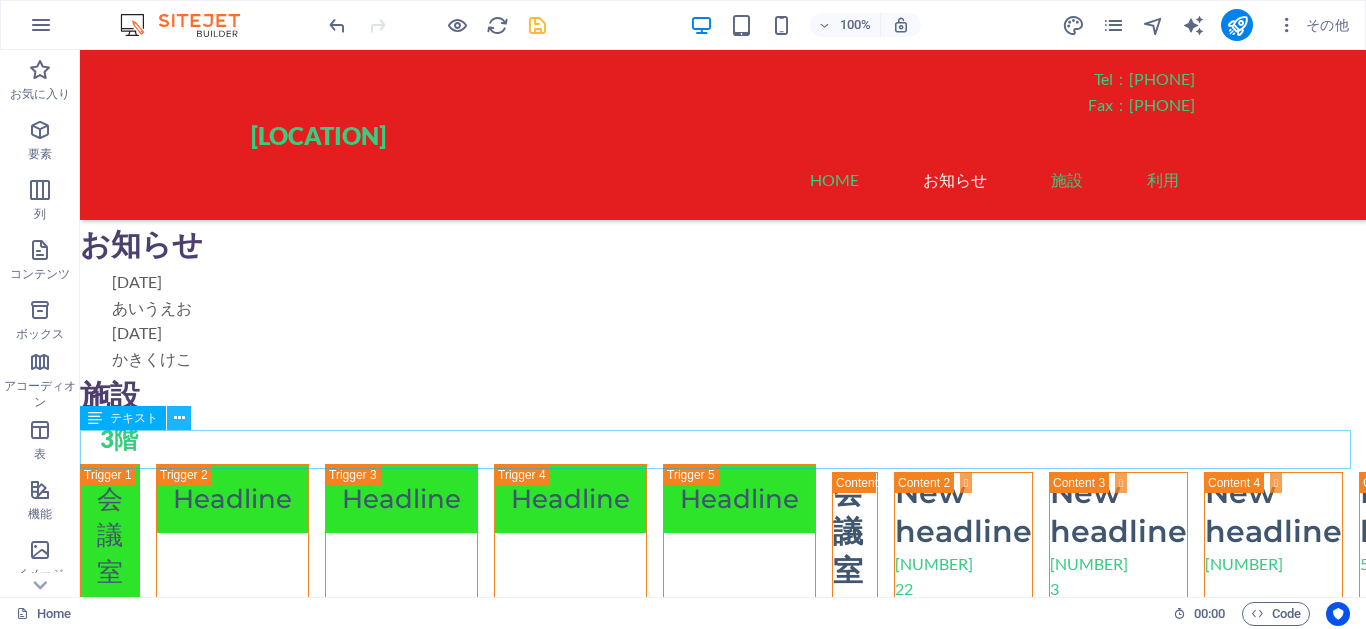 click at bounding box center (179, 418) 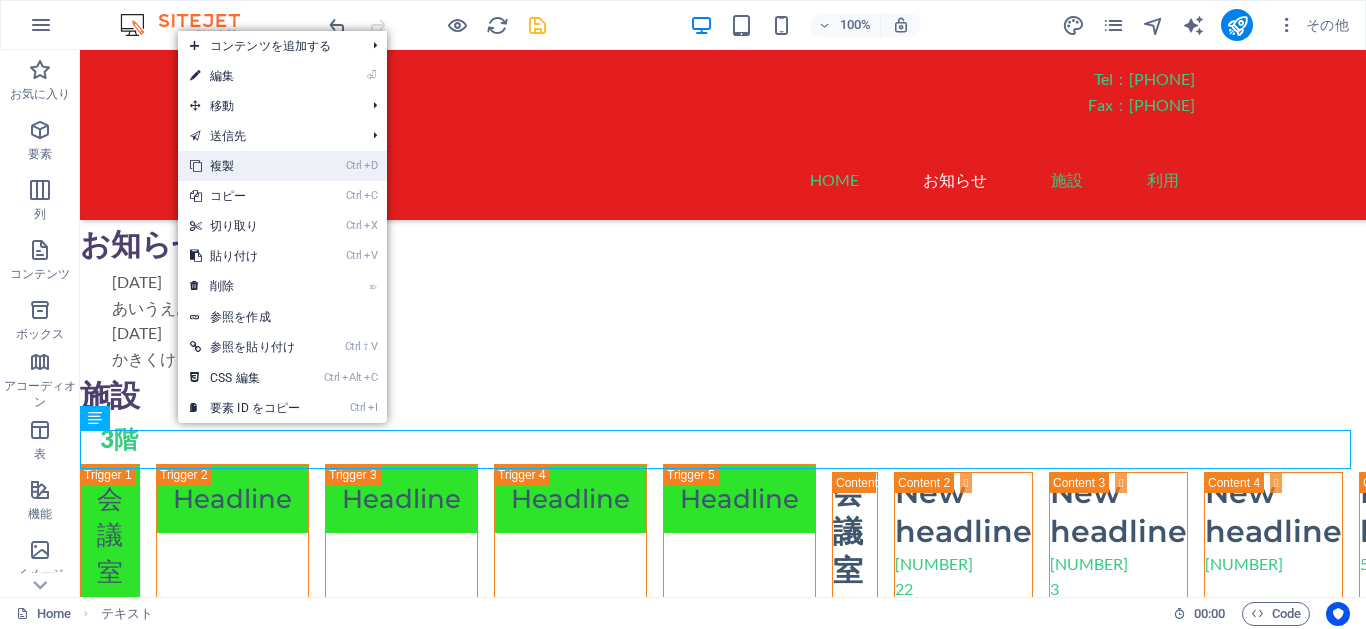 click on "Ctrl D  複製" at bounding box center [245, 166] 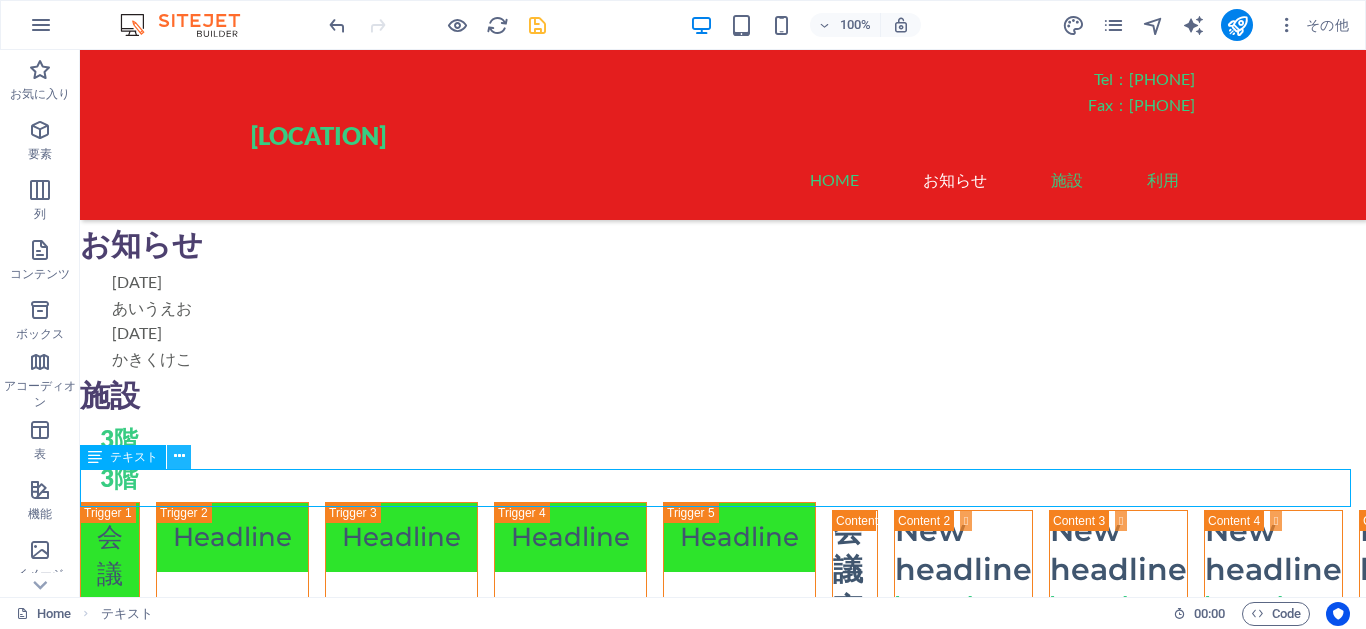 click at bounding box center (179, 457) 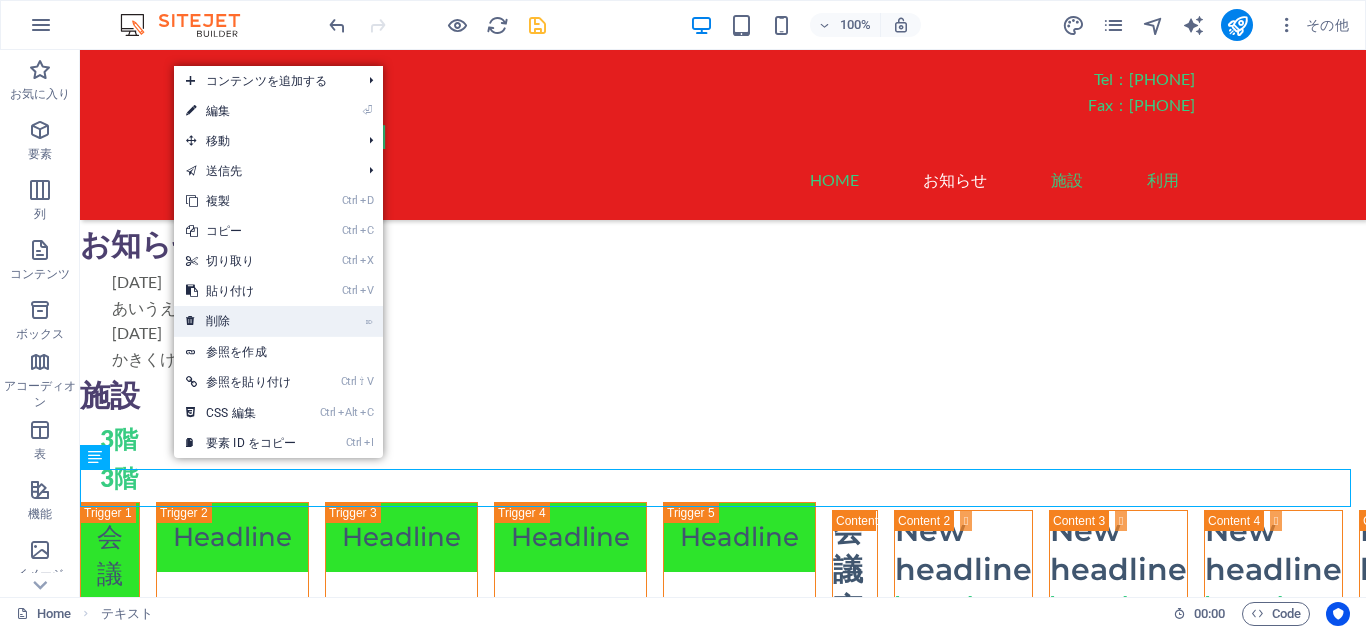 click on "⌦  削除" at bounding box center (241, 321) 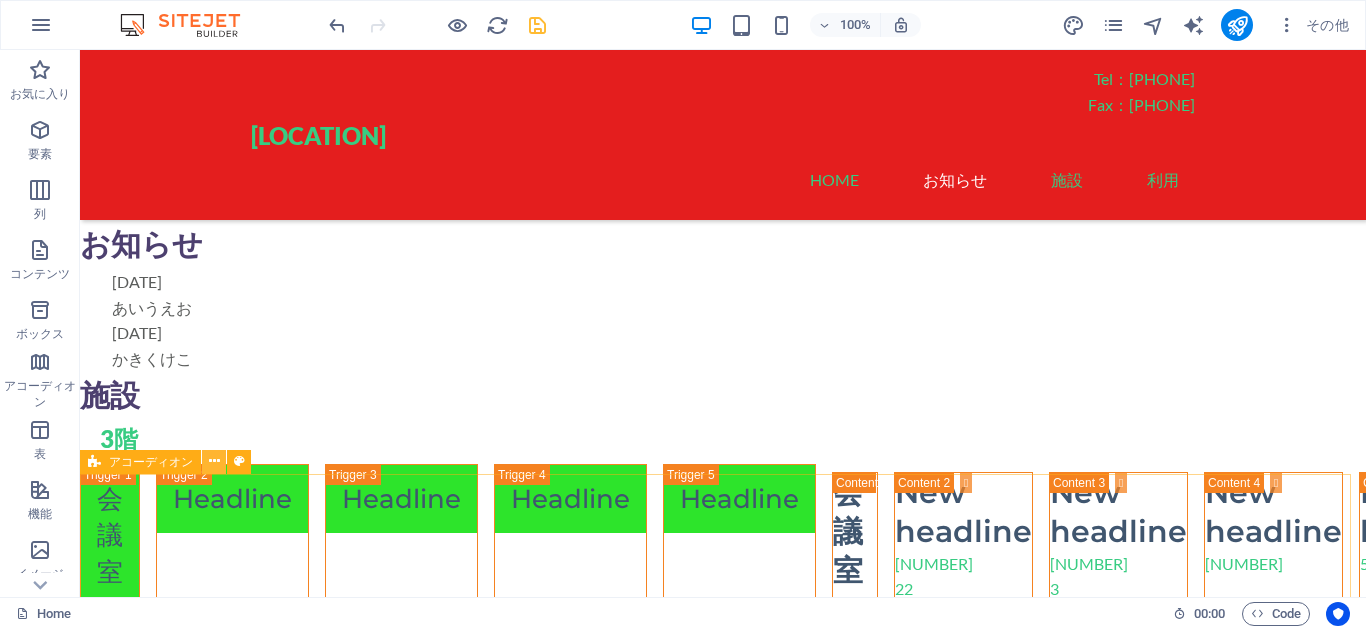 click at bounding box center [214, 461] 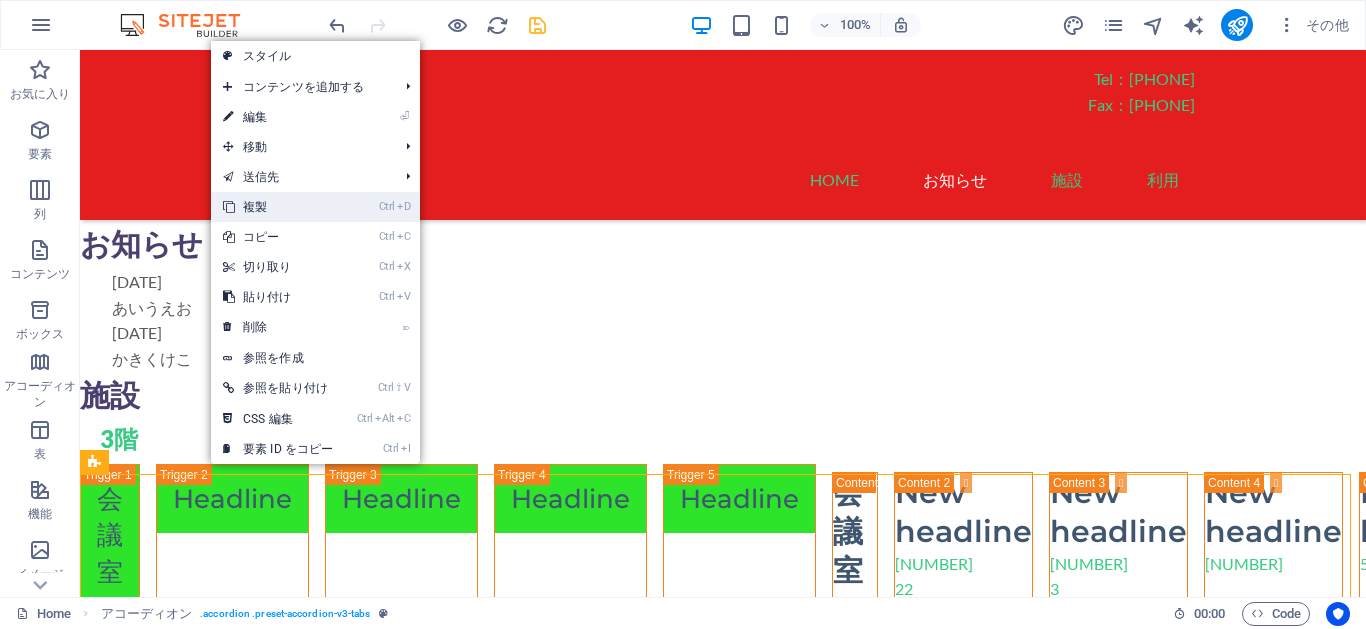 click on "Ctrl D  複製" at bounding box center (278, 207) 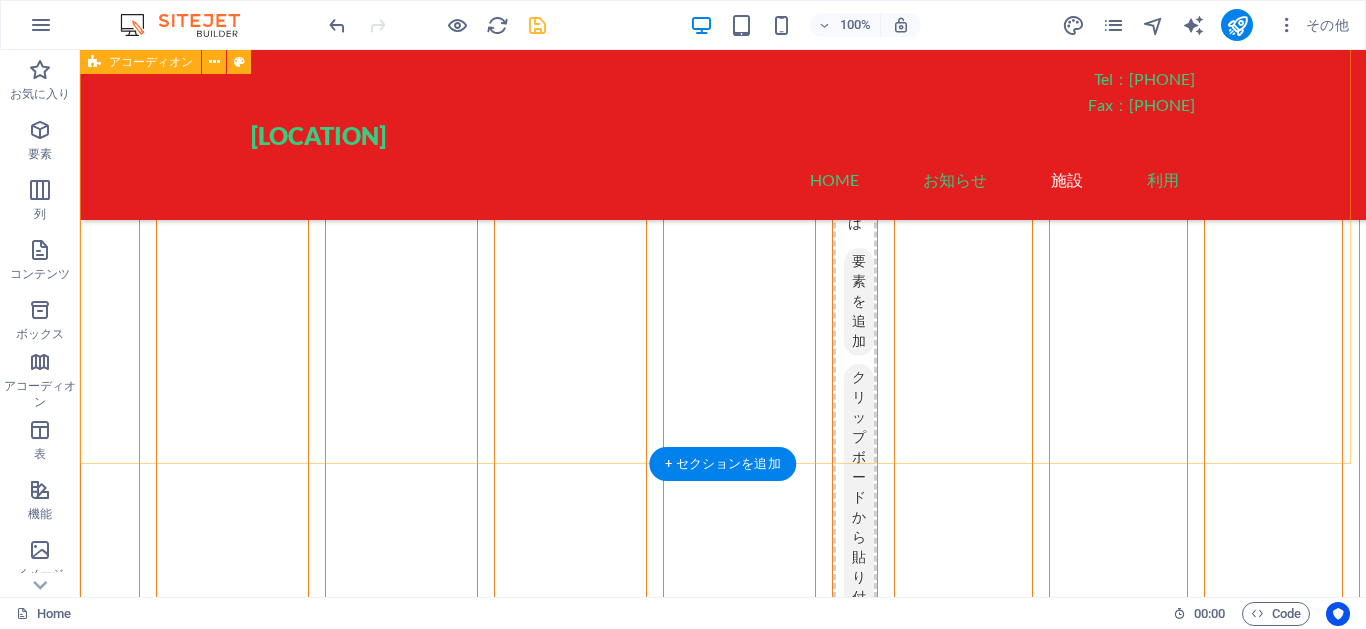 scroll, scrollTop: 1339, scrollLeft: 0, axis: vertical 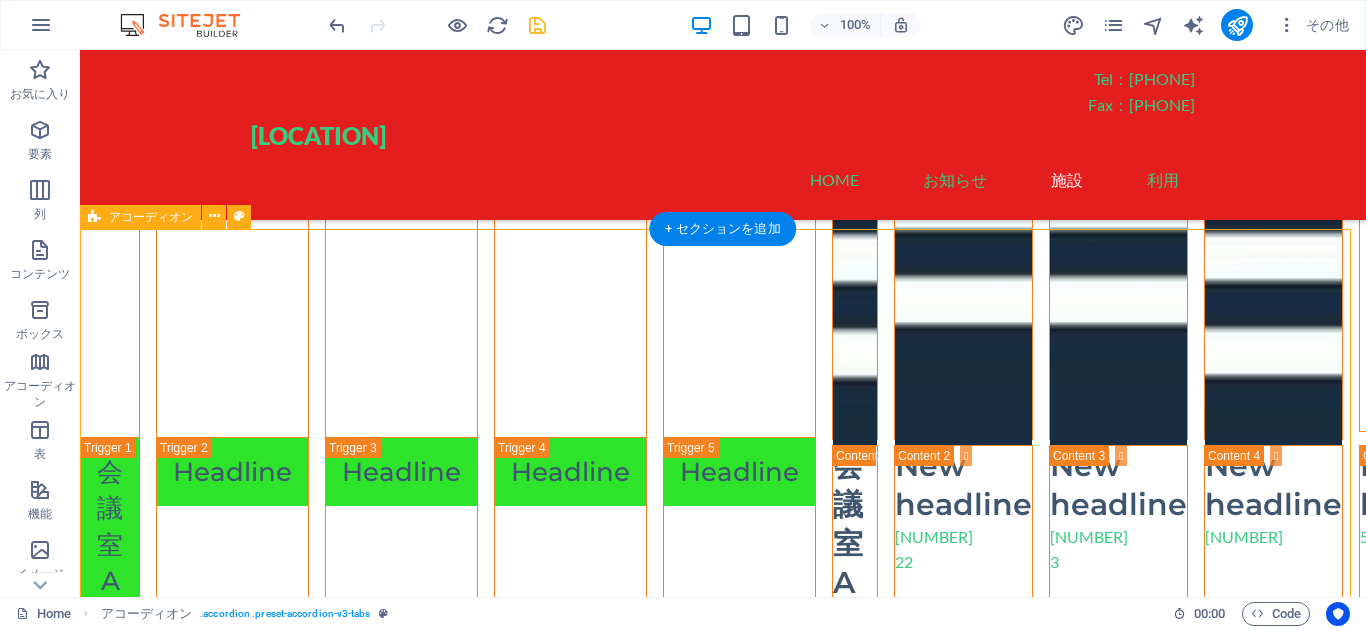 drag, startPoint x: 218, startPoint y: 331, endPoint x: 142, endPoint y: 236, distance: 121.65936 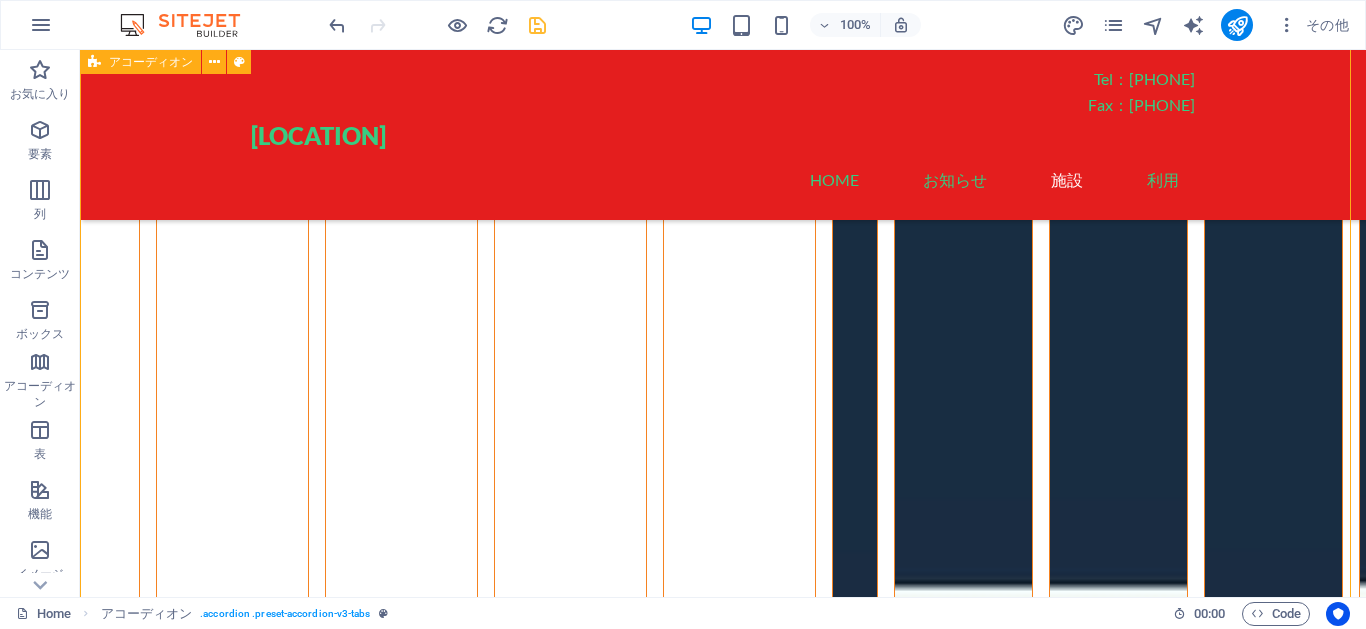 scroll, scrollTop: 2223, scrollLeft: 0, axis: vertical 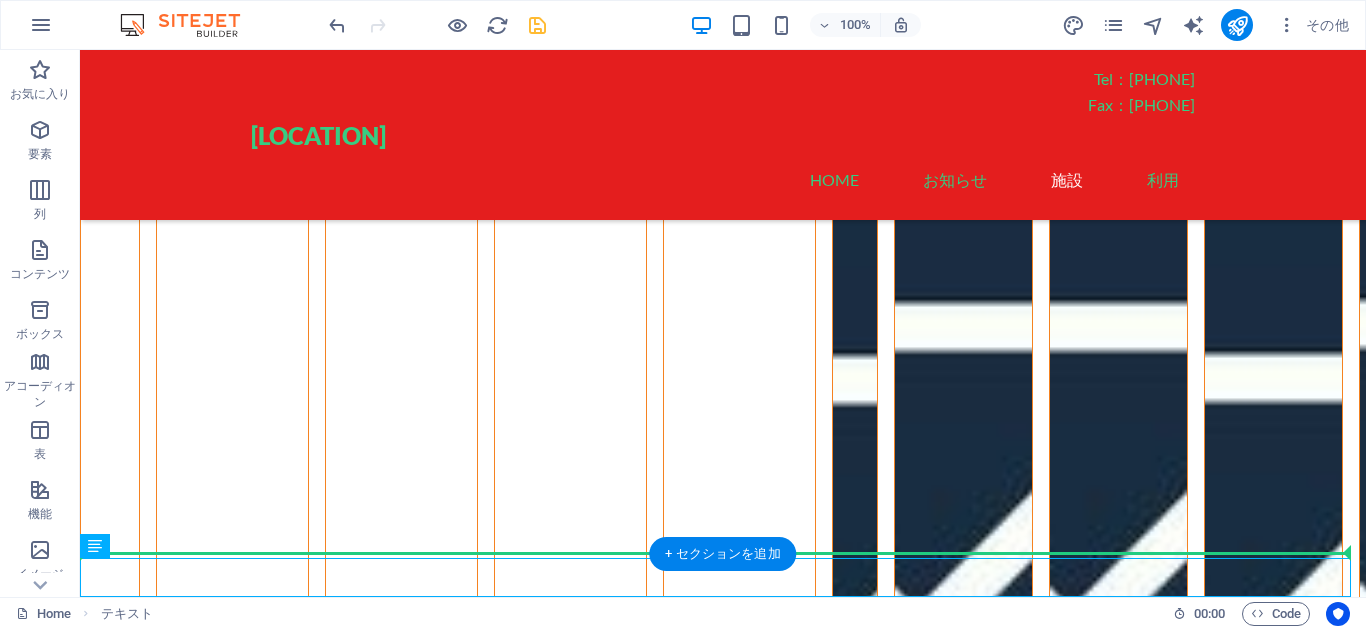 drag, startPoint x: 211, startPoint y: 596, endPoint x: 138, endPoint y: 394, distance: 214.78593 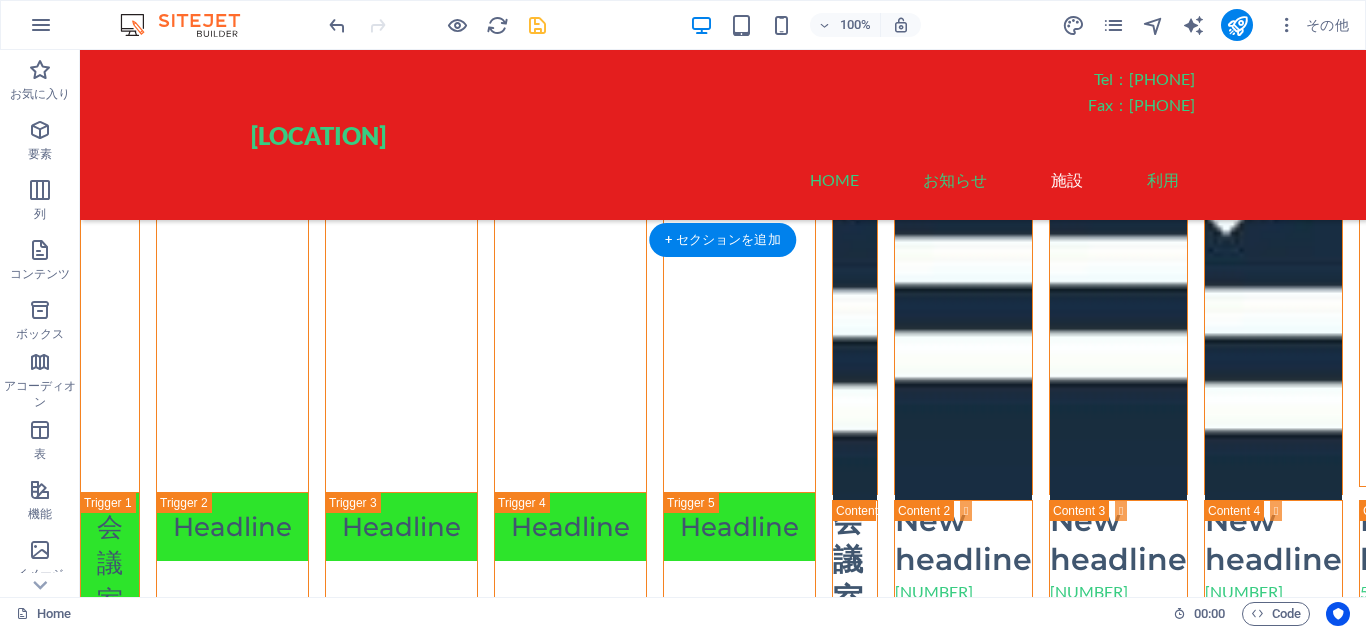 scroll, scrollTop: 1323, scrollLeft: 0, axis: vertical 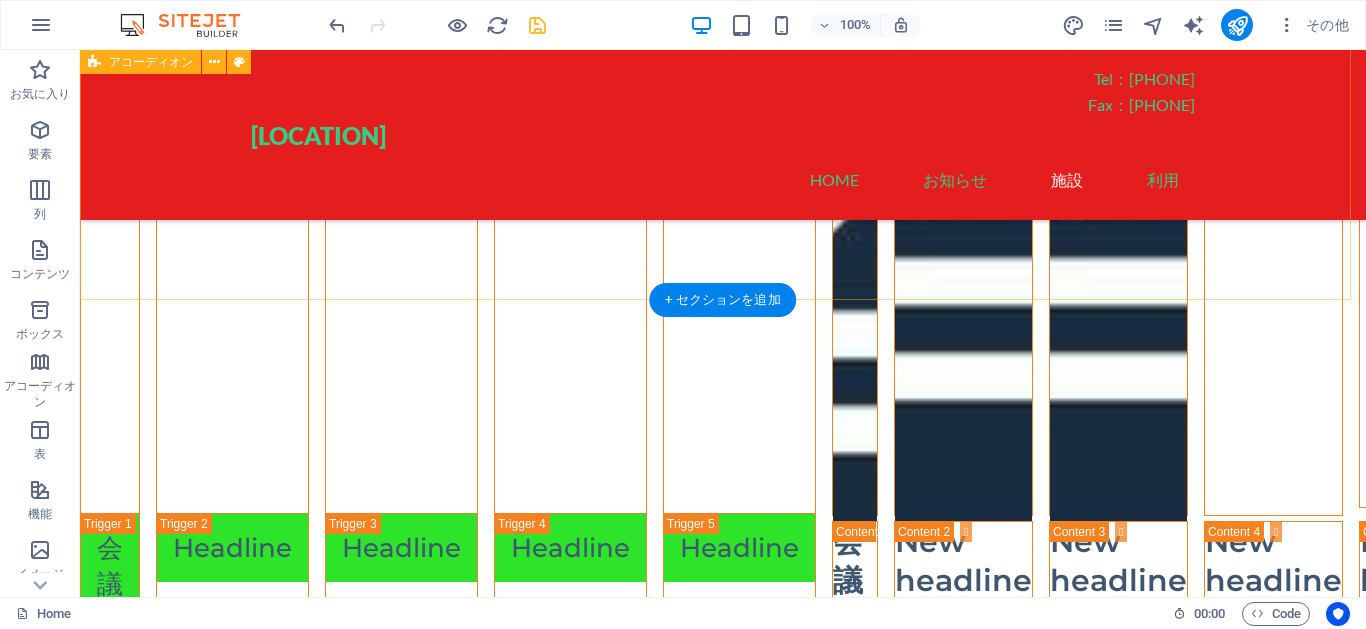 click on "会議室A 会議室A 111 1 1 1 1 ここにコンテンツをドロップしてください または  要素を追加  クリップボードから貼り付ける Headline New headline 22222 22 2 ここにコンテンツをドロップしてください または  要素を追加  クリップボードから貼り付ける Headline New headline 33333 3 3 3 ここにコンテンツをドロップしてください または  要素を追加  クリップボードから貼り付ける Headline New headline 444444 444 4 ここにコンテンツをドロップしてください または  要素を追加  クリップボードから貼り付ける Headline New headline 55 5 ここにコンテンツをドロップしてください または  要素を追加  クリップボードから貼り付ける" at bounding box center [723, -176] 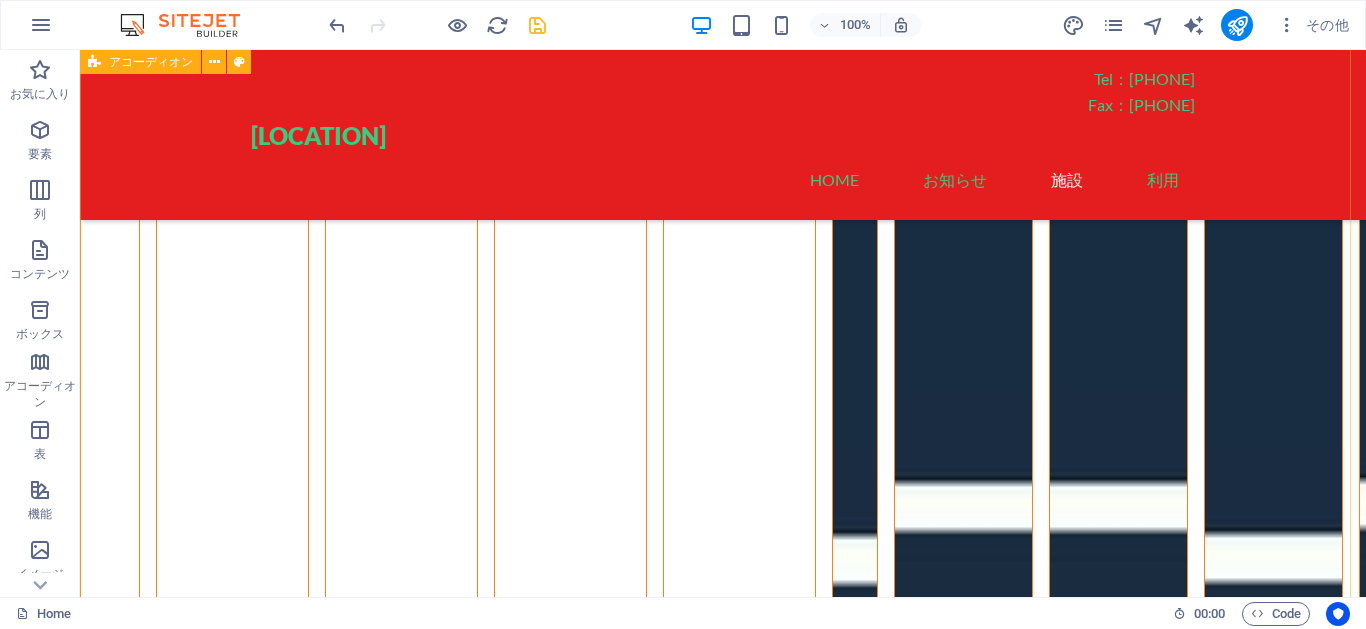 scroll, scrollTop: 2223, scrollLeft: 0, axis: vertical 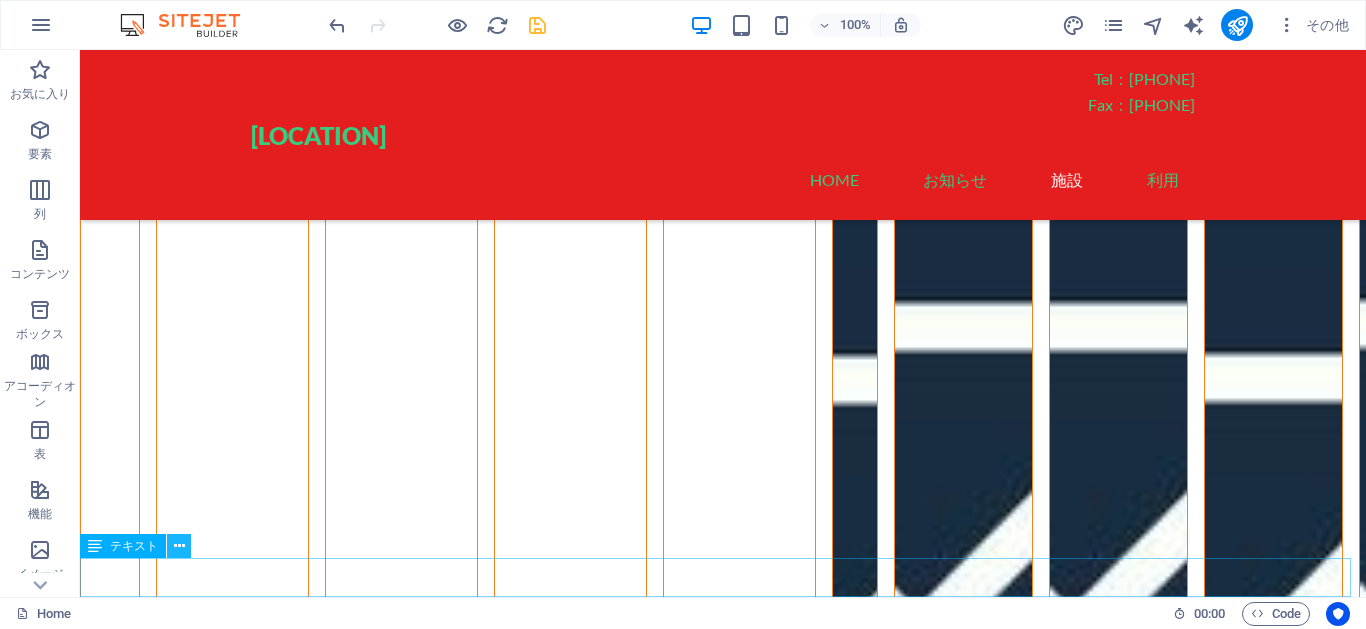 click at bounding box center (179, 546) 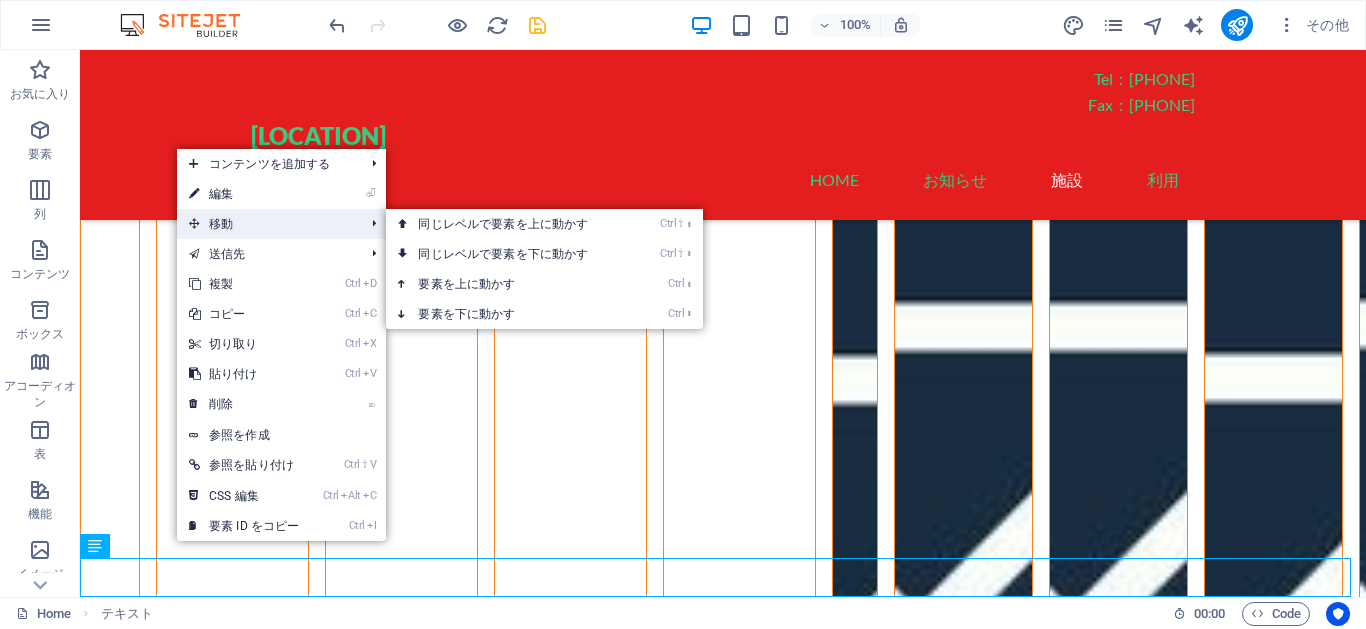click on "移動" at bounding box center [266, 224] 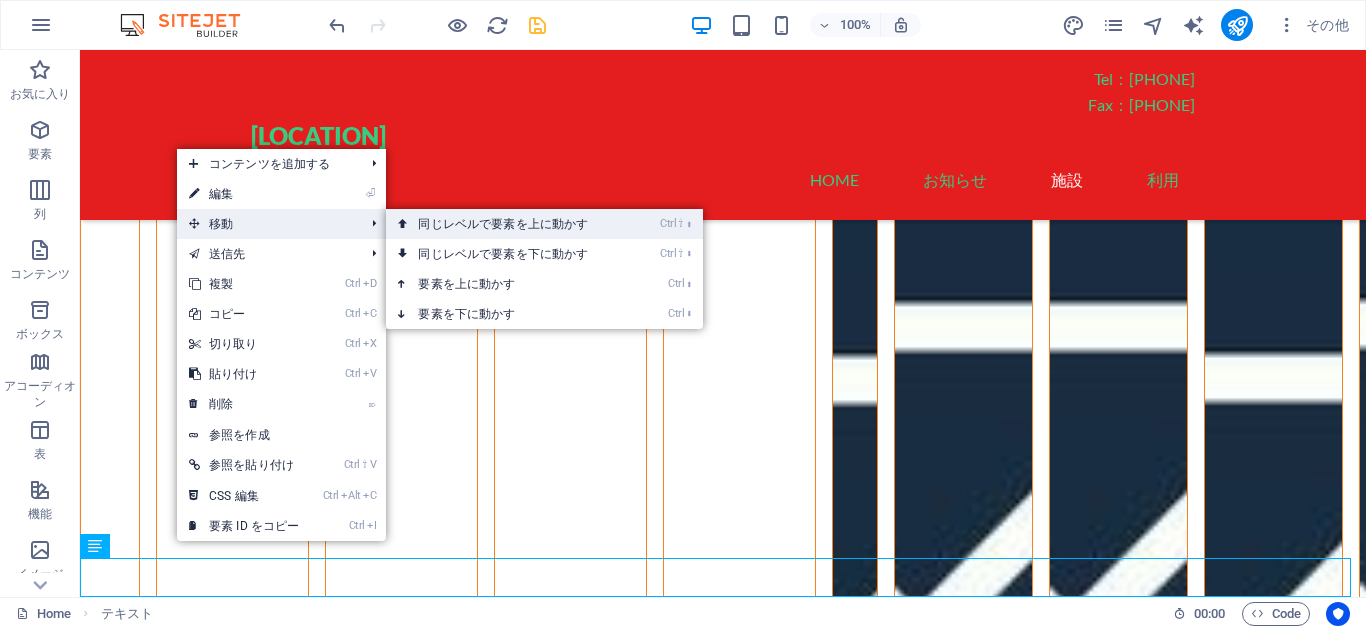 click on "Ctrl ⇧ ⬆  同じレベルで要素を上に動かす" at bounding box center (507, 224) 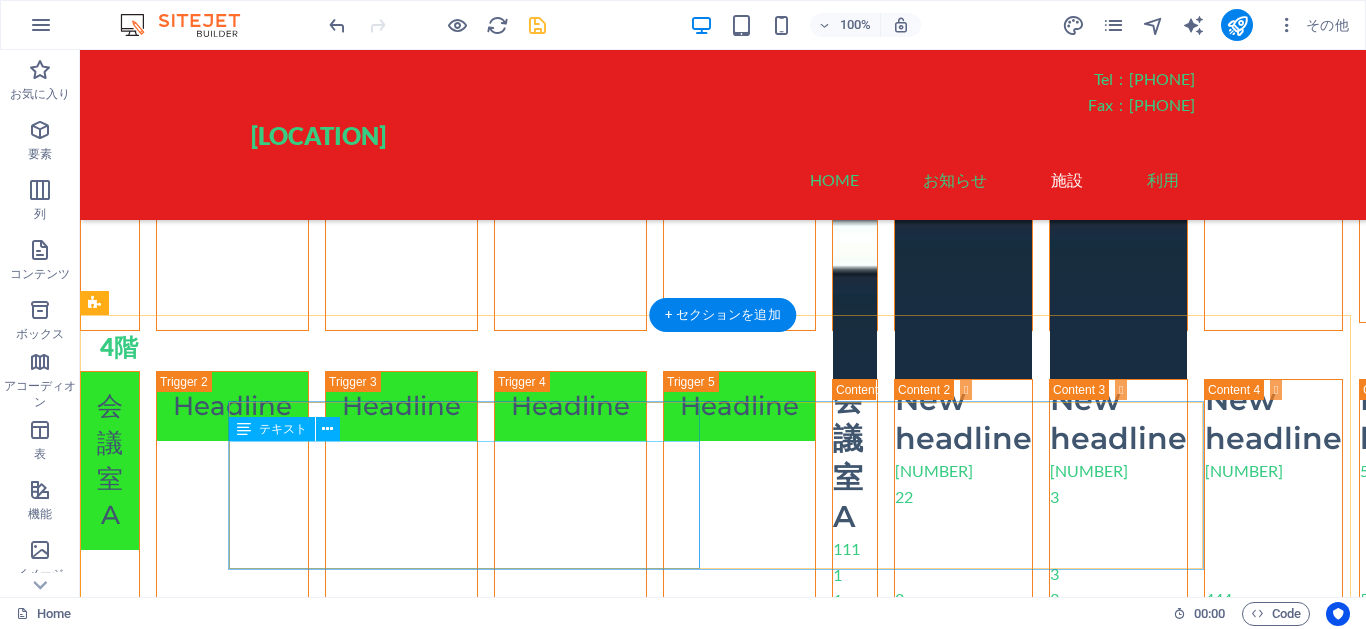 scroll, scrollTop: 1328, scrollLeft: 0, axis: vertical 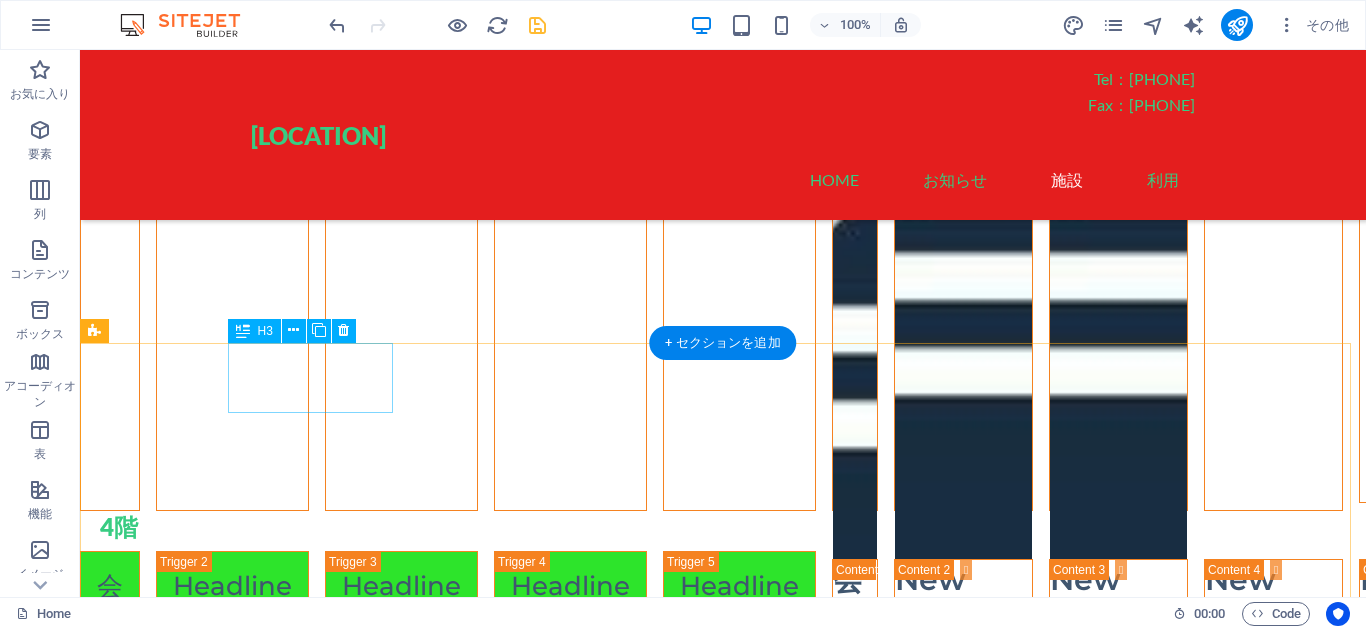click on "会議室A" at bounding box center (110, 1238) 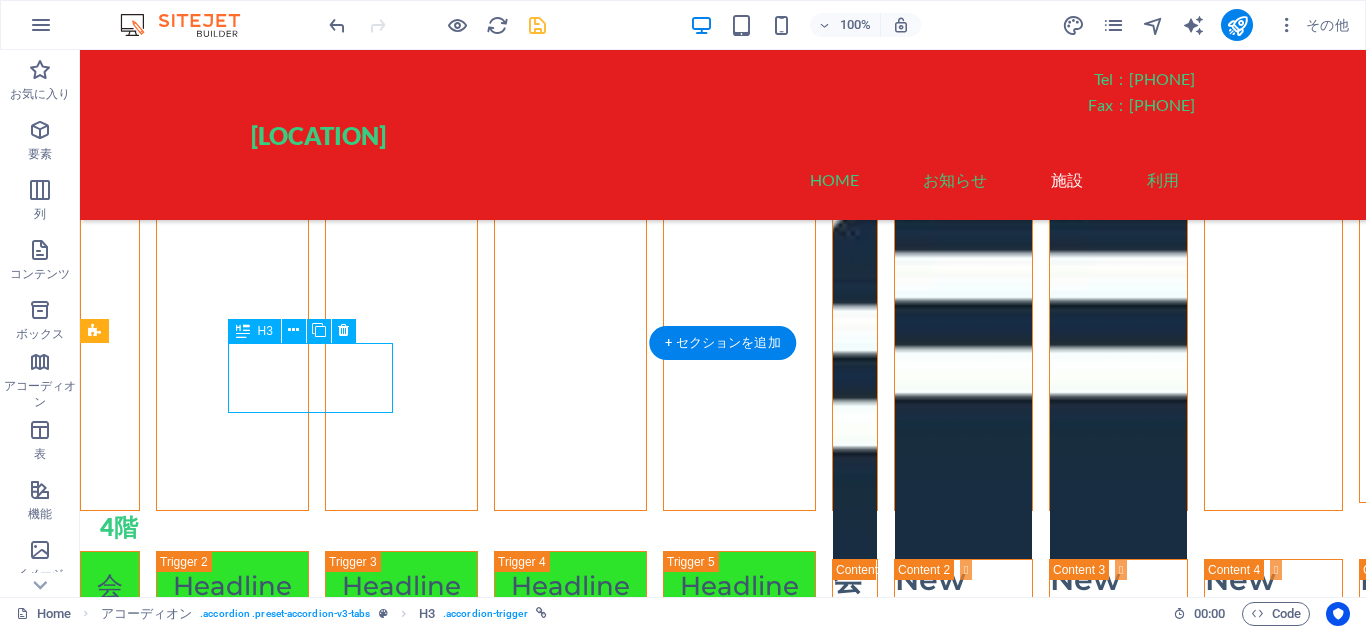 click on "会議室A" at bounding box center (110, 1238) 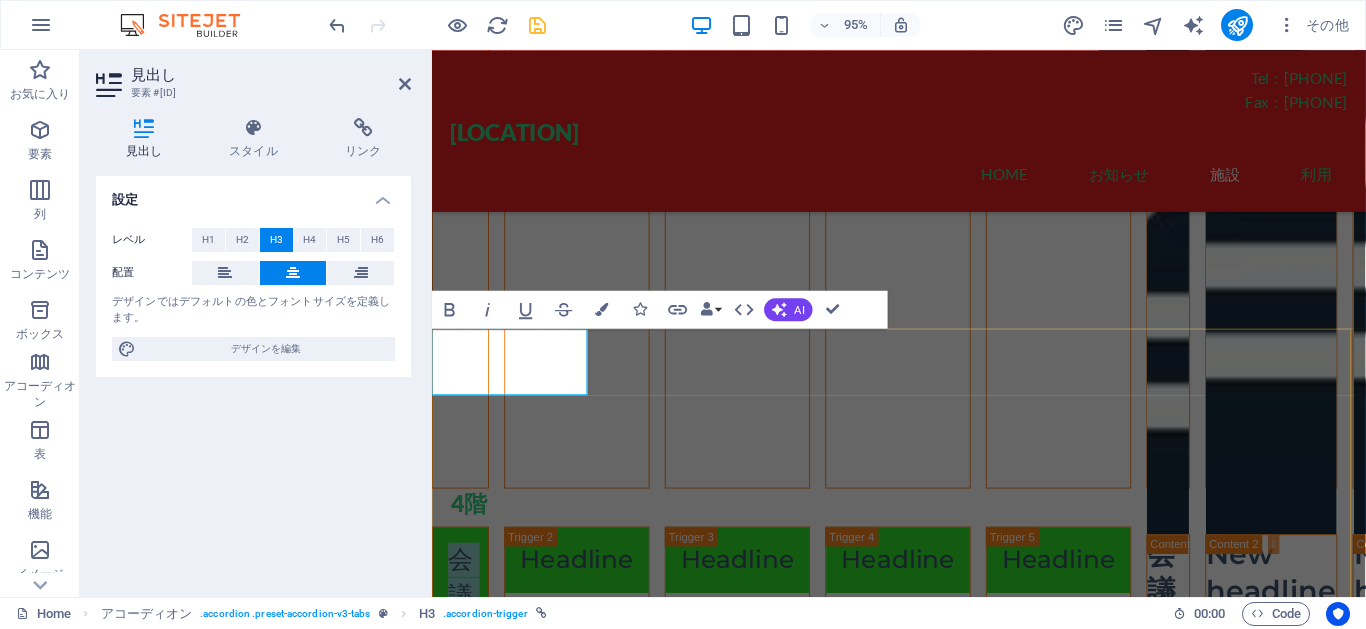 type 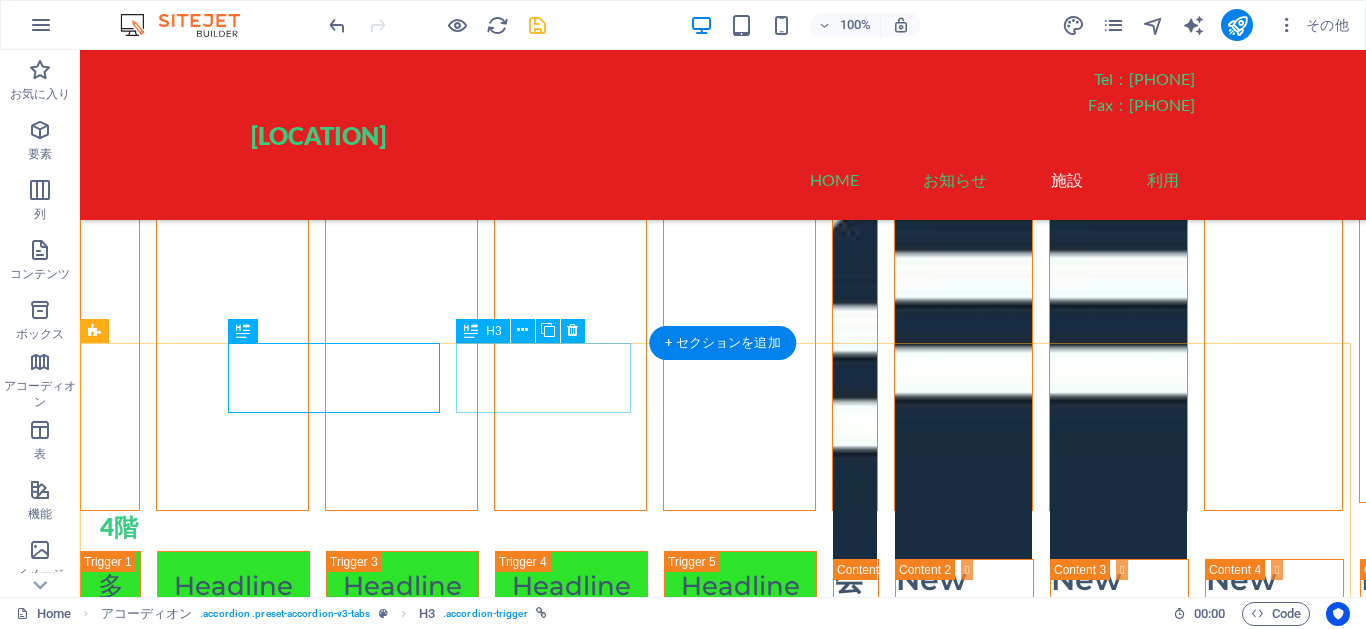click on "Headline" at bounding box center (233, 1238) 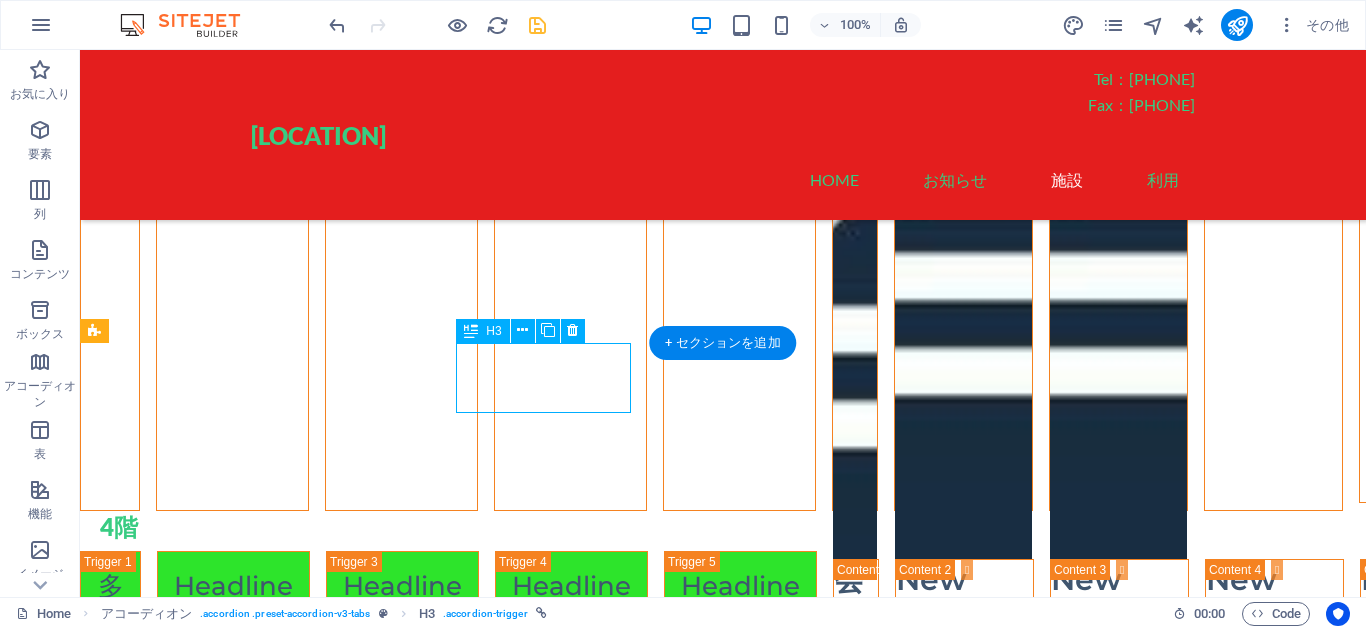 click on "Headline" at bounding box center (233, 1238) 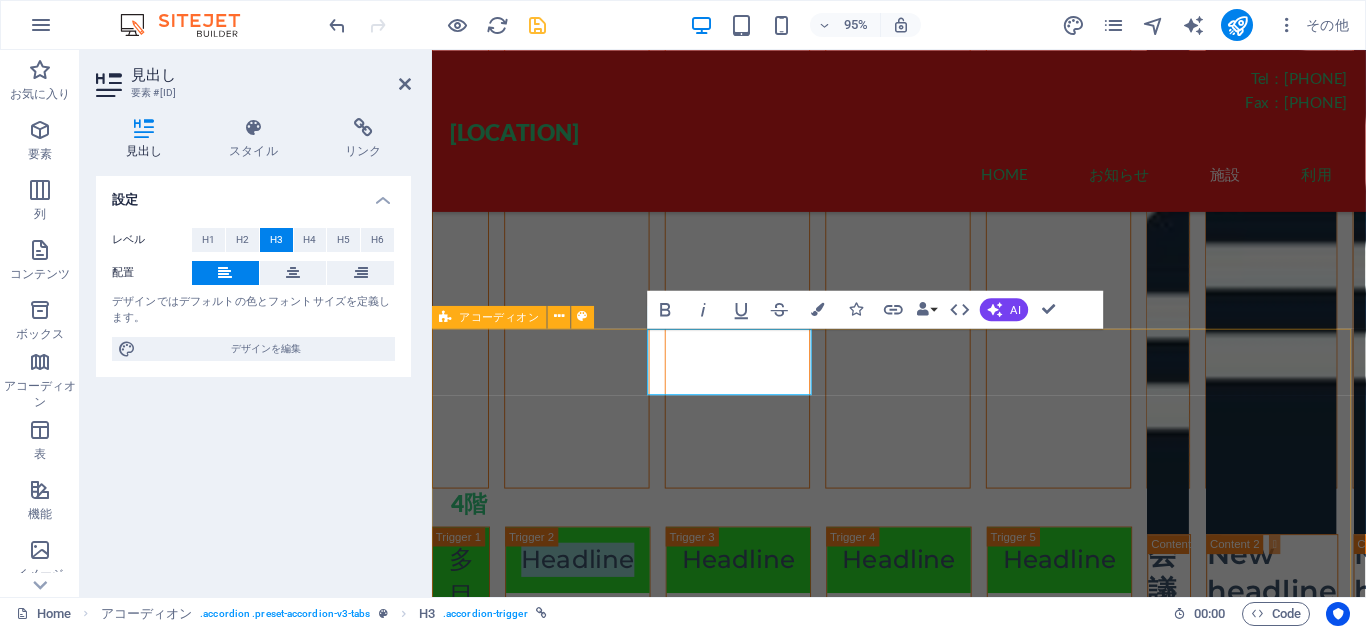 type 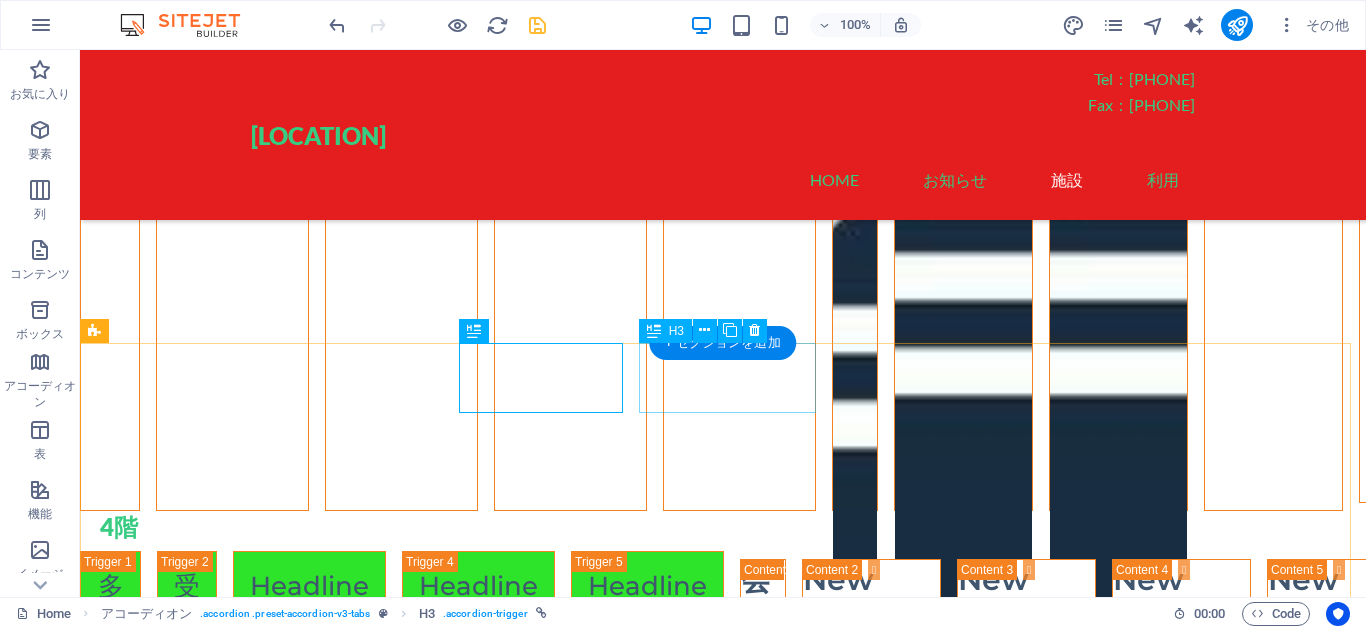 click on "Headline" at bounding box center (309, 1238) 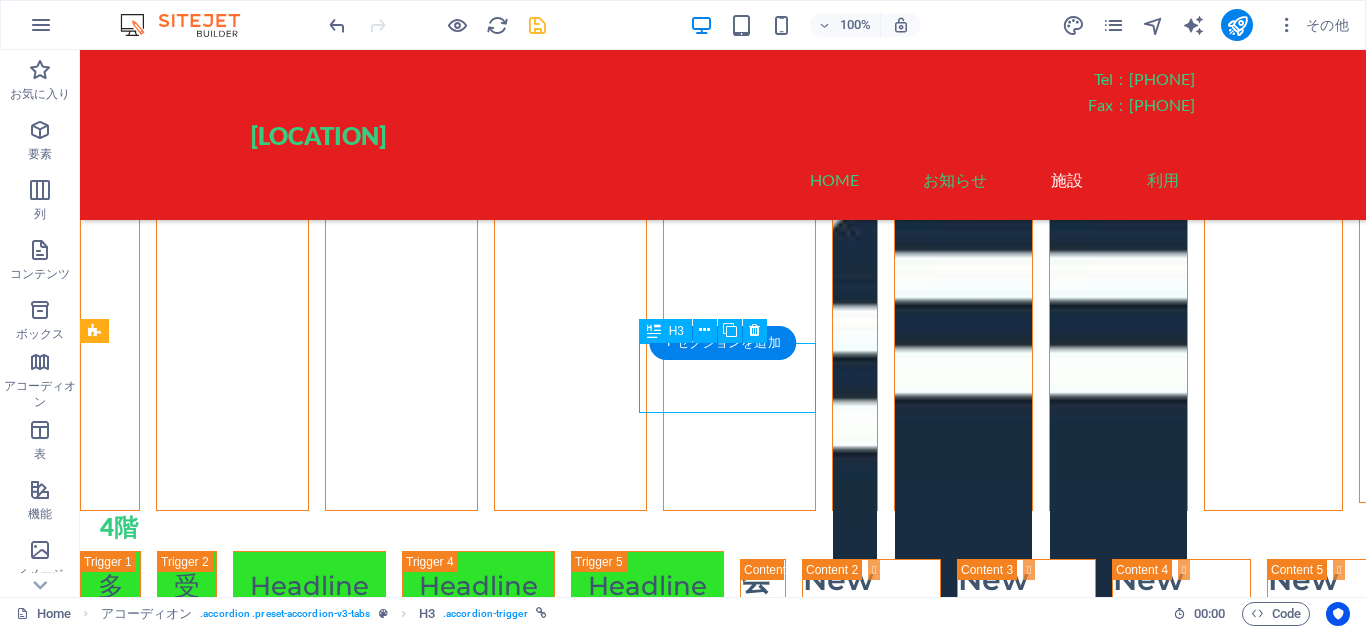 click on "Headline" at bounding box center [309, 1238] 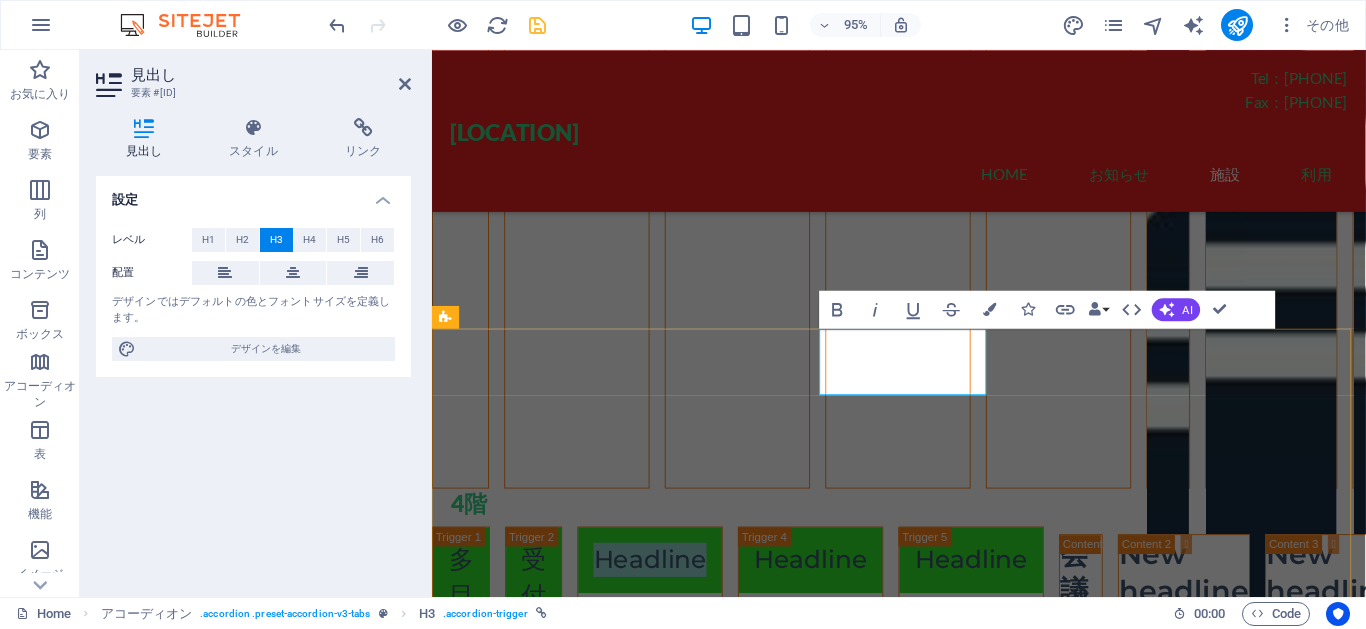 type 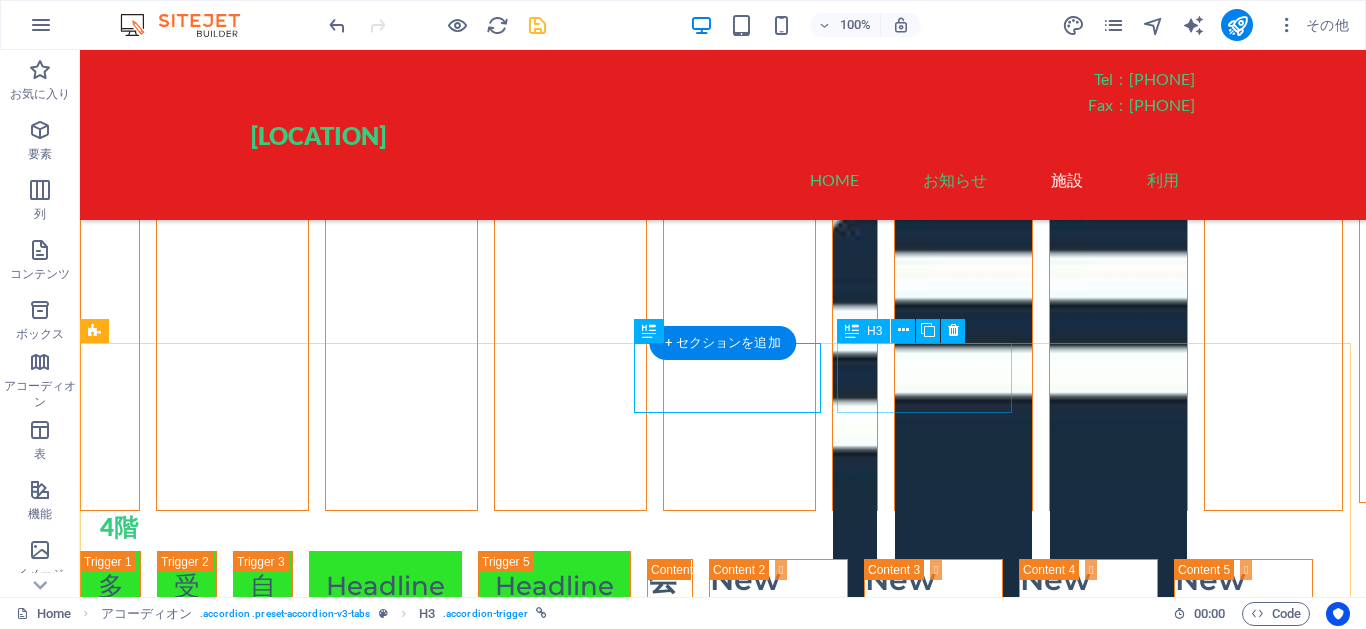 click on "Headline" at bounding box center (385, 1238) 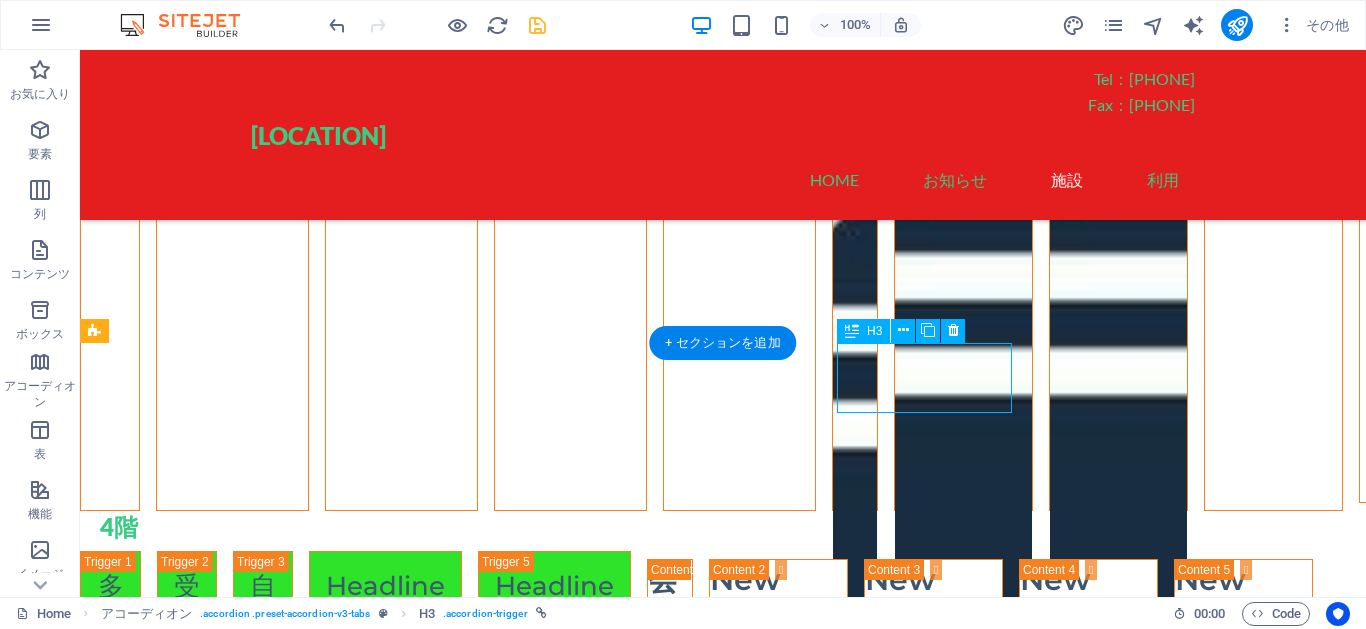 click on "Headline" at bounding box center [385, 1238] 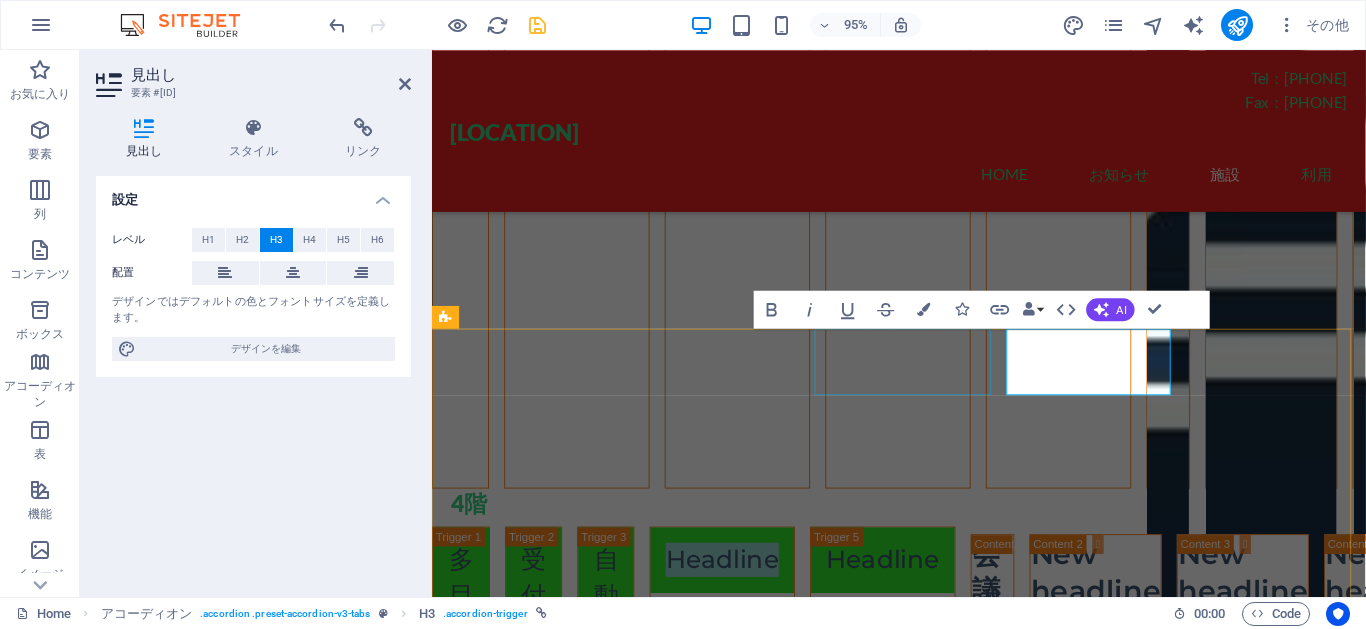 type 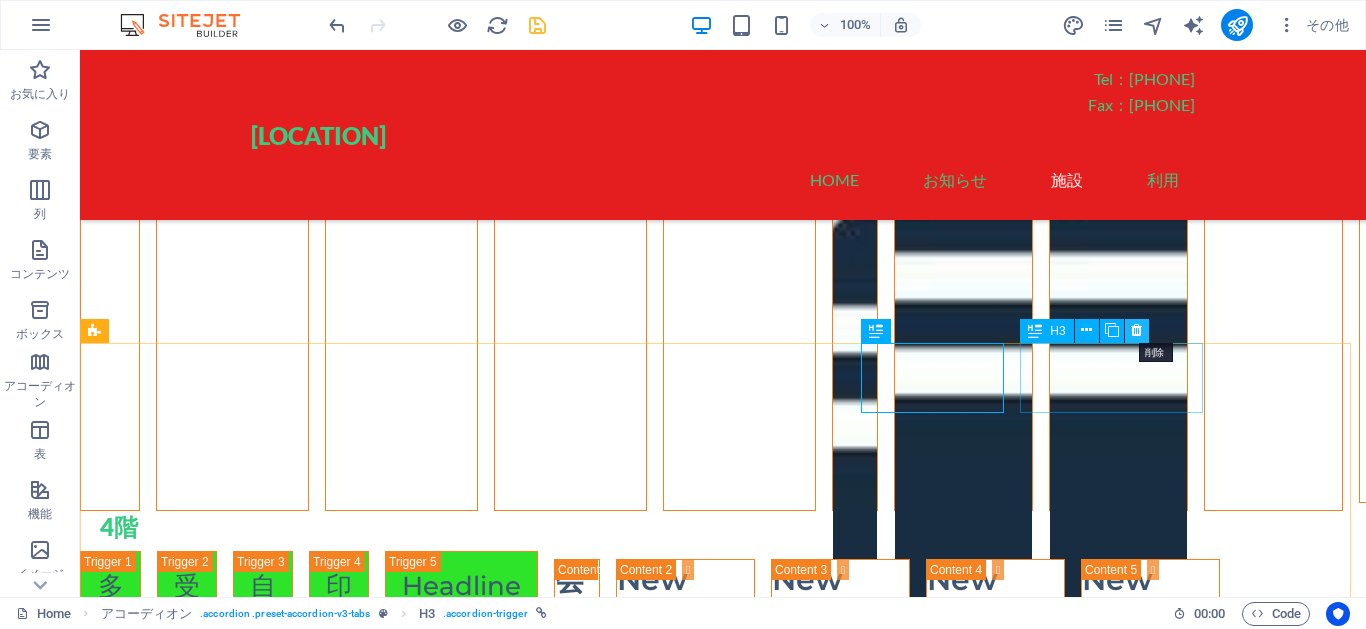 click at bounding box center (1137, 331) 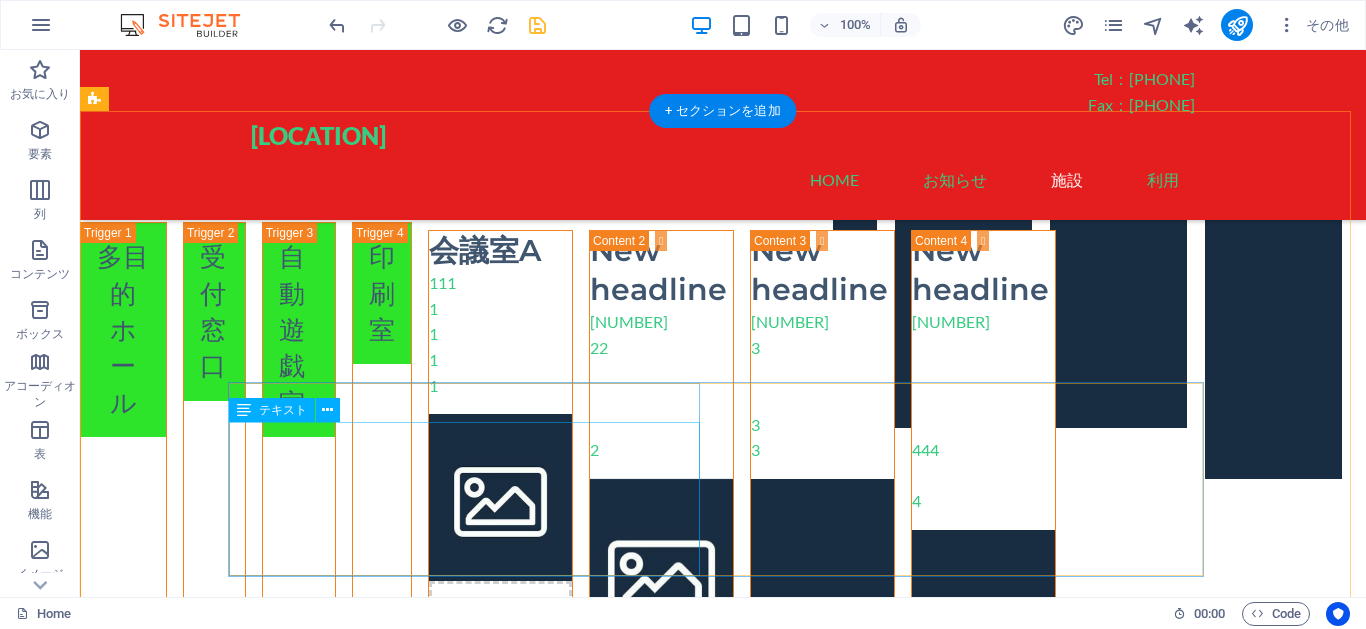 scroll, scrollTop: 1297, scrollLeft: 0, axis: vertical 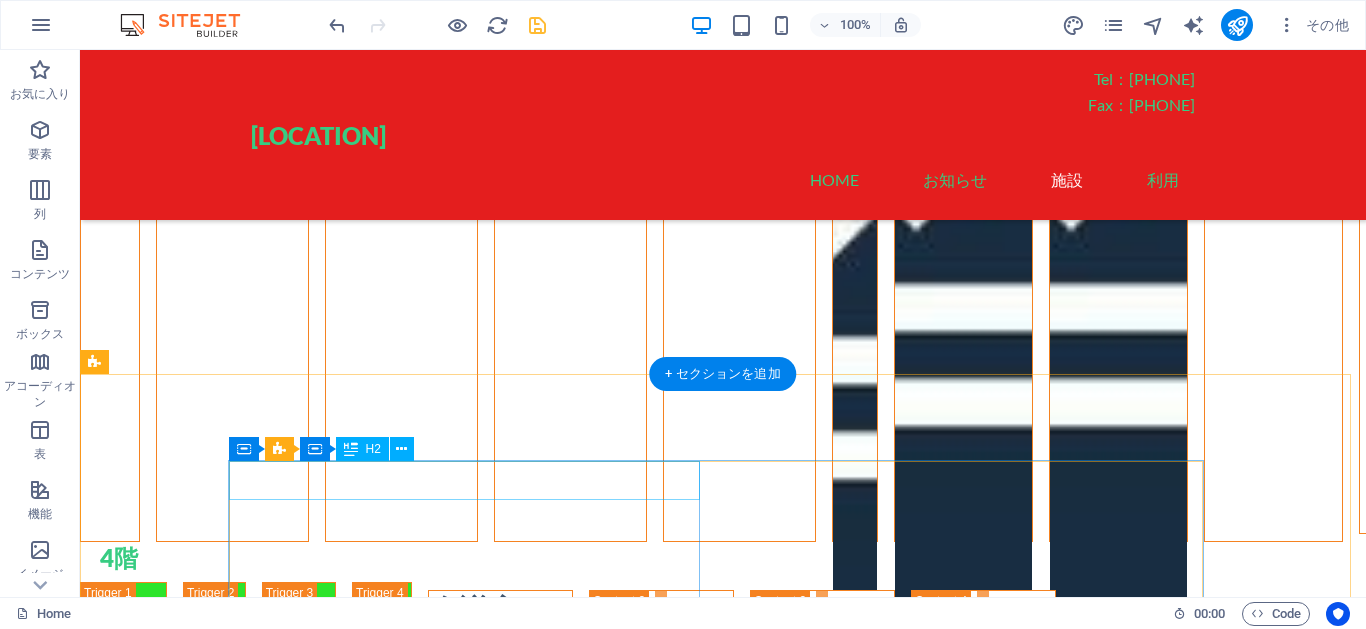 click on "会議室A" at bounding box center [500, 610] 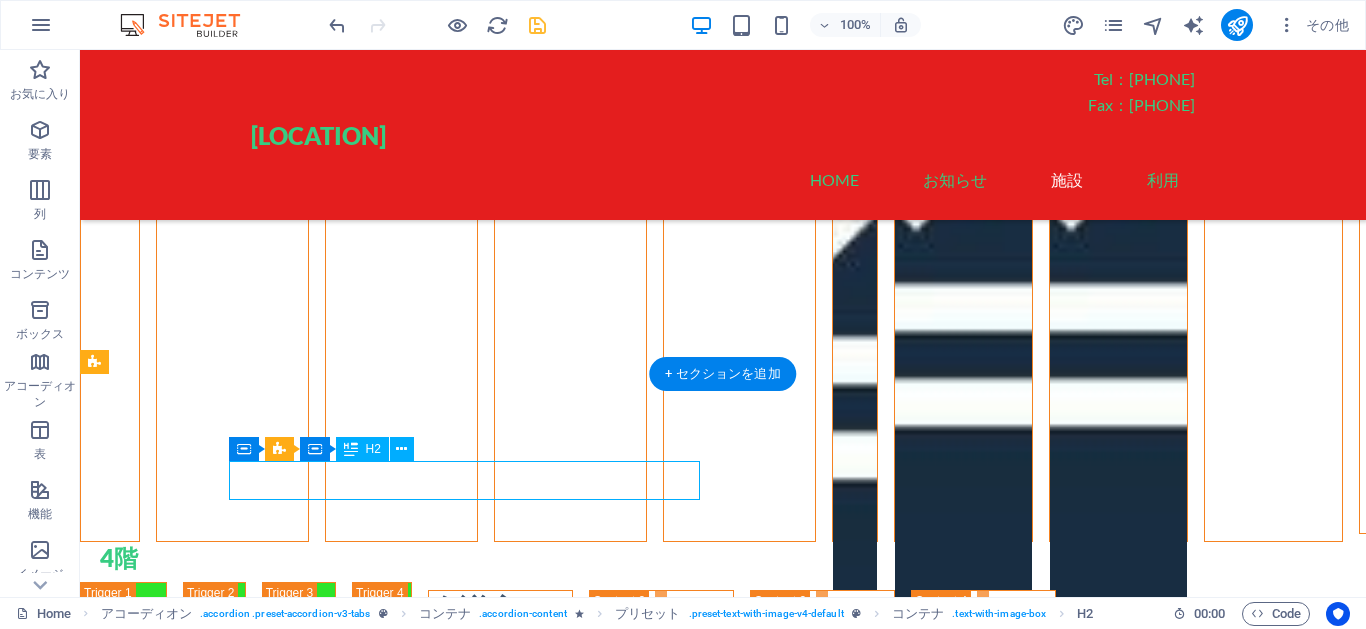 click on "会議室A" at bounding box center (500, 610) 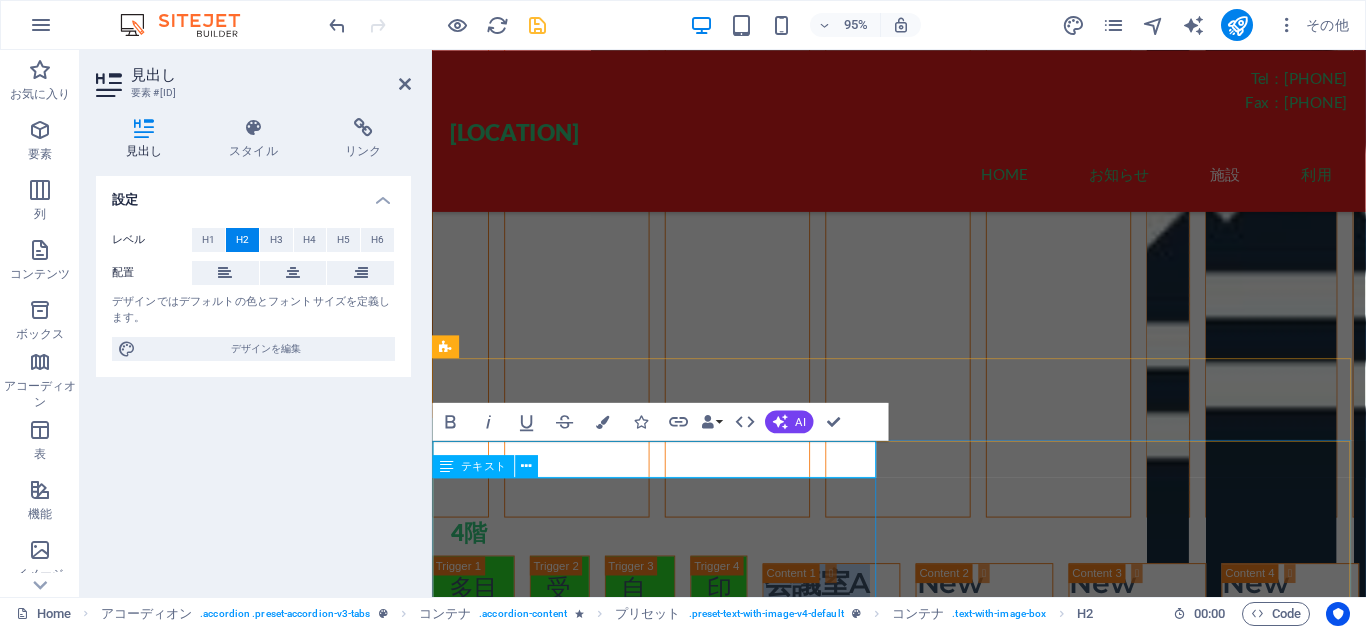 type 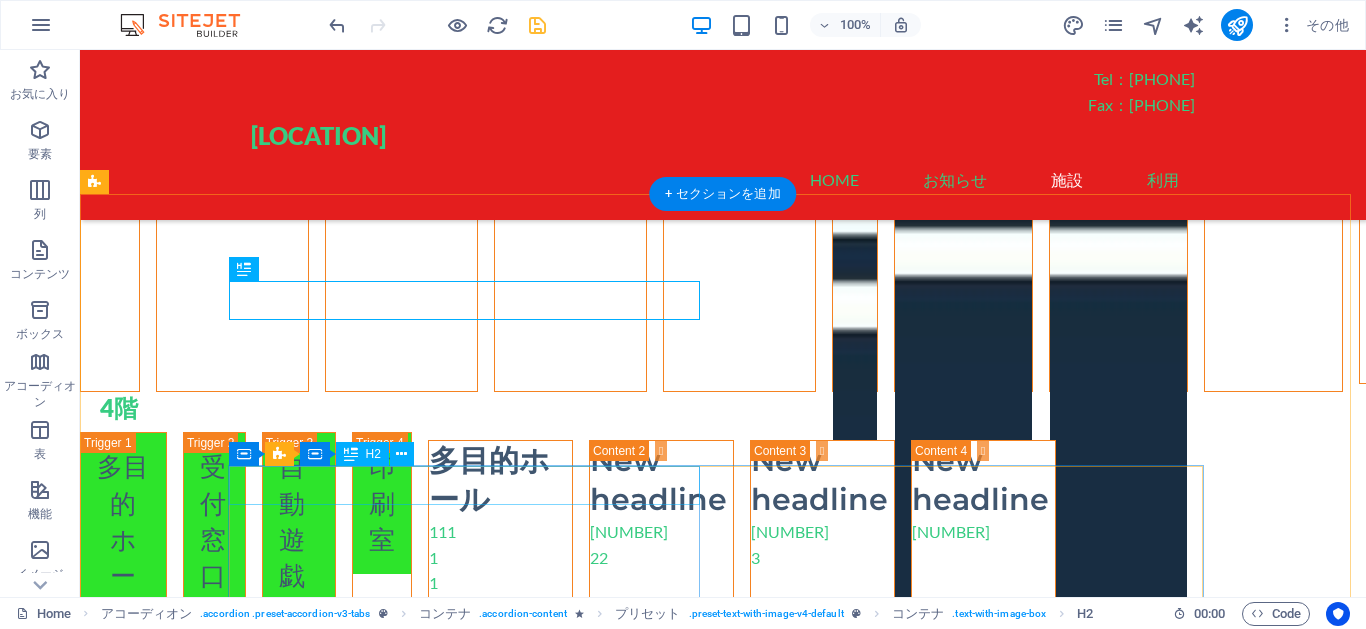scroll, scrollTop: 1477, scrollLeft: 0, axis: vertical 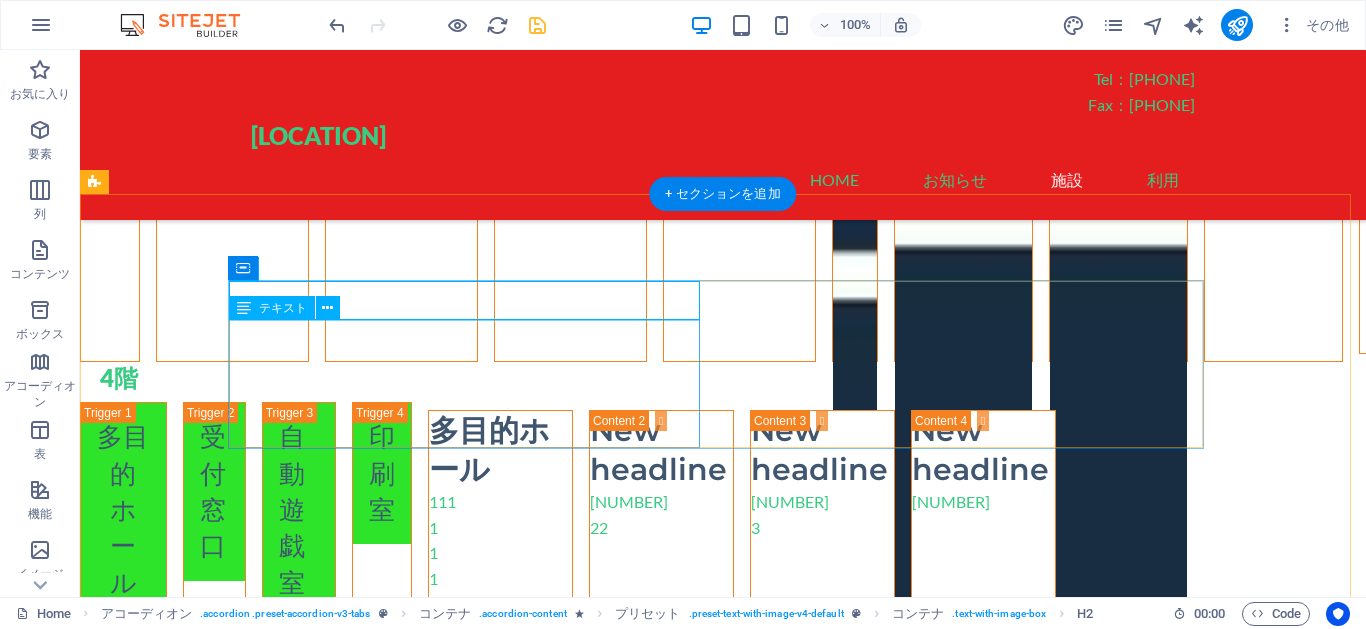click on "111 1 1 1 1" at bounding box center (500, 553) 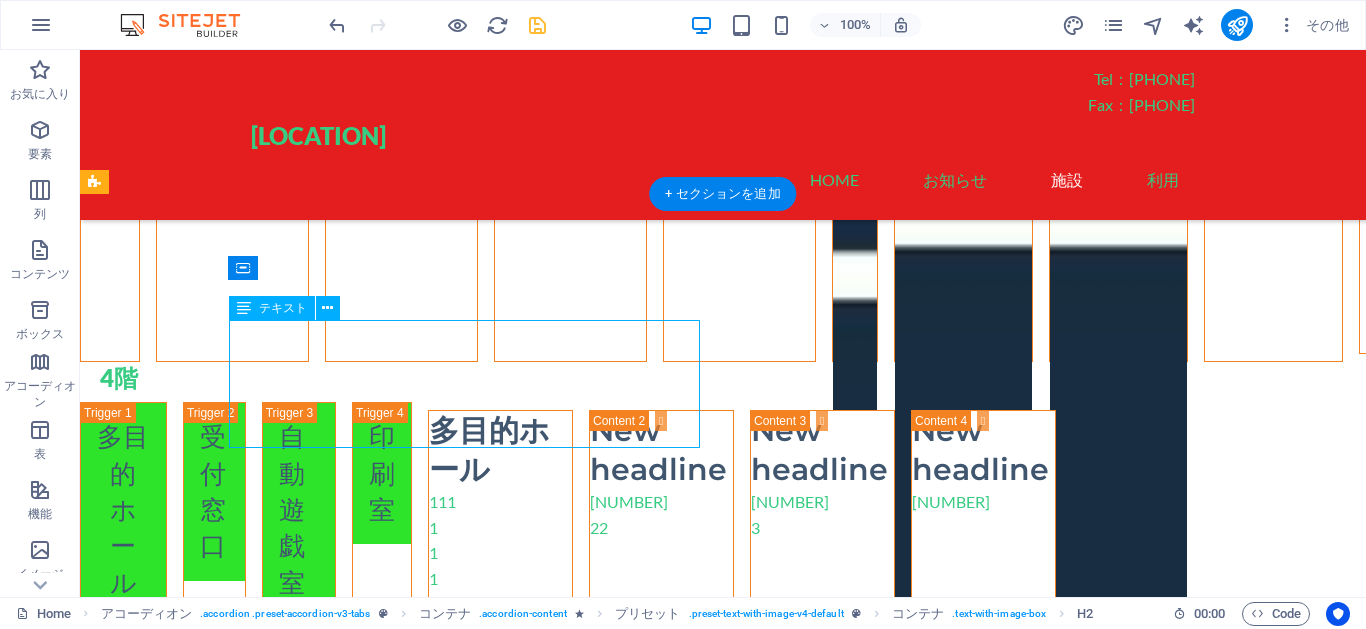click on "111 1 1 1 1" at bounding box center (500, 553) 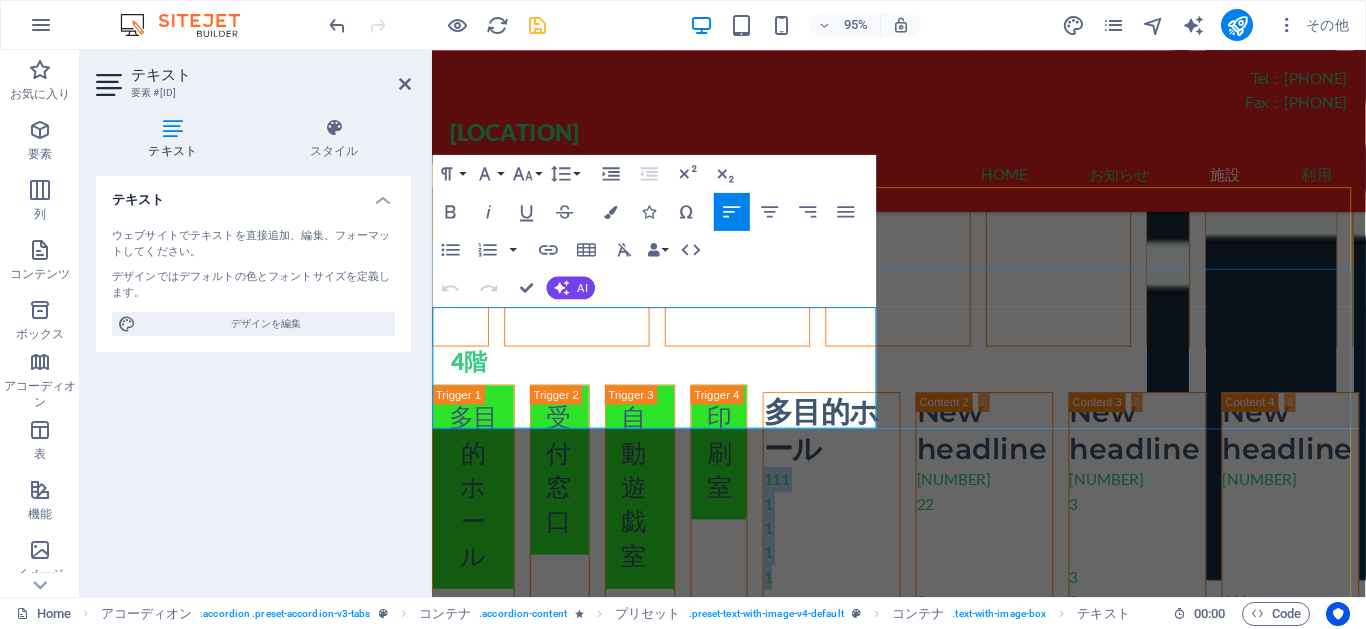 drag, startPoint x: 463, startPoint y: 435, endPoint x: 431, endPoint y: 334, distance: 105.9481 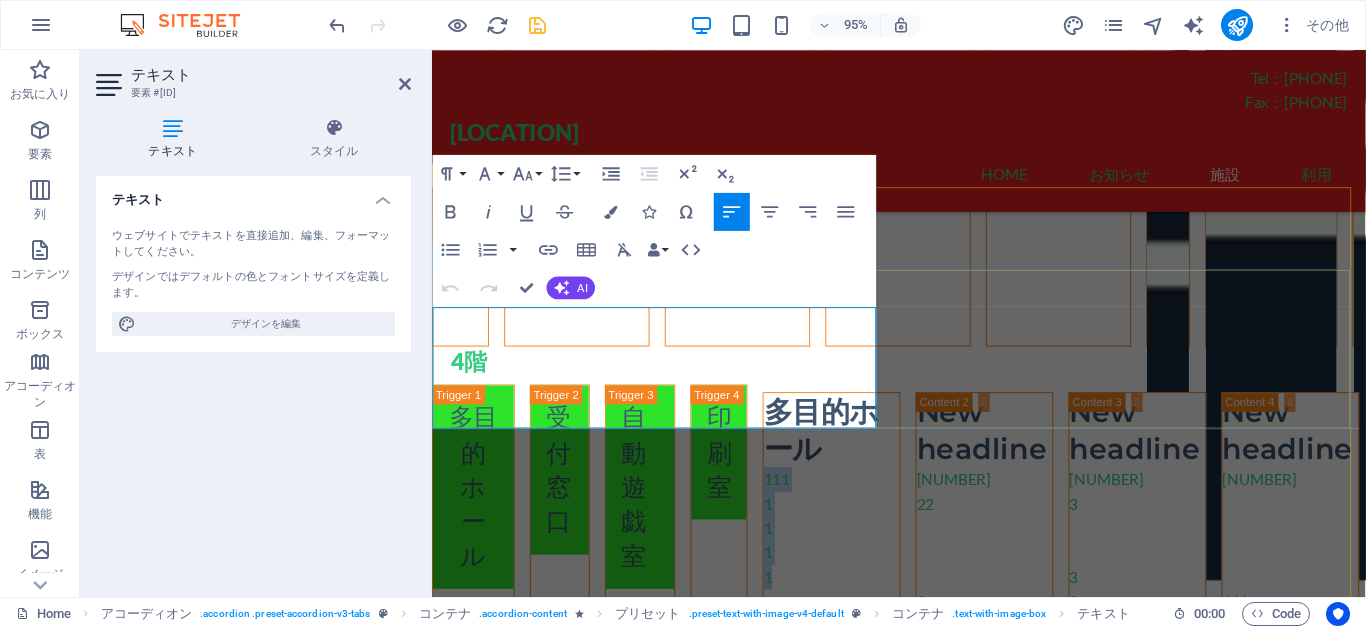 click on "1" at bounding box center [852, 605] 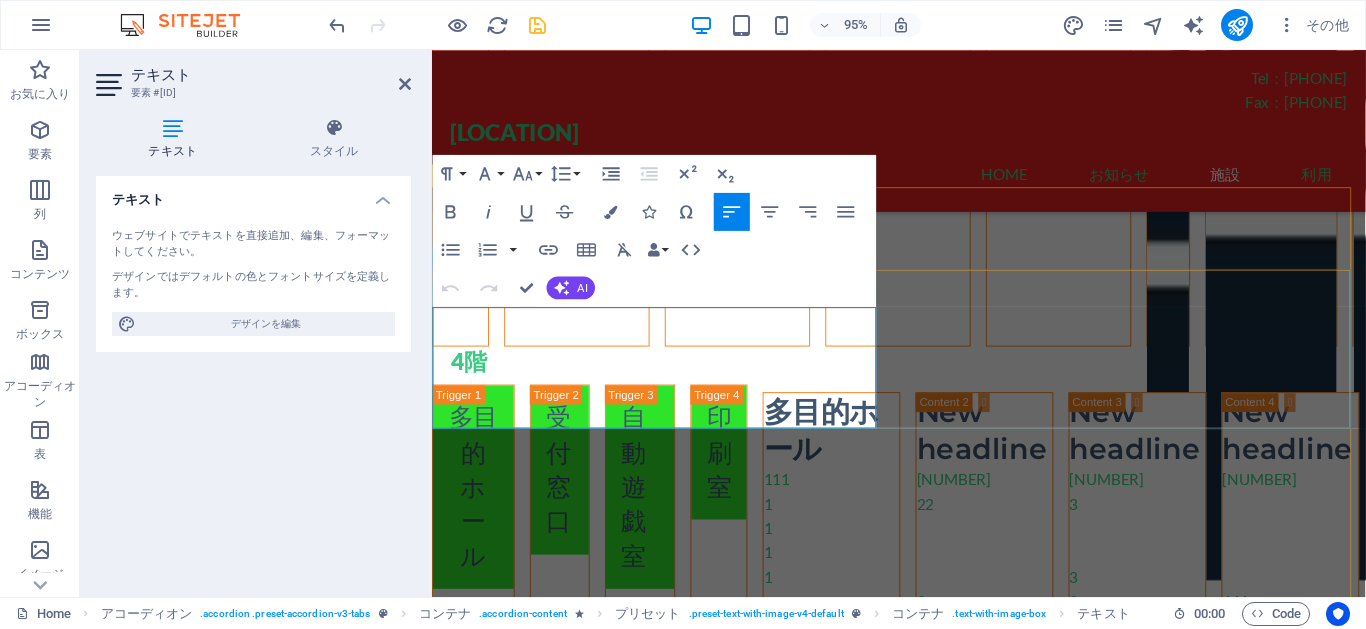 click on "1" at bounding box center [852, 605] 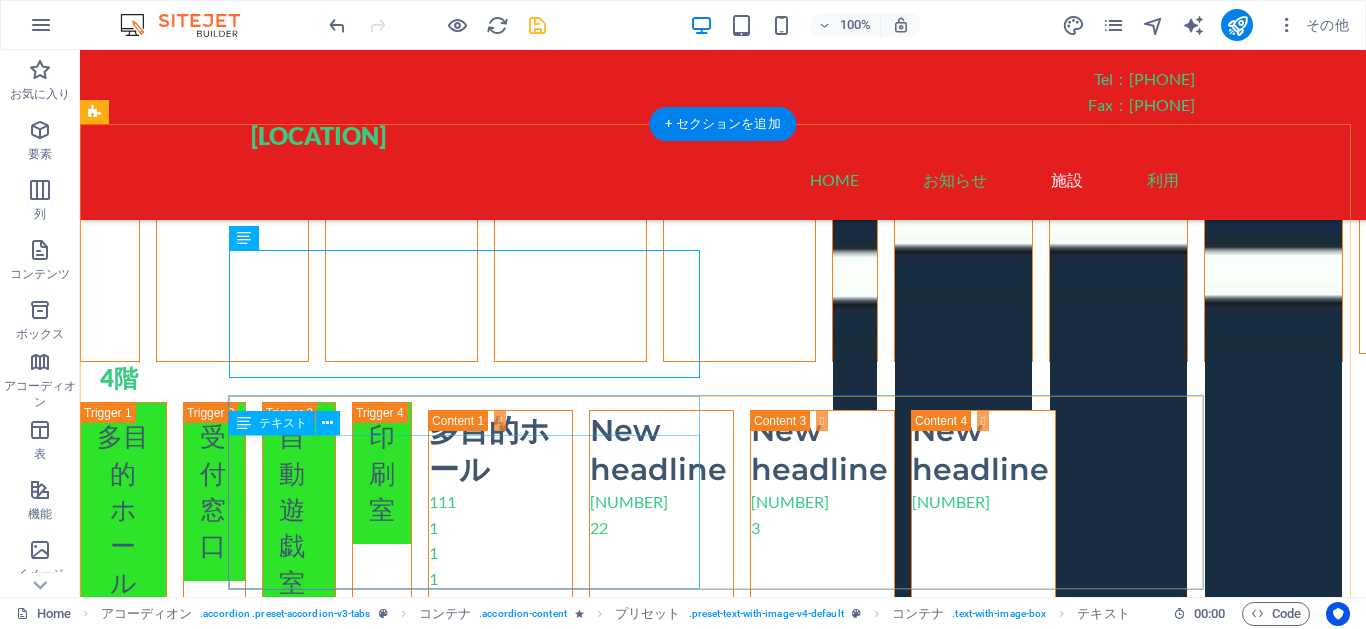 scroll, scrollTop: 1657, scrollLeft: 0, axis: vertical 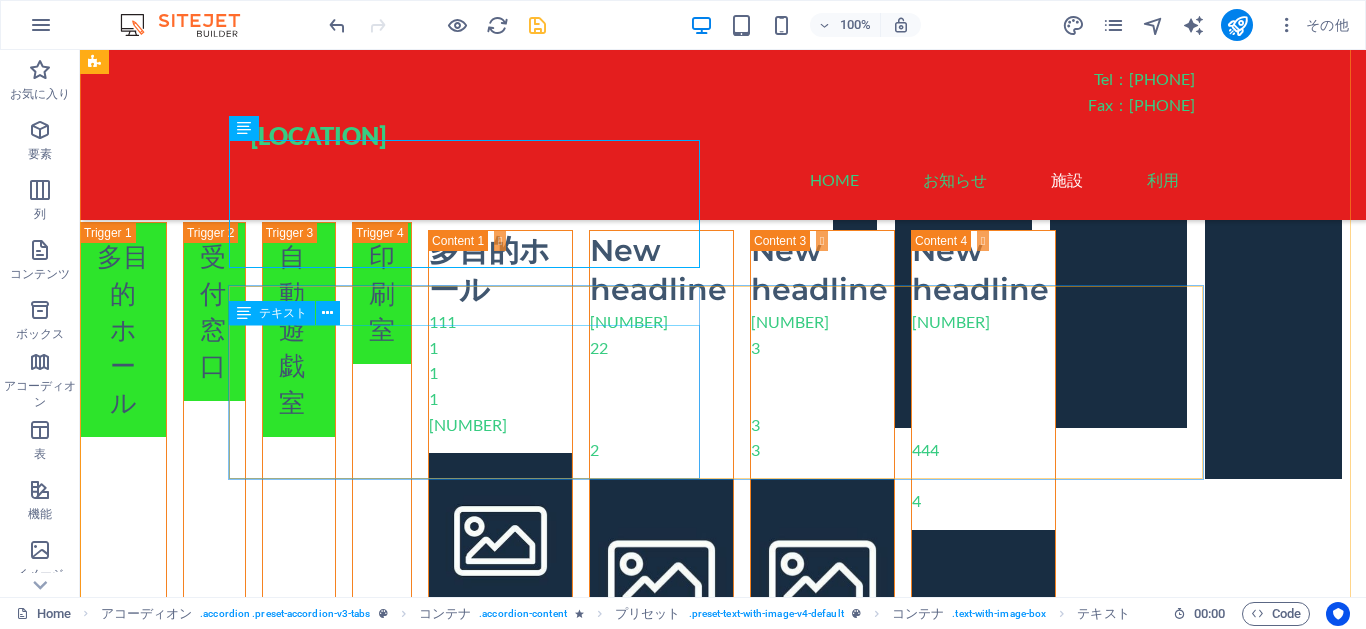 click on "22222 22 2" at bounding box center (661, 386) 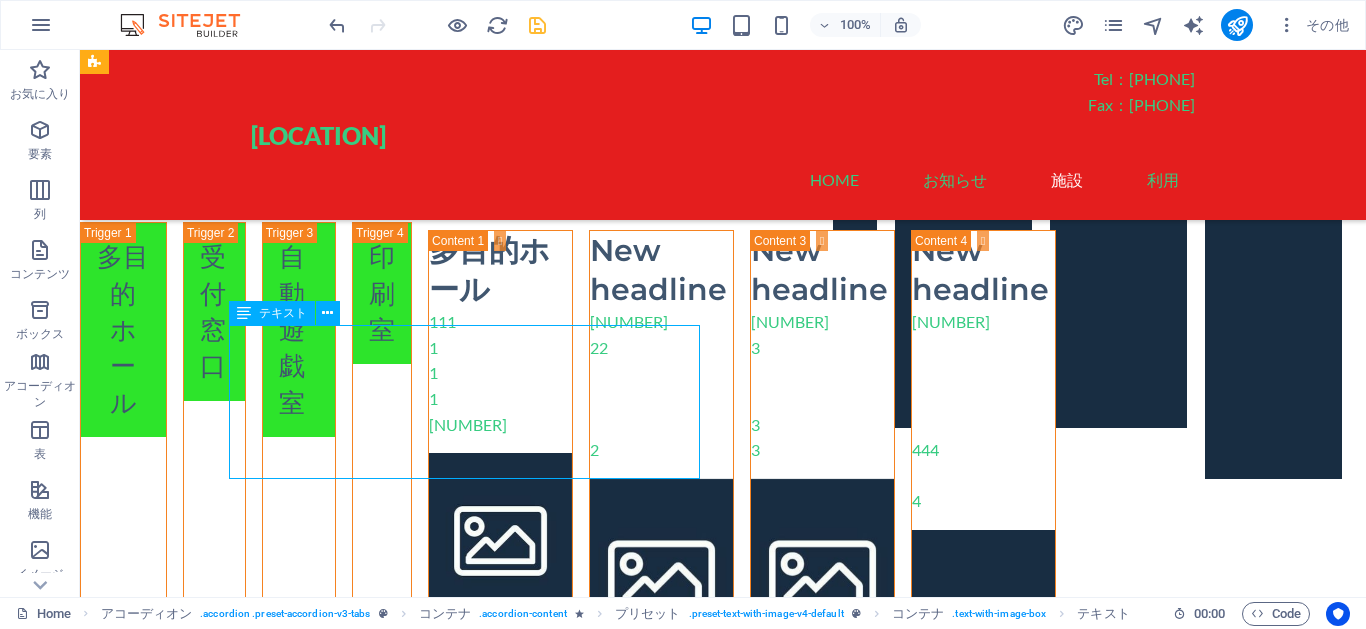 click on "22222 22 2" at bounding box center [661, 386] 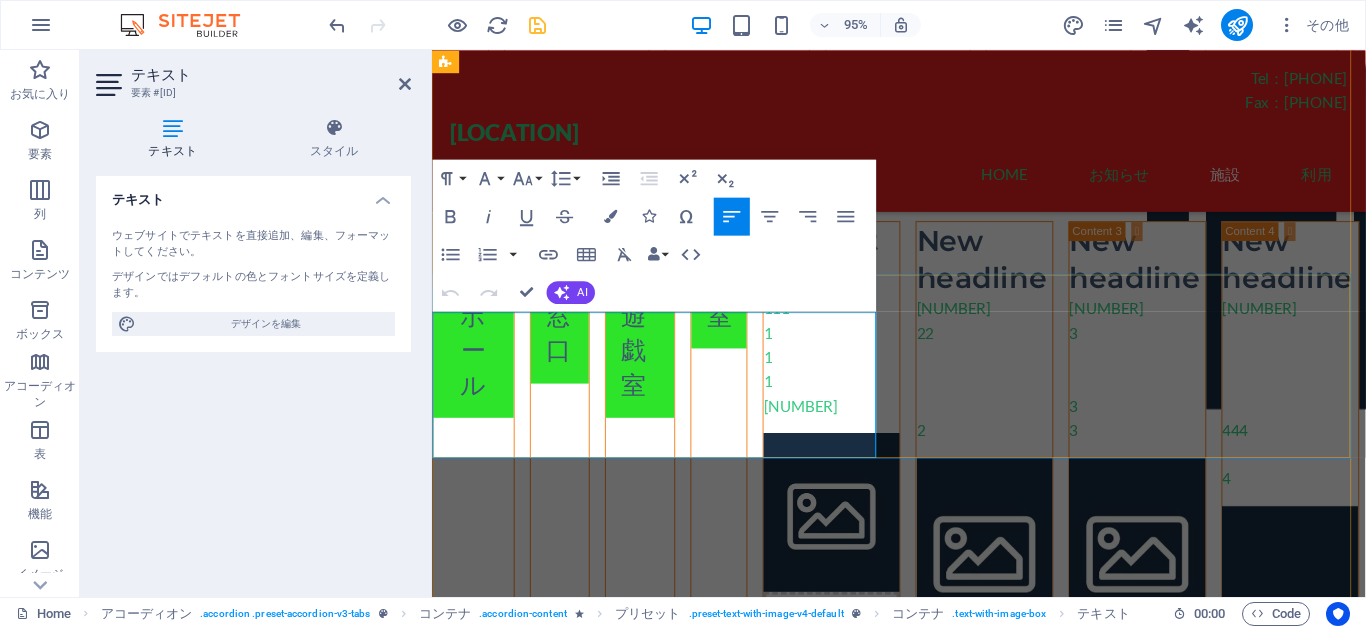 click on "2" at bounding box center [1013, 450] 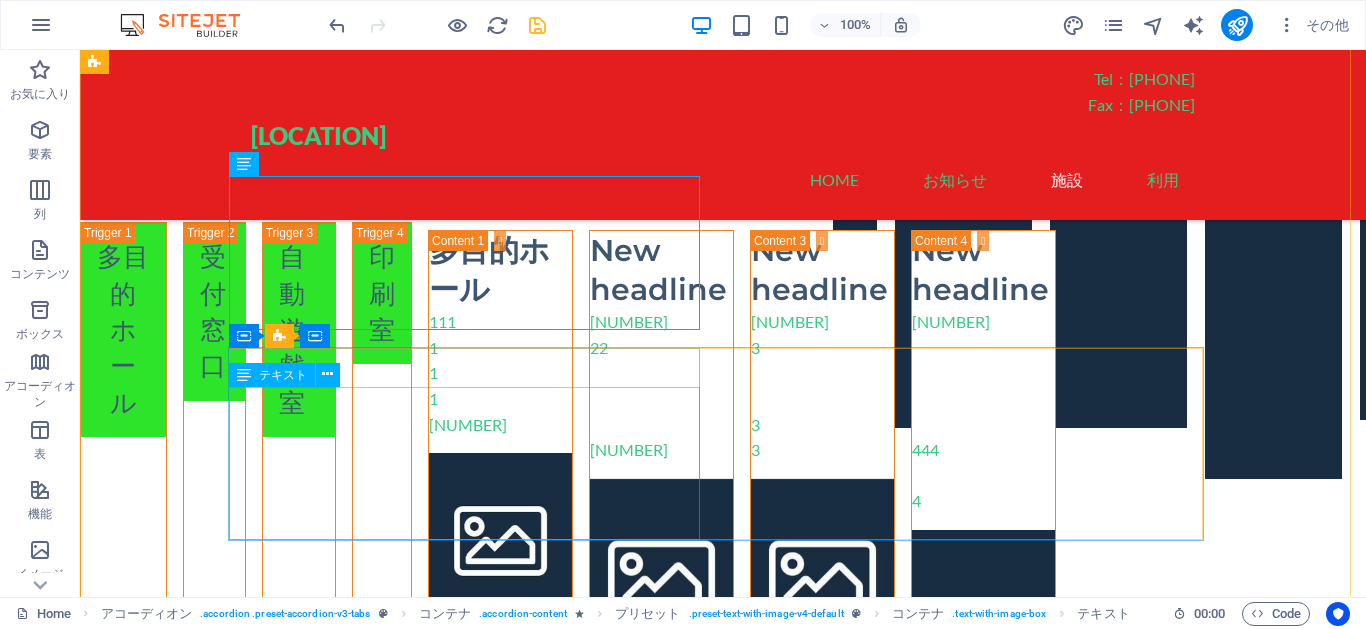 scroll, scrollTop: 1837, scrollLeft: 0, axis: vertical 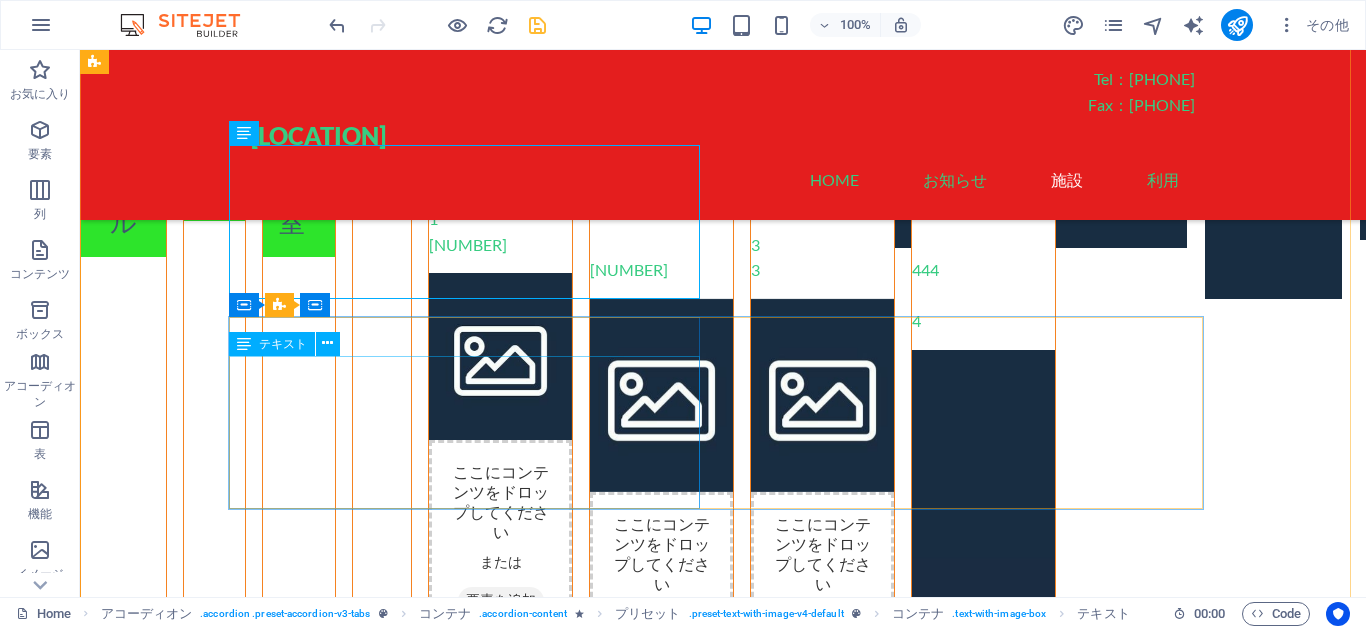 click on "33333 3 3 3" at bounding box center (822, 206) 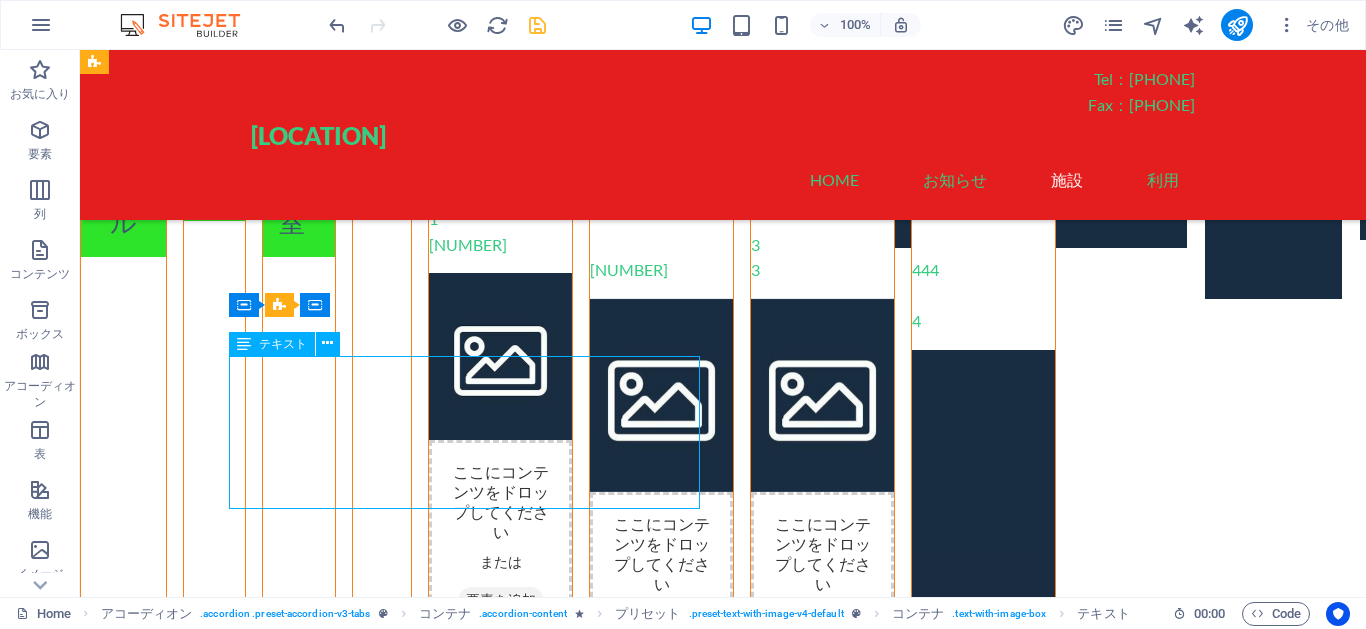 click on "33333 3 3 3" at bounding box center [822, 206] 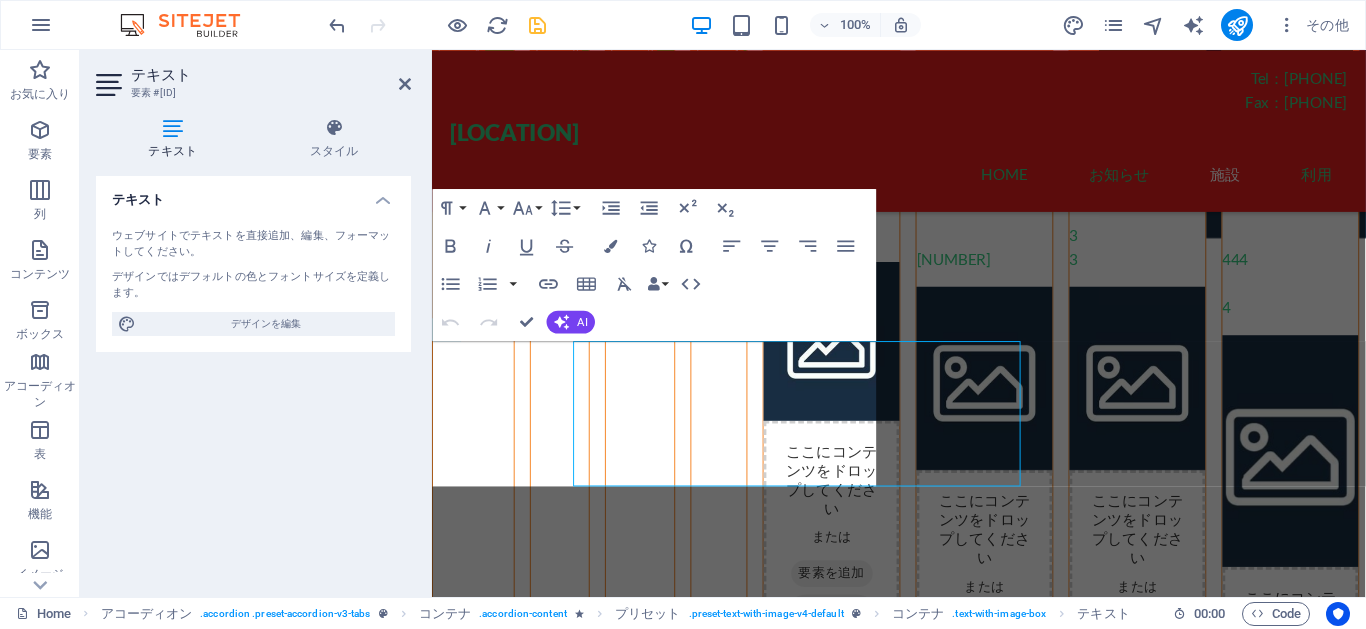 click on "3" at bounding box center [1174, 270] 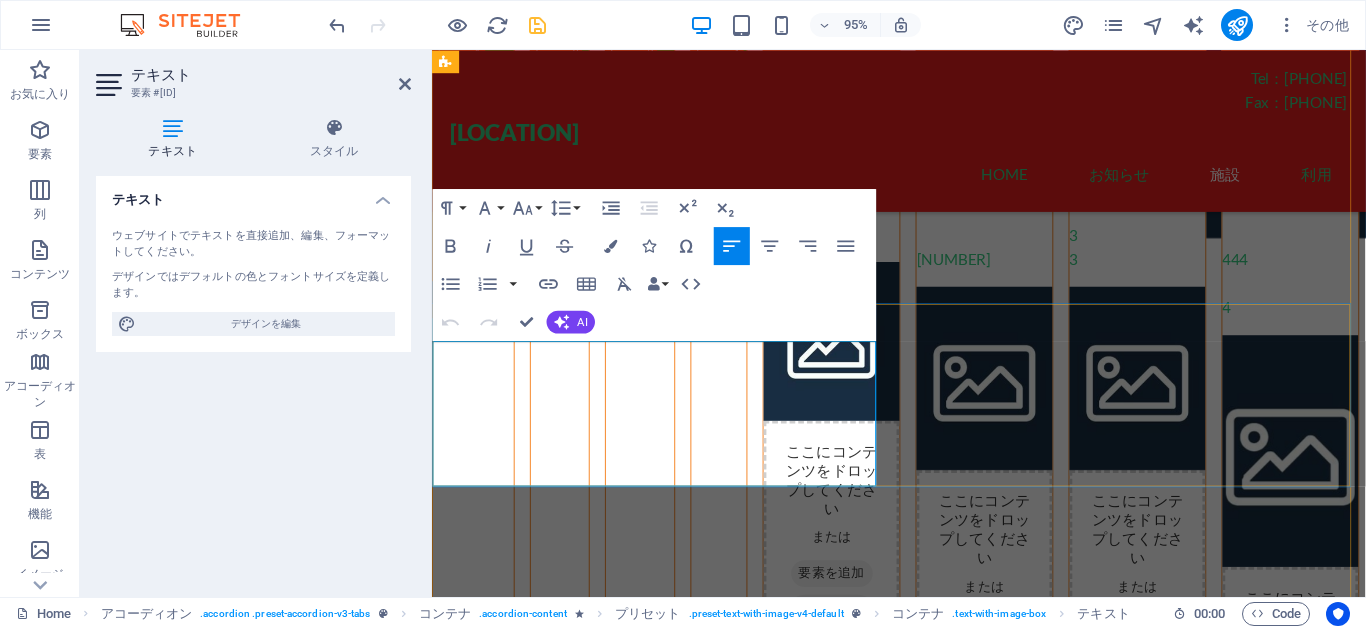 type 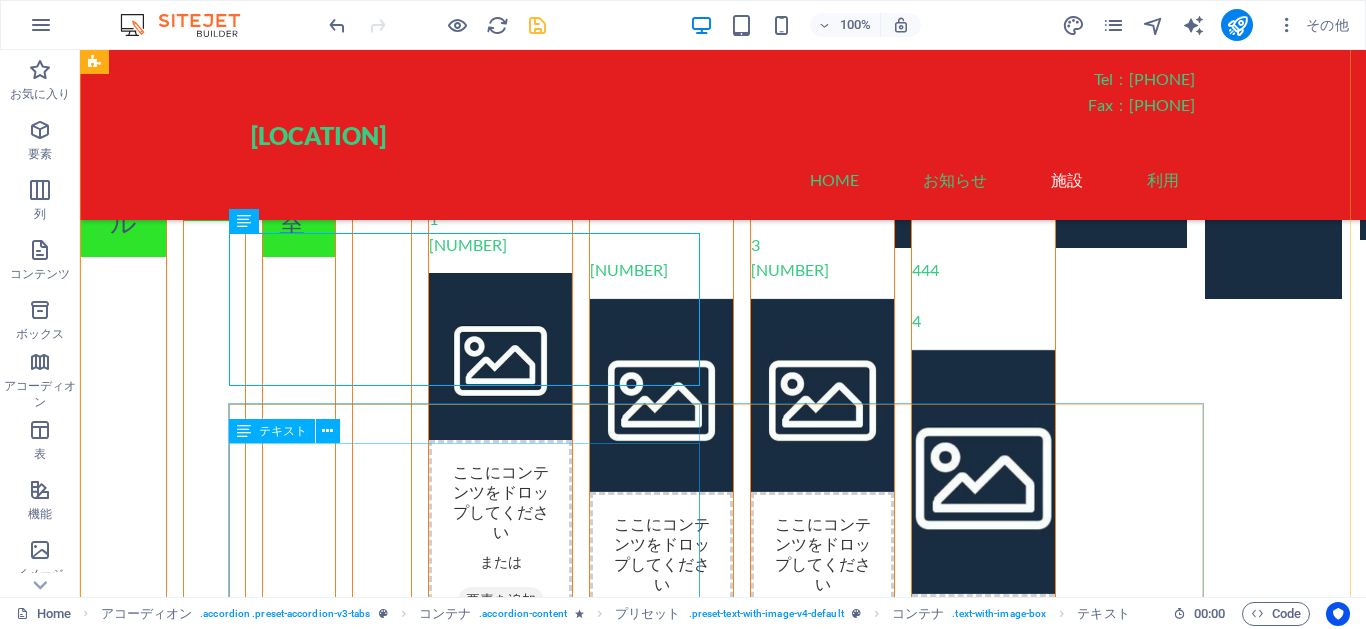 scroll, scrollTop: 2017, scrollLeft: 0, axis: vertical 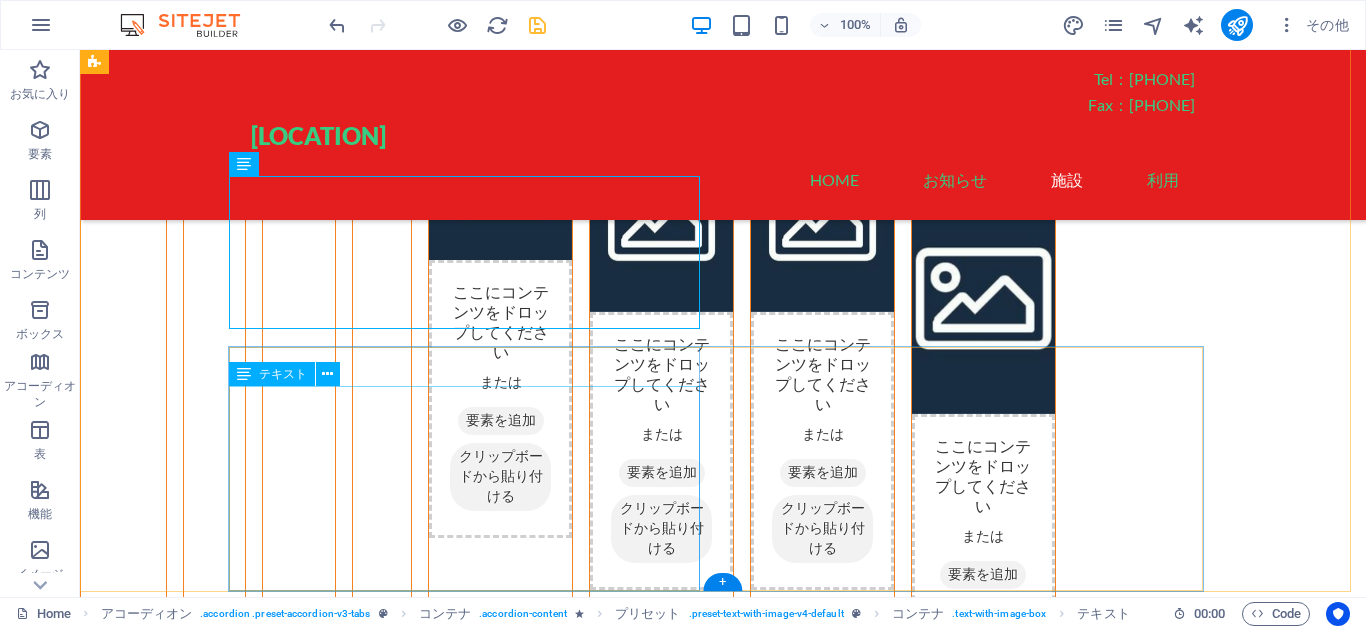 click on "444444 444 4" at bounding box center (983, 51) 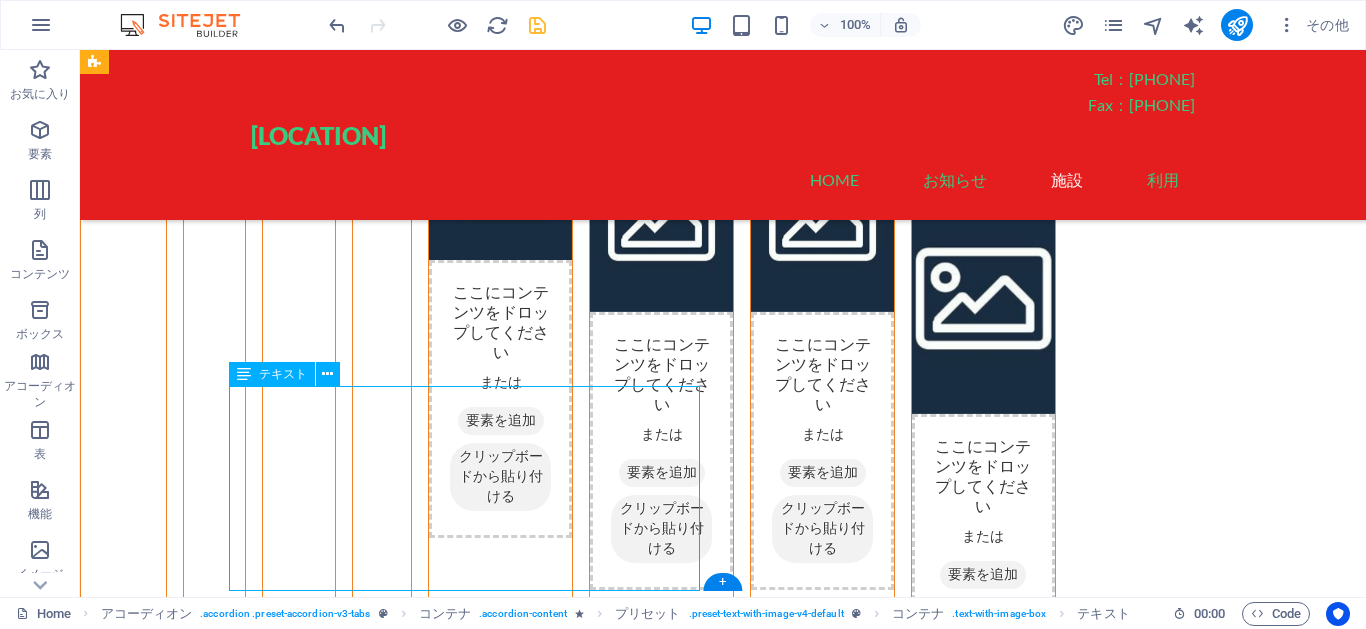 click on "444444 444 4" at bounding box center [983, 51] 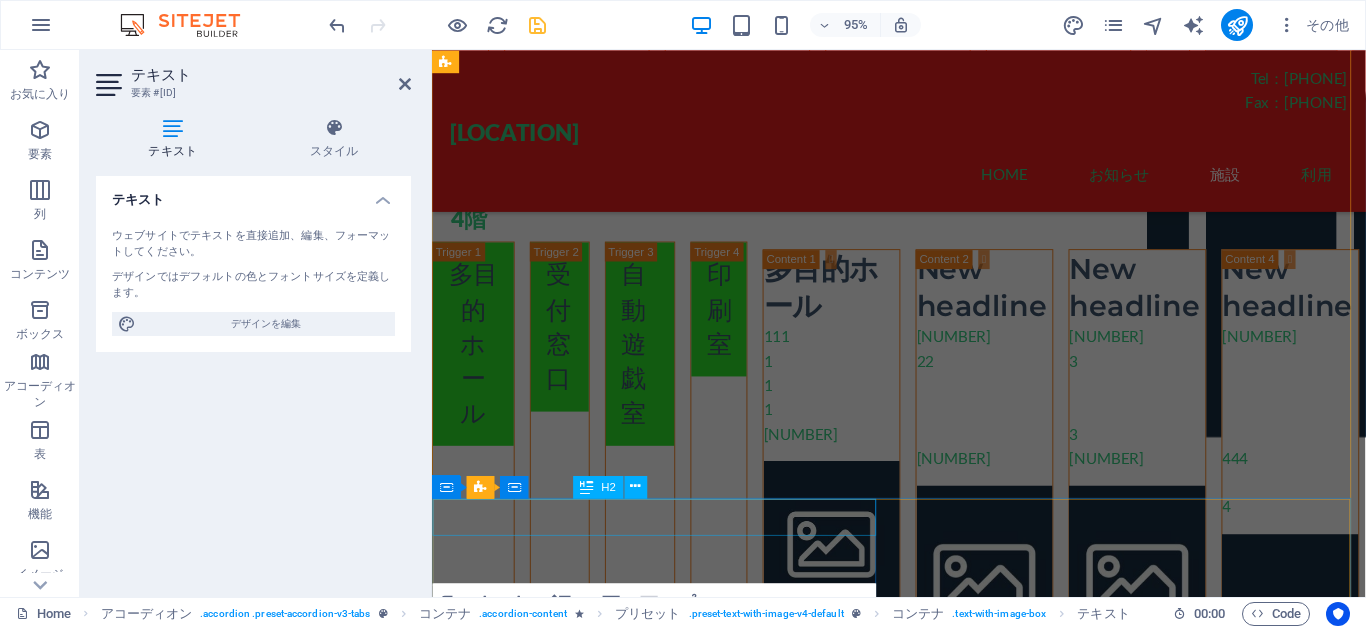 scroll, scrollTop: 1988, scrollLeft: 0, axis: vertical 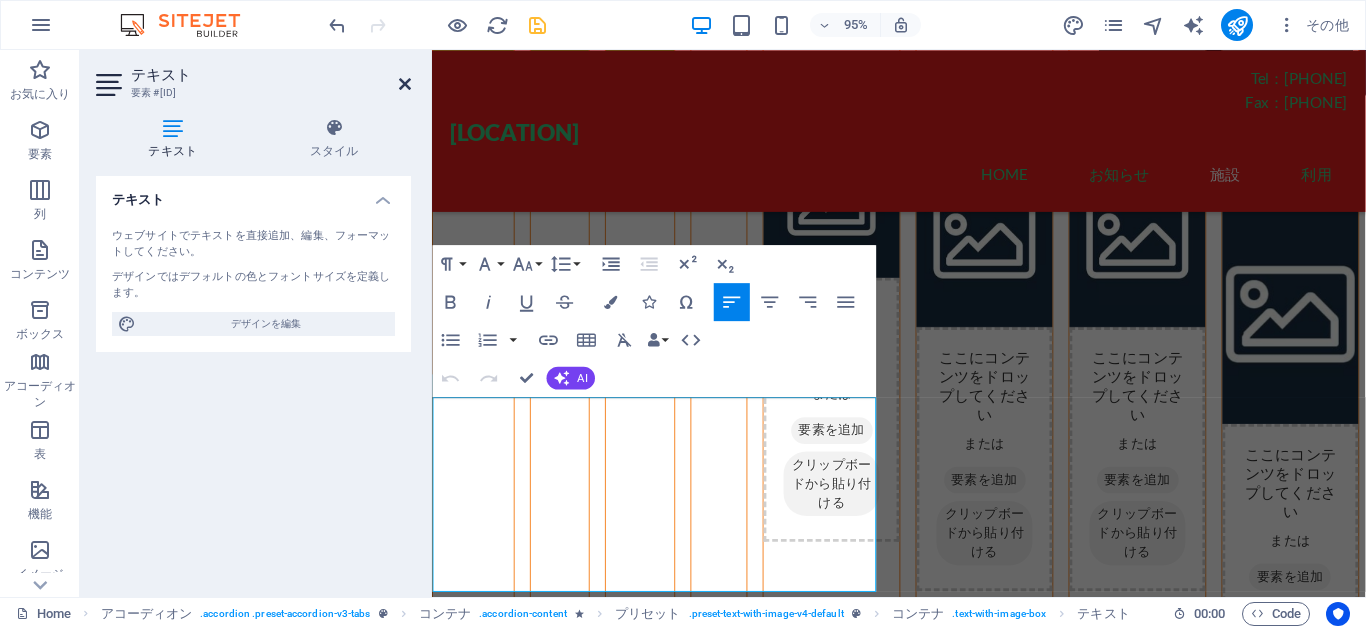 click at bounding box center (405, 84) 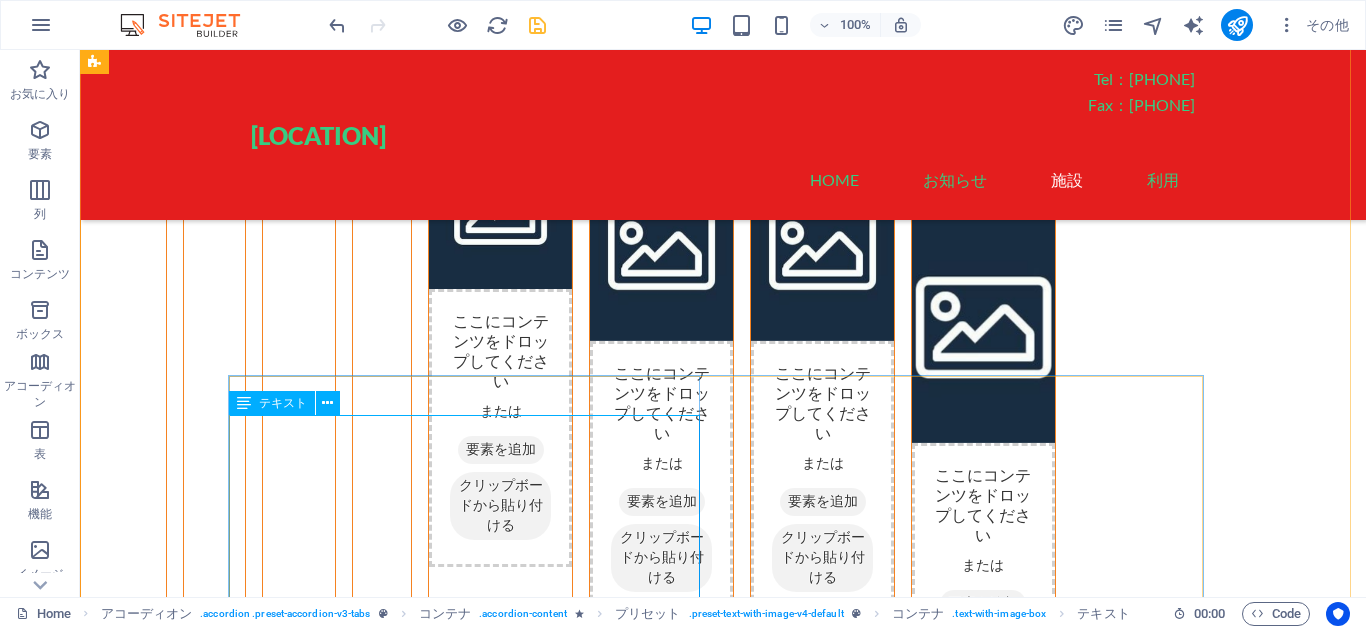 scroll, scrollTop: 2017, scrollLeft: 0, axis: vertical 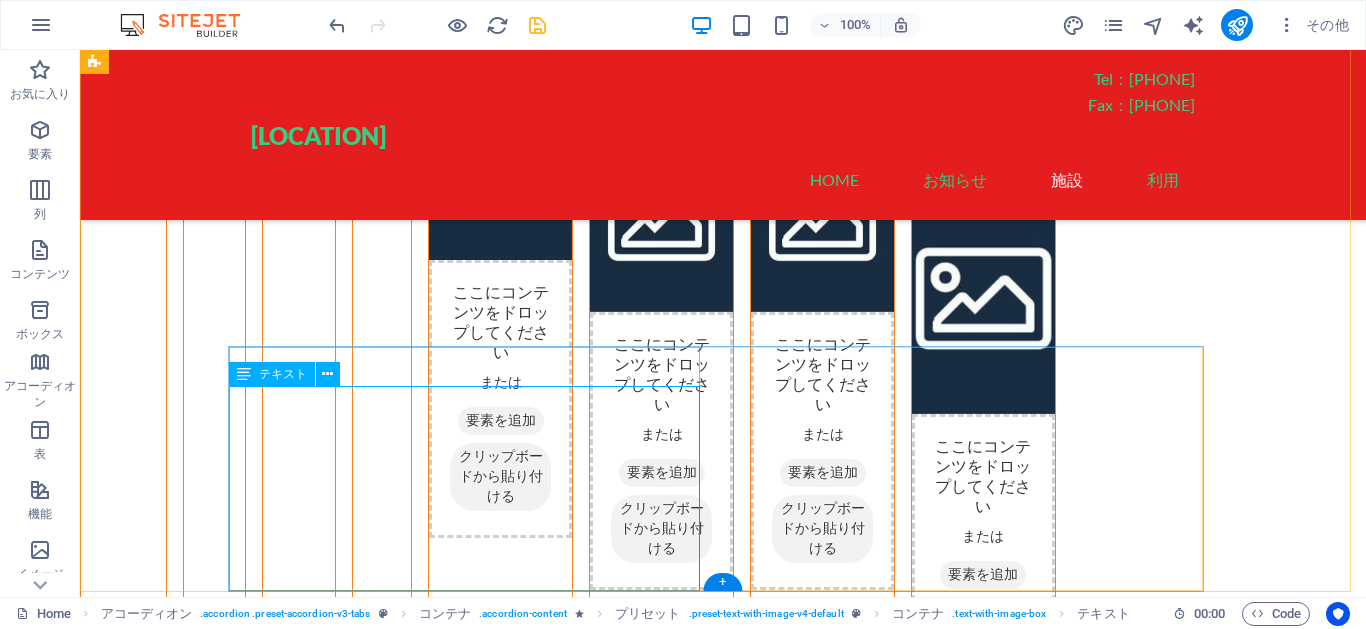 click on "444444 444 4" at bounding box center [983, 51] 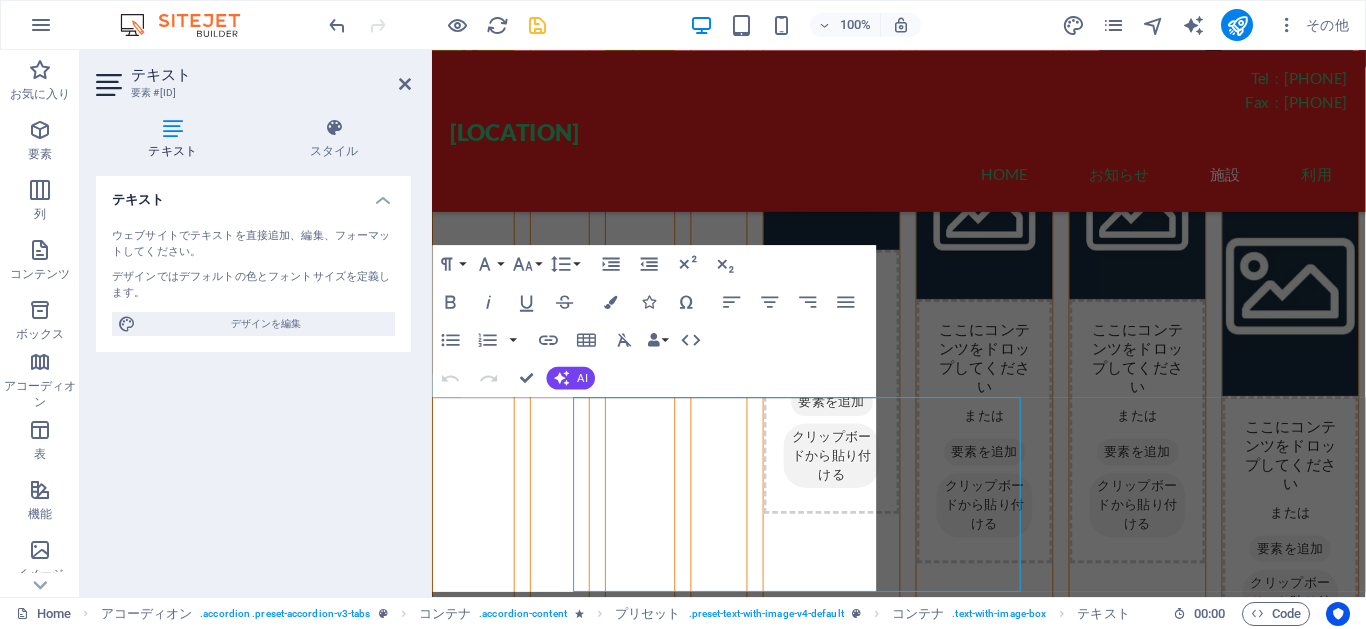 scroll, scrollTop: 1988, scrollLeft: 0, axis: vertical 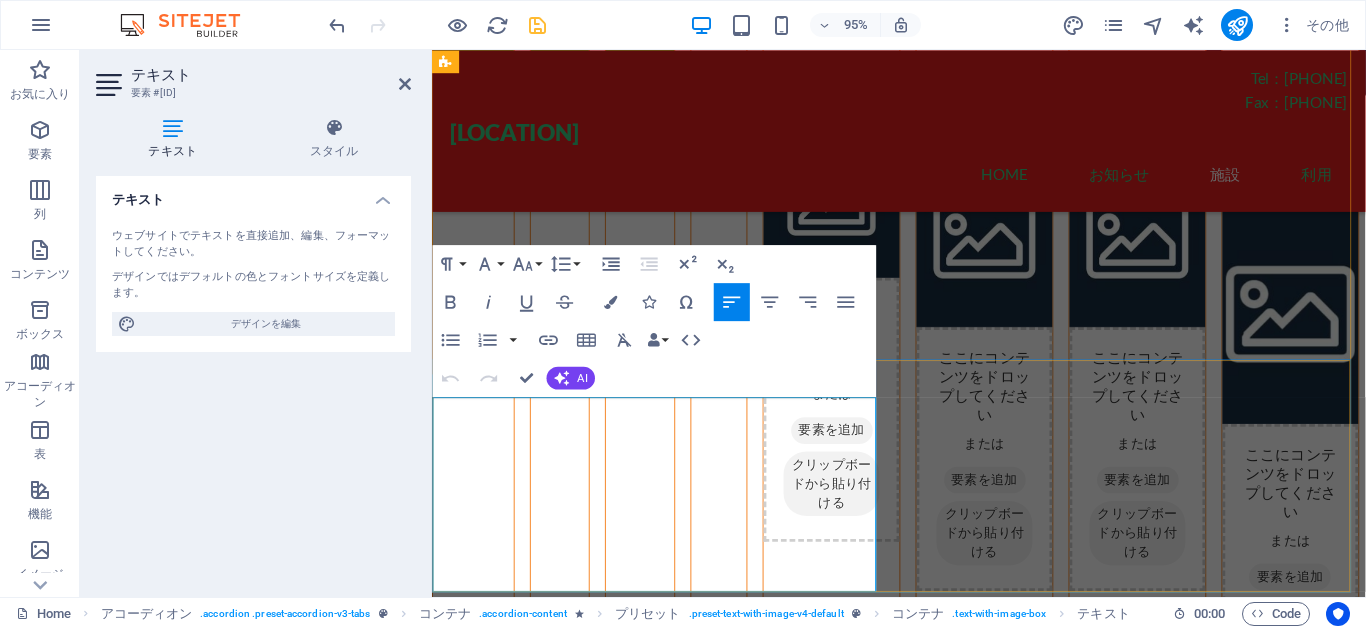 click on "4" at bounding box center [1335, 170] 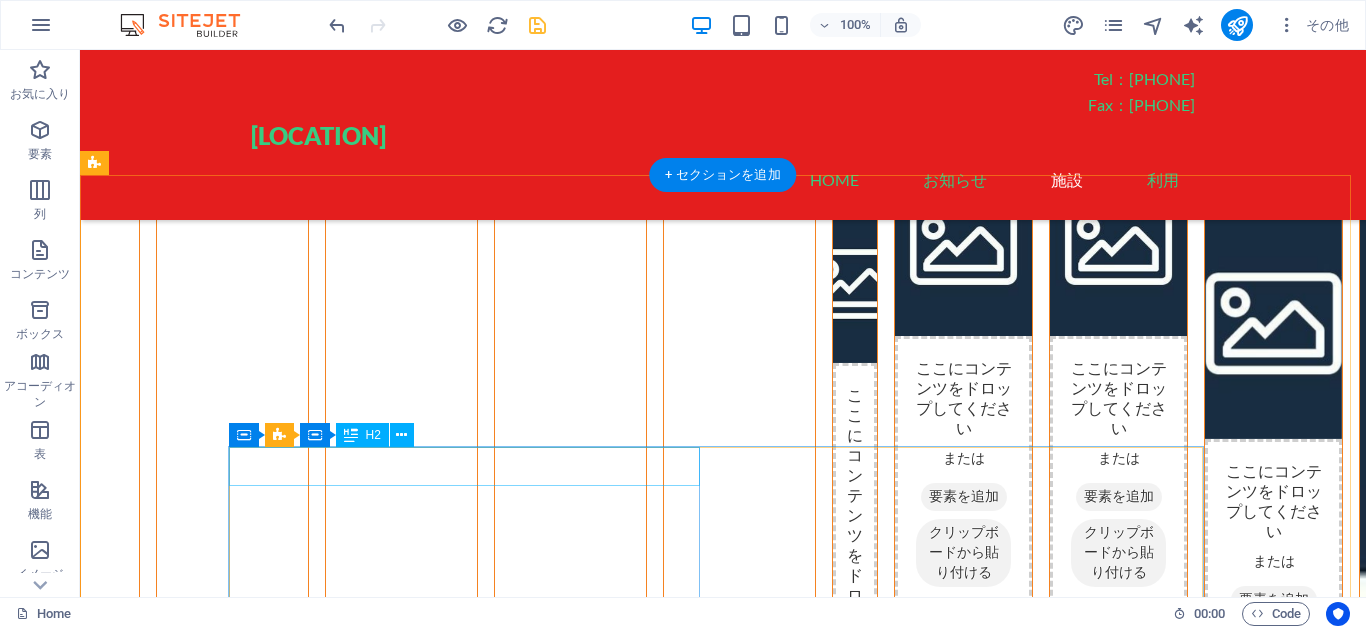 scroll, scrollTop: 217, scrollLeft: 0, axis: vertical 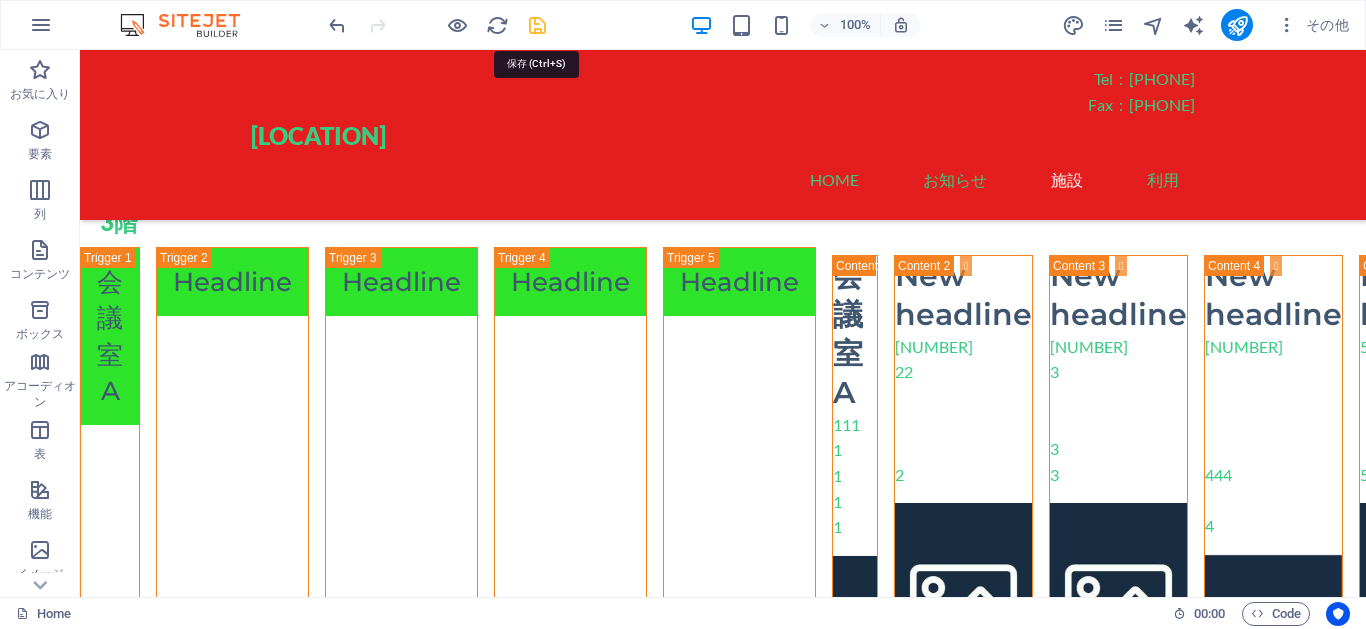 click at bounding box center (537, 25) 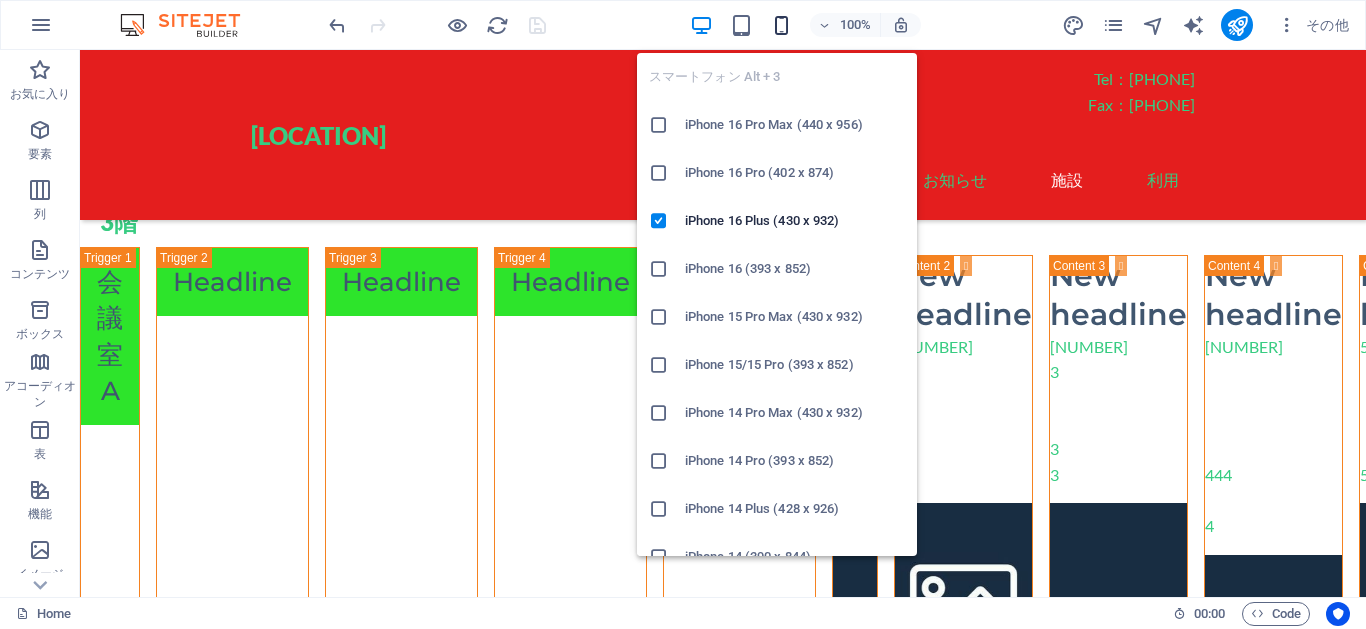 click at bounding box center [781, 25] 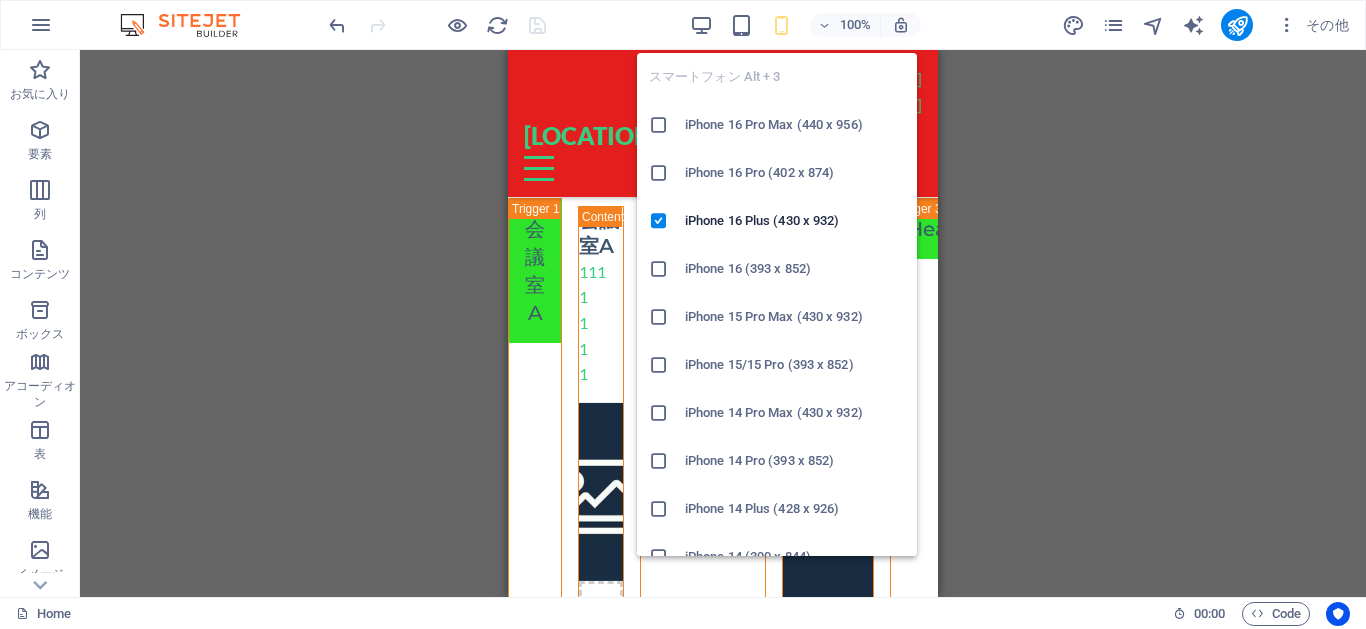 scroll, scrollTop: 181, scrollLeft: 0, axis: vertical 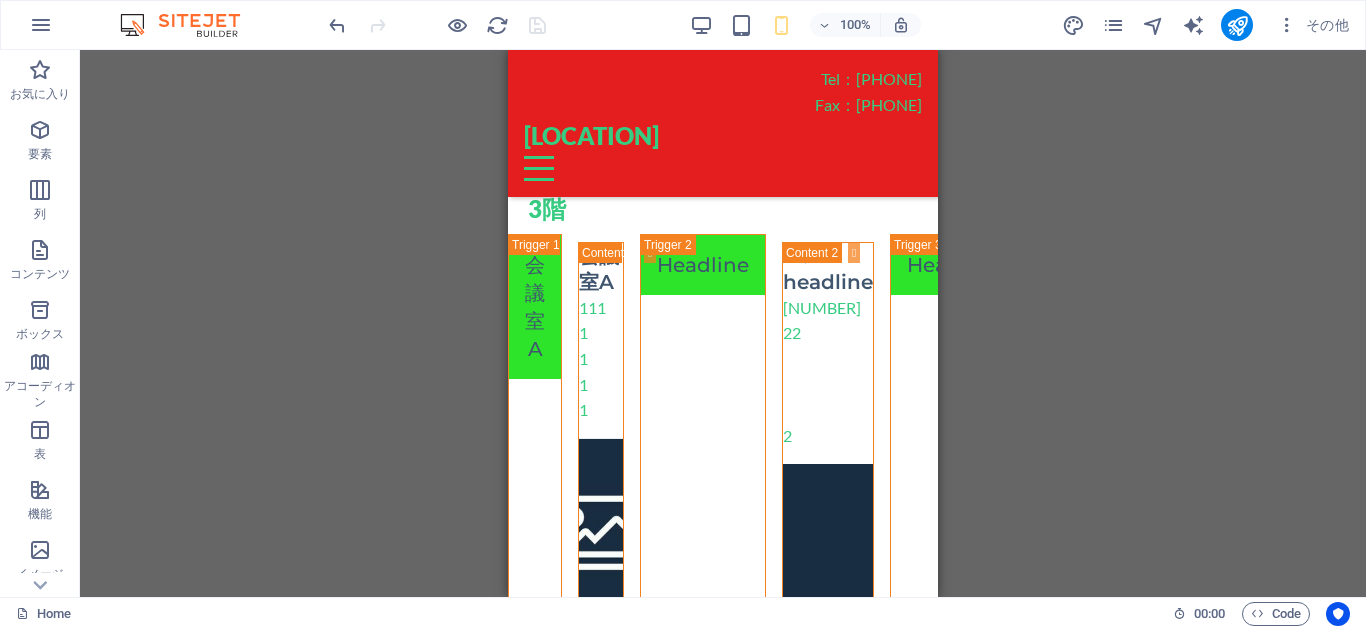 click on "既存のコンテンツを置き換えるには、ここにドラッグします。新しい要素を作成する場合は、「Ctrl」キーを押します。
H2   コンテナ   H2   テキスト   H3   アコーディオン   H3   コンテナ   テキスト   コンテナ   メニューバー   メニュー   テキスト   テキスト   テキスト   コンテナ   プリセット   コンテナ   H2   コンテナ   コンテナ   プリセット   コンテナ   プリセット   コンテナ   テキスト   スペーサー   コンテナ   コンテナ   プリセット   コンテナ   H2   コンテナ   プリセット   プリセット   コンテナ   プレースホルダ   コンテナ   テキスト   テキスト   コンテナ   コンテナ   プリセット   コンテナ   プリセット   コンテナ   コンテナ   プリセット   コンテナ   H2   テキスト   コンテナ   コンテナ   プリセット   コンテナ   プリセット   コンテナ" at bounding box center (723, 323) 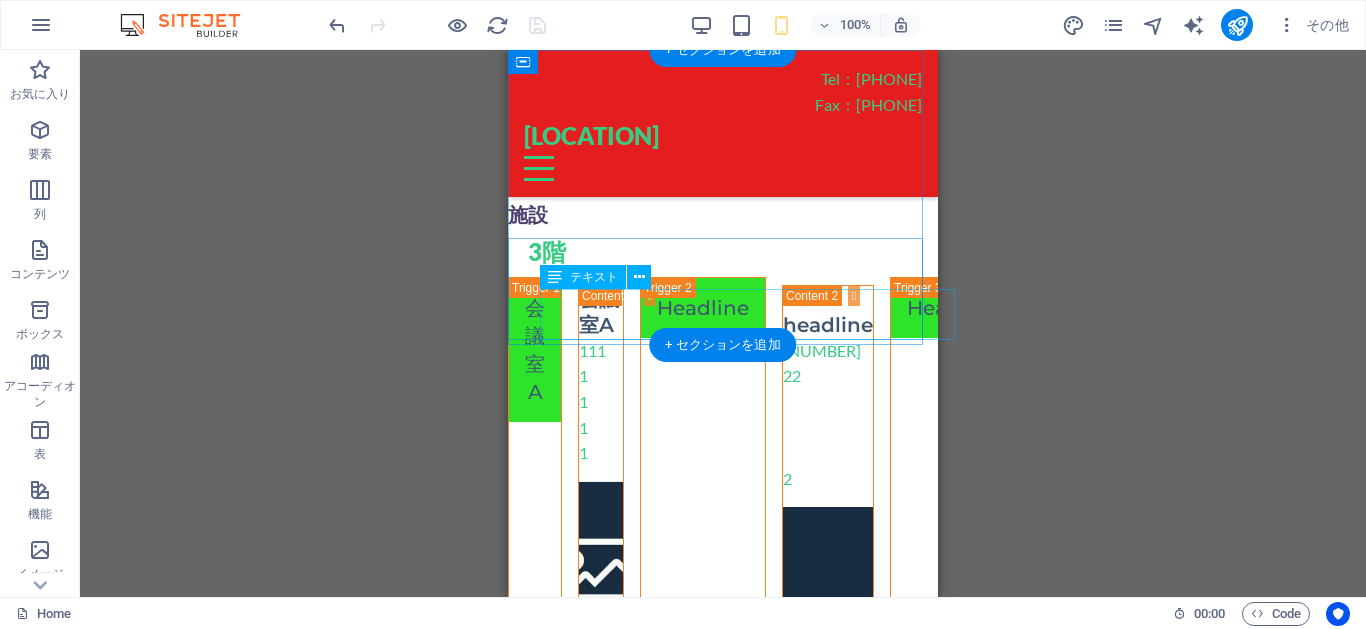 scroll, scrollTop: 0, scrollLeft: 0, axis: both 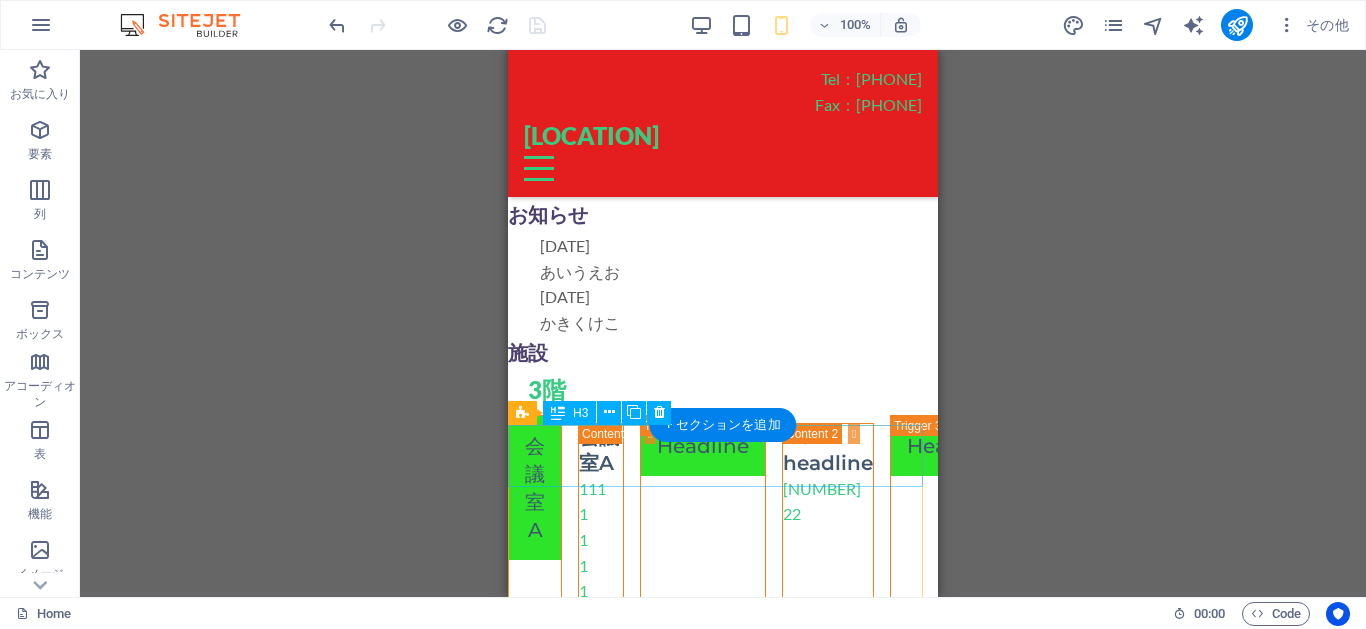 click on "会議室A" at bounding box center [535, 1056] 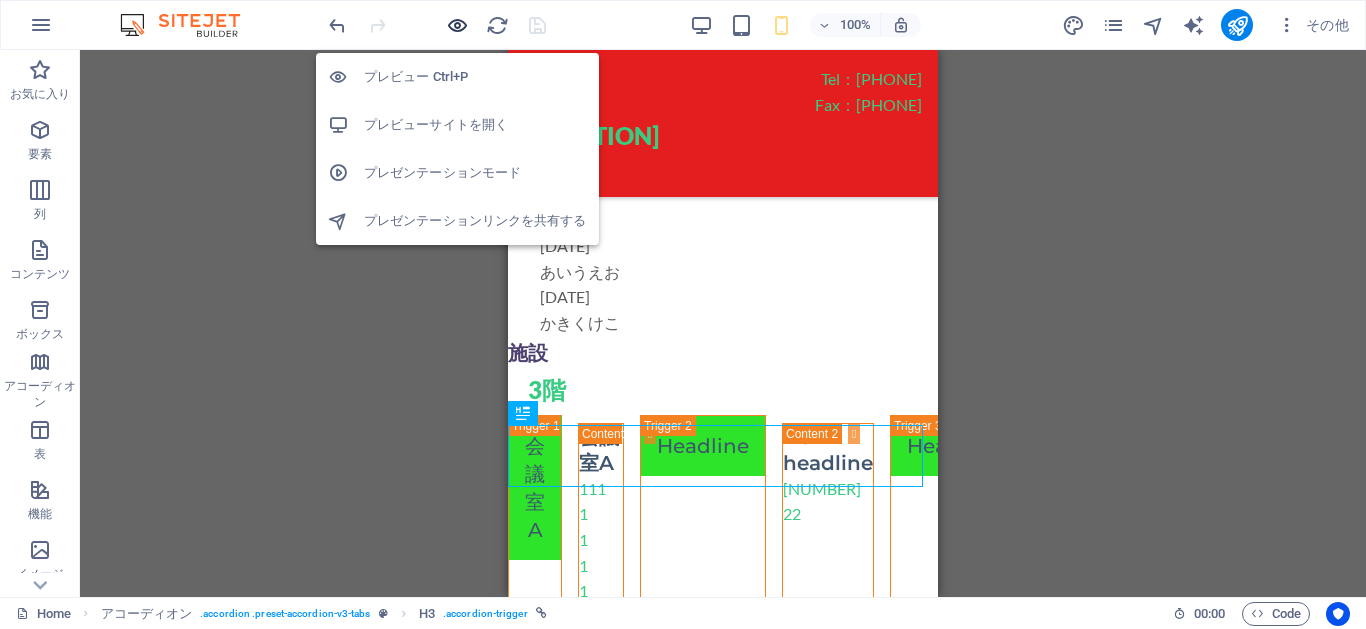 click at bounding box center [457, 25] 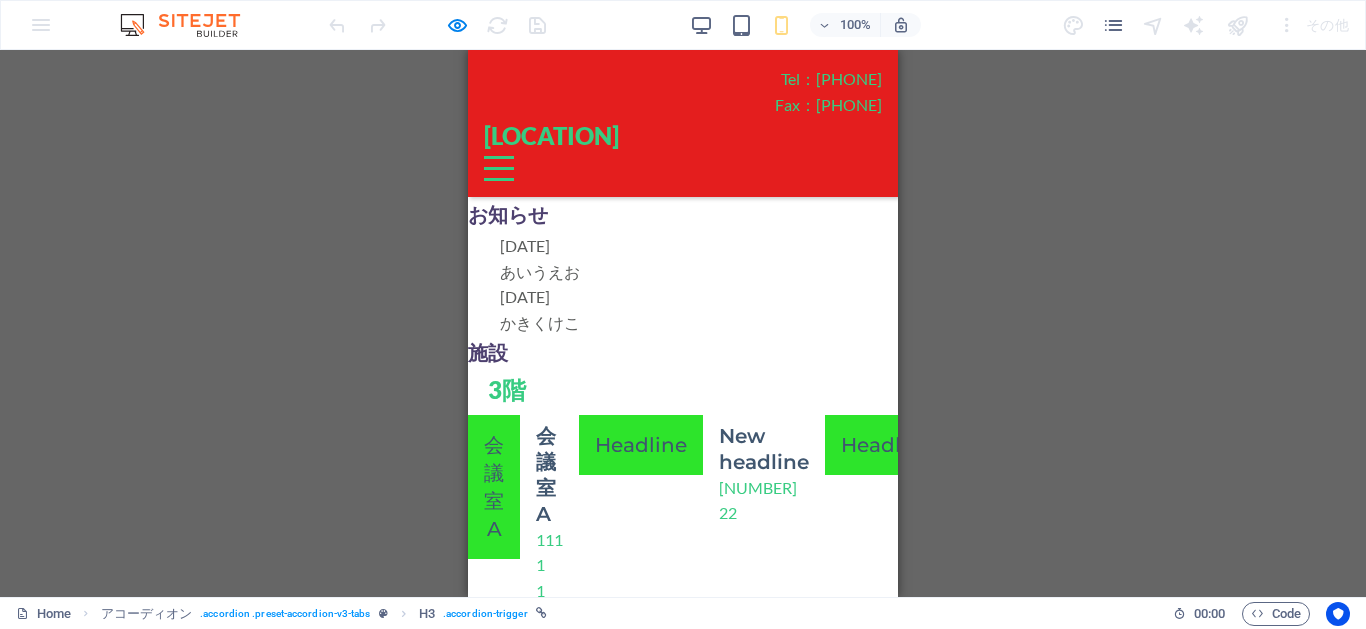 click on "会議室A" at bounding box center [494, 487] 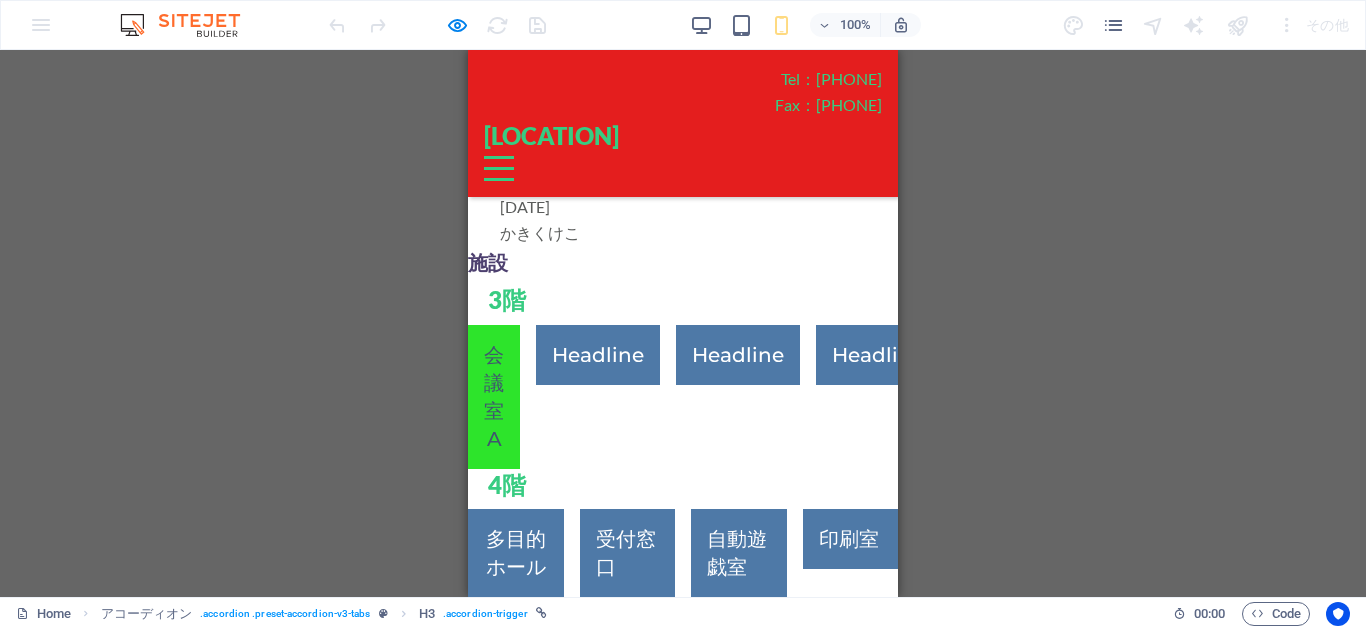 scroll, scrollTop: 477, scrollLeft: 0, axis: vertical 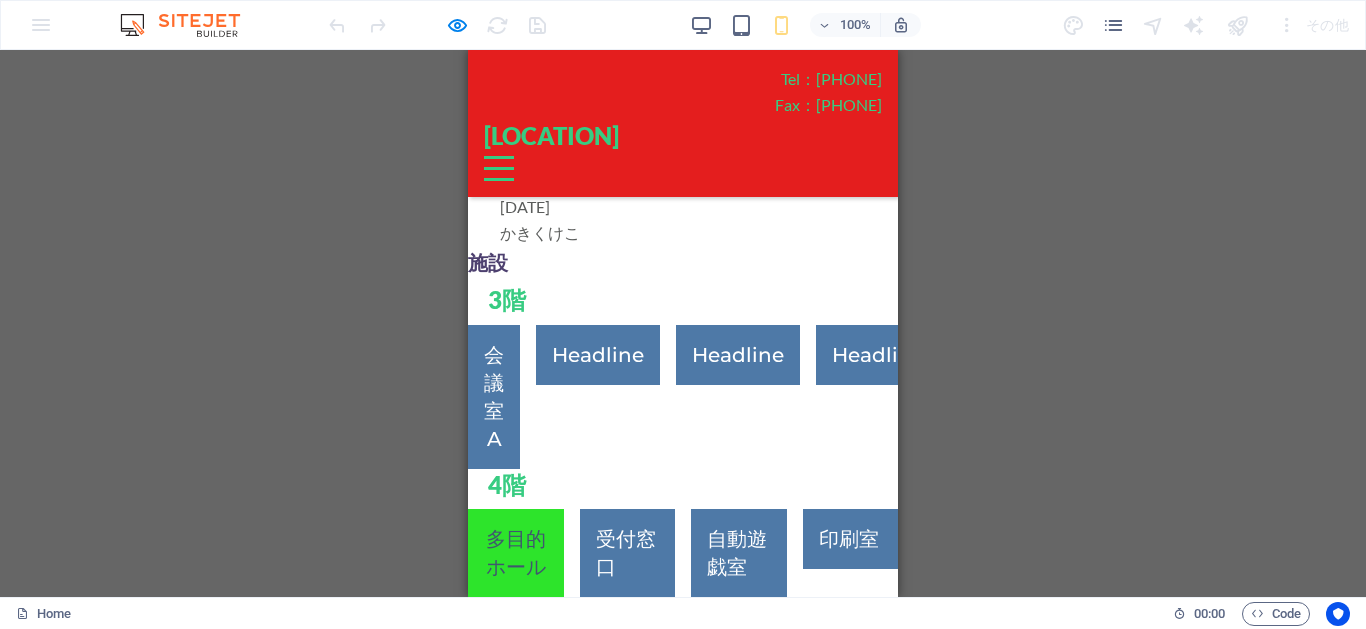 click on "多目的ホール" at bounding box center (516, 553) 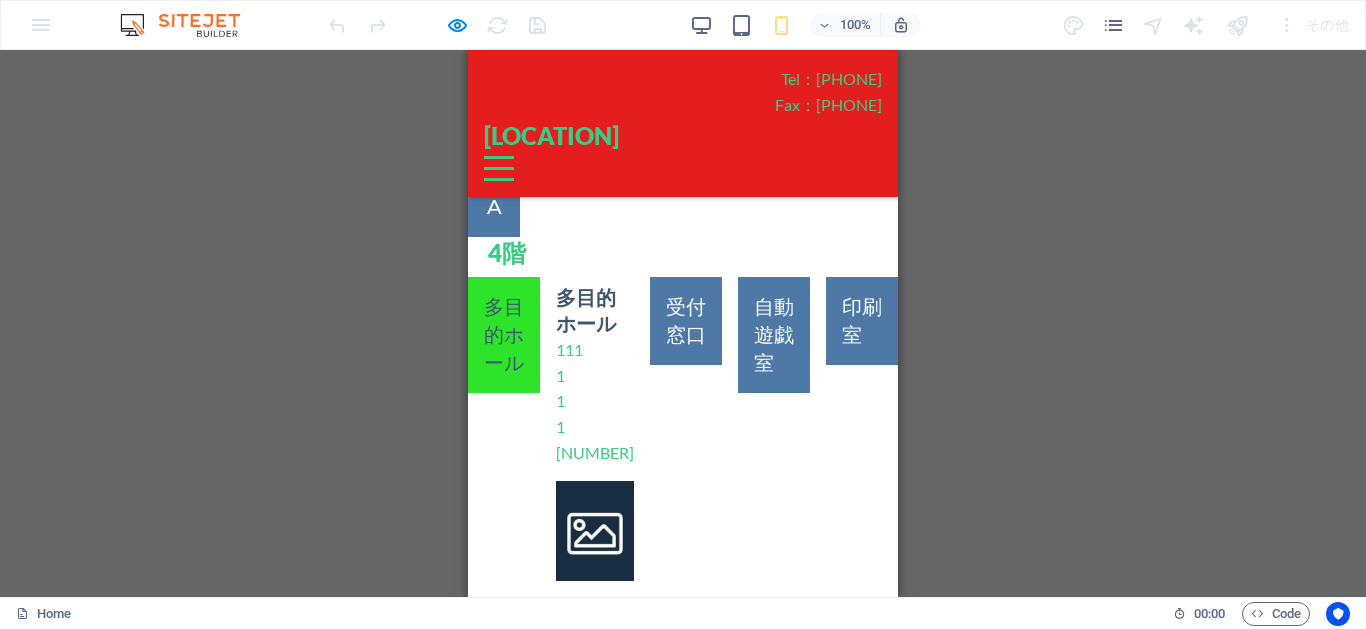 click on "多目的ホール" at bounding box center (504, 335) 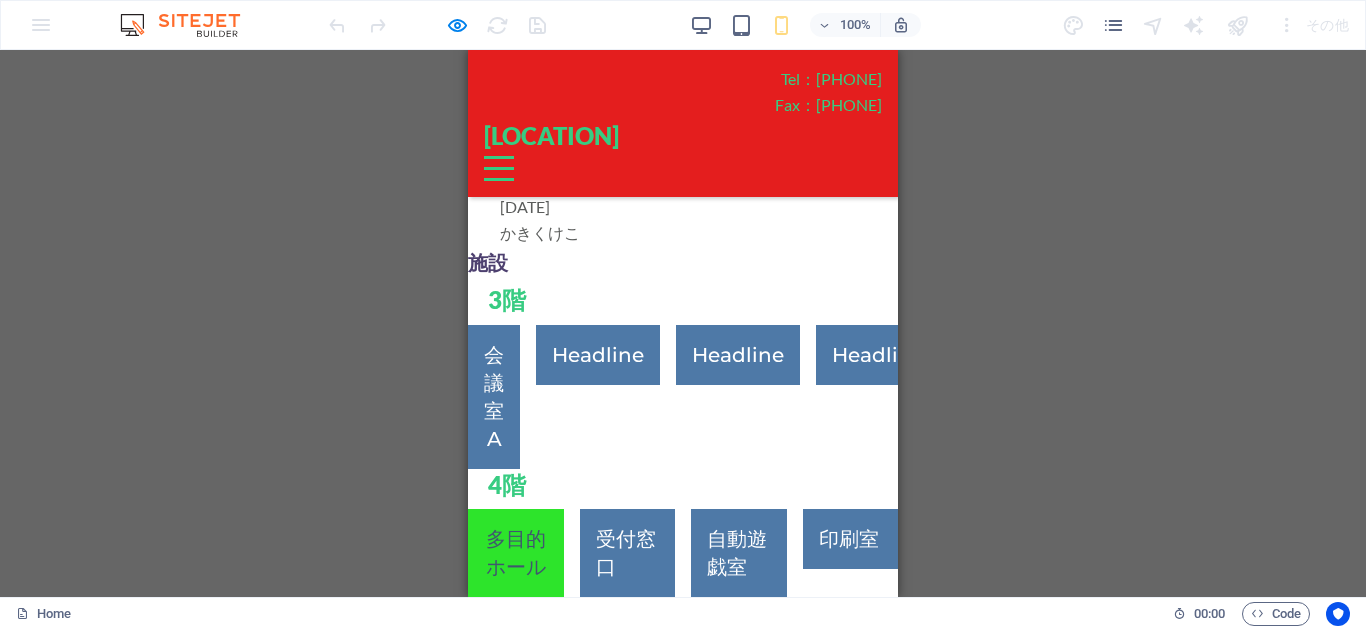 scroll, scrollTop: 477, scrollLeft: 0, axis: vertical 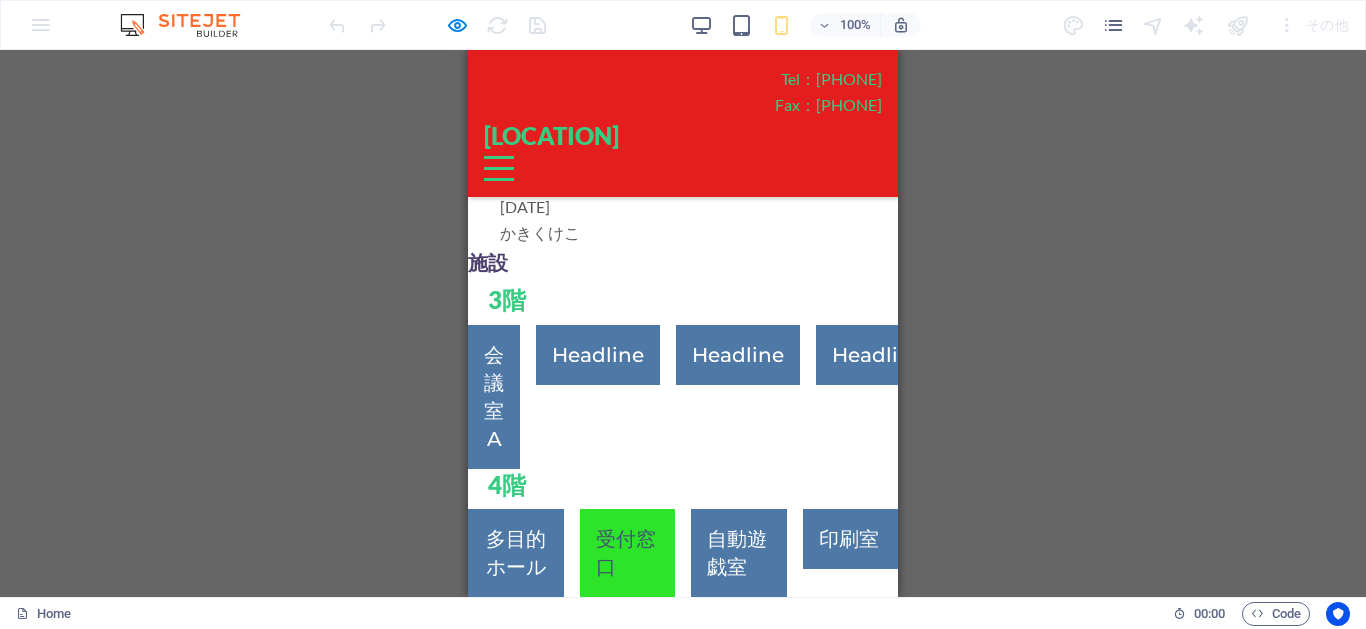 click on "受付窓口" at bounding box center [628, 553] 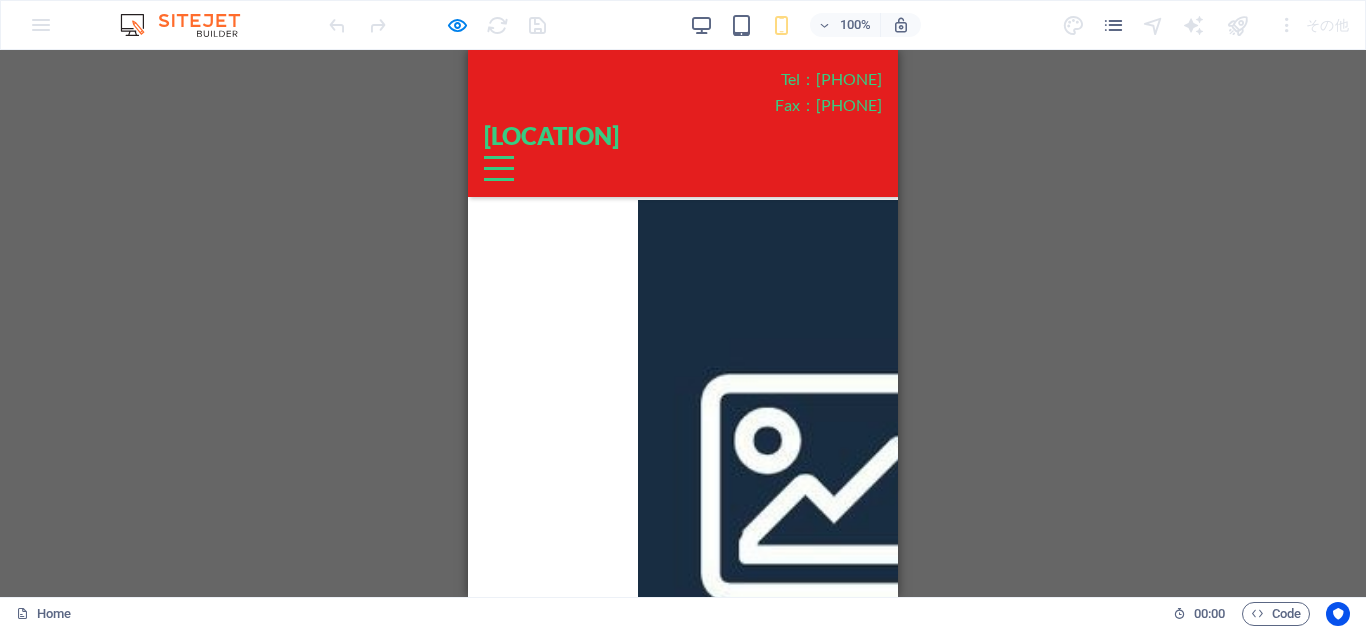 scroll, scrollTop: 657, scrollLeft: 0, axis: vertical 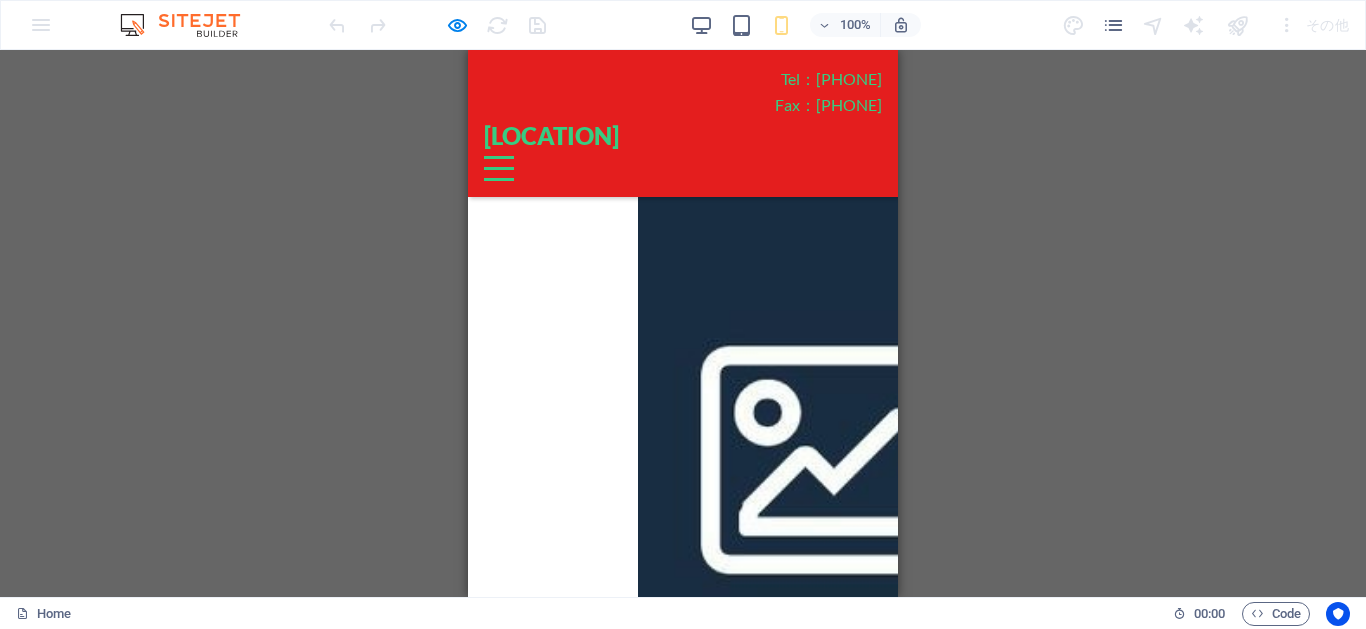 click on "受付窓口" at bounding box center (587, 14) 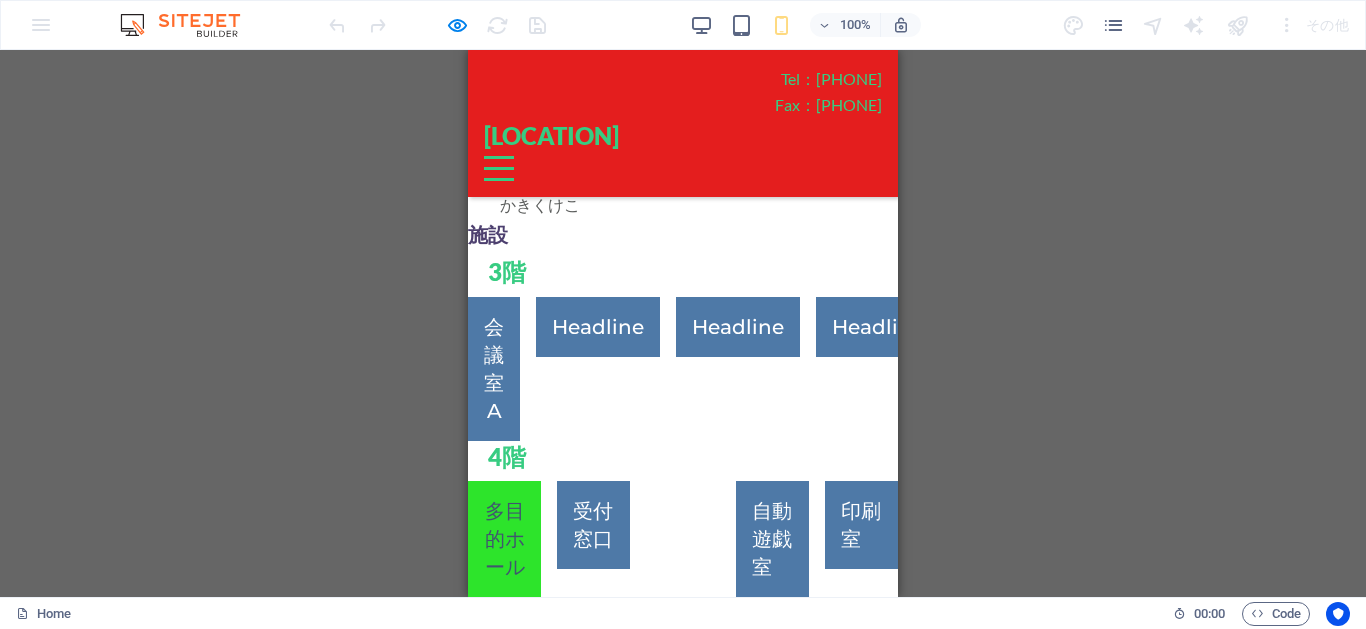 scroll, scrollTop: 477, scrollLeft: 0, axis: vertical 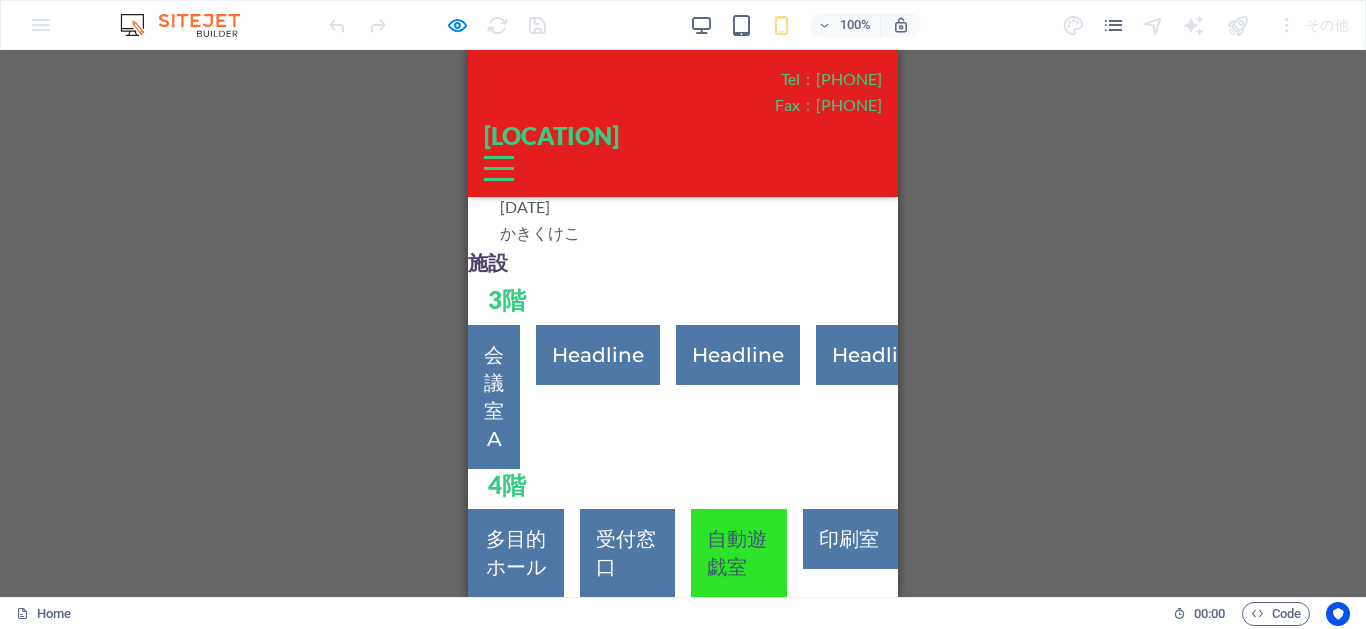 click on "児童遊戯室" at bounding box center [739, 553] 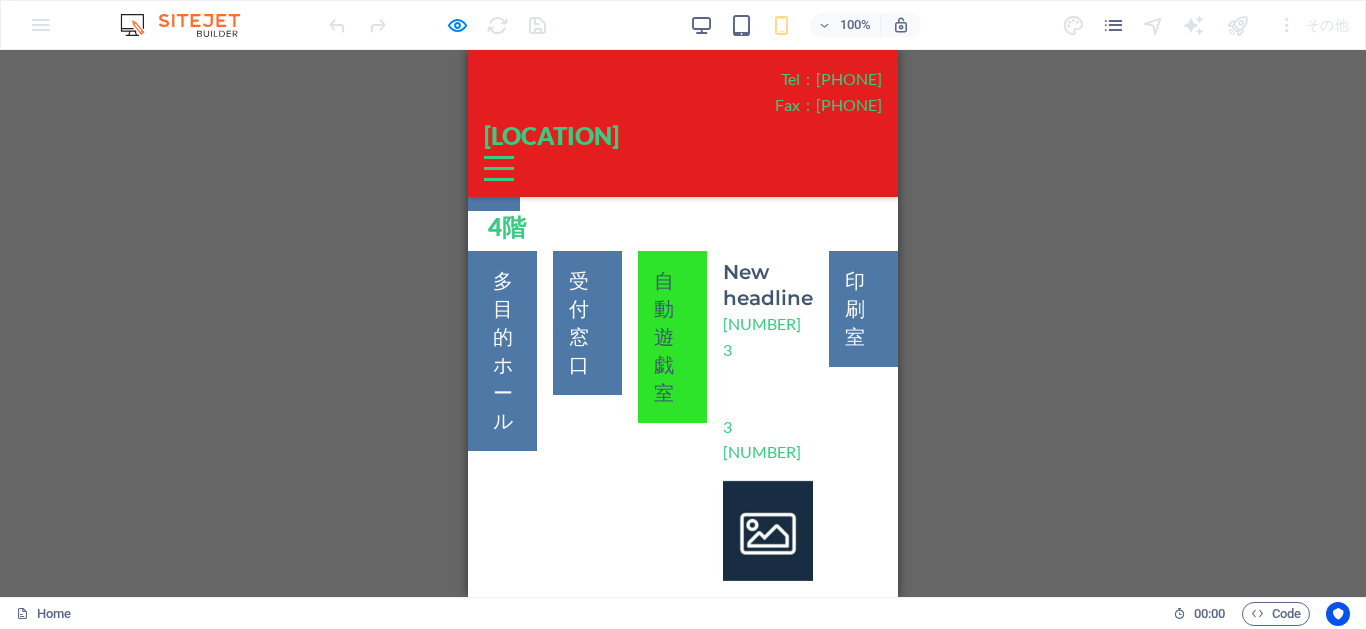 scroll, scrollTop: 624, scrollLeft: 0, axis: vertical 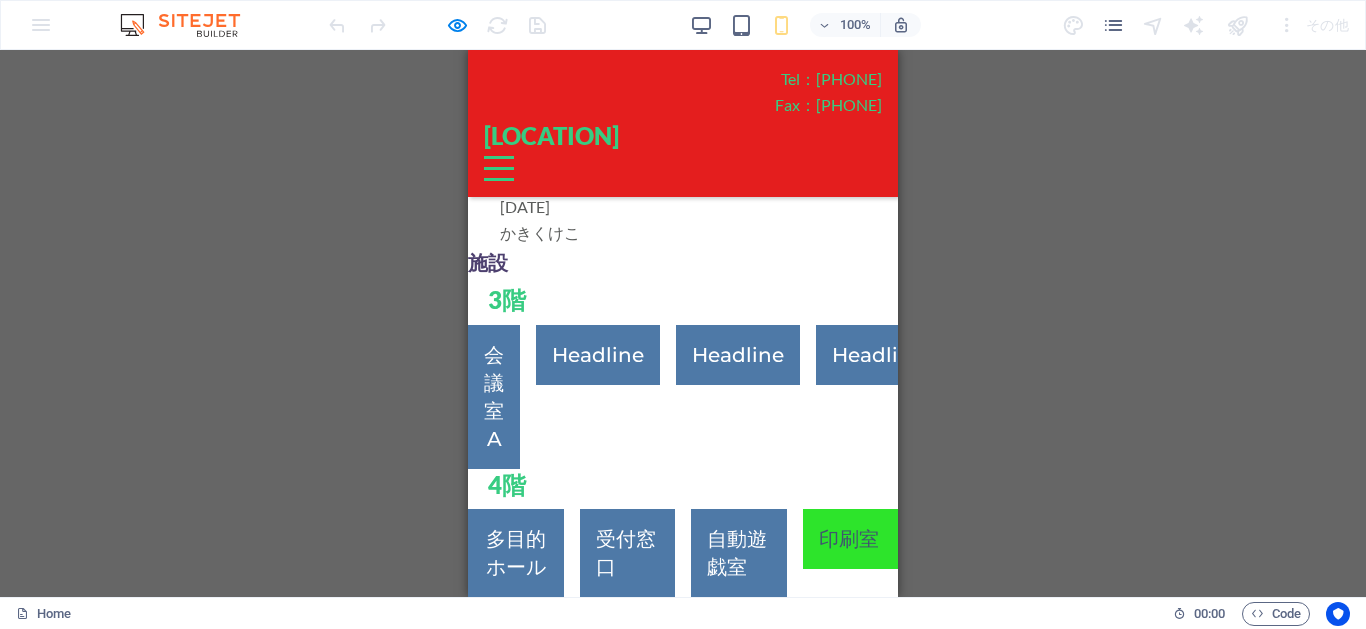 click on "印刷室" at bounding box center [851, 539] 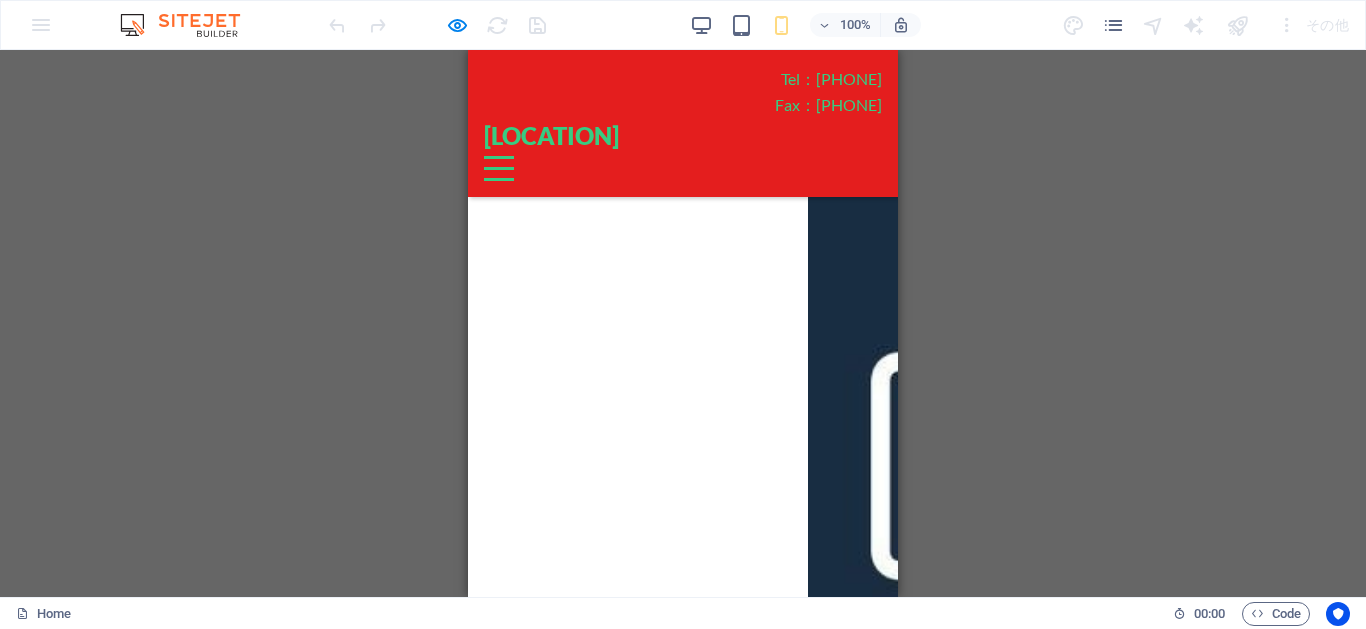 scroll, scrollTop: 788, scrollLeft: 0, axis: vertical 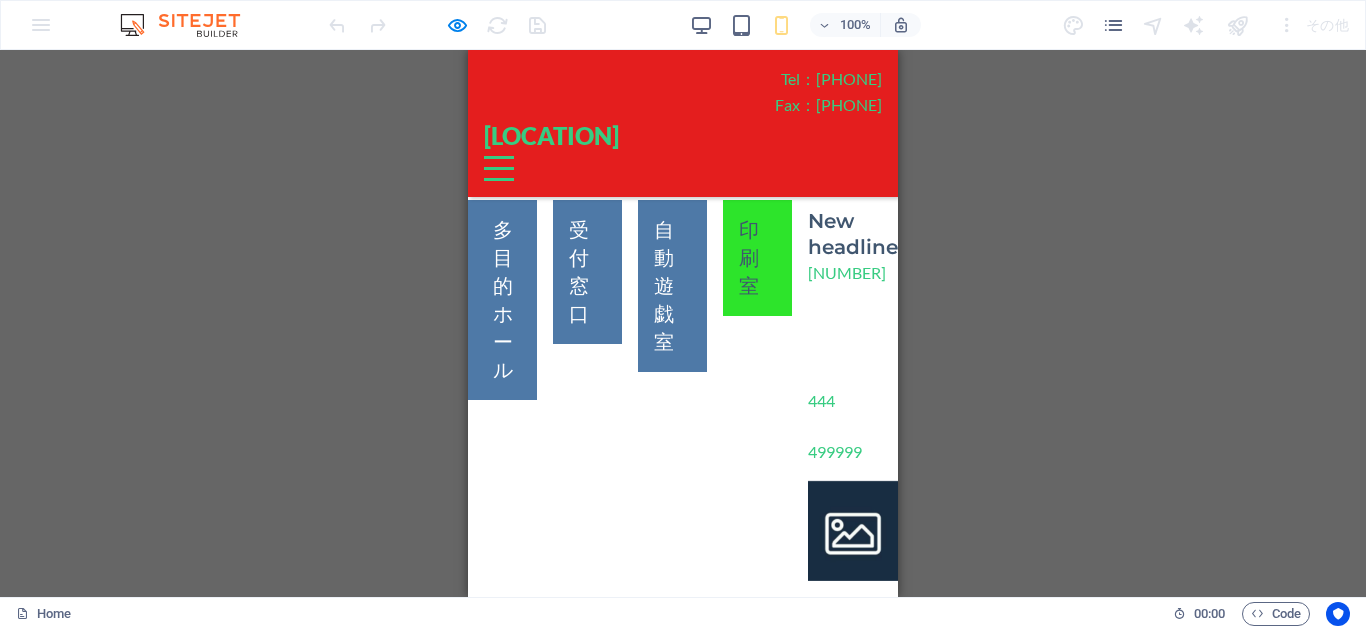click on "印刷室" at bounding box center (757, 258) 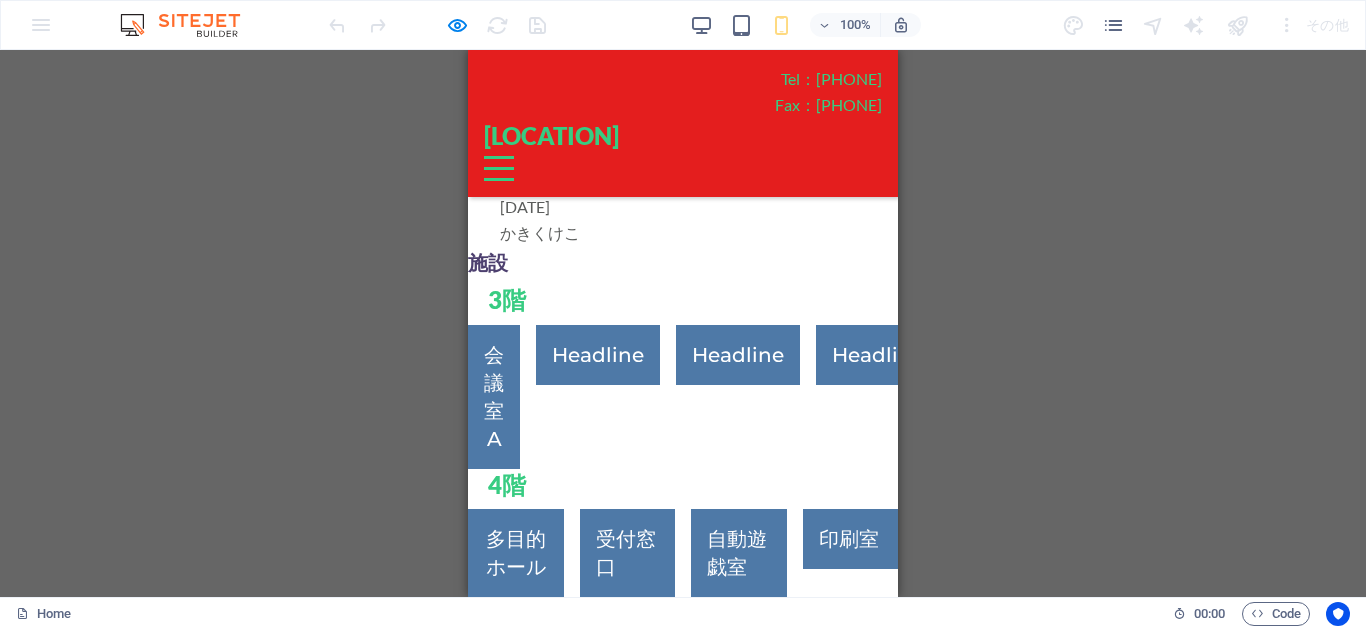 scroll, scrollTop: 117, scrollLeft: 0, axis: vertical 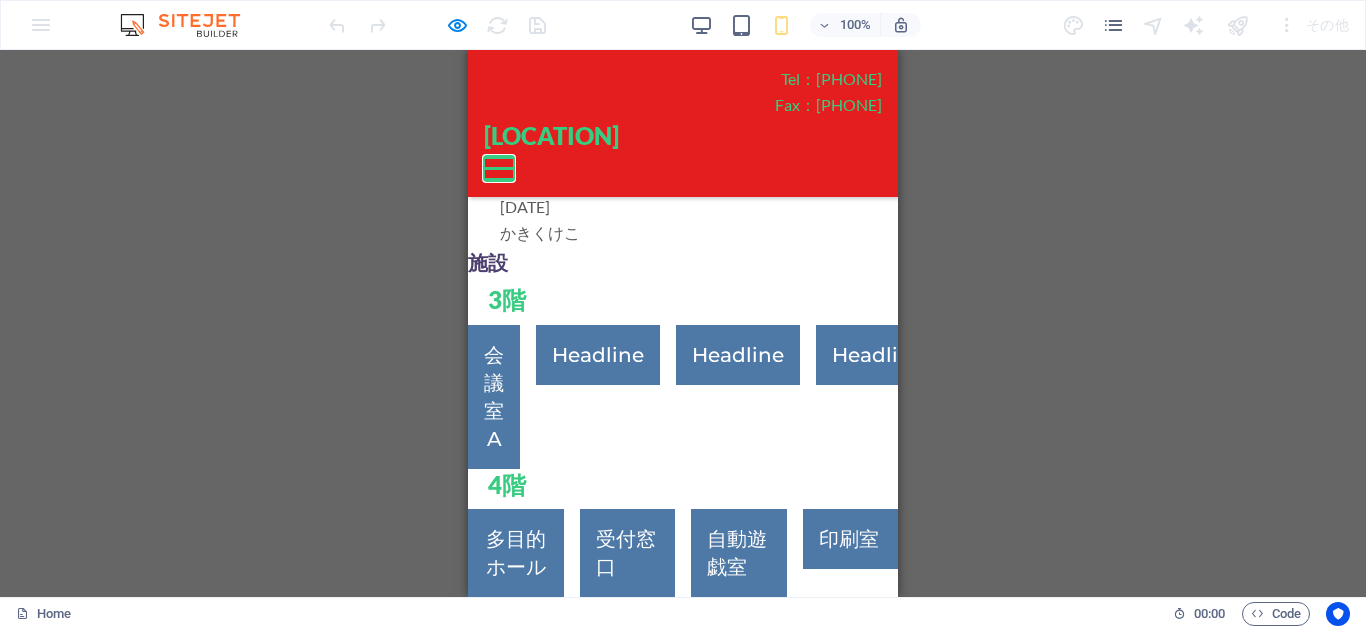 click on "Menu" at bounding box center [499, 157] 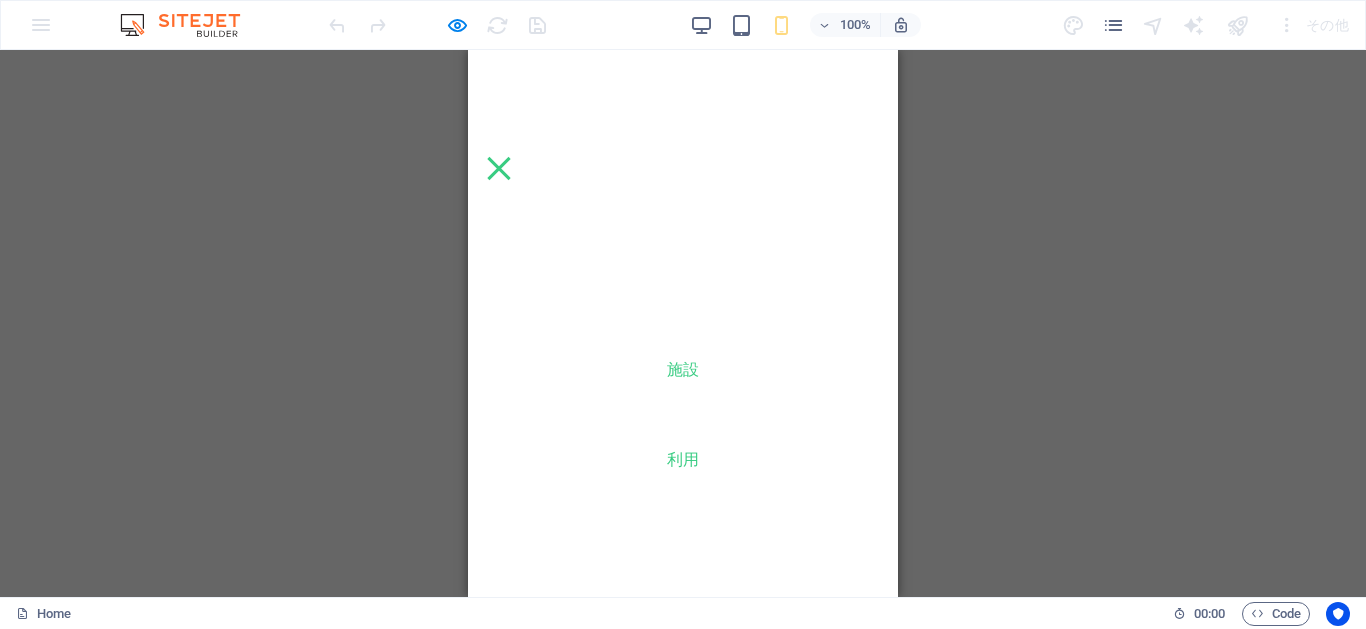click on "Home" at bounding box center [683, 189] 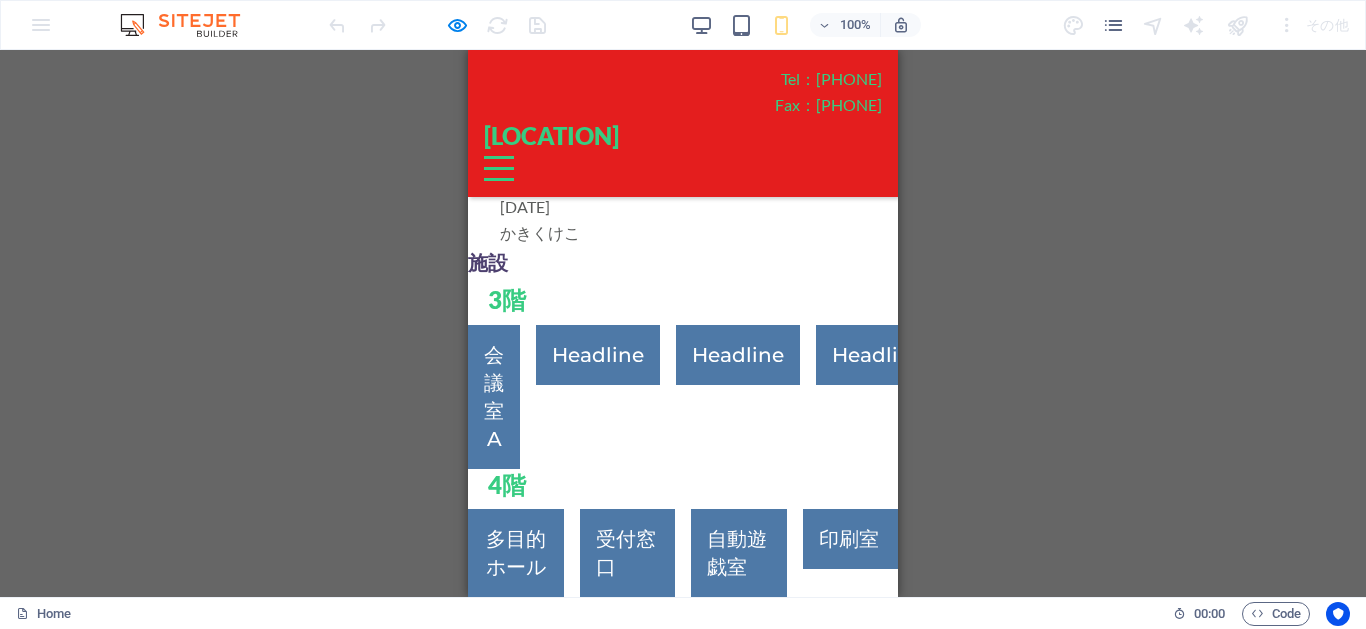 scroll, scrollTop: 0, scrollLeft: 0, axis: both 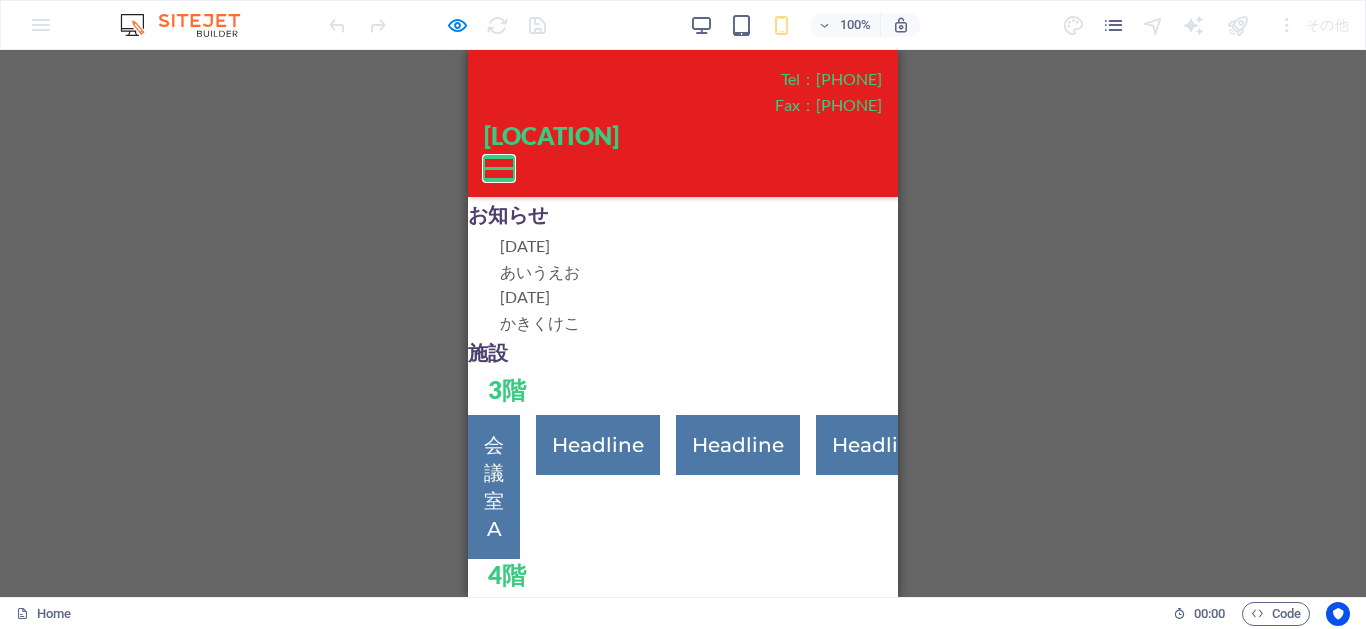 click on "Menu" at bounding box center [499, 157] 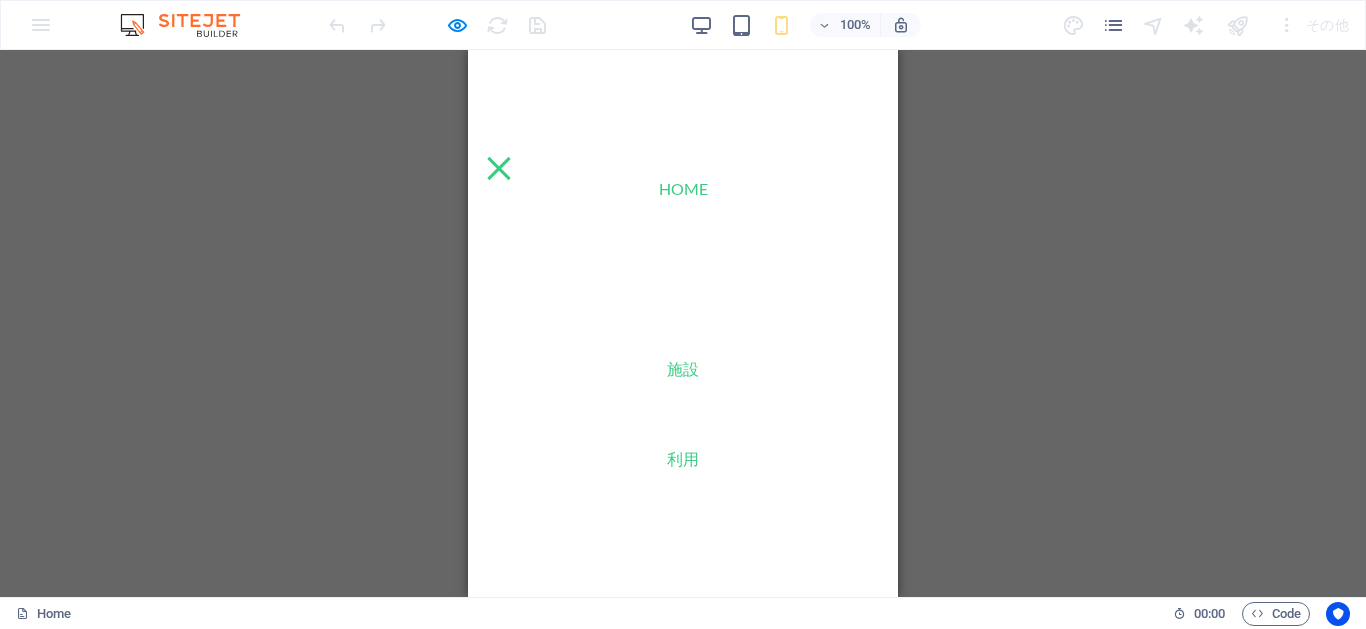 click on "お知らせ" at bounding box center (683, 279) 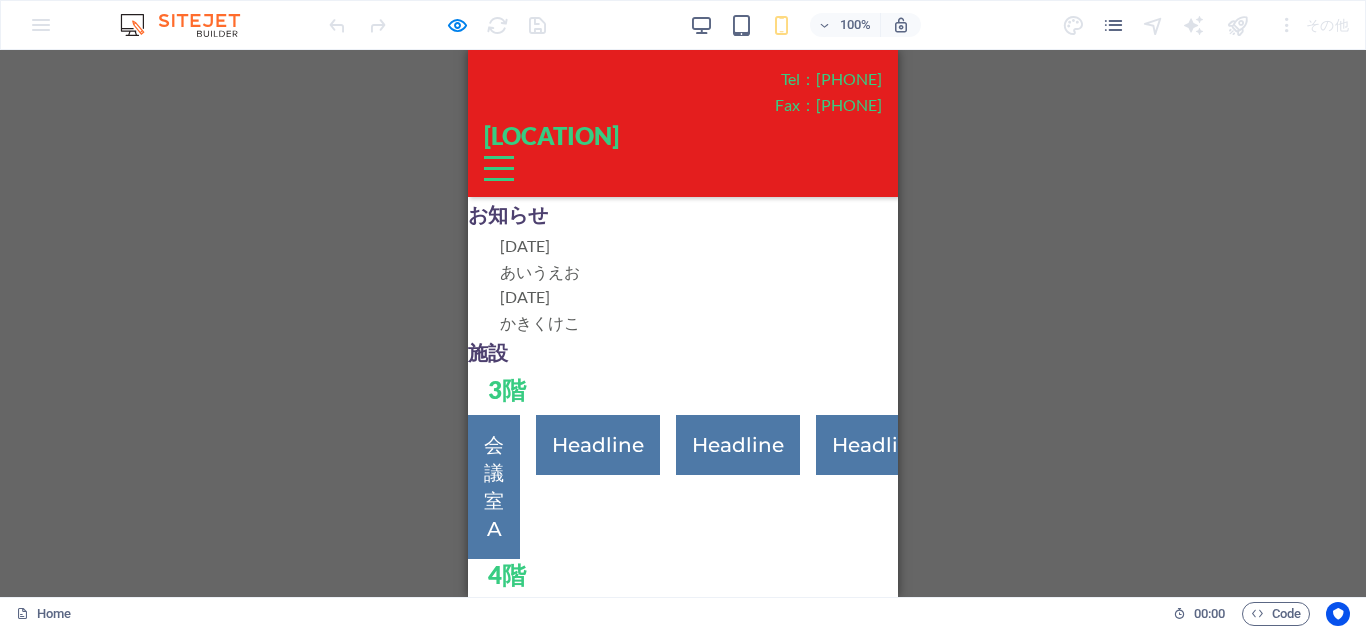 scroll, scrollTop: 5, scrollLeft: 0, axis: vertical 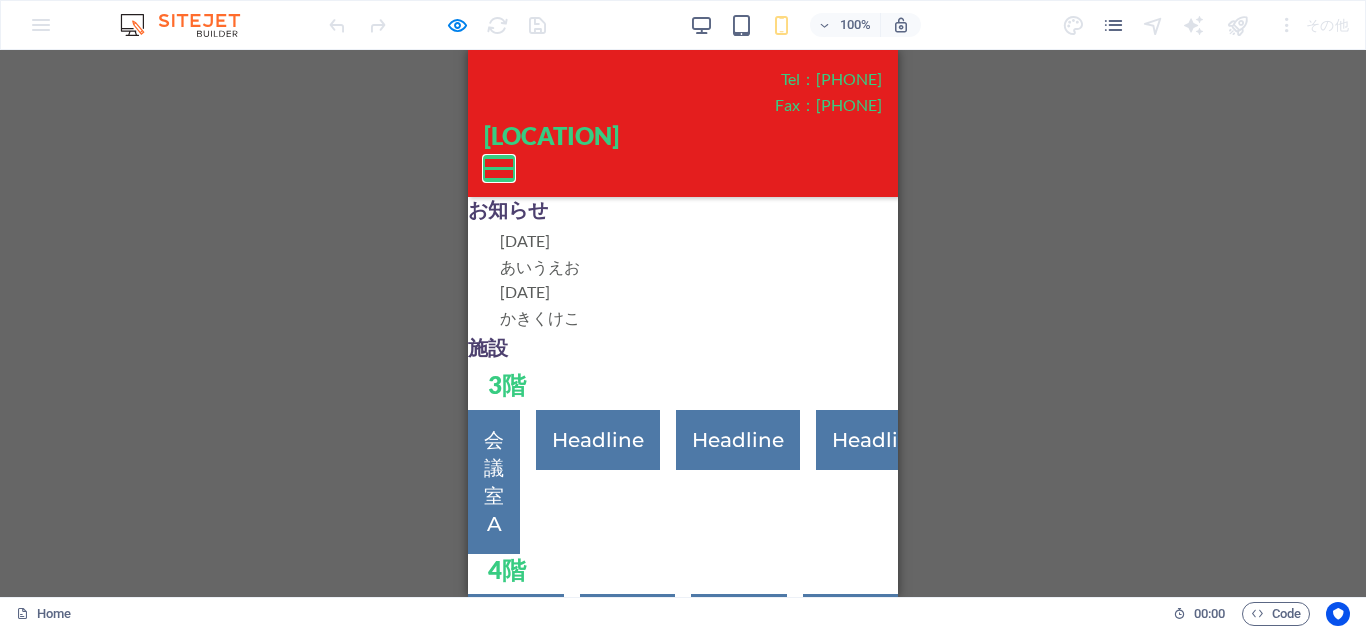 click on "Menu" at bounding box center [499, 157] 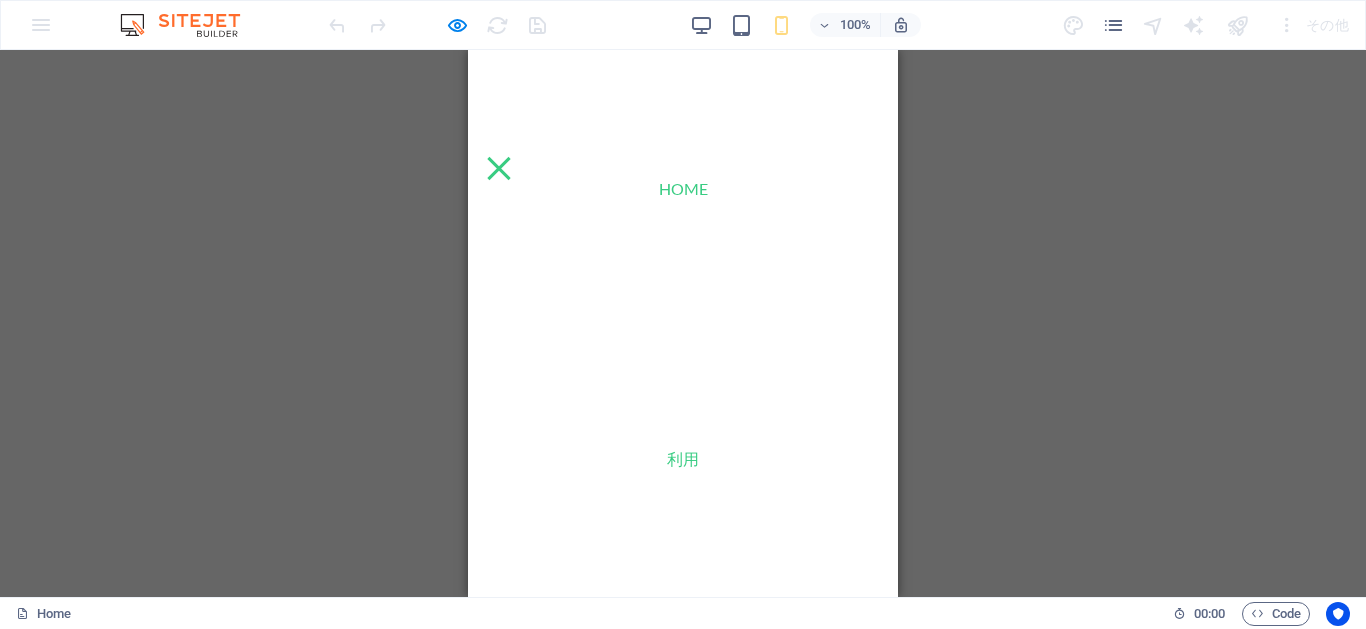 click on "施設" at bounding box center (683, 369) 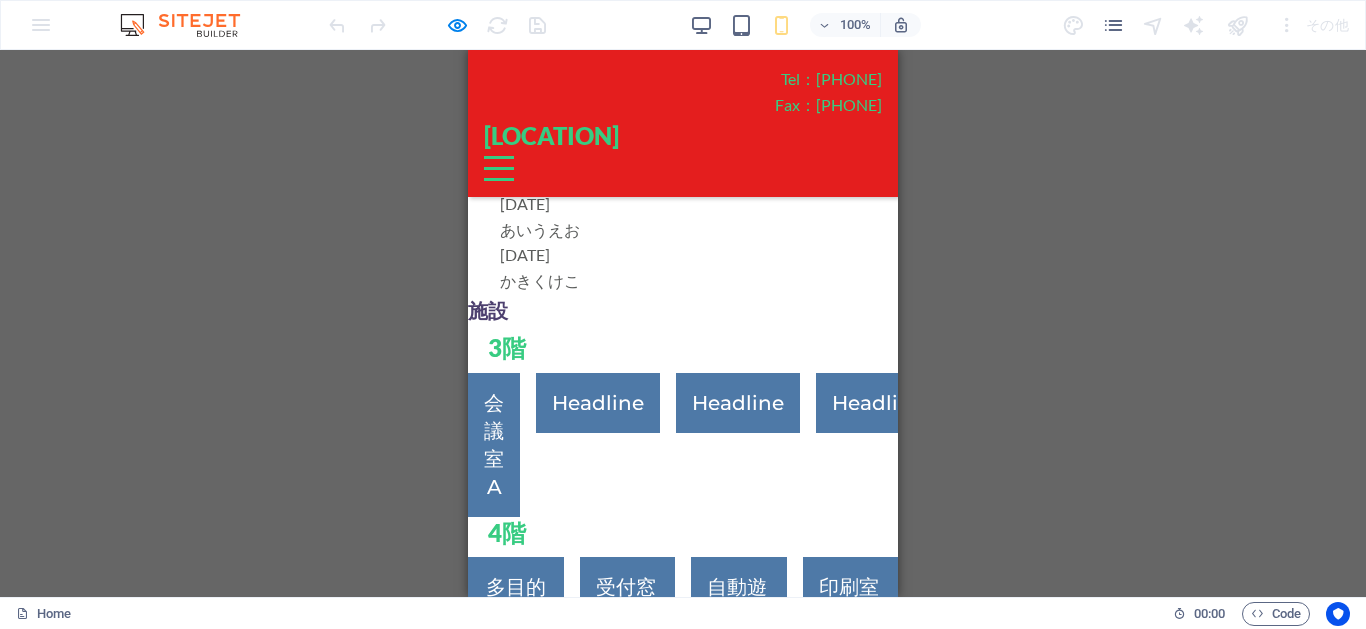 scroll, scrollTop: 153, scrollLeft: 0, axis: vertical 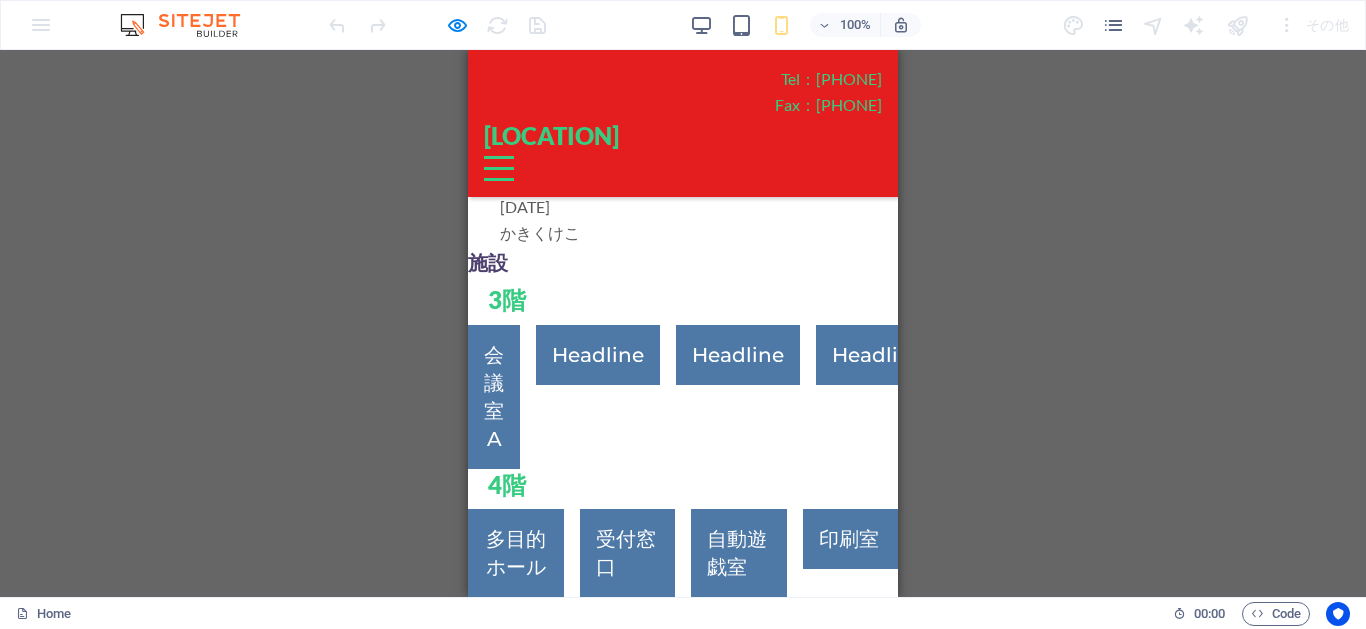 click on "Menu" at bounding box center [499, 168] 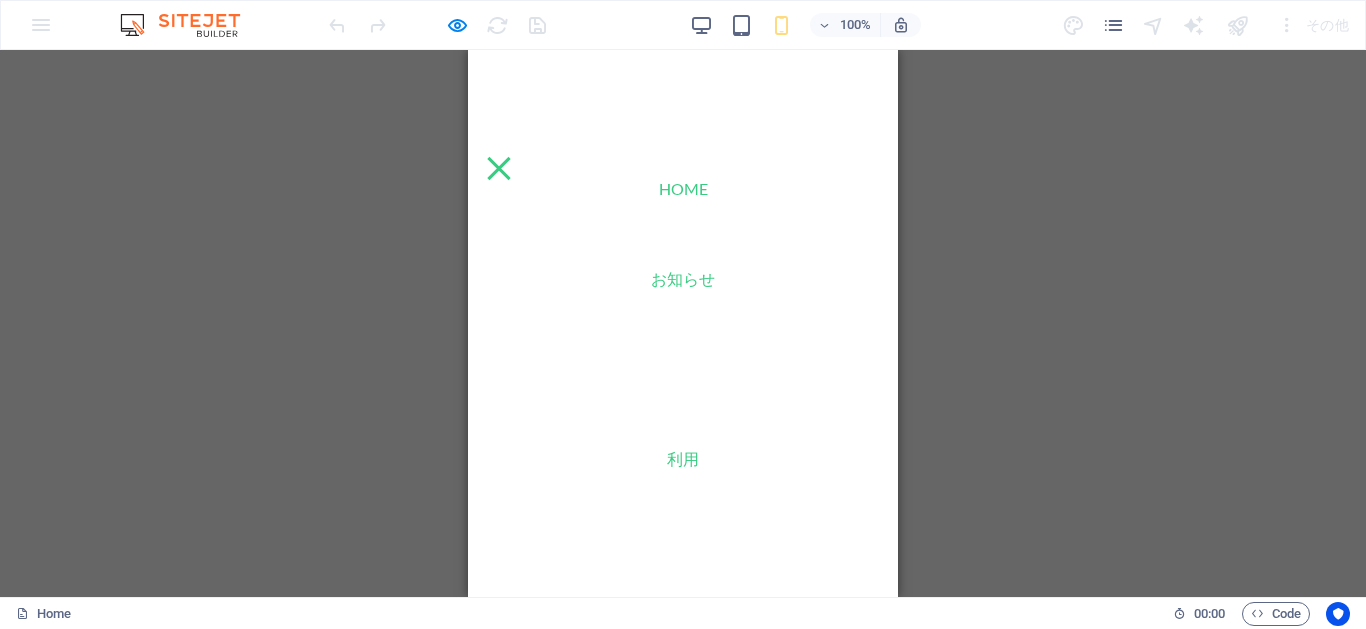 scroll, scrollTop: 452, scrollLeft: 0, axis: vertical 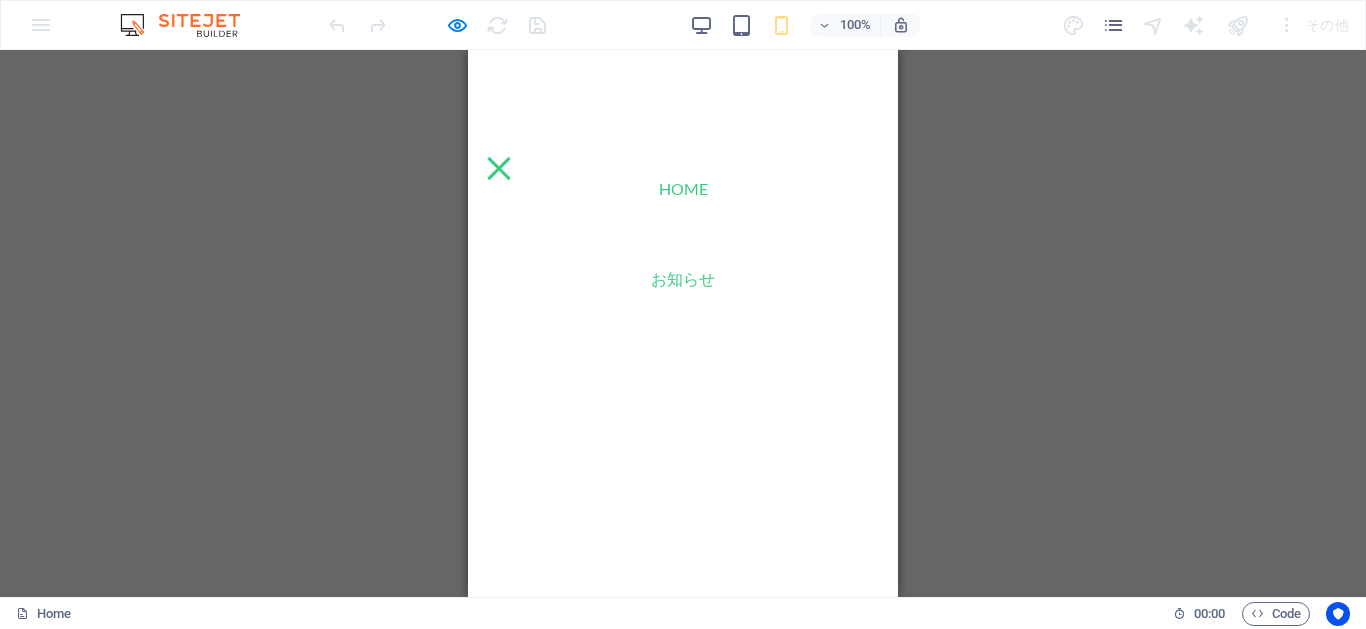 click on "利用" at bounding box center [683, 459] 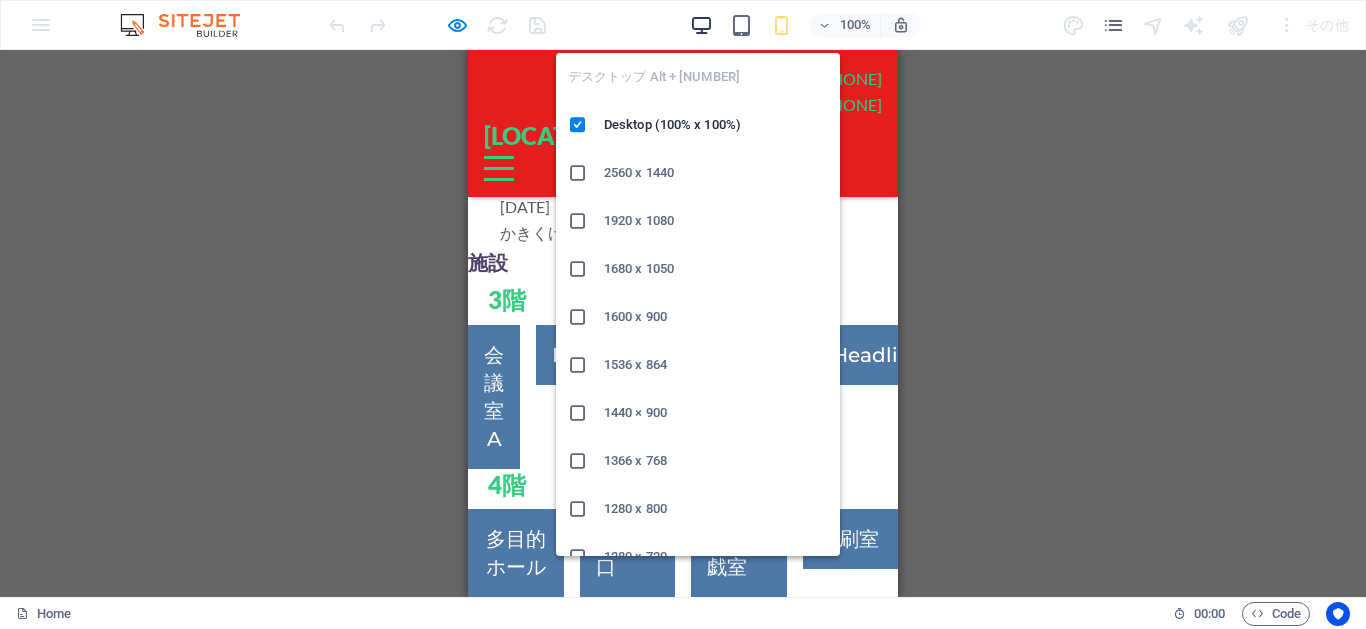 click at bounding box center (701, 25) 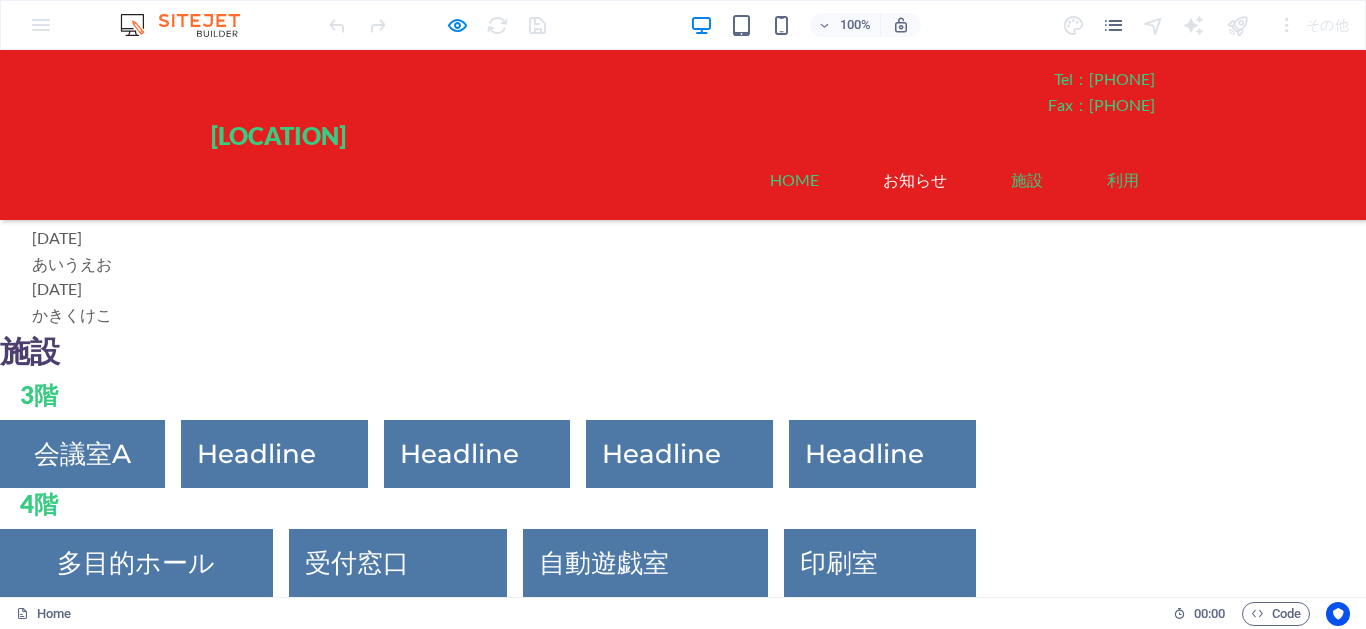 scroll, scrollTop: 0, scrollLeft: 0, axis: both 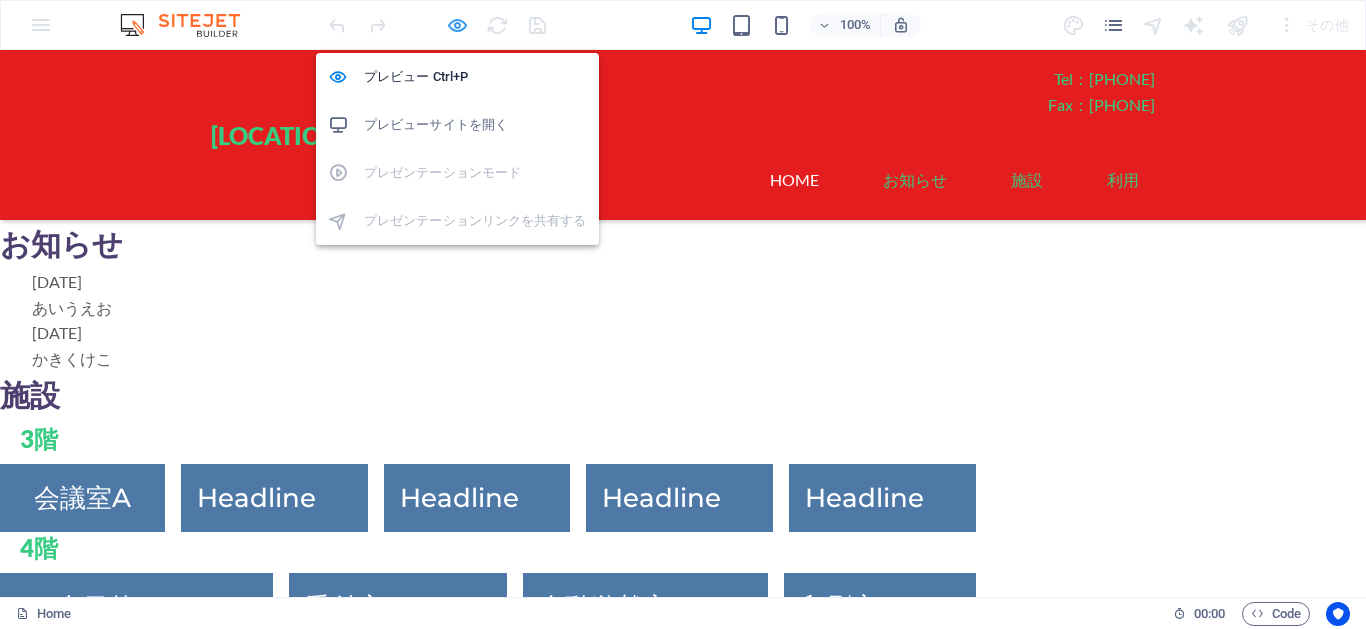 click at bounding box center [457, 25] 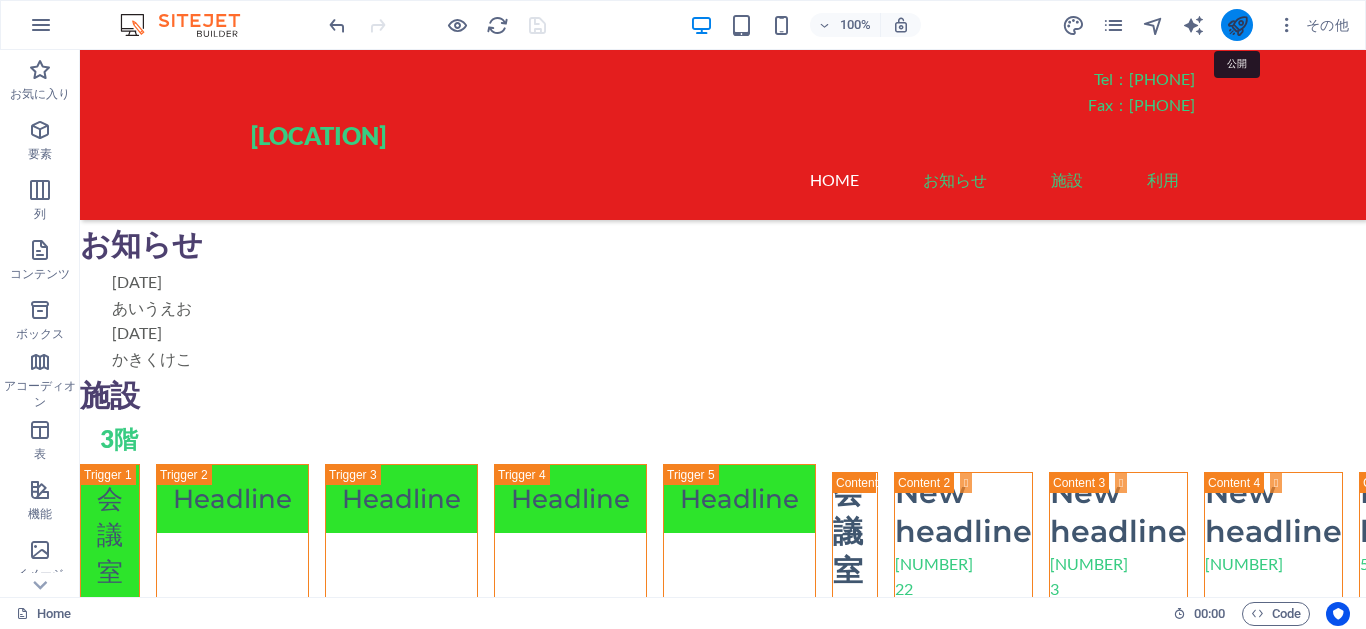 click at bounding box center [1237, 25] 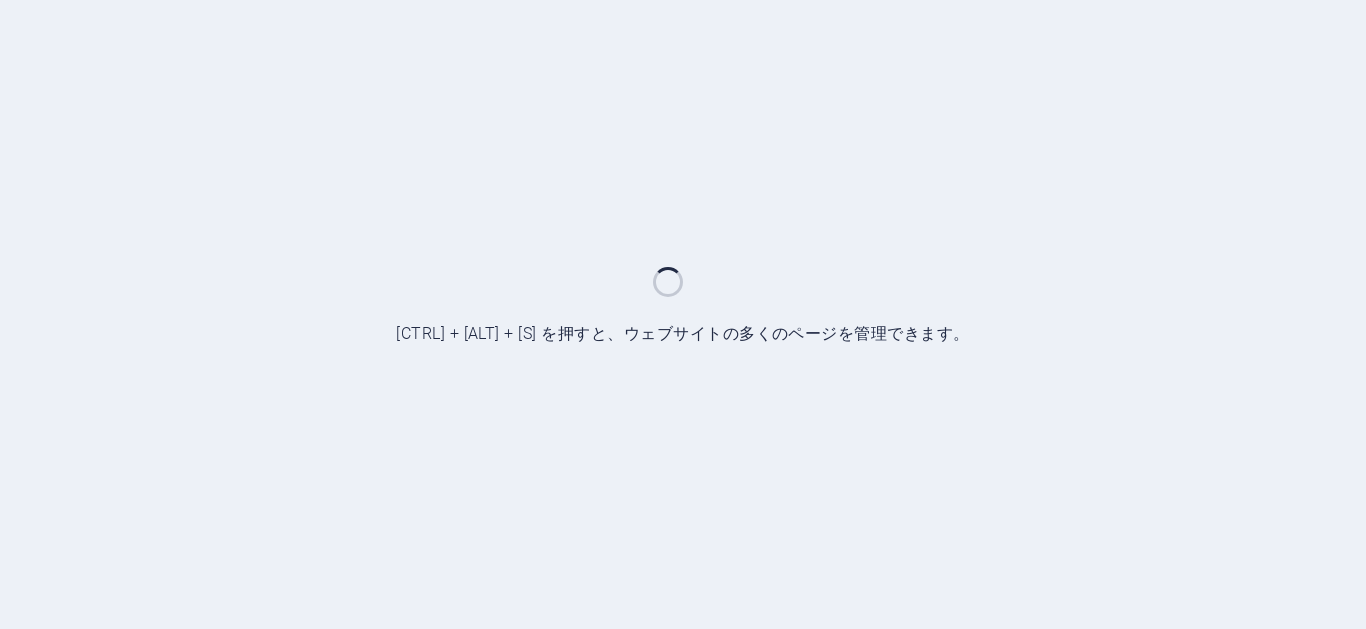 scroll, scrollTop: 0, scrollLeft: 0, axis: both 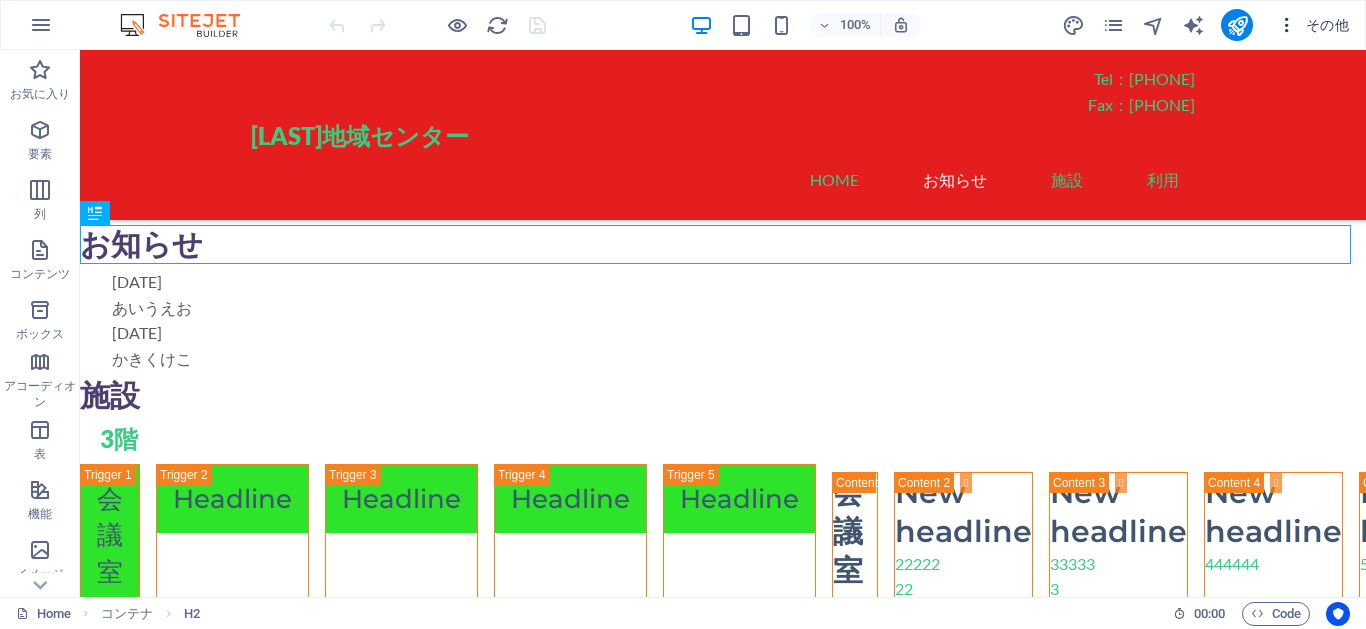 click on "その他" at bounding box center (1313, 25) 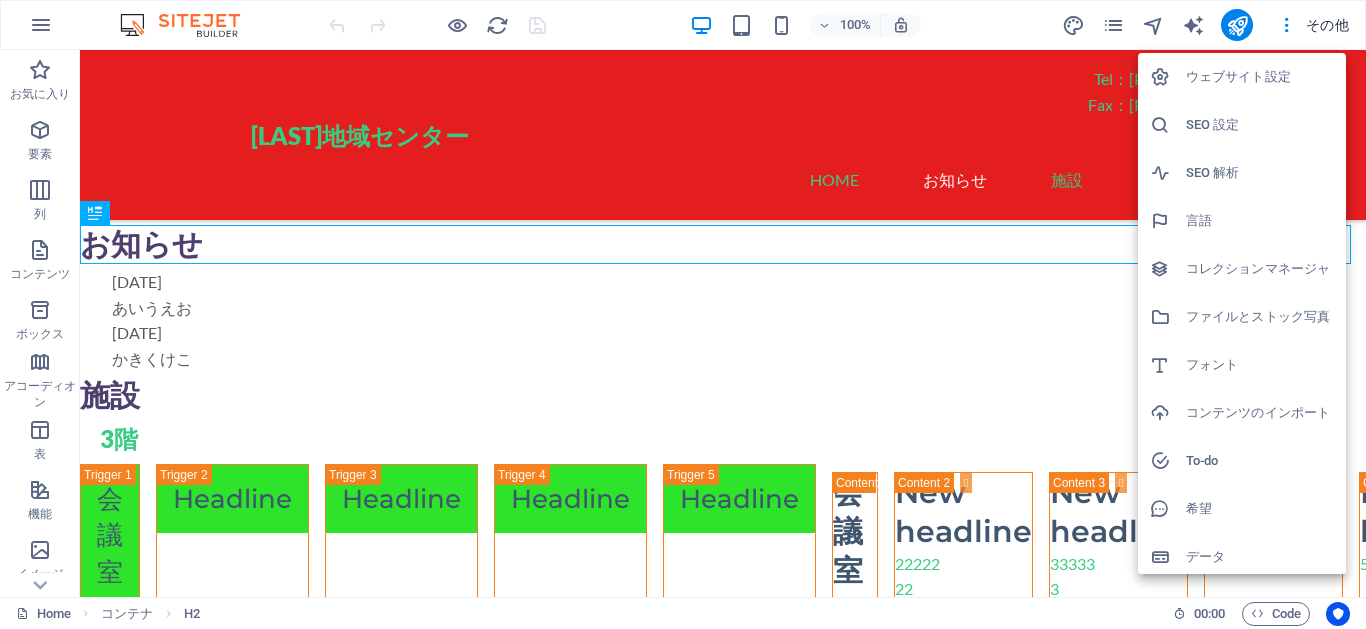 click on "ウェブサイト設定" at bounding box center [1260, 77] 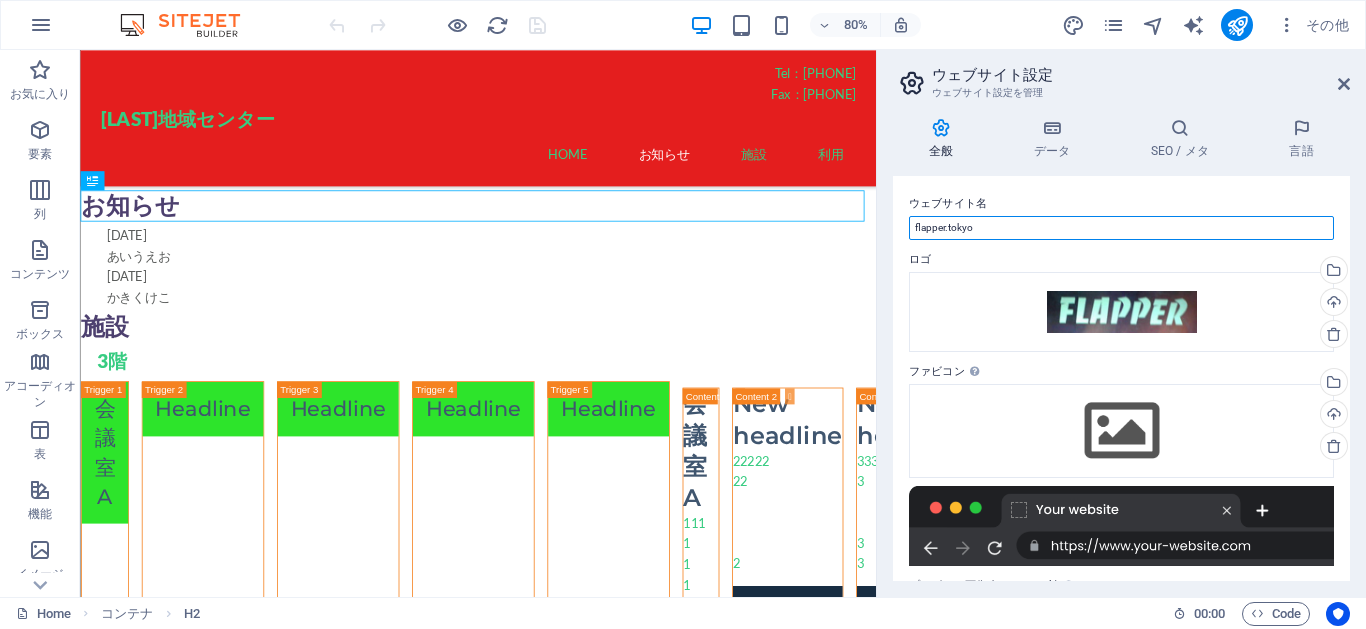 drag, startPoint x: 990, startPoint y: 228, endPoint x: 906, endPoint y: 224, distance: 84.095184 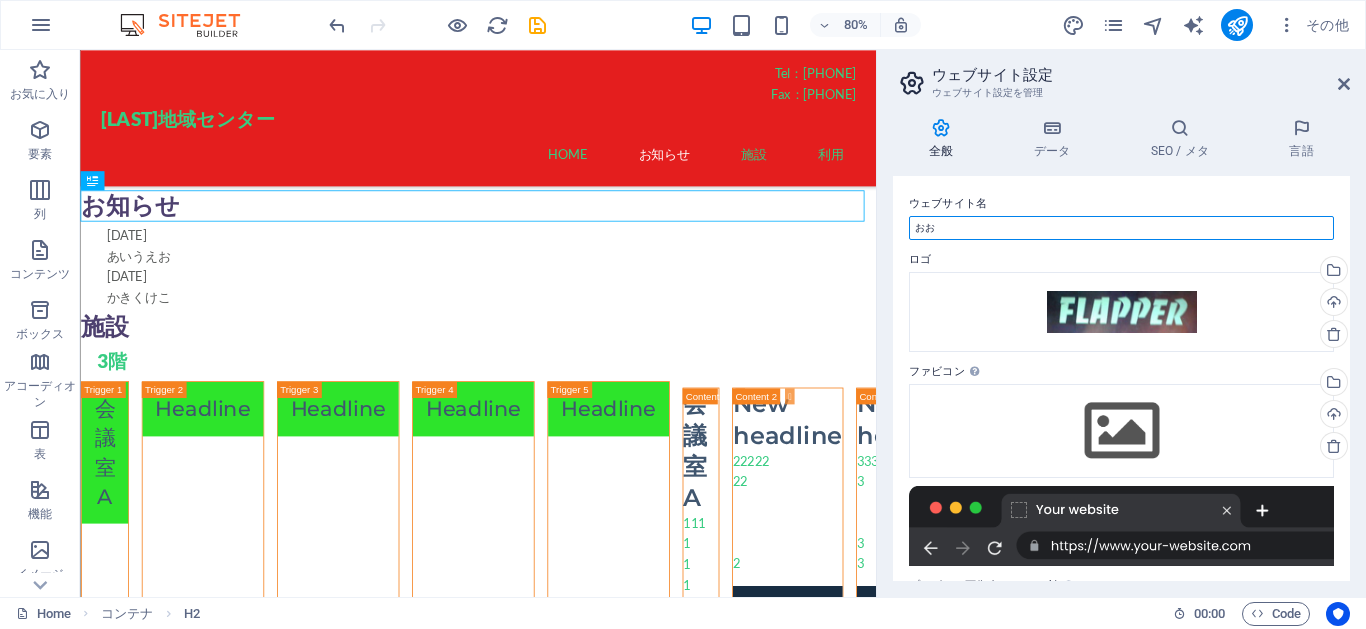 type on "お" 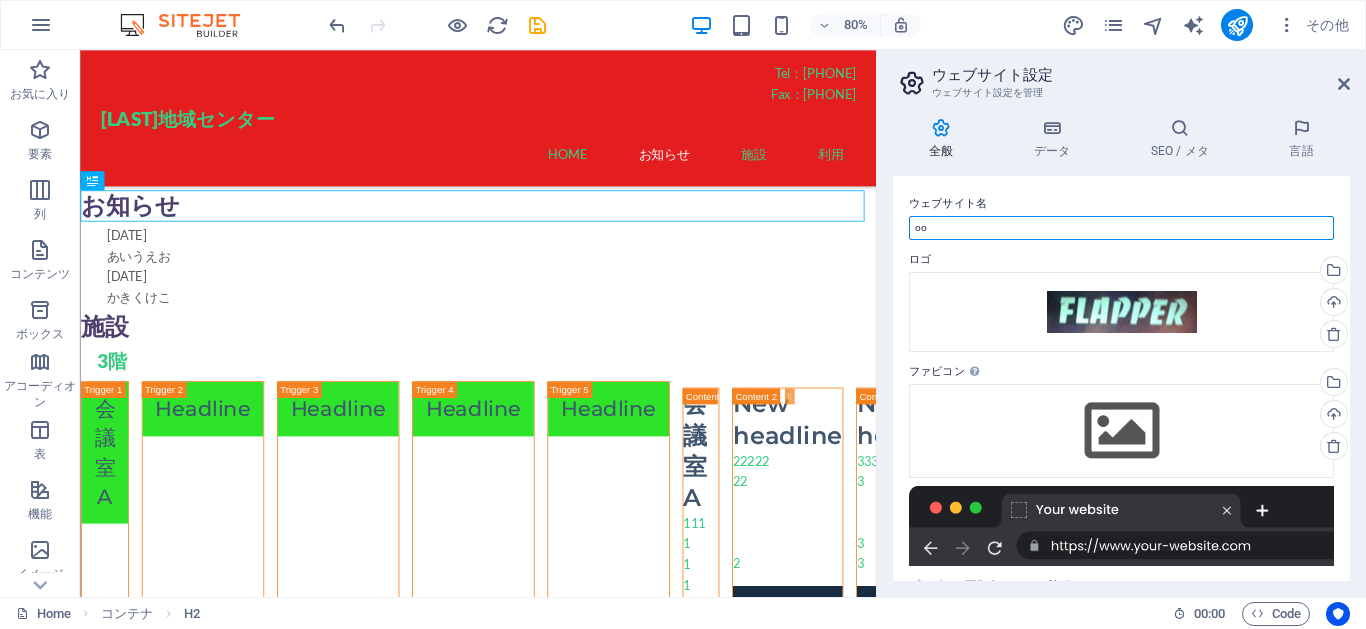type on "o" 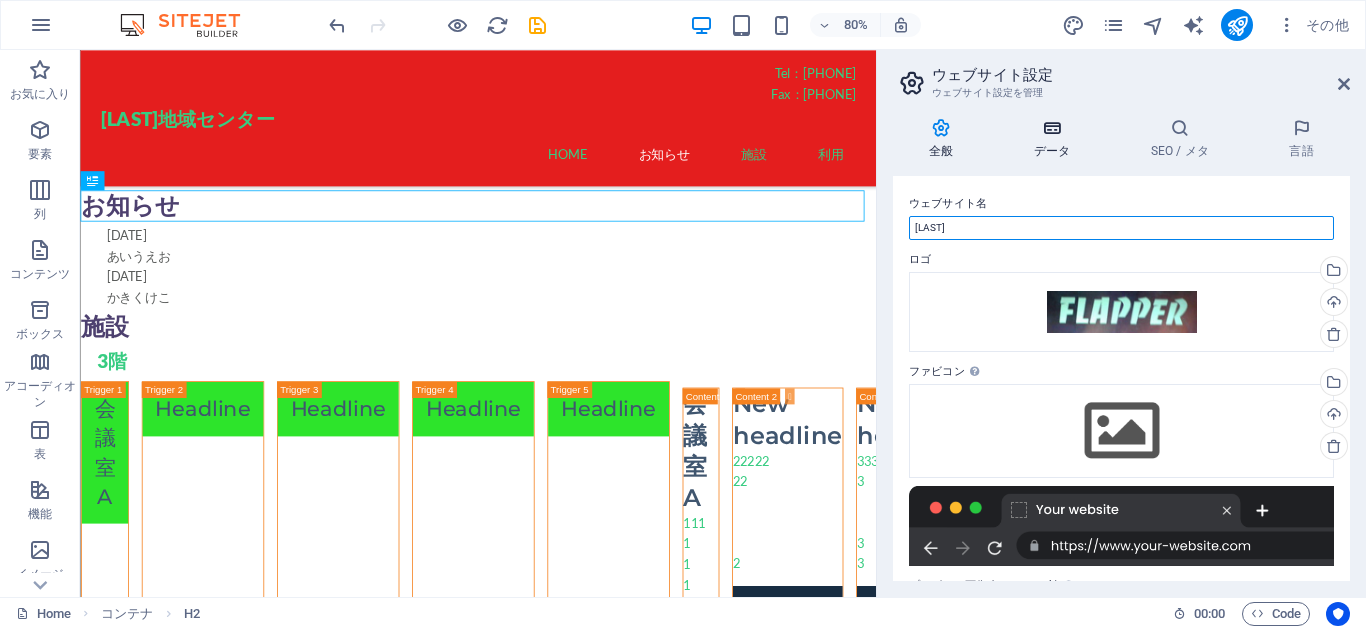 type on "大久保" 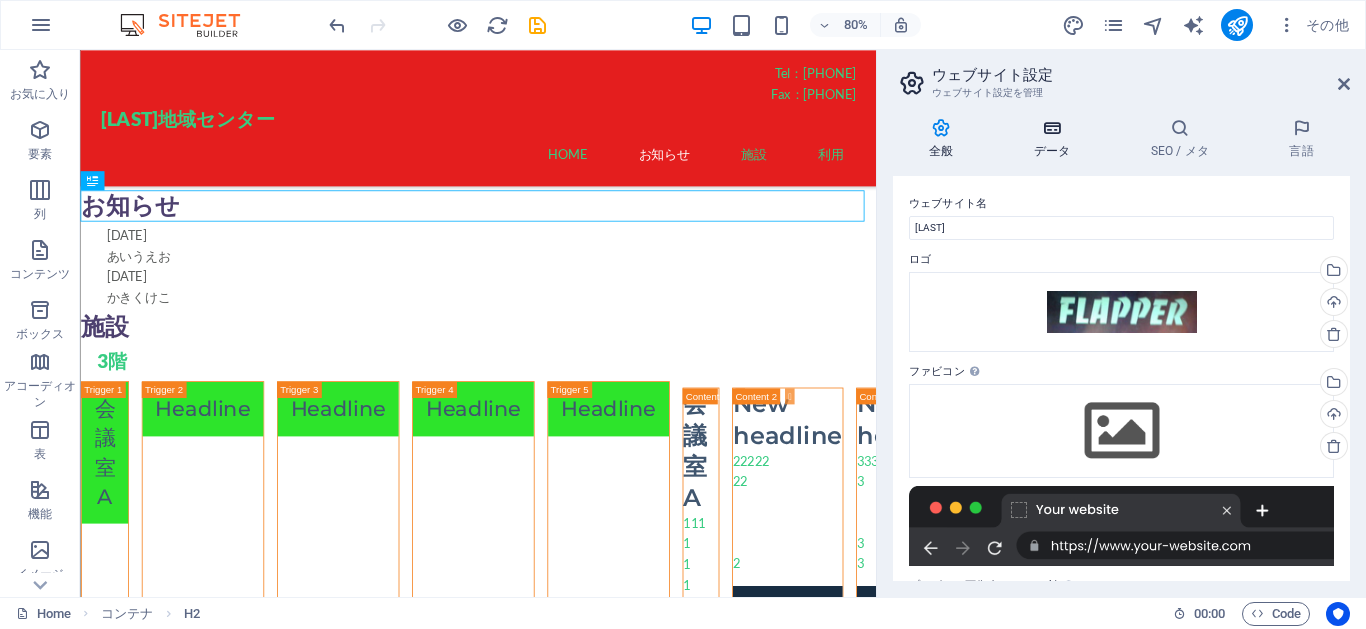 click at bounding box center [1052, 128] 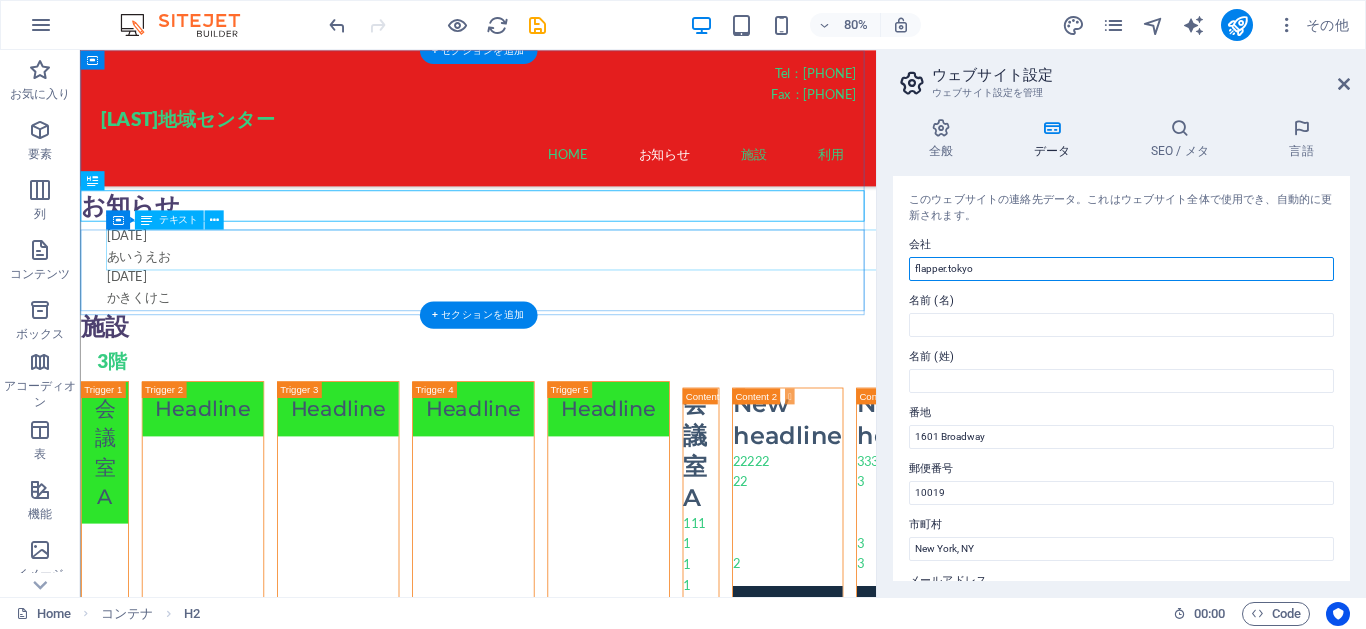 drag, startPoint x: 1087, startPoint y: 316, endPoint x: 1056, endPoint y: 312, distance: 31.257 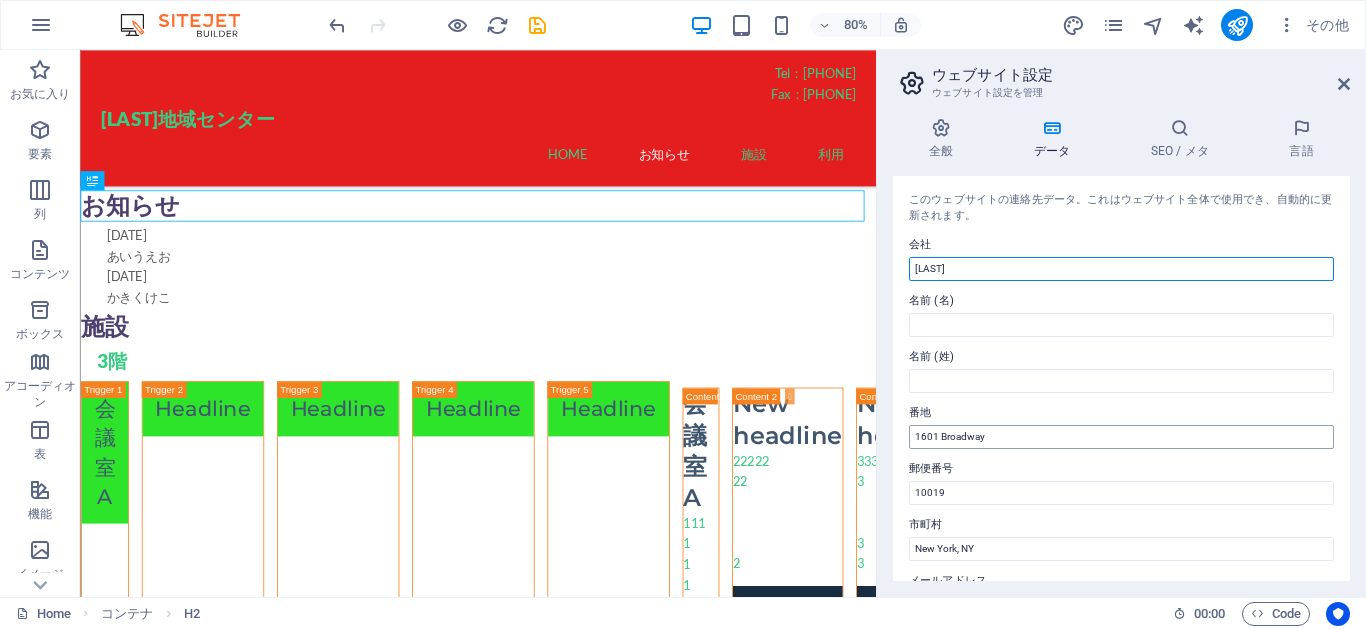 type on "おおくぼ" 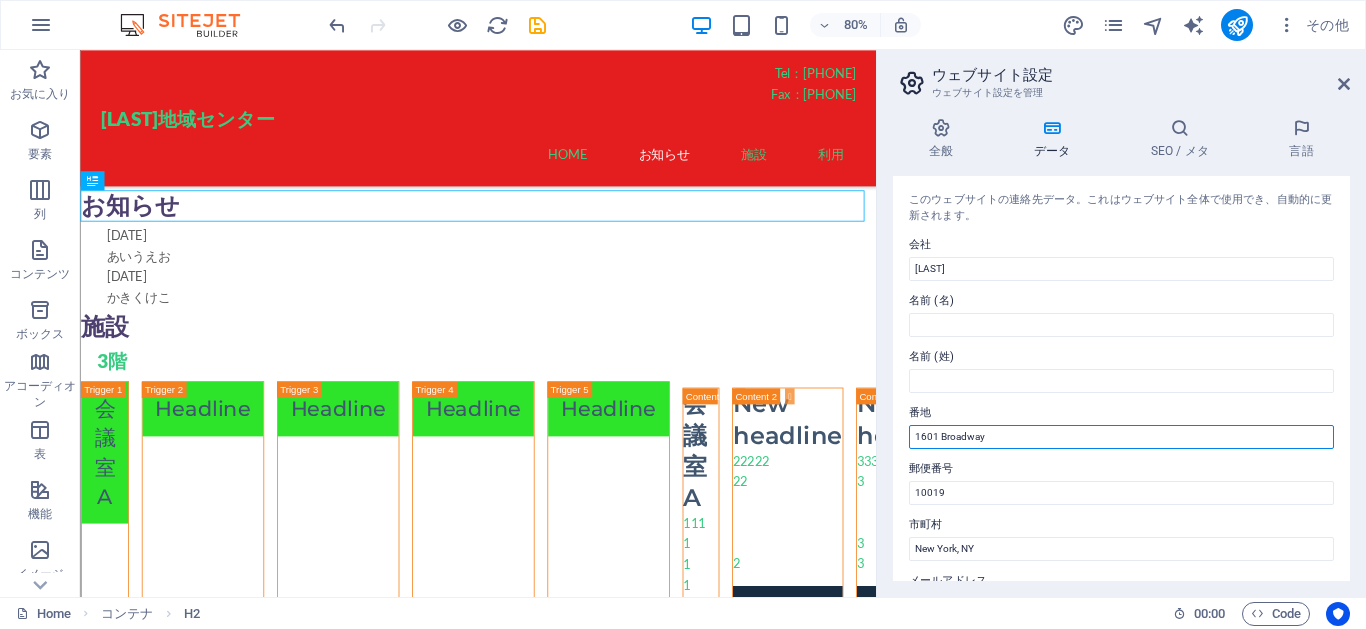 drag, startPoint x: 1094, startPoint y: 494, endPoint x: 1070, endPoint y: 525, distance: 39.20459 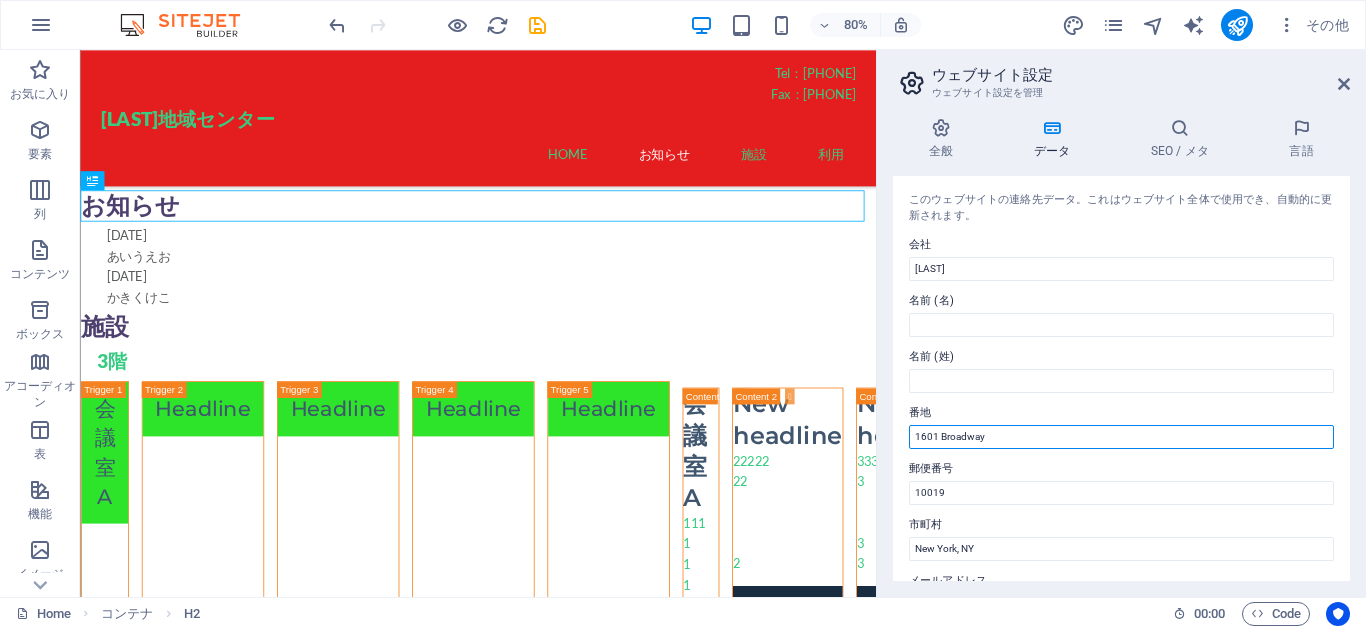 drag, startPoint x: 1019, startPoint y: 434, endPoint x: 887, endPoint y: 433, distance: 132.00378 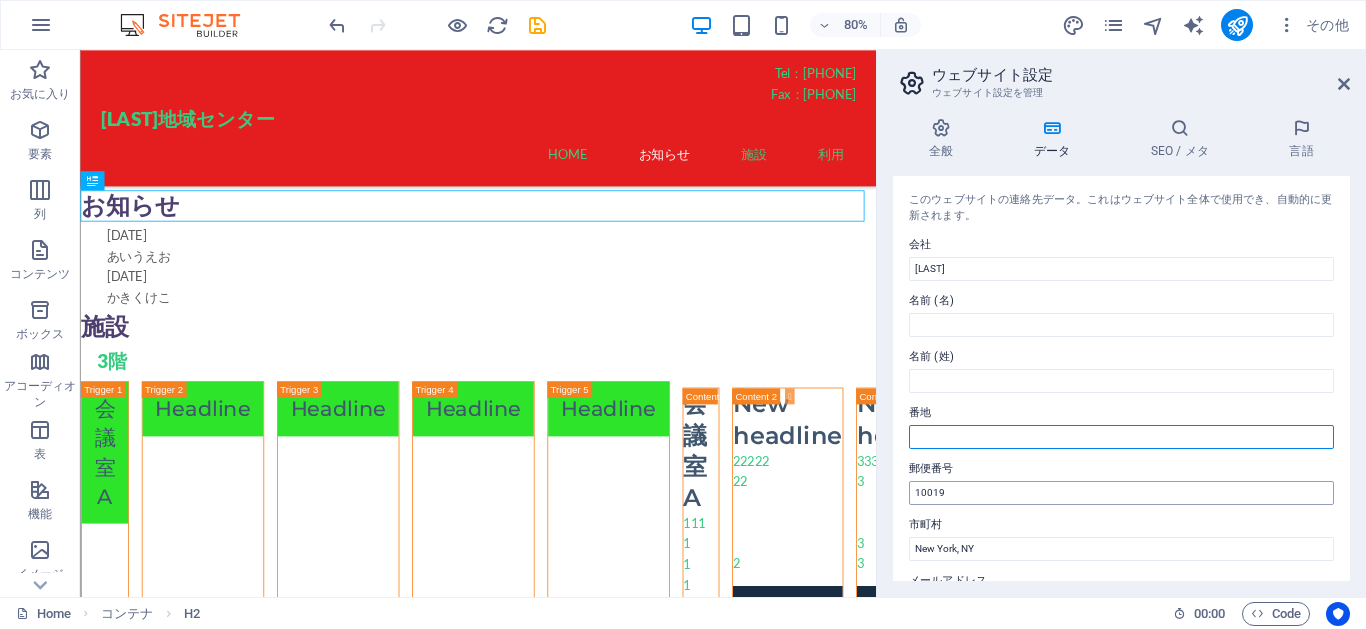 type 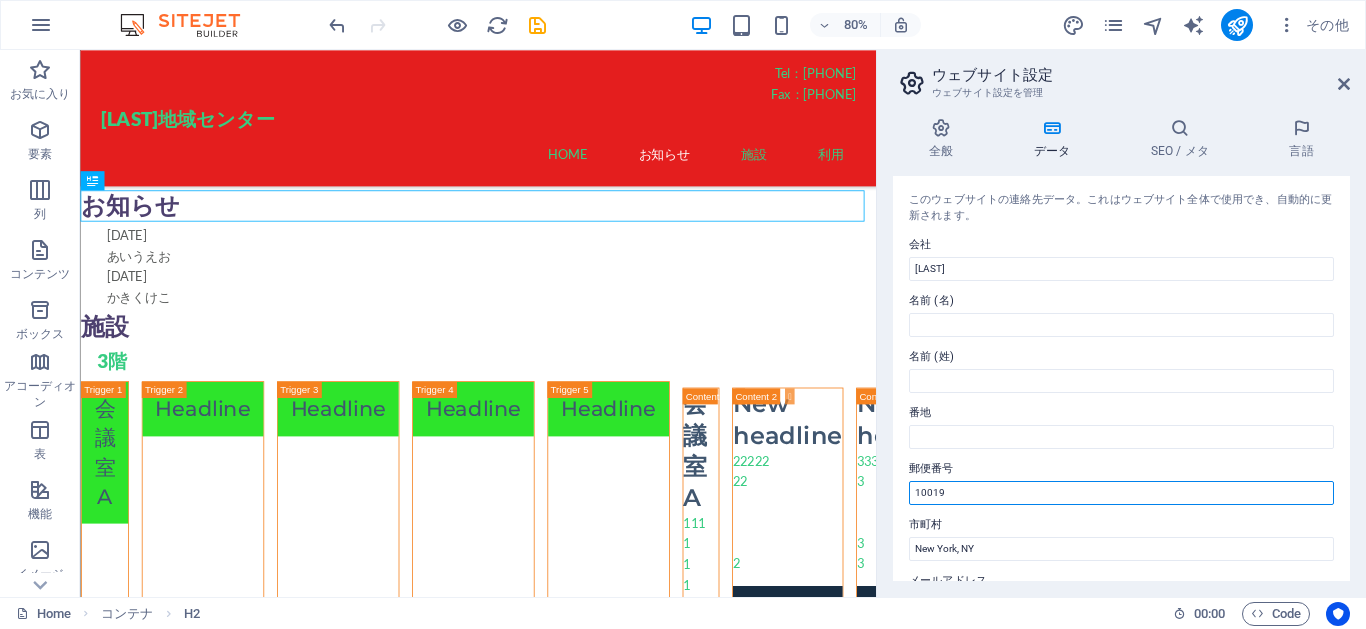 drag, startPoint x: 964, startPoint y: 499, endPoint x: 893, endPoint y: 484, distance: 72.56721 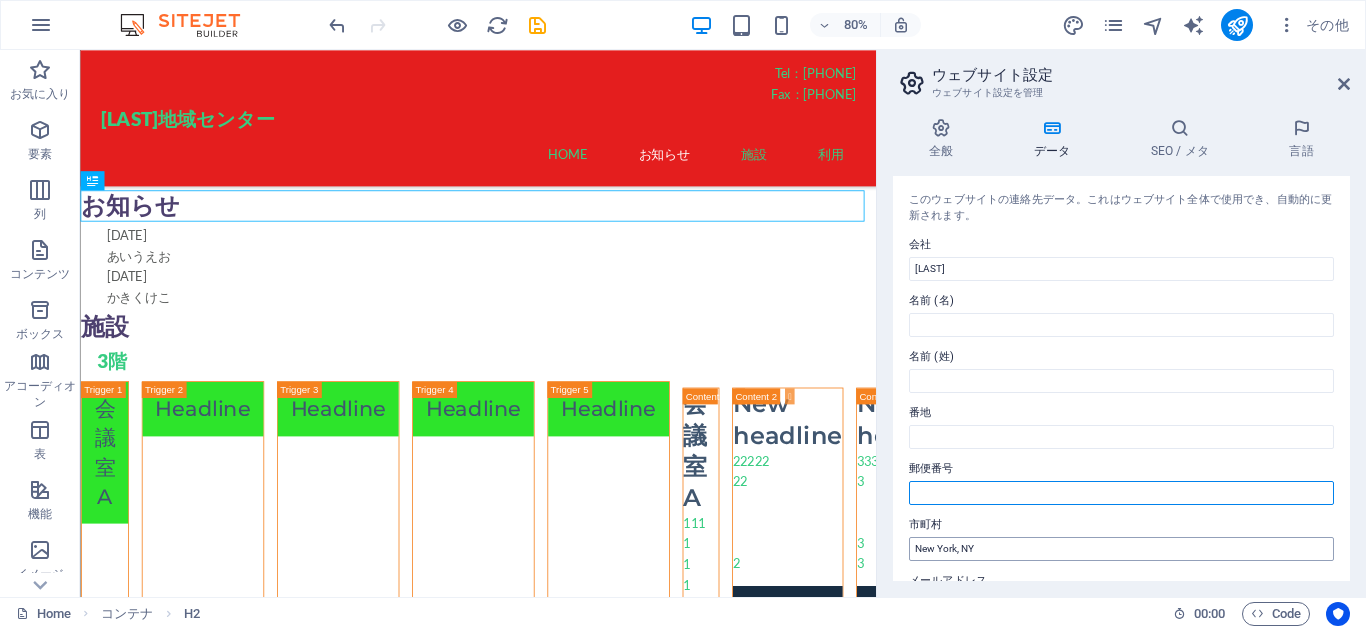 type 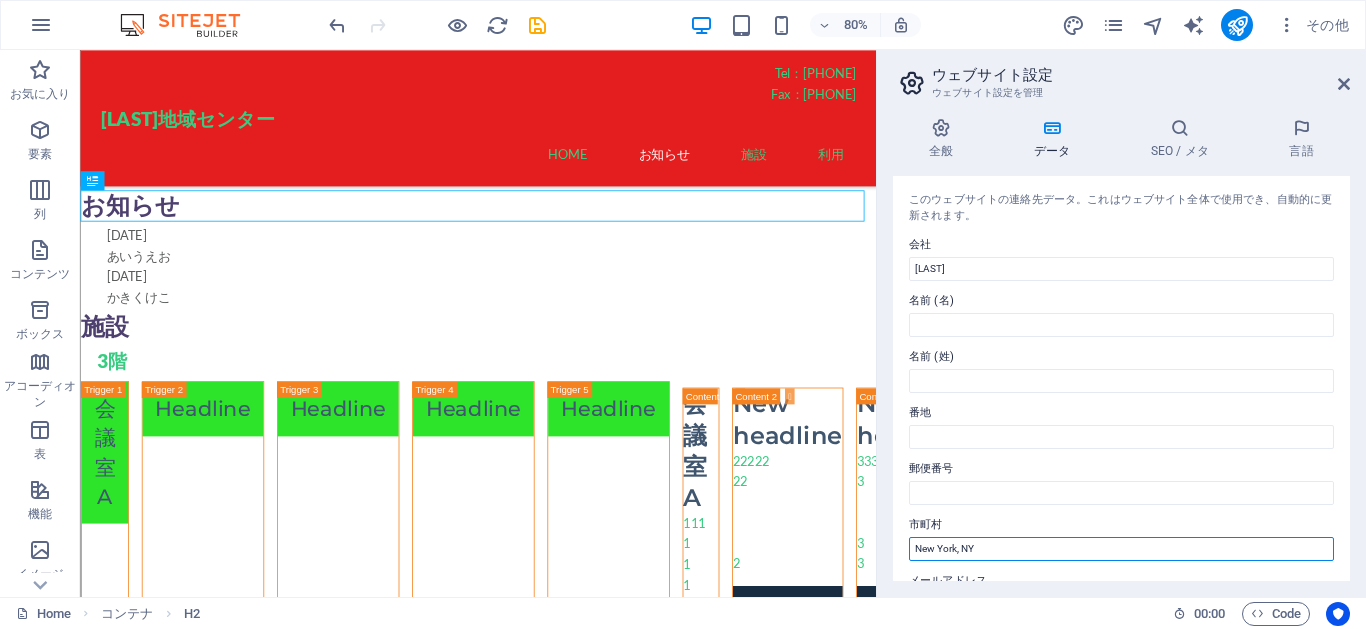 drag, startPoint x: 991, startPoint y: 554, endPoint x: 900, endPoint y: 552, distance: 91.02197 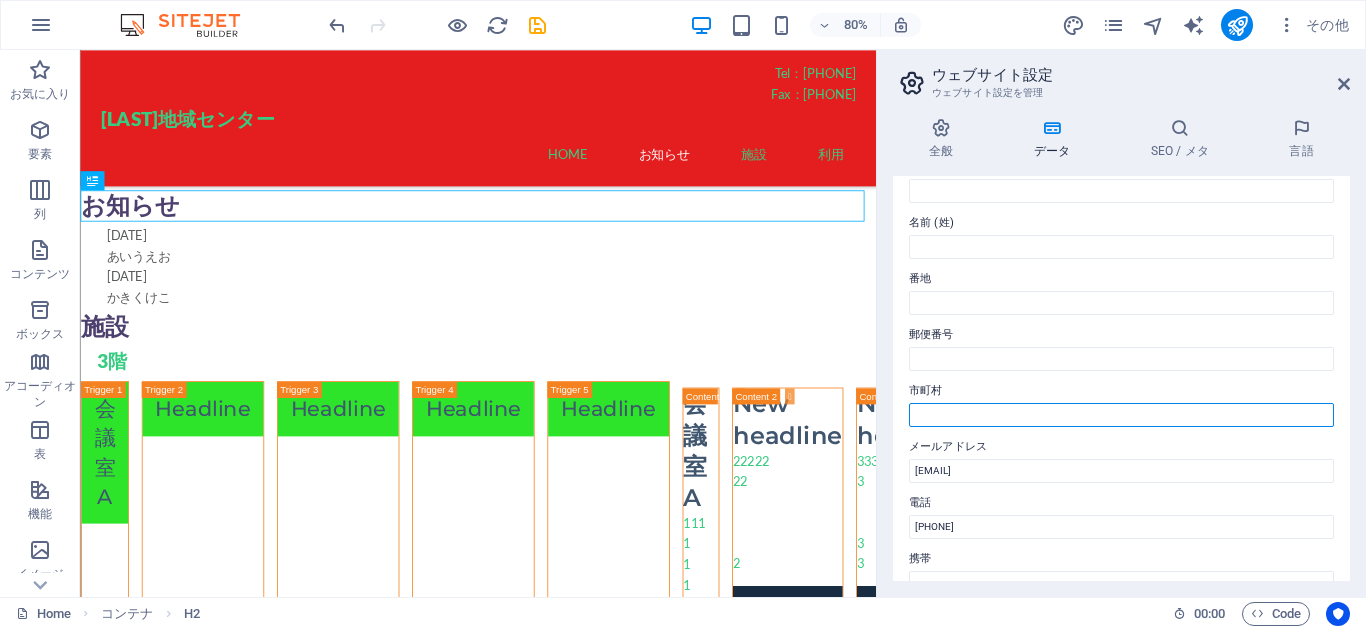 scroll, scrollTop: 180, scrollLeft: 0, axis: vertical 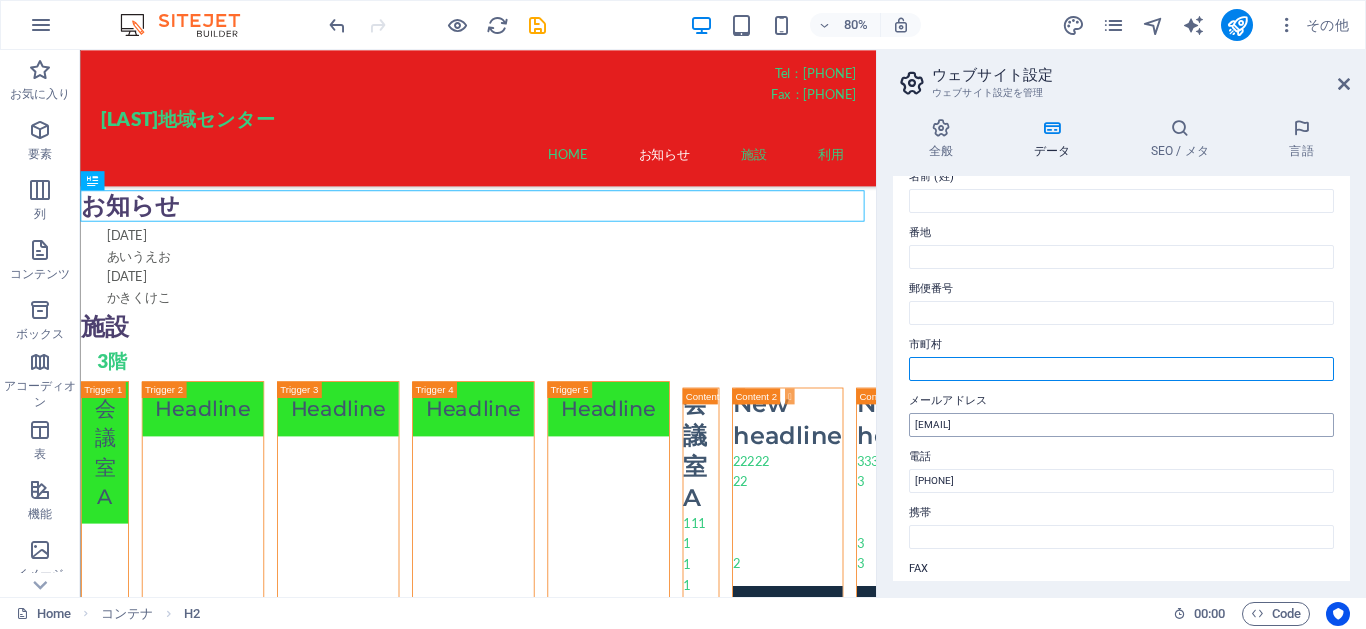 type 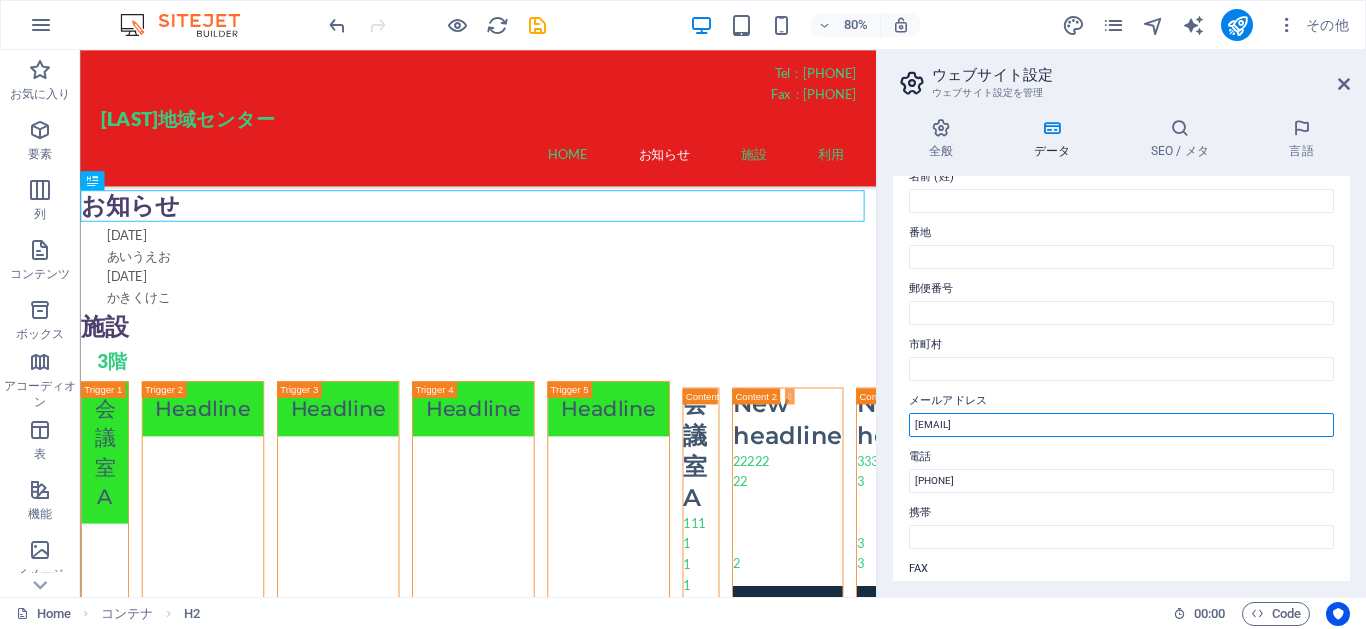 drag, startPoint x: 1163, startPoint y: 425, endPoint x: 905, endPoint y: 420, distance: 258.04843 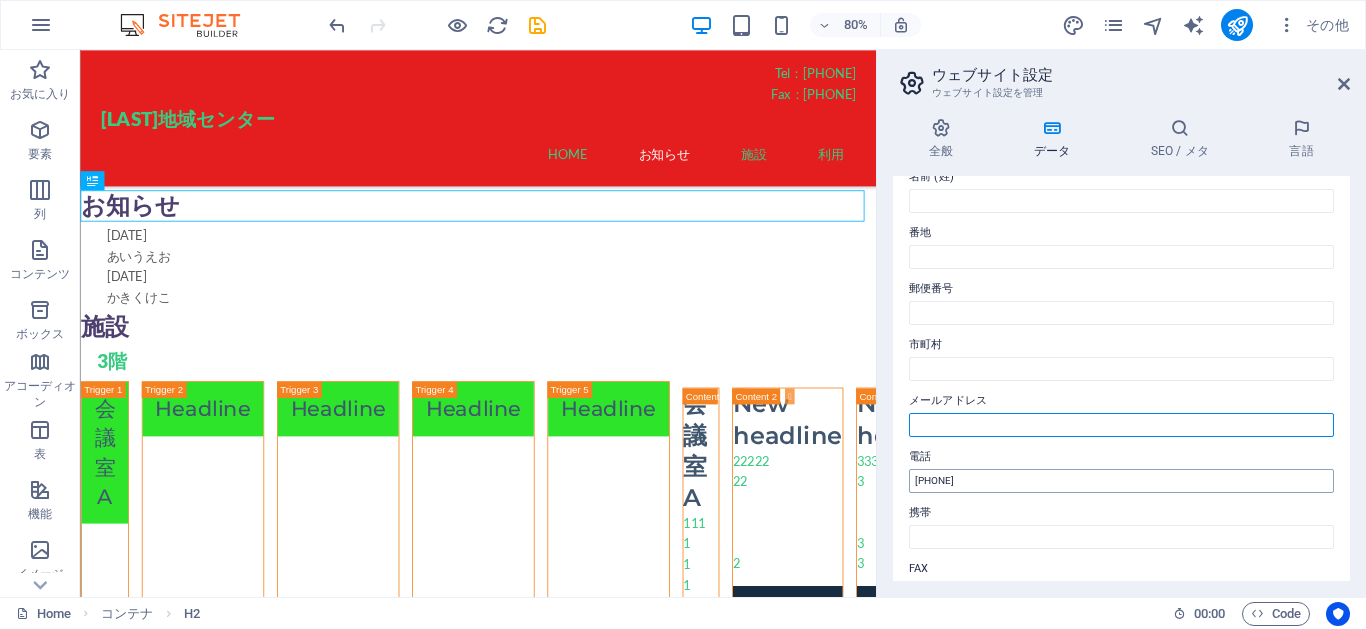 type 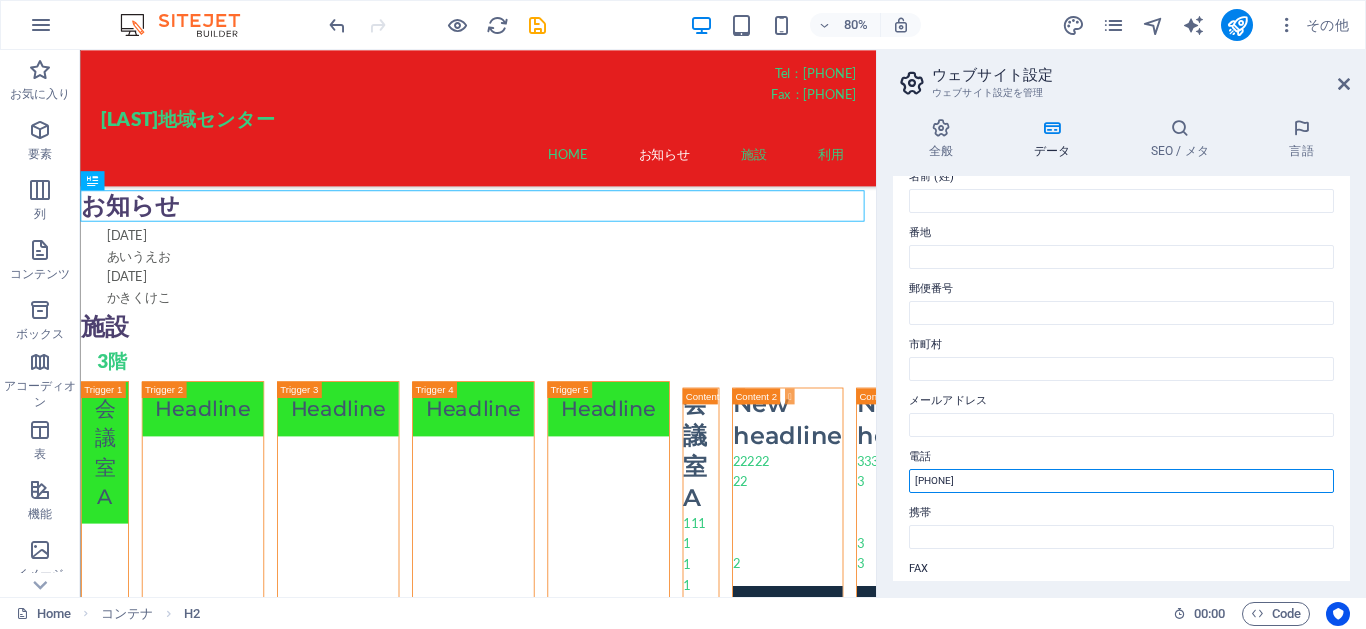 drag, startPoint x: 1018, startPoint y: 482, endPoint x: 905, endPoint y: 479, distance: 113.03982 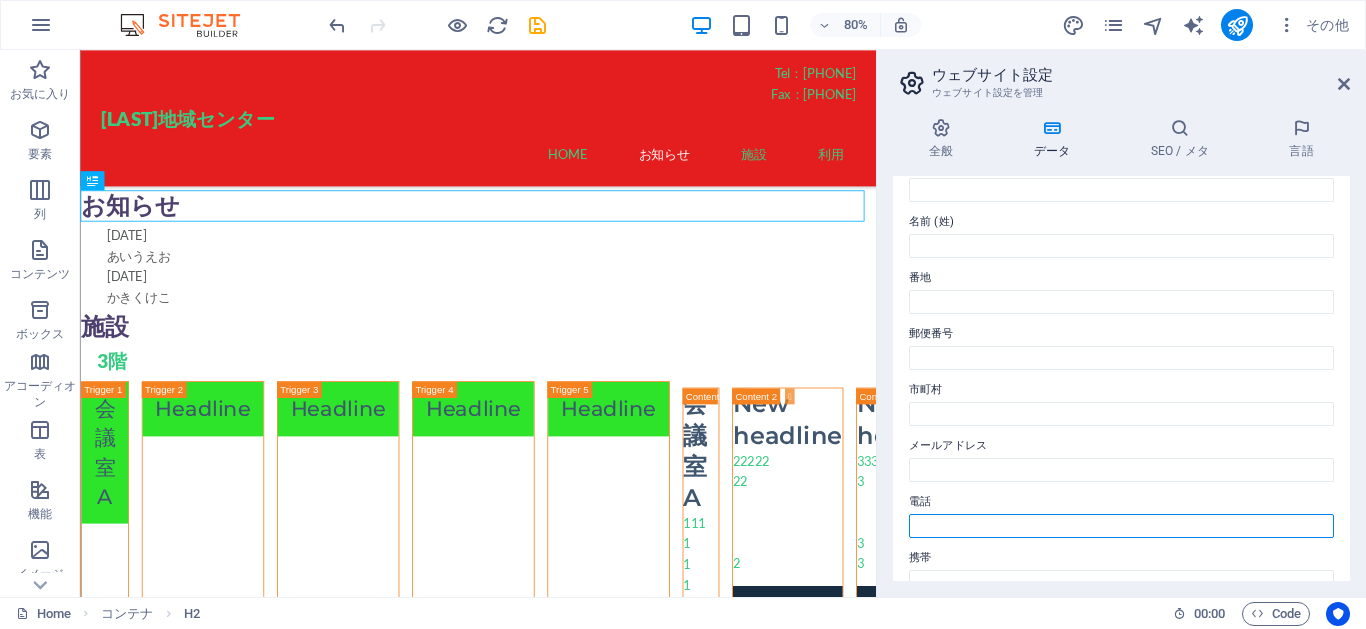 scroll, scrollTop: 0, scrollLeft: 0, axis: both 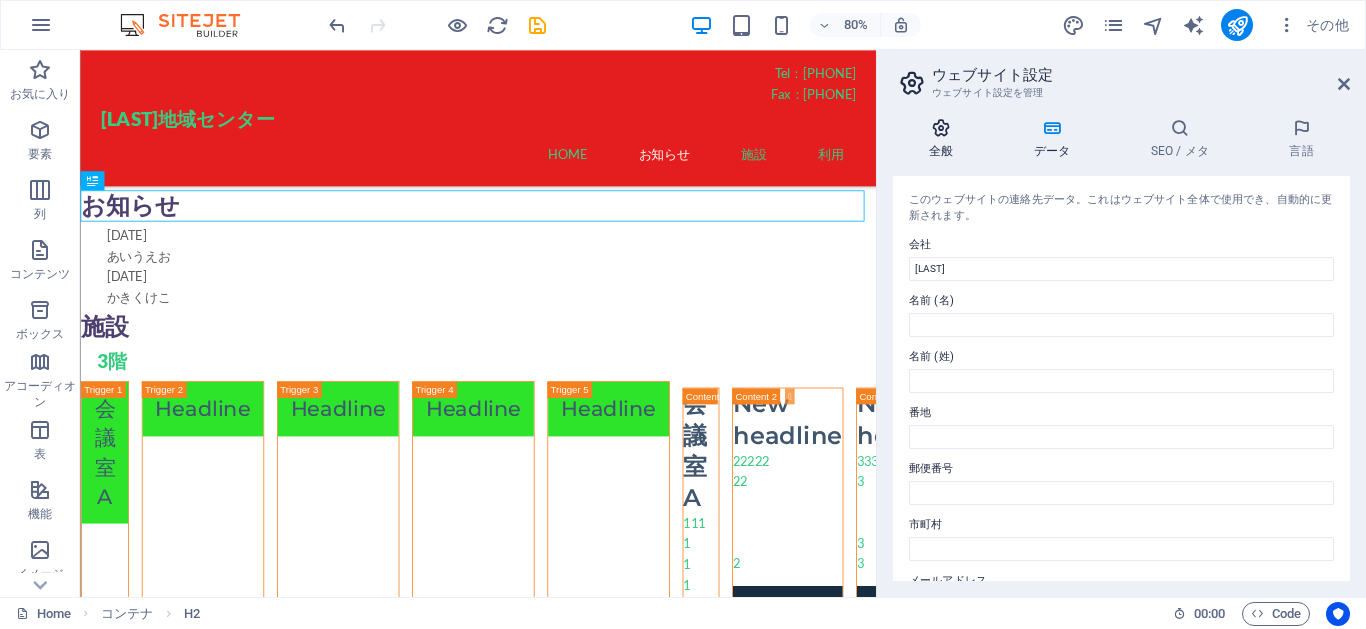 type 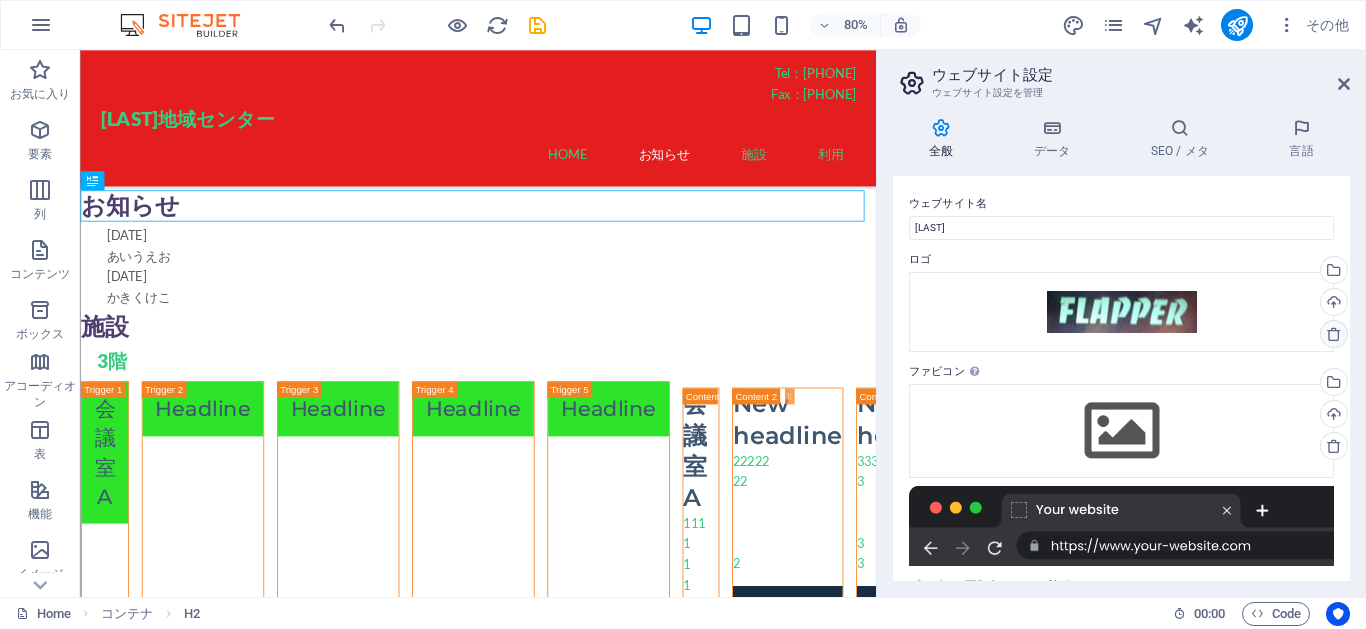 click at bounding box center (1334, 334) 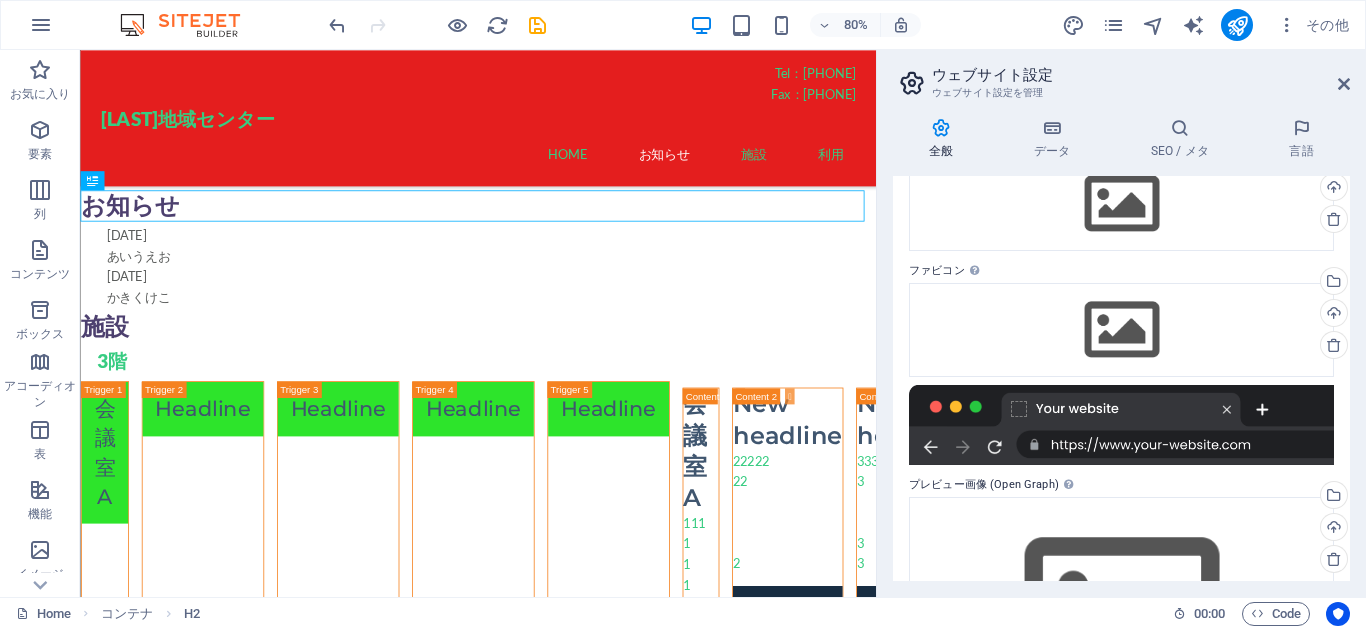 scroll, scrollTop: 0, scrollLeft: 0, axis: both 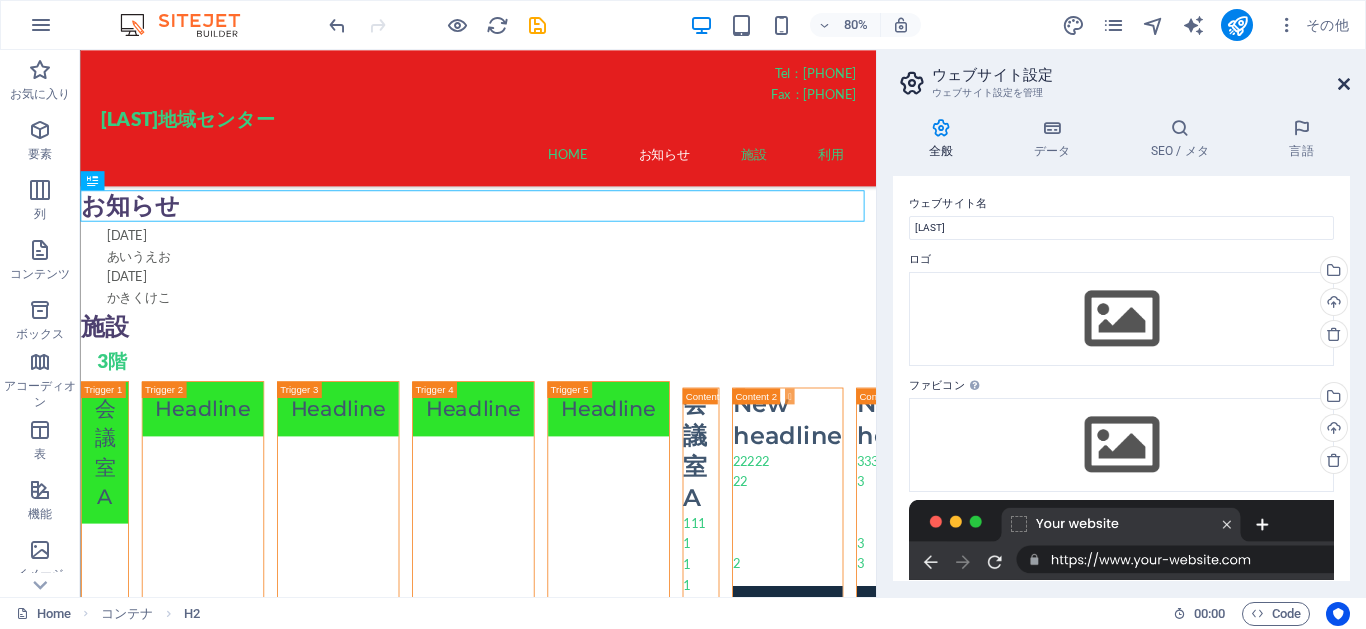 click at bounding box center (1344, 84) 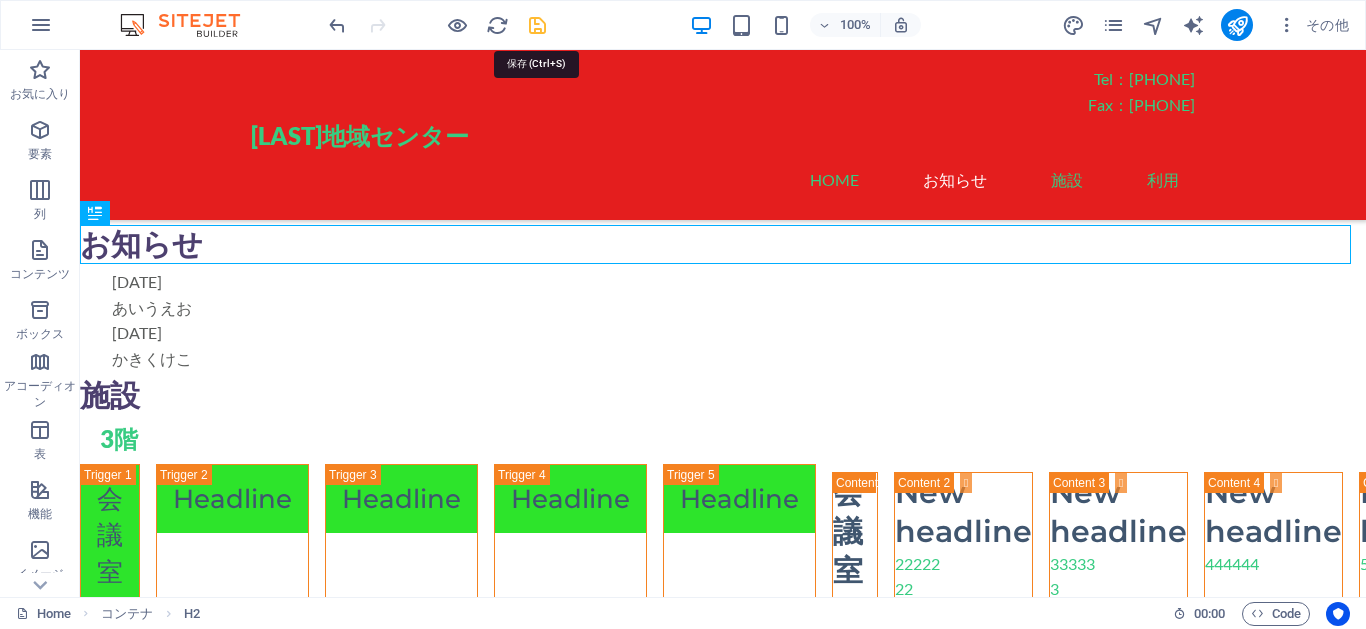 click at bounding box center [537, 25] 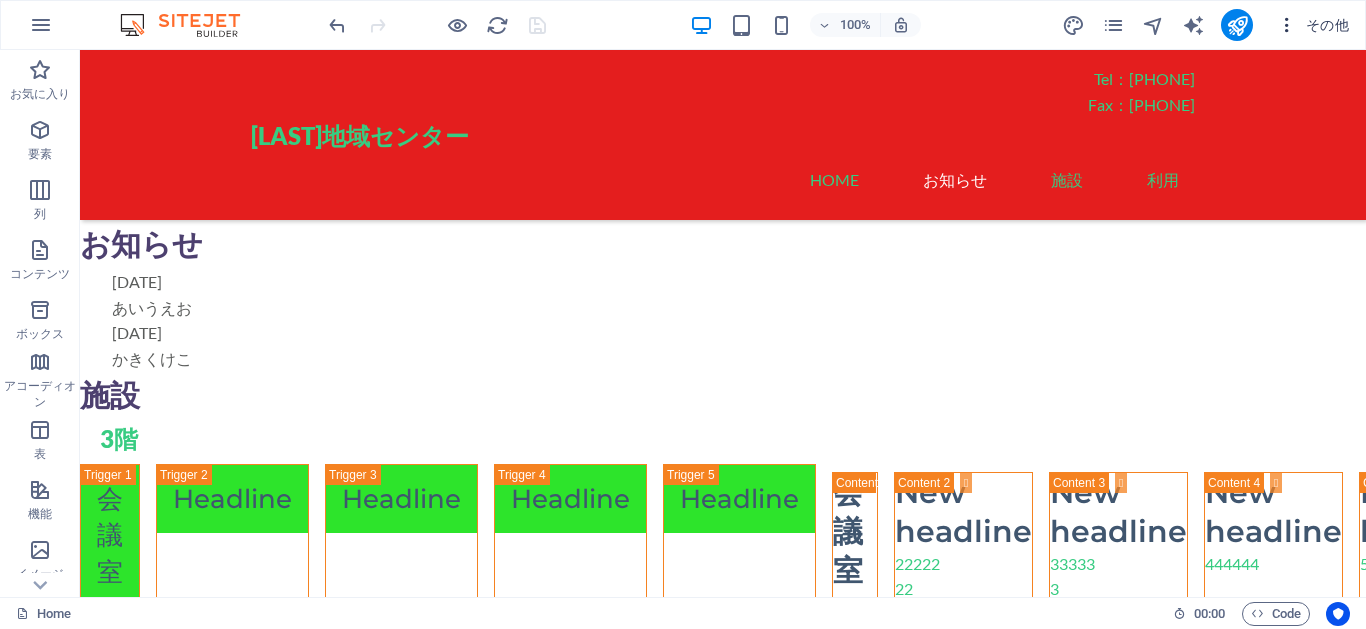 click on "その他" at bounding box center (1313, 25) 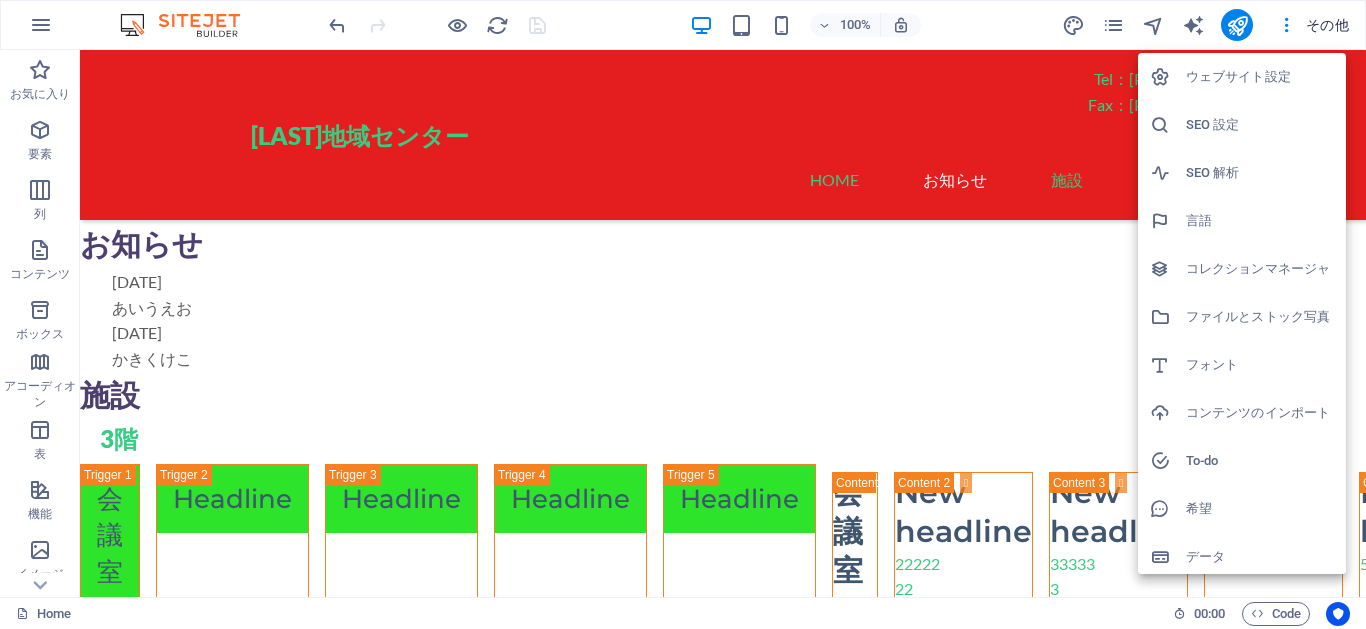 click on "ウェブサイト設定" at bounding box center [1260, 77] 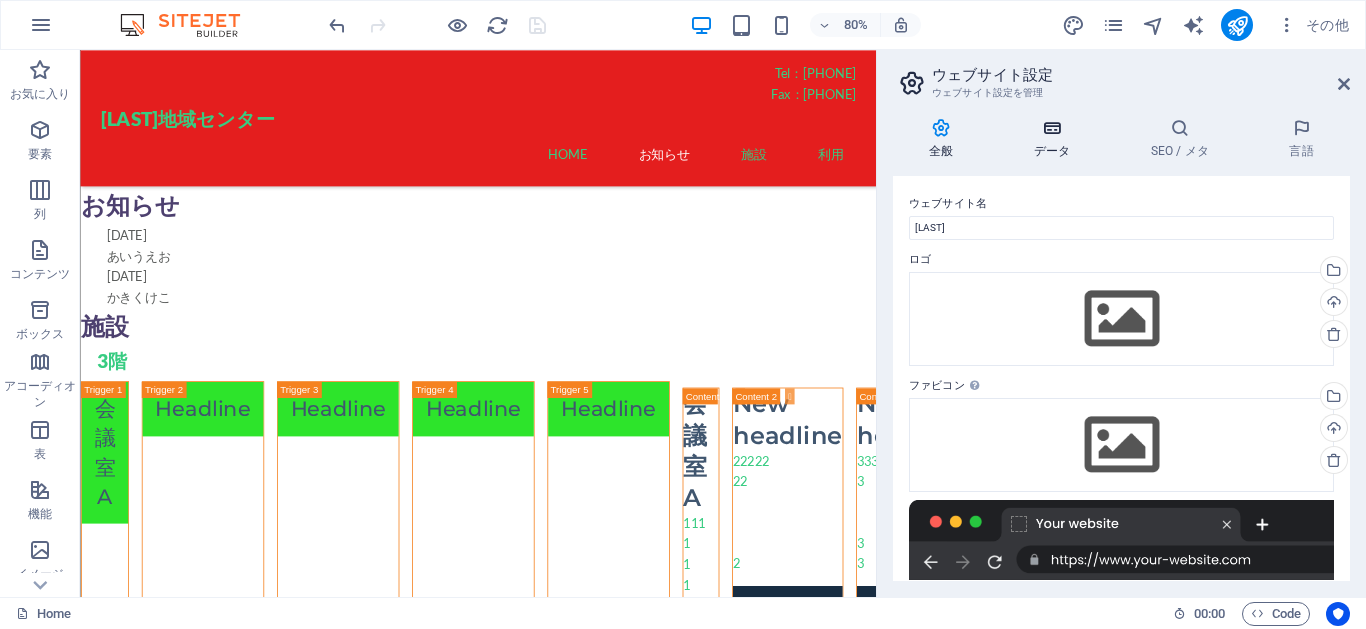 click on "データ" at bounding box center (1056, 139) 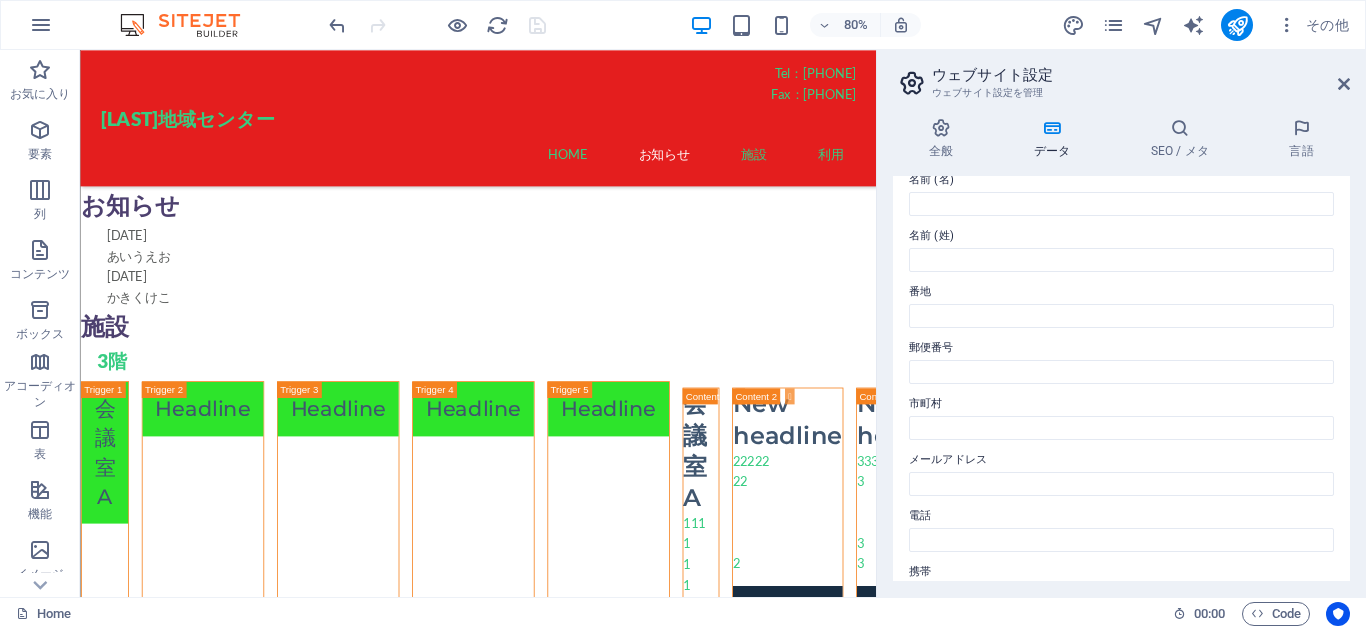 scroll, scrollTop: 16, scrollLeft: 0, axis: vertical 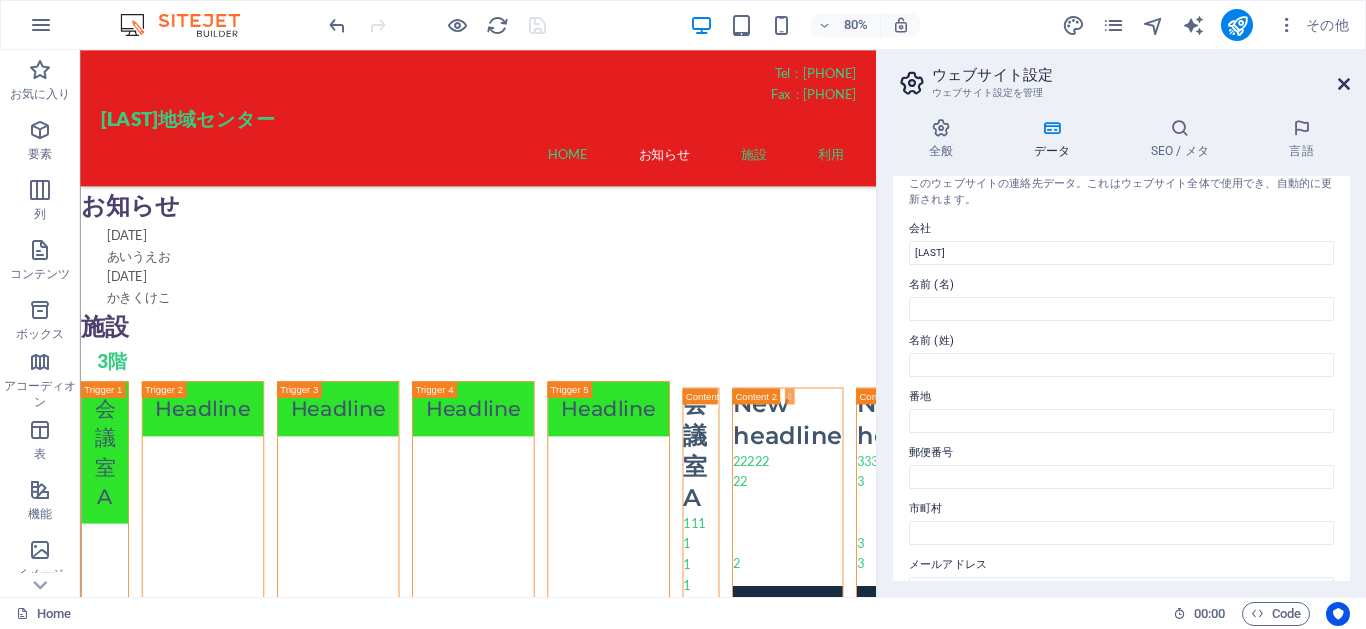 click at bounding box center [1344, 84] 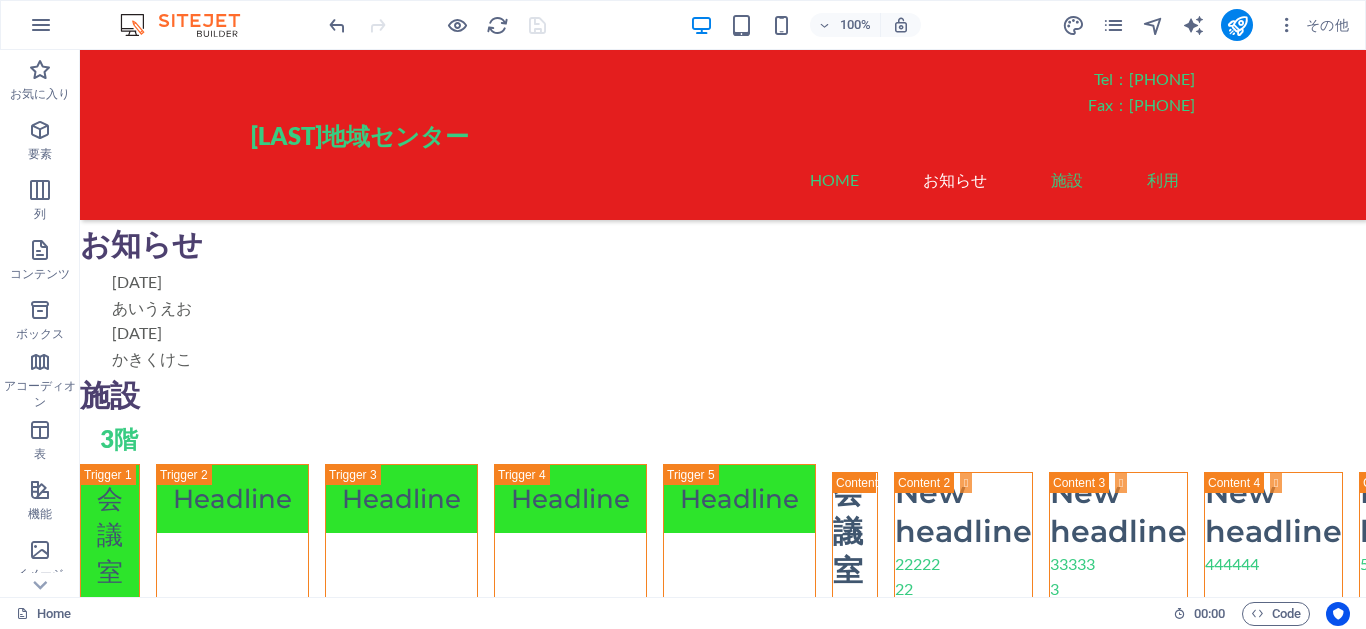 click on "その他" at bounding box center [1209, 25] 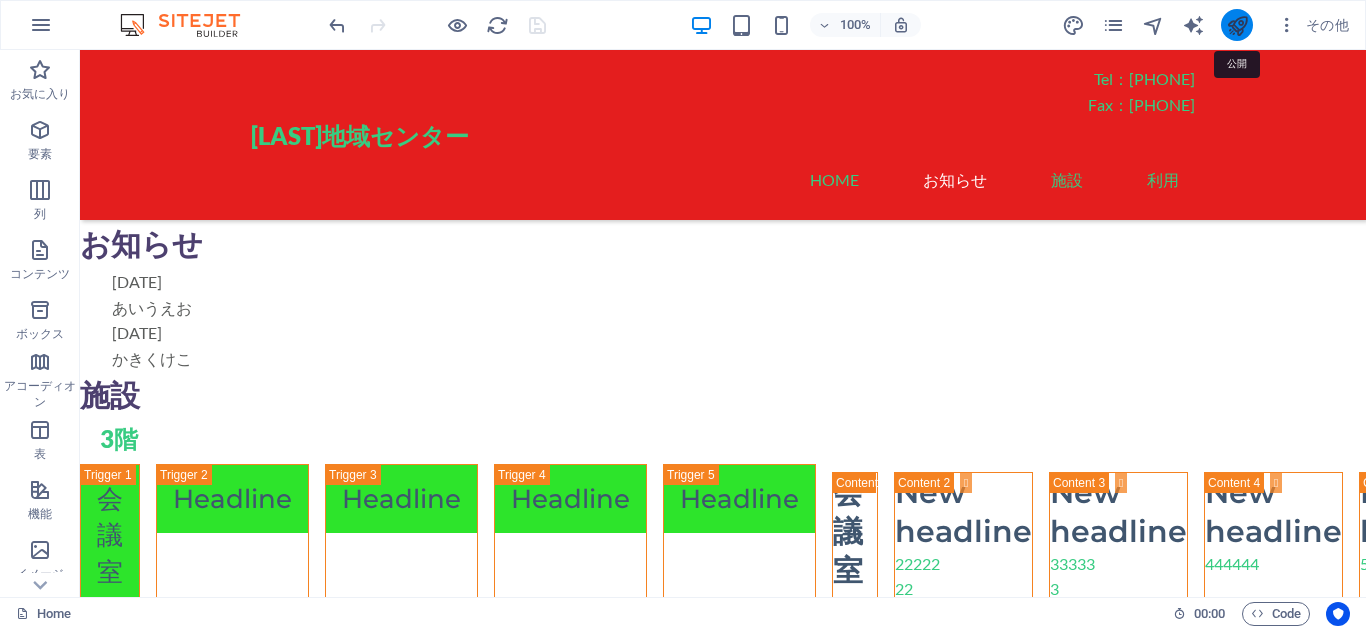 click at bounding box center (1237, 25) 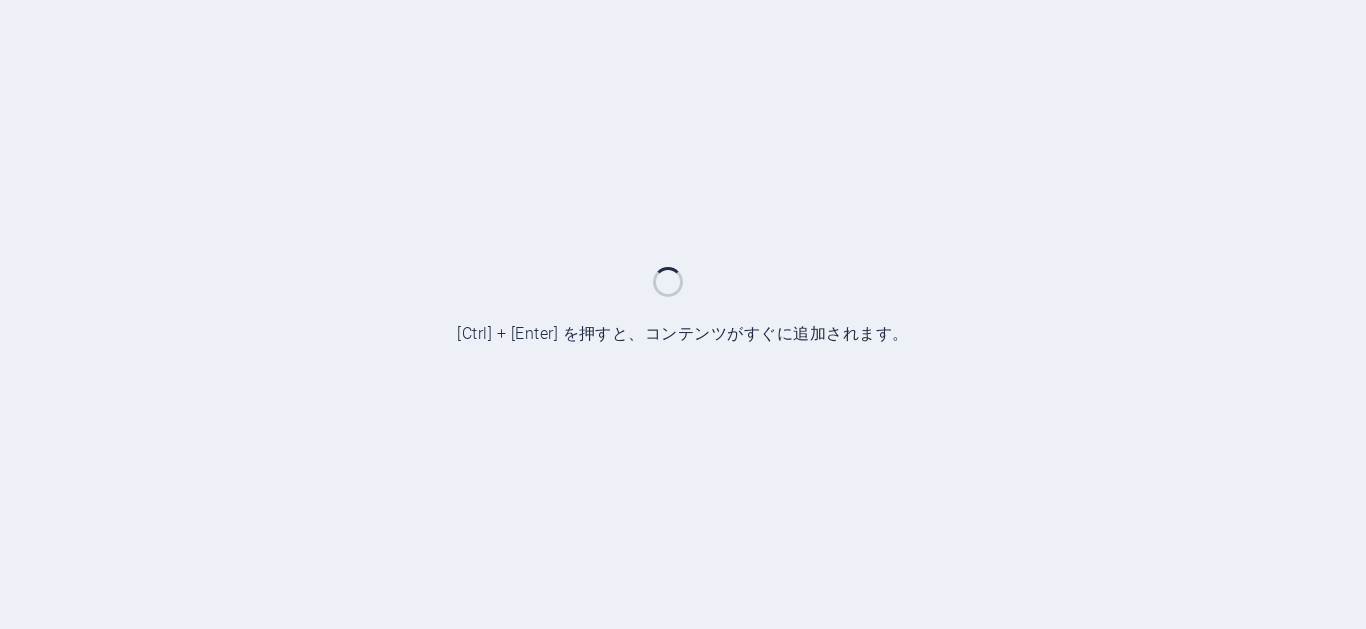 scroll, scrollTop: 0, scrollLeft: 0, axis: both 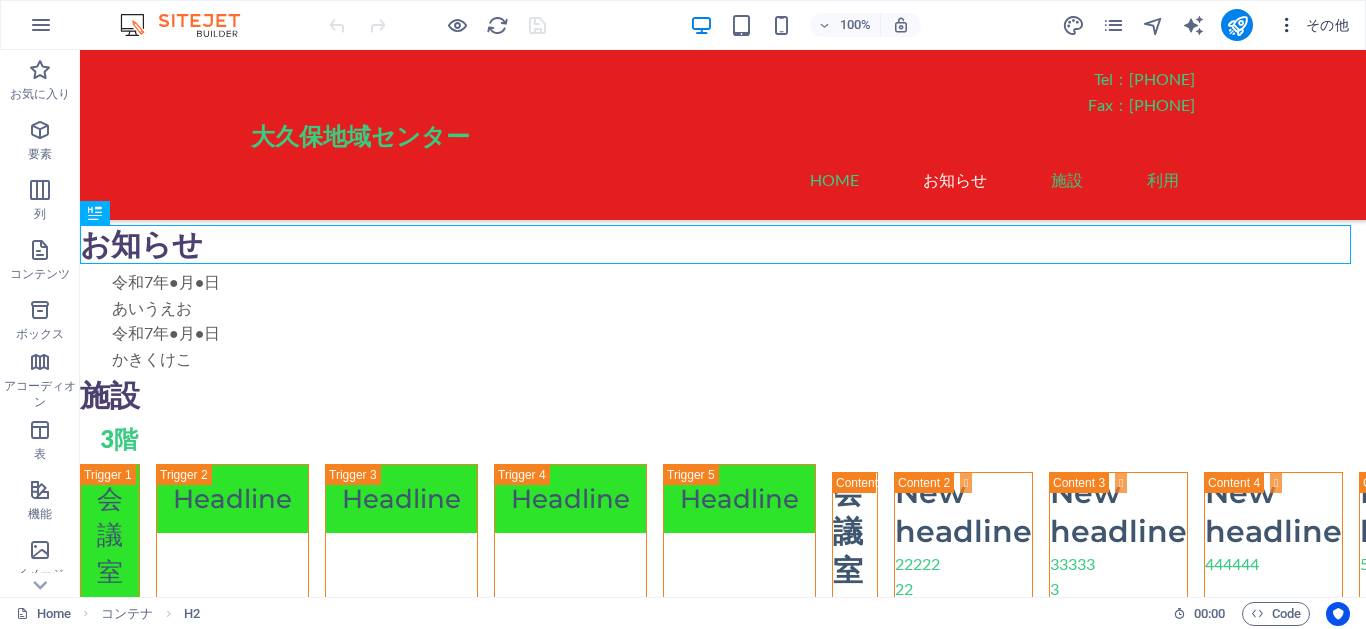 click on "その他" at bounding box center [1313, 25] 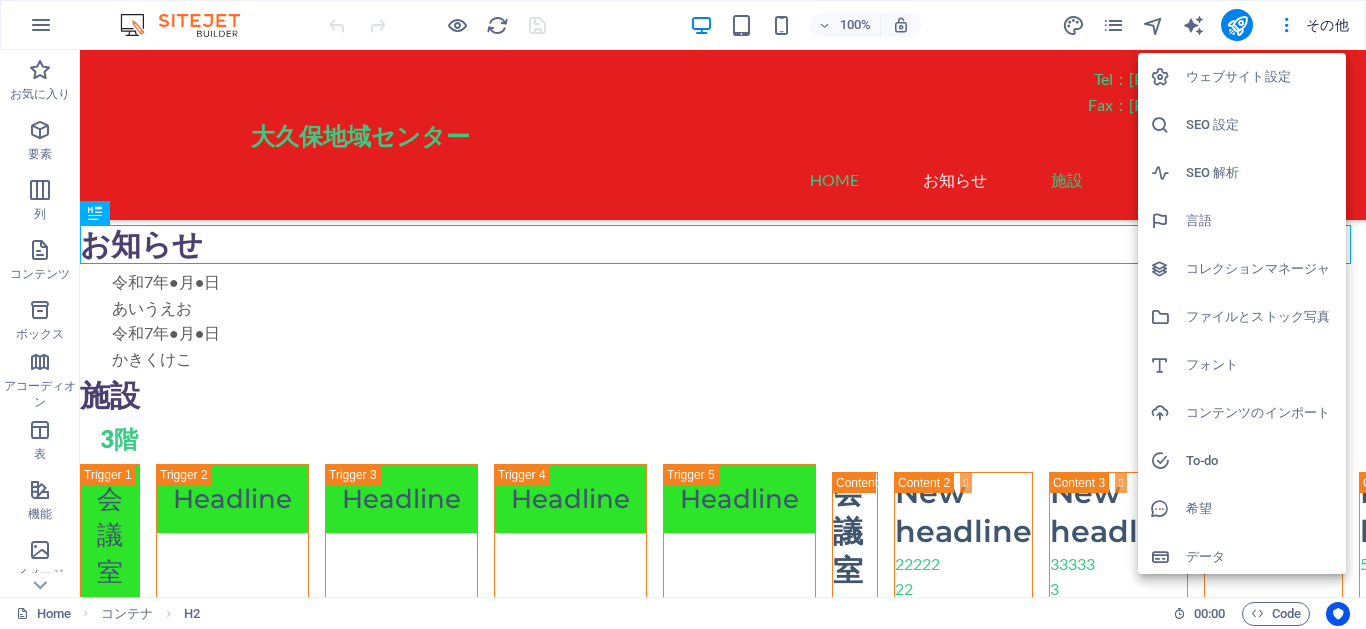 click on "ウェブサイト設定" at bounding box center [1260, 77] 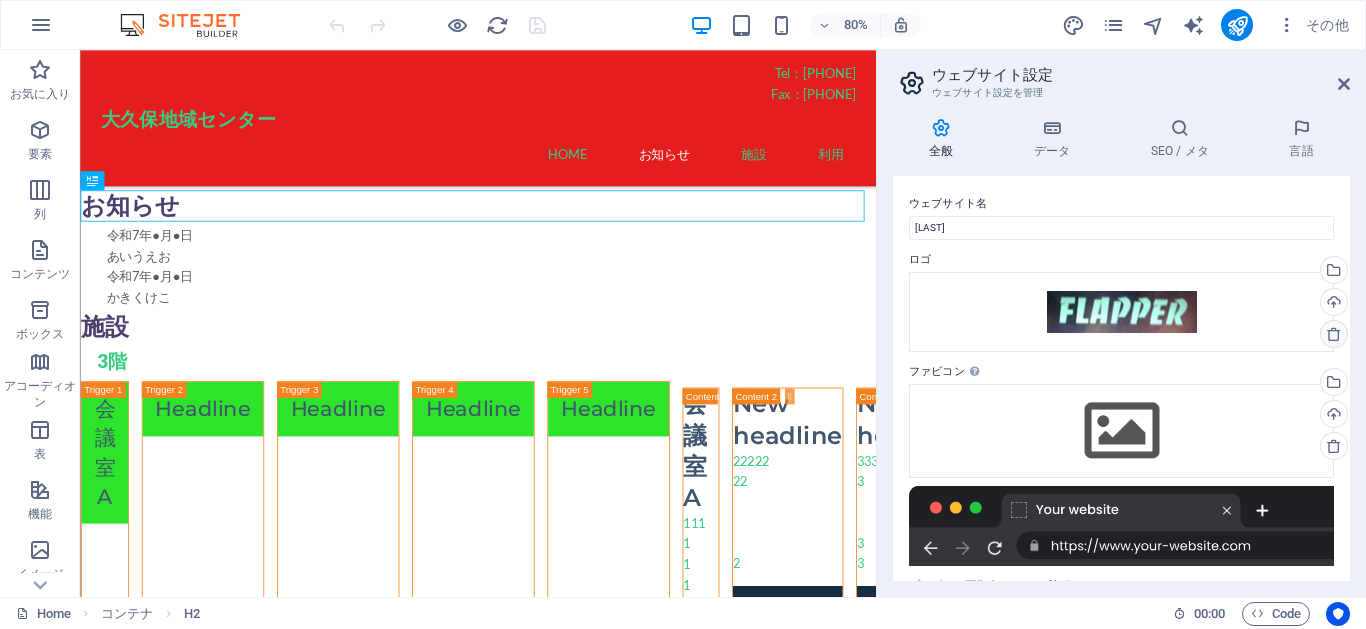 click at bounding box center (1334, 334) 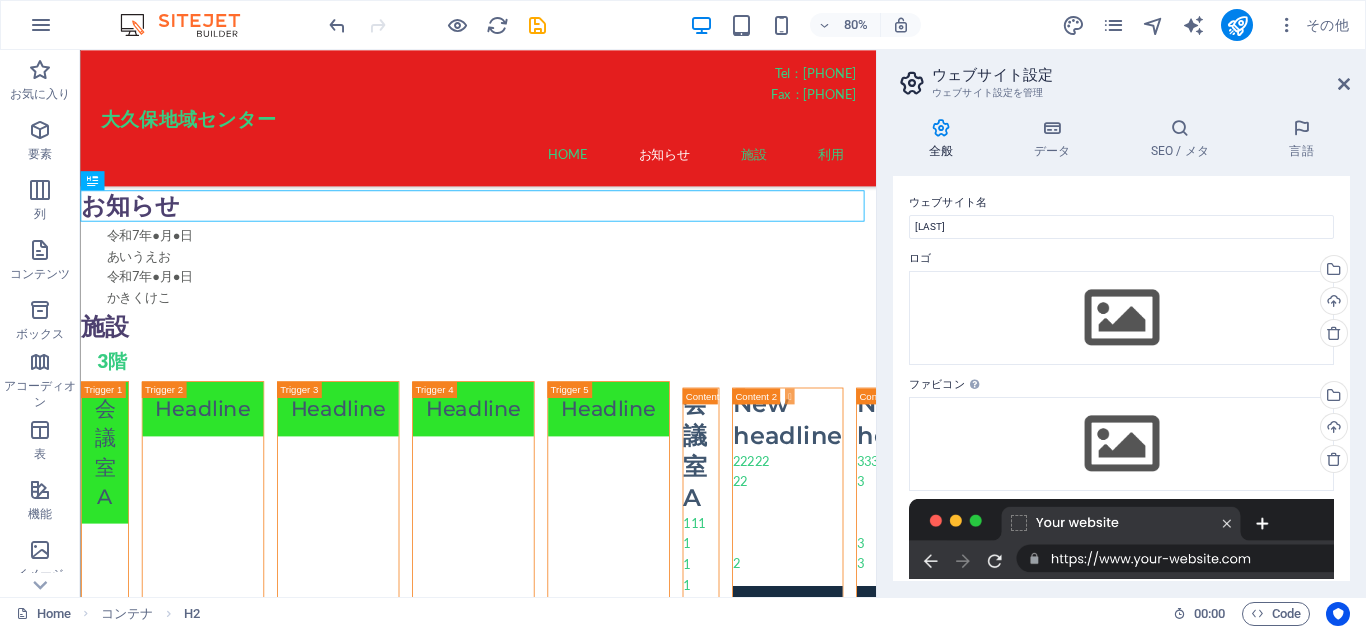 scroll, scrollTop: 0, scrollLeft: 0, axis: both 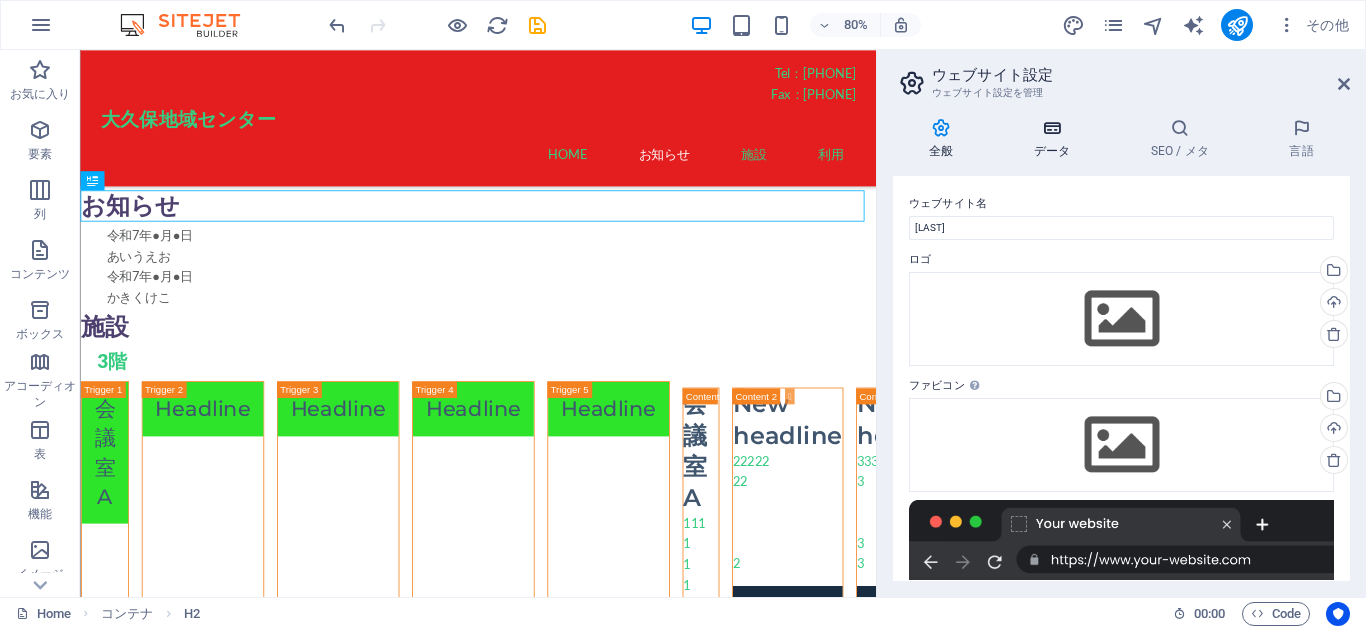 click at bounding box center (1052, 128) 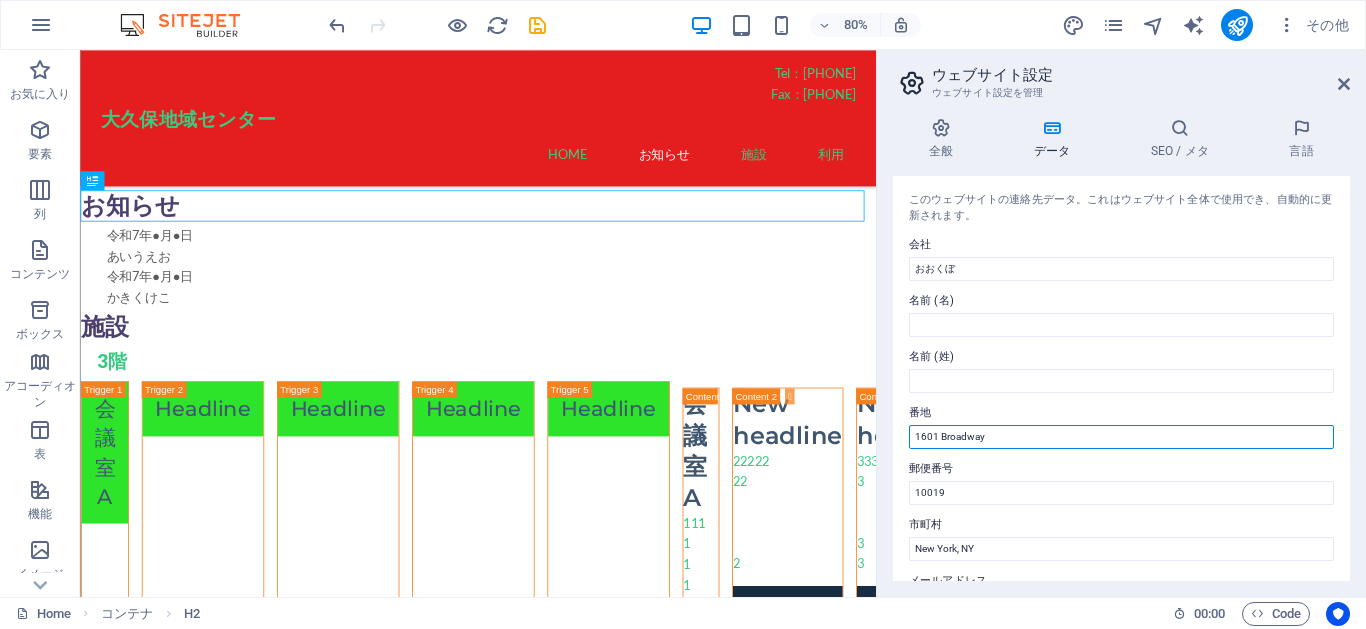 drag, startPoint x: 1094, startPoint y: 445, endPoint x: 883, endPoint y: 431, distance: 211.46394 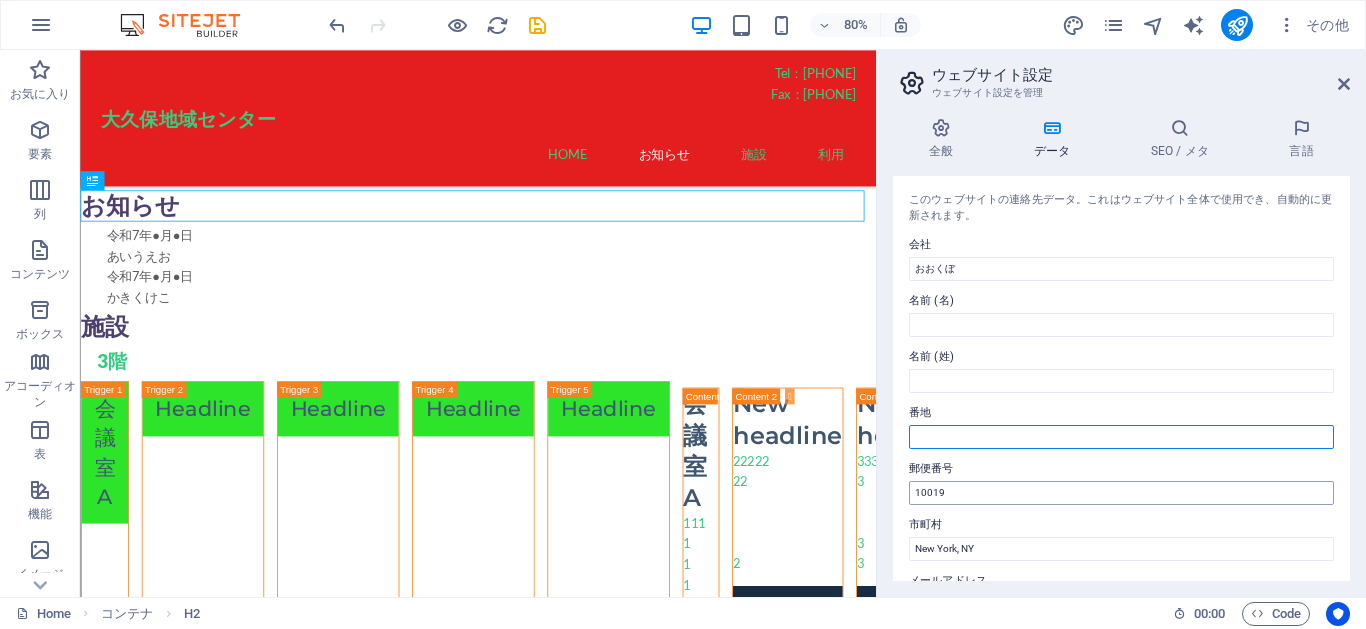 type 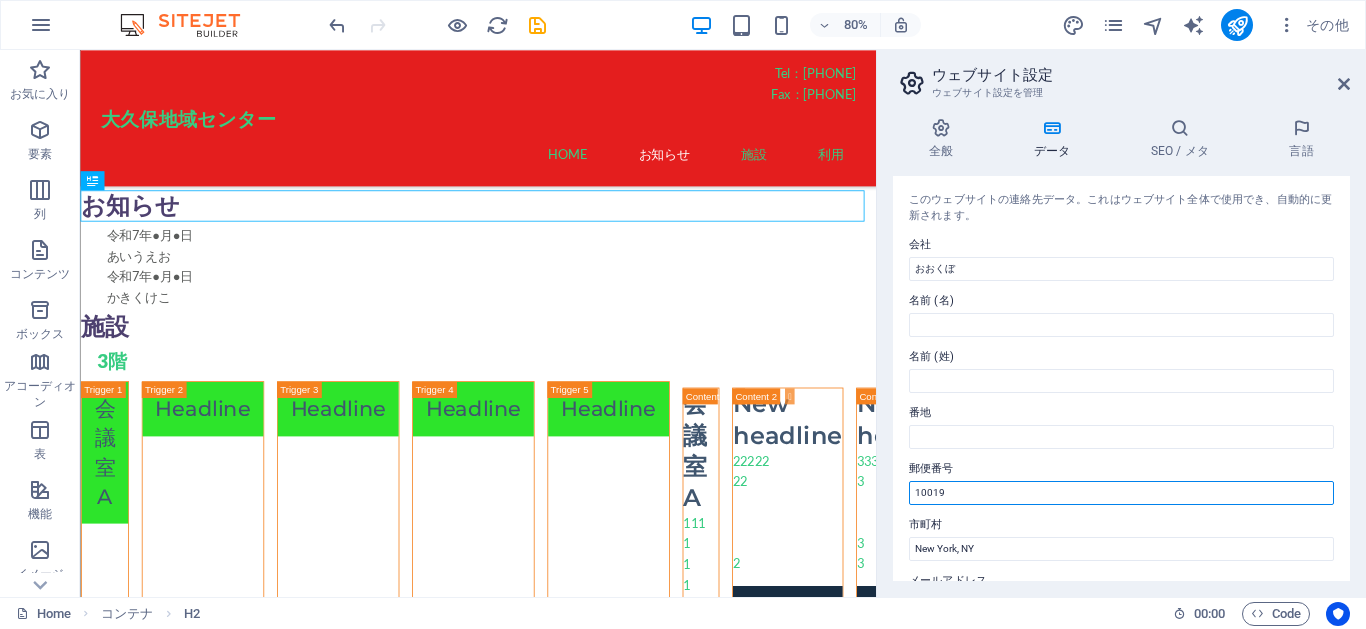 drag, startPoint x: 965, startPoint y: 499, endPoint x: 898, endPoint y: 487, distance: 68.06615 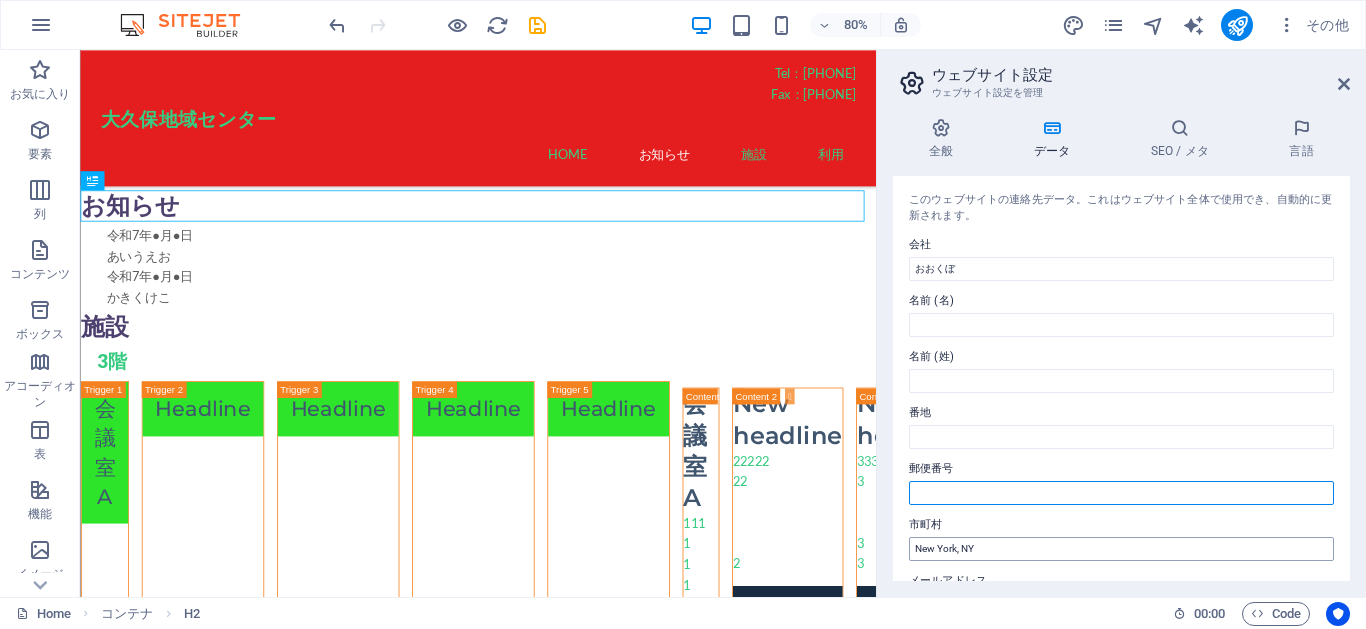 type 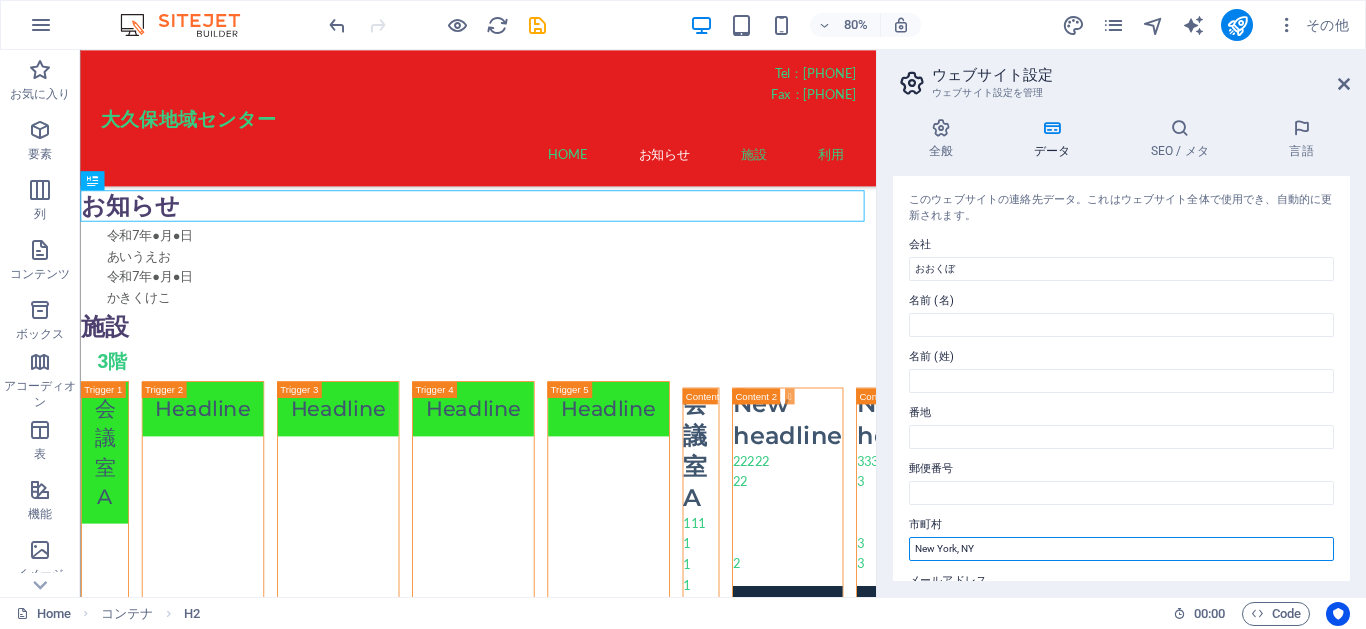 drag, startPoint x: 981, startPoint y: 544, endPoint x: 906, endPoint y: 554, distance: 75.66373 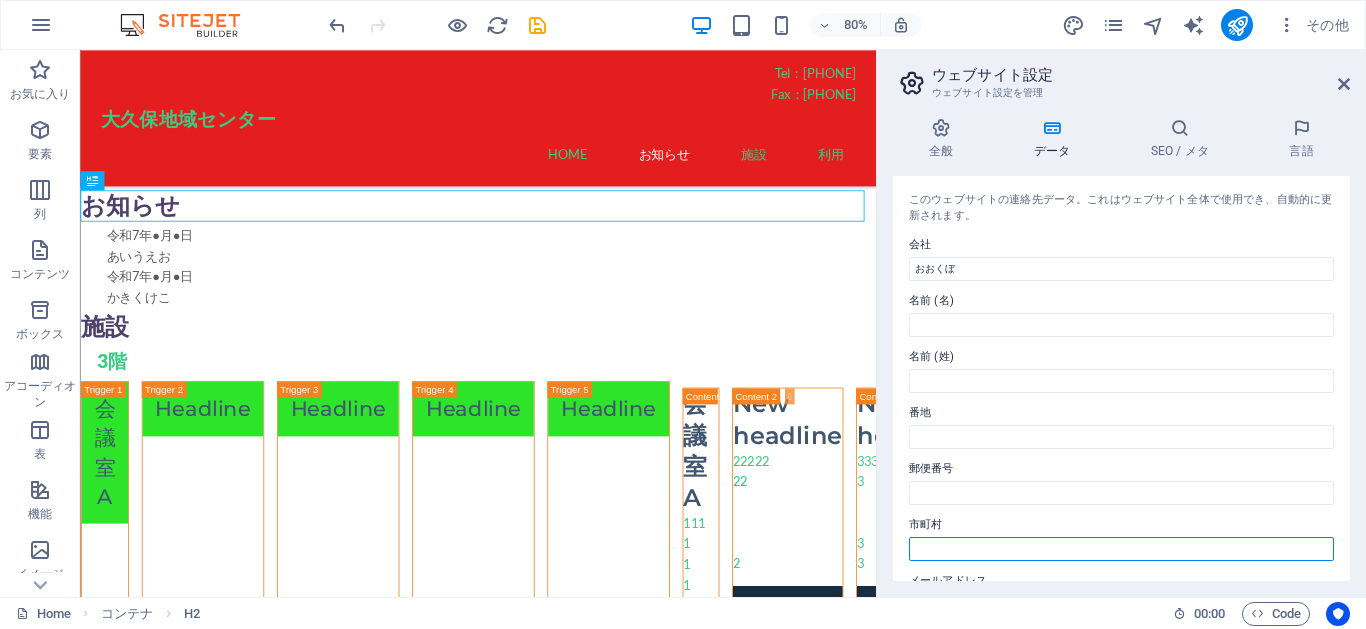 scroll, scrollTop: 180, scrollLeft: 0, axis: vertical 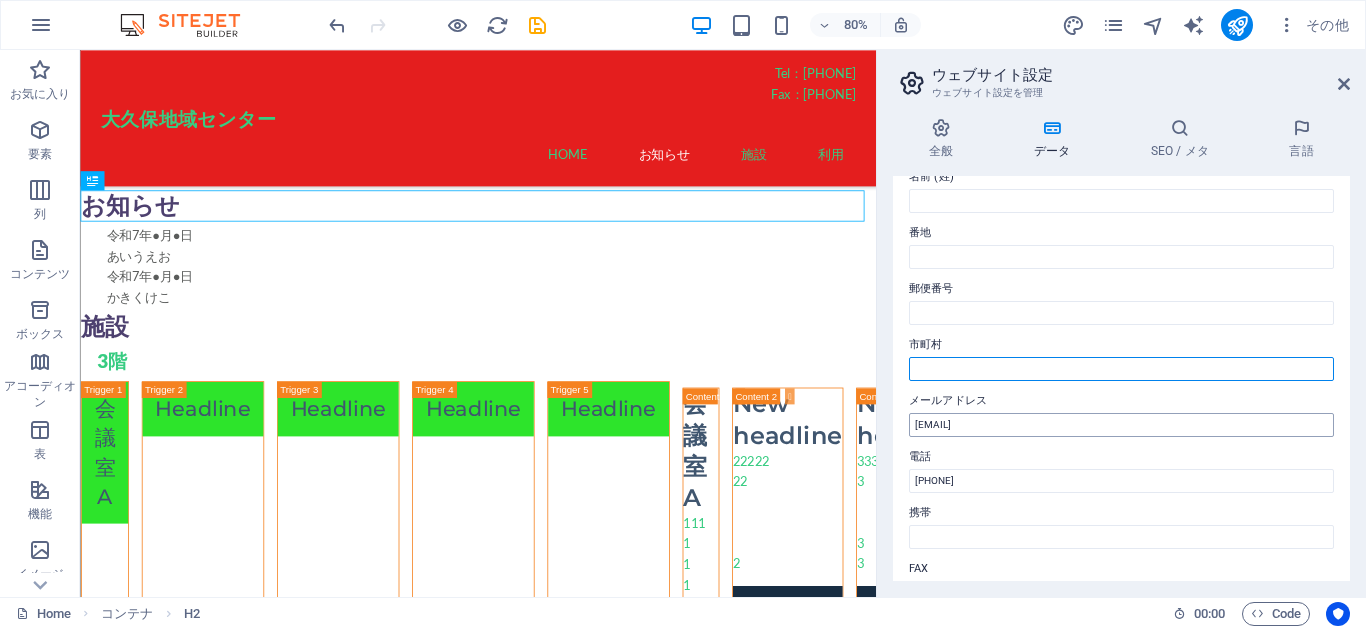 type 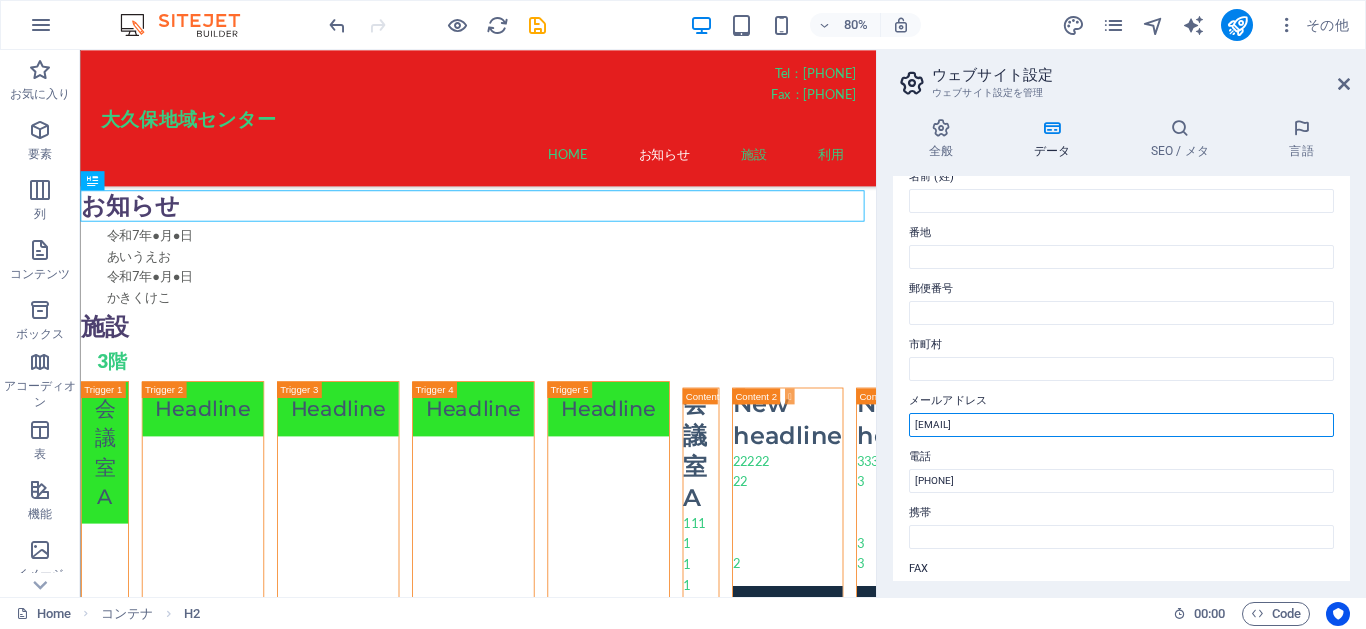 drag, startPoint x: 1176, startPoint y: 430, endPoint x: 889, endPoint y: 411, distance: 287.62823 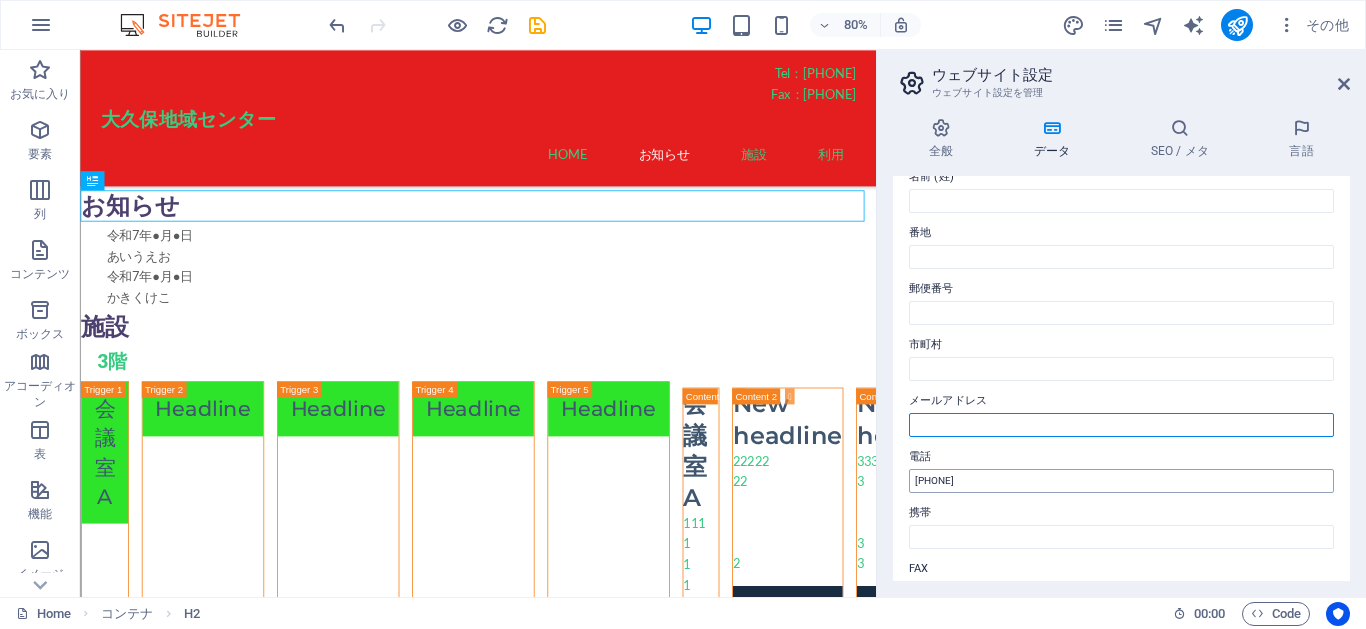 type 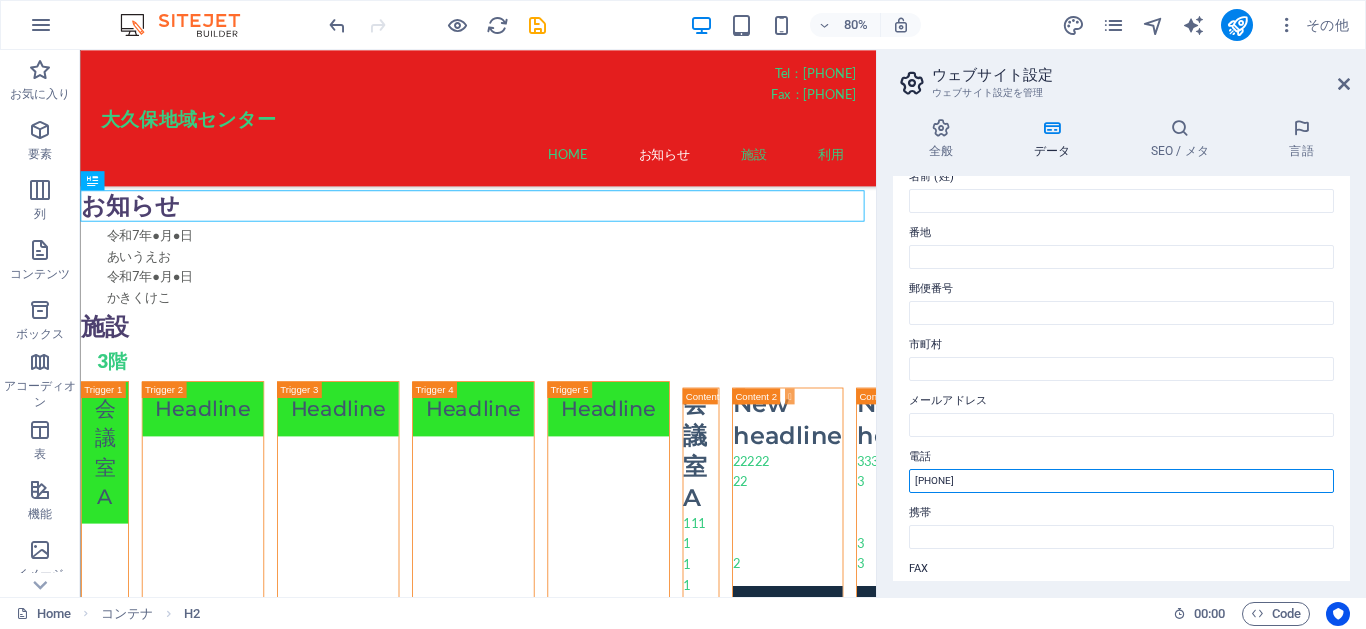 drag, startPoint x: 1024, startPoint y: 480, endPoint x: 900, endPoint y: 485, distance: 124.10077 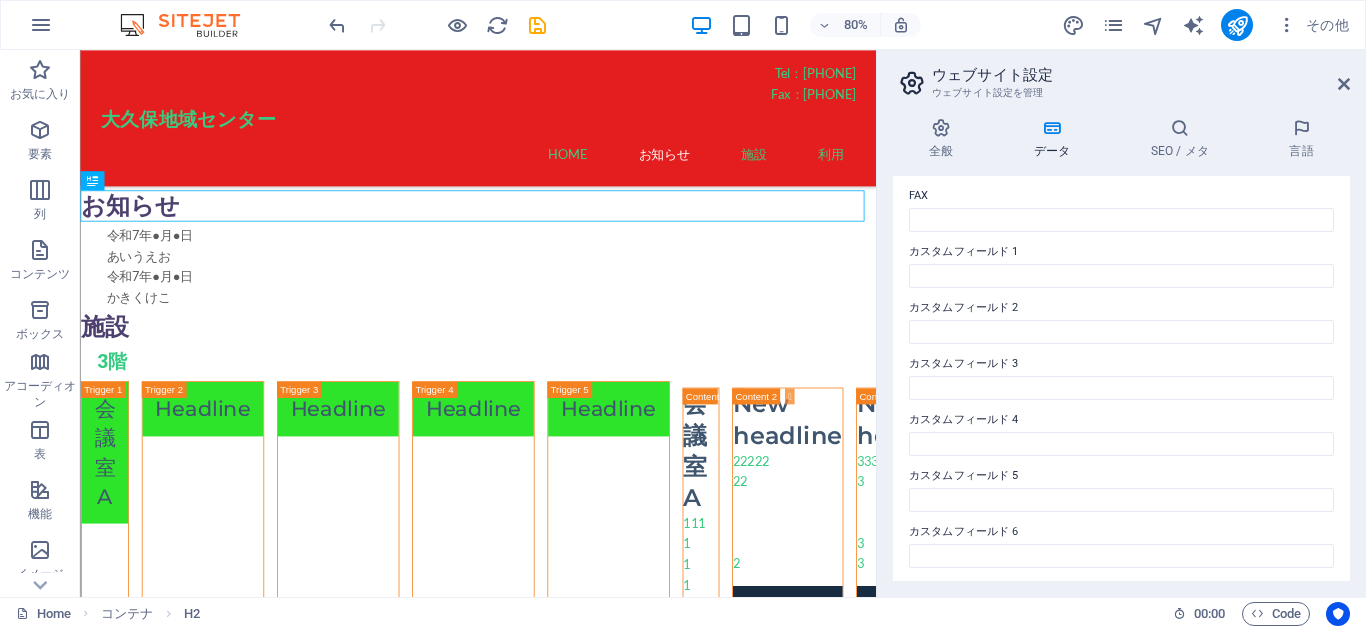 scroll, scrollTop: 556, scrollLeft: 0, axis: vertical 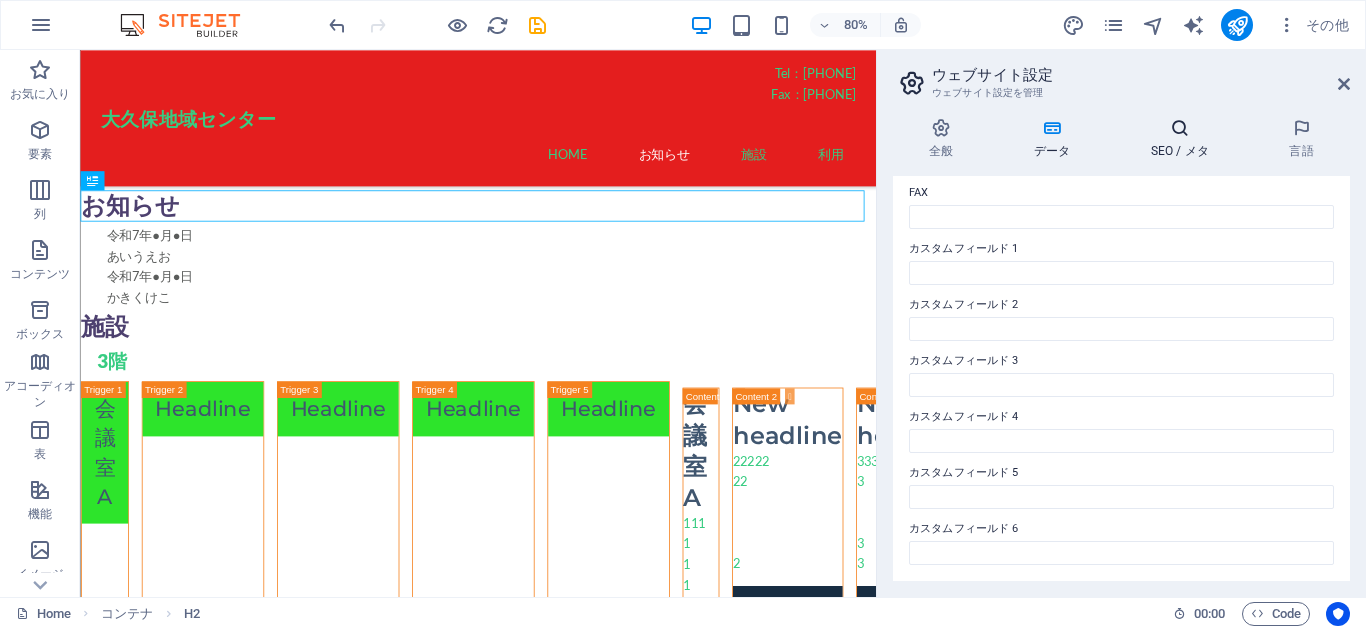 type 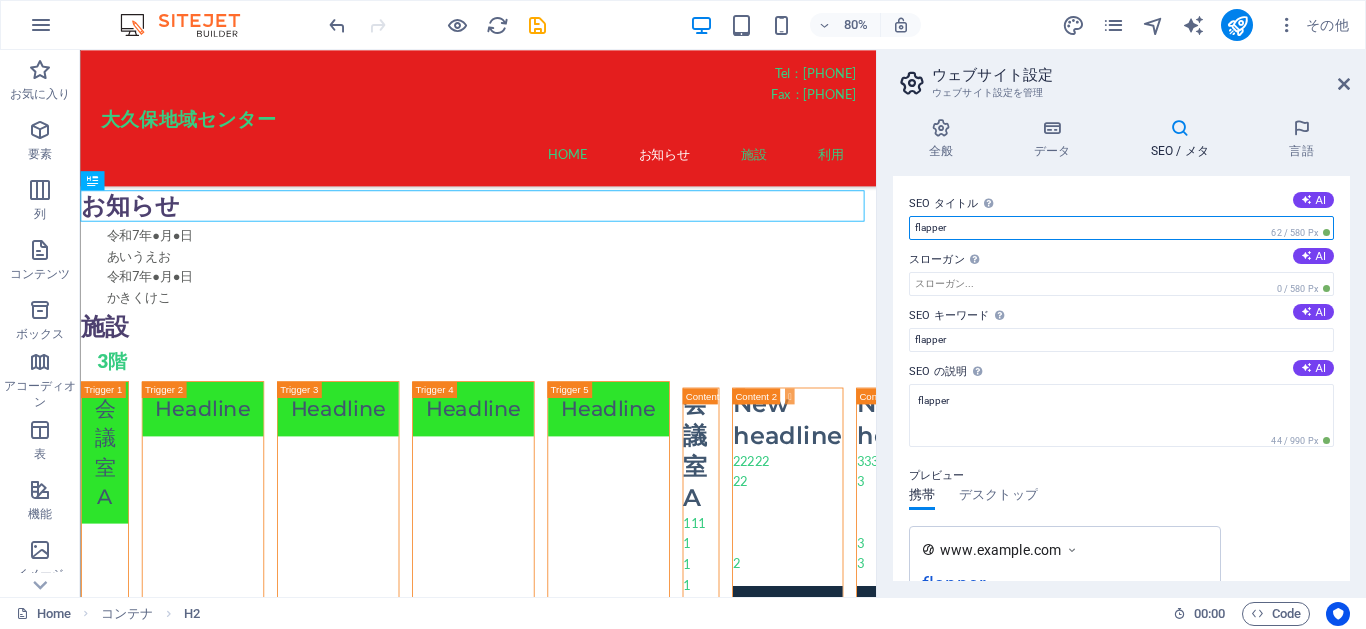 drag, startPoint x: 965, startPoint y: 231, endPoint x: 899, endPoint y: 227, distance: 66.1211 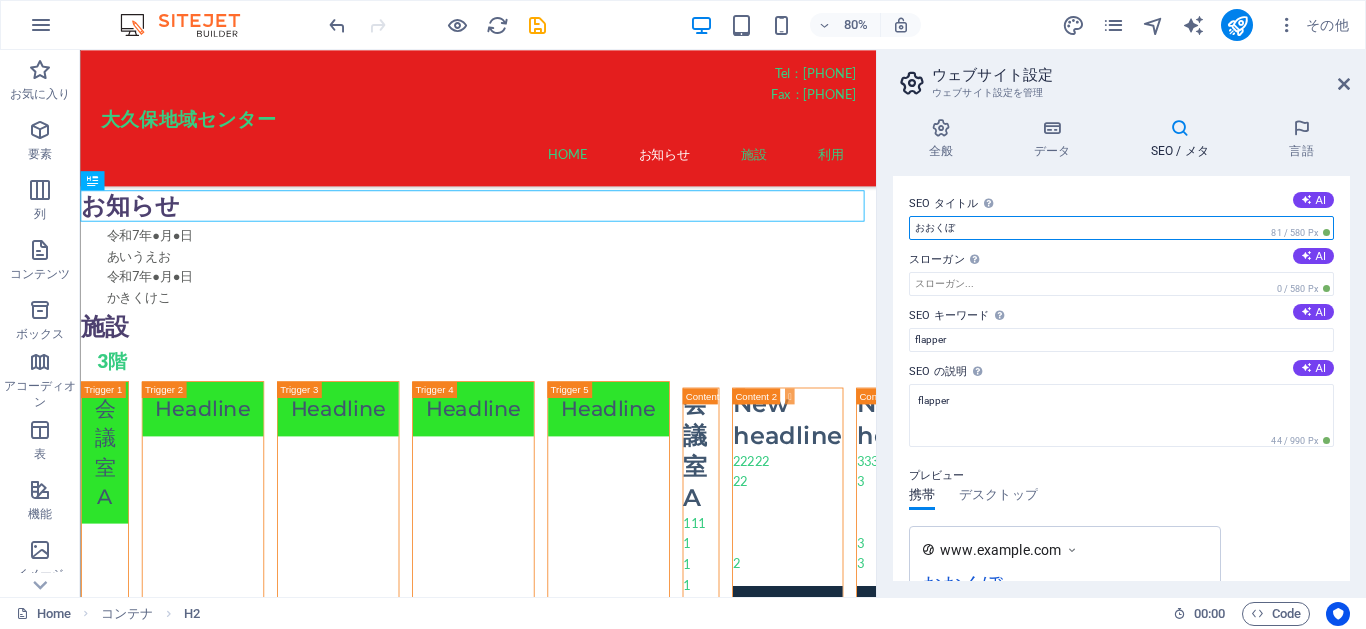 type on "おおくぼ" 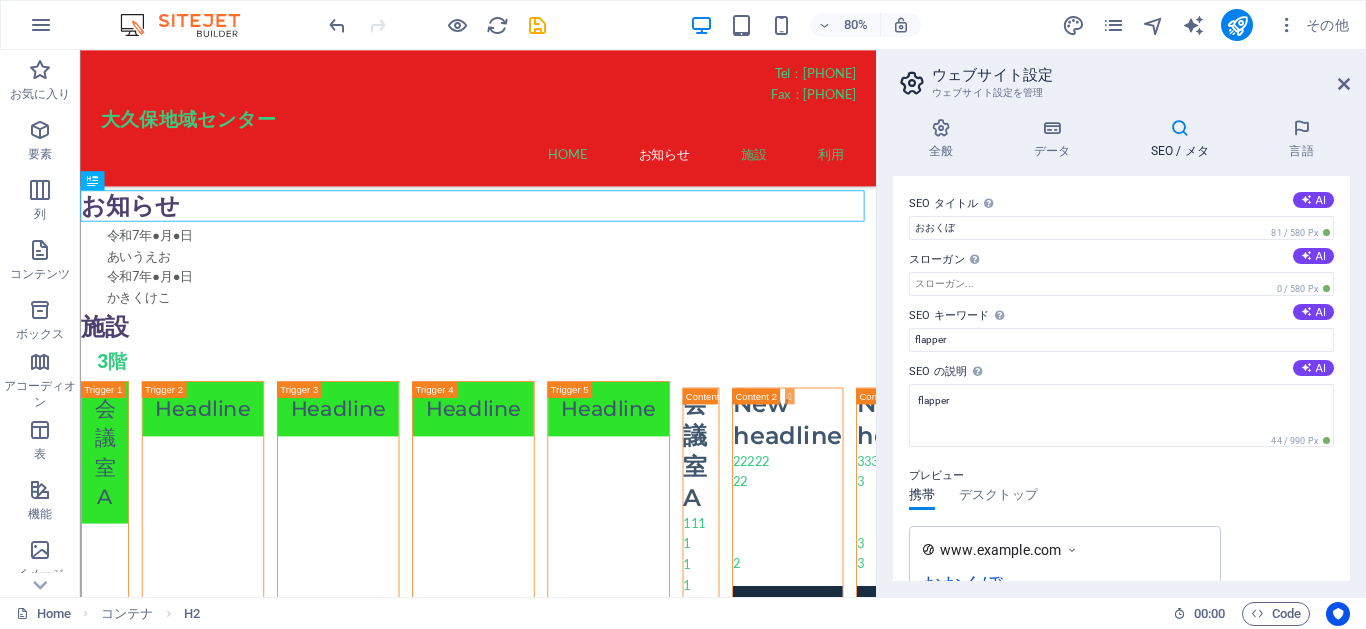 click on "SEO タイトル ウェブサイトのタイトル - 検索エンジンの結果で目を引くタイトルにしましょう。 AI [LAST] 81 / 580 Px スローガン ウェブサイトのスローガン。 AI 0 / 580 Px SEO キーワード ウェブサイトについて表現するキーワードのコンマ区切りリストです。 AI flapper SEO の説明 ウェブサイトの内容についての説明 - 検索エンジン対策と SEO のために欠かせません。 AI flapper 44 / 990 Px プレビュー 携帯 デスクトップ www.example.com [LAST] flapper 設定 Noindex 検索結果からこのウェブサイトを除外するように検索エンジンに指示します。 レスポンシブ ウェブサイトを画面解像度に基づくレスポンシブデザインにするかどうかを決めます。 メタタグ Google Analytics ID Google マップの API キー" at bounding box center [1121, 378] 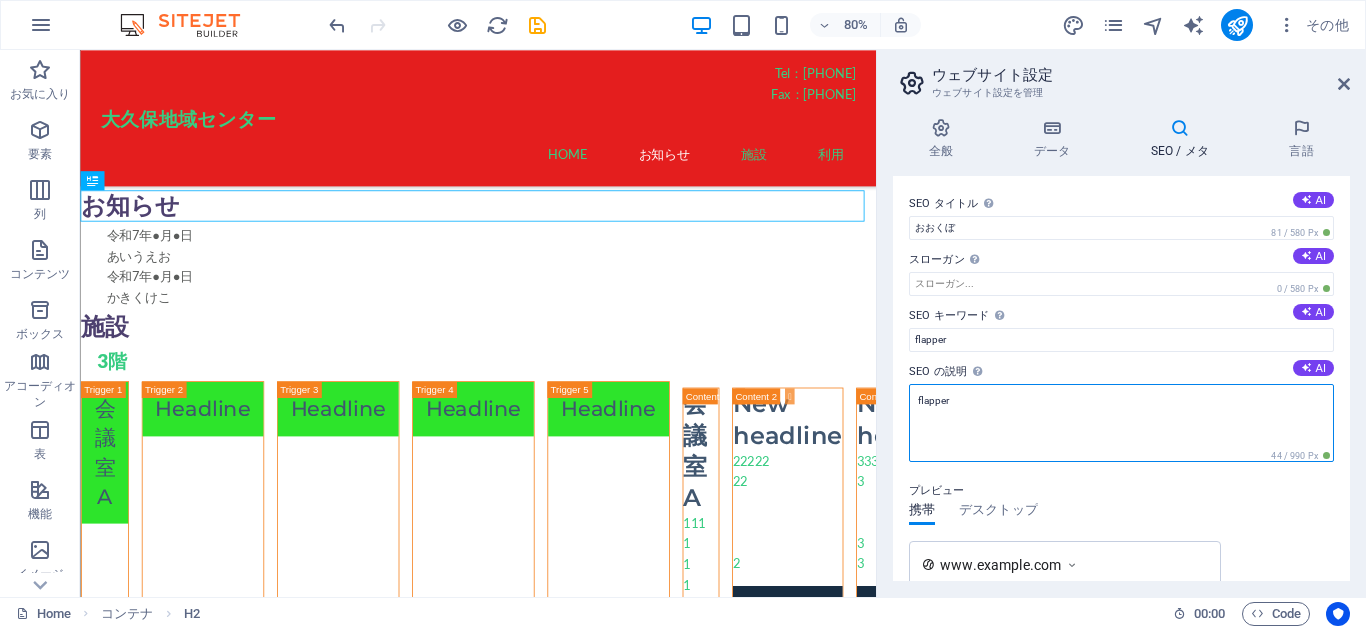 drag, startPoint x: 1008, startPoint y: 402, endPoint x: 894, endPoint y: 390, distance: 114.62984 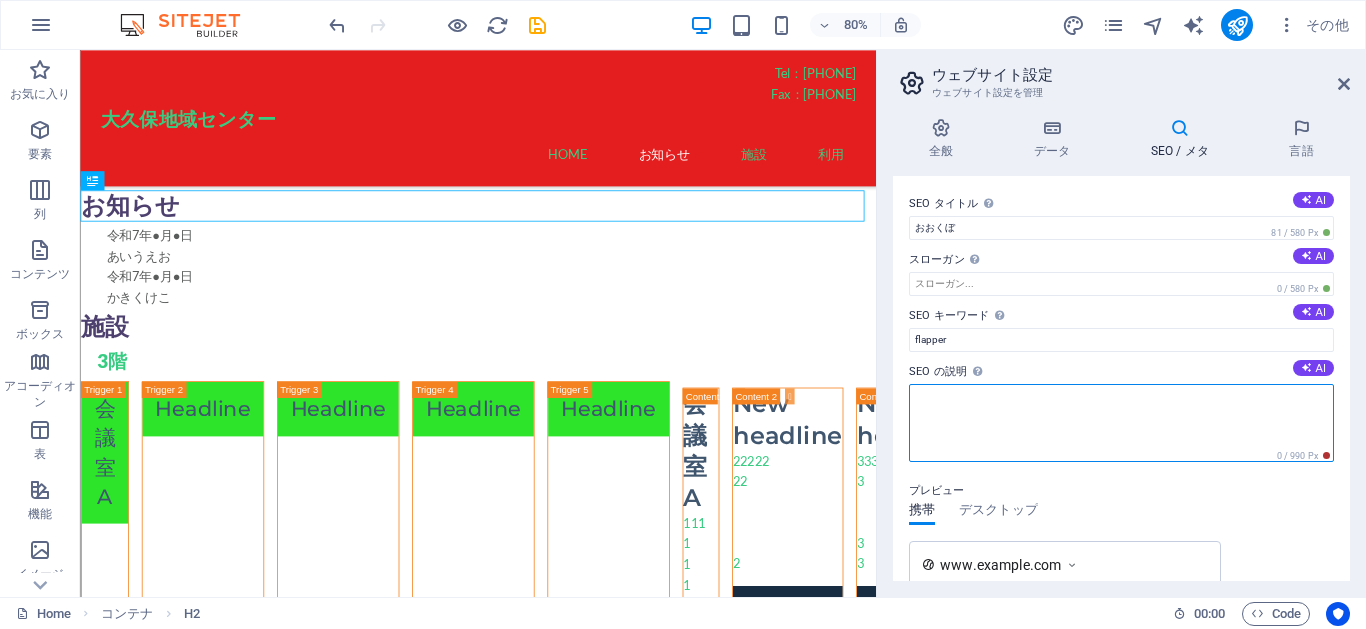 scroll, scrollTop: 180, scrollLeft: 0, axis: vertical 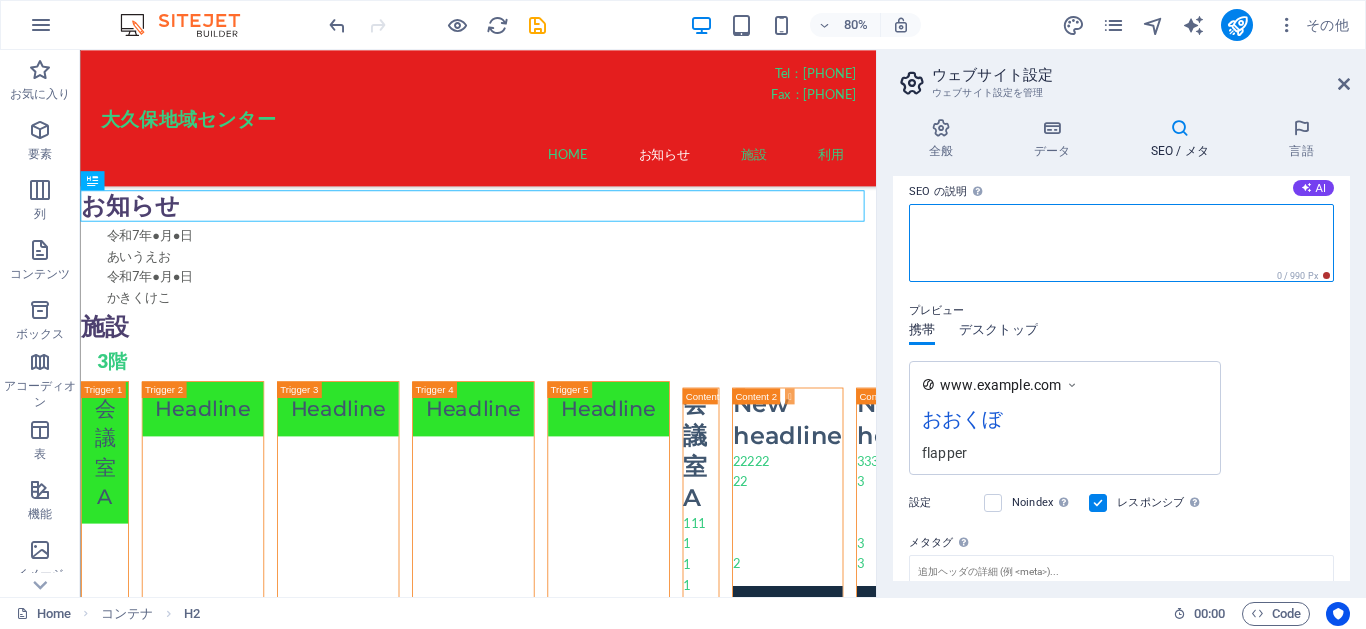 type 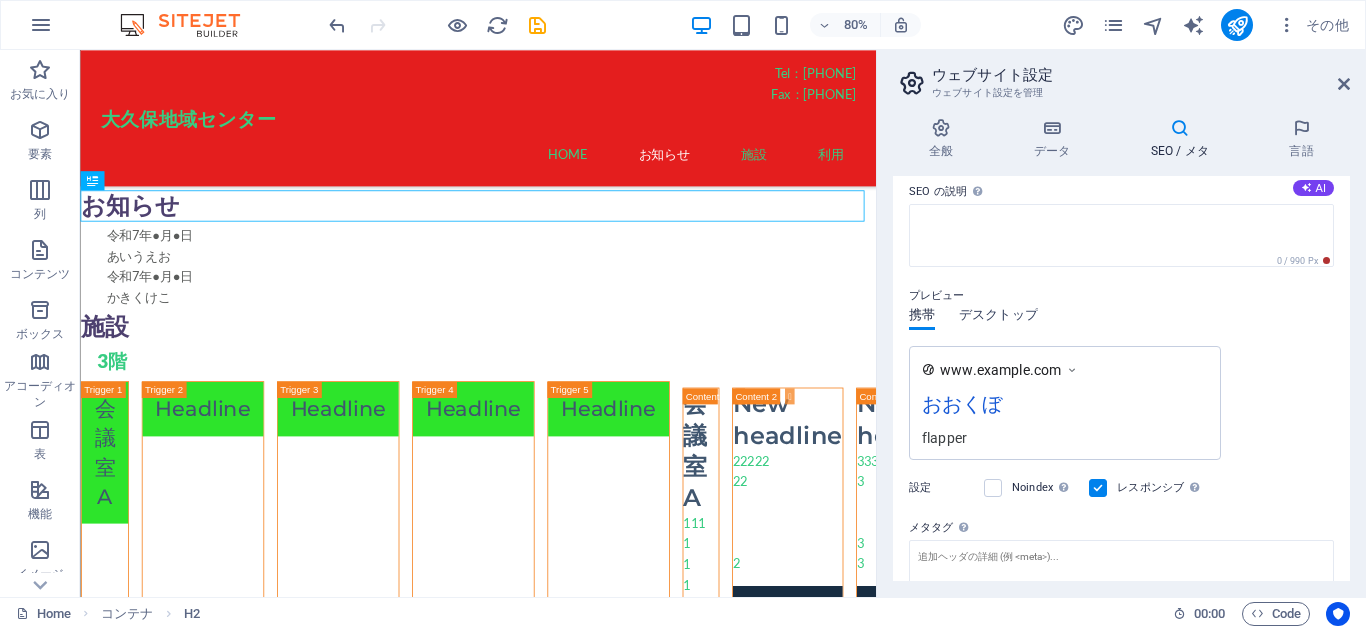 click on "デスクトップ" at bounding box center [998, 319] 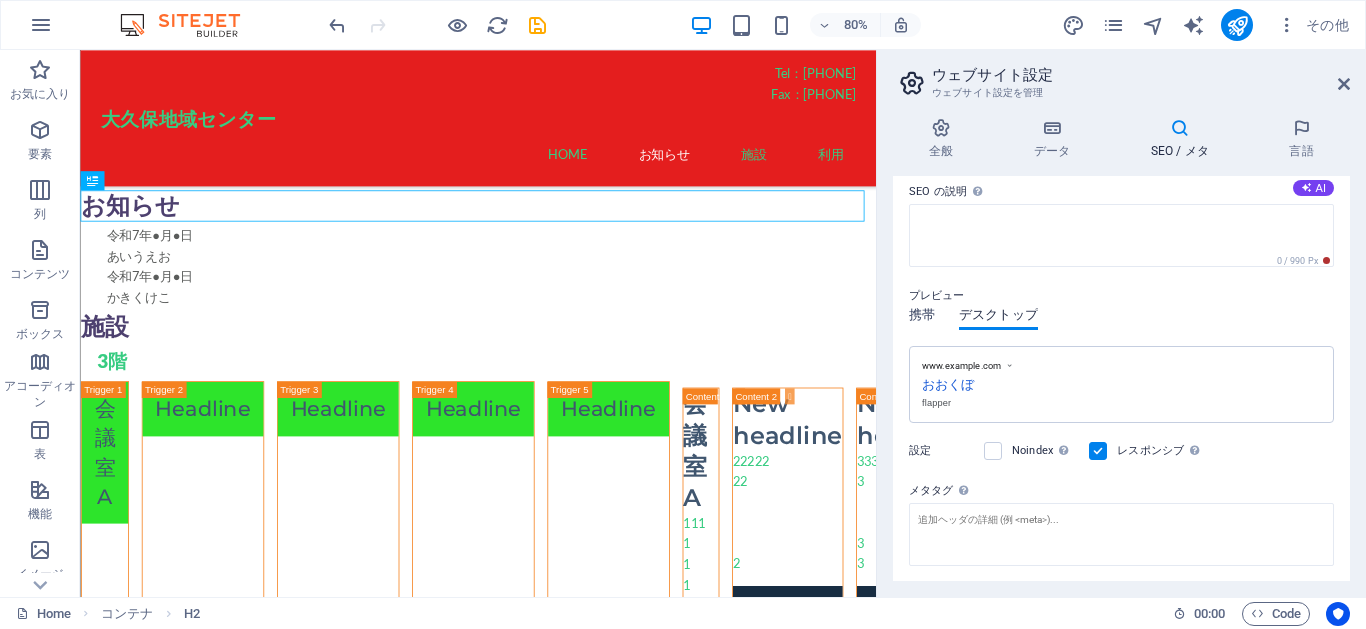 click on "携帯" at bounding box center [922, 317] 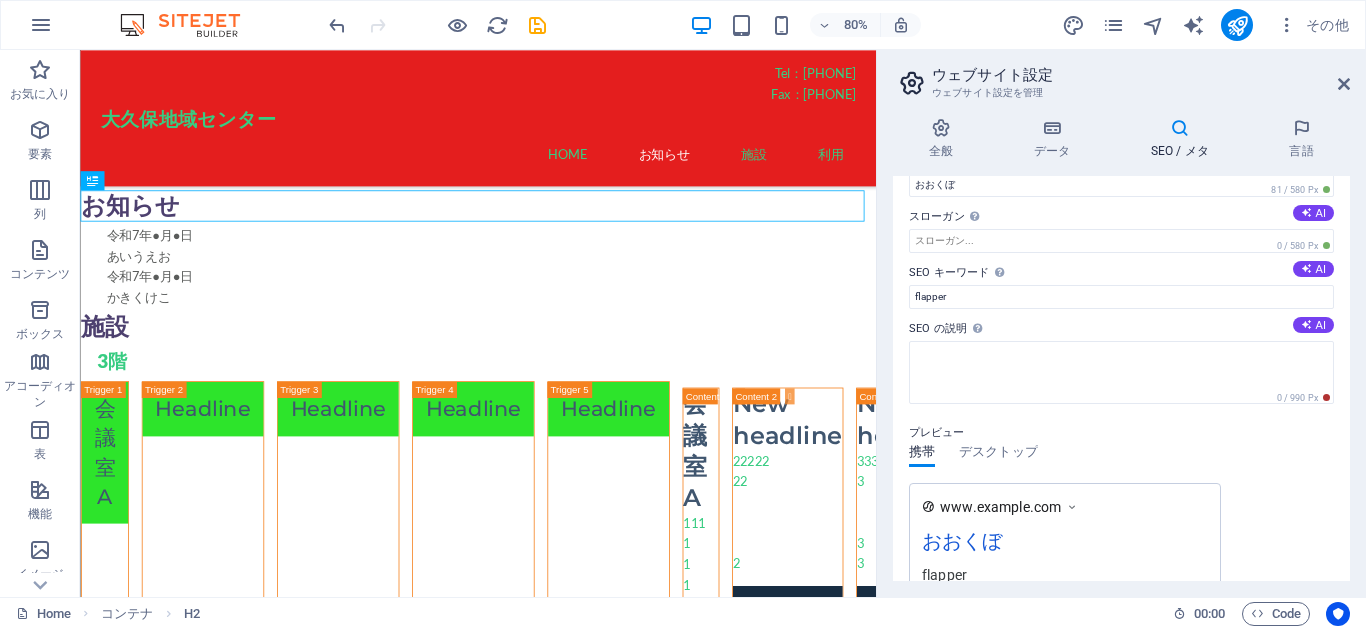 scroll, scrollTop: 0, scrollLeft: 0, axis: both 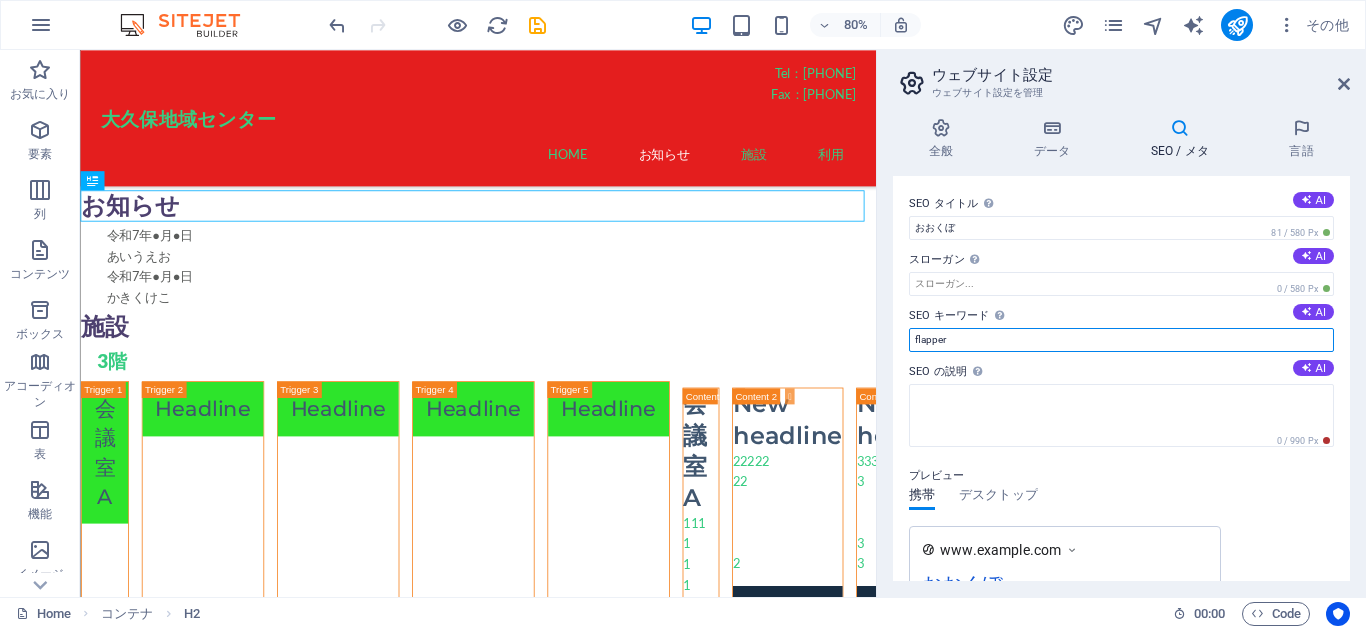 drag, startPoint x: 1083, startPoint y: 391, endPoint x: 1065, endPoint y: 410, distance: 26.172504 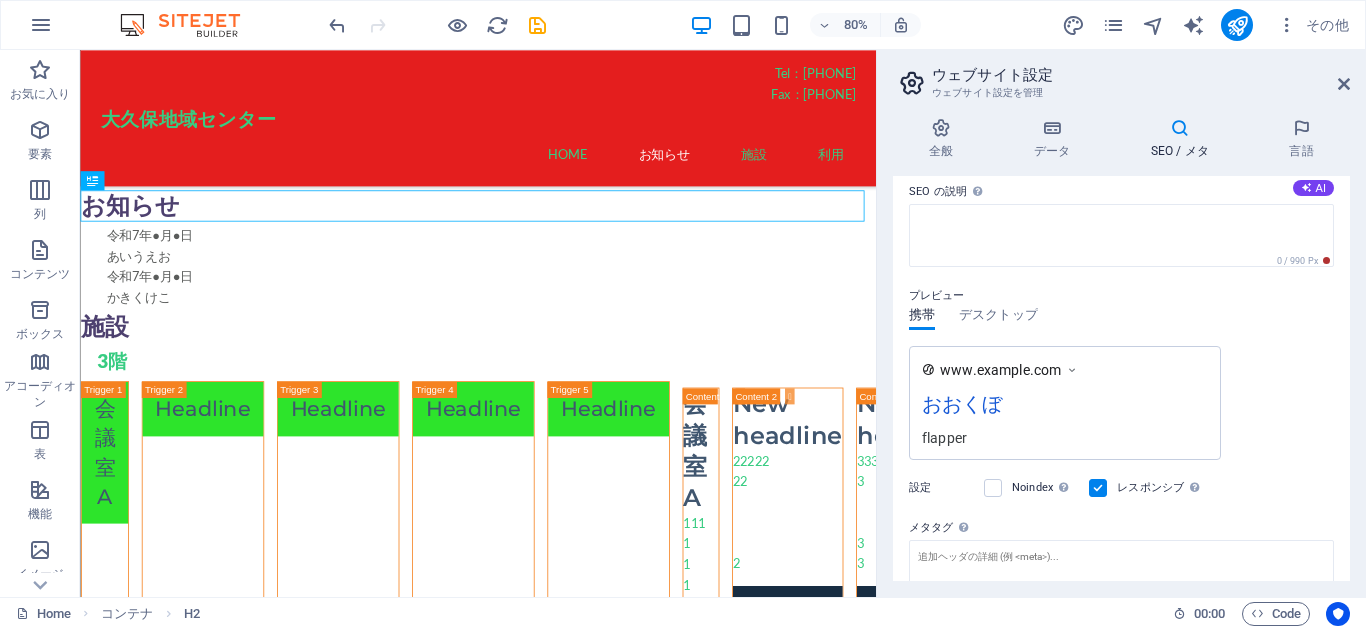 scroll, scrollTop: 0, scrollLeft: 0, axis: both 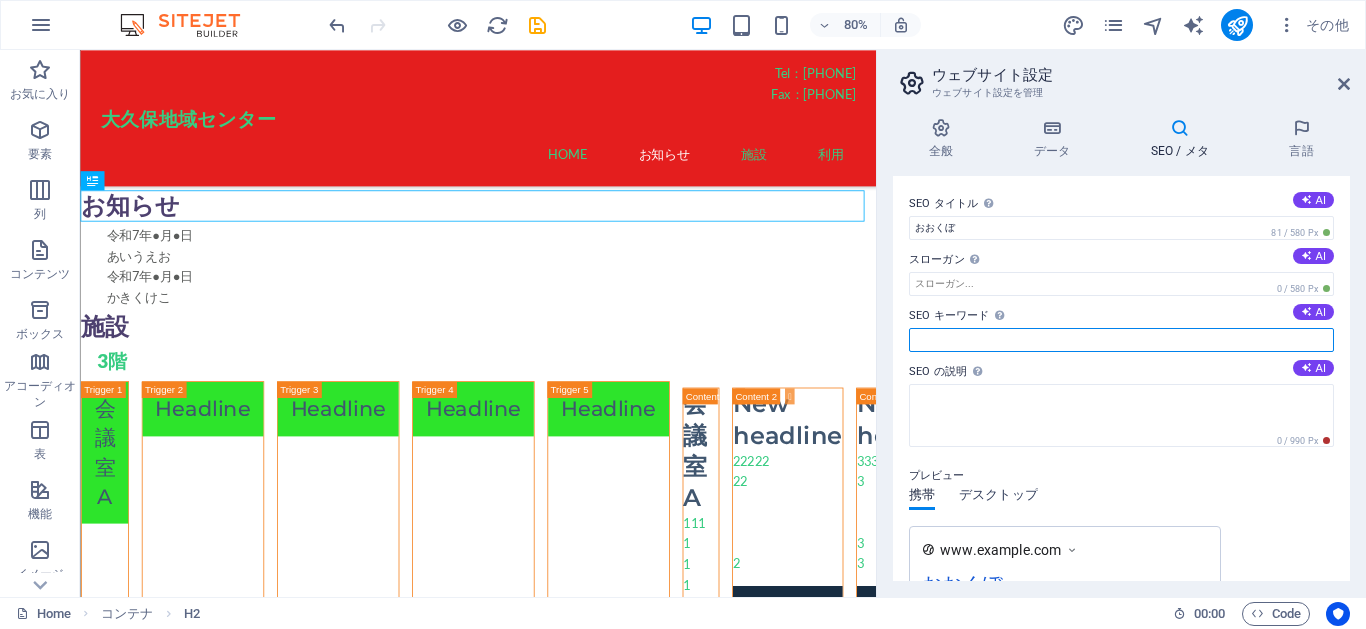 type 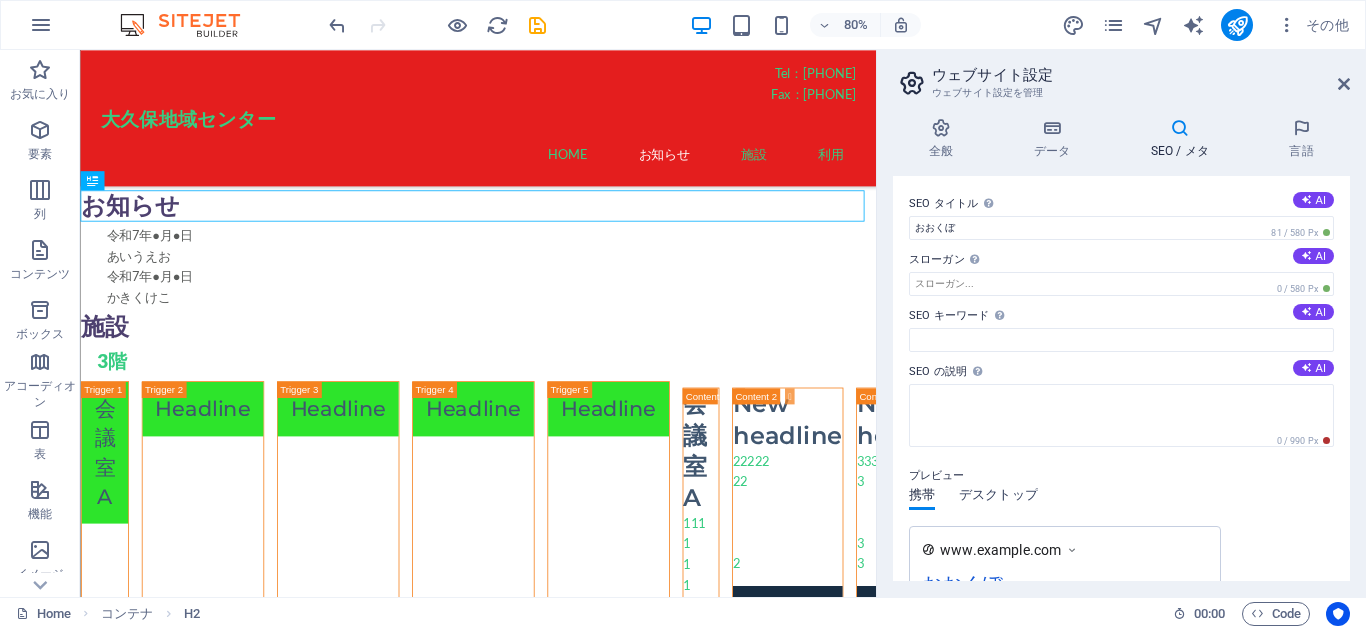 click on "デスクトップ" at bounding box center [998, 497] 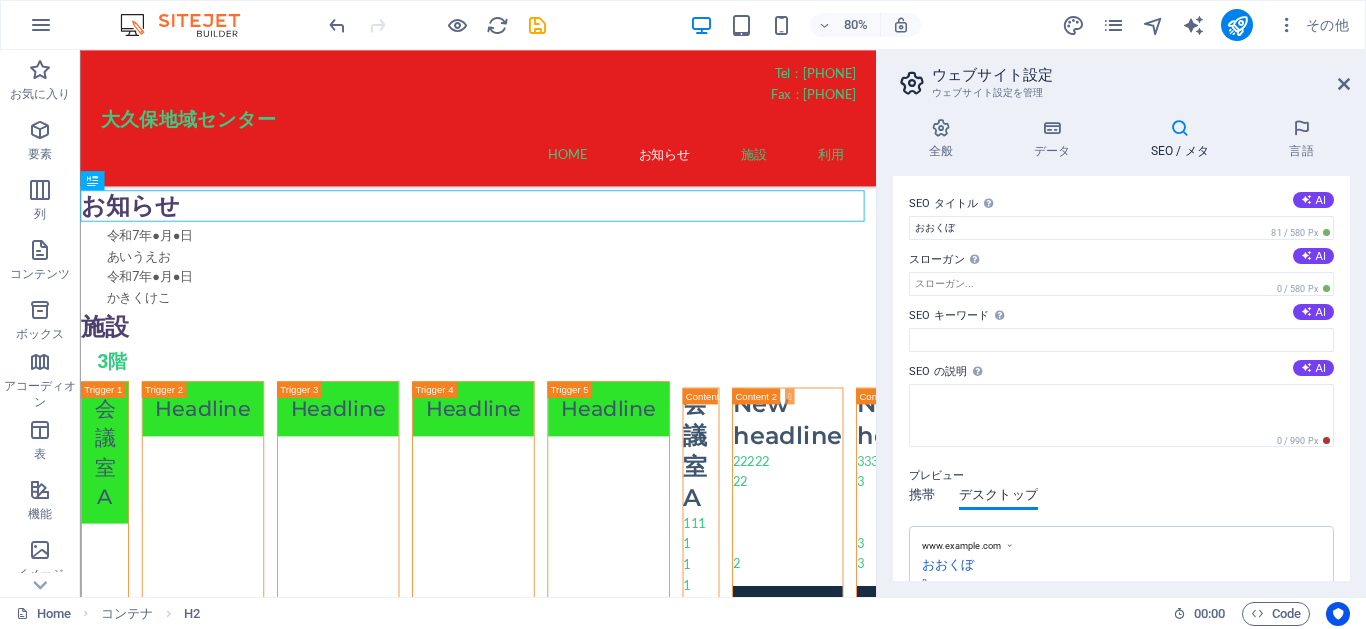 click on "携帯" at bounding box center (922, 497) 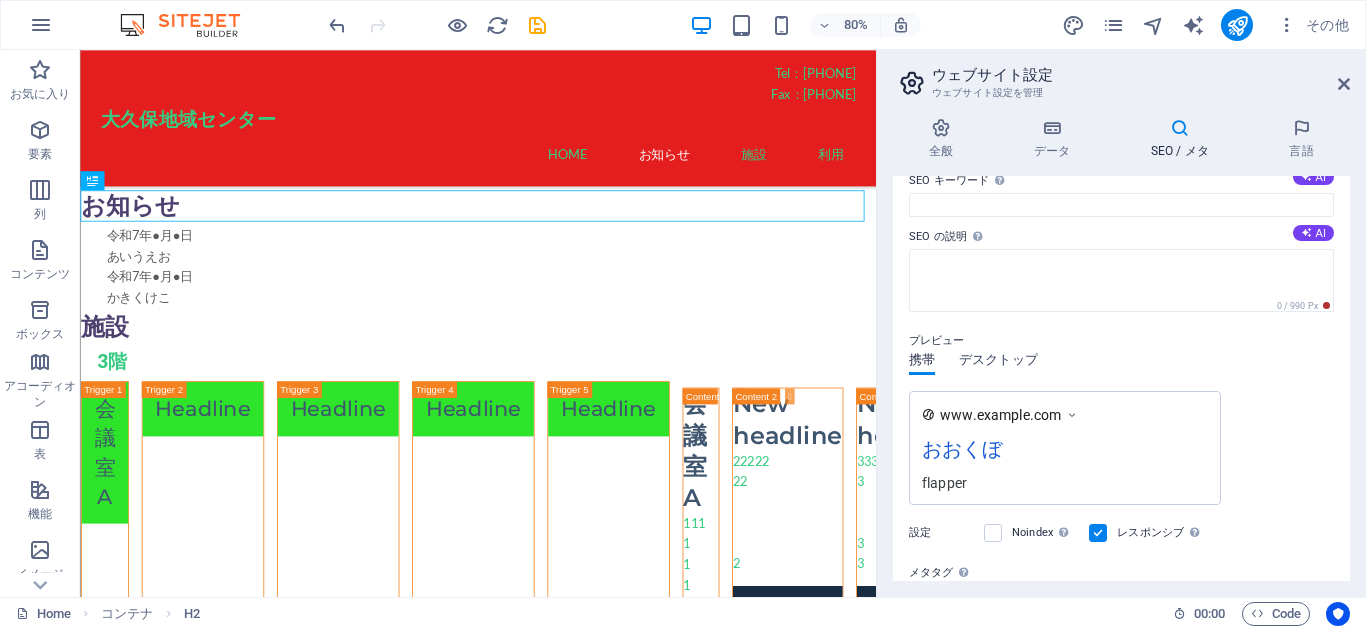 scroll, scrollTop: 180, scrollLeft: 0, axis: vertical 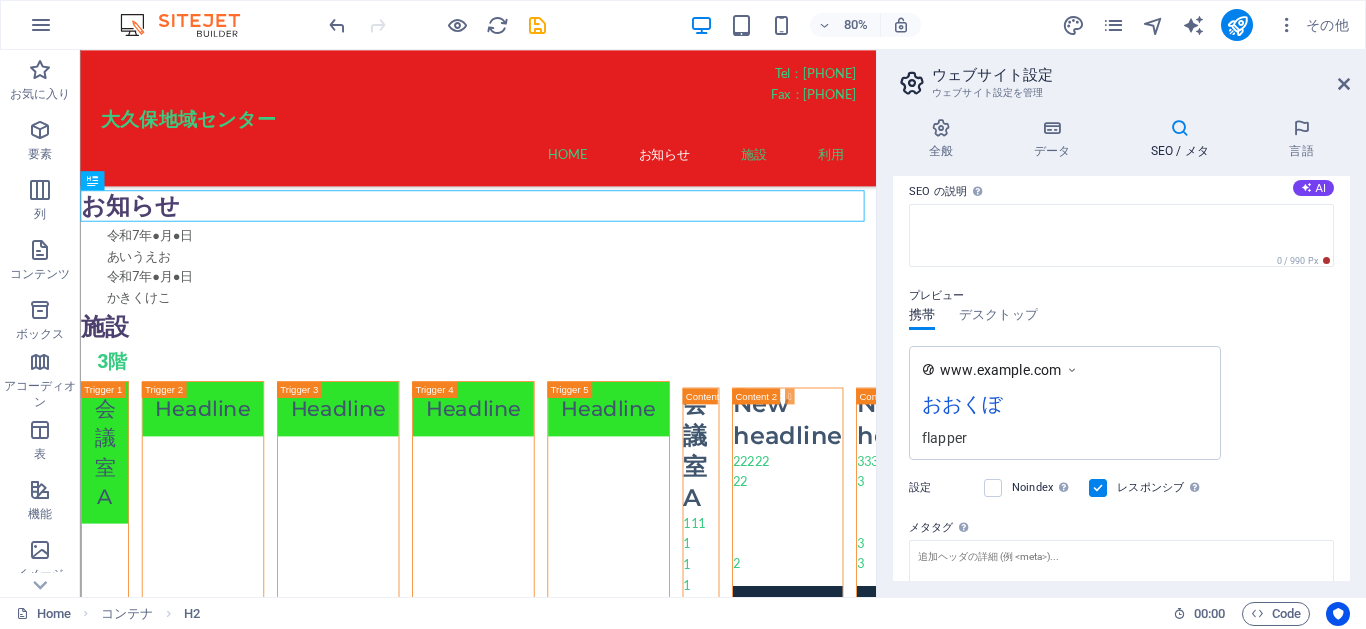 click on "flapper" at bounding box center [1065, 437] 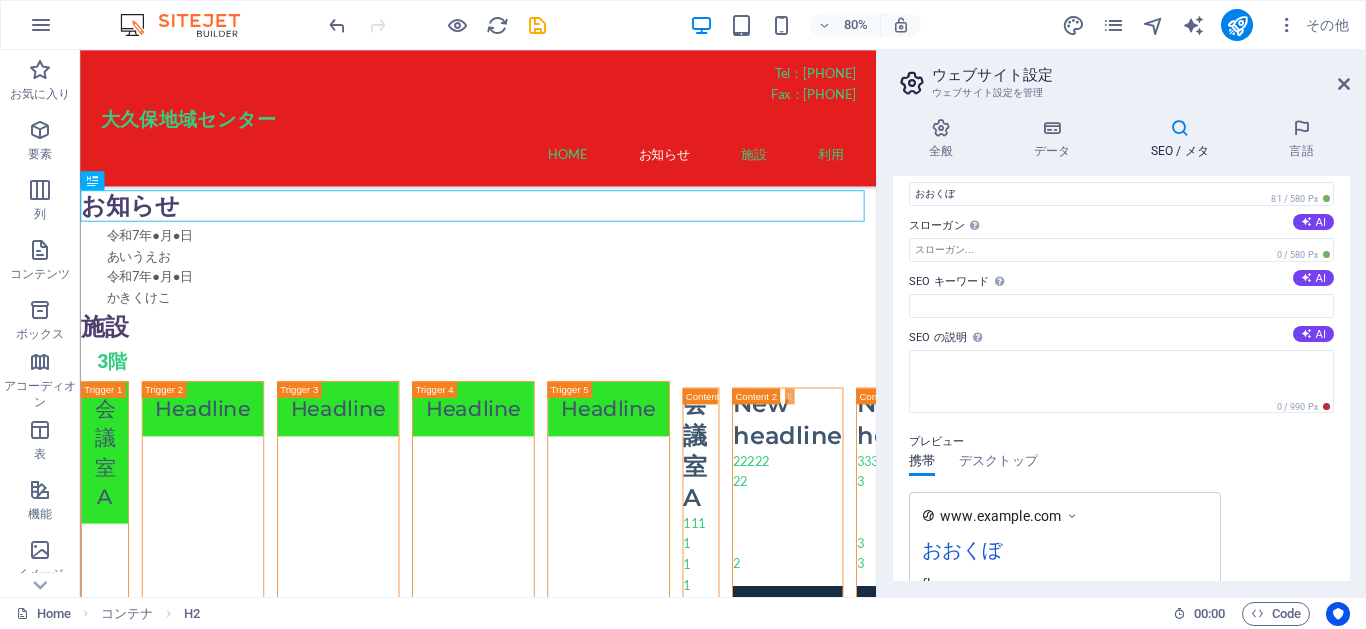 scroll, scrollTop: 0, scrollLeft: 0, axis: both 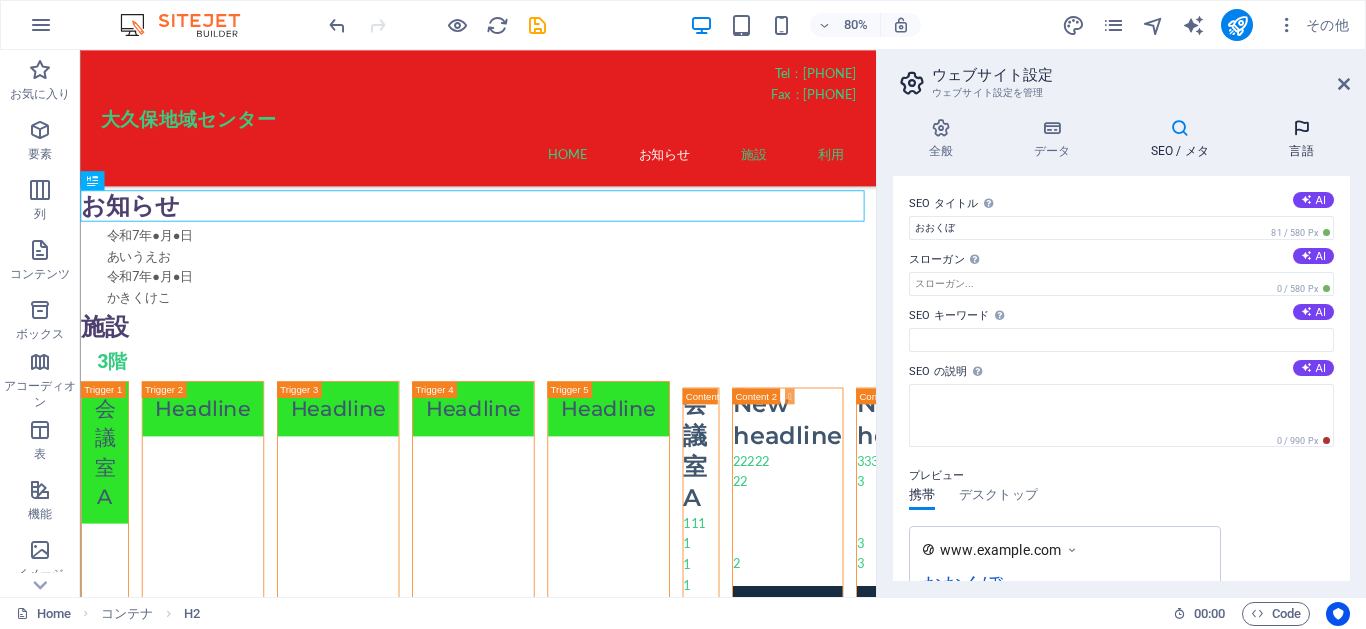 click at bounding box center [1301, 128] 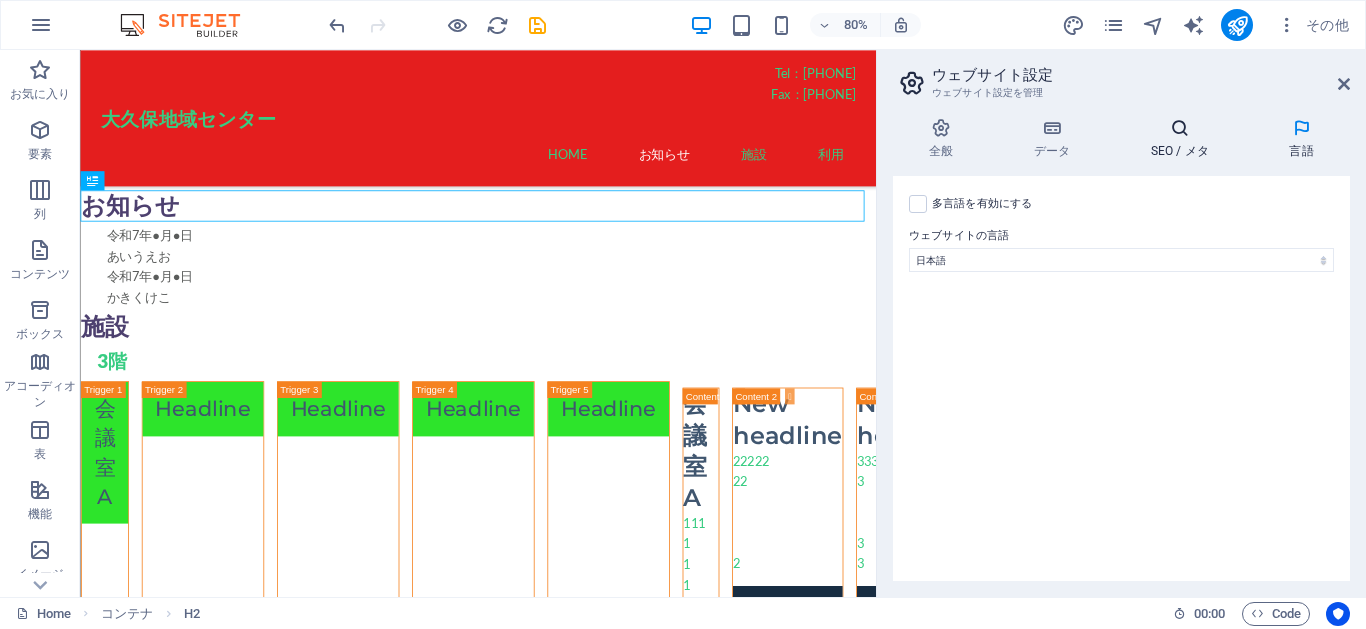click at bounding box center (1180, 128) 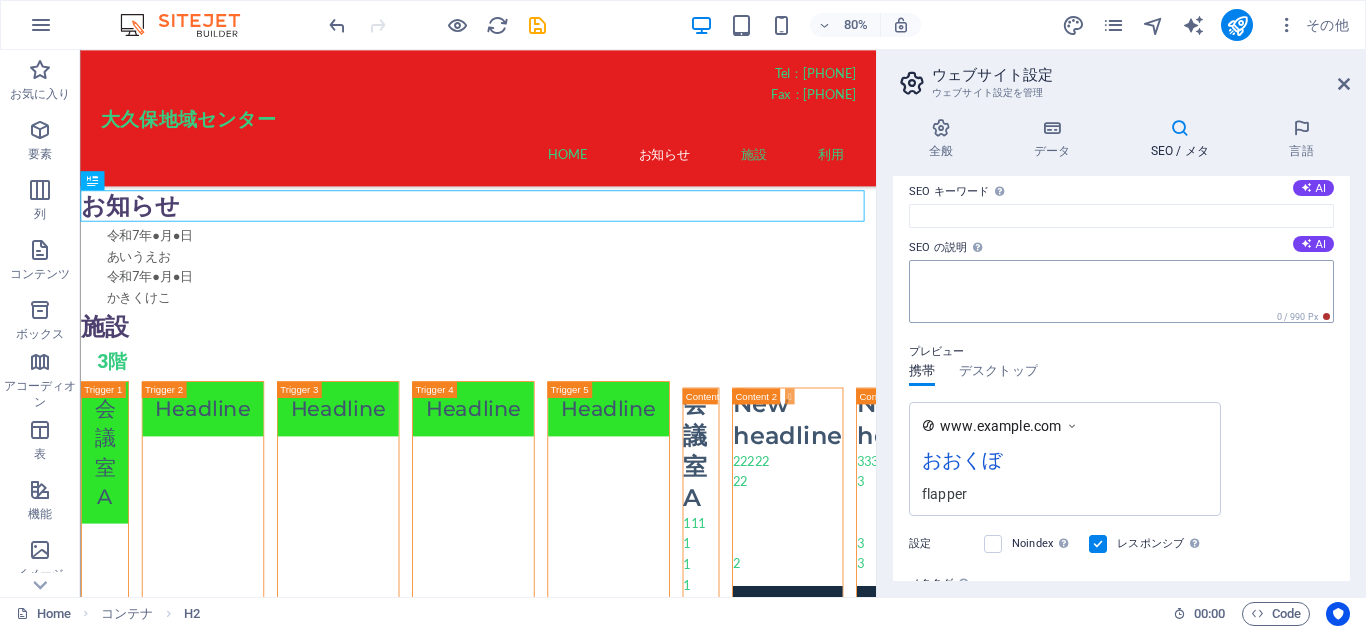scroll, scrollTop: 0, scrollLeft: 0, axis: both 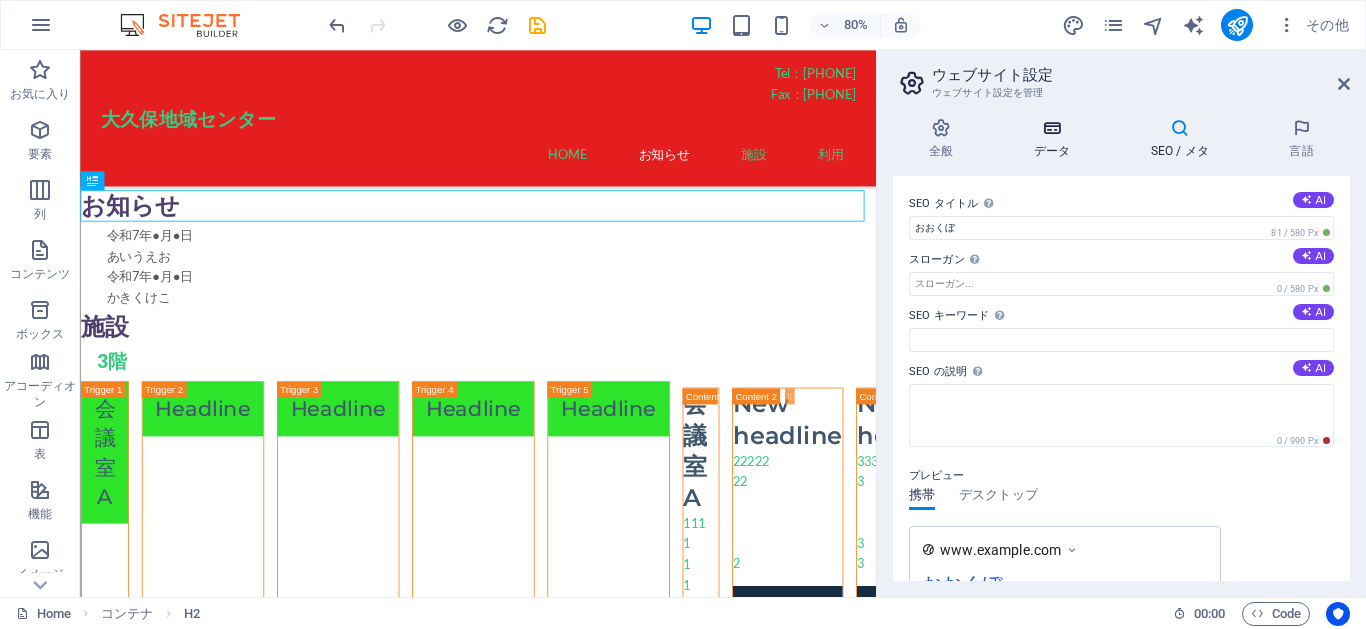 click on "データ" at bounding box center (1056, 139) 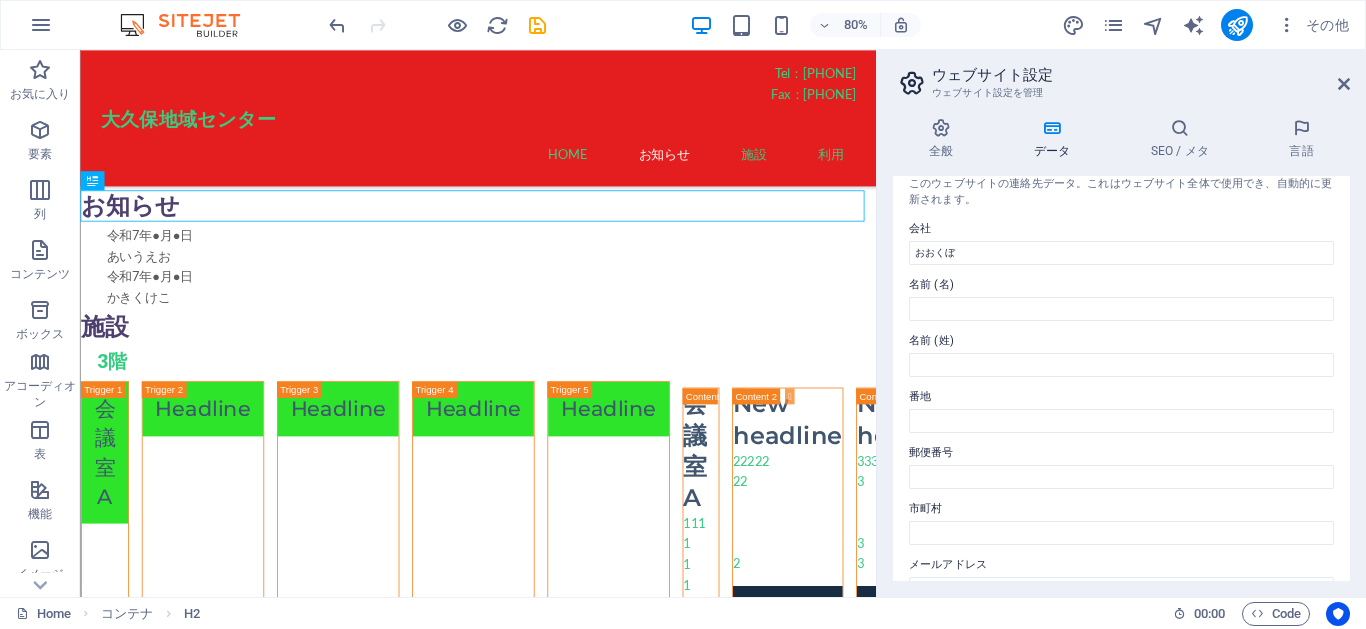 scroll, scrollTop: 0, scrollLeft: 0, axis: both 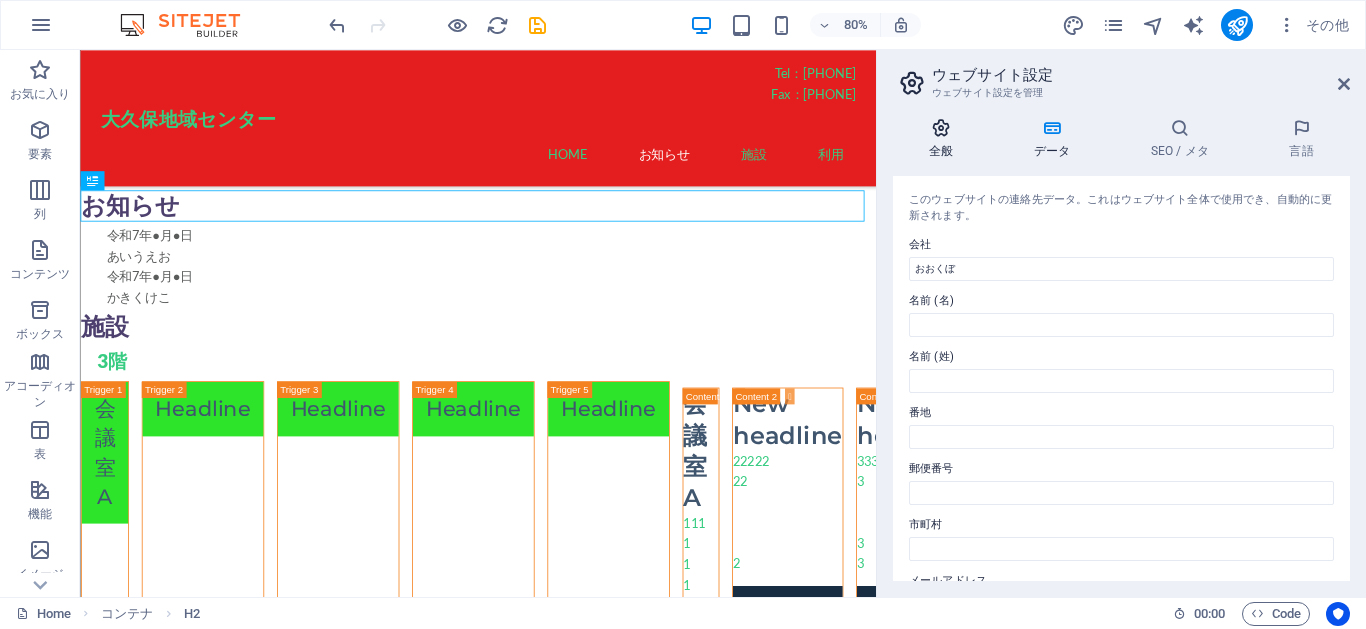 click on "全般" at bounding box center (945, 139) 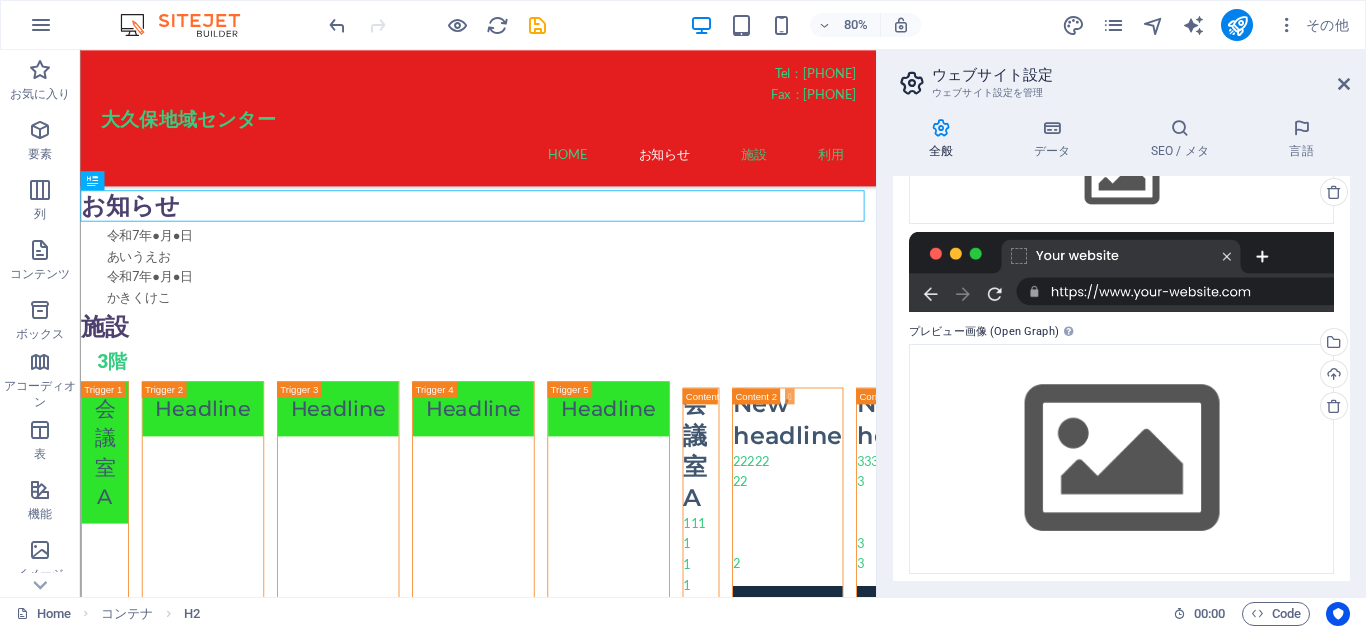 scroll, scrollTop: 277, scrollLeft: 0, axis: vertical 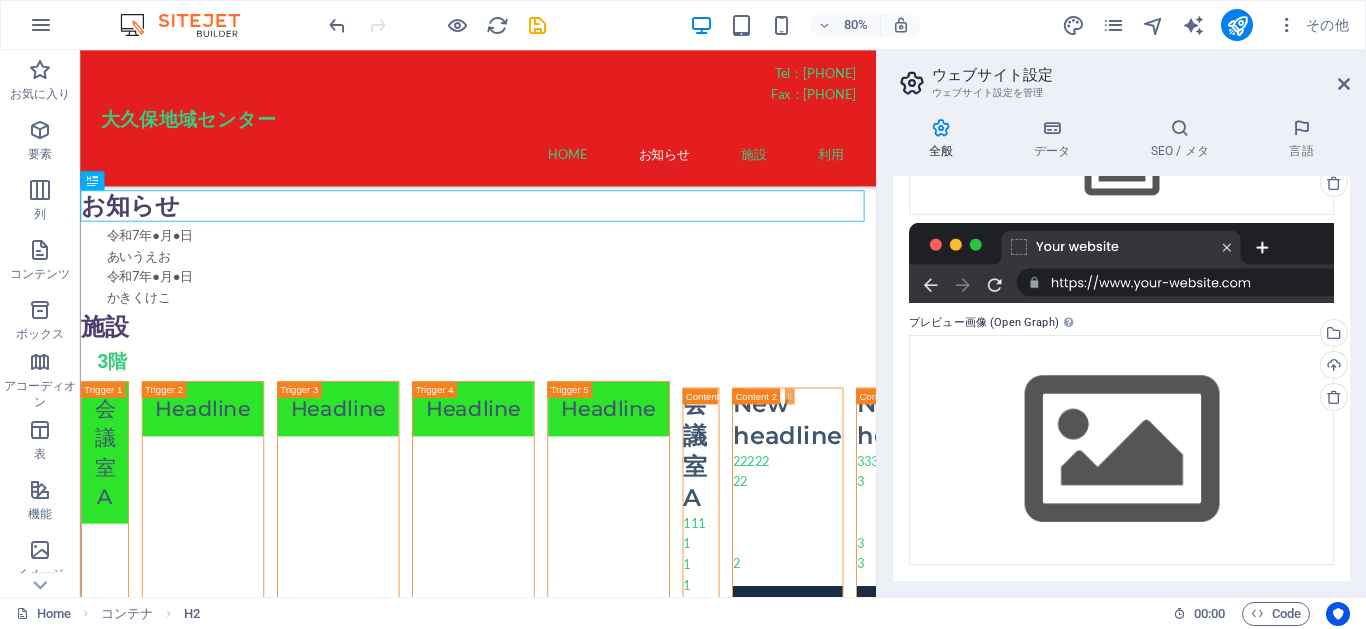 click at bounding box center (912, 83) 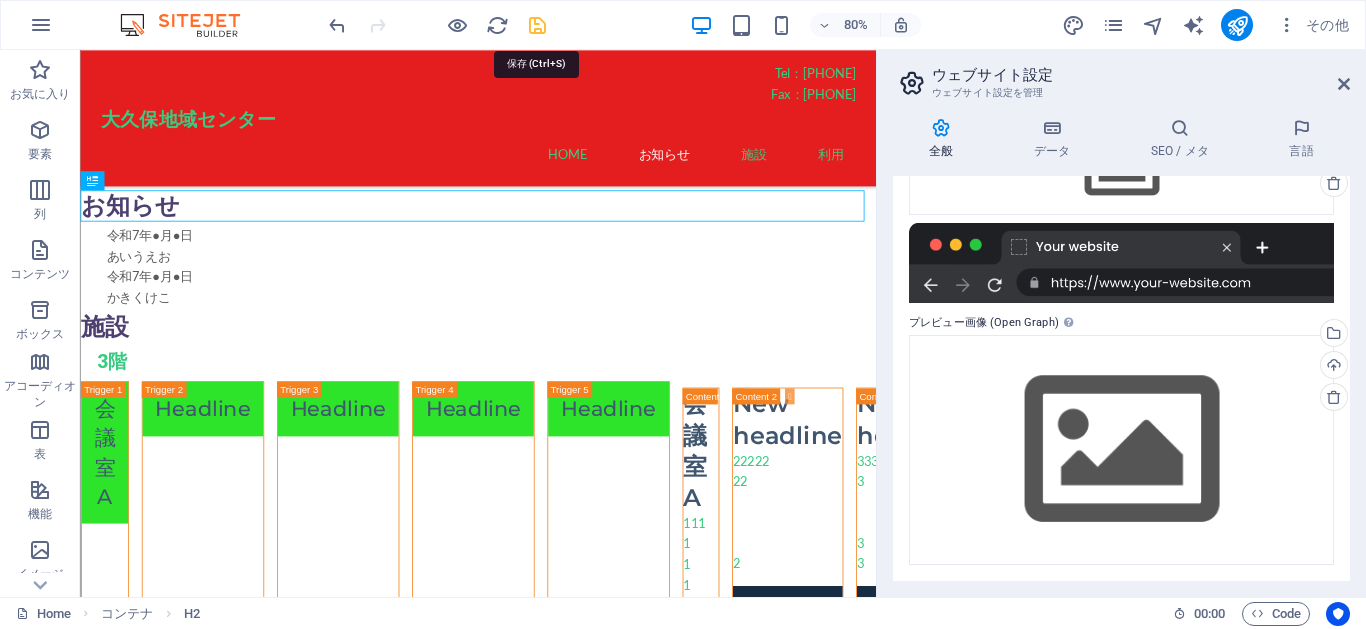 click at bounding box center [537, 25] 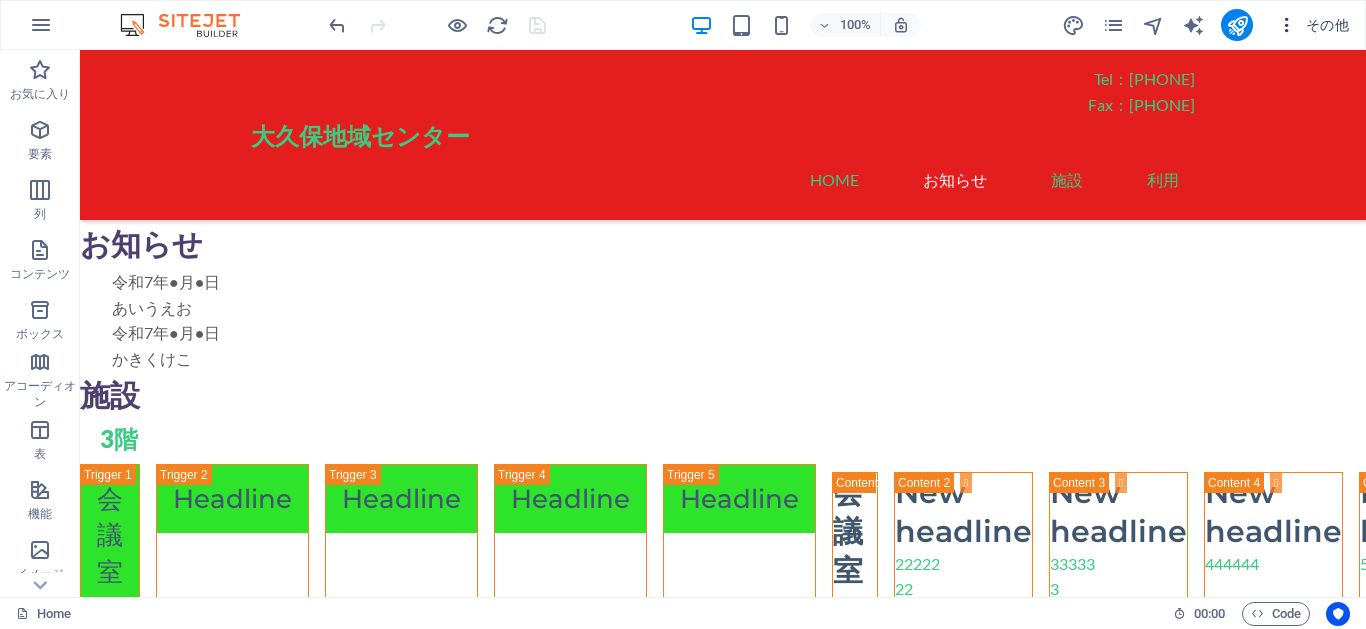 click on "その他" at bounding box center (1313, 25) 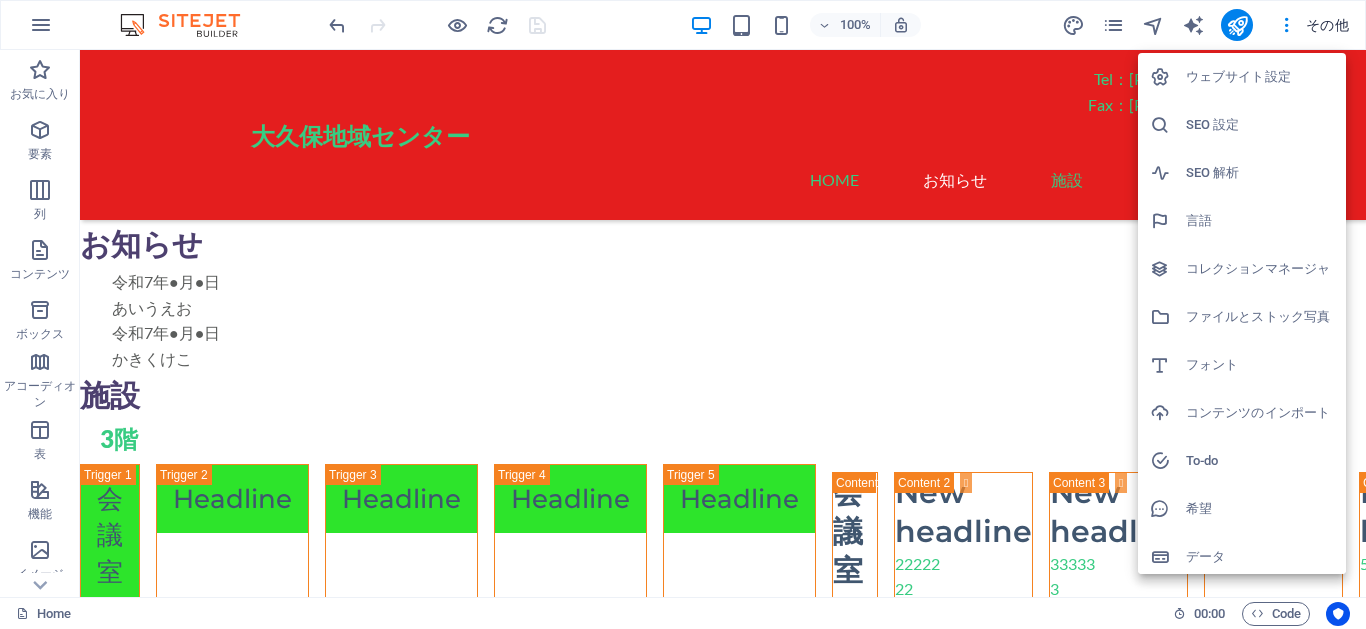 click on "ウェブサイト設定" at bounding box center [1260, 77] 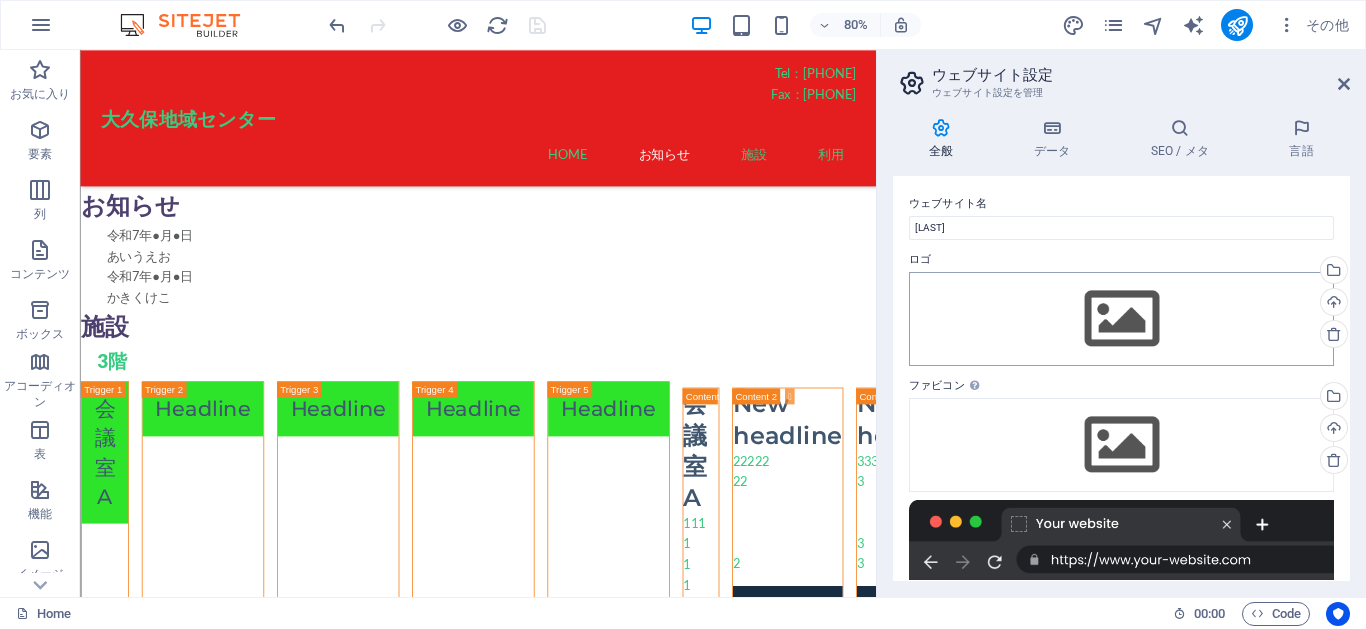 scroll, scrollTop: 277, scrollLeft: 0, axis: vertical 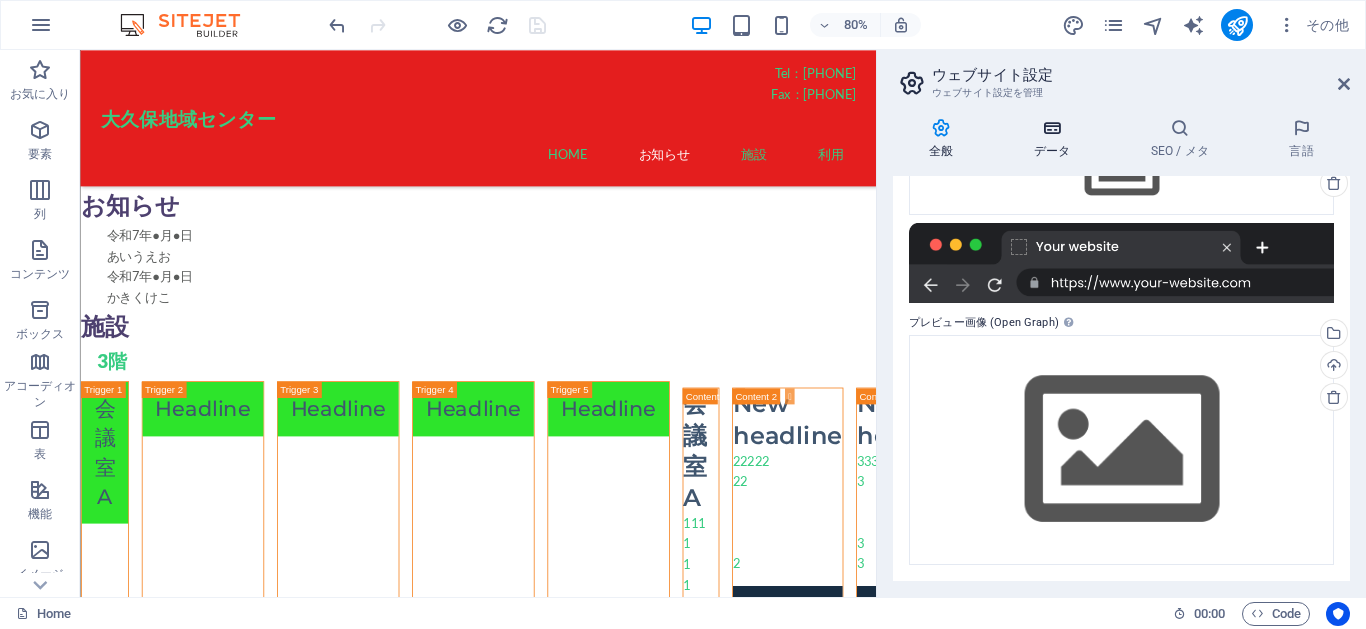 click at bounding box center [1052, 128] 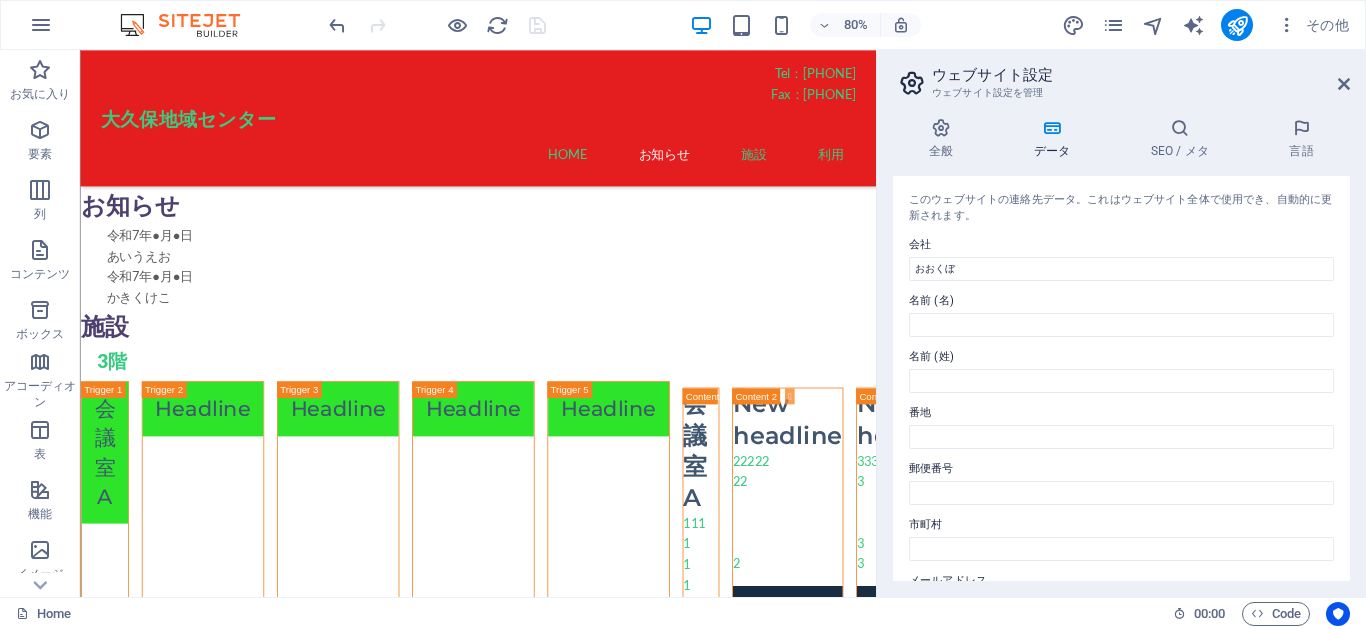 scroll, scrollTop: 556, scrollLeft: 0, axis: vertical 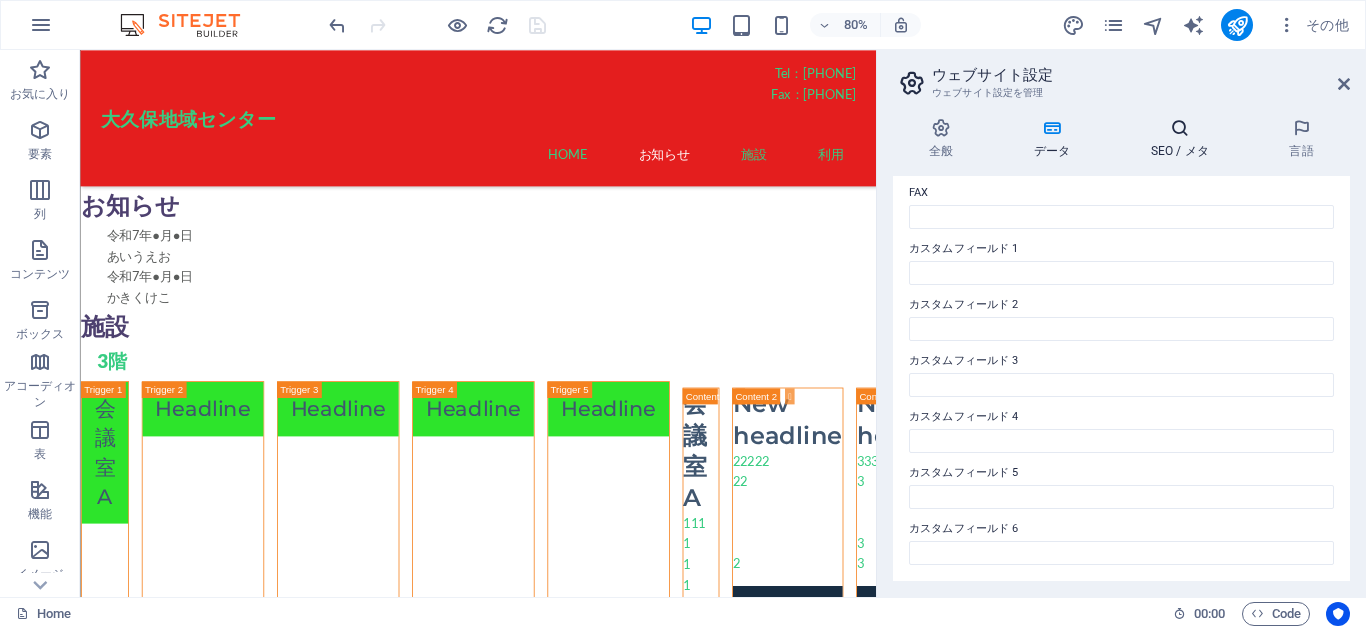 click on "SEO / メタ" at bounding box center [1184, 139] 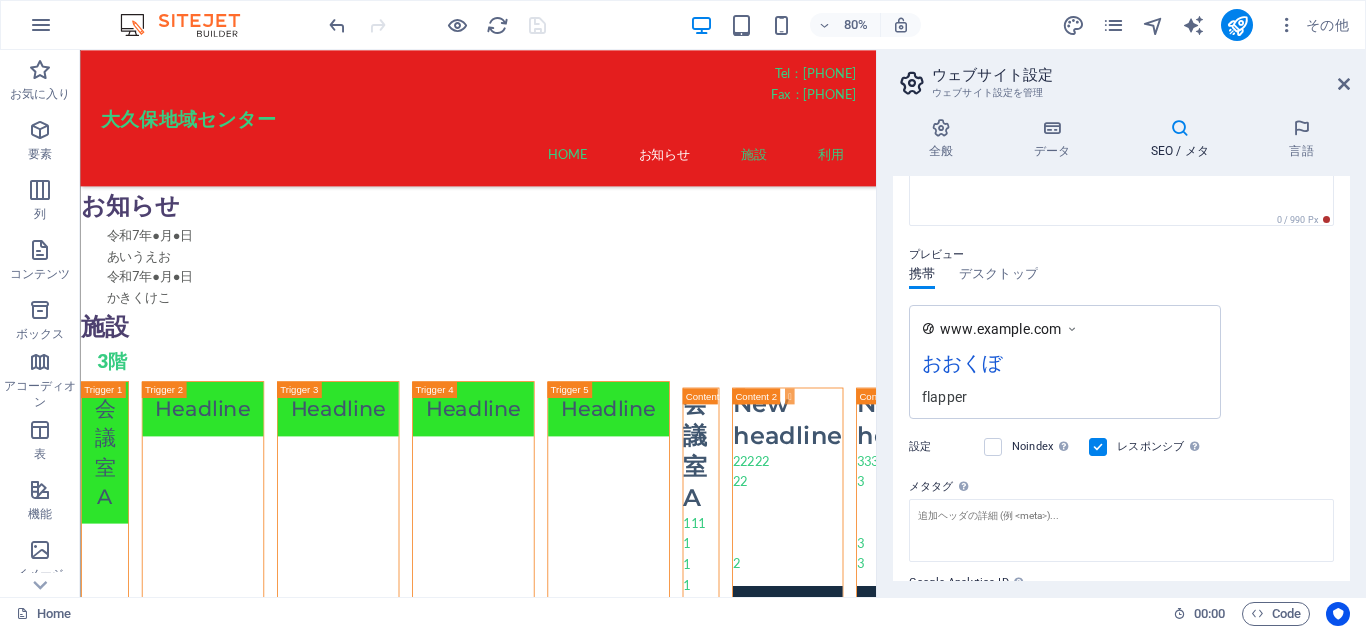 scroll, scrollTop: 331, scrollLeft: 0, axis: vertical 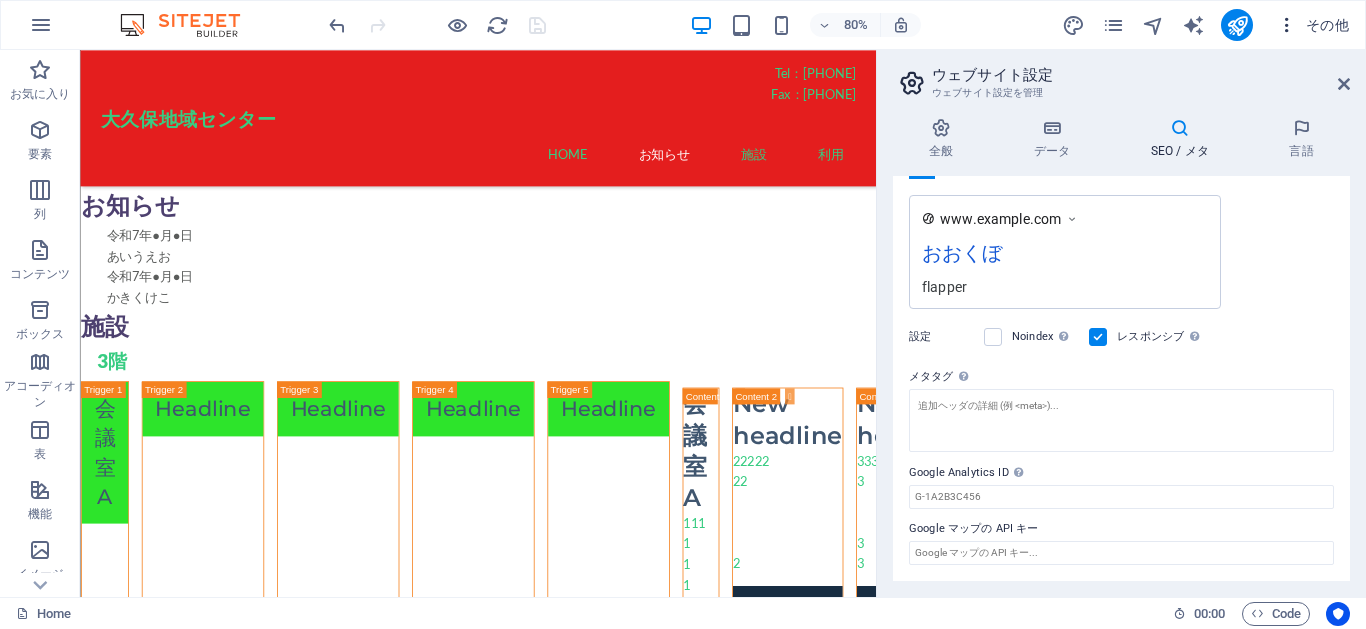 click on "その他" at bounding box center [1313, 25] 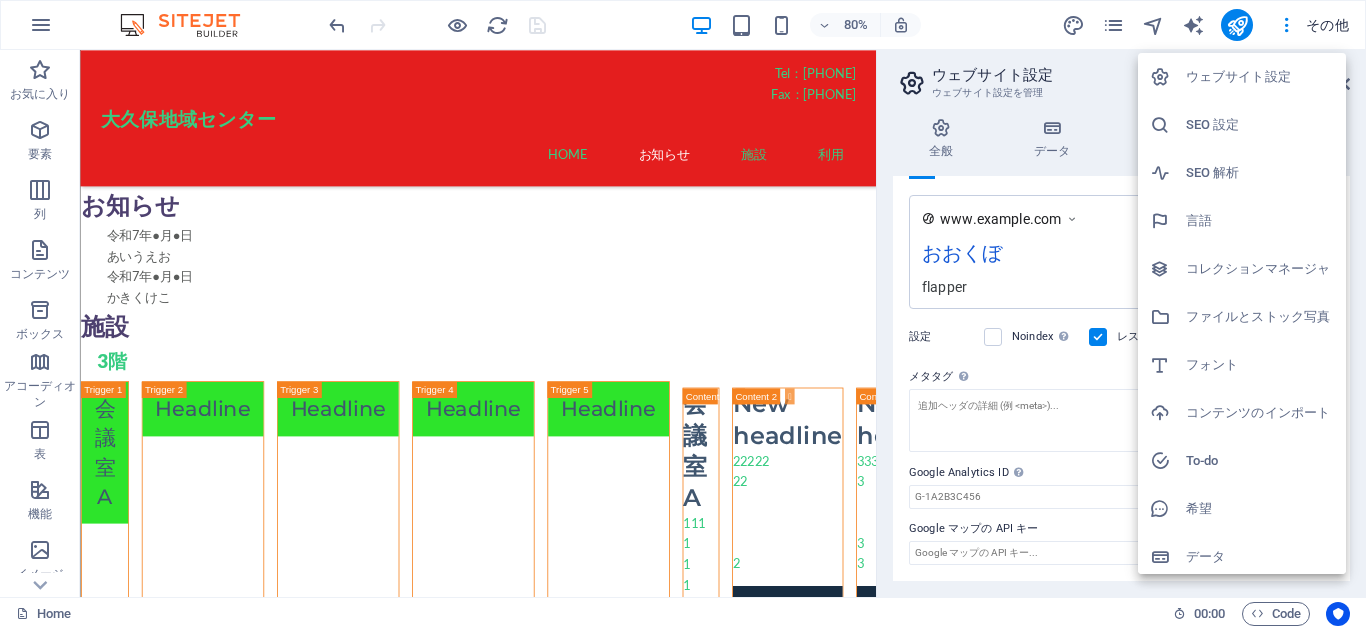 click on "SEO 設定" at bounding box center [1260, 125] 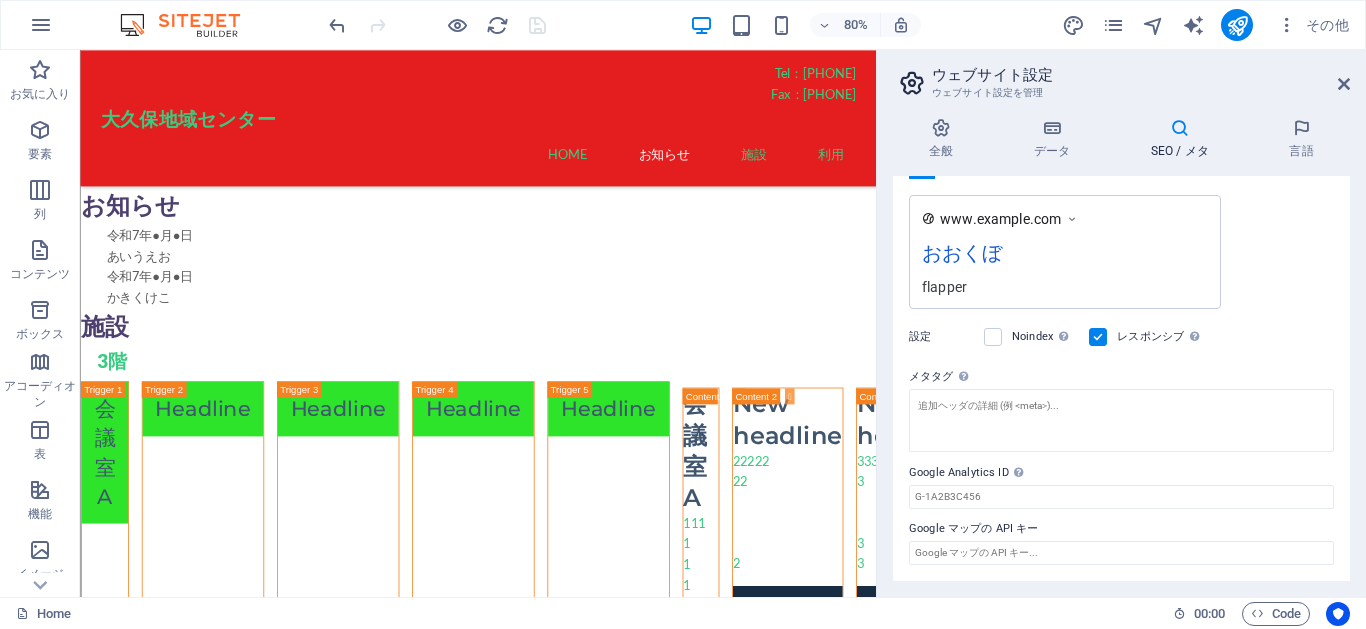 click on "ウェブサイト設定" at bounding box center (1141, 75) 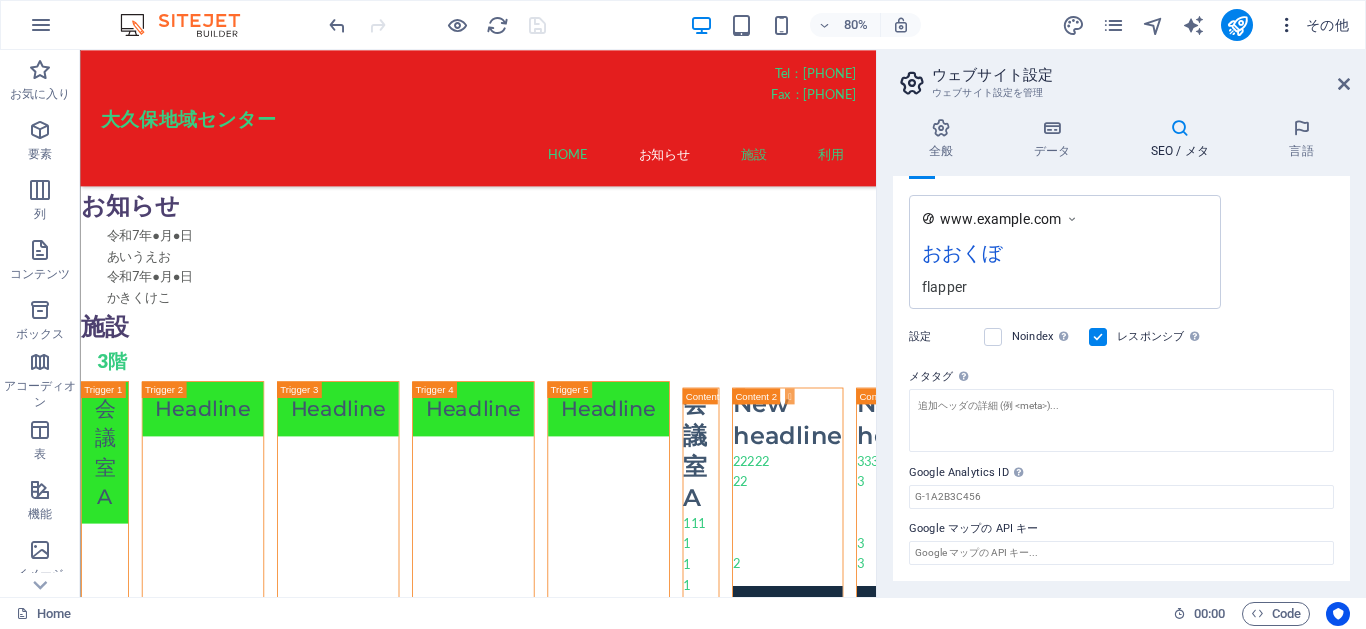 click on "その他" at bounding box center [1313, 25] 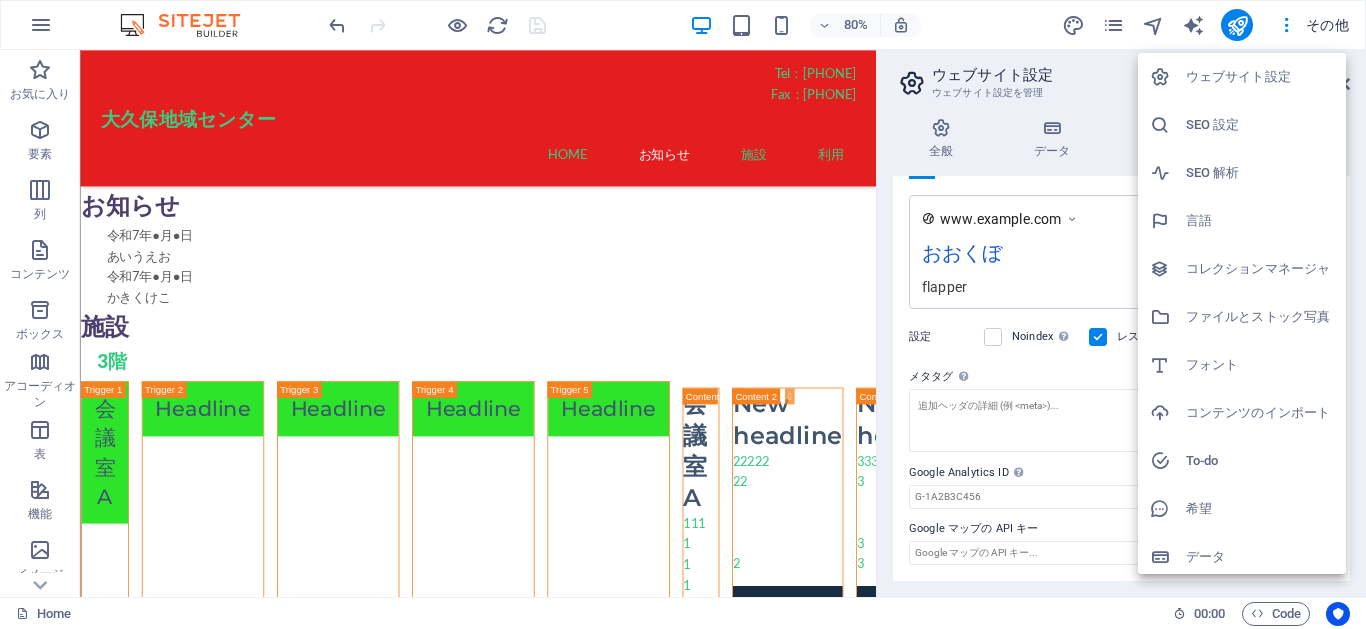 click on "SEO 解析" at bounding box center [1260, 173] 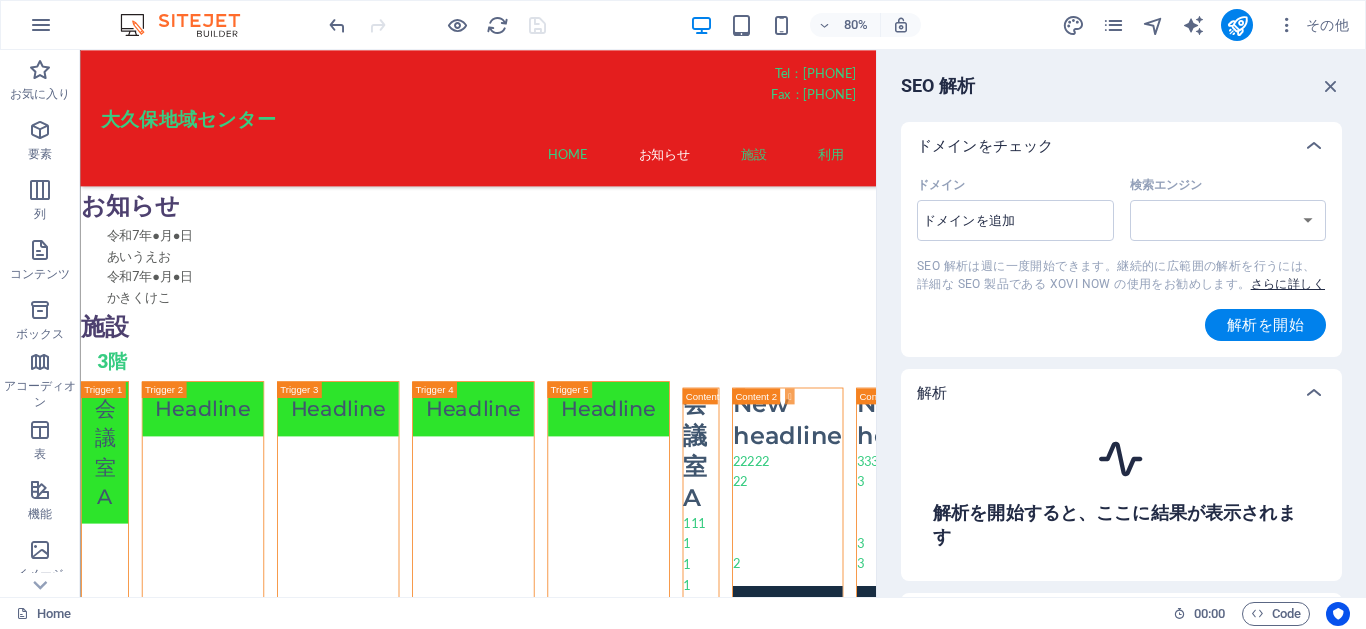 select on "google.com" 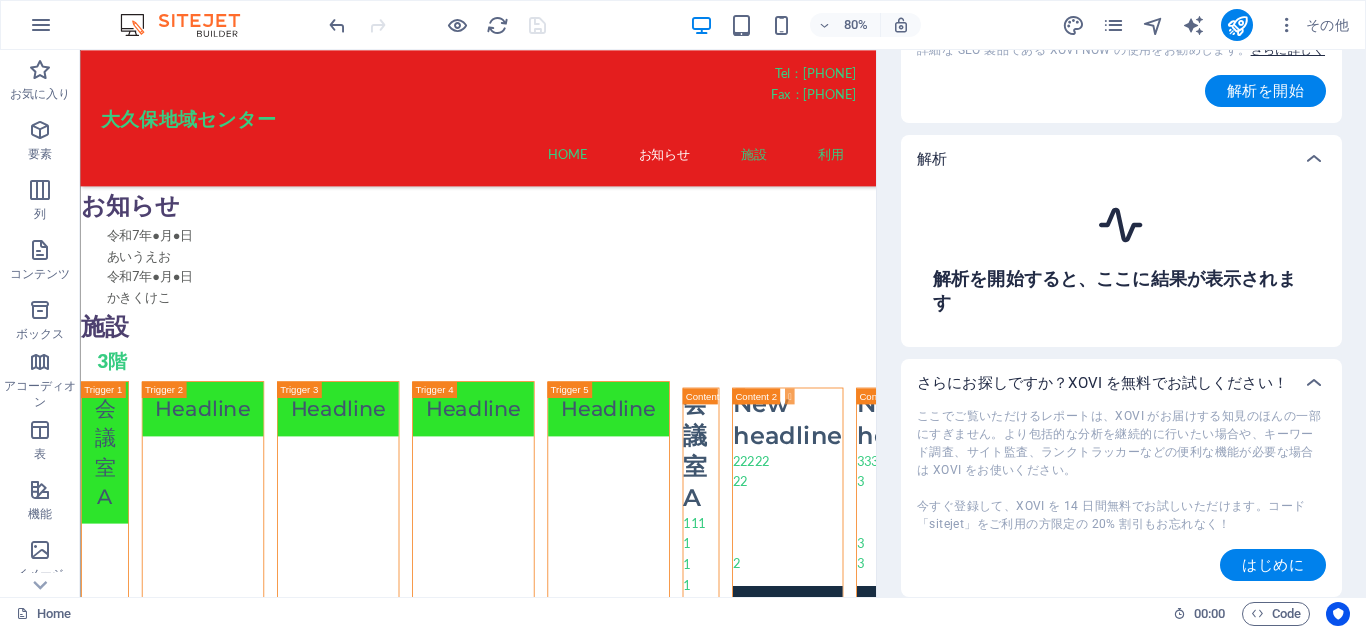 scroll, scrollTop: 0, scrollLeft: 0, axis: both 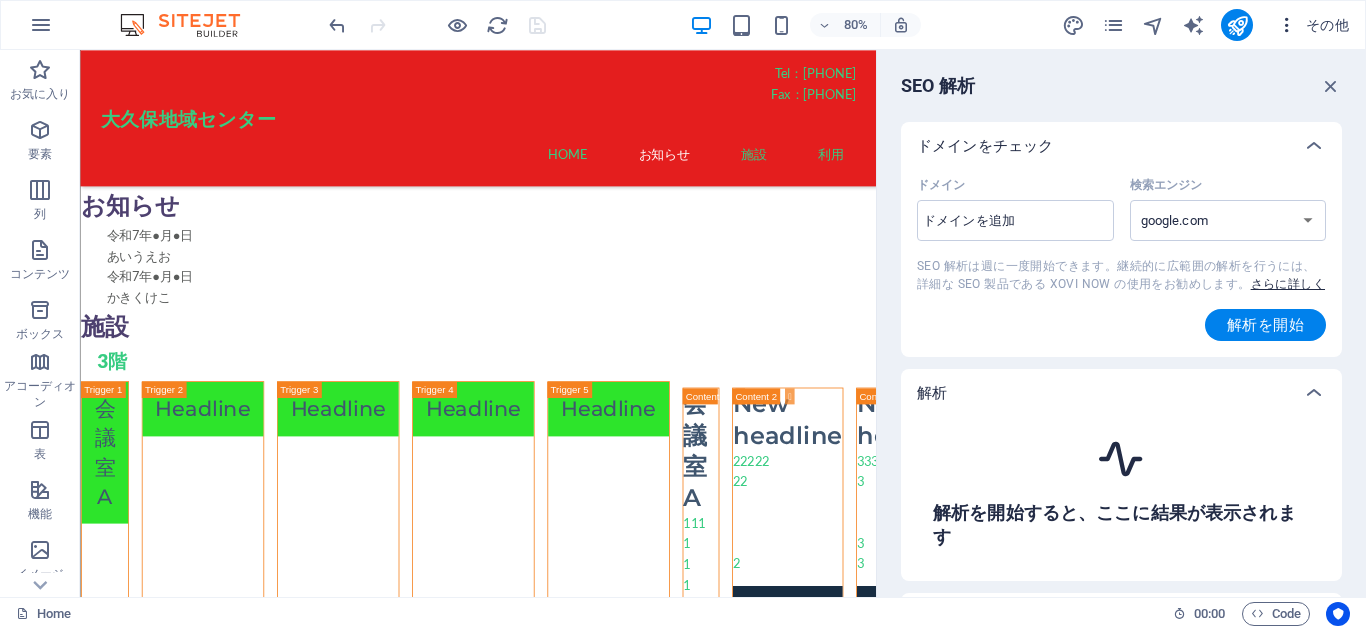 click on "その他" at bounding box center [1313, 25] 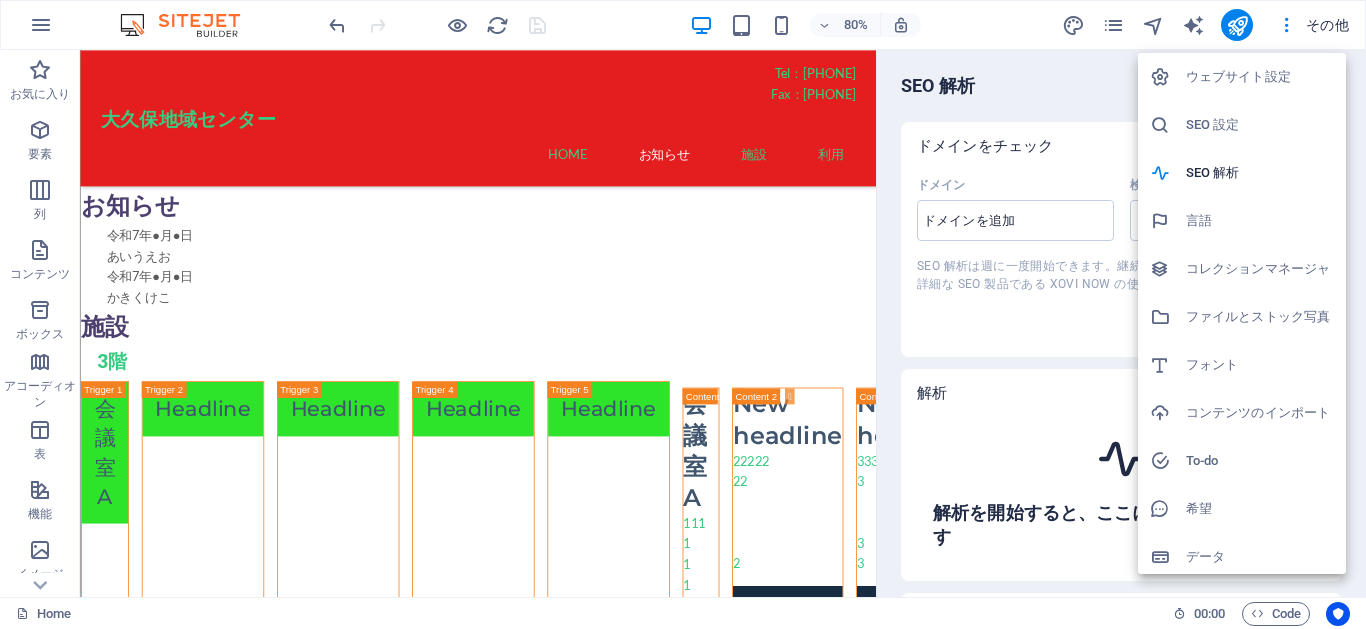 click at bounding box center (683, 314) 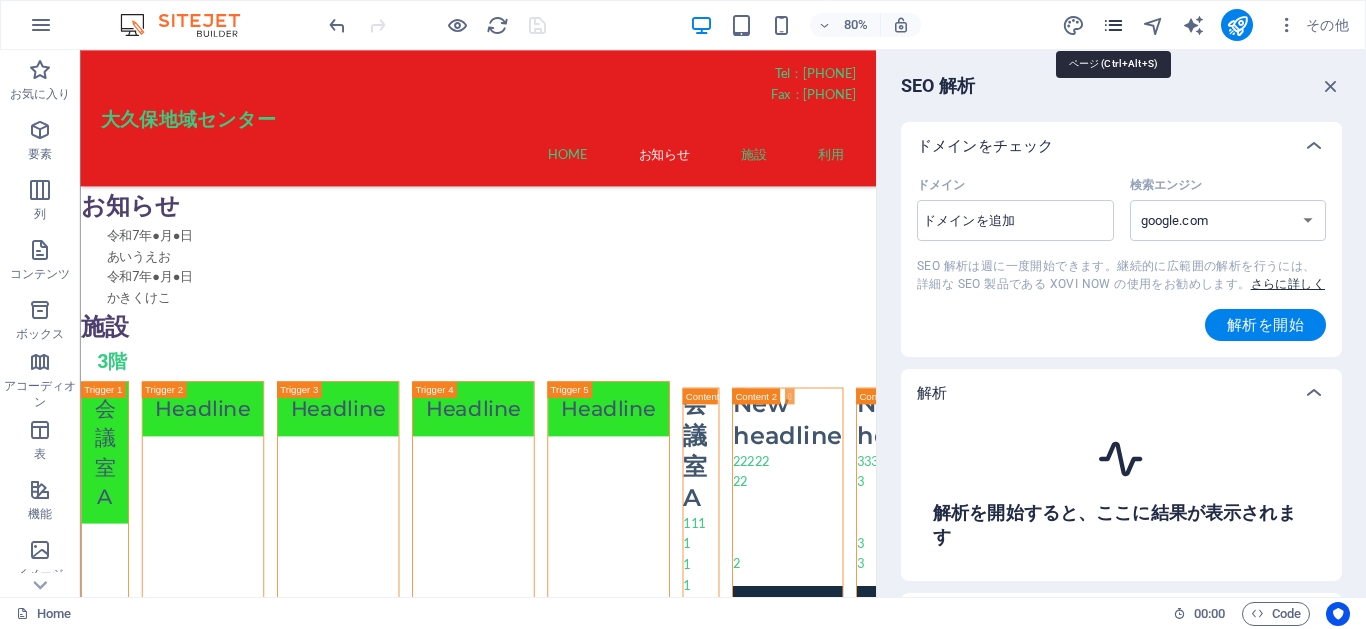 click at bounding box center [1113, 25] 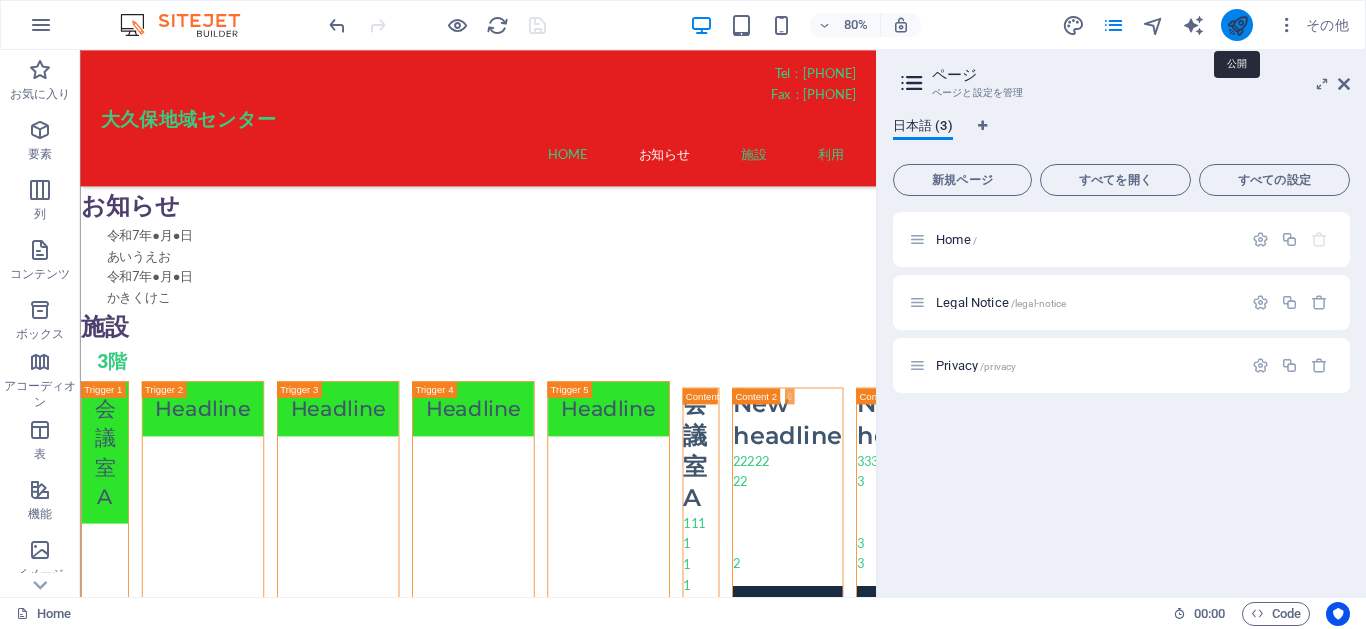 click at bounding box center [1237, 25] 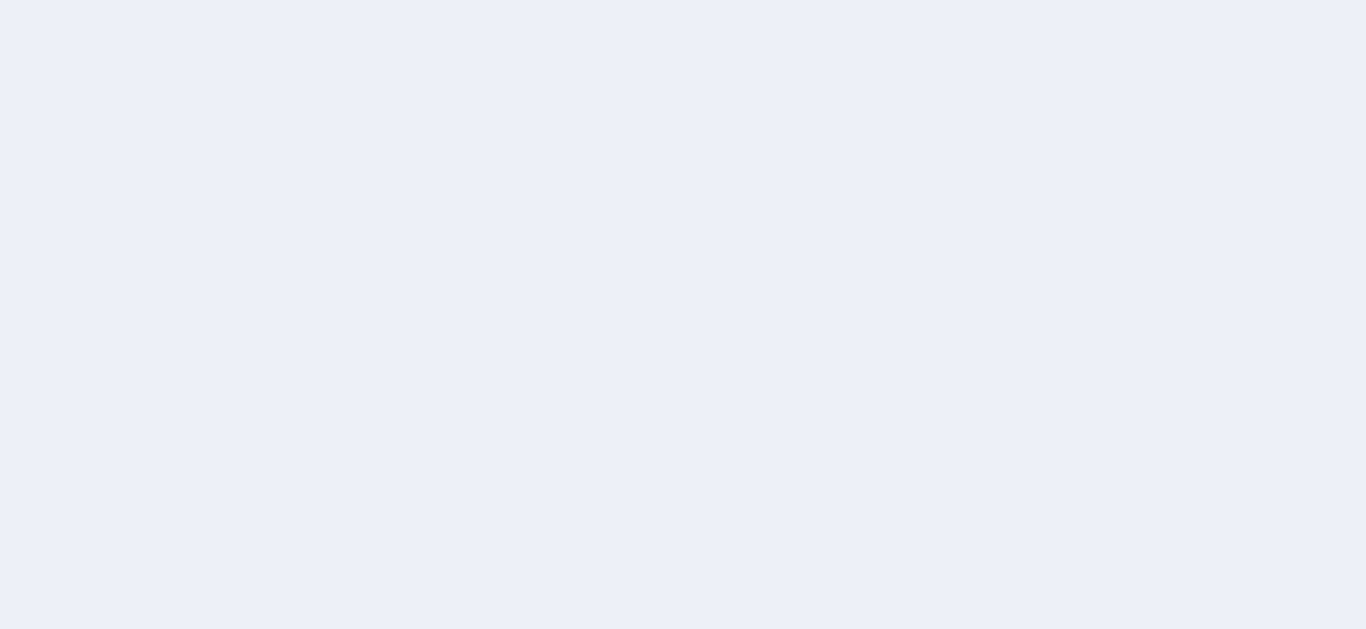 scroll, scrollTop: 0, scrollLeft: 0, axis: both 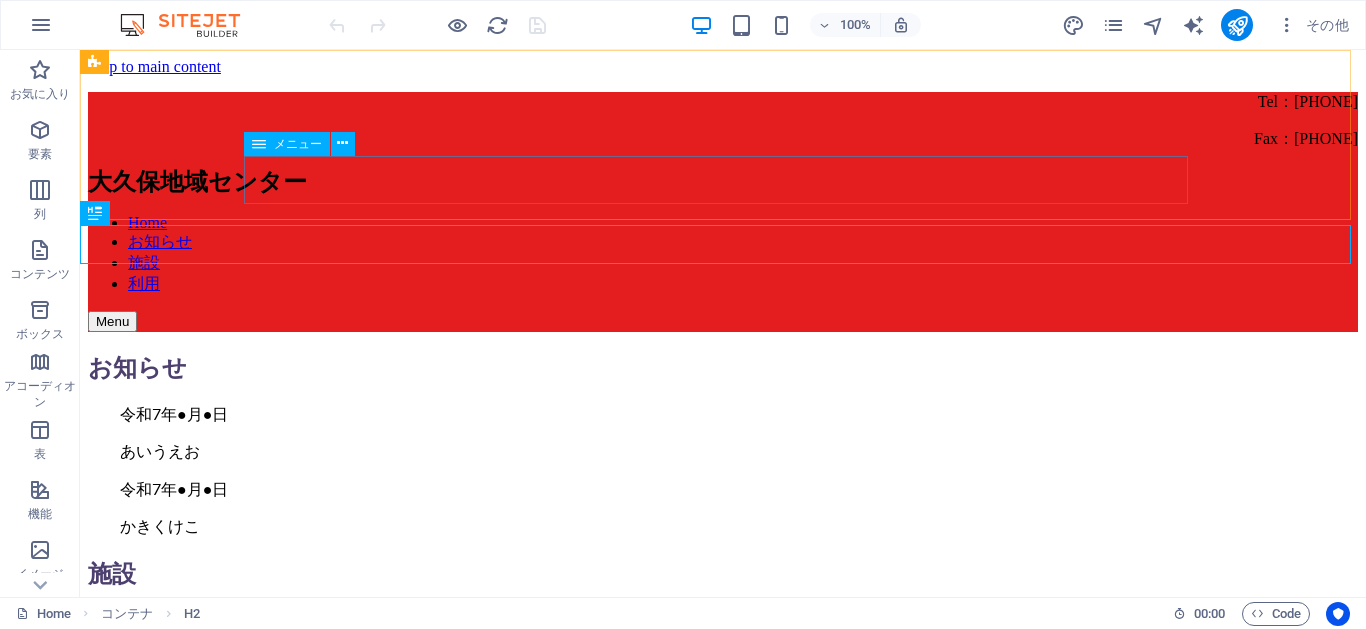 click on "Home お知らせ 施設 利用" at bounding box center [723, 254] 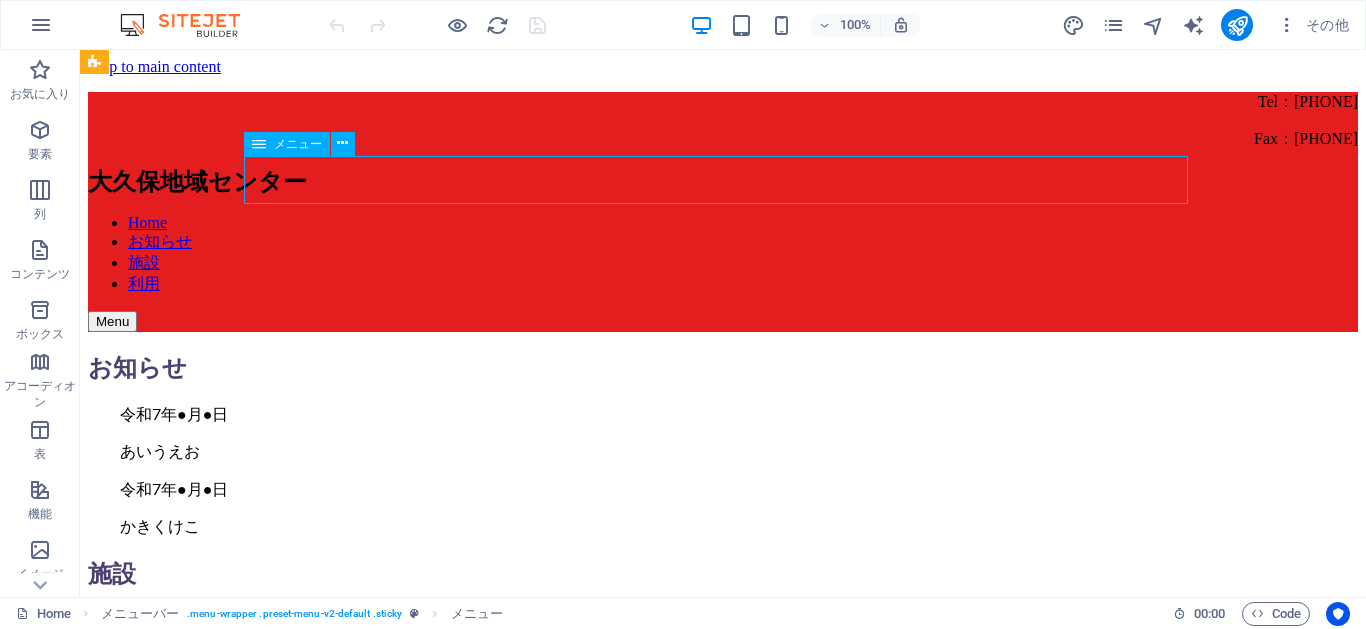 click on "Home お知らせ 施設 利用" at bounding box center (723, 254) 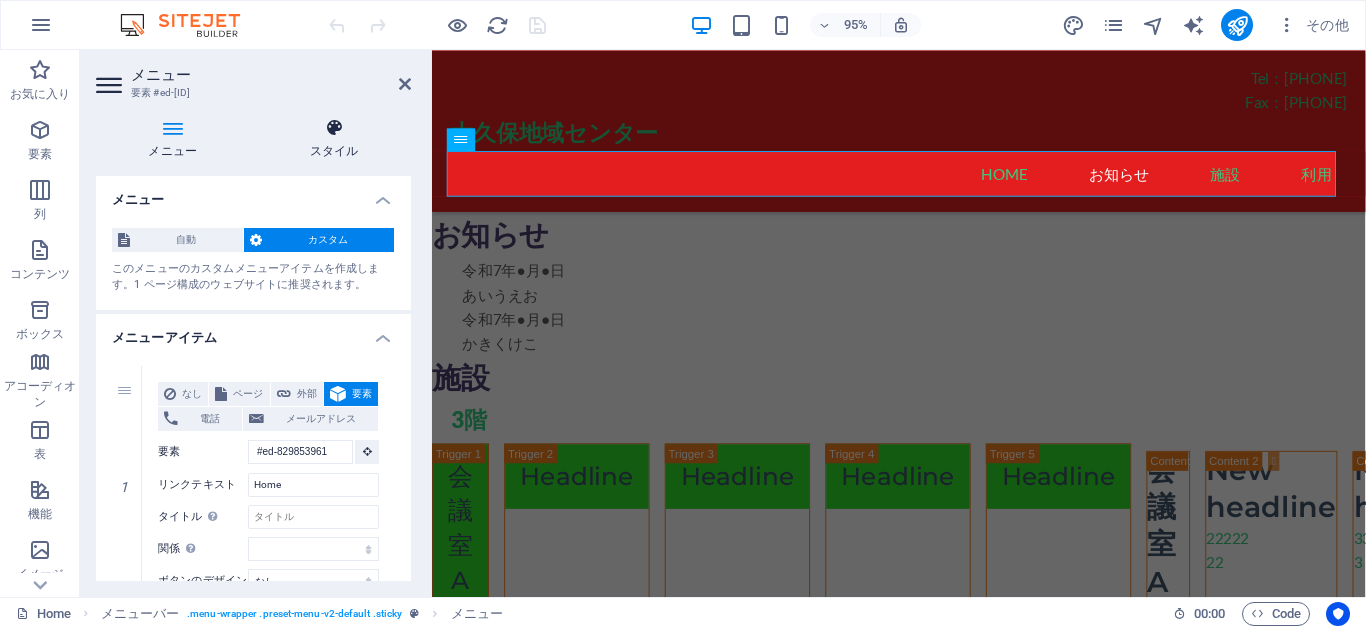 click at bounding box center [335, 128] 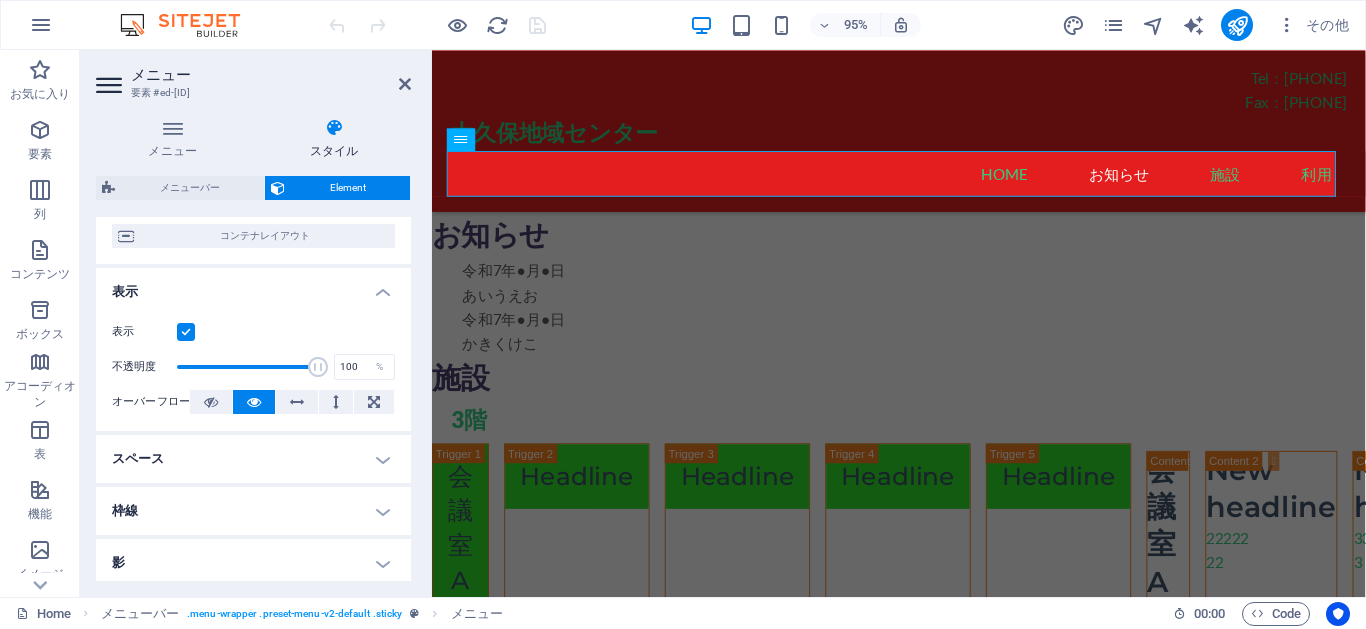 scroll, scrollTop: 360, scrollLeft: 0, axis: vertical 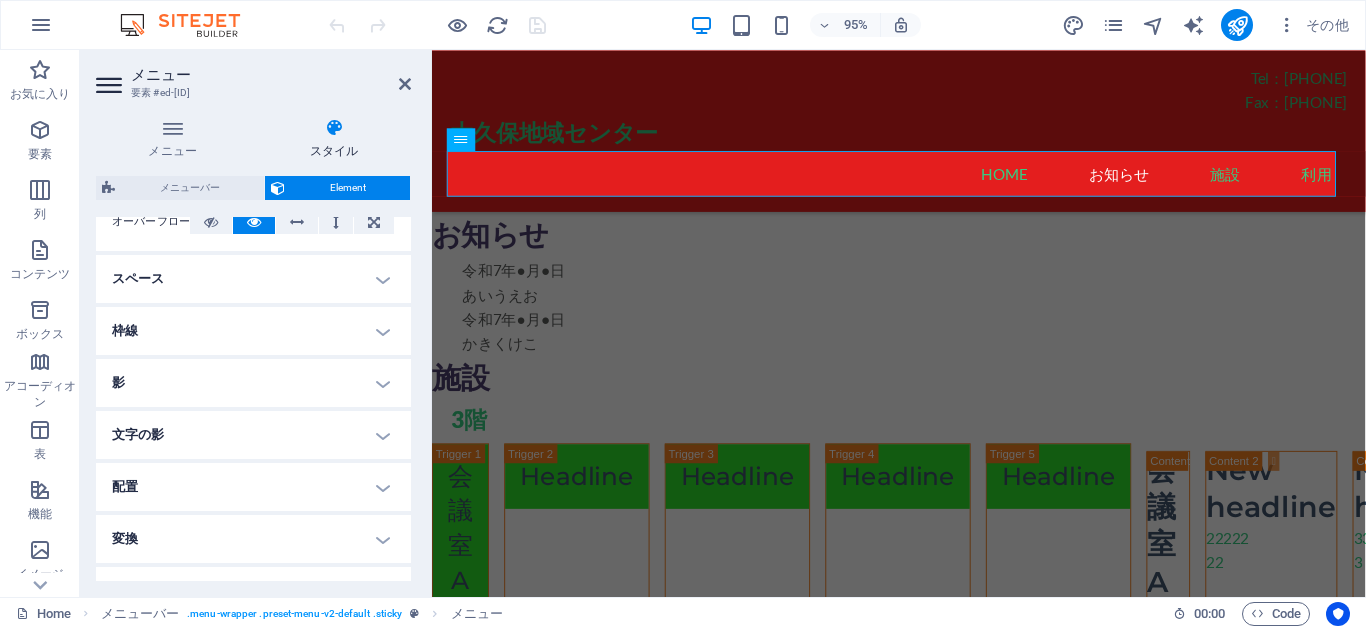click on "配置" at bounding box center (253, 487) 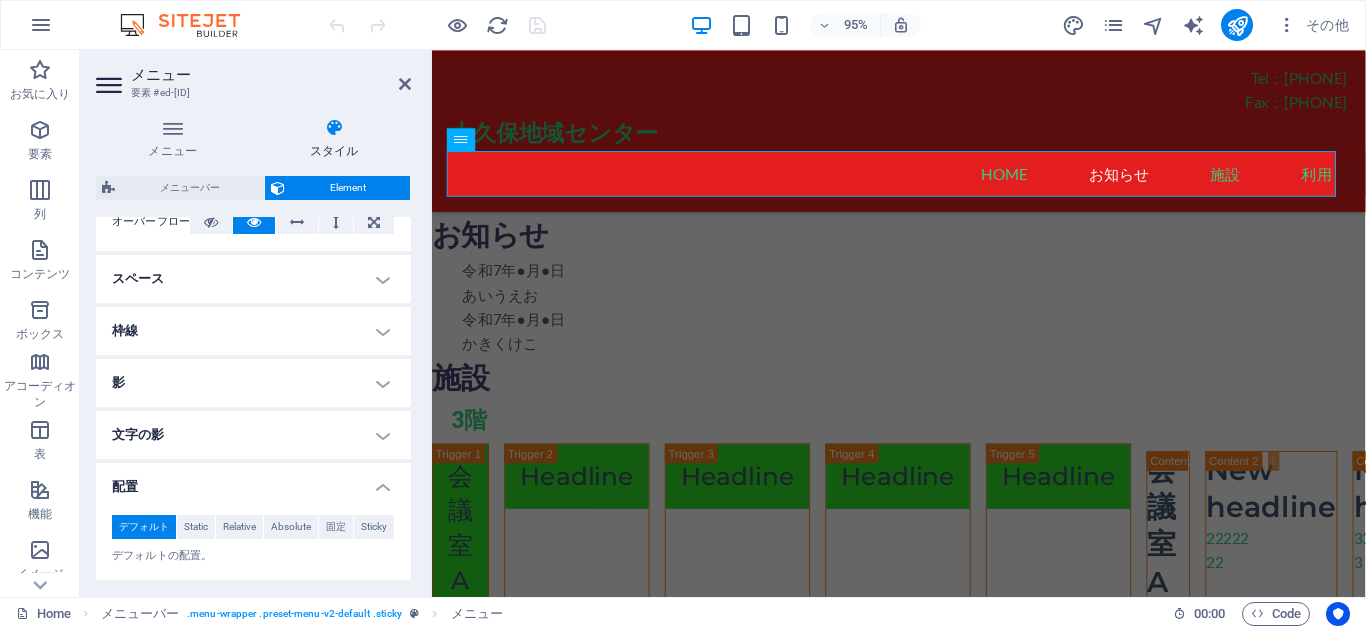 click on "配置" at bounding box center [253, 481] 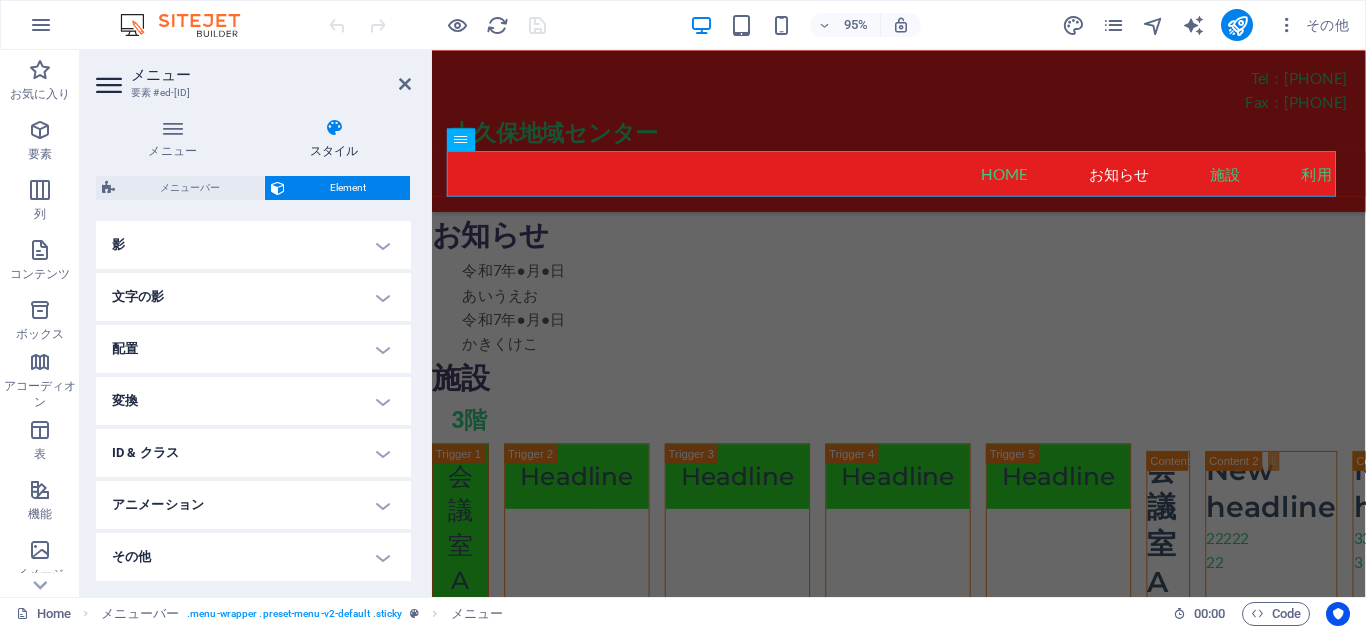 scroll, scrollTop: 138, scrollLeft: 0, axis: vertical 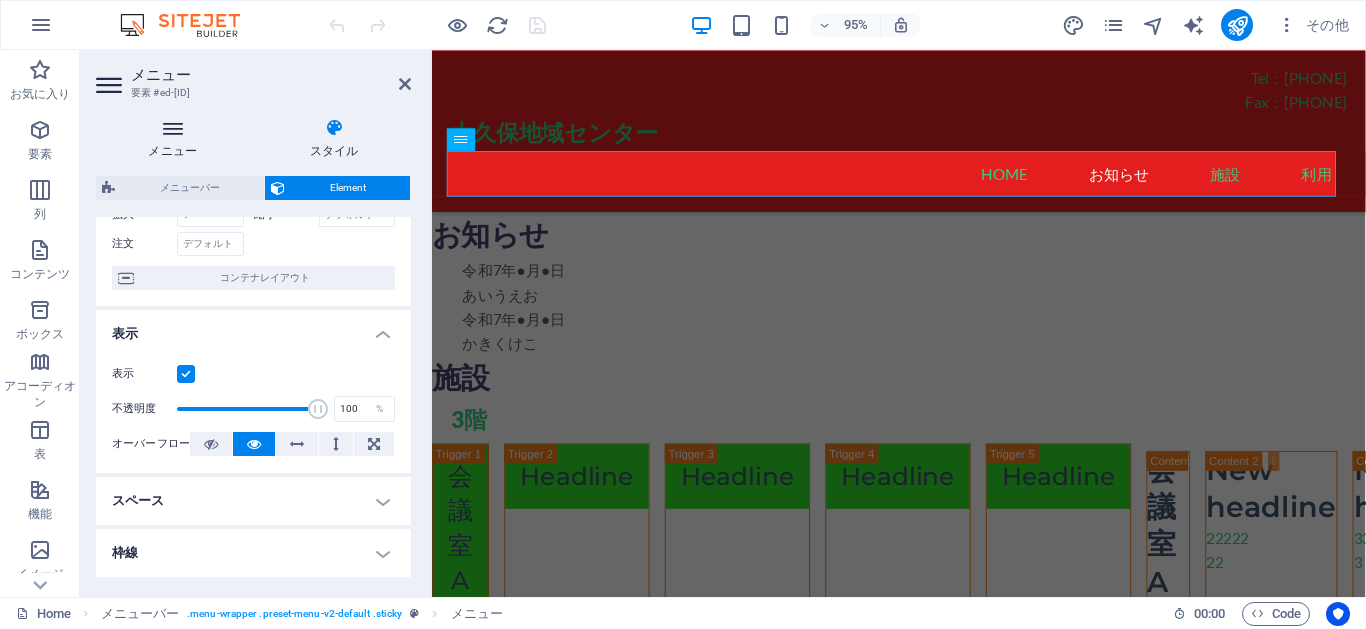 click at bounding box center (173, 128) 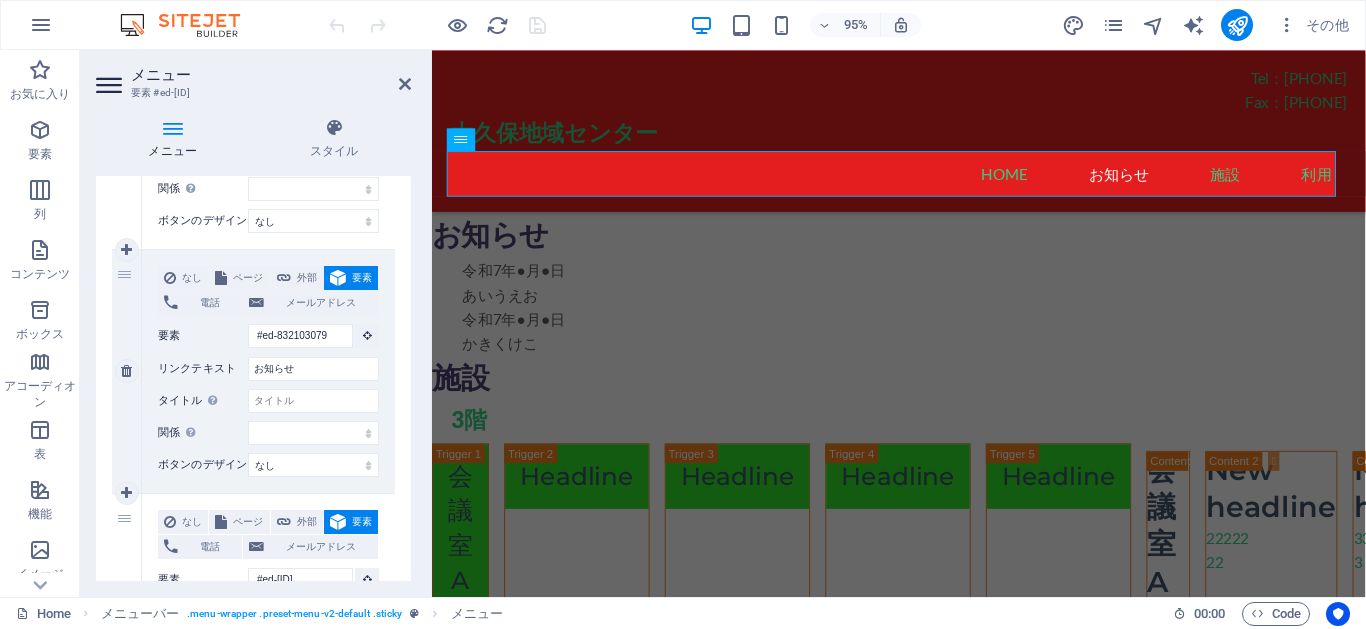 scroll, scrollTop: 540, scrollLeft: 0, axis: vertical 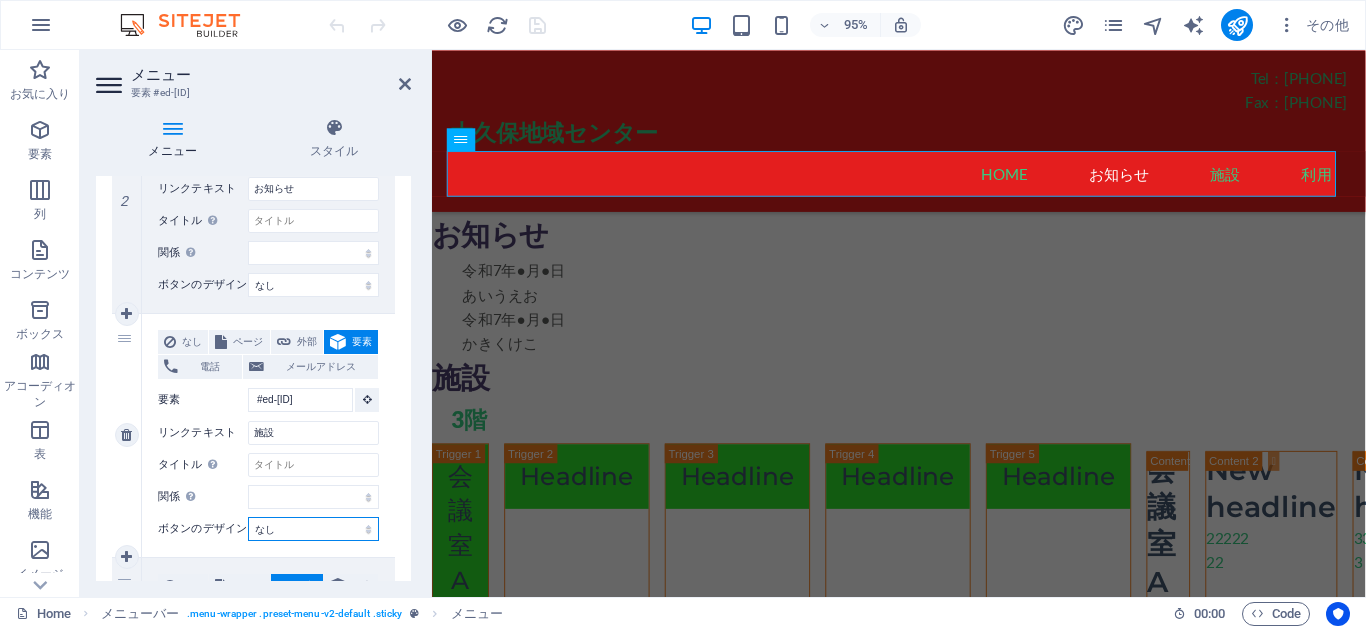 click on "1 なし ページ 外部 要素 電話 メールアドレス ページ Home Legal Notice Privacy 要素 #ed-829853961
URL 電話 メールアドレス リンクテキスト Home リンク先 新規タブ 同じタブ オーバーレイ タイトル 追加リンクの説明。リンクテキストと同じにしないでください。タイトルは、要素の上にカーソルを動かしたときにヒントのテキストとしてよく表示されます。よくわからない場合は空のままにしてください。 関係 このリンクからリンク先への関係 を設定します。たとえば、値 "nofollow" は検索エンジンに対し、リンクを辿らないように指示します。空のまま残すことができます。 alternate 作成者 bookmark 外部 ヘルプ ライセンス 次へ nofollow noreferrer noopener 前へ 検索 タグ ボタンのデザイン なし デフォルト プライマリ セカンダリ 2 なし ページ 外部 要素 Home" at bounding box center (253, 329) 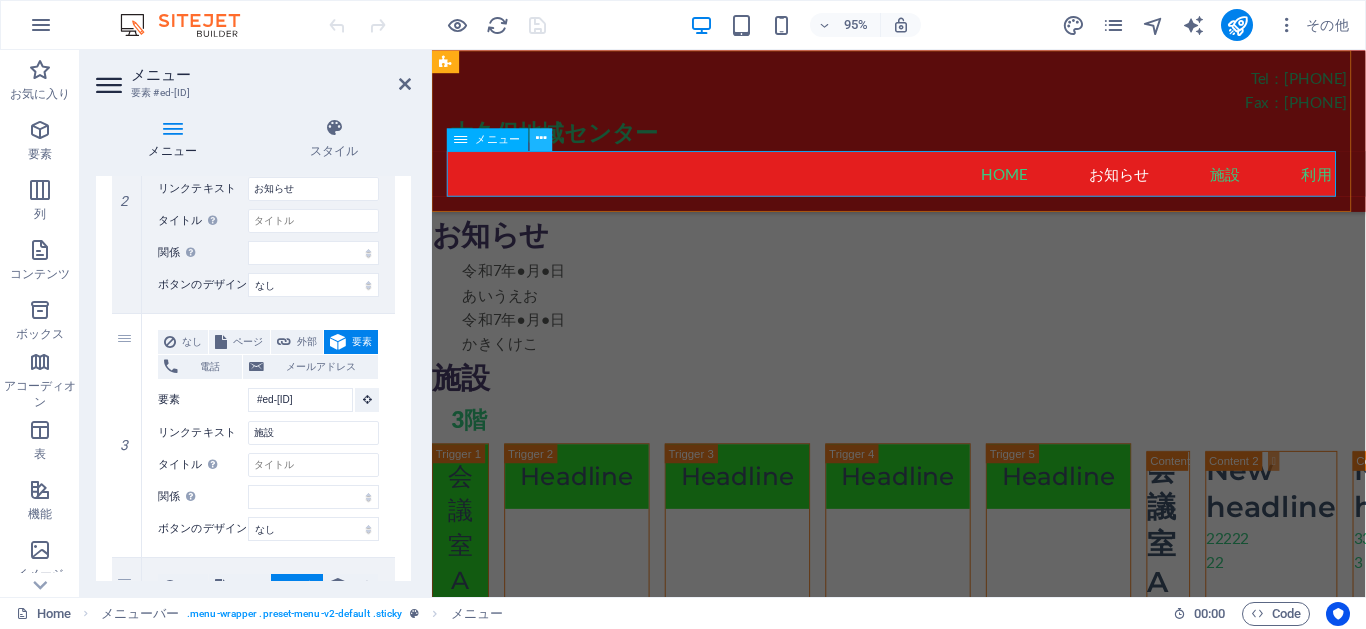 click at bounding box center [541, 138] 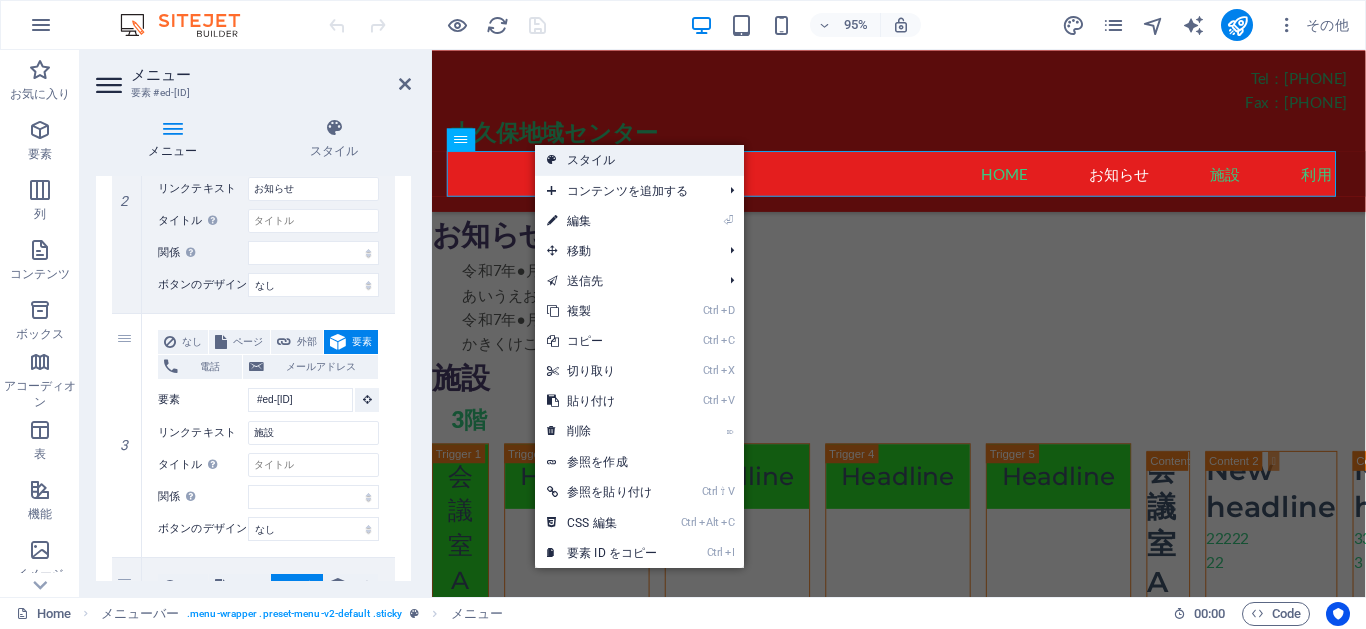 click on "スタイル" at bounding box center (639, 160) 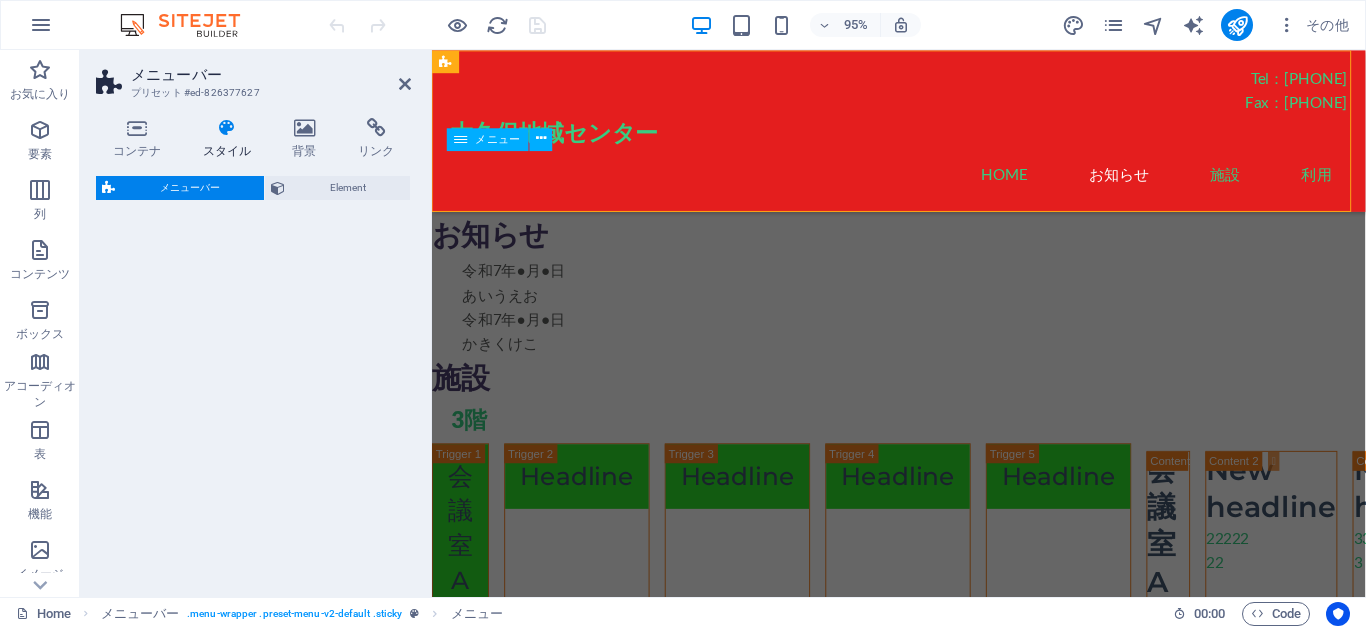select on "rem" 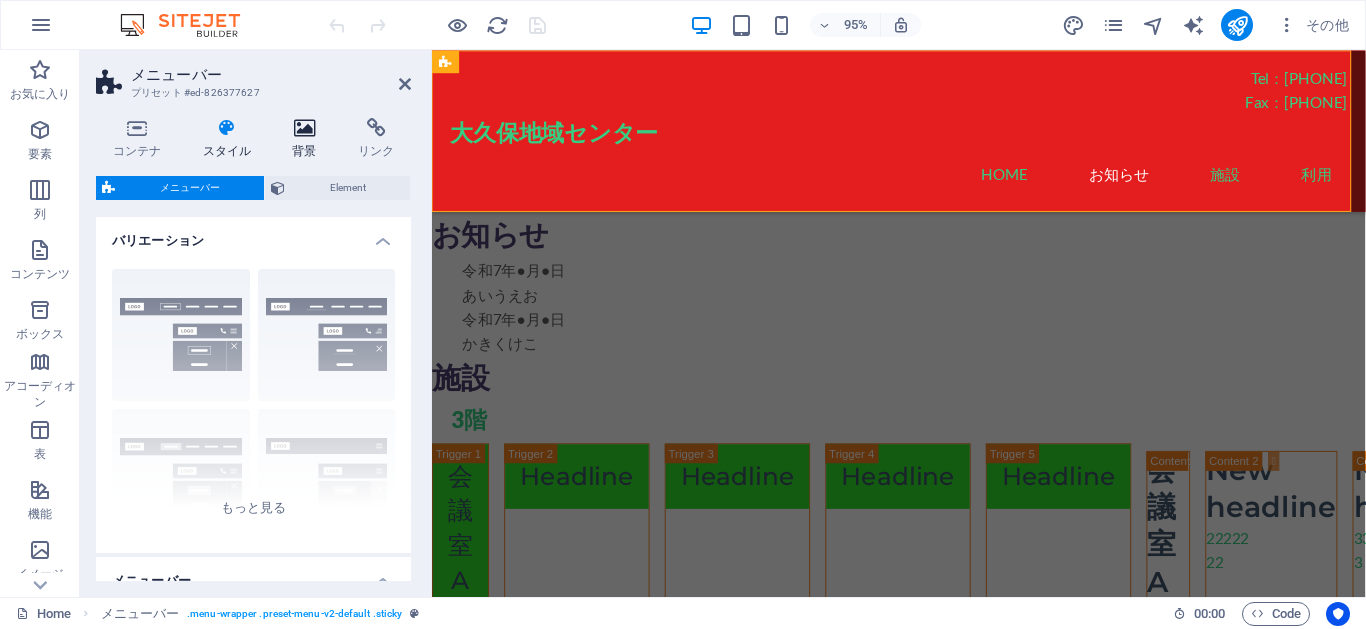 click at bounding box center (305, 128) 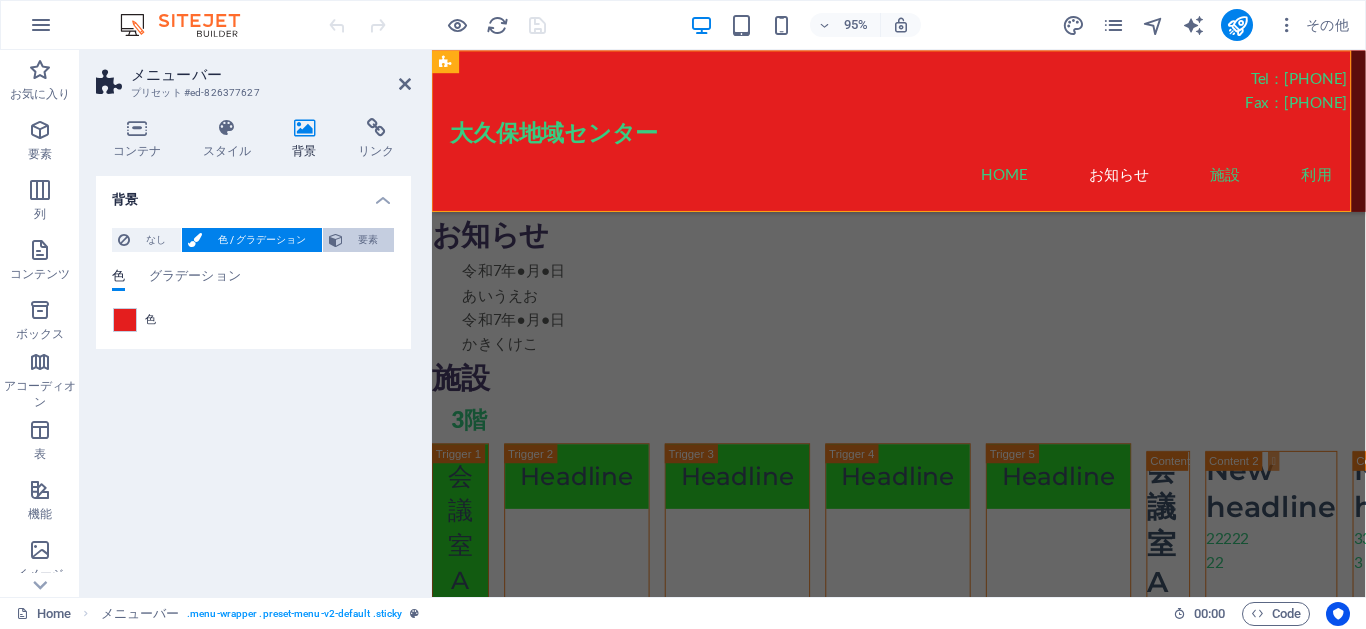 click at bounding box center [336, 240] 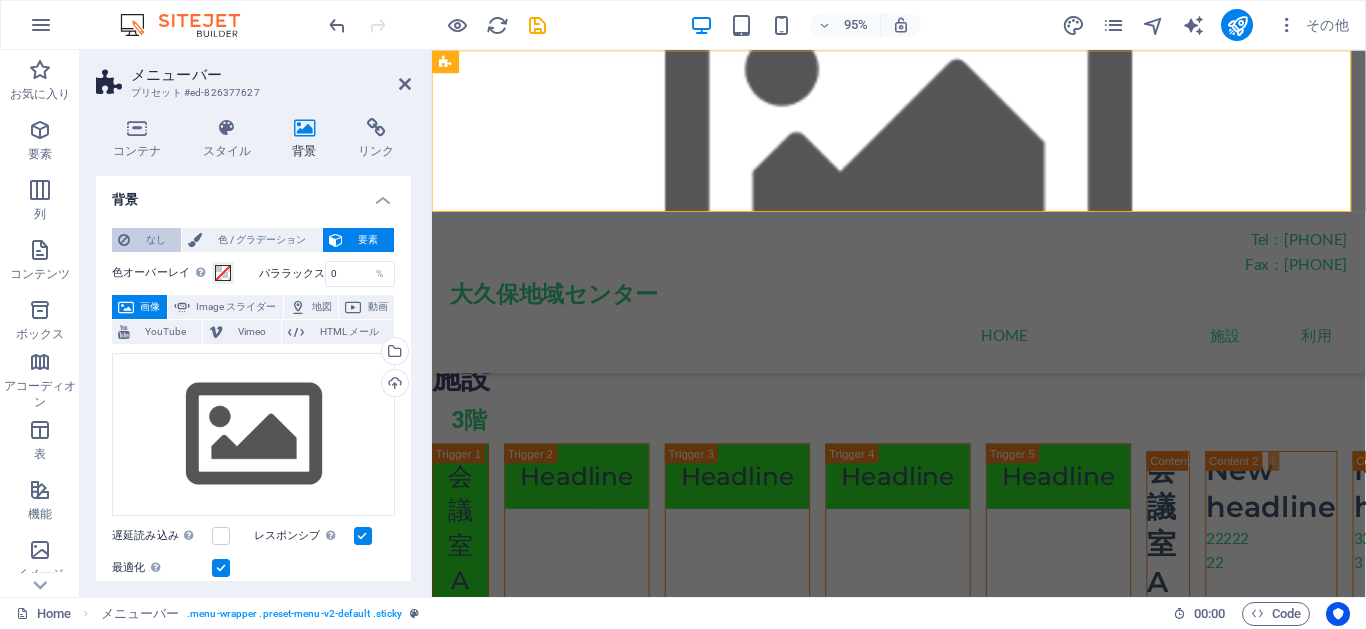 click on "なし" at bounding box center (155, 240) 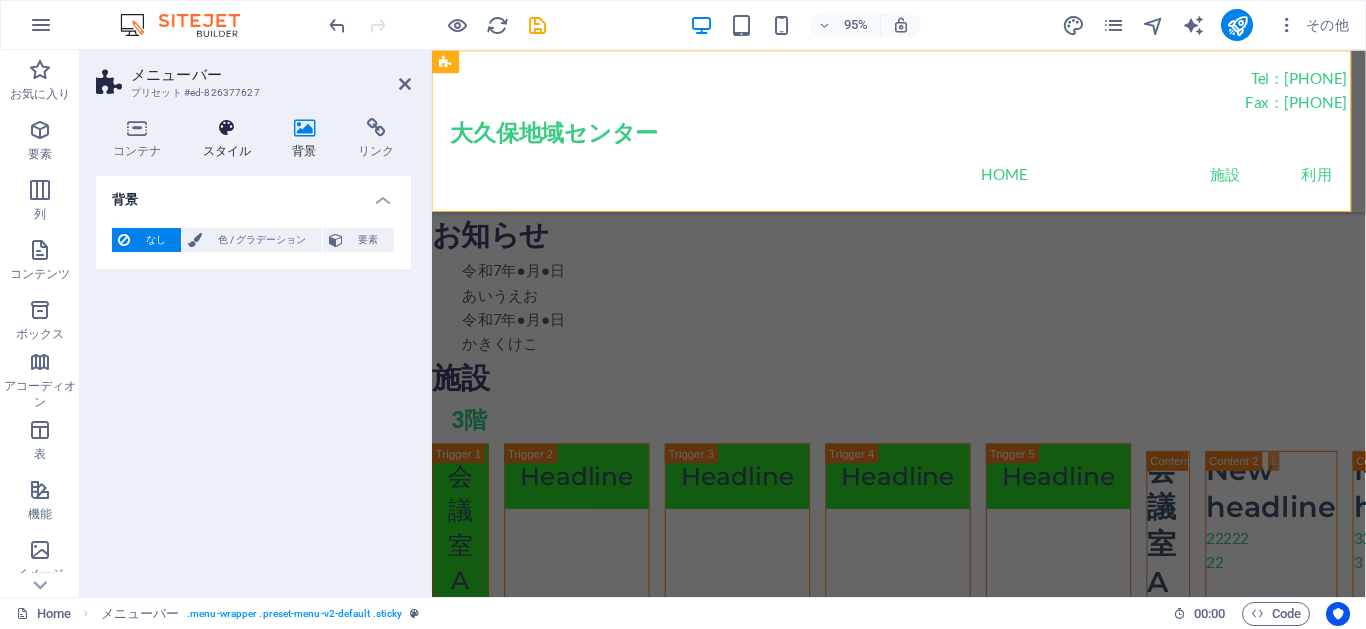 click at bounding box center (227, 128) 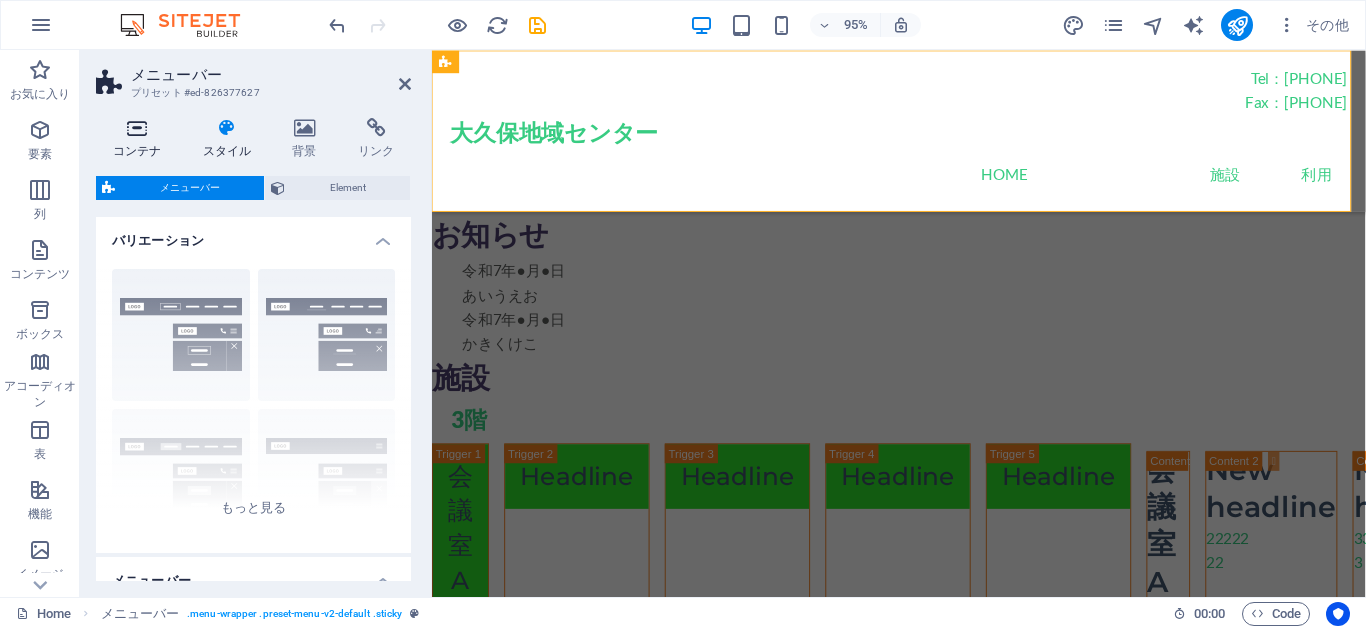 click on "コンテナ" at bounding box center [141, 139] 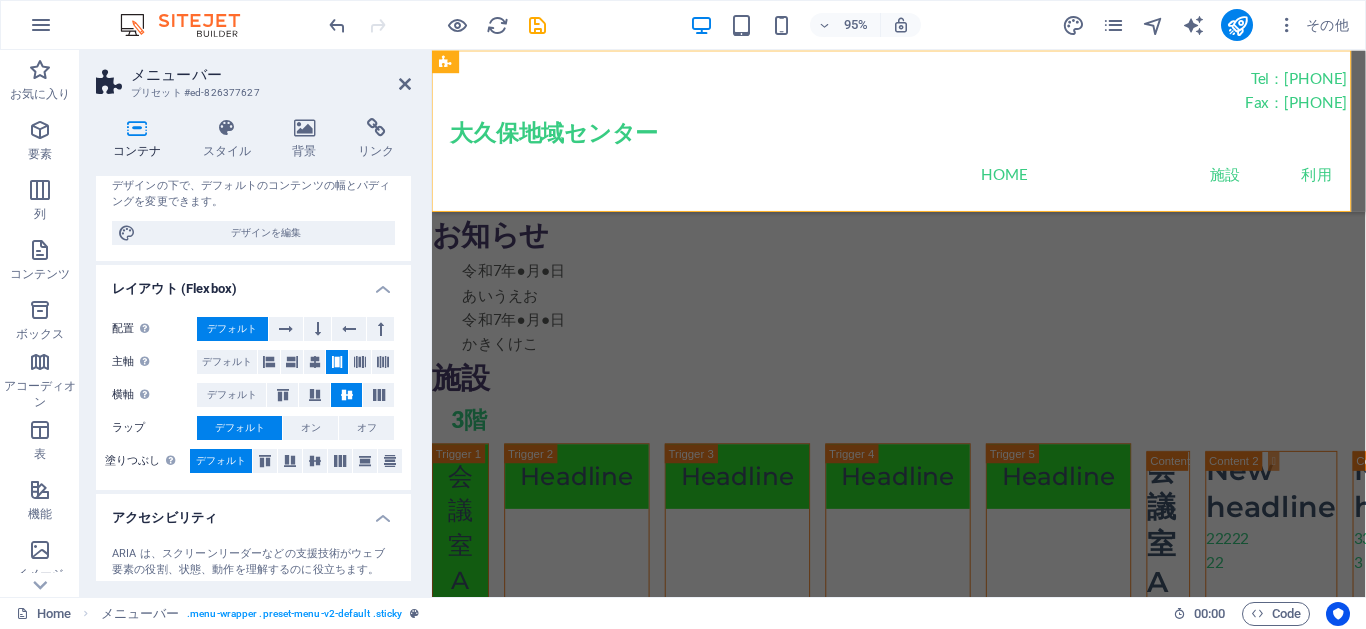 scroll, scrollTop: 354, scrollLeft: 0, axis: vertical 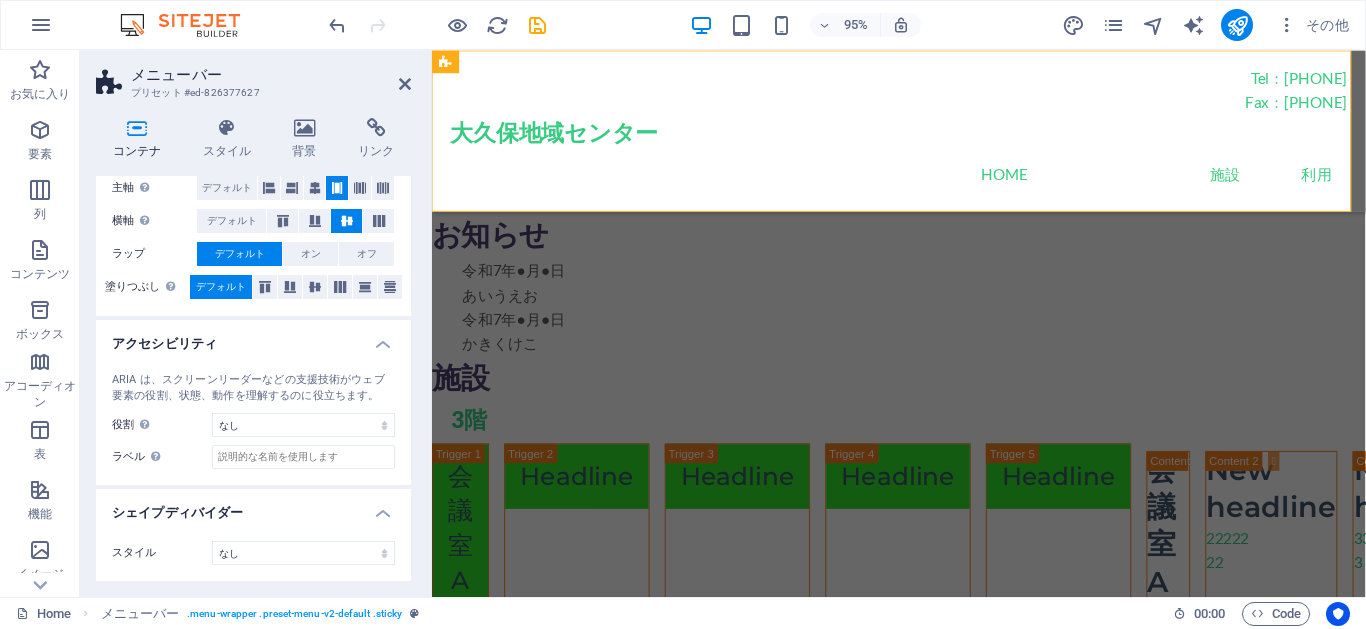 click on "コンテナ スタイル 背景 リンク サイズ 高さ デフォルト px rem % vh vw 最小高 なし px rem % vh vw 幅 デフォルト px rem % em vh vw 最小幅 なし px rem % vh vw コンテンツの幅 デフォルト カスタム幅 幅 デフォルト px rem % em vh vw 最小幅 なし px rem % vh vw デフォルトのパディング カスタムスペース デザインの下で、デフォルトのコンテンツの幅とパディングを変更できます。 デザインを編集 レイアウト (Flexbox) 配置 フレックスディレクションを決定します。 デフォルト 主軸 このコンテンツ内の主軸に沿って要素をどのように配置するかを決定します (justify-content)。 デフォルト 横軸 コンテナ内の要素の縦方向の配置を制御します (align-items)。 デフォルト ラップ デフォルト オン オフ 塗りつぶし デフォルト アクセシビリティ 役割 こちら をご覧ください なし %" at bounding box center (253, 349) 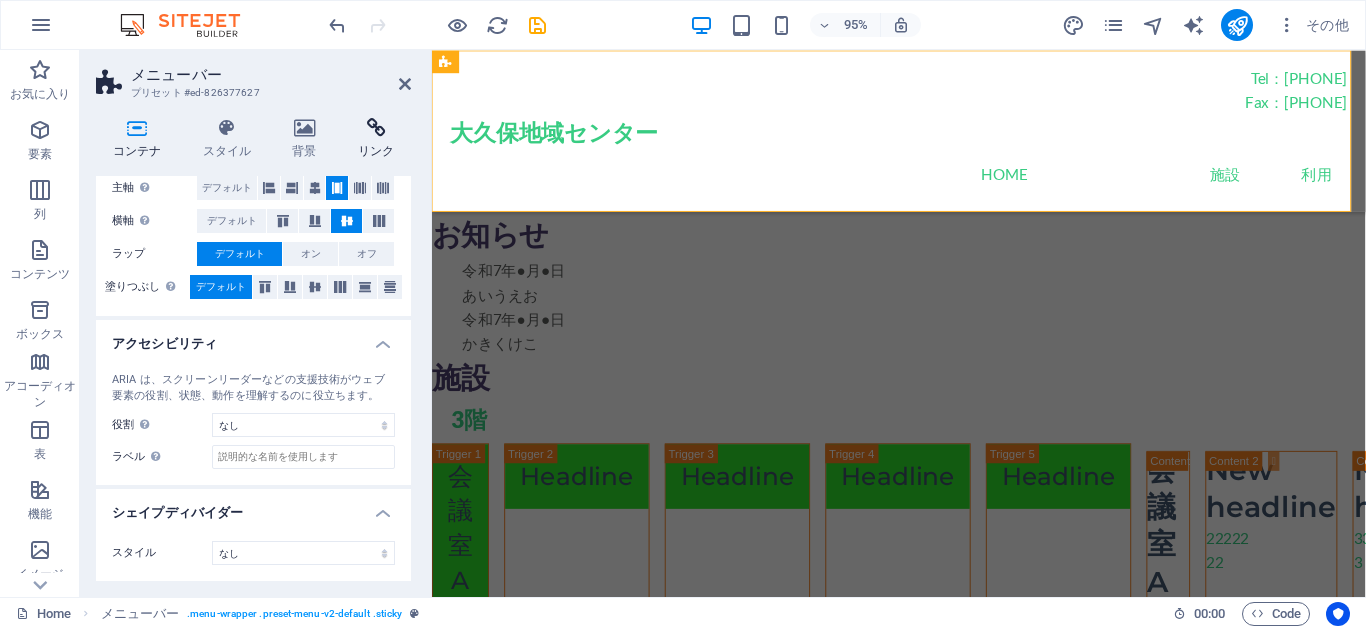 click at bounding box center [376, 128] 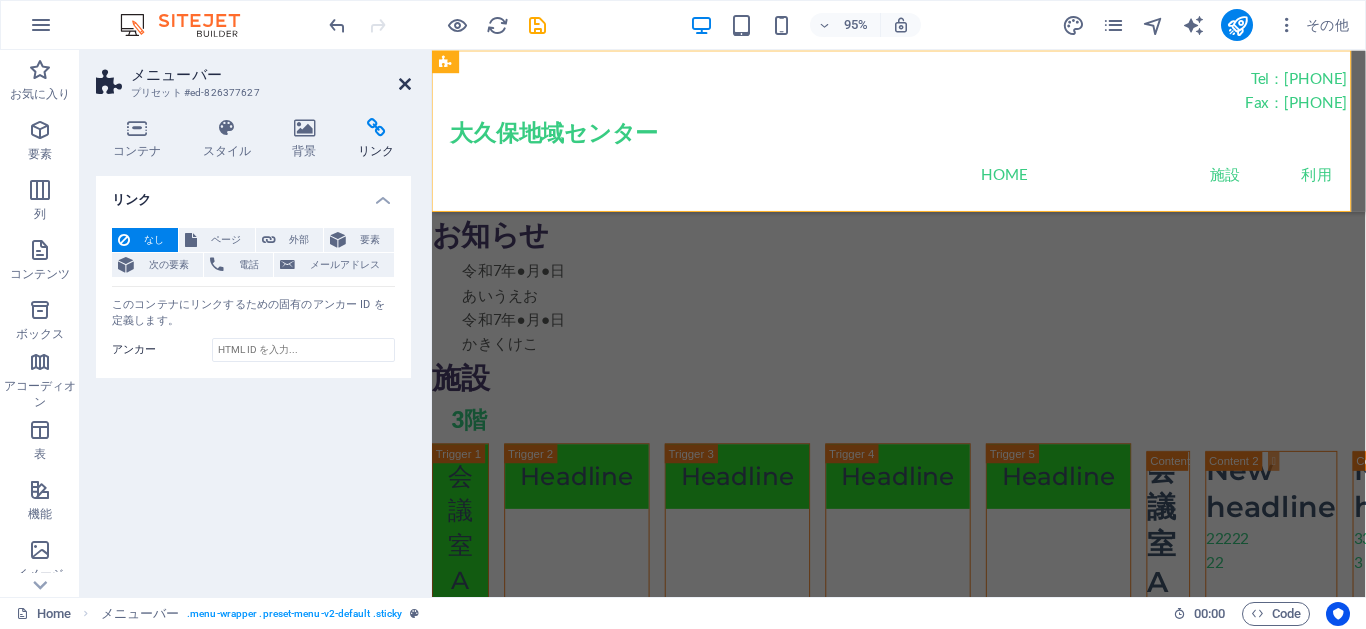 click at bounding box center [405, 84] 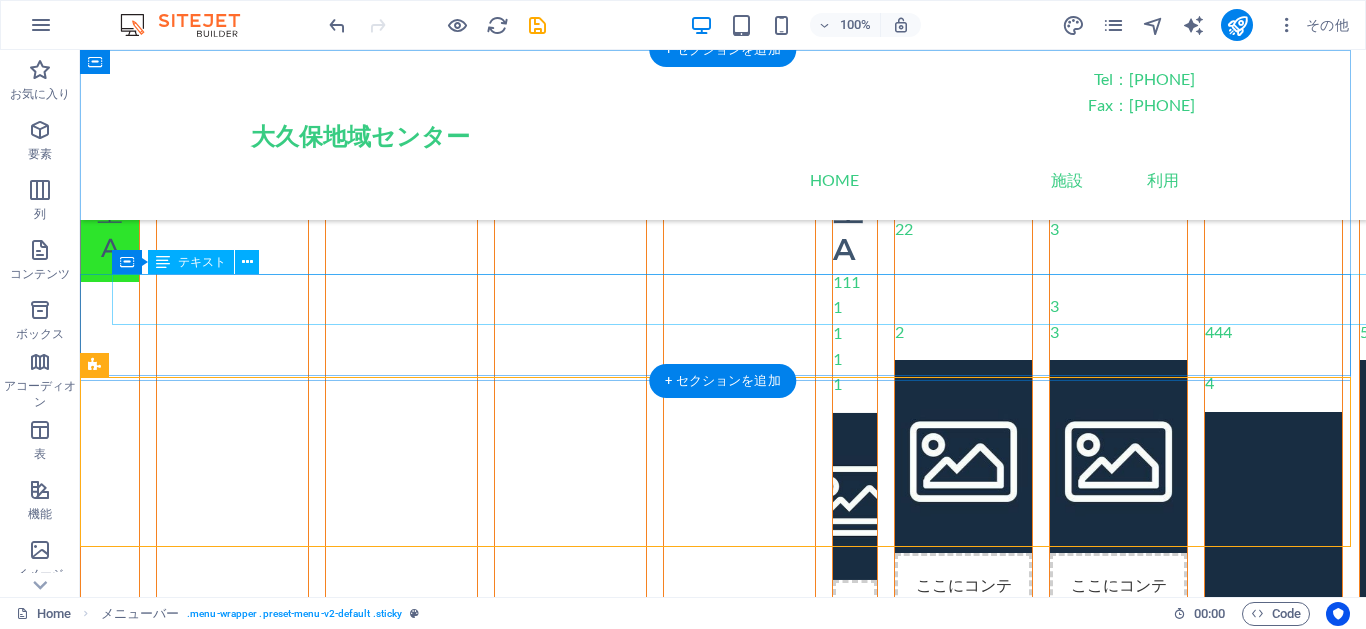 scroll, scrollTop: 0, scrollLeft: 0, axis: both 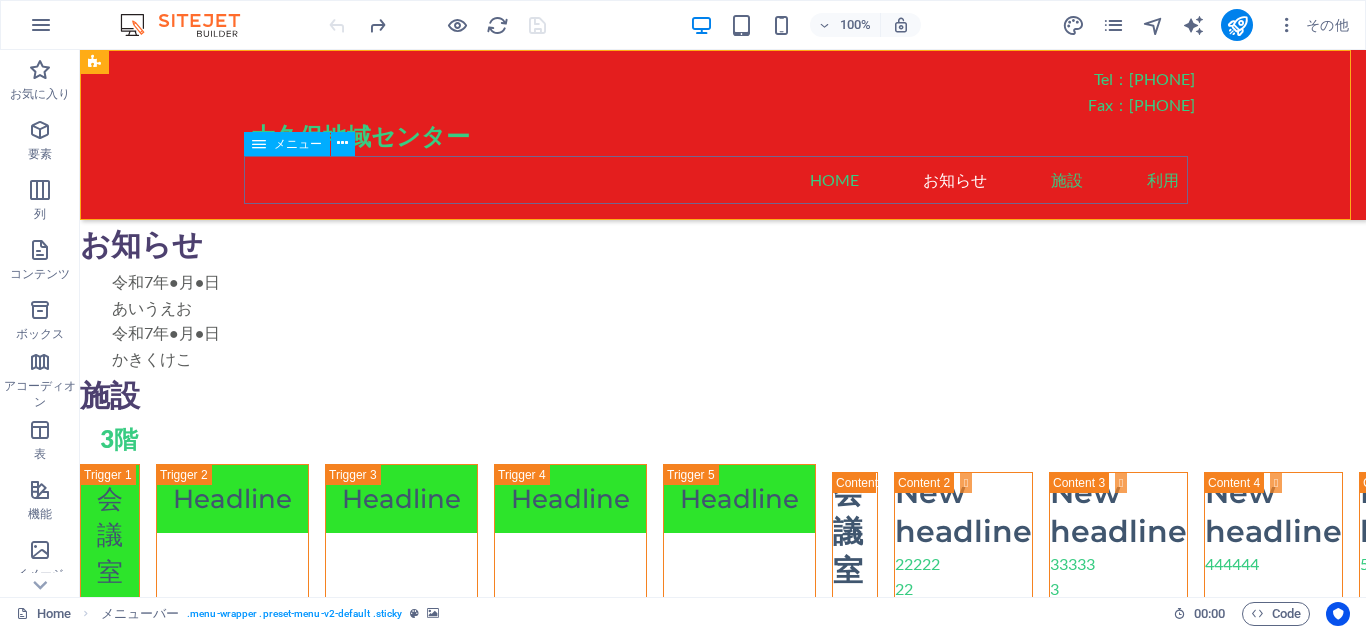 click on "メニュー" at bounding box center (298, 144) 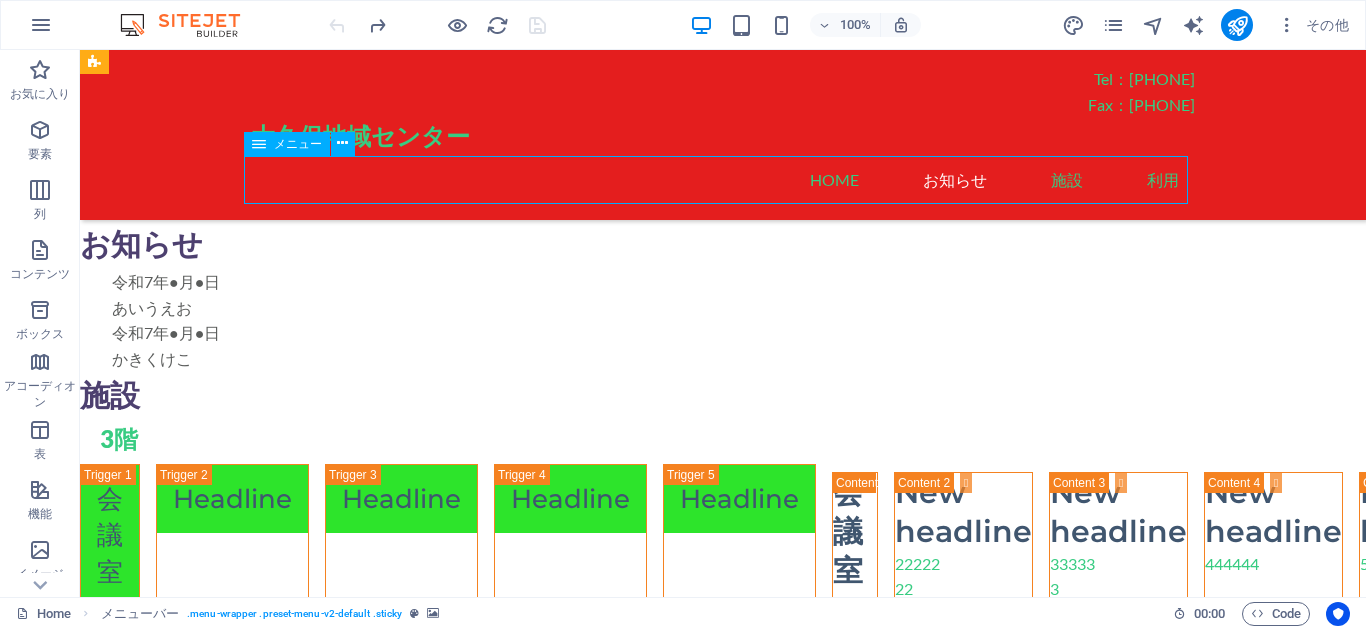 click on "メニュー" at bounding box center [298, 144] 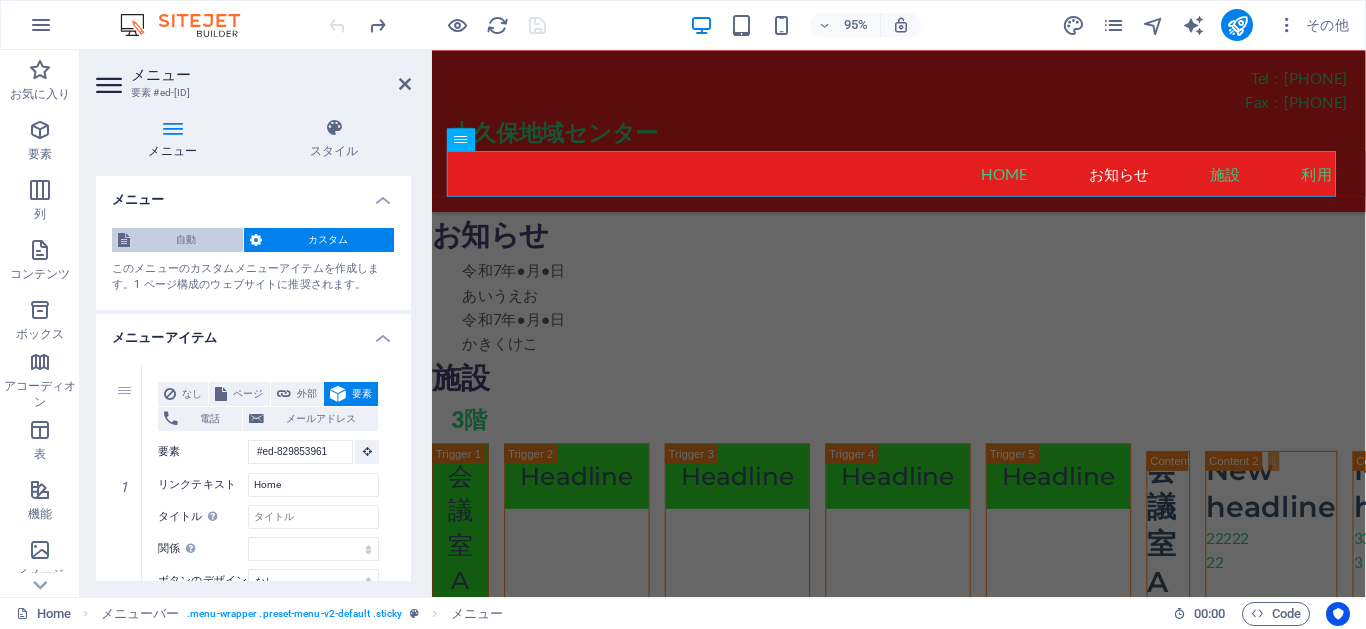click on "自動" at bounding box center [186, 240] 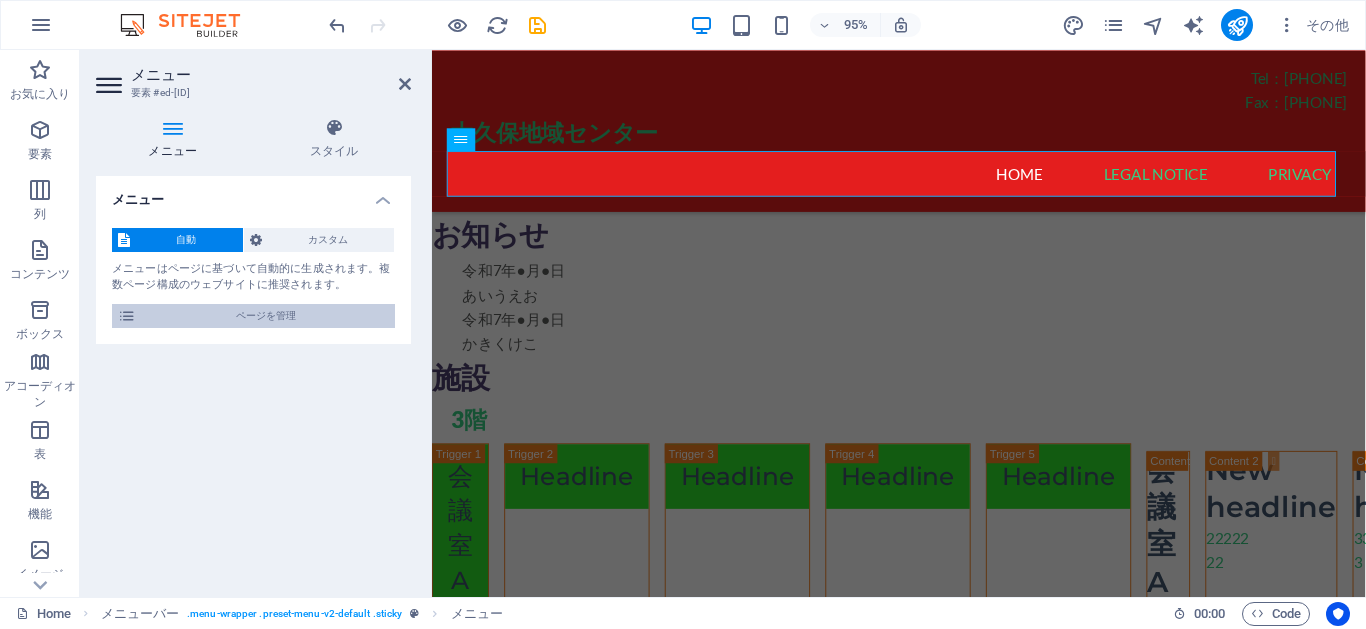 click at bounding box center (127, 316) 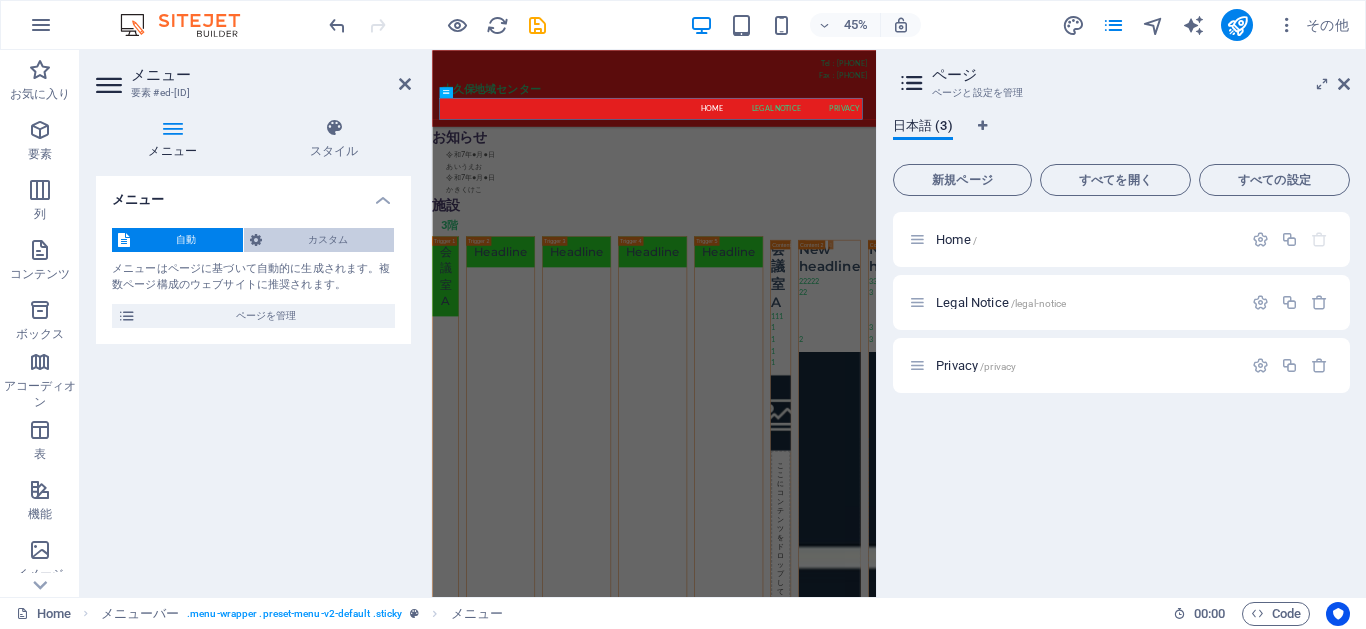 click on "カスタム" at bounding box center [328, 240] 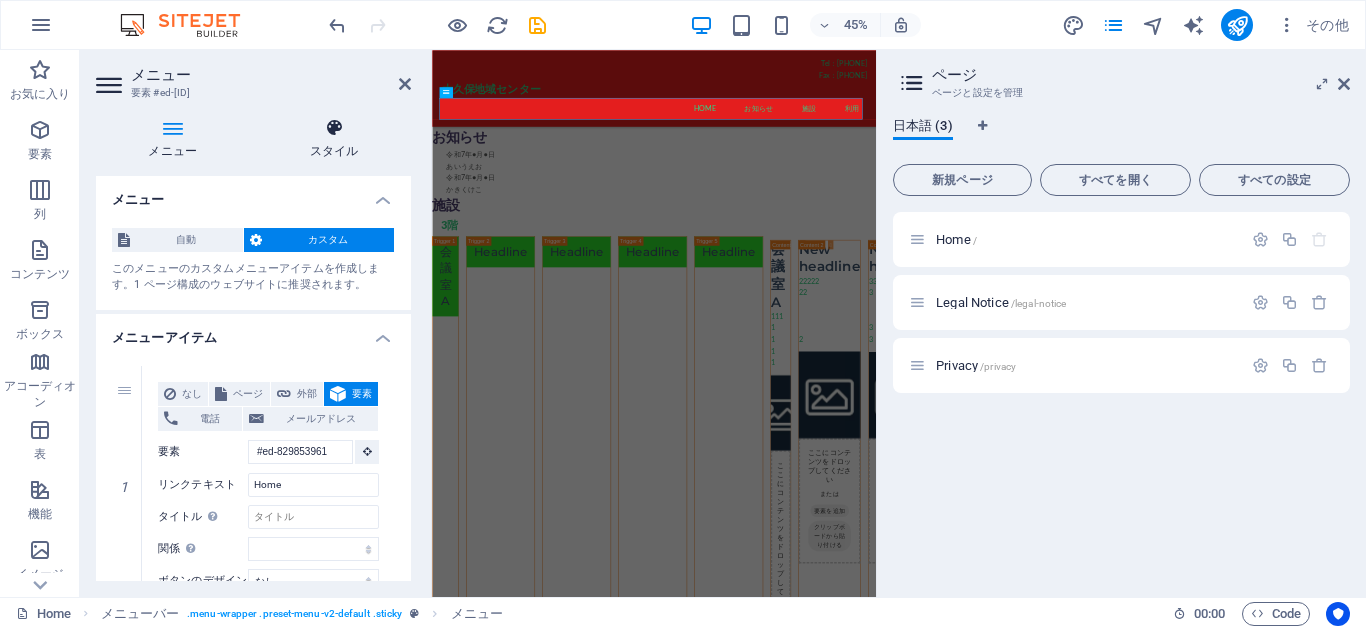 click at bounding box center [335, 128] 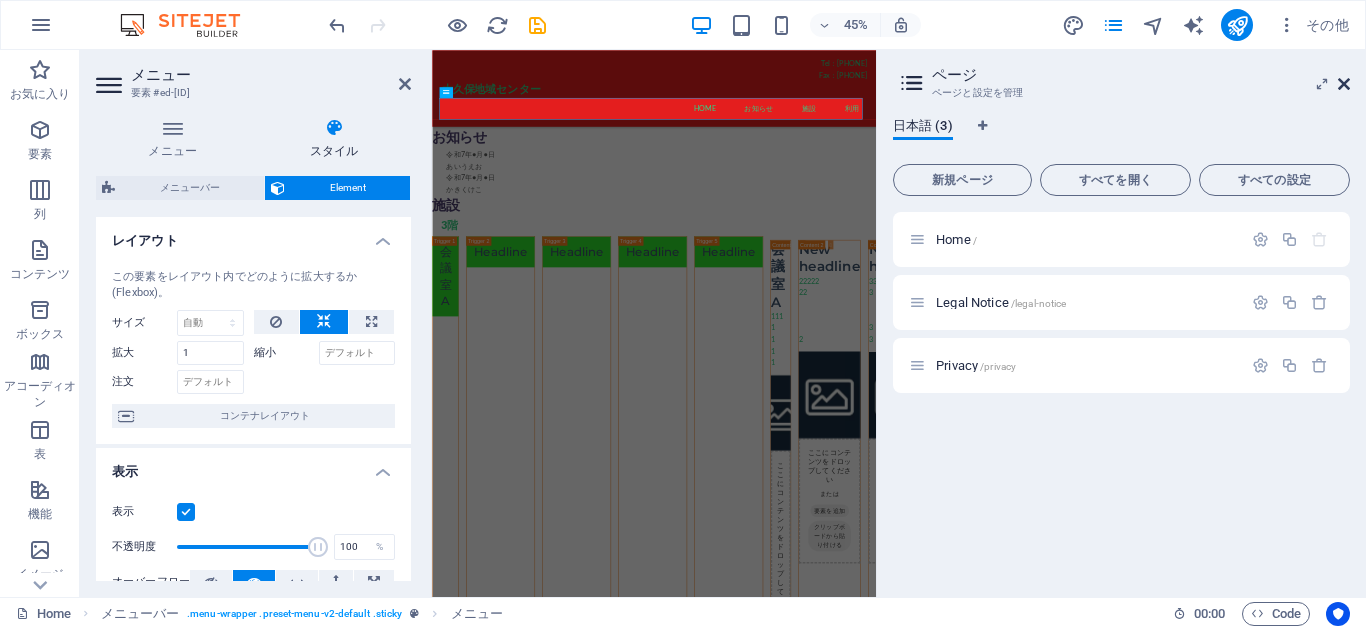 click at bounding box center [1344, 84] 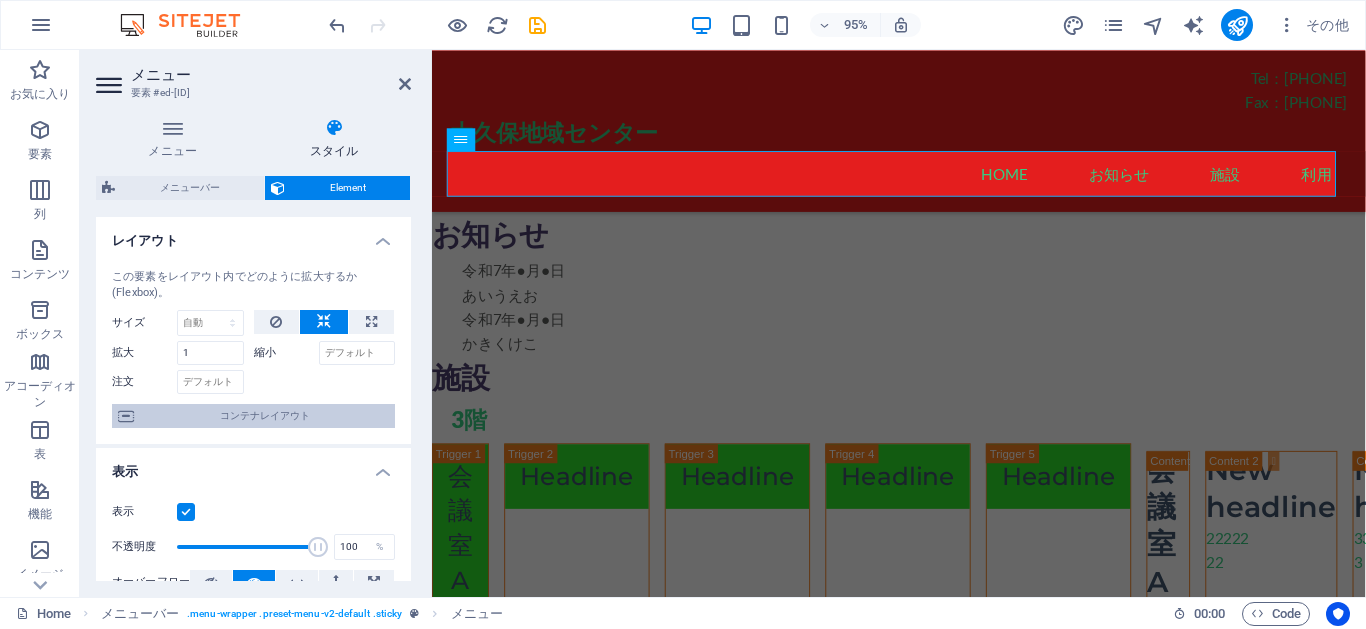 click on "コンテナレイアウト" at bounding box center (264, 416) 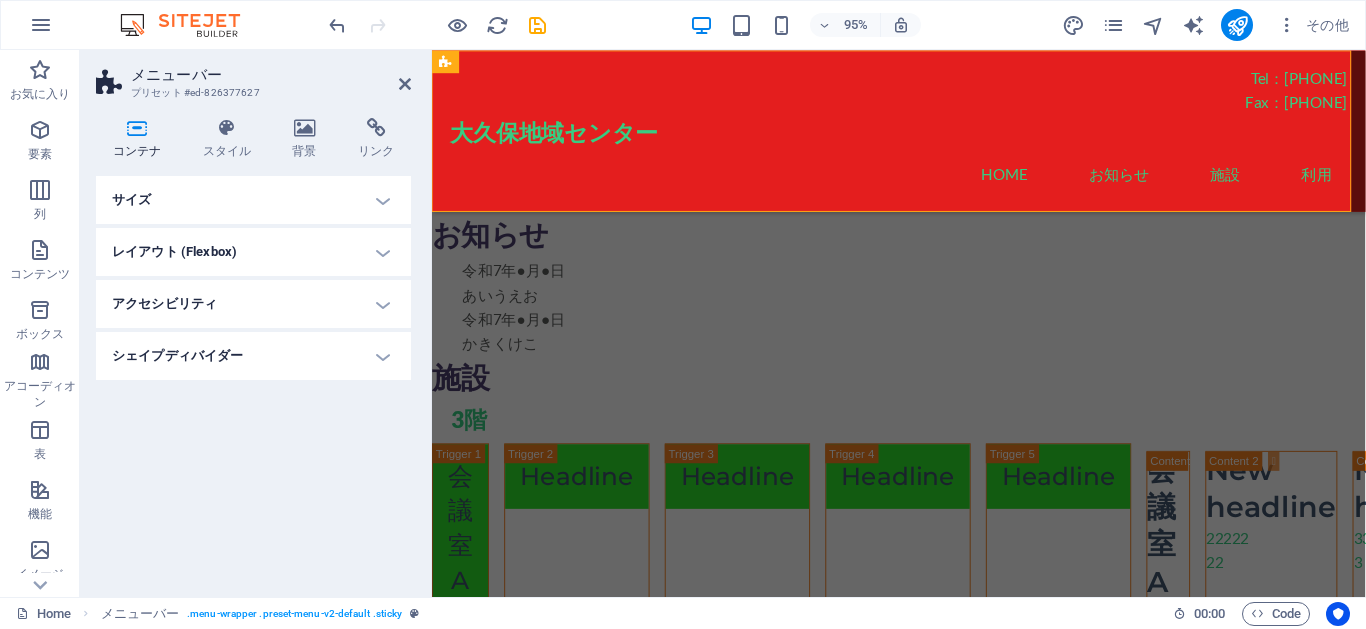 click on "サイズ" at bounding box center (253, 200) 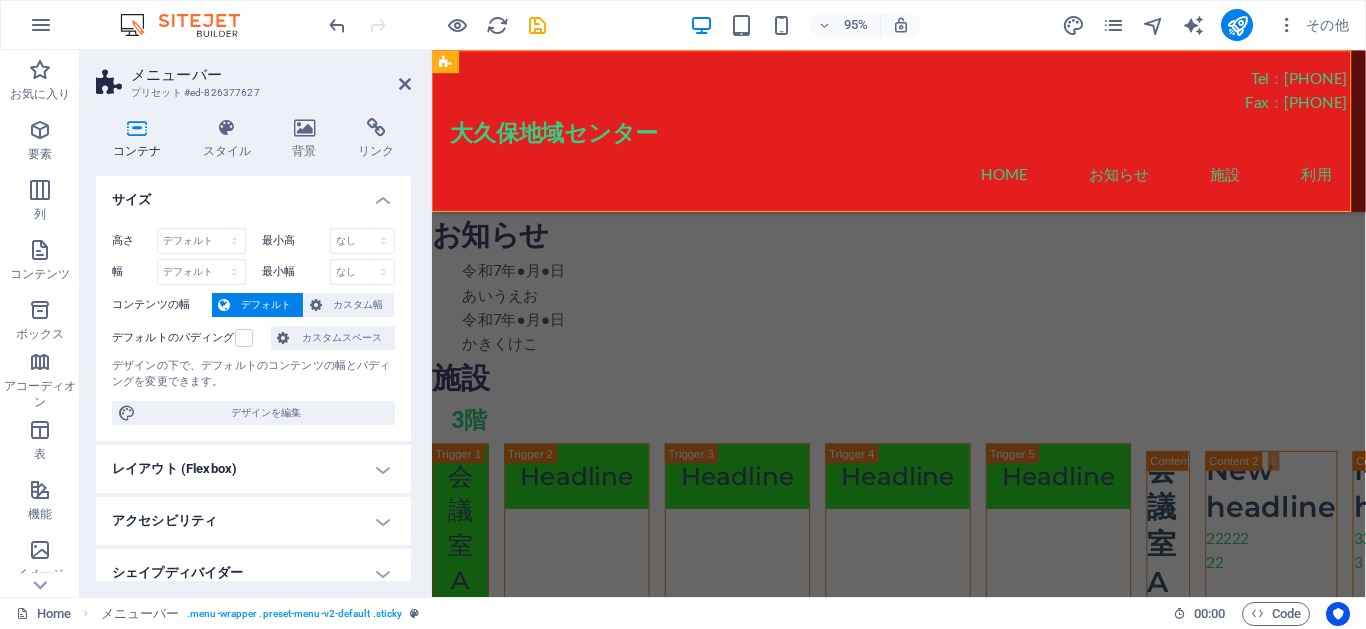 click on "サイズ" at bounding box center [253, 194] 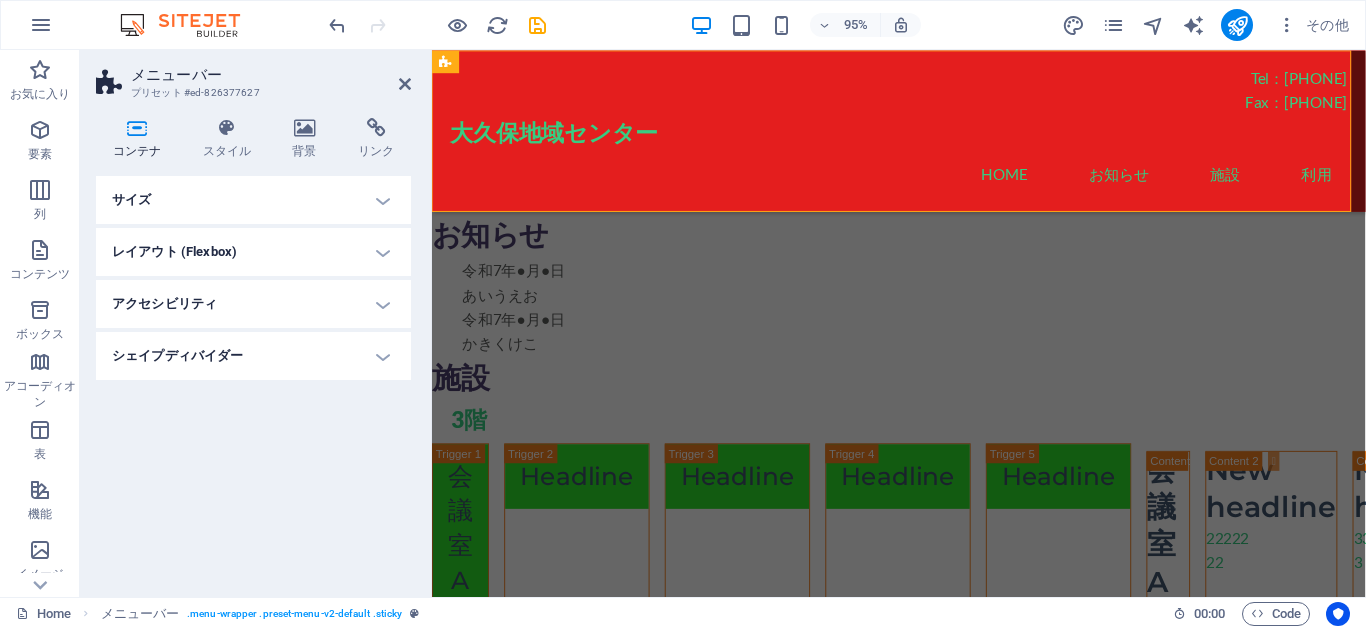 click on "レイアウト (Flexbox)" at bounding box center (253, 252) 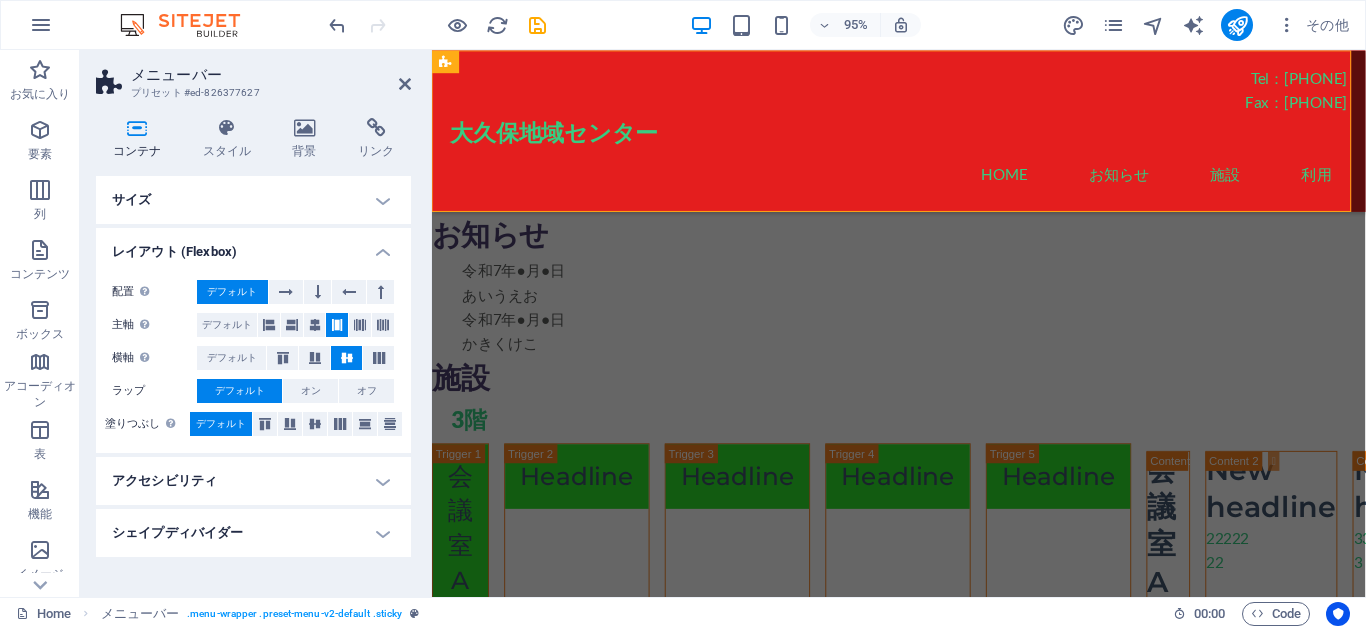click on "レイアウト (Flexbox)" at bounding box center [253, 246] 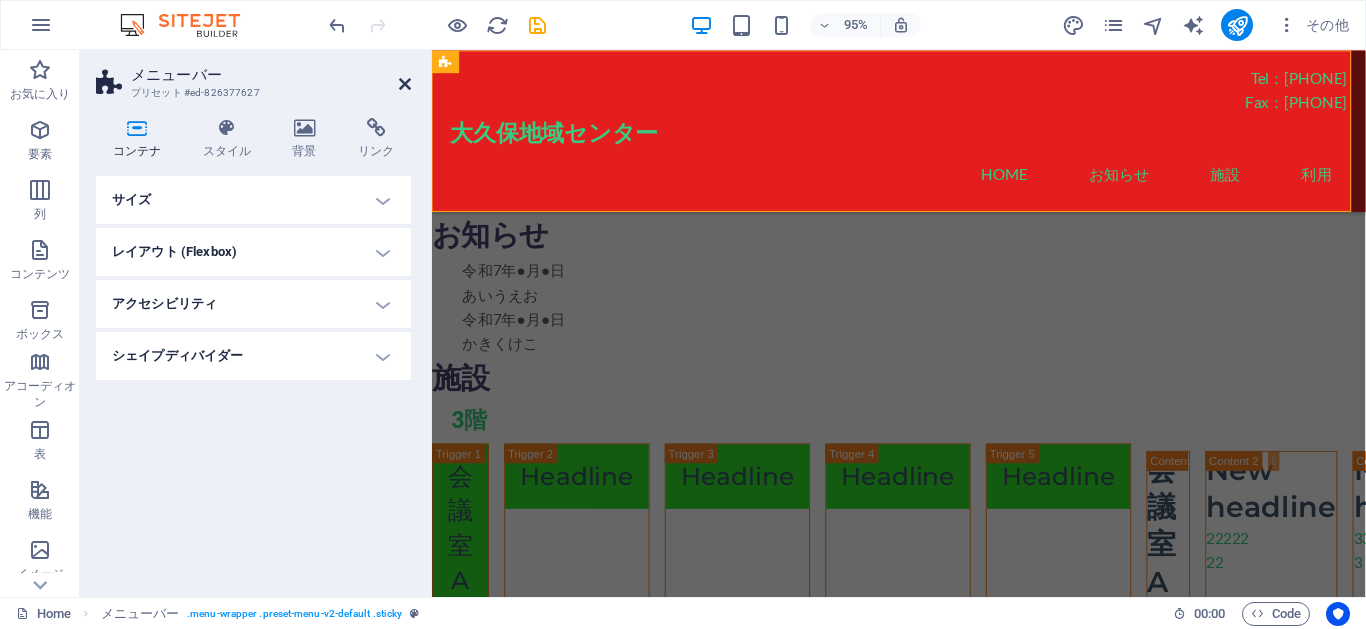 click at bounding box center (405, 84) 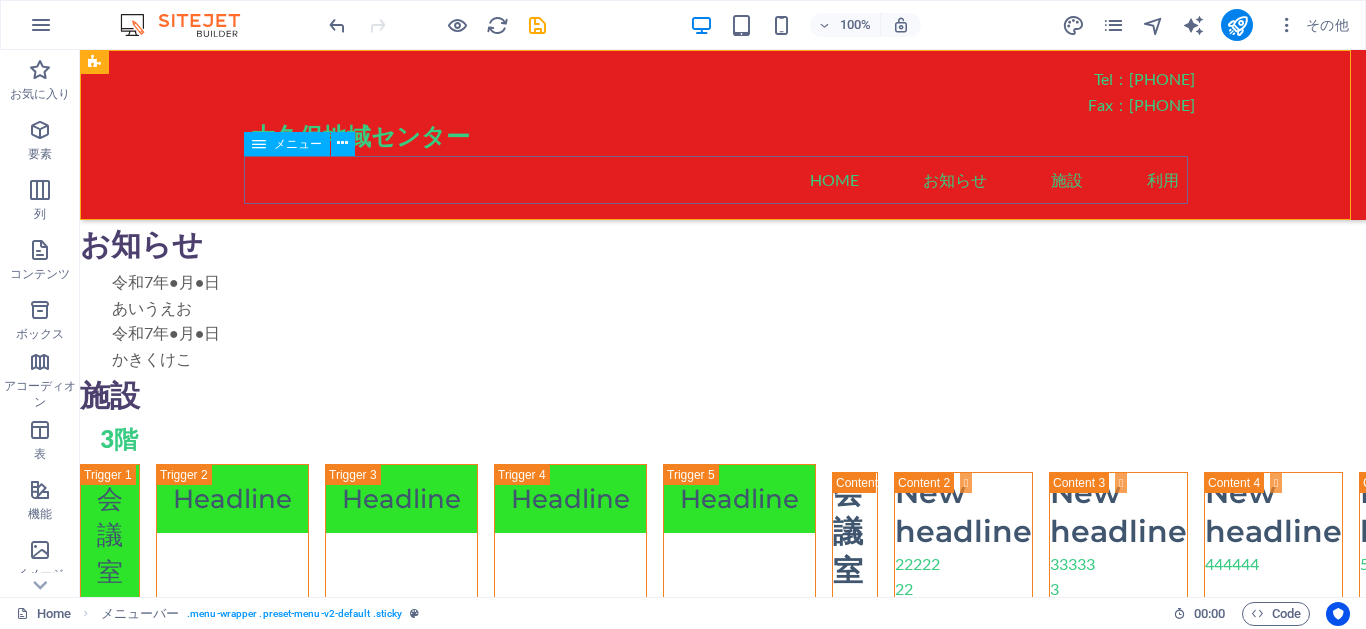 click on "Home お知らせ 施設 利用" at bounding box center (723, 180) 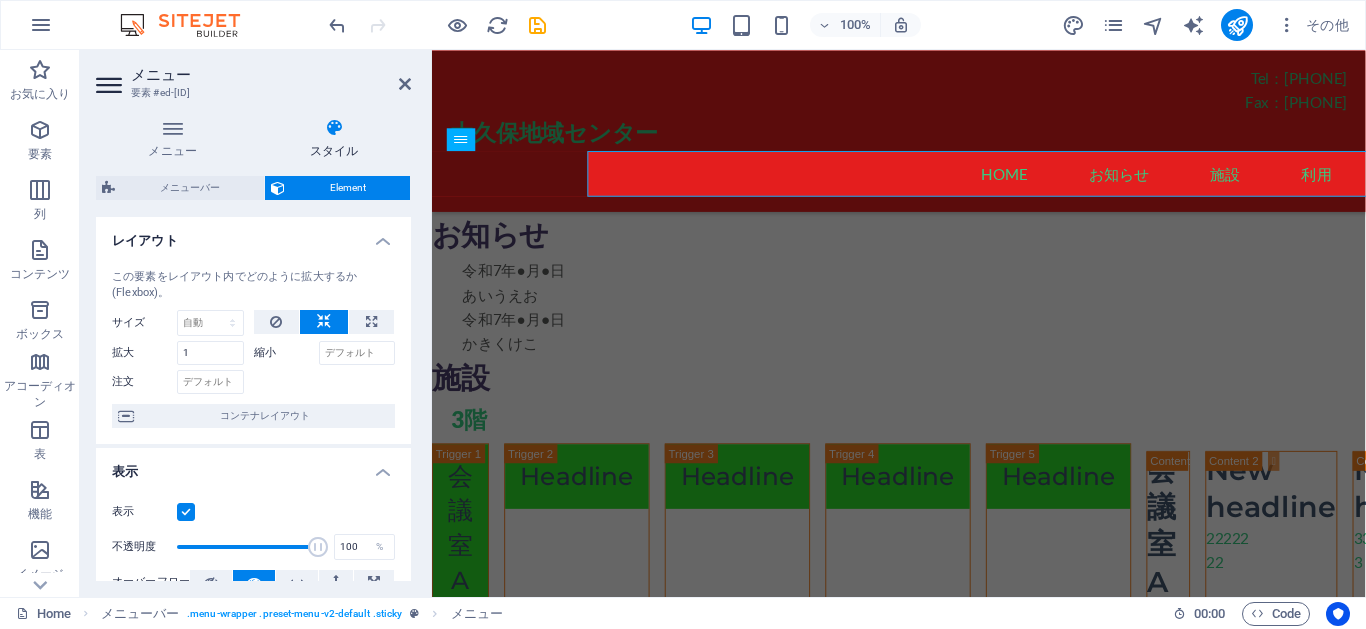 click on "Element" at bounding box center [347, 188] 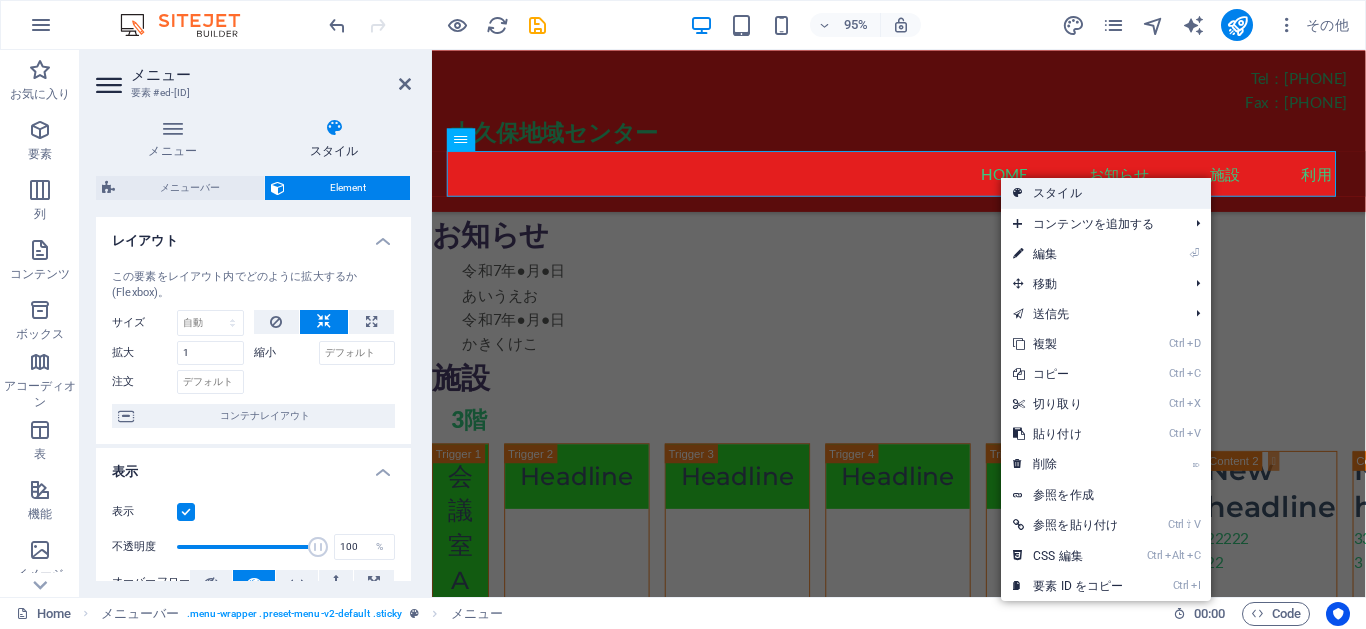 click on "スタイル" at bounding box center [1105, 193] 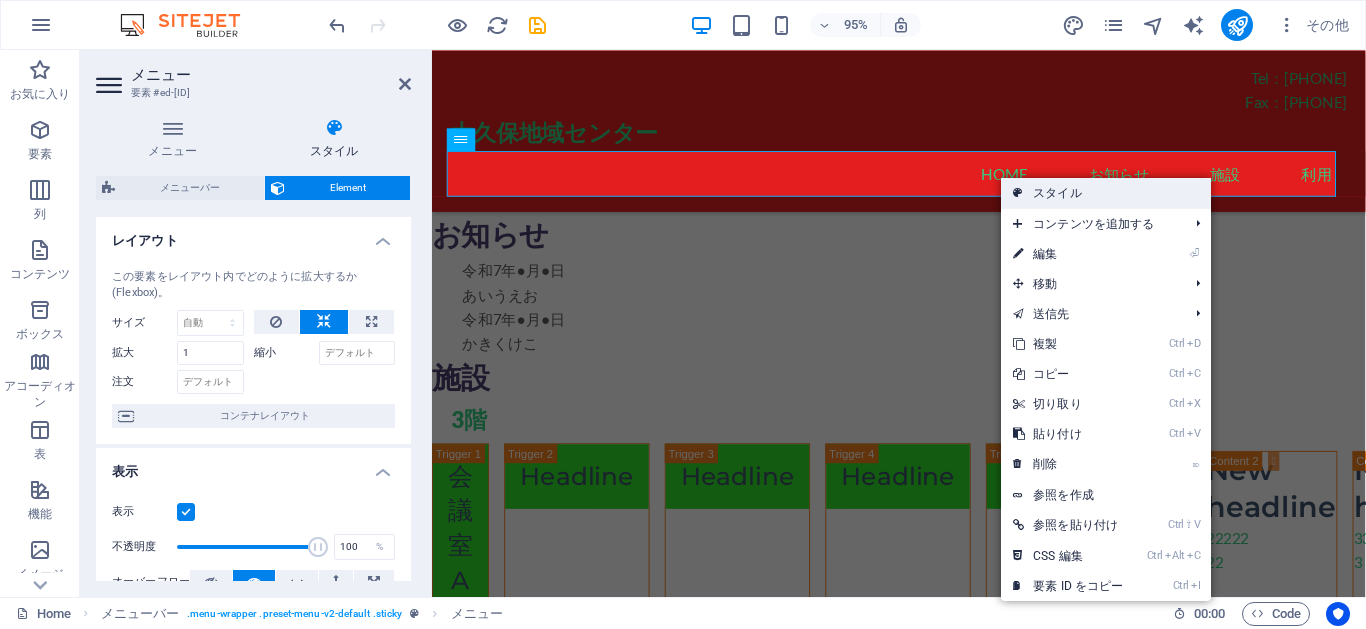 select on "rem" 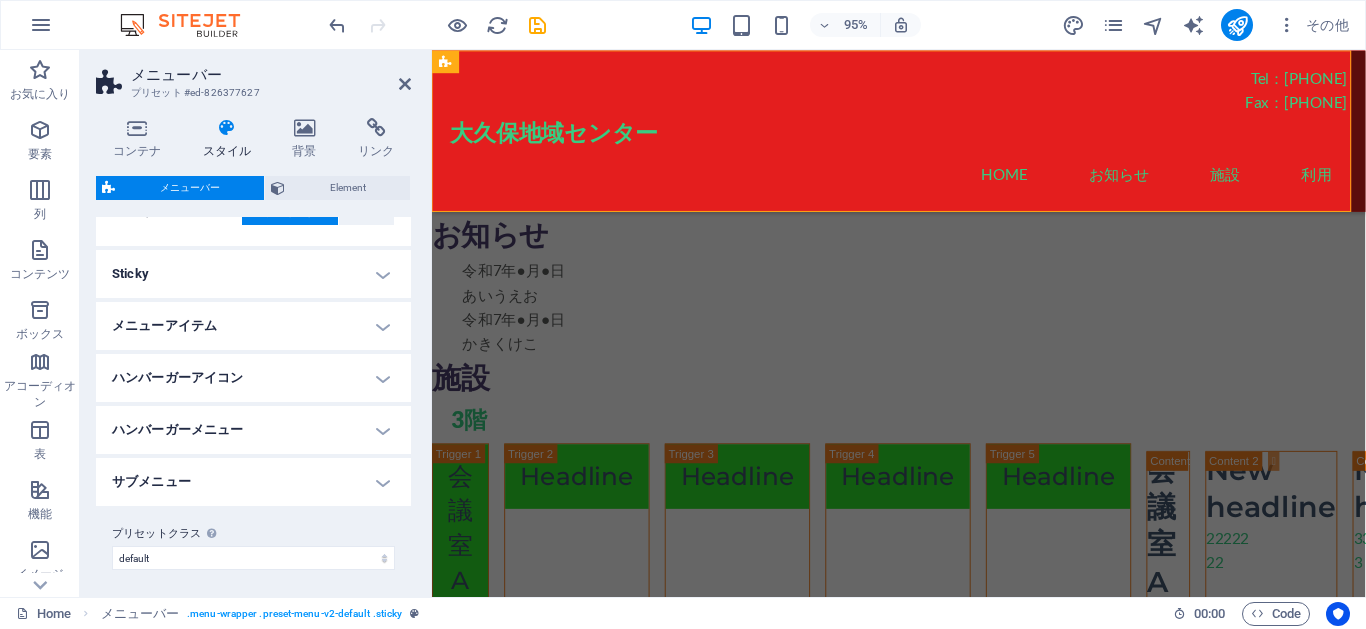 scroll, scrollTop: 518, scrollLeft: 0, axis: vertical 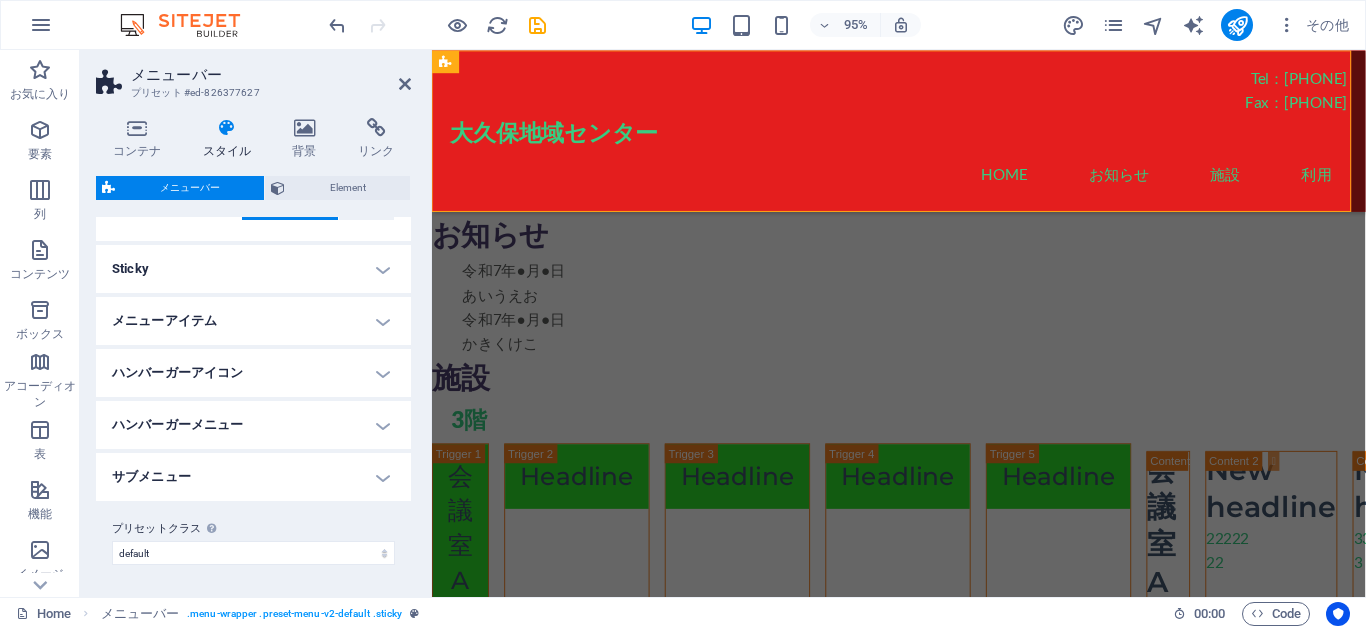 click on "ハンバーガーメニュー" at bounding box center (253, 425) 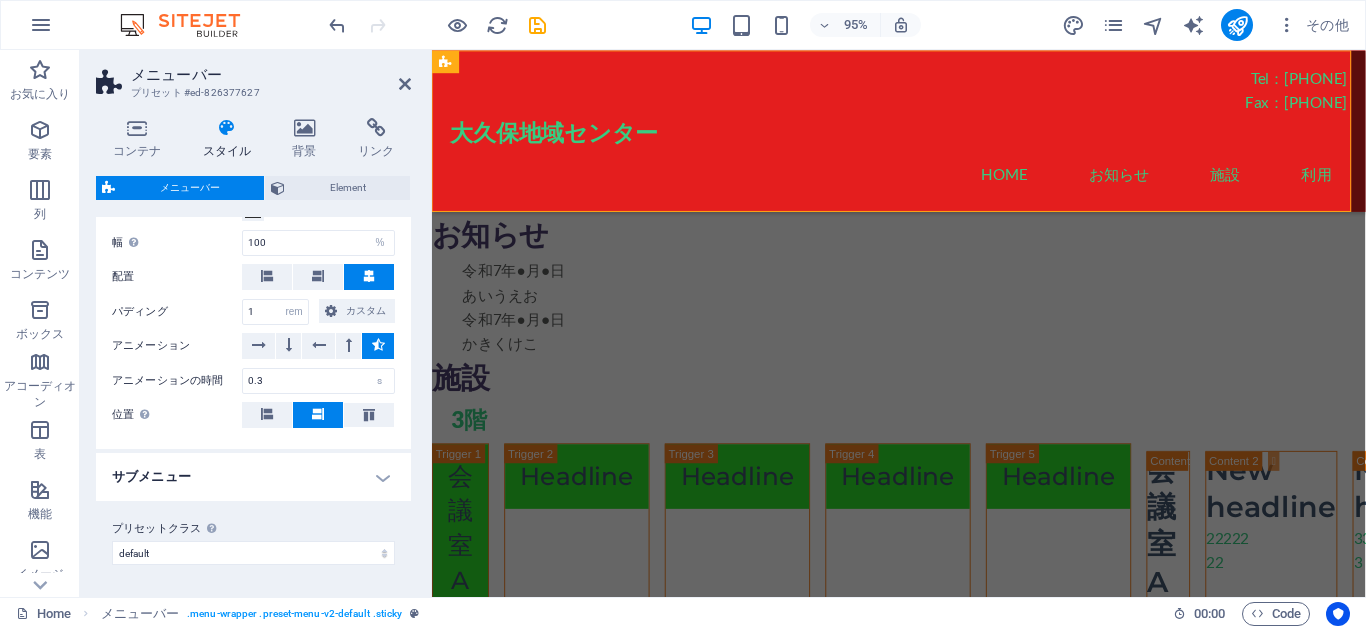 scroll, scrollTop: 638, scrollLeft: 0, axis: vertical 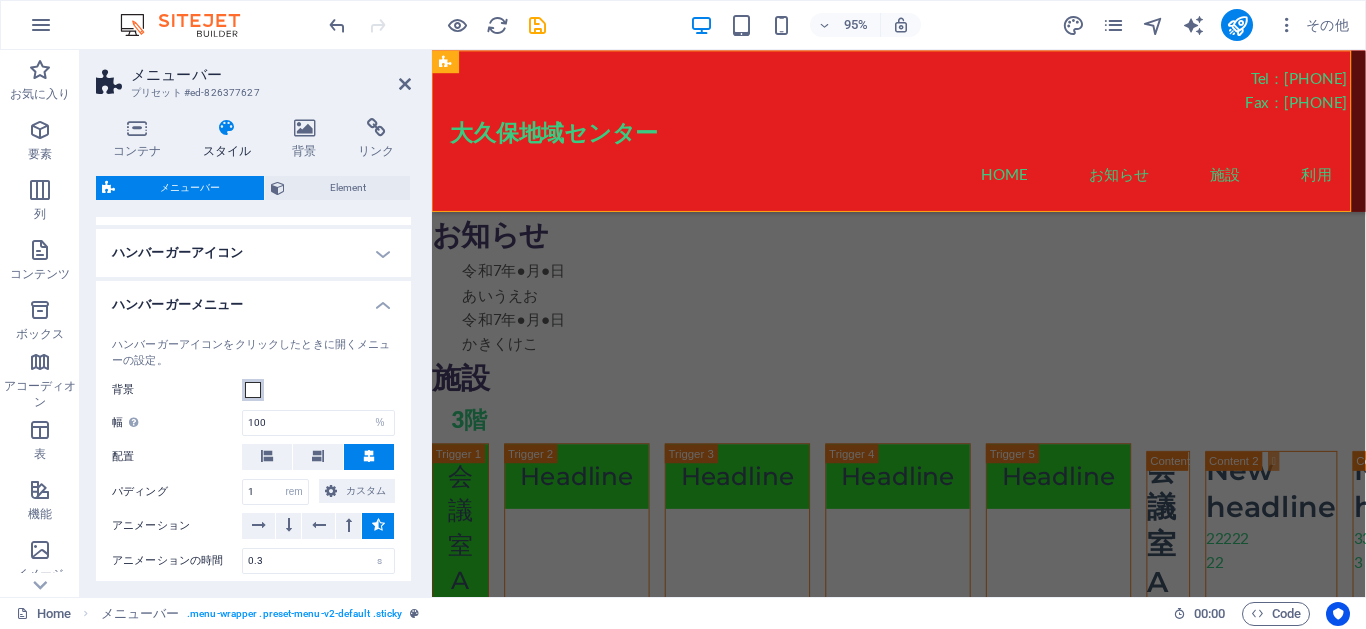 click at bounding box center [253, 390] 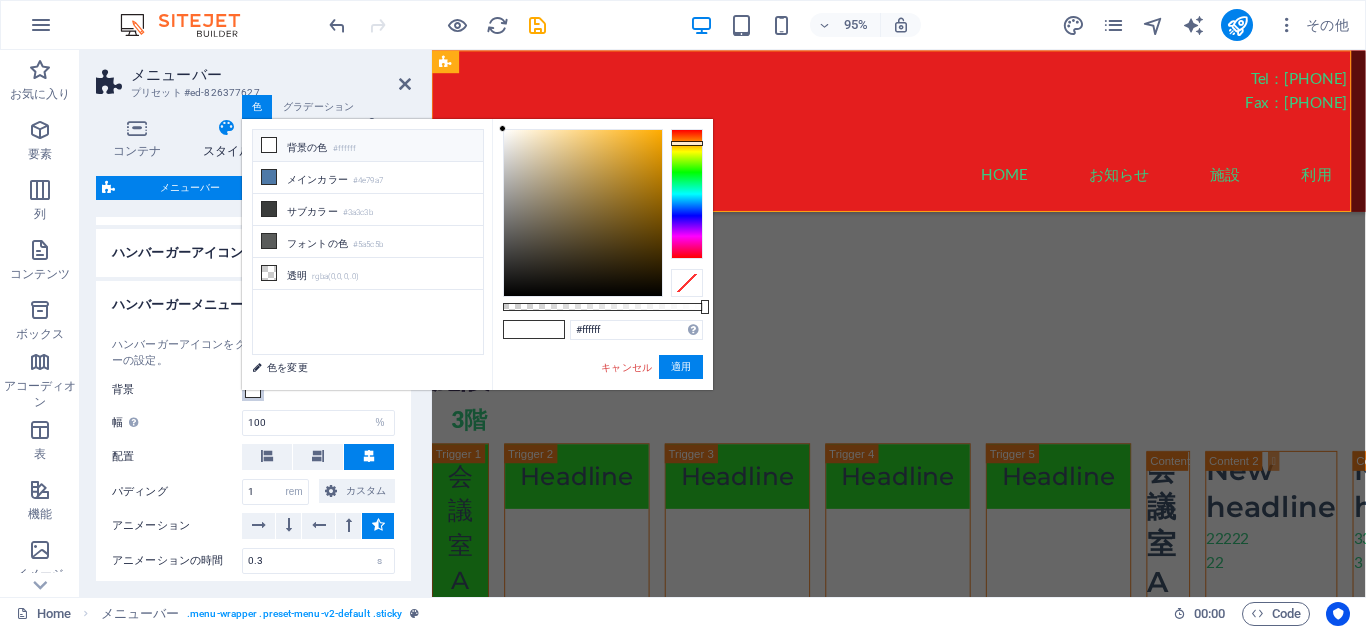 click at bounding box center [687, 194] 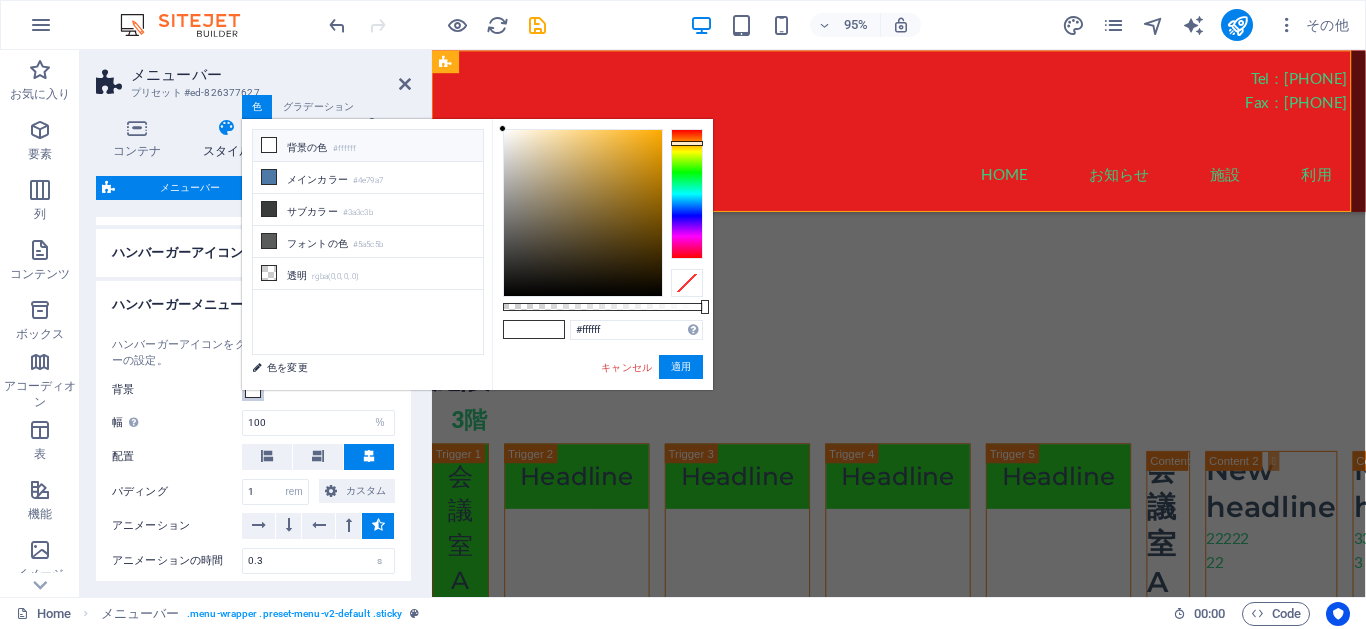type on "#f1aa17" 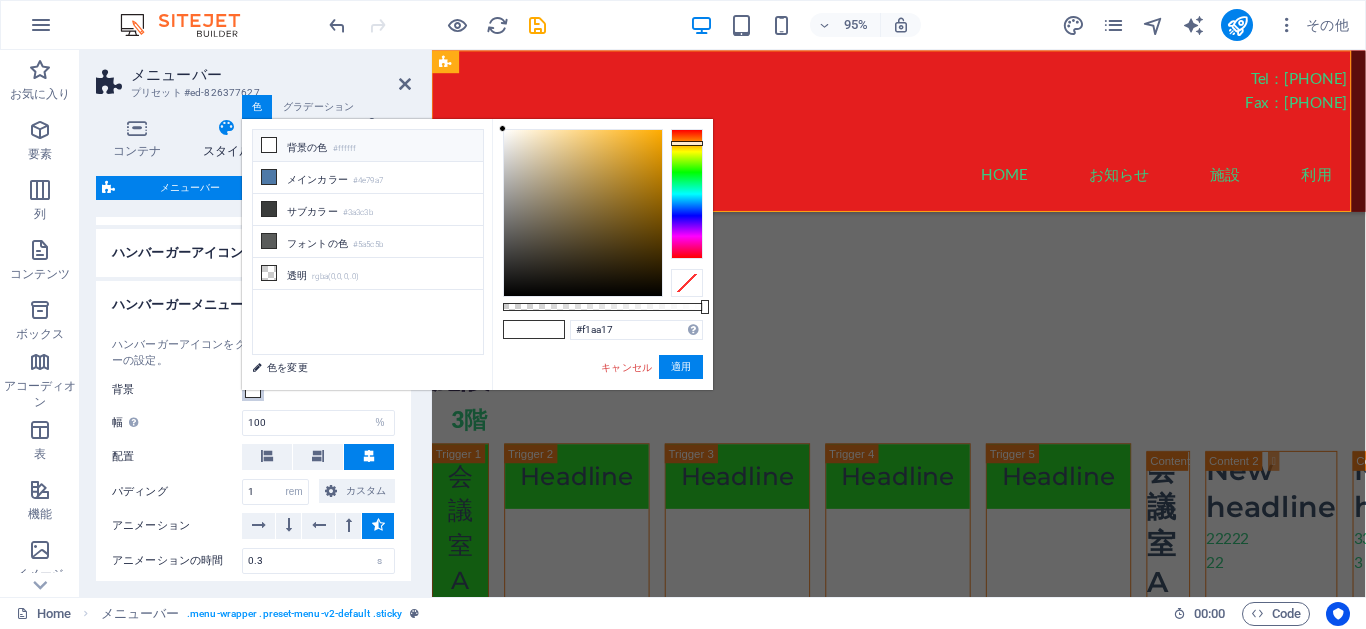 click at bounding box center [583, 213] 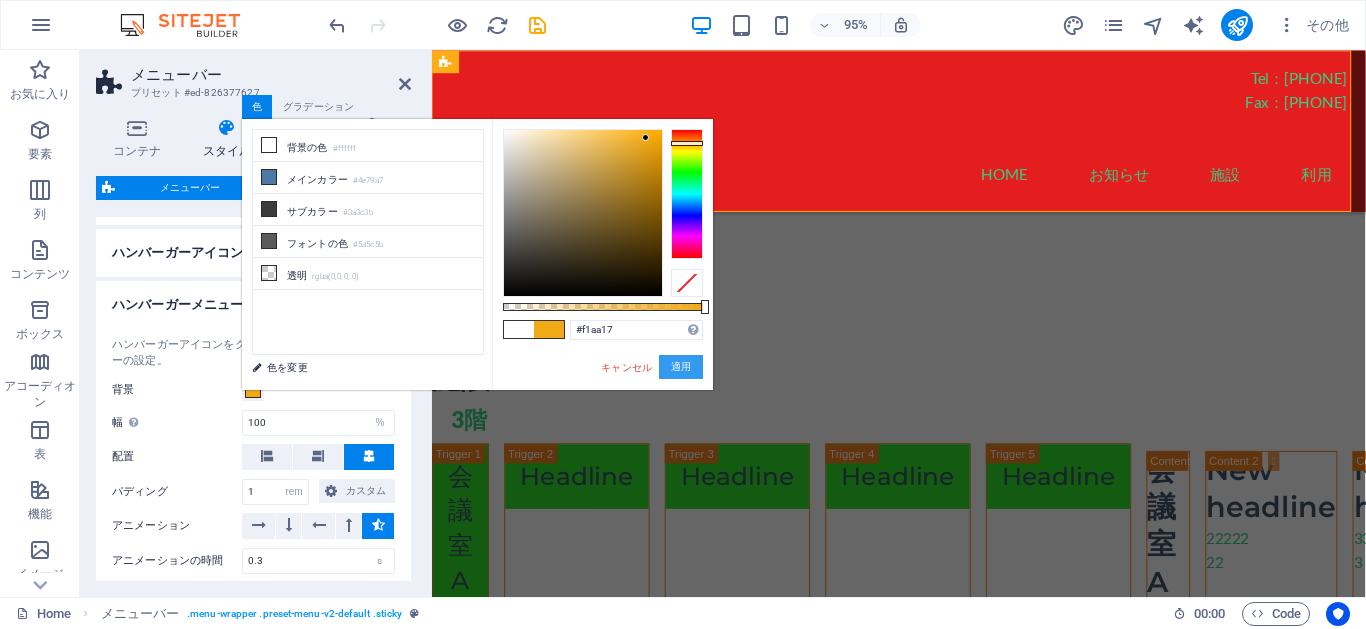 click on "適用" at bounding box center (681, 367) 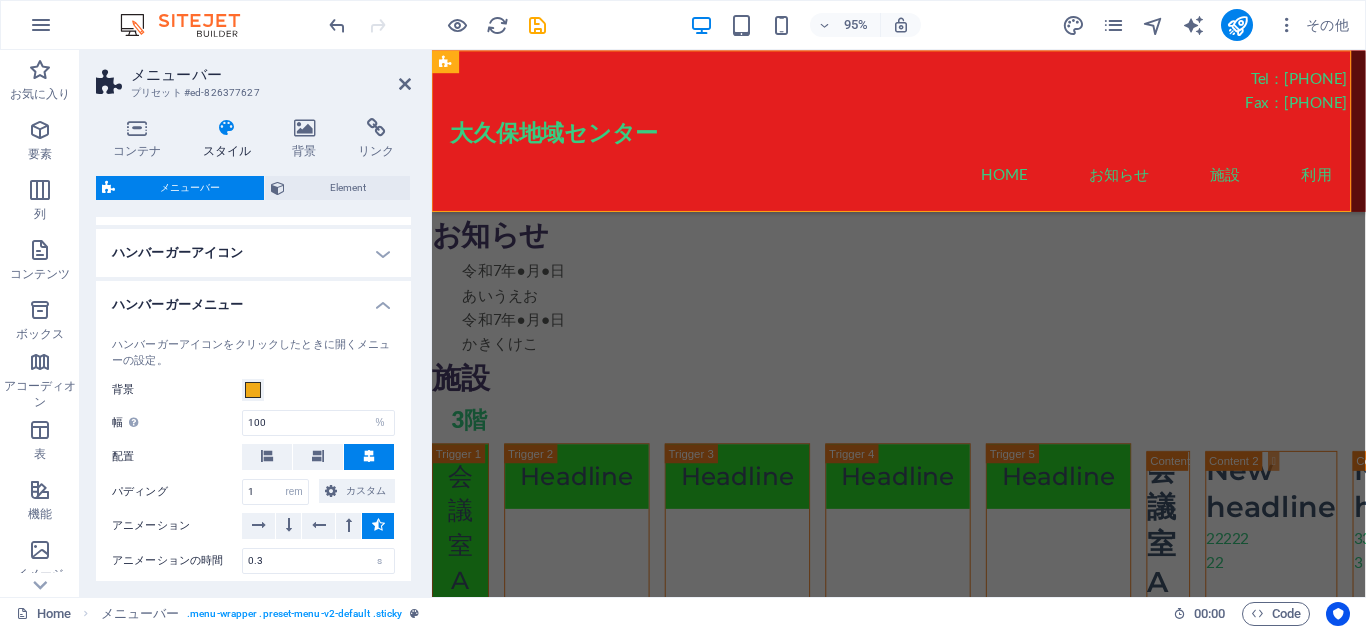 click on "ハンバーガーメニュー" at bounding box center (253, 299) 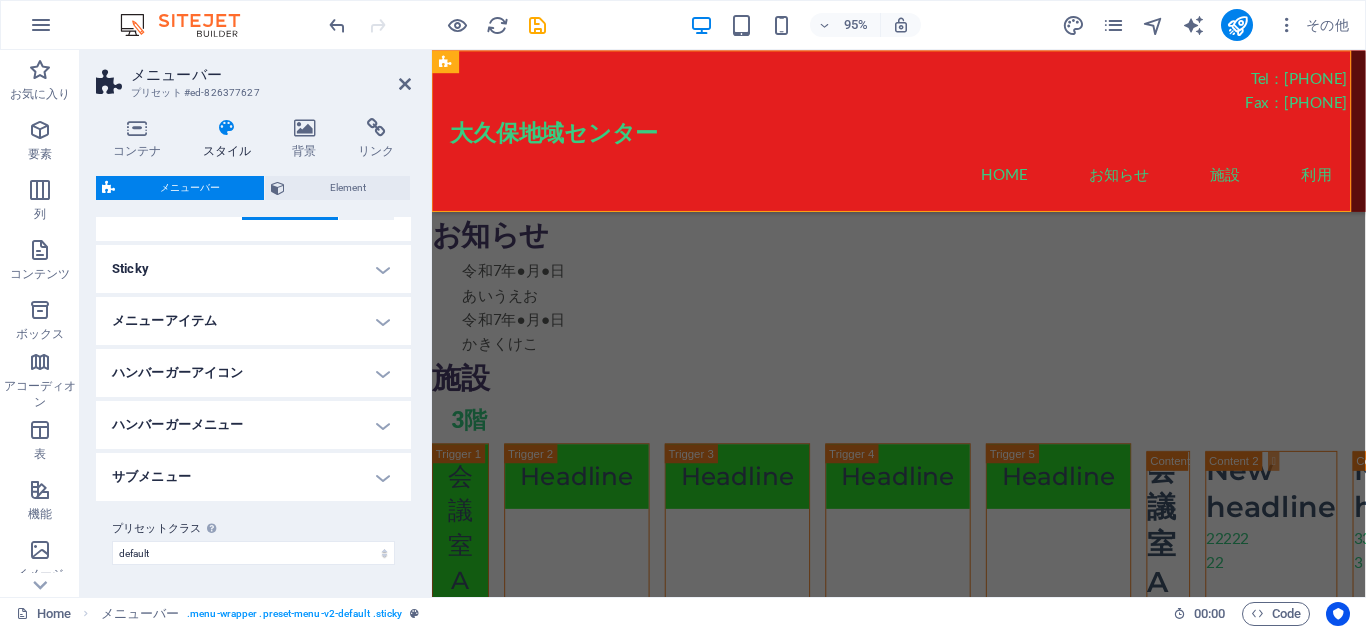 scroll, scrollTop: 518, scrollLeft: 0, axis: vertical 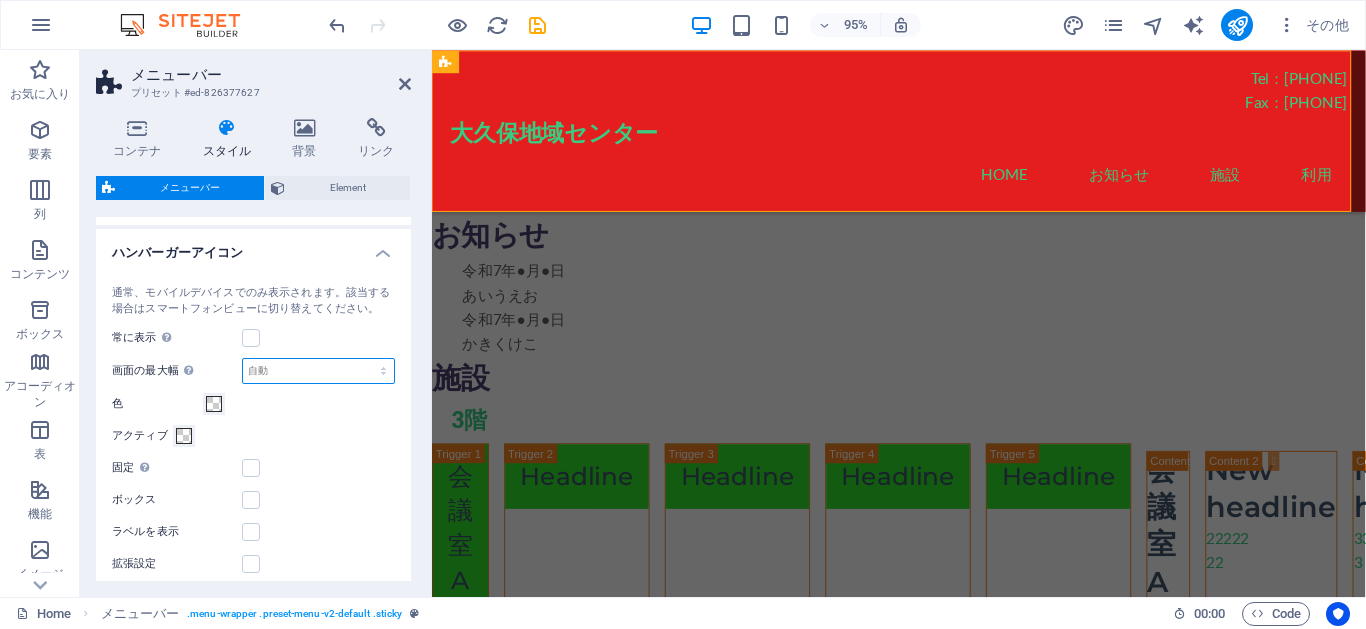 click on "自動 px rem vh vw" at bounding box center [318, 371] 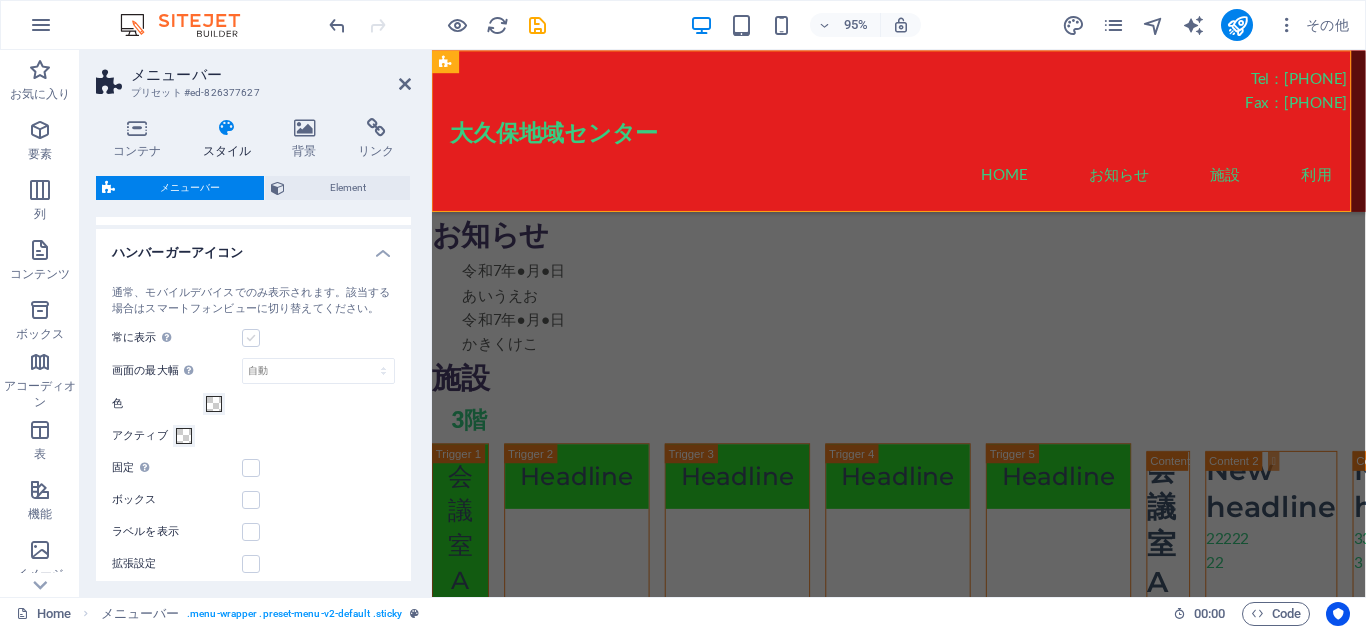 click at bounding box center [251, 338] 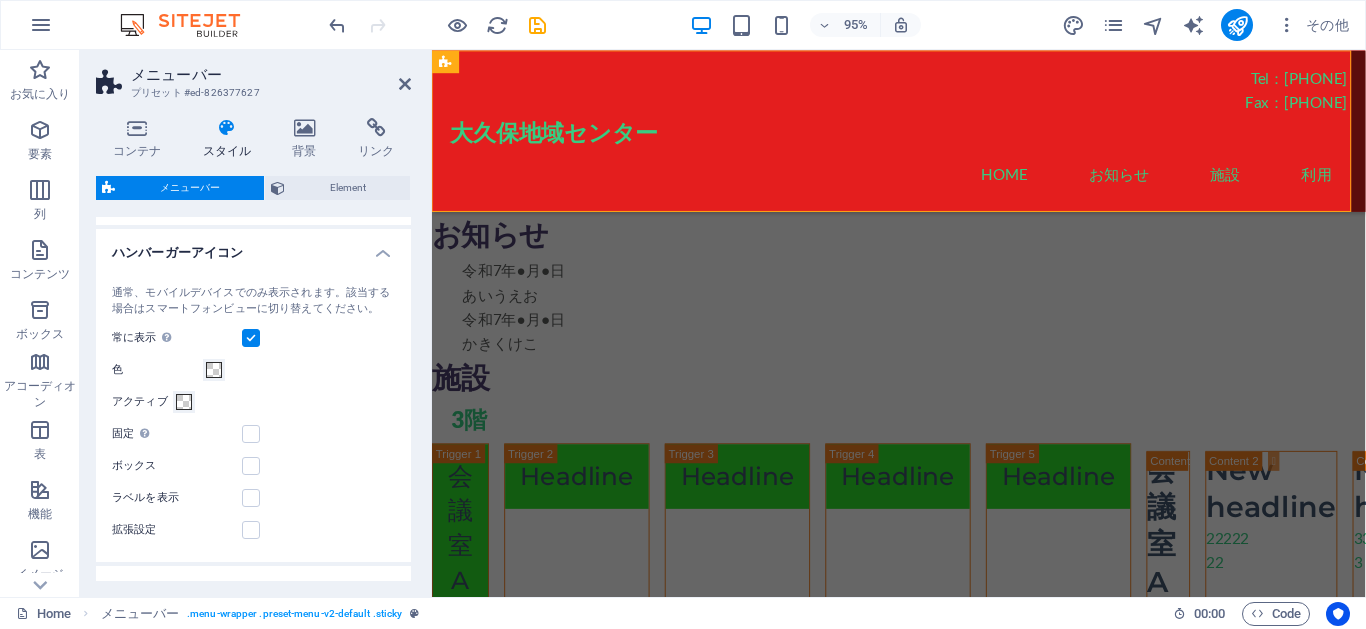 click on "色" at bounding box center [253, 370] 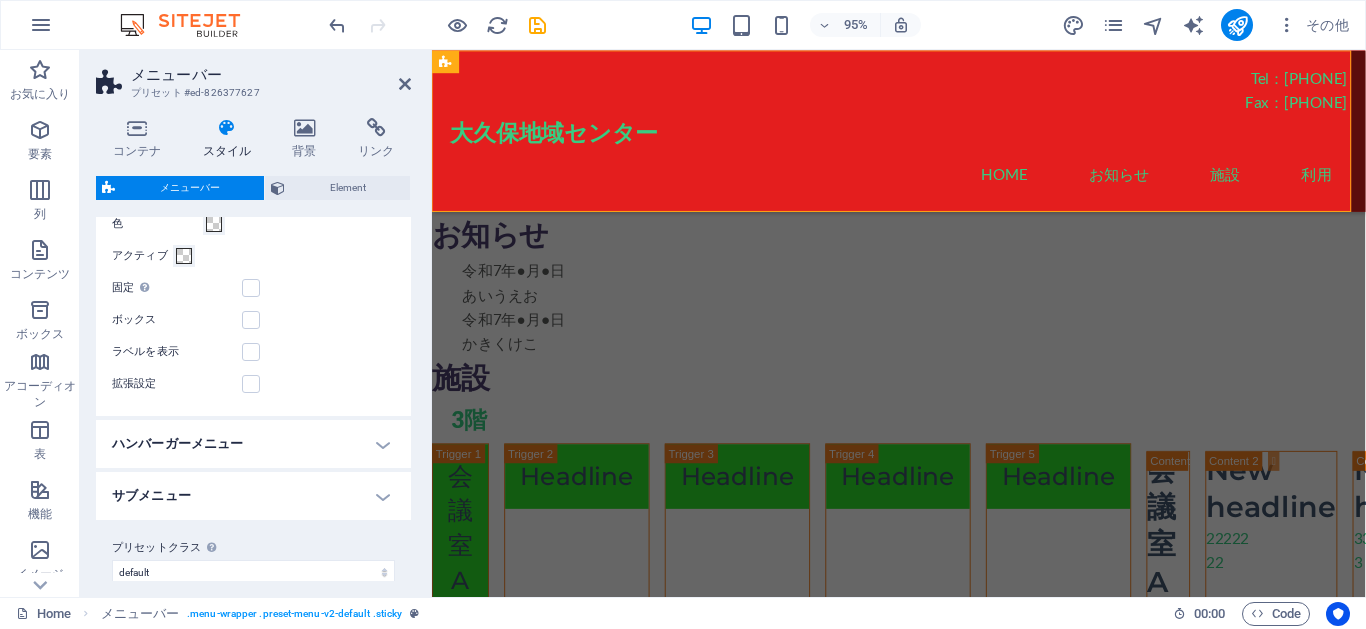 scroll, scrollTop: 638, scrollLeft: 0, axis: vertical 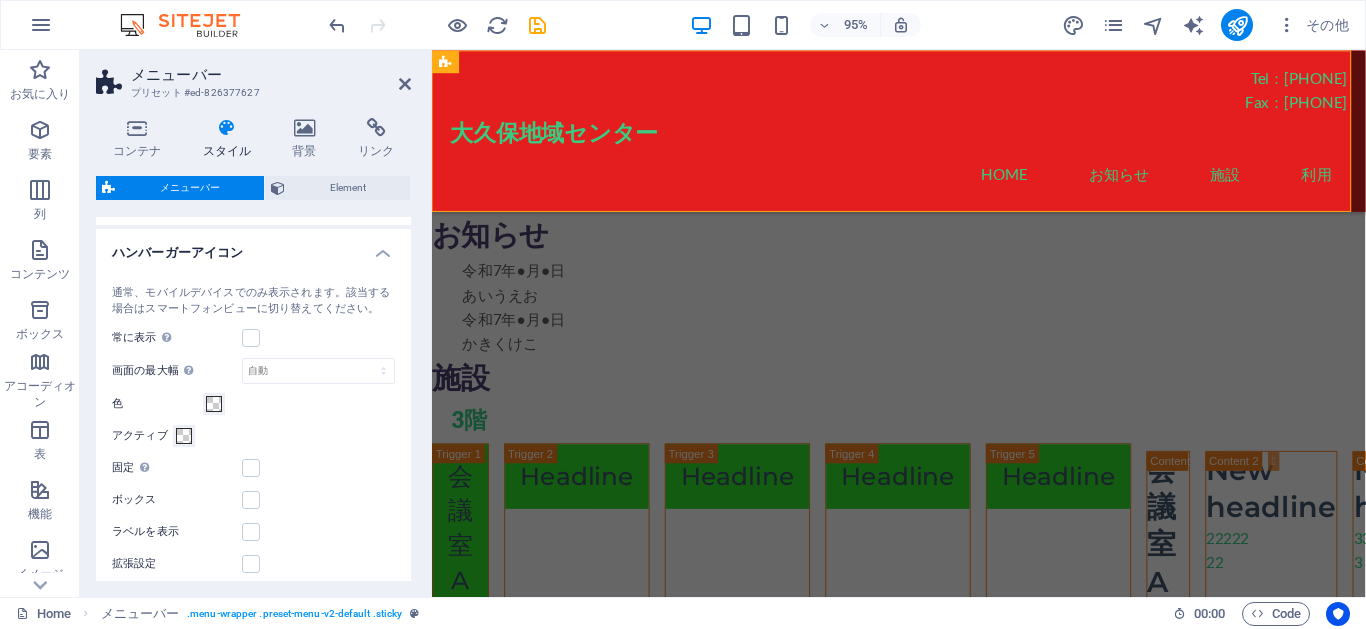 click on "ハンバーガーアイコン" at bounding box center (253, 247) 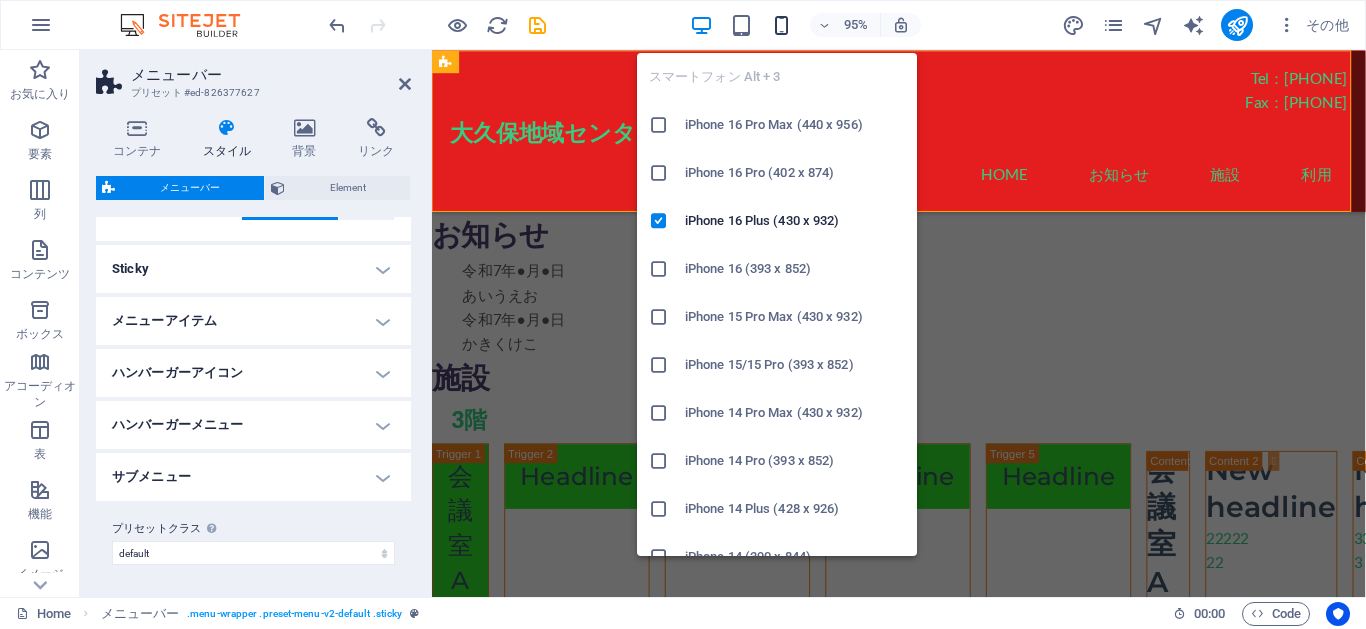 click at bounding box center [781, 25] 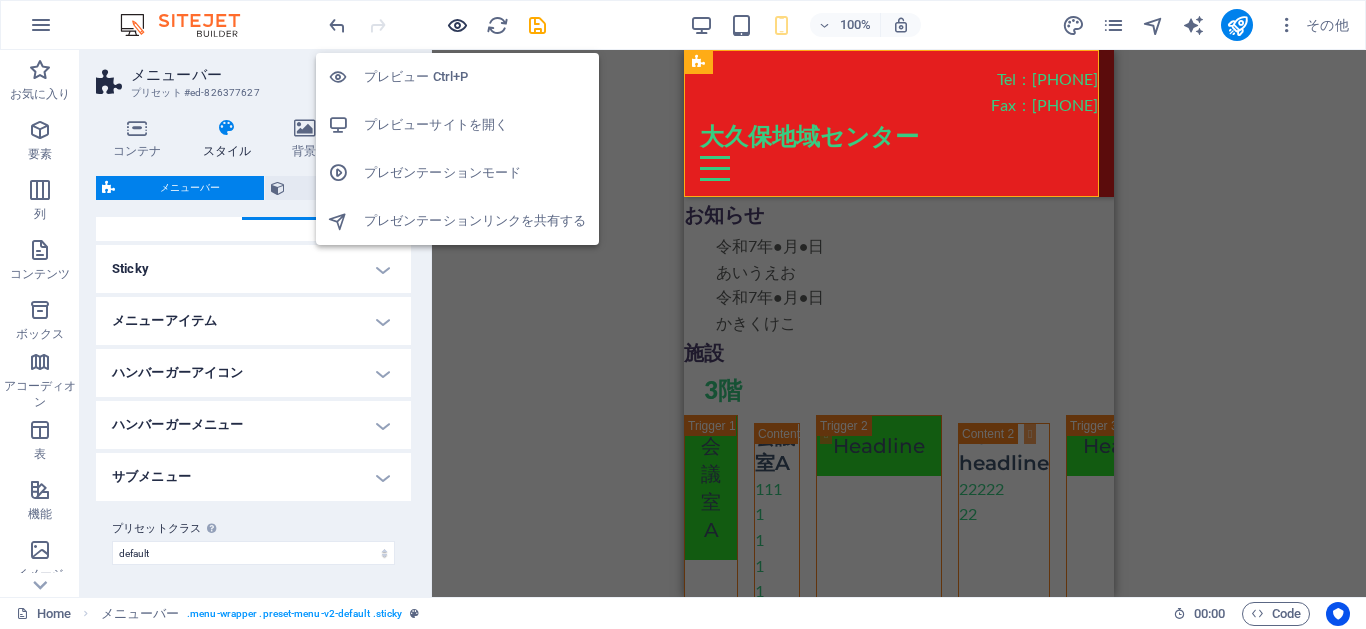 click at bounding box center (457, 25) 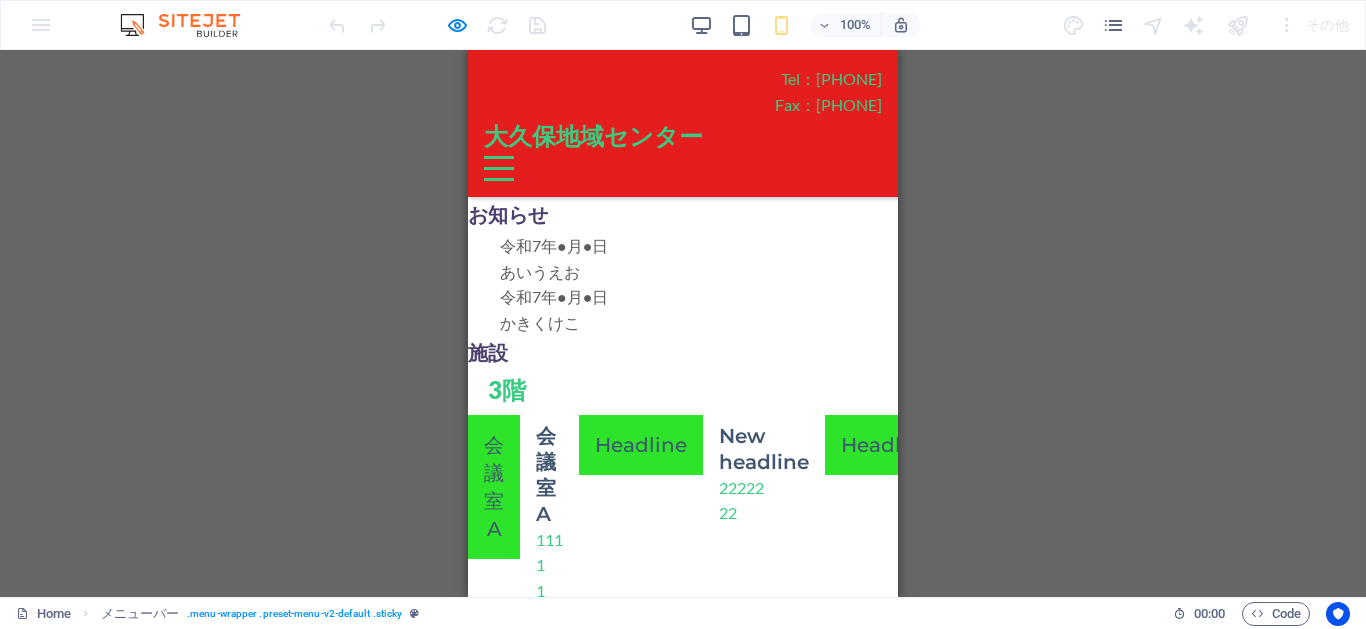 click on "Menu" at bounding box center [499, 168] 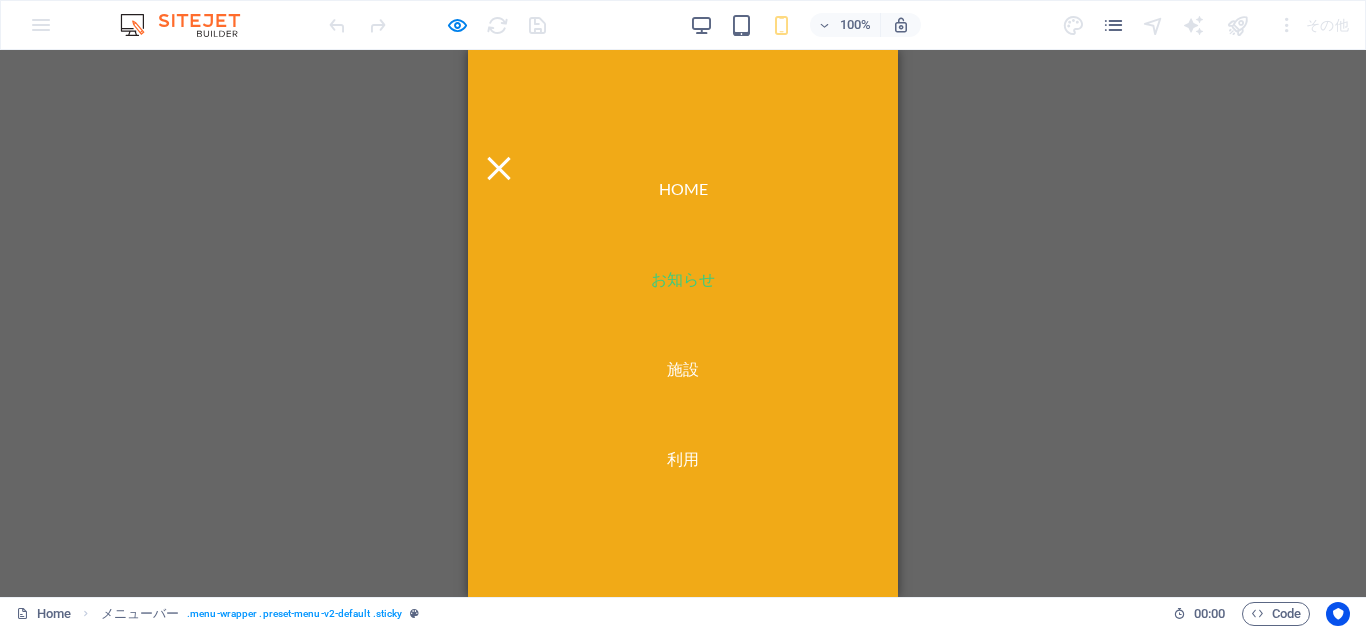 click on "お知らせ" at bounding box center [683, 279] 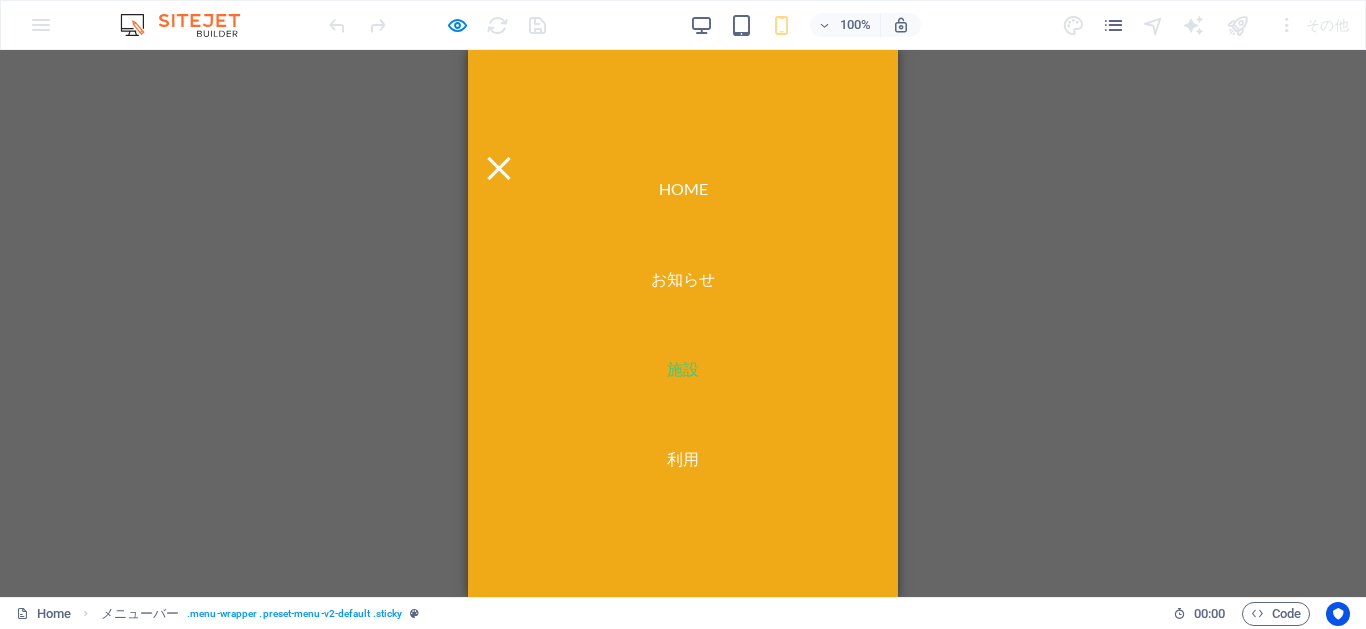 click on "施設" at bounding box center (683, 369) 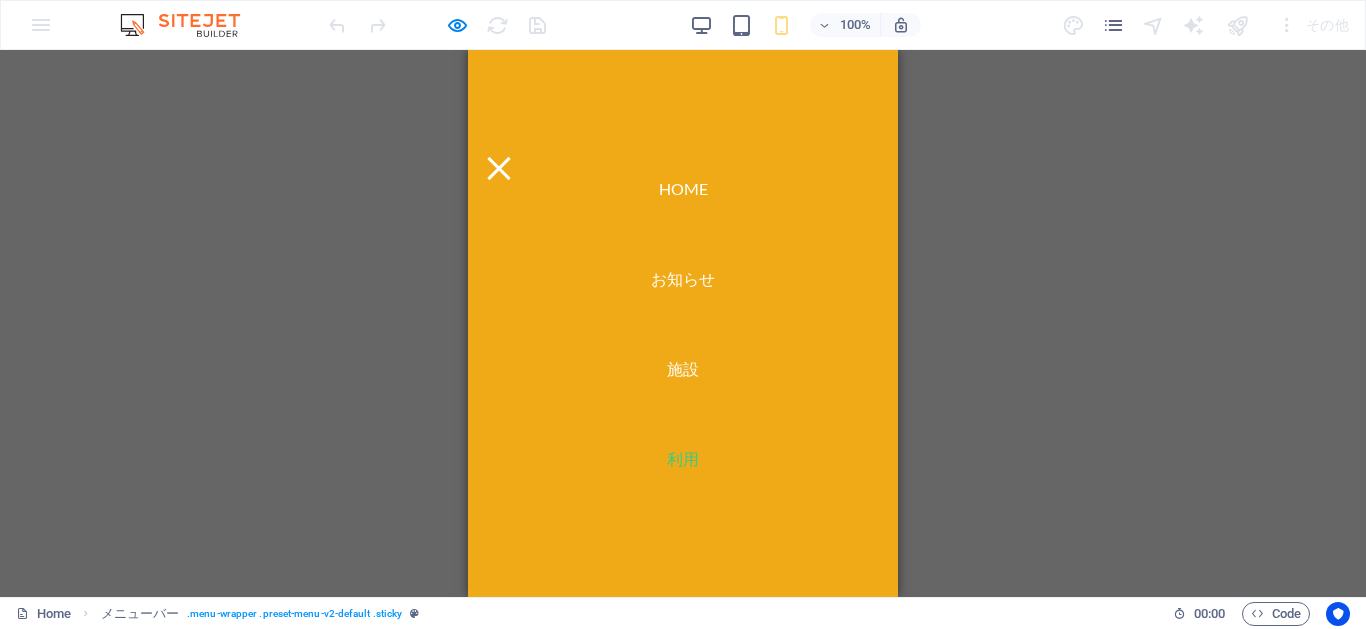 scroll, scrollTop: 153, scrollLeft: 0, axis: vertical 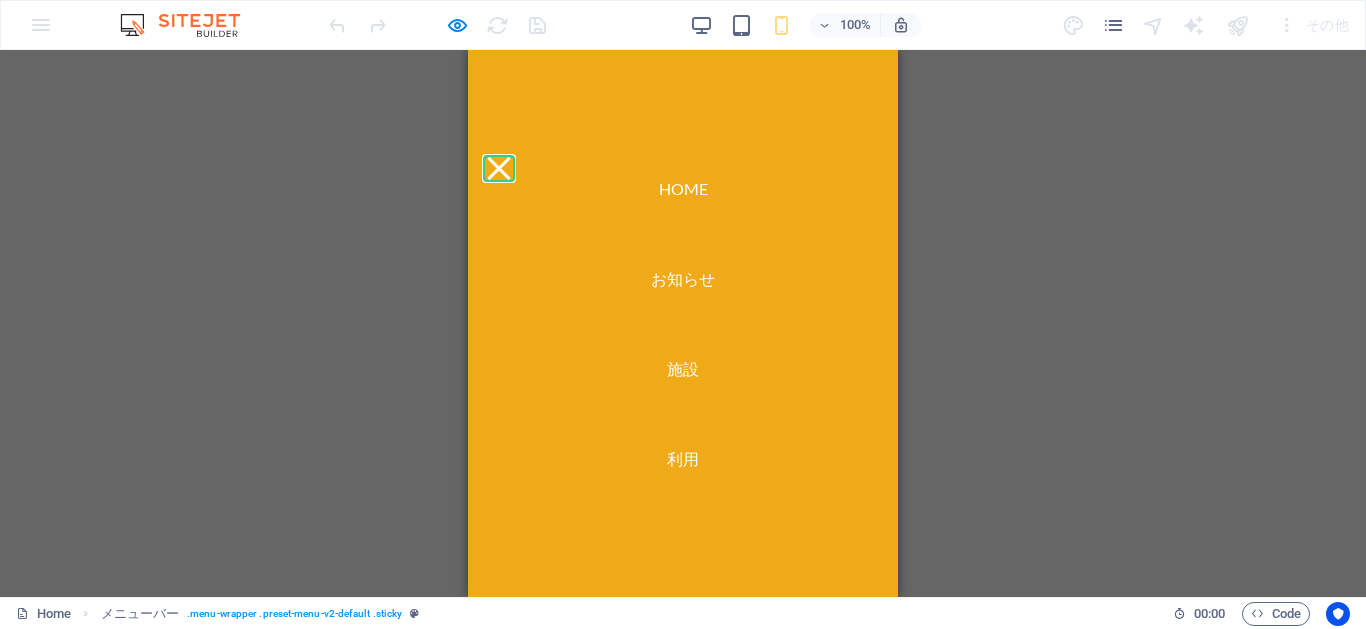 click on "Menu" at bounding box center [498, 167] 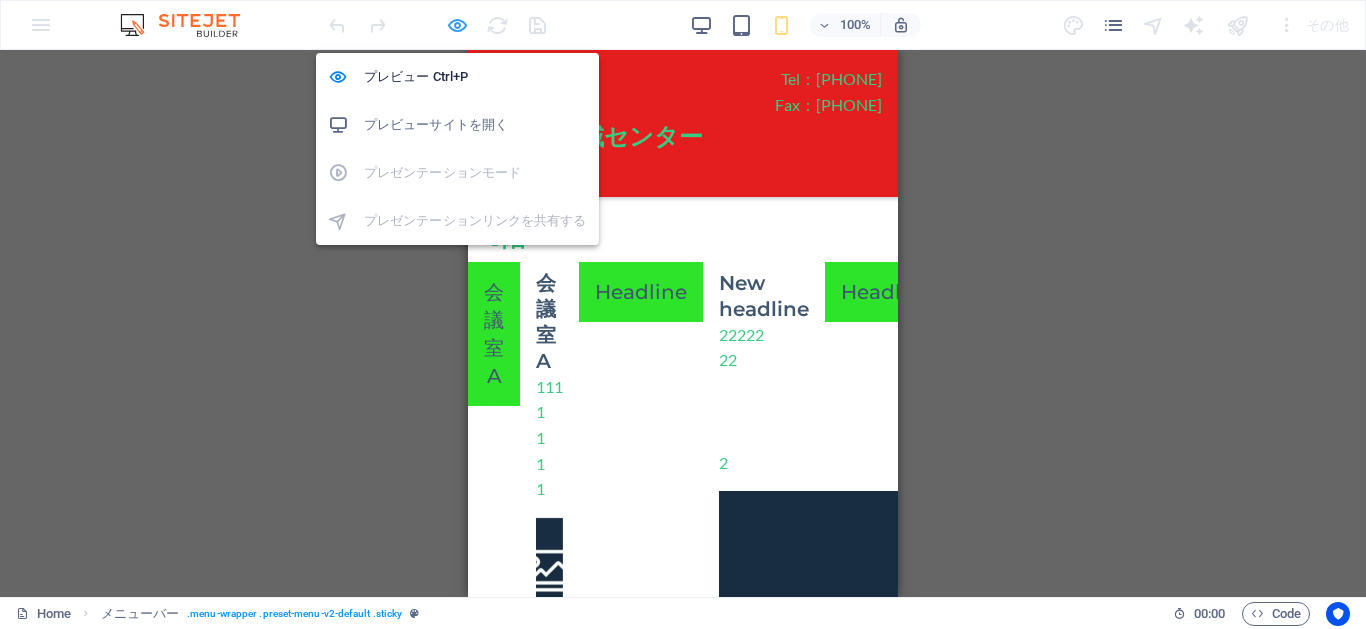 click at bounding box center (457, 25) 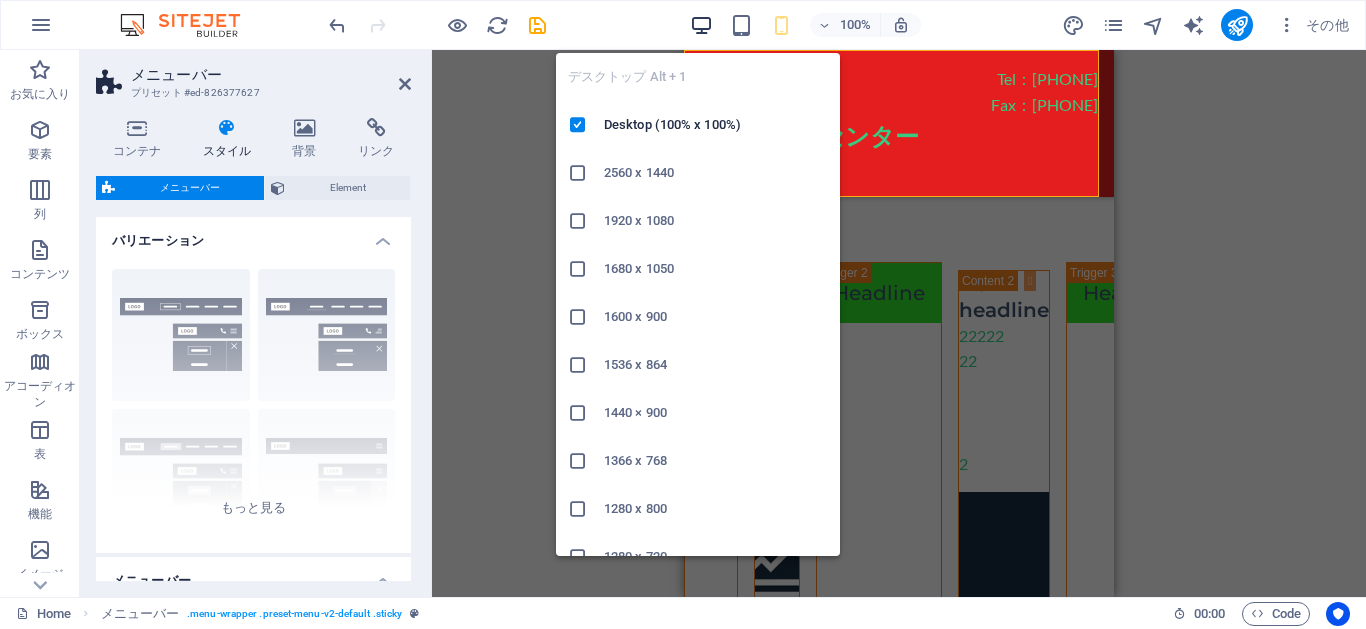 click at bounding box center (701, 25) 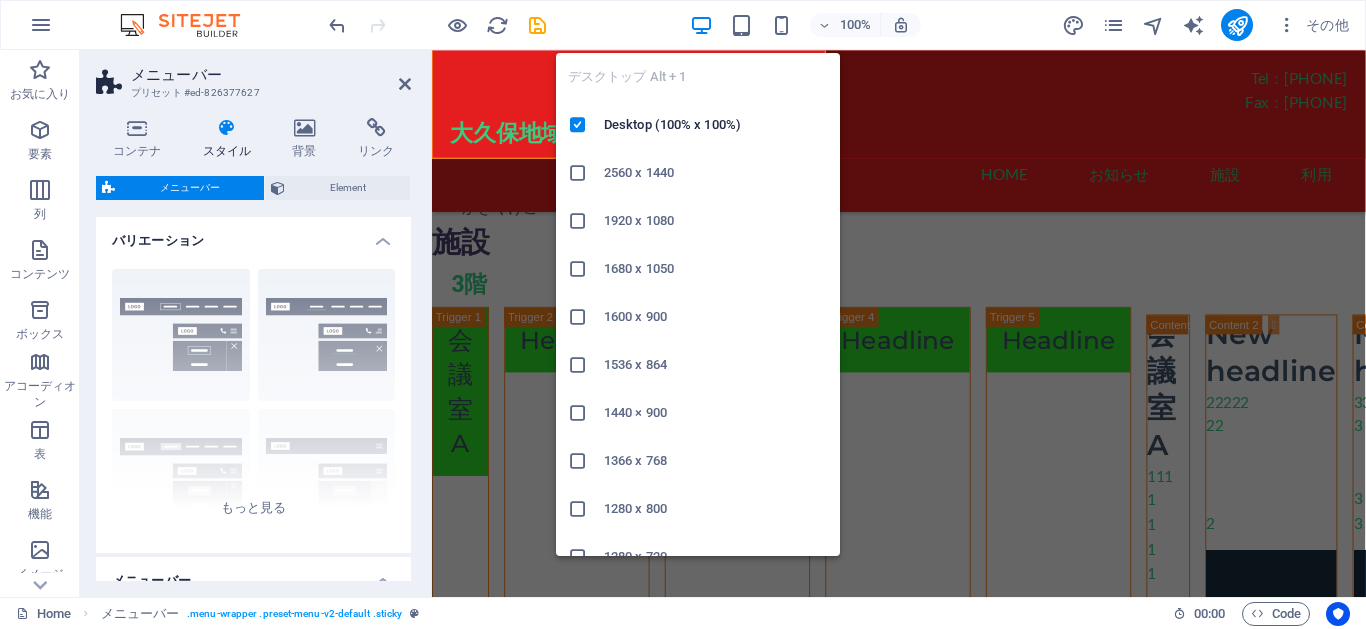 scroll, scrollTop: 176, scrollLeft: 0, axis: vertical 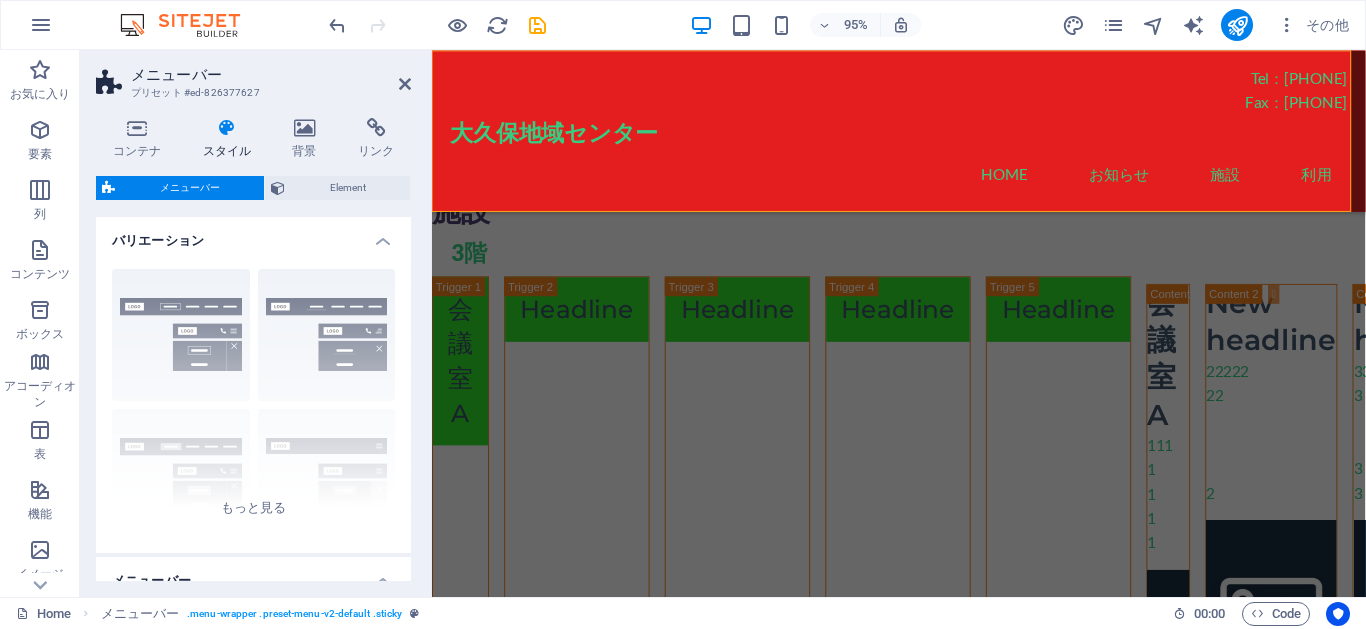 click on "メニューバー" at bounding box center [271, 75] 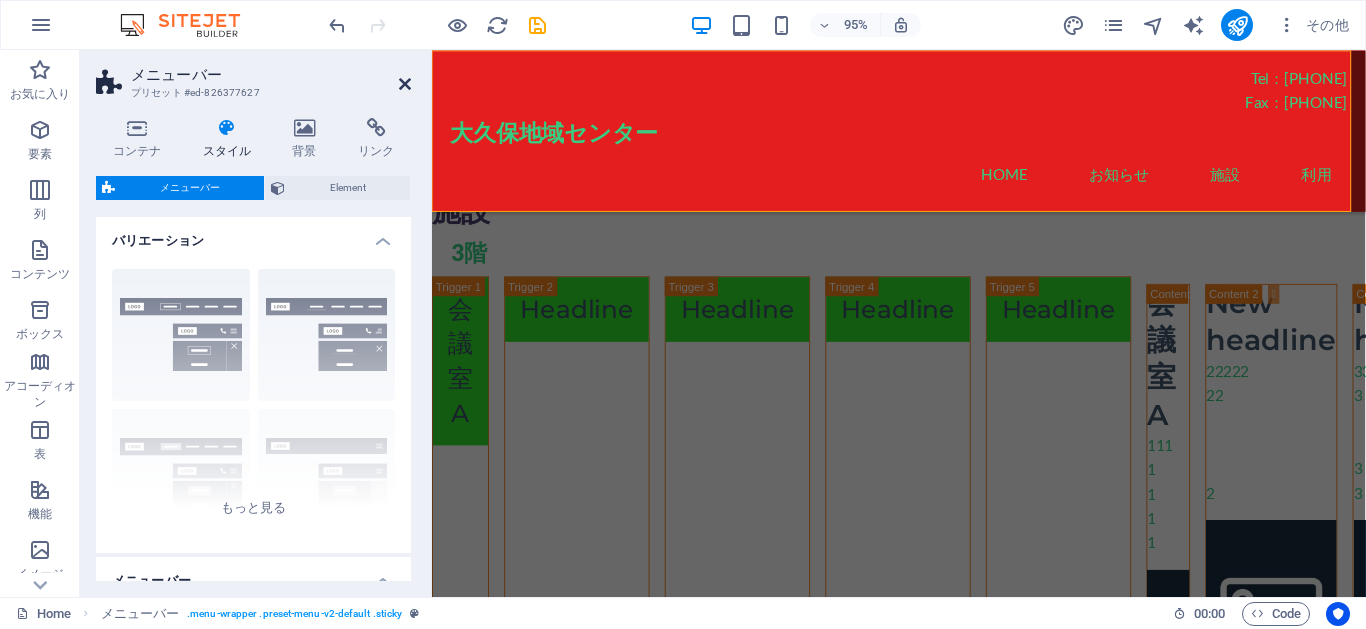 click at bounding box center (405, 84) 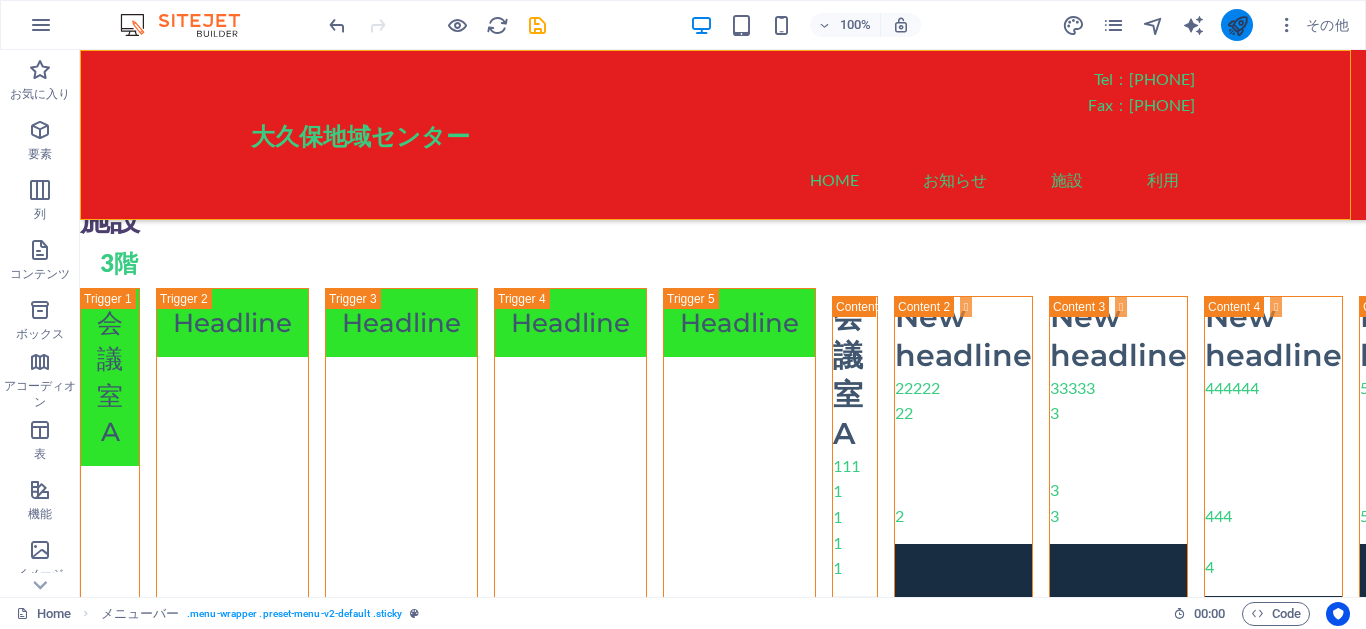 drag, startPoint x: 1224, startPoint y: 24, endPoint x: 773, endPoint y: 67, distance: 453.04526 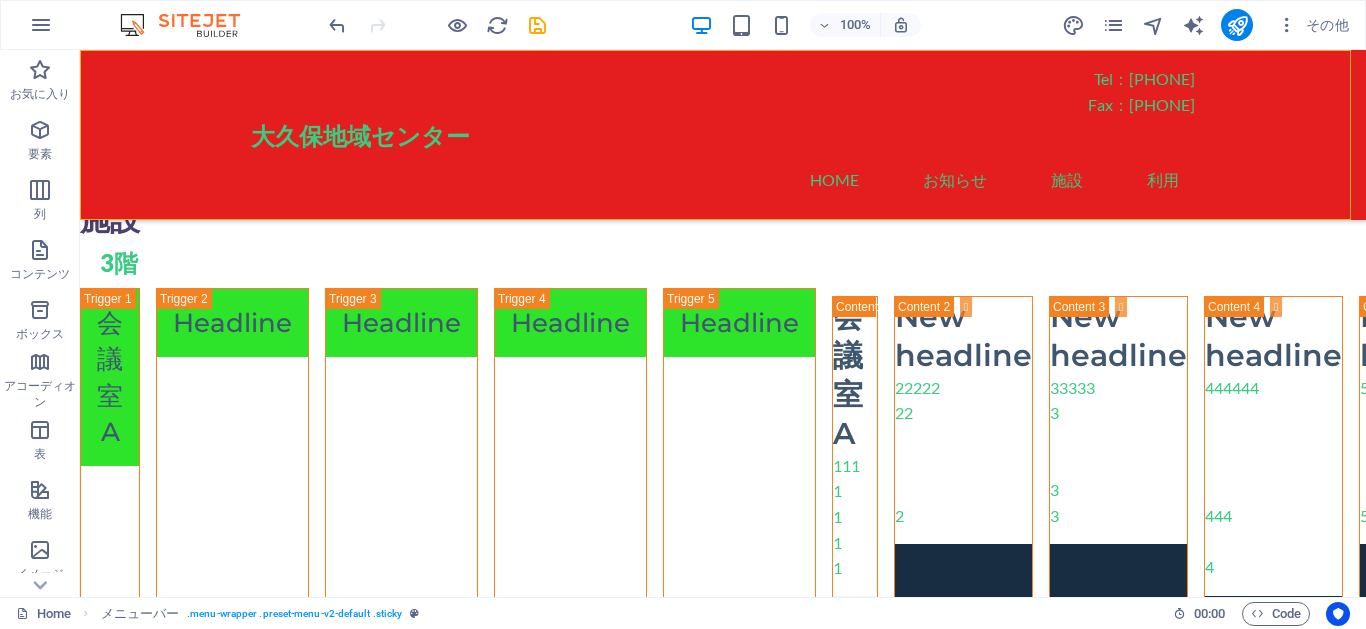 select on "rem" 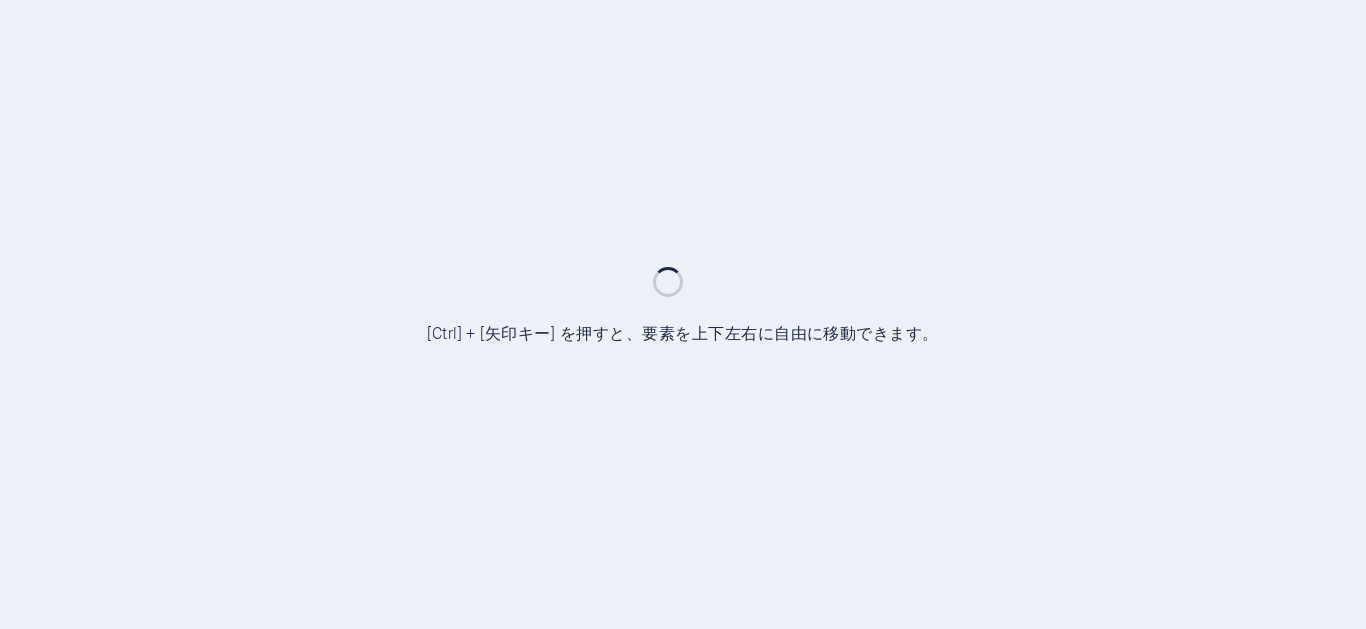 scroll, scrollTop: 0, scrollLeft: 0, axis: both 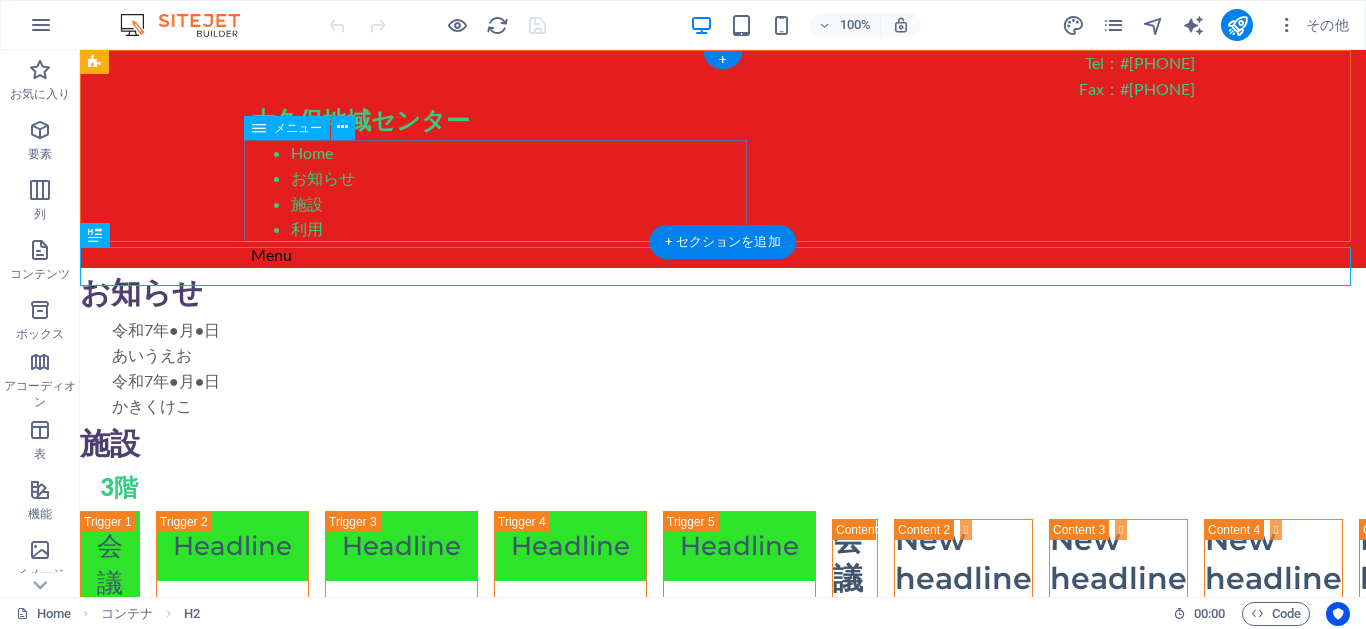 click on "Home お知らせ 施設 利用" at bounding box center (723, 191) 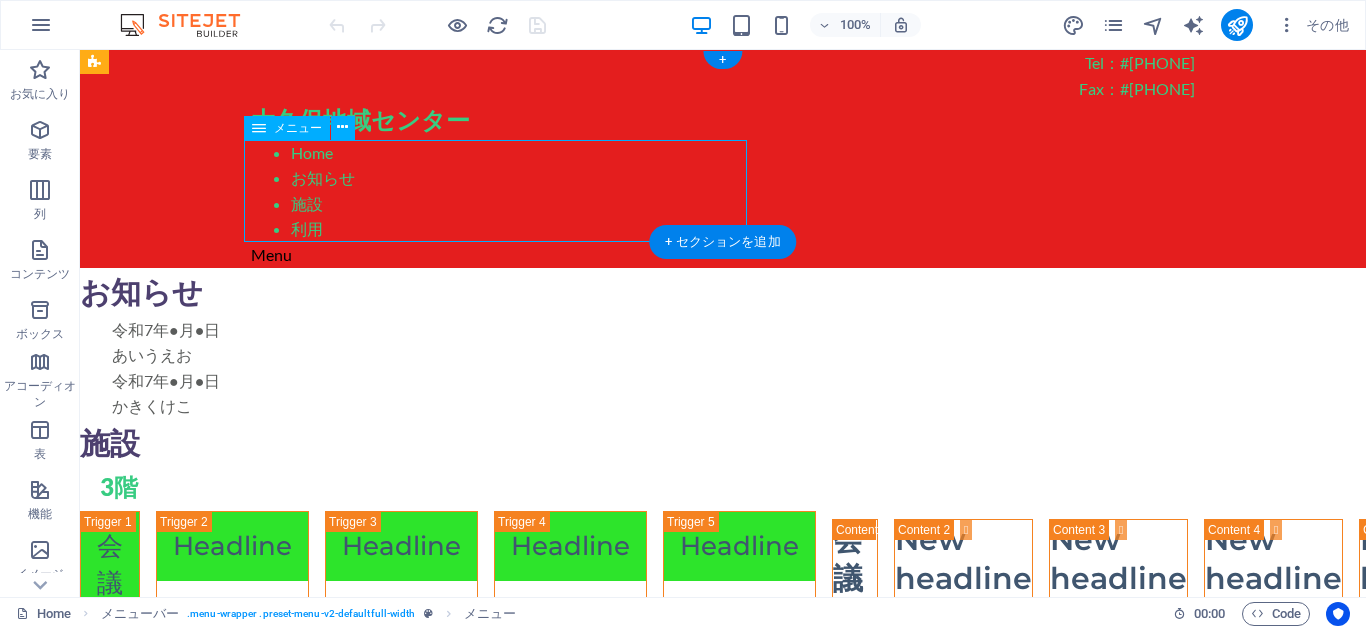 click on "Home お知らせ 施設 利用" at bounding box center [723, 191] 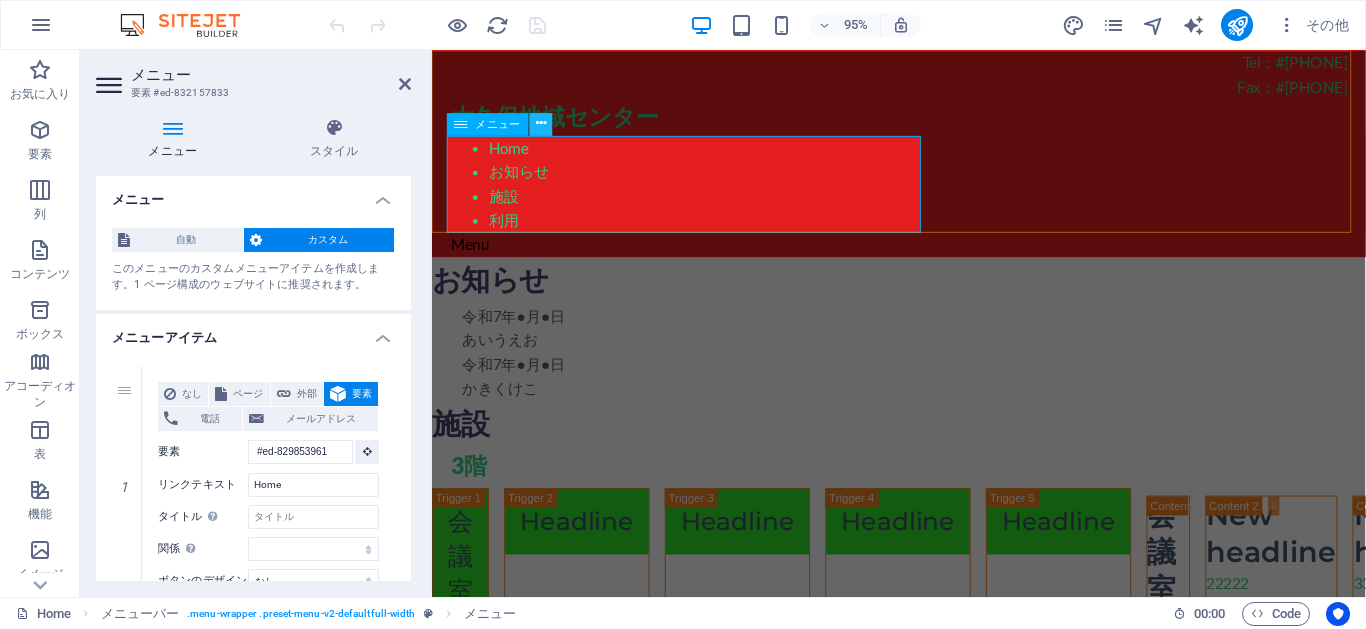 click at bounding box center [541, 124] 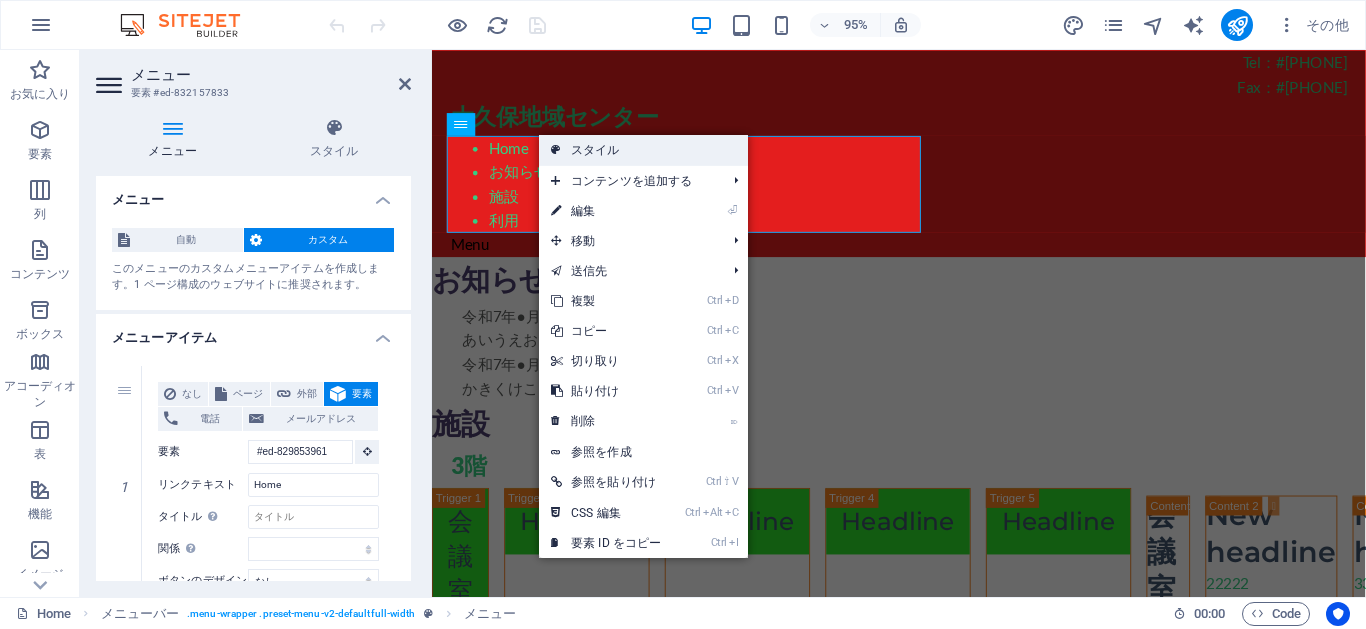 click on "スタイル" at bounding box center (643, 150) 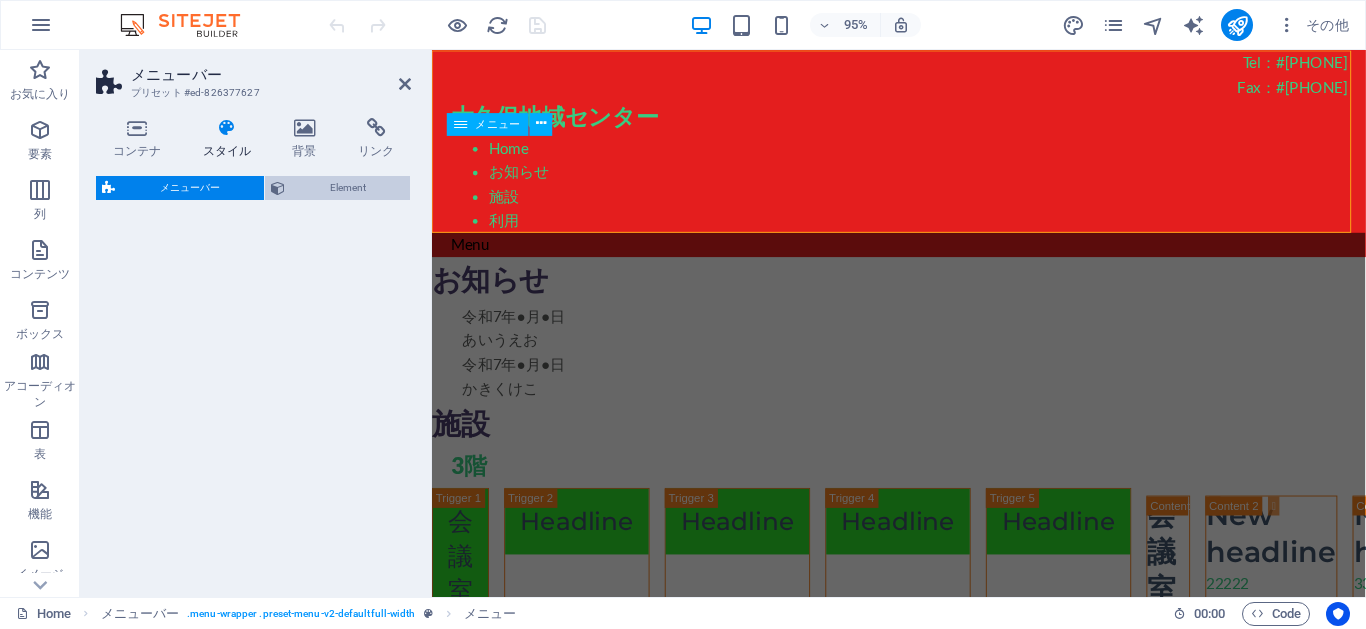 select on "rem" 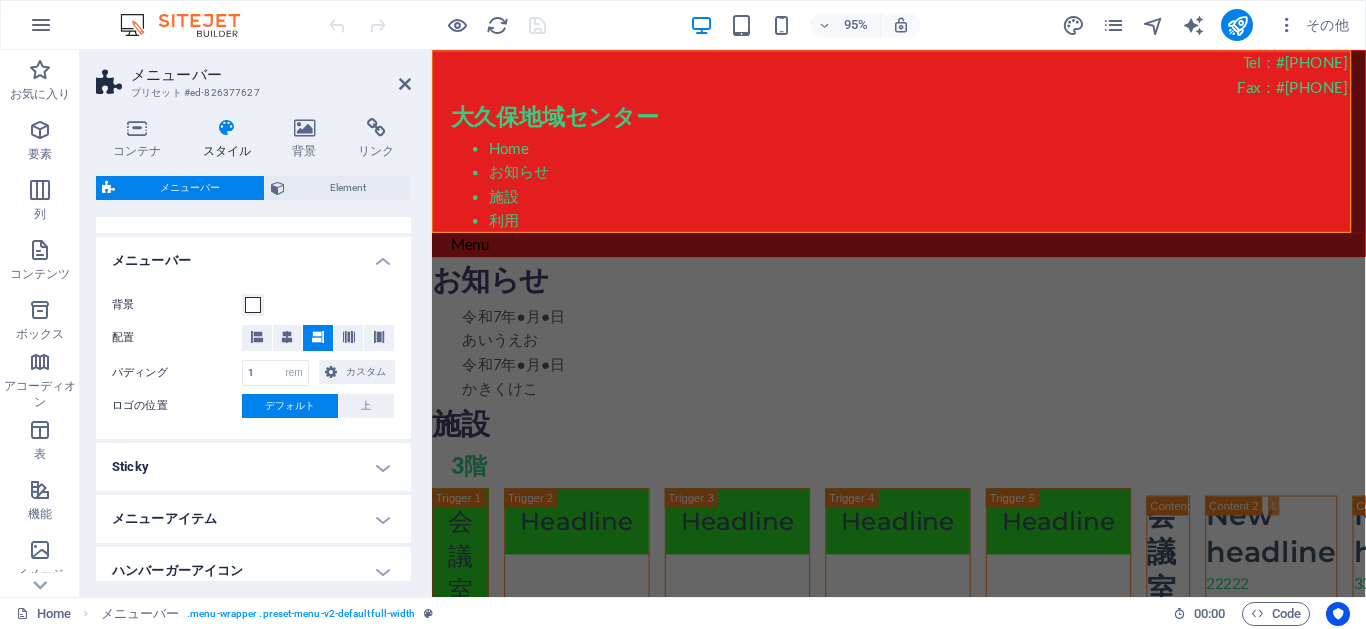 scroll, scrollTop: 518, scrollLeft: 0, axis: vertical 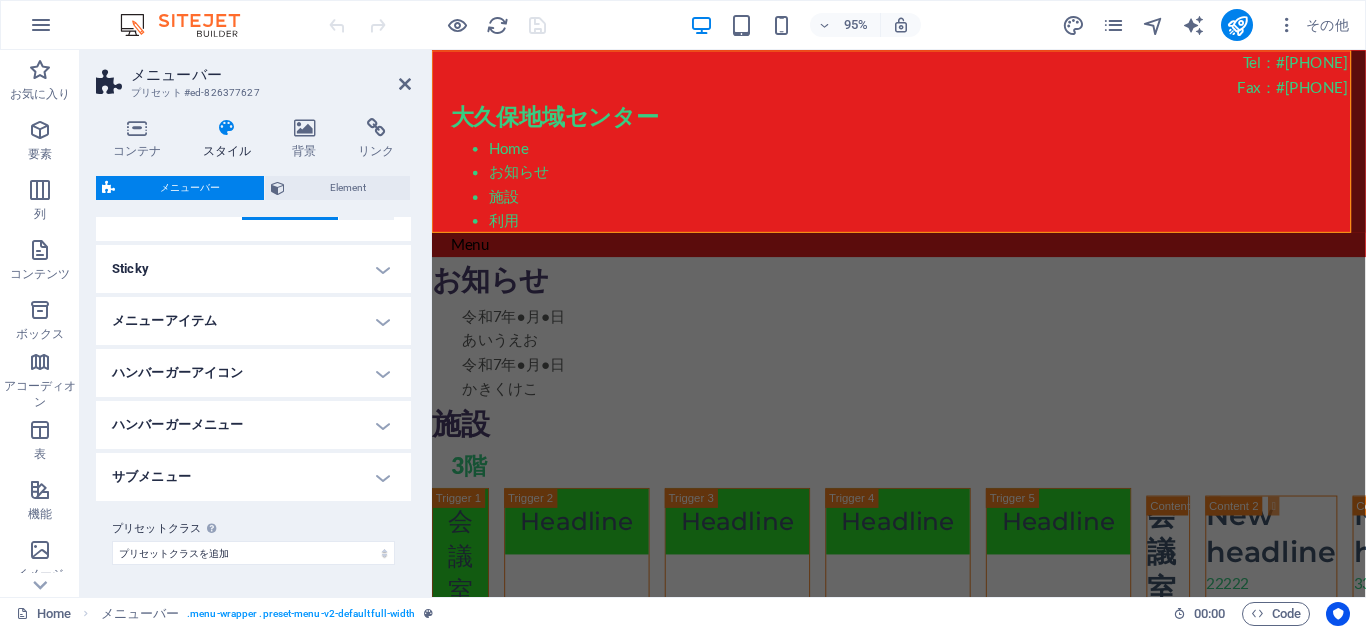 click on "ハンバーガーメニュー" at bounding box center [253, 425] 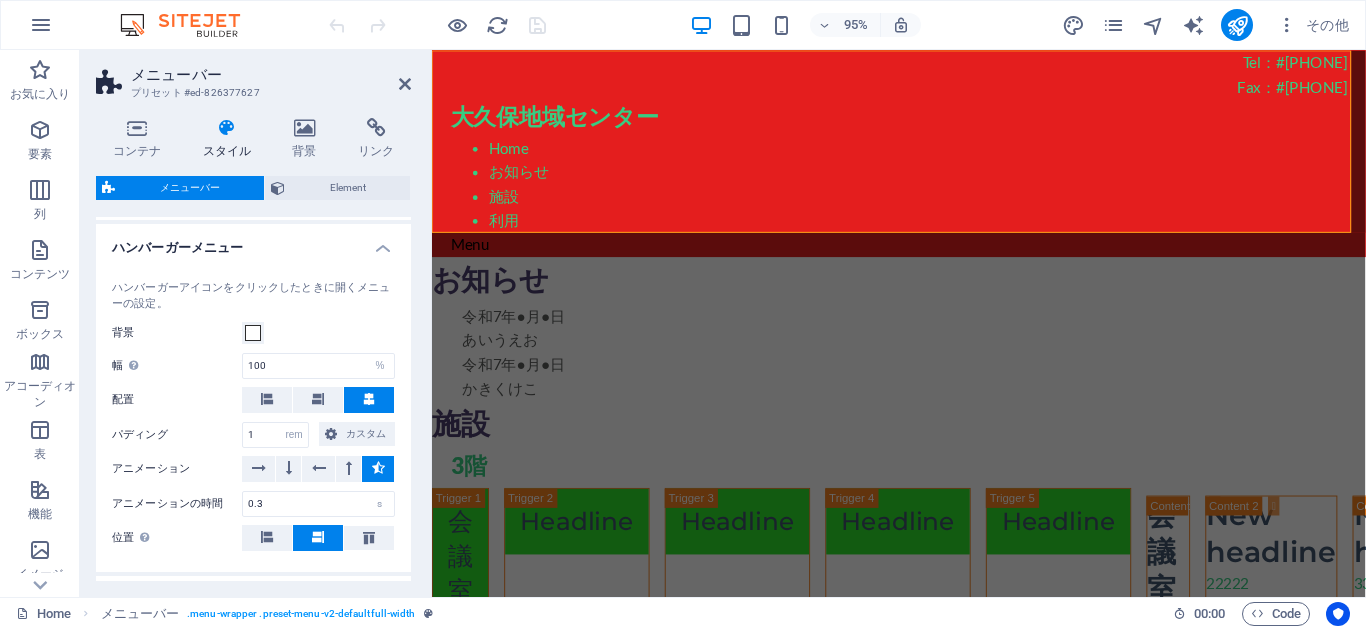 scroll, scrollTop: 698, scrollLeft: 0, axis: vertical 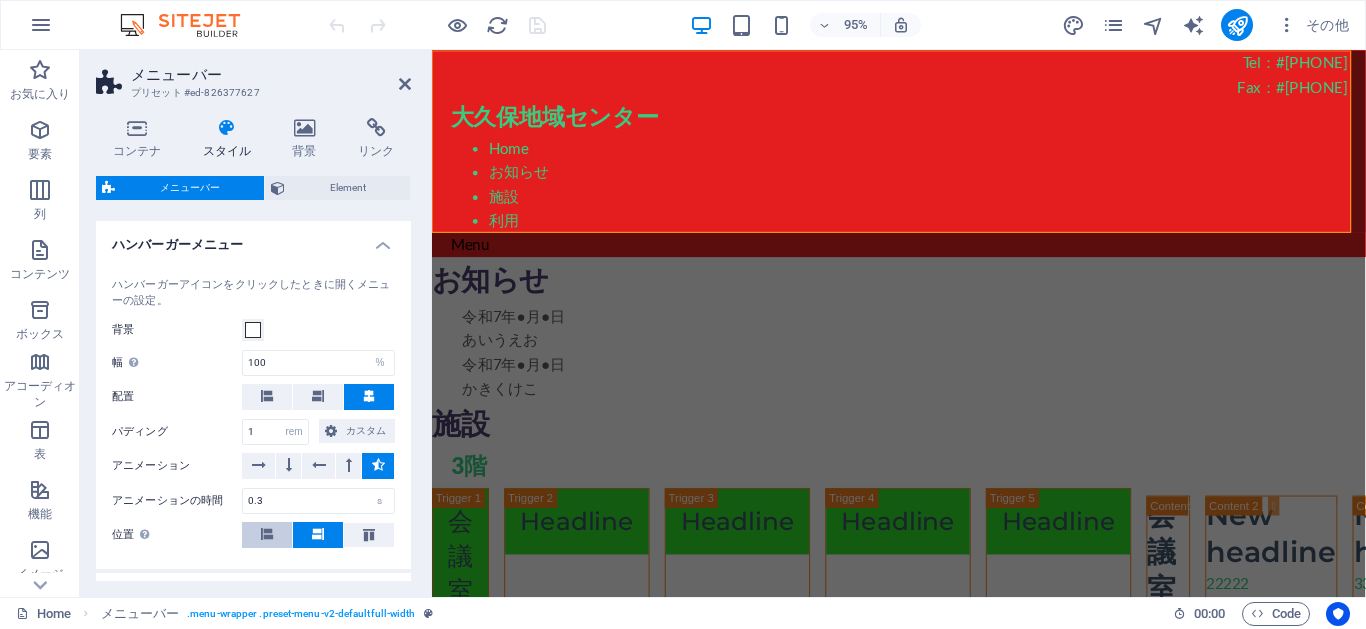 click at bounding box center (267, 534) 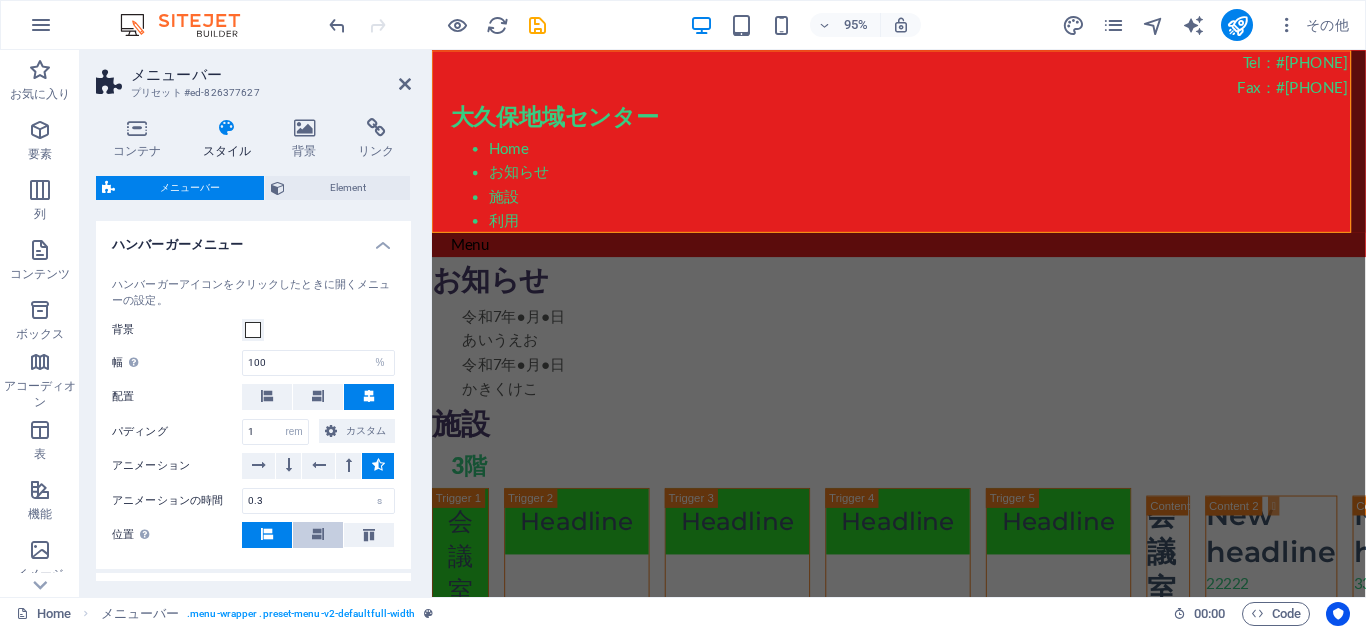 click at bounding box center (318, 535) 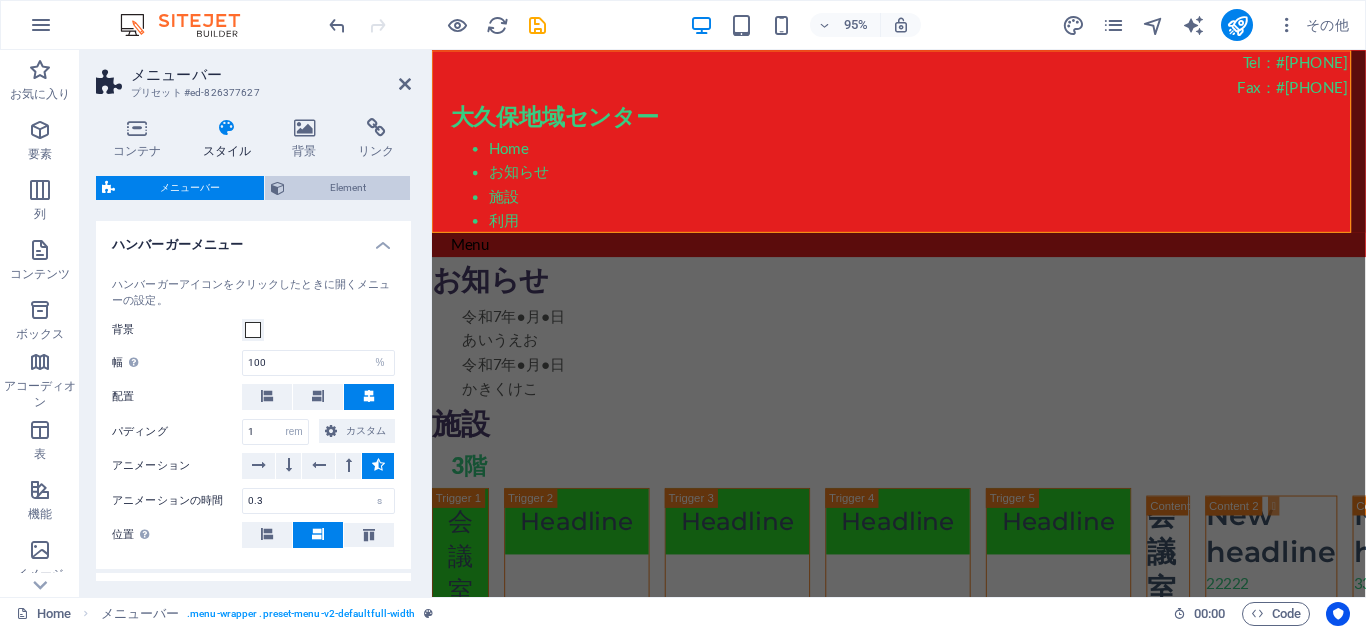 click on "Element" at bounding box center (347, 188) 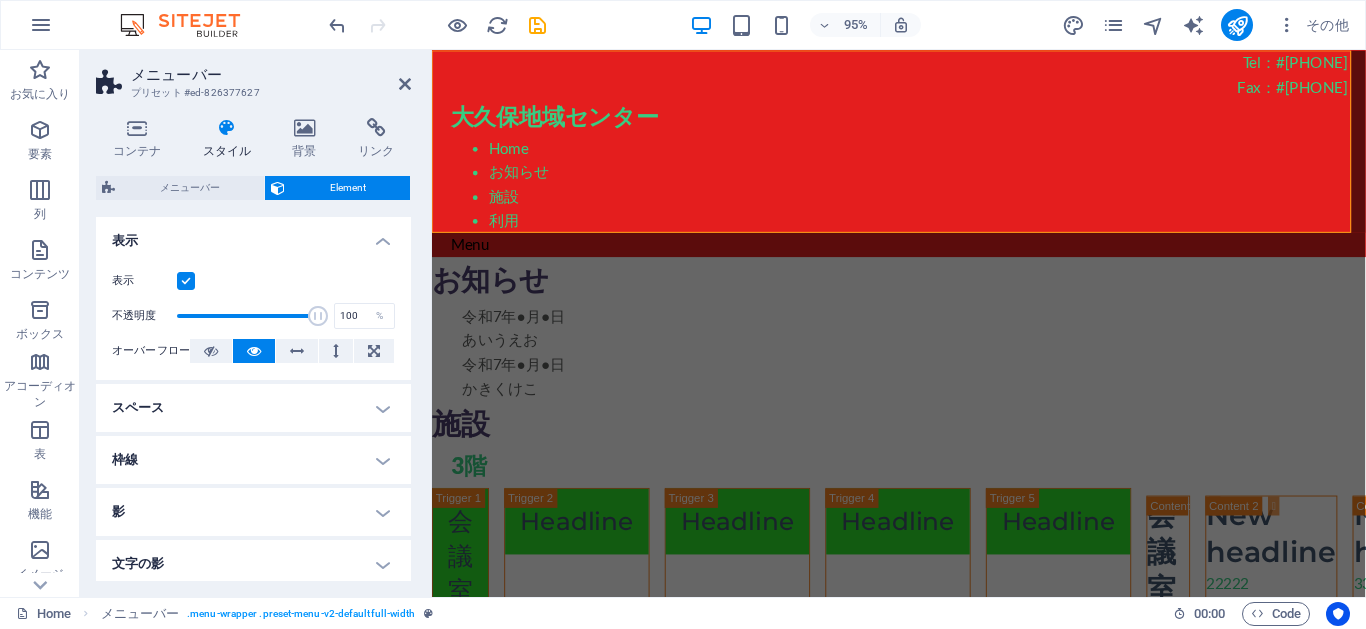 click on "スペース" at bounding box center (253, 408) 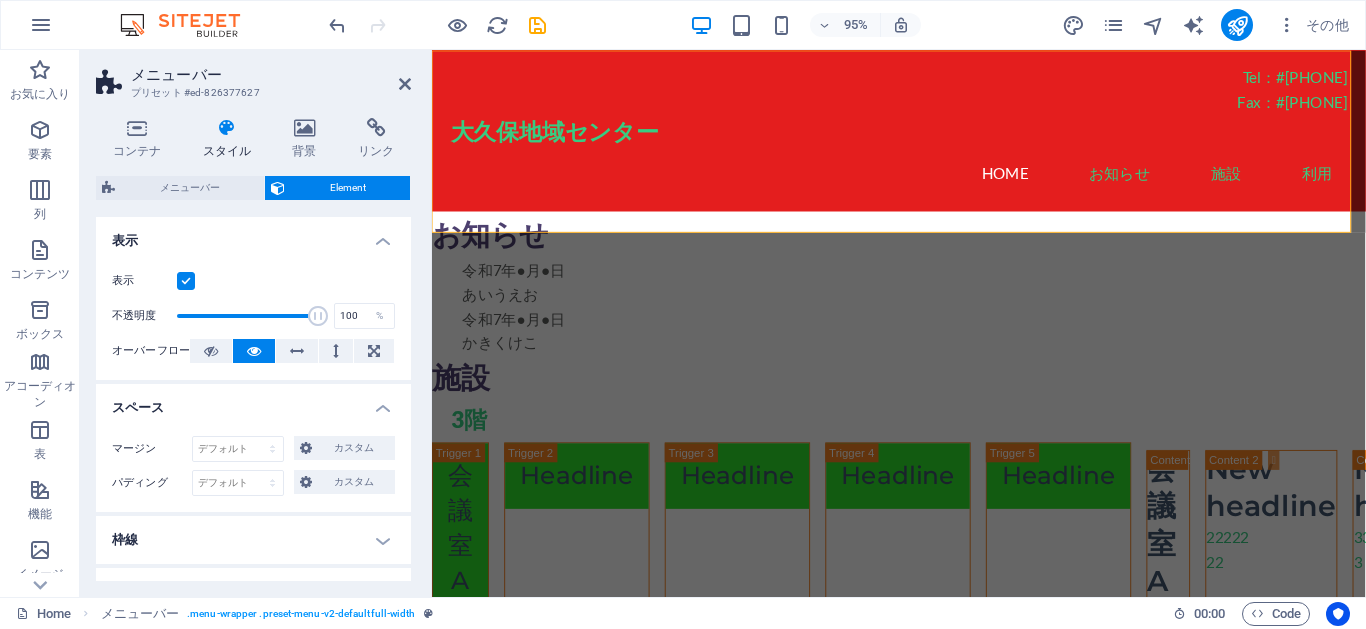 click on "スペース" at bounding box center [253, 402] 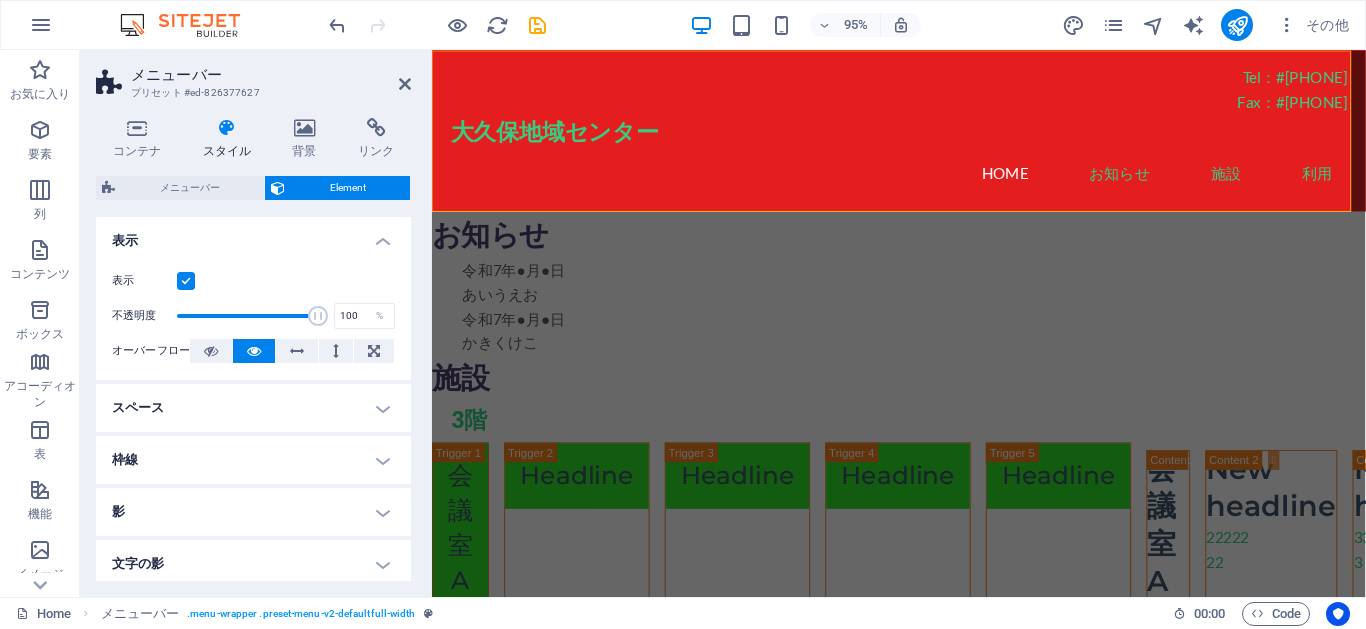 click on "スペース" at bounding box center [253, 408] 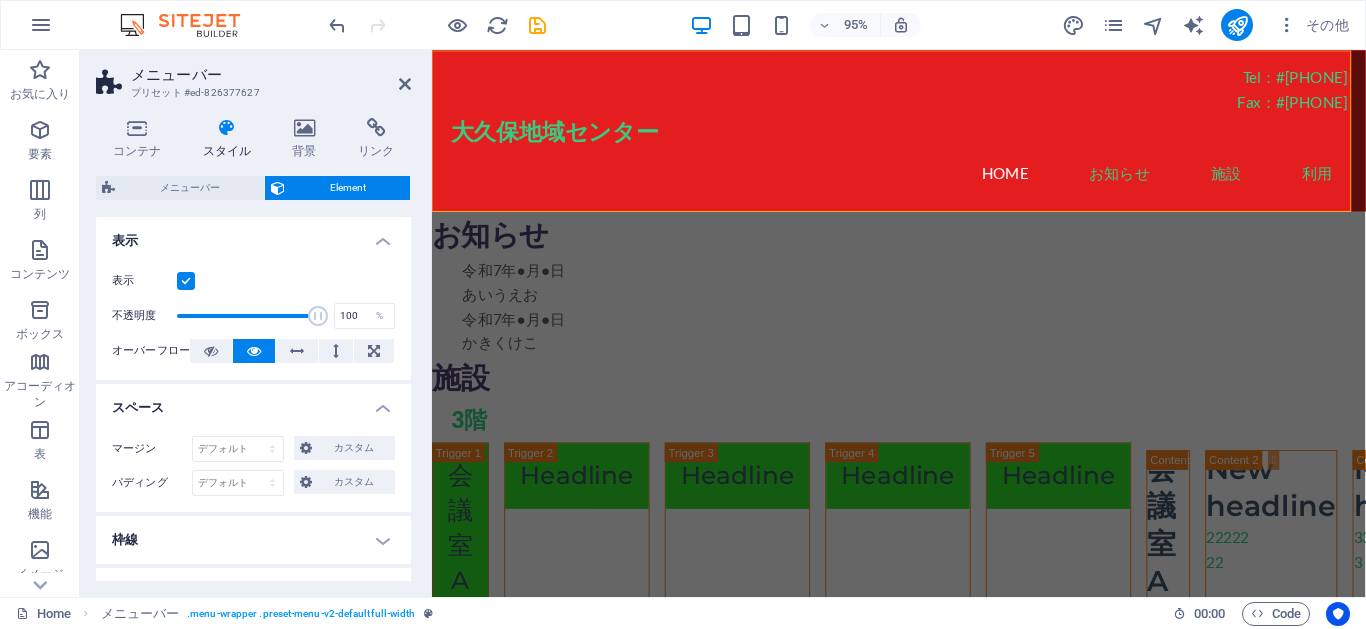 click on "スペース" at bounding box center [253, 402] 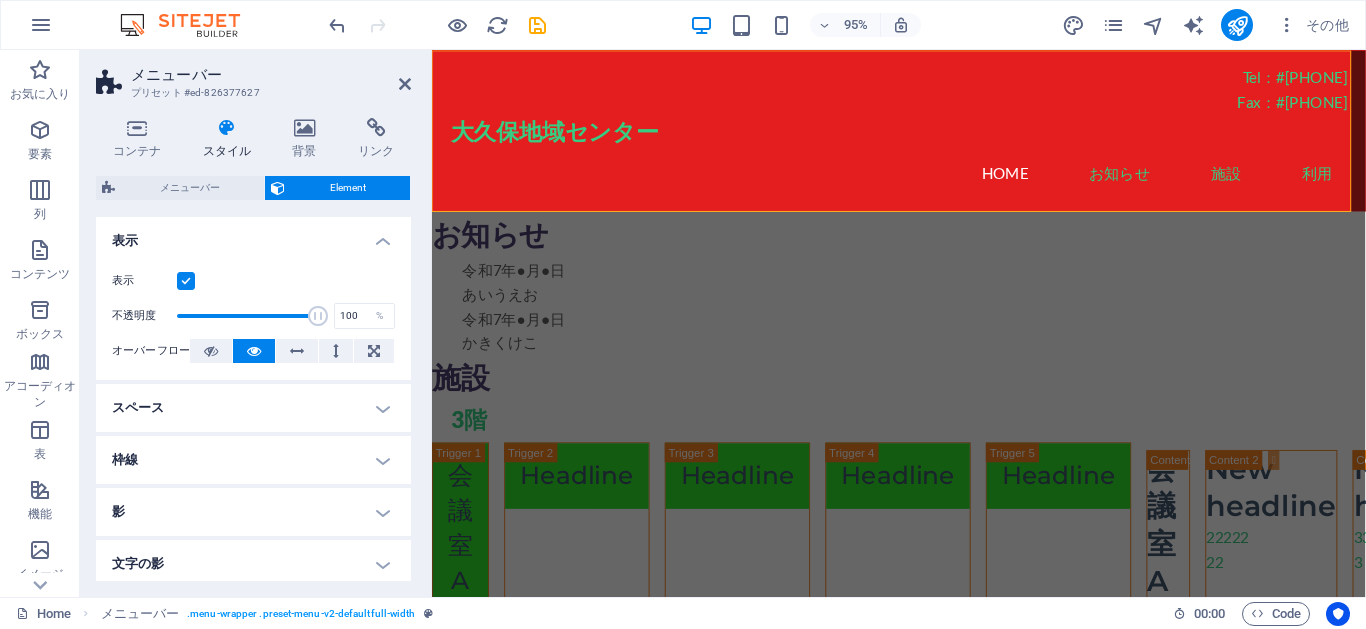 click at bounding box center [437, 25] 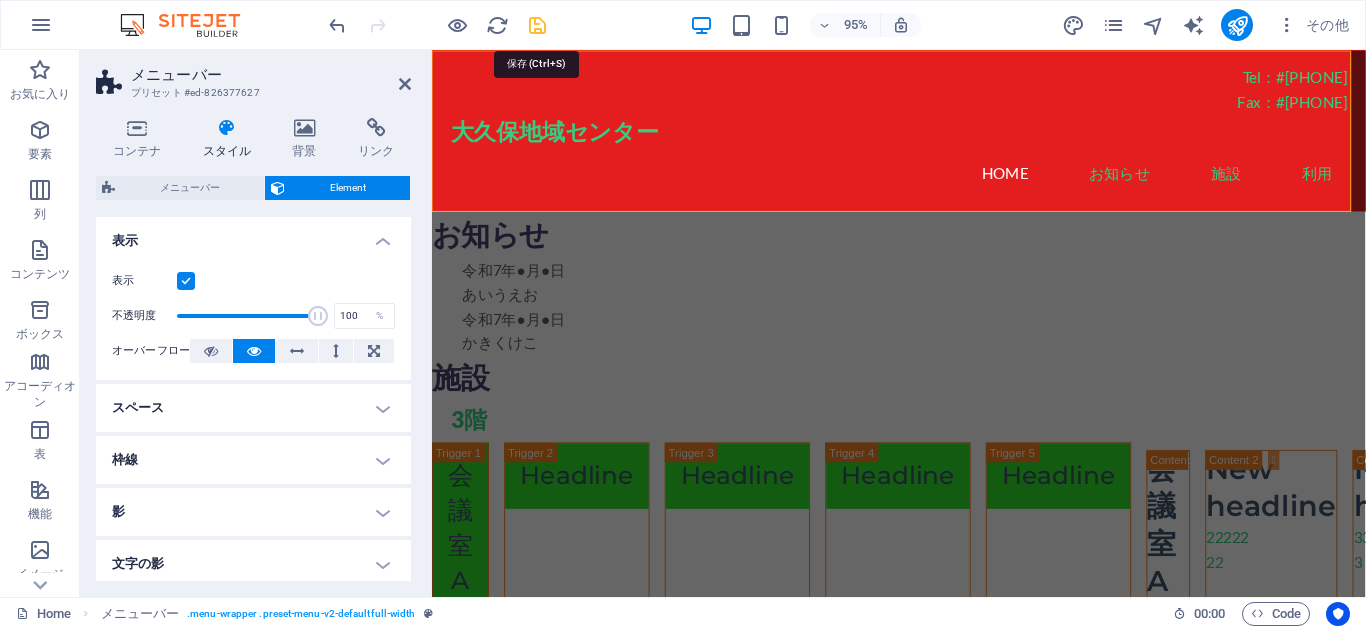 click at bounding box center [537, 25] 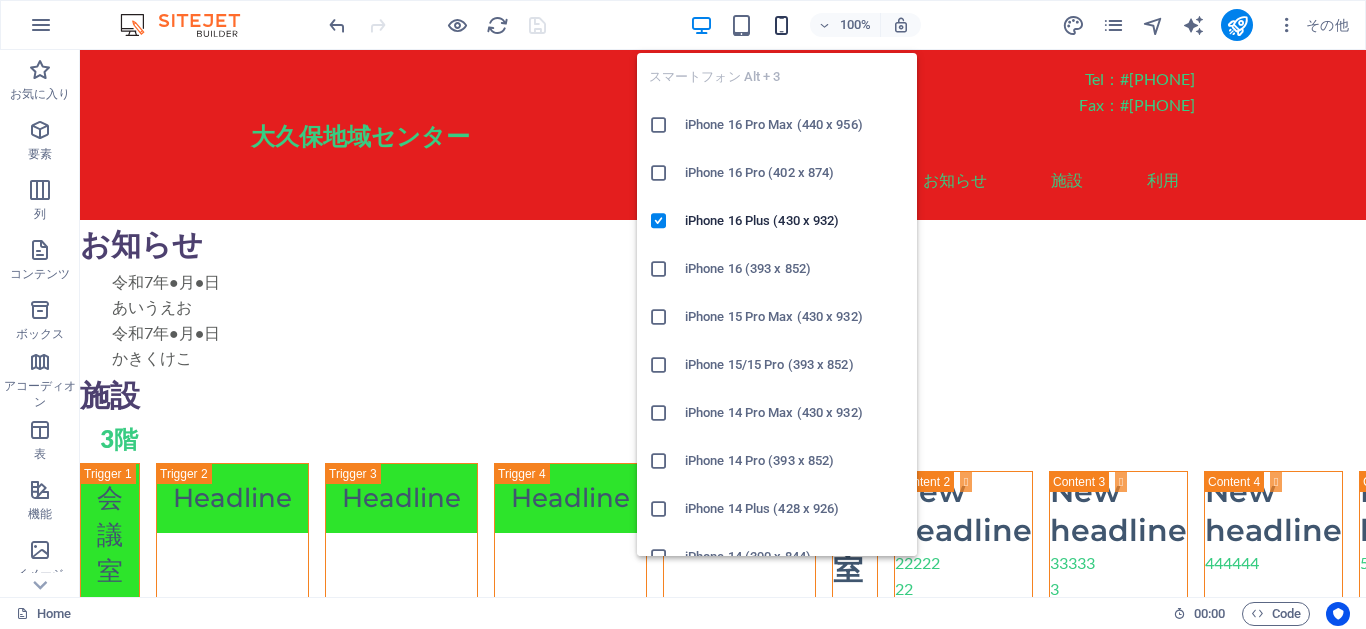 click at bounding box center [781, 25] 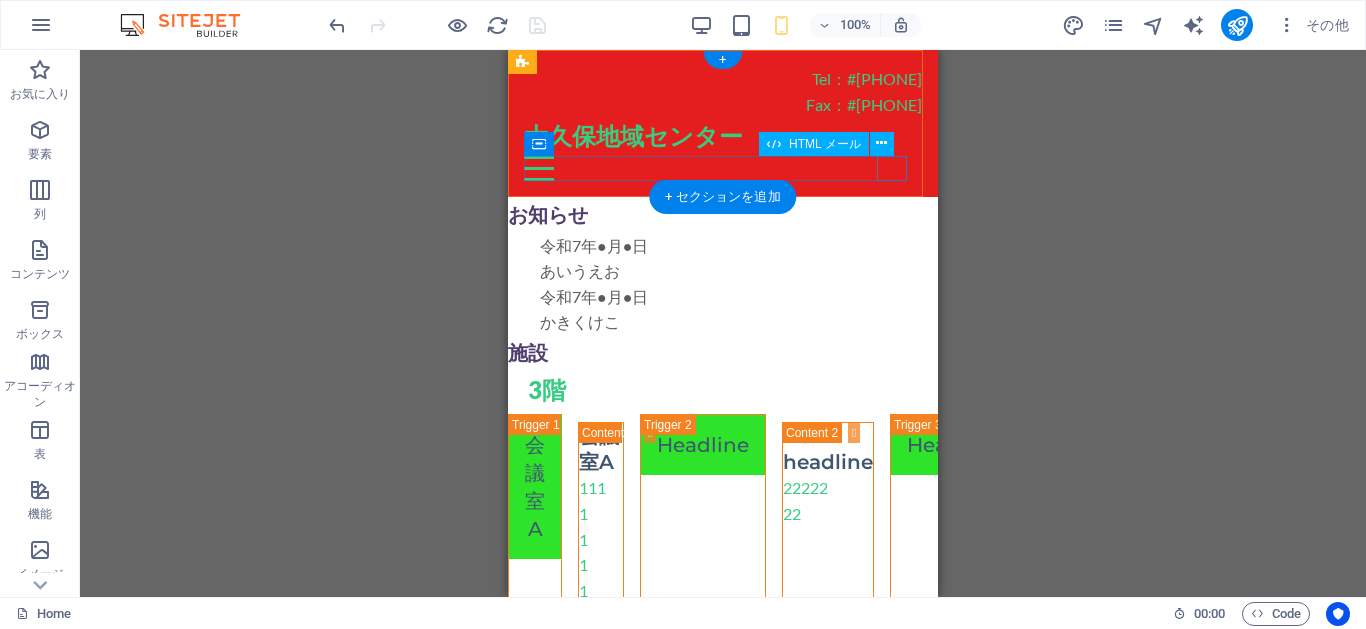 click on "Menu" at bounding box center (723, 168) 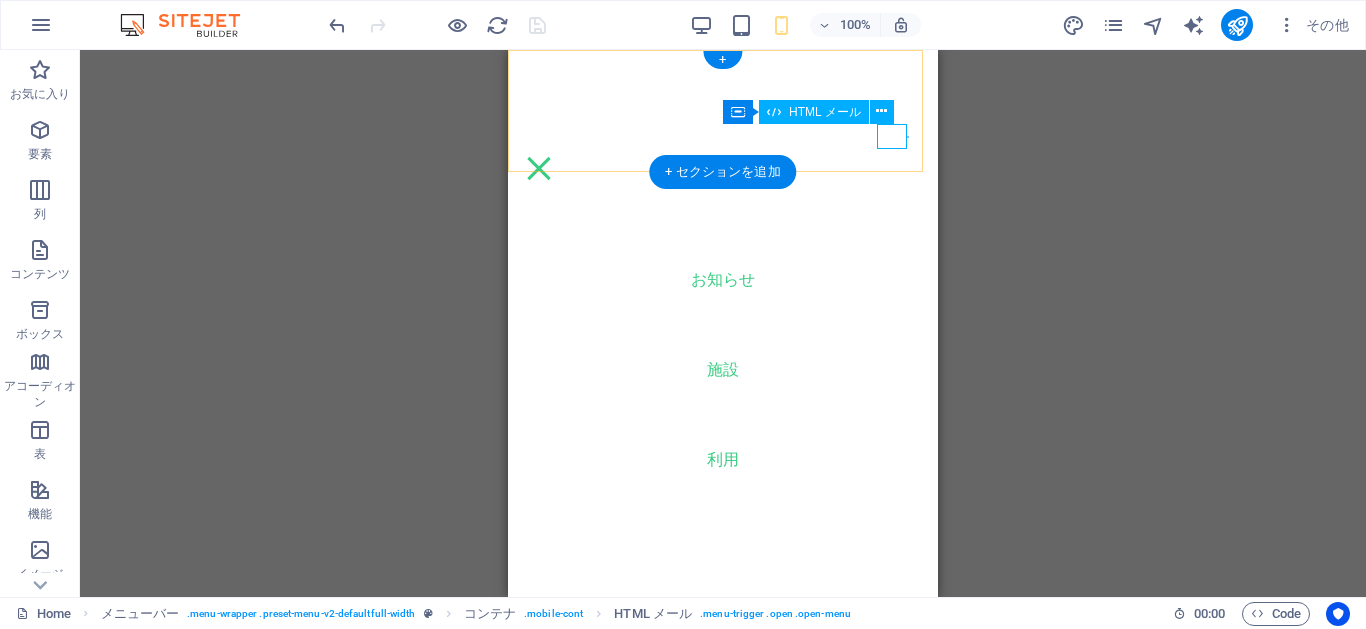 click on "Menu" at bounding box center (539, 168) 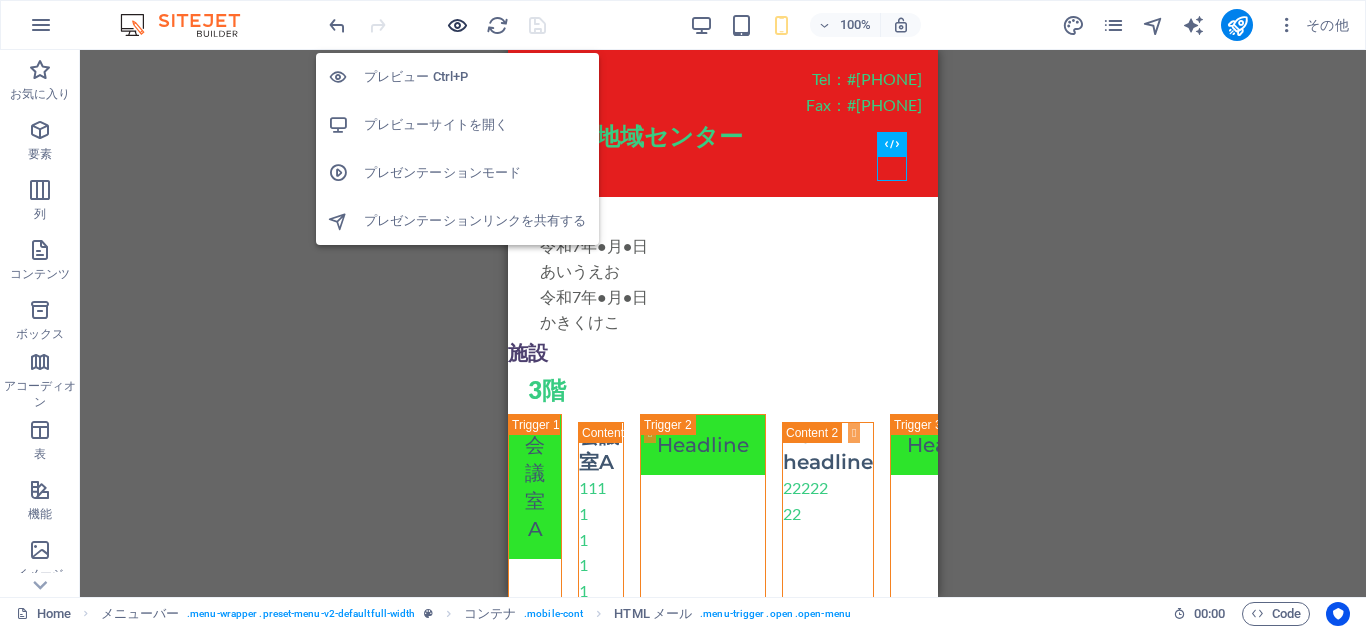 click at bounding box center [457, 25] 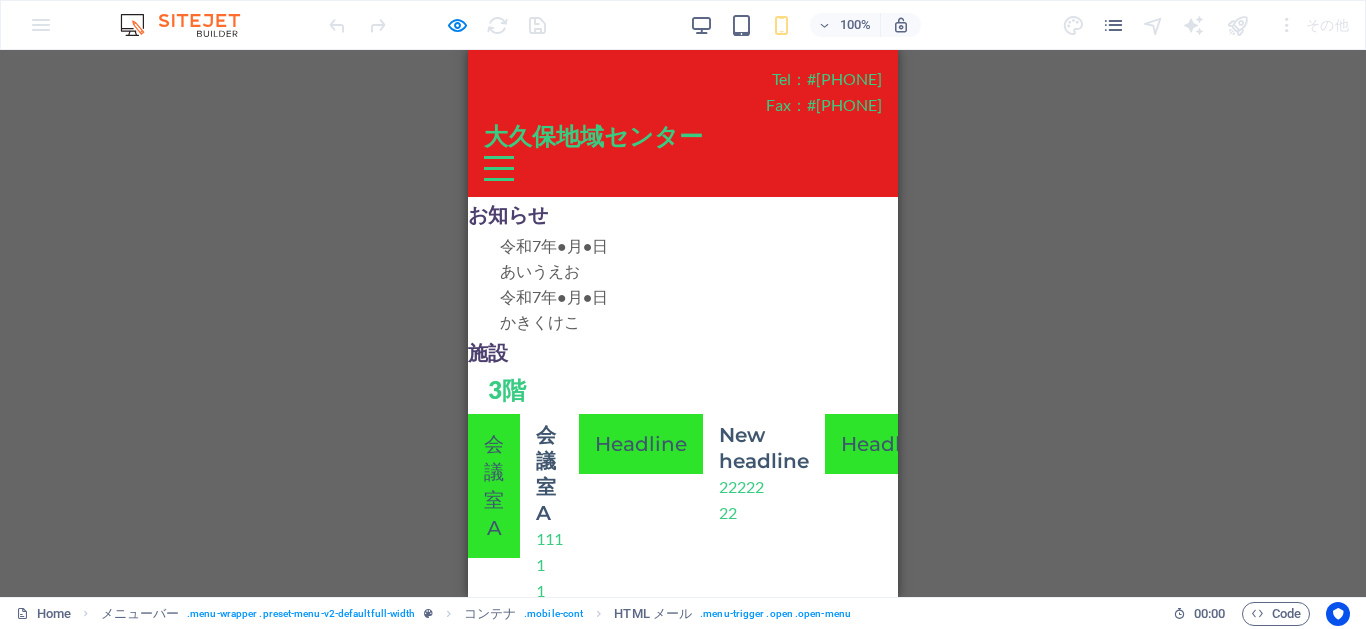 click on "Menu" at bounding box center [499, 168] 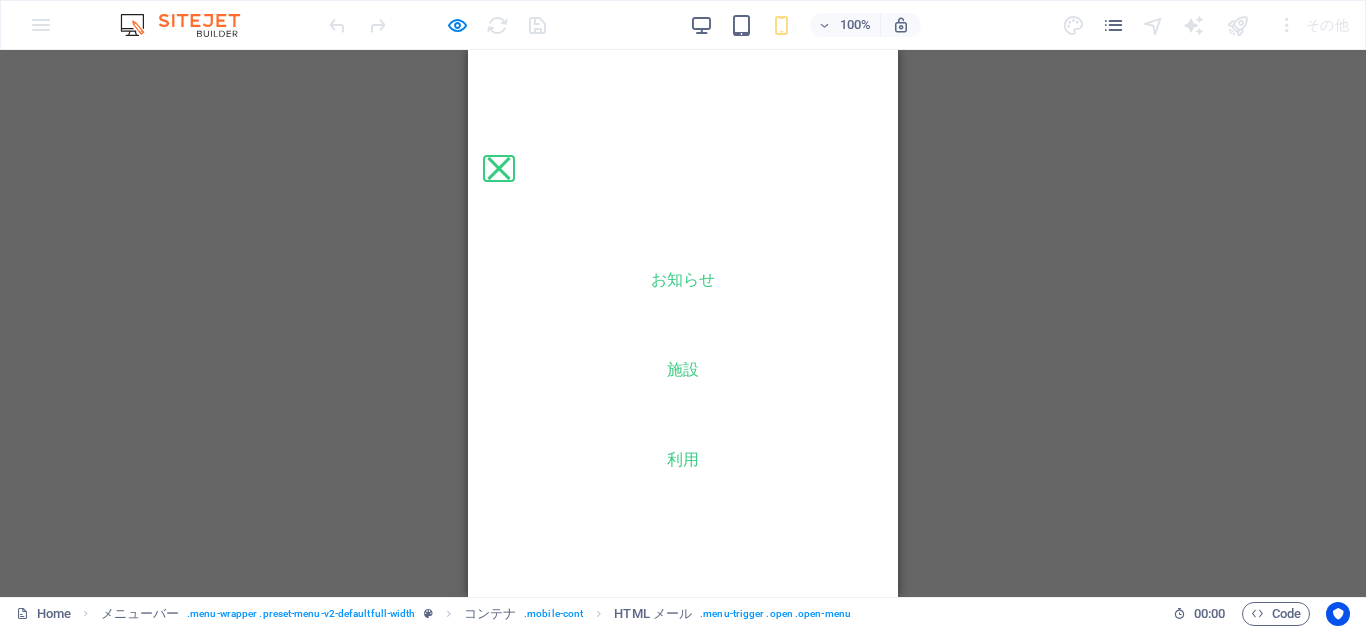 click on "Menu" at bounding box center (498, 167) 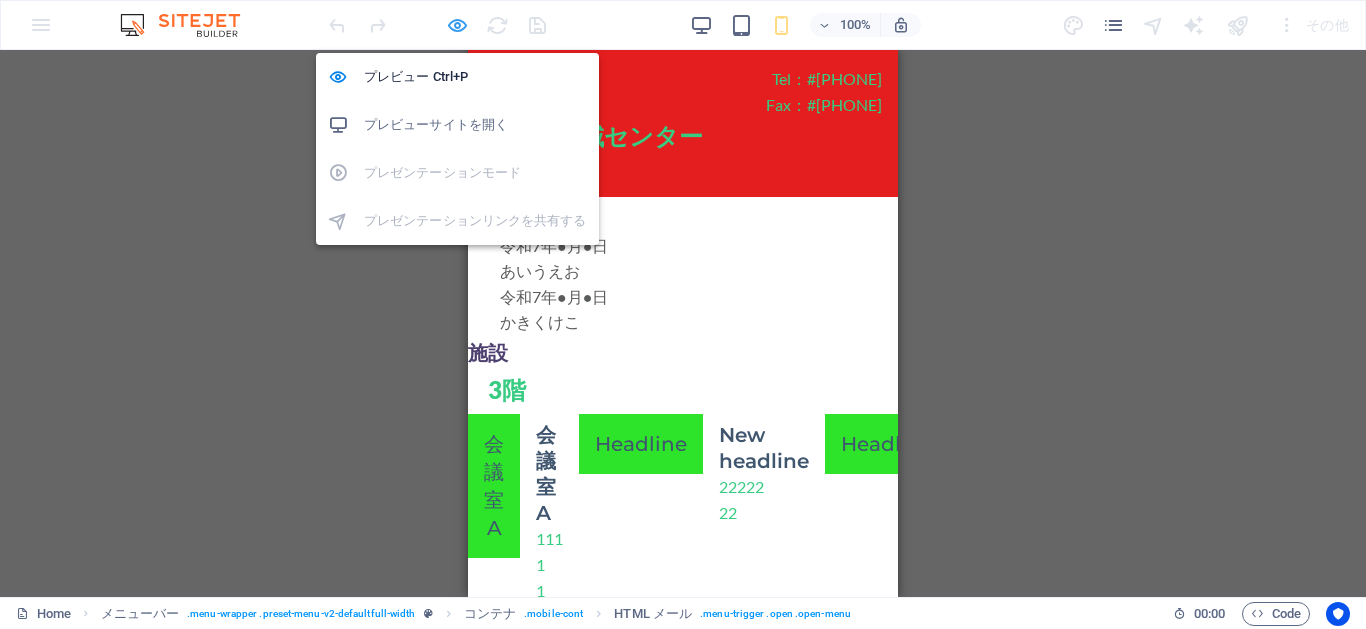 click at bounding box center [457, 25] 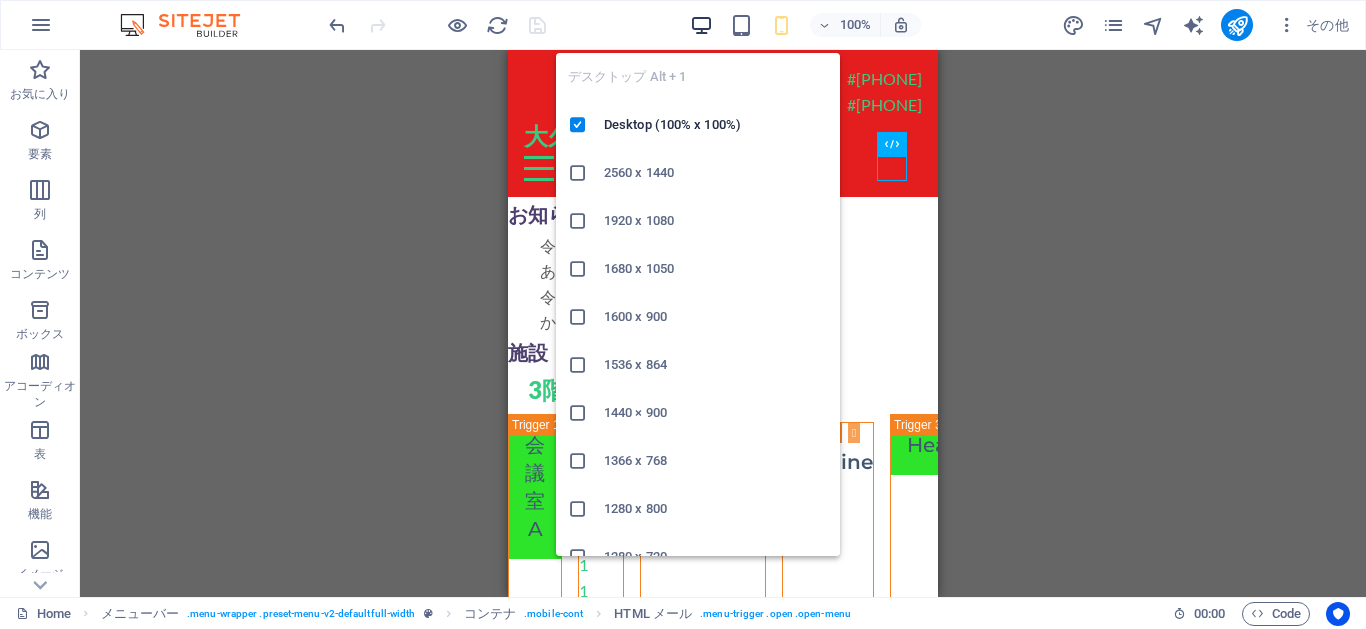 click at bounding box center (701, 25) 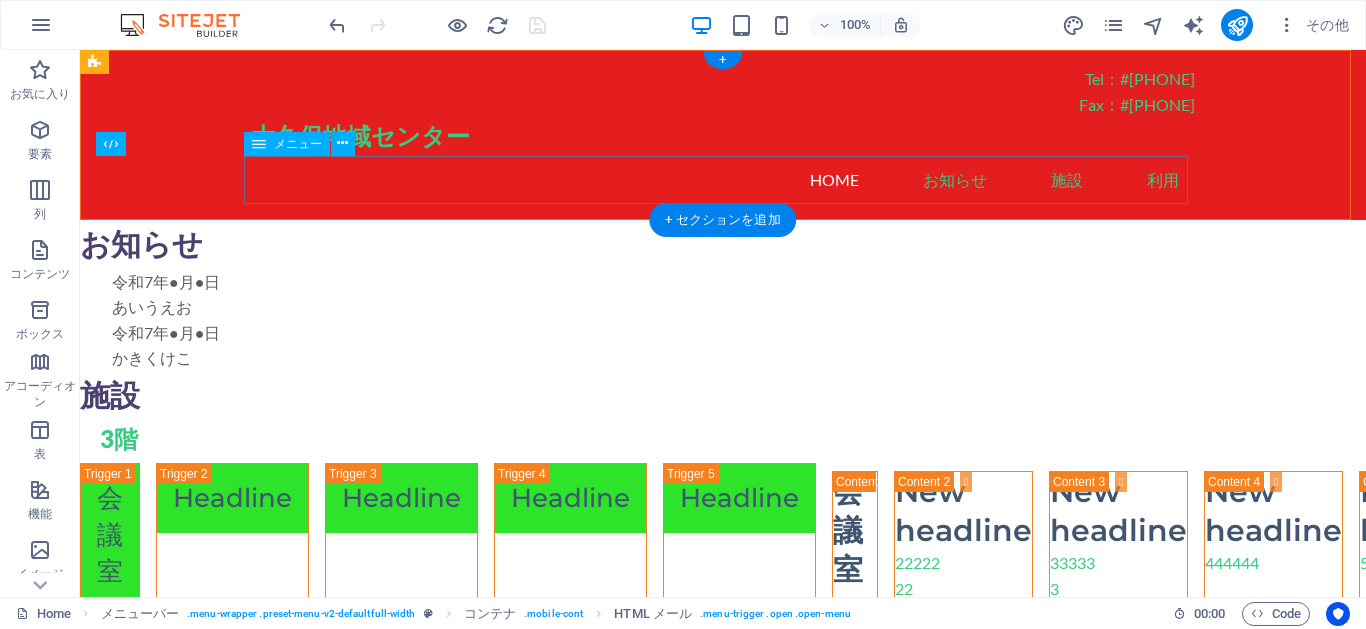 click on "Home お知らせ 施設 利用" at bounding box center (723, 180) 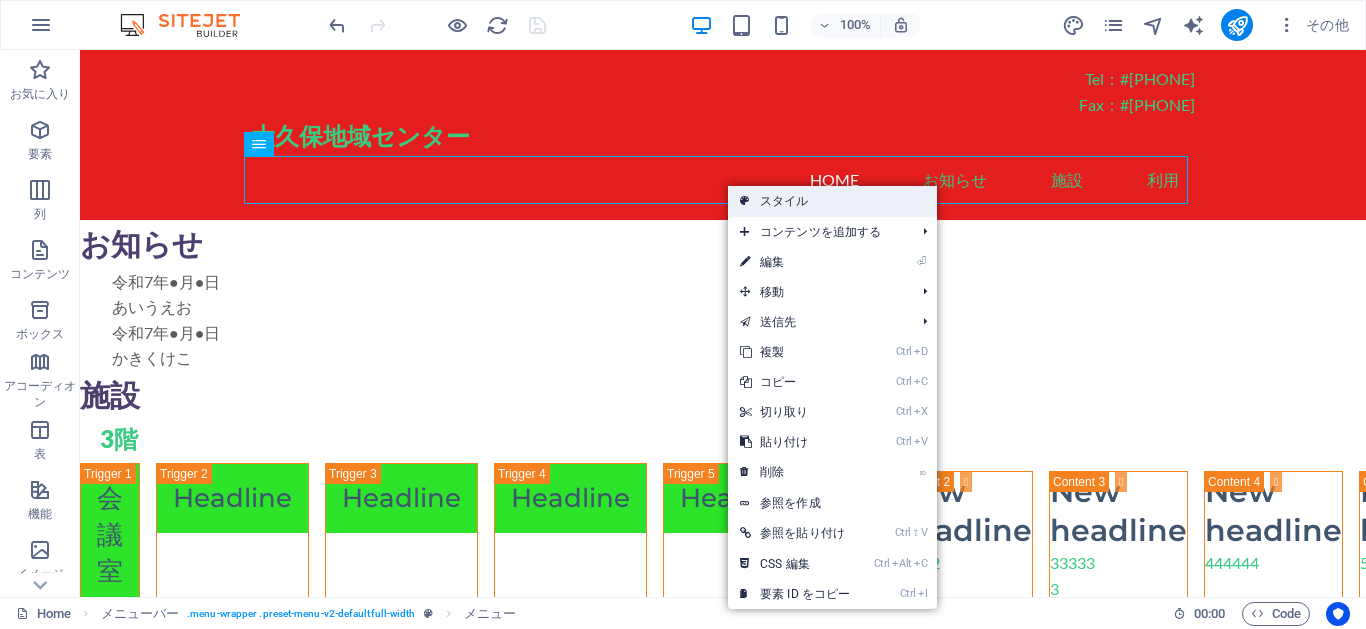 click on "スタイル" at bounding box center (832, 201) 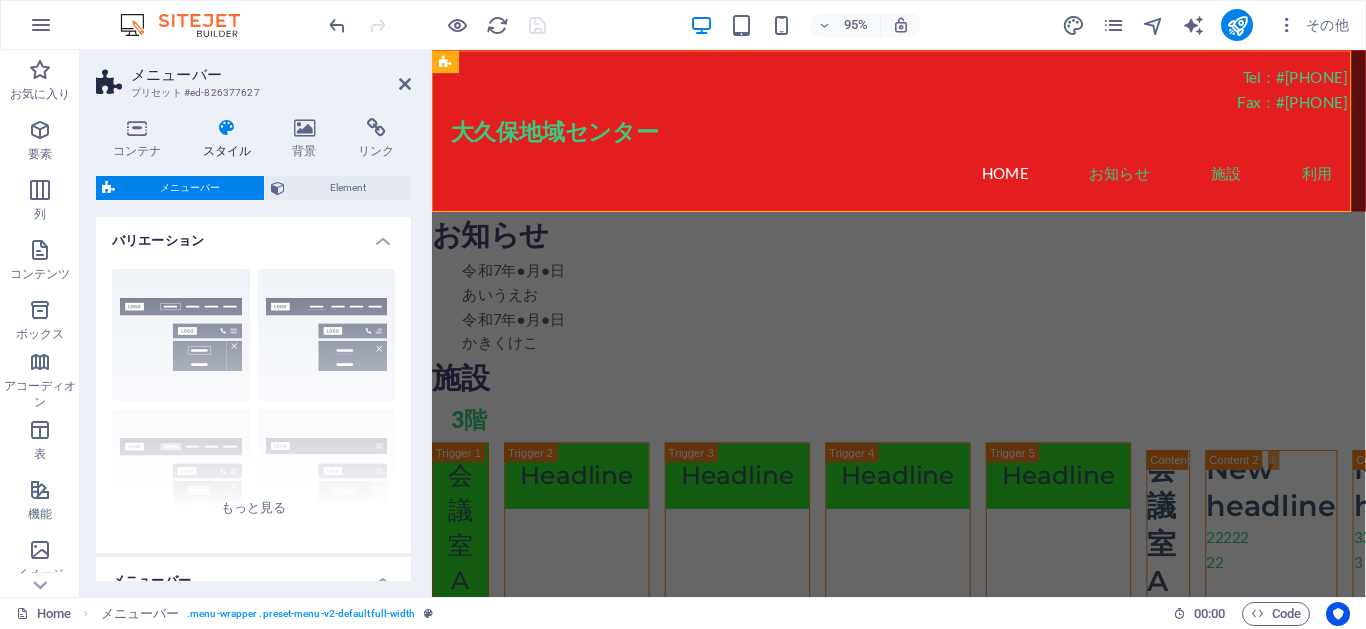 click on "バリエーション" at bounding box center [253, 235] 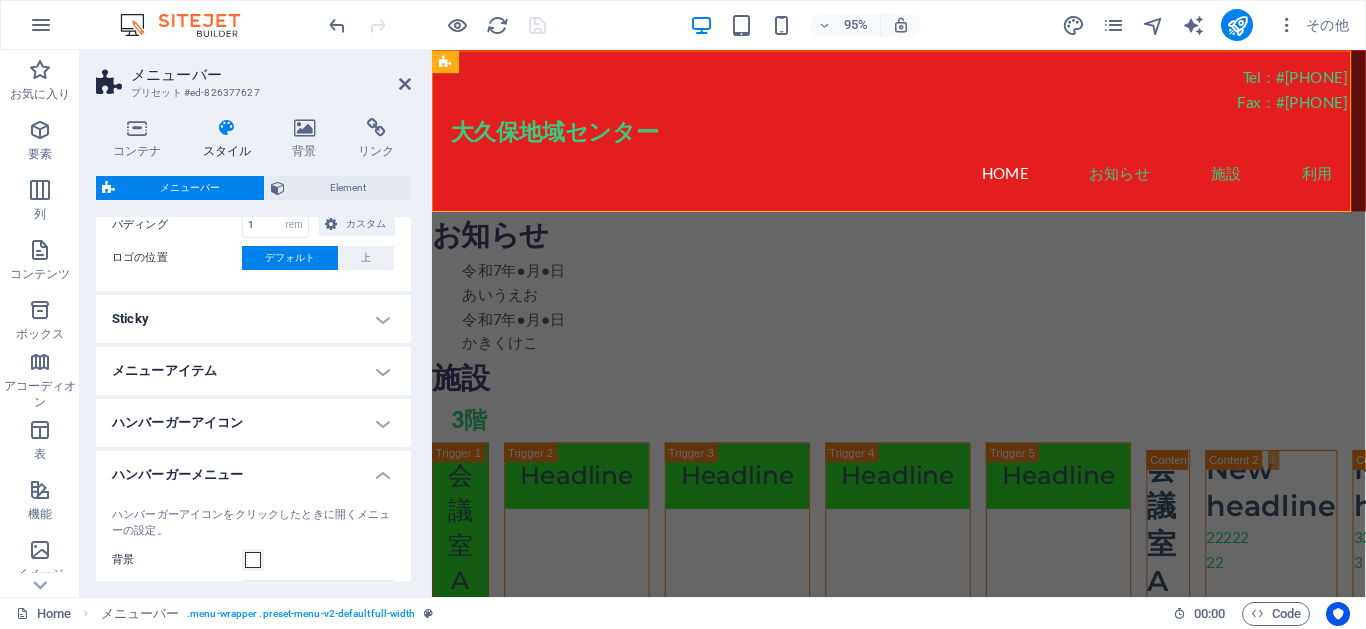 scroll, scrollTop: 360, scrollLeft: 0, axis: vertical 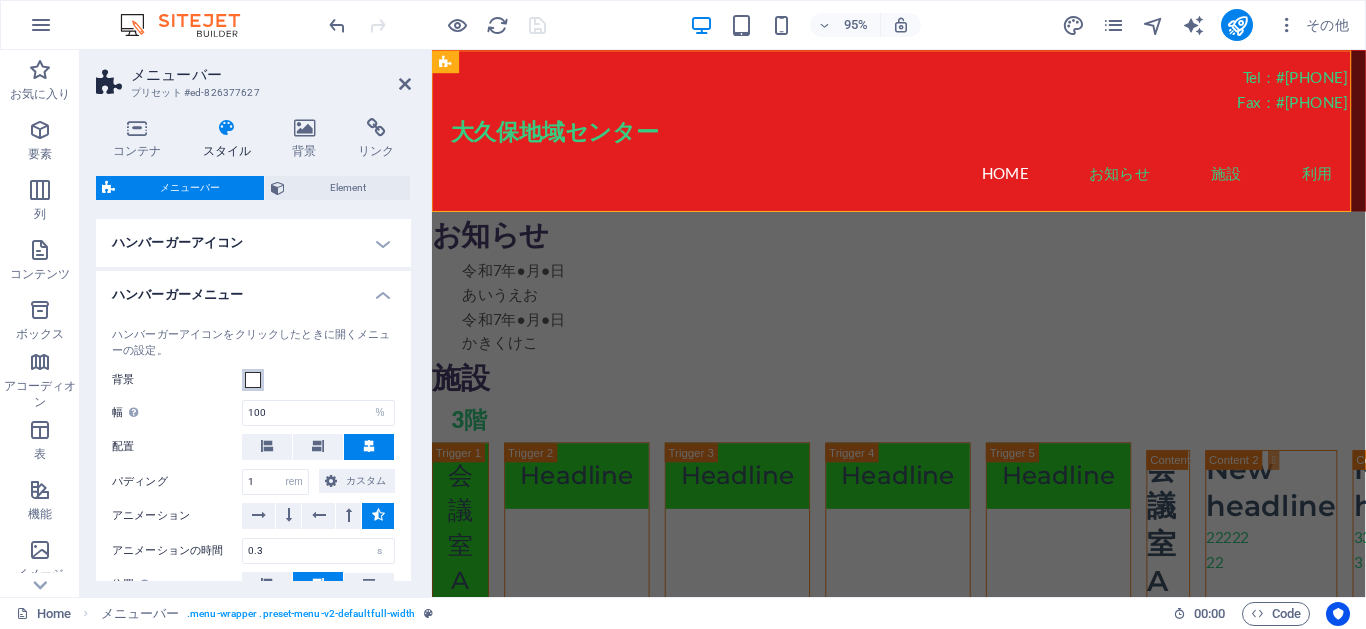 click at bounding box center (253, 380) 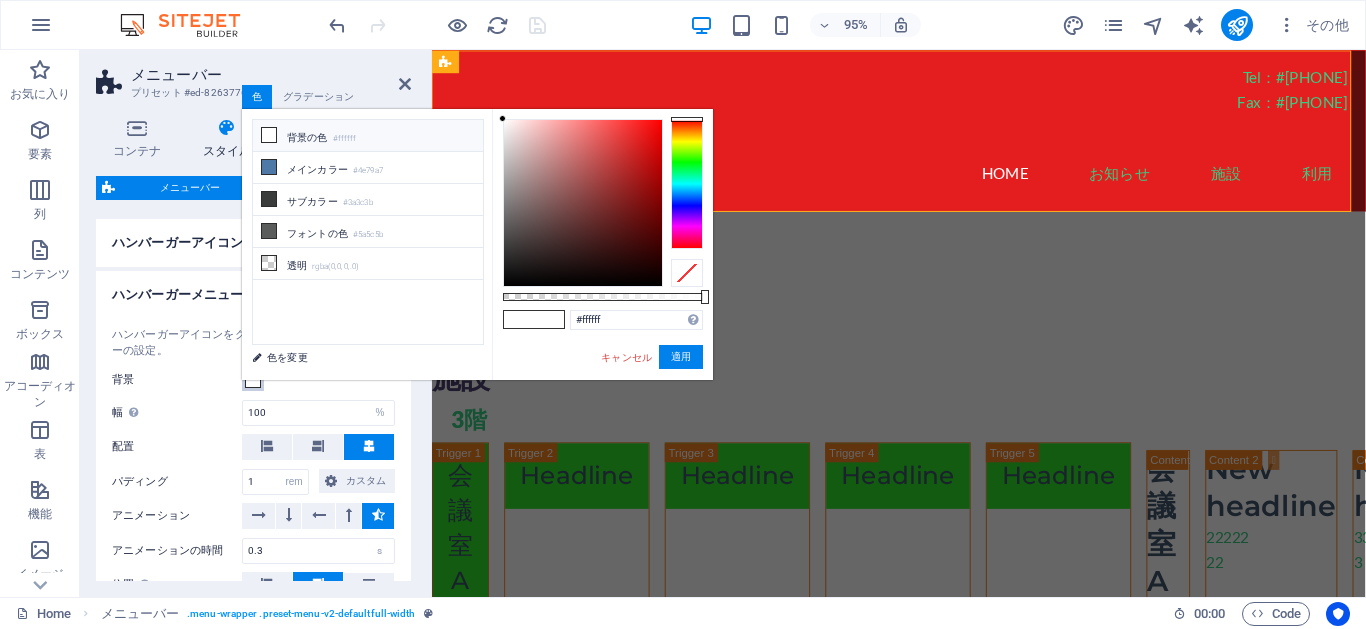 click at bounding box center [687, 184] 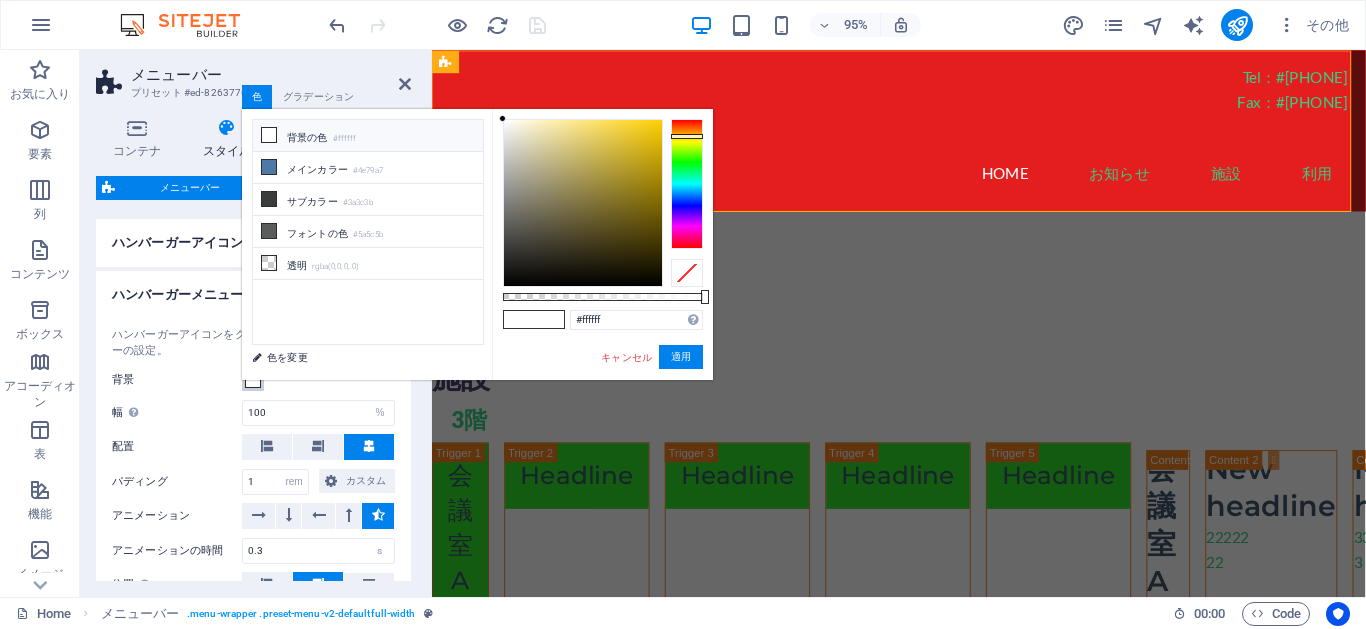 click at bounding box center (687, 184) 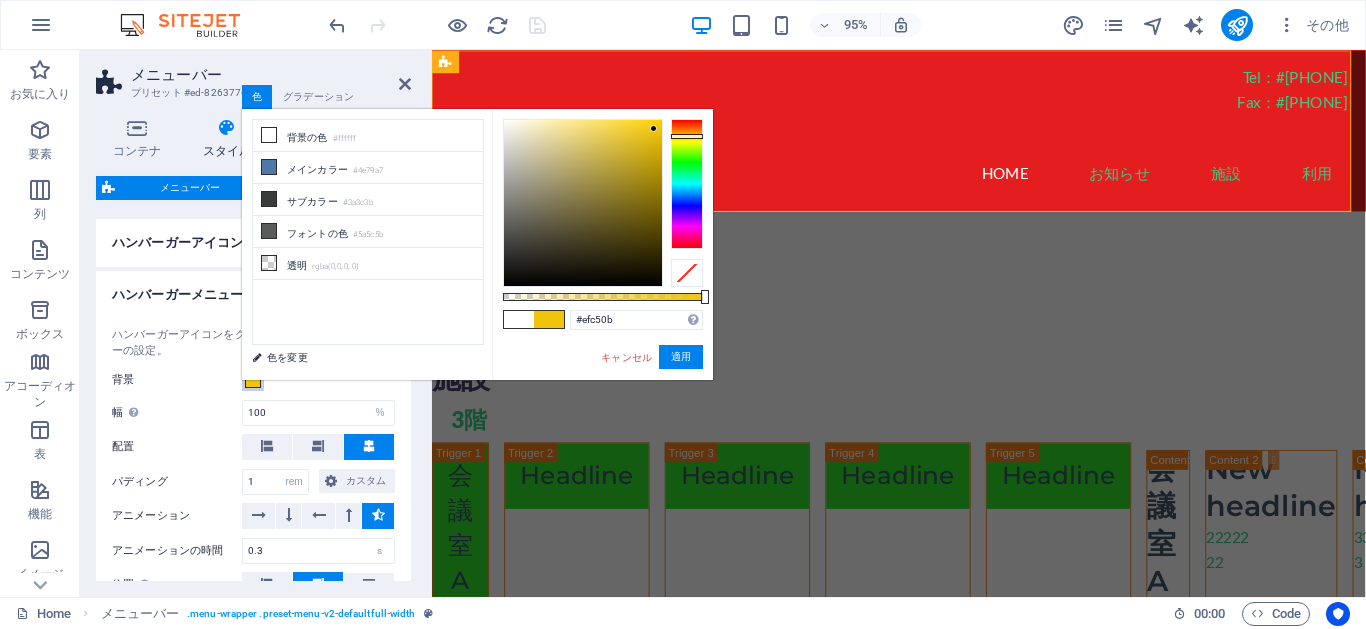 click at bounding box center (583, 203) 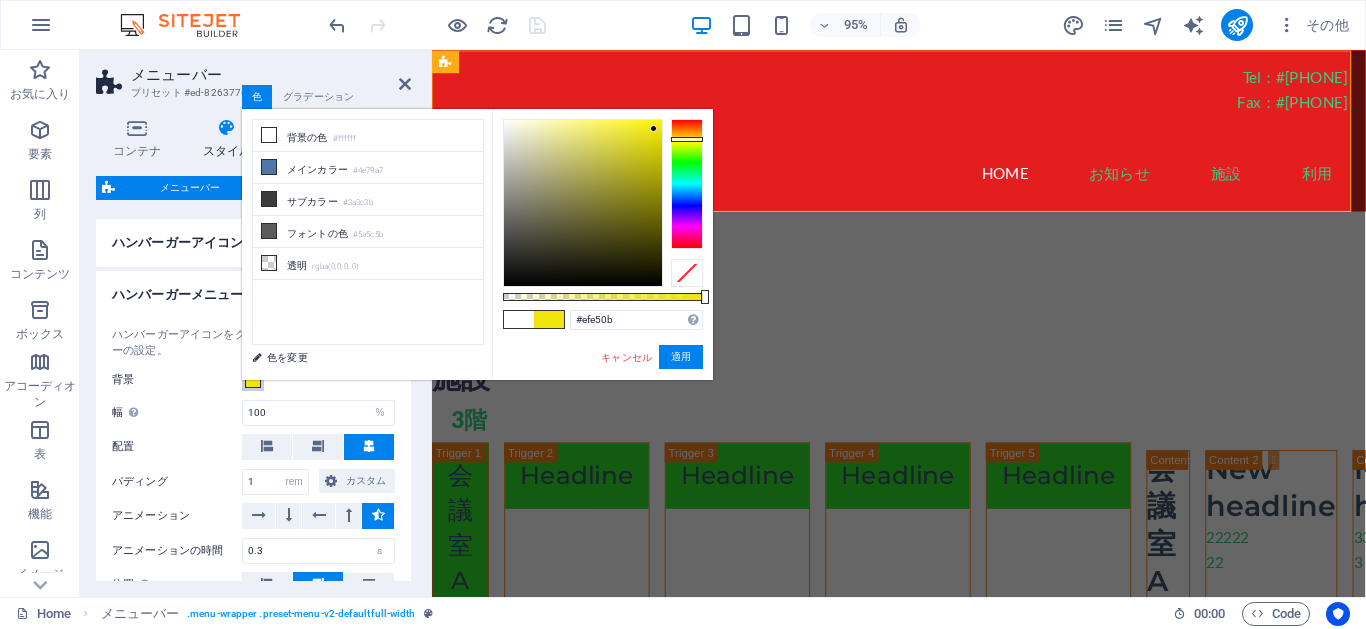 click at bounding box center [687, 139] 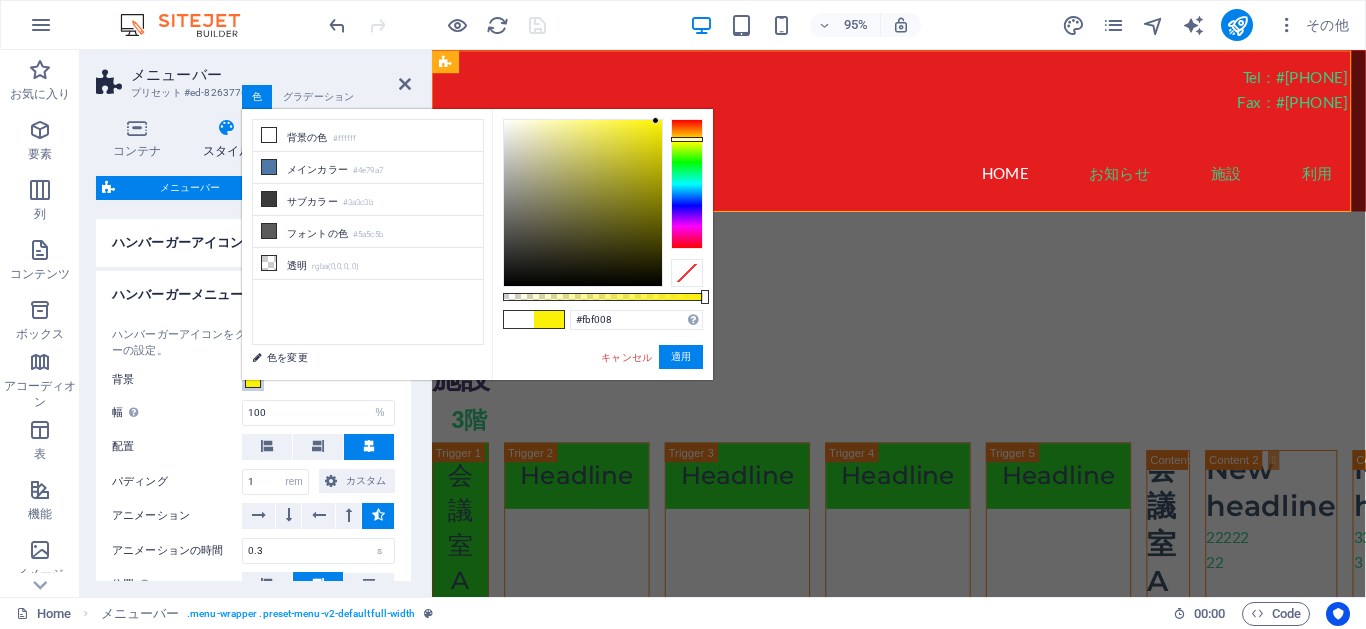 click at bounding box center [583, 203] 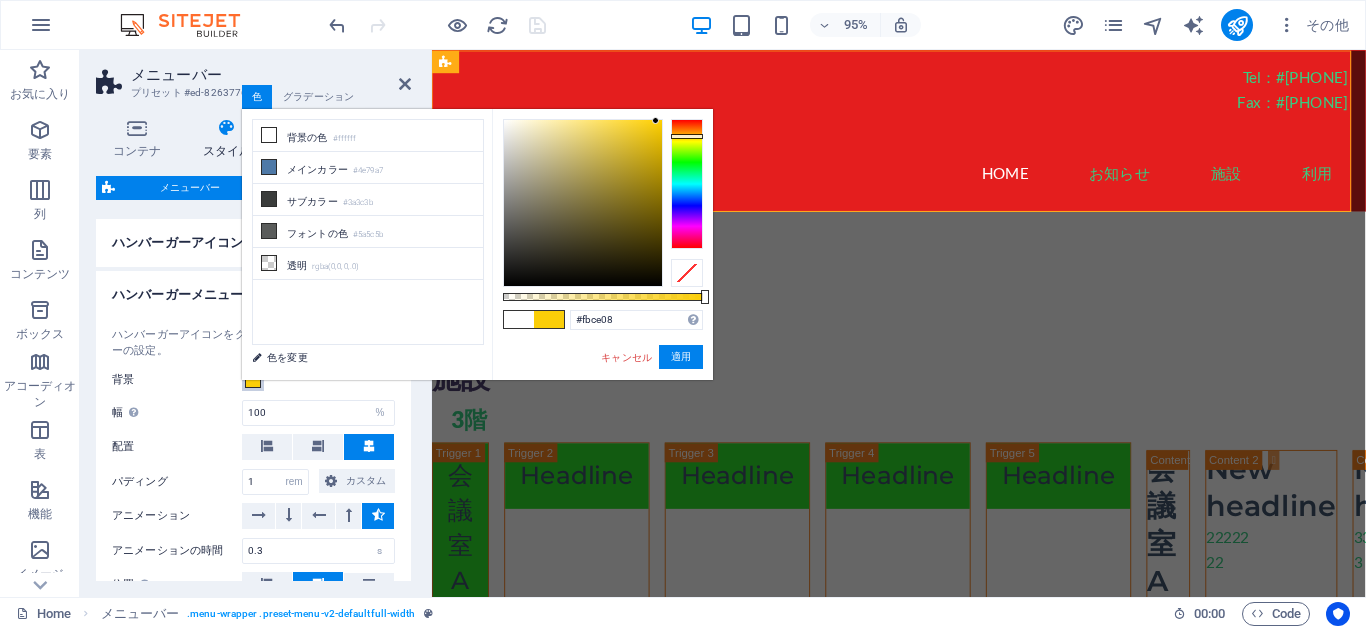 click at bounding box center [687, 136] 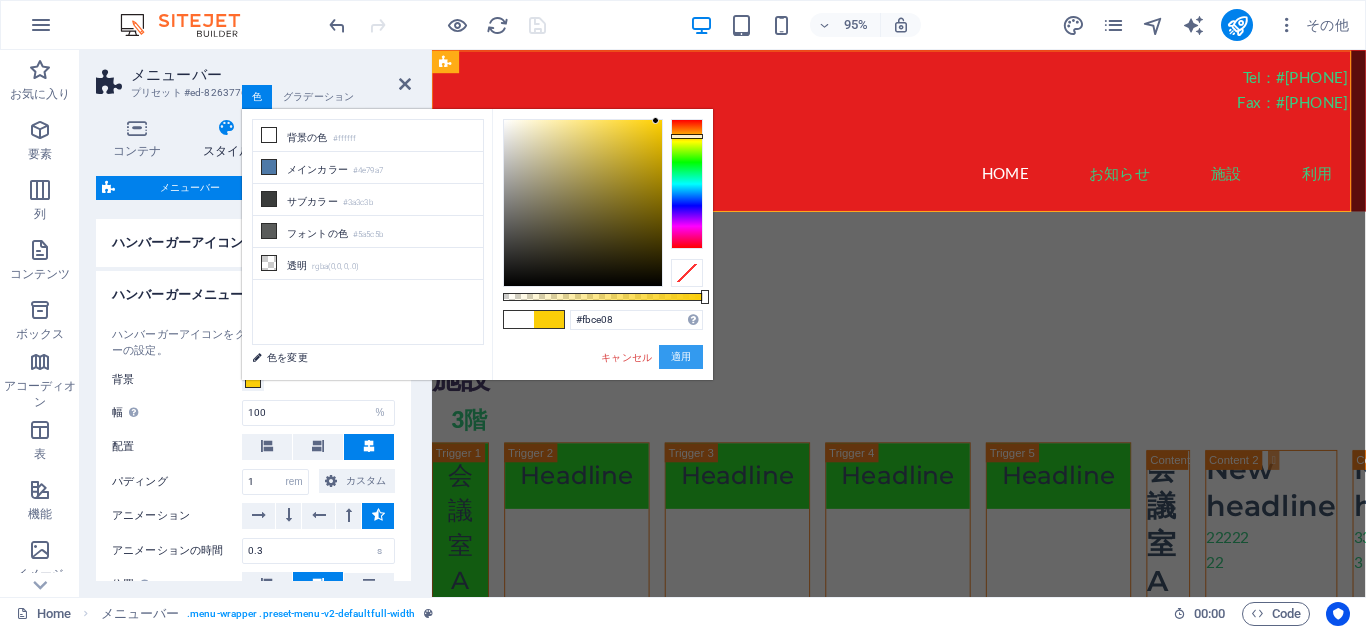 click on "適用" at bounding box center (681, 357) 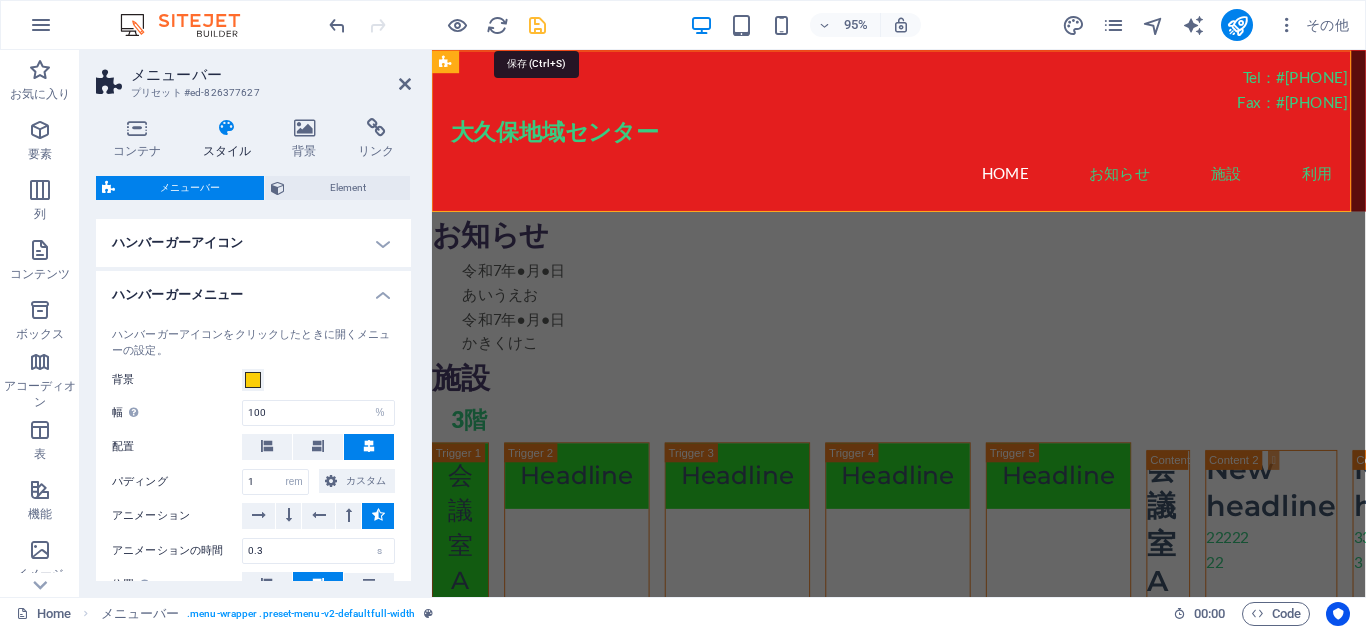 click at bounding box center [537, 25] 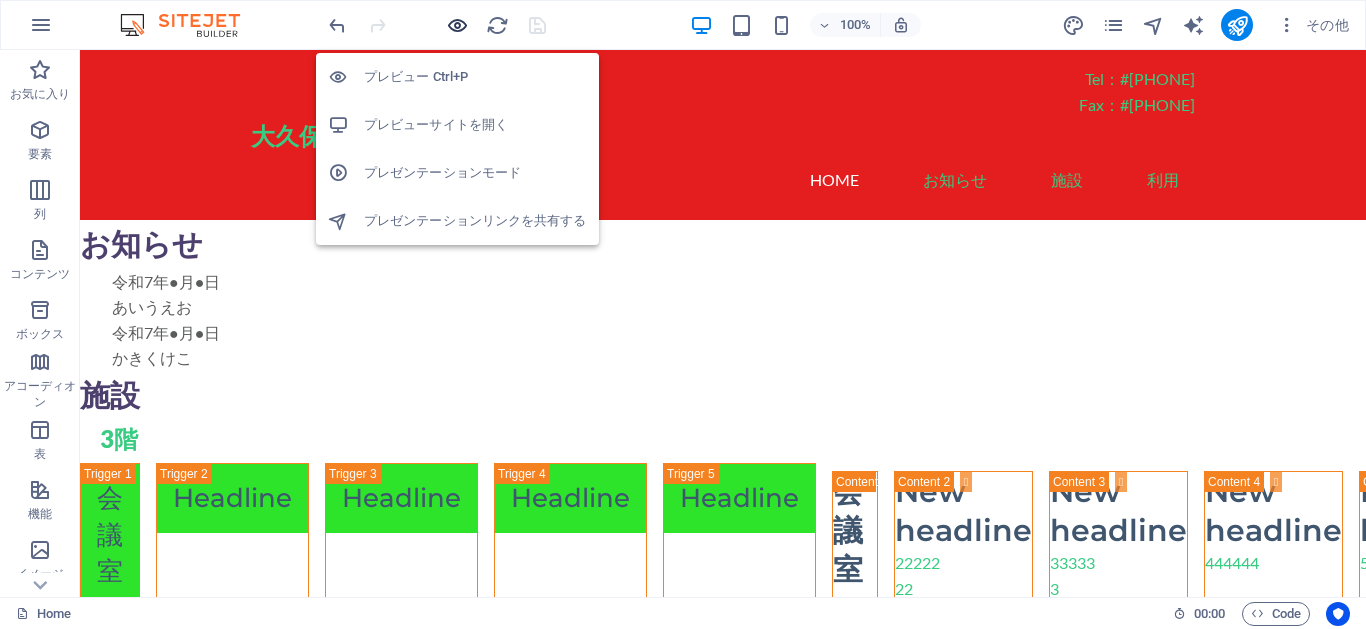 click at bounding box center [457, 25] 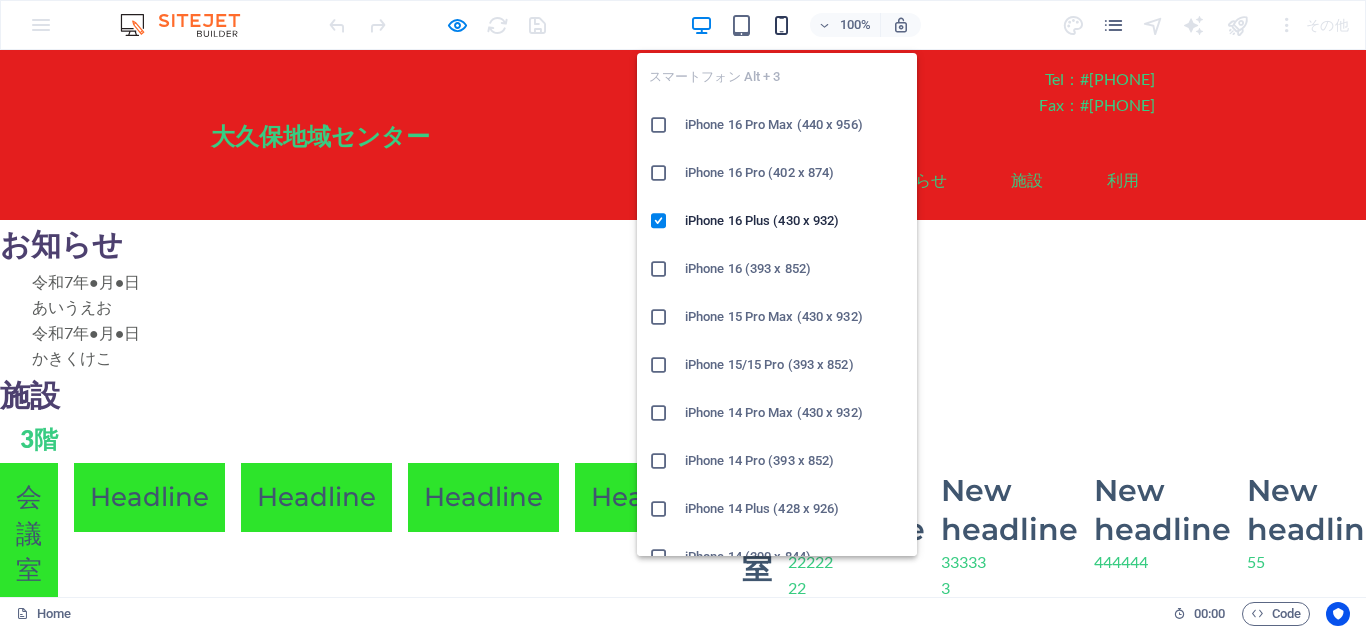 click at bounding box center (781, 25) 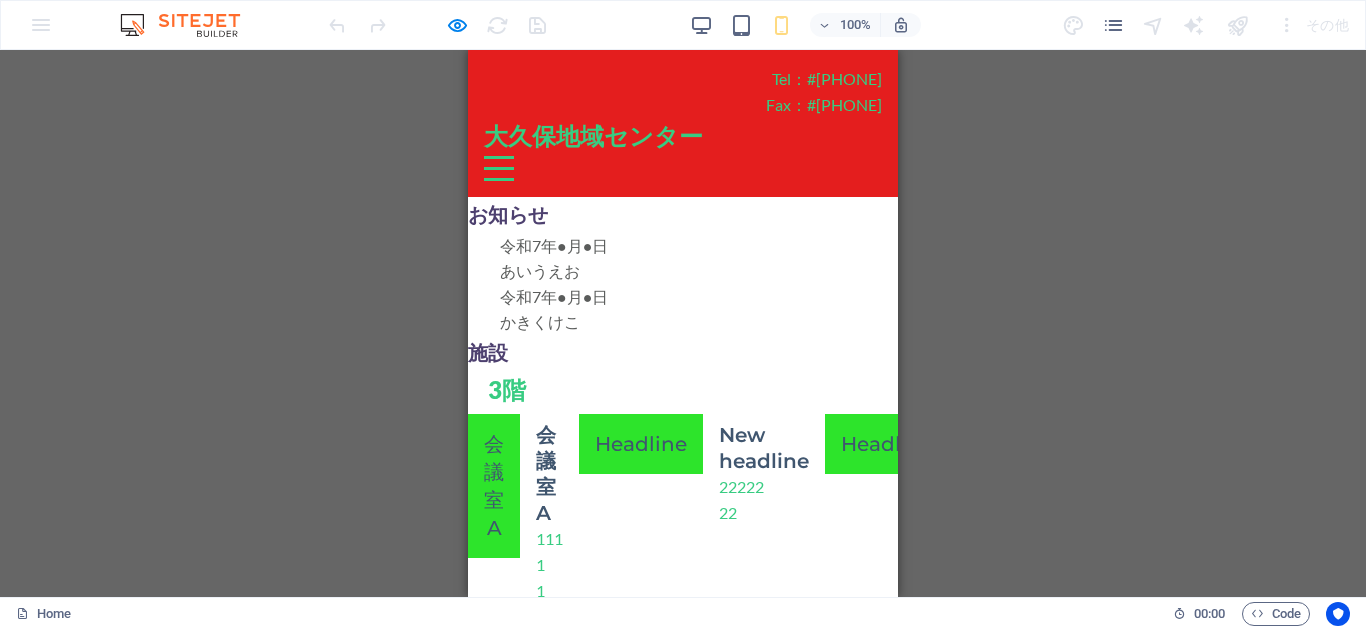 click on "Menu" at bounding box center [499, 168] 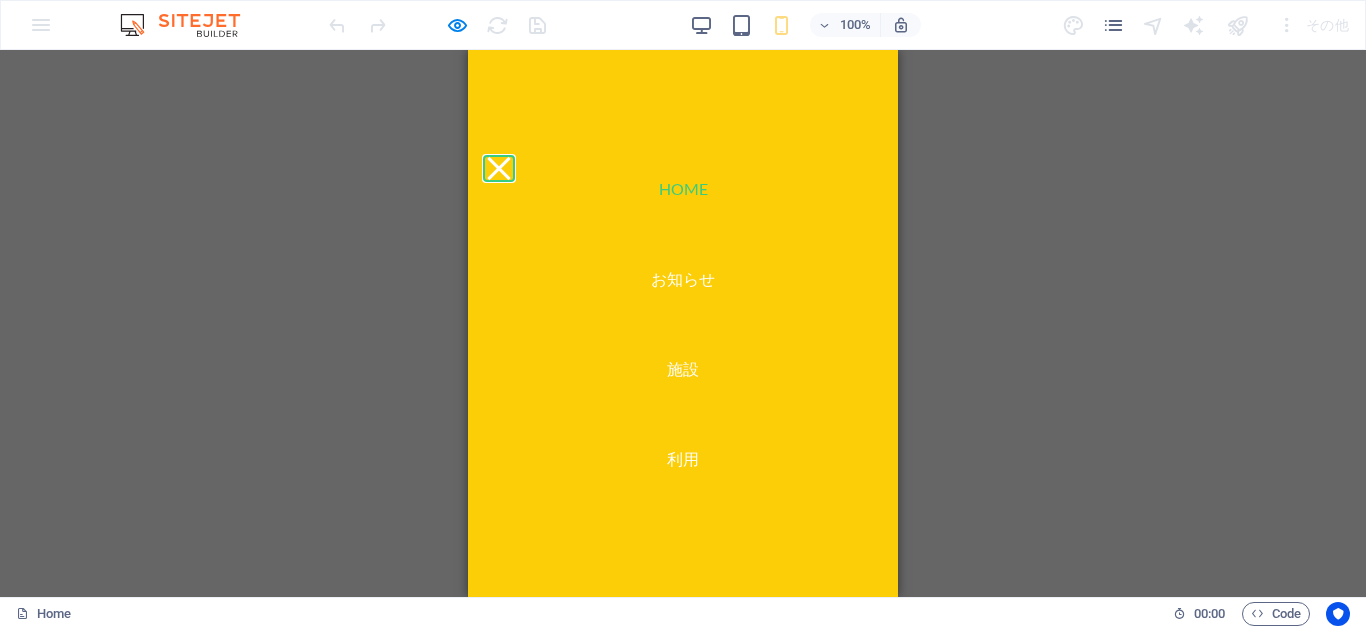 click on "Menu" at bounding box center (498, 167) 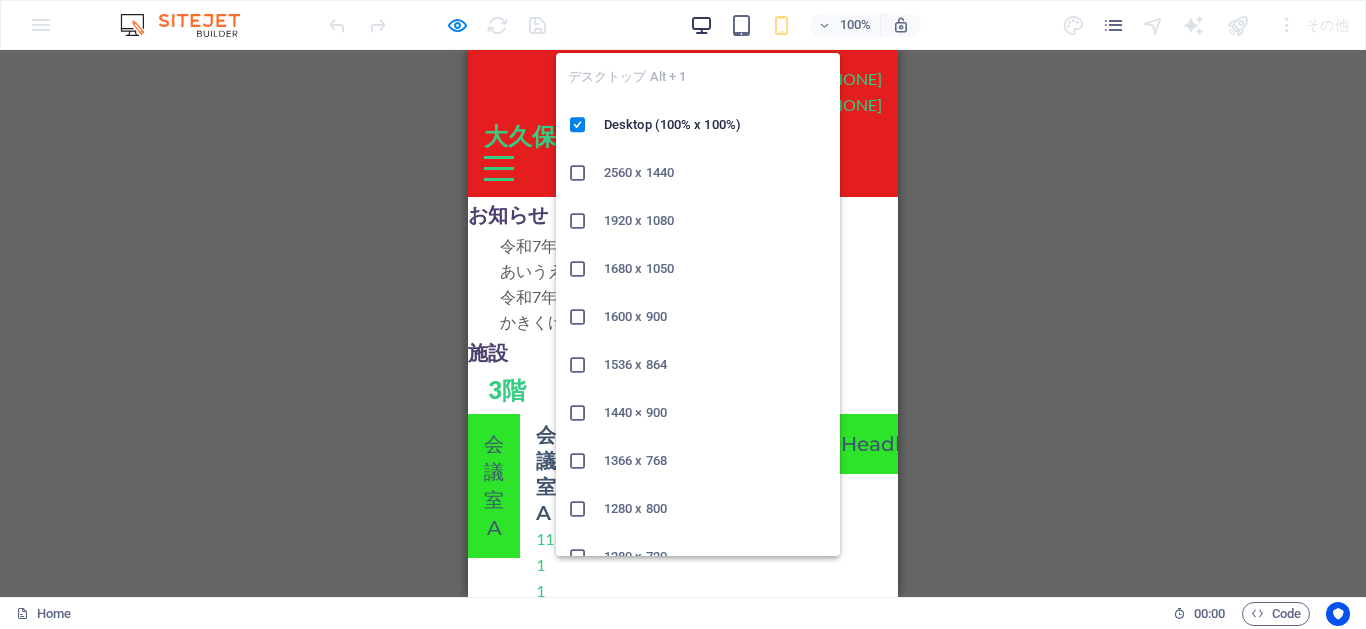 click at bounding box center (701, 25) 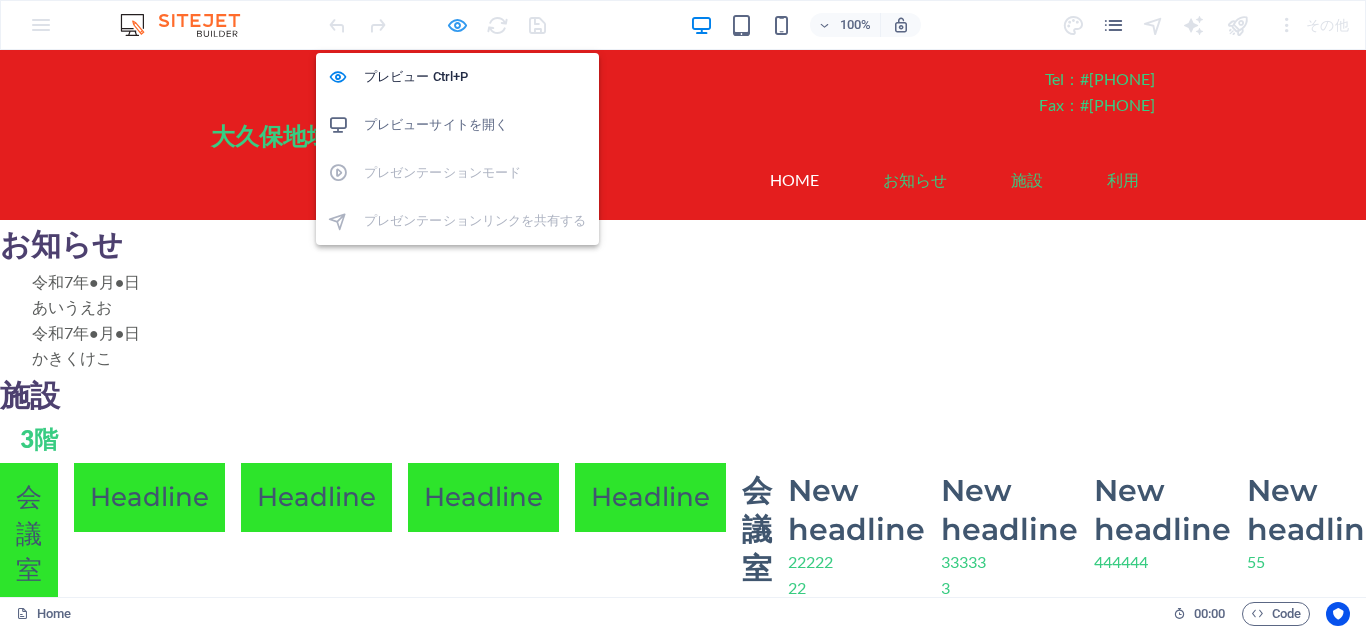 click at bounding box center (457, 25) 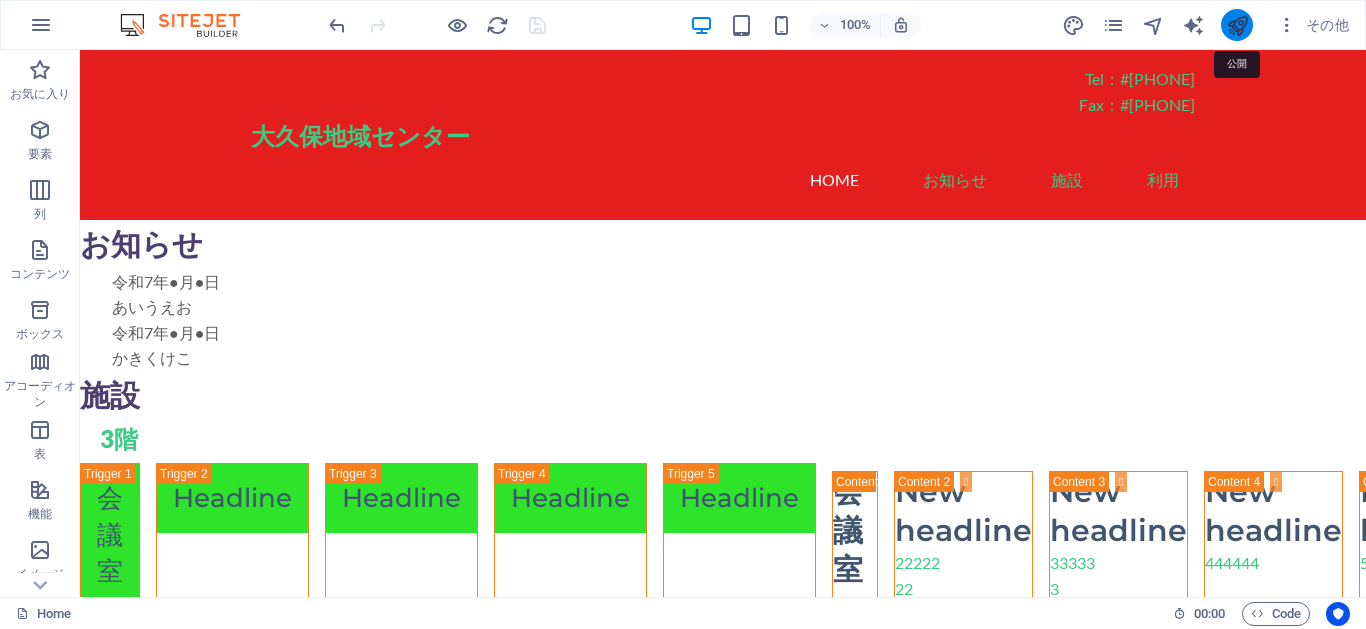 click at bounding box center [1237, 25] 